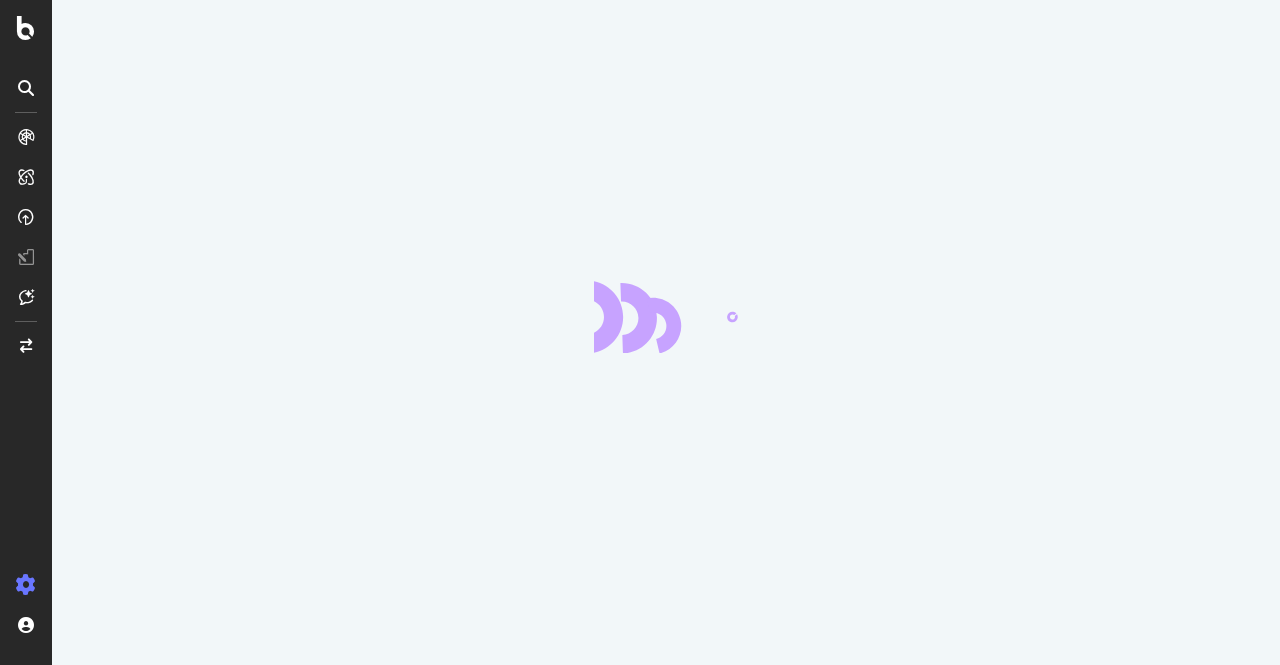 scroll, scrollTop: 0, scrollLeft: 0, axis: both 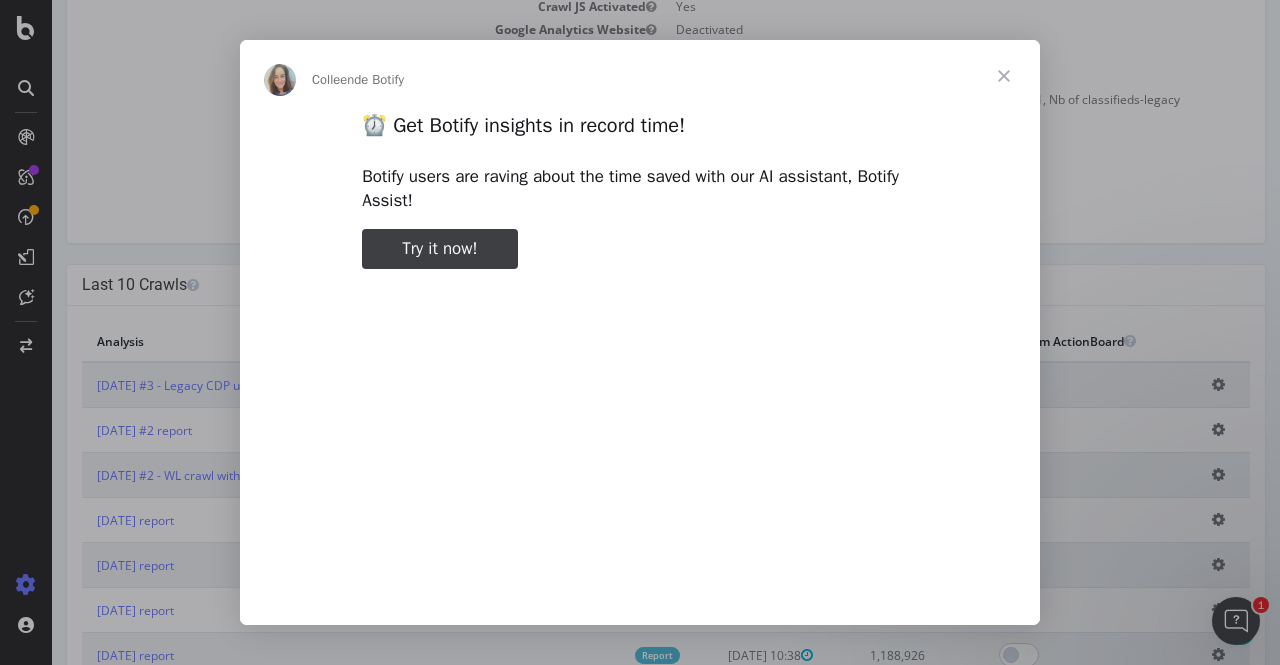 type on "79353" 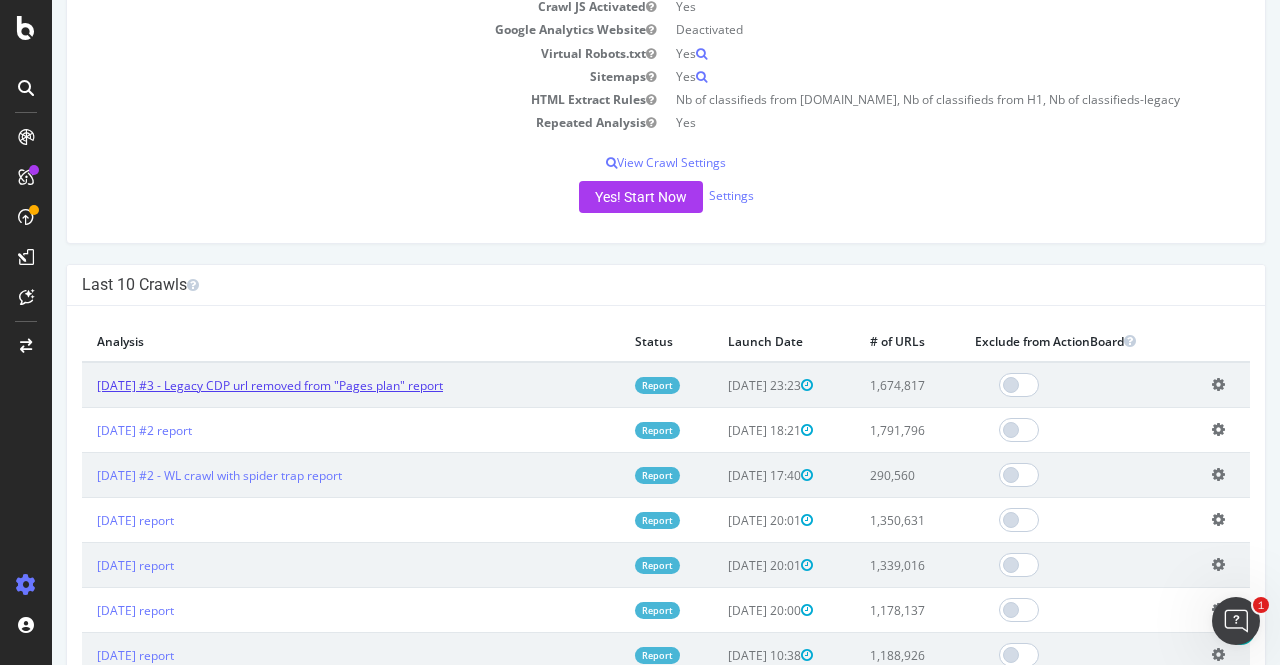click on "[DATE] #3 - Legacy CDP url removed from "Pages plan"
report" at bounding box center (270, 385) 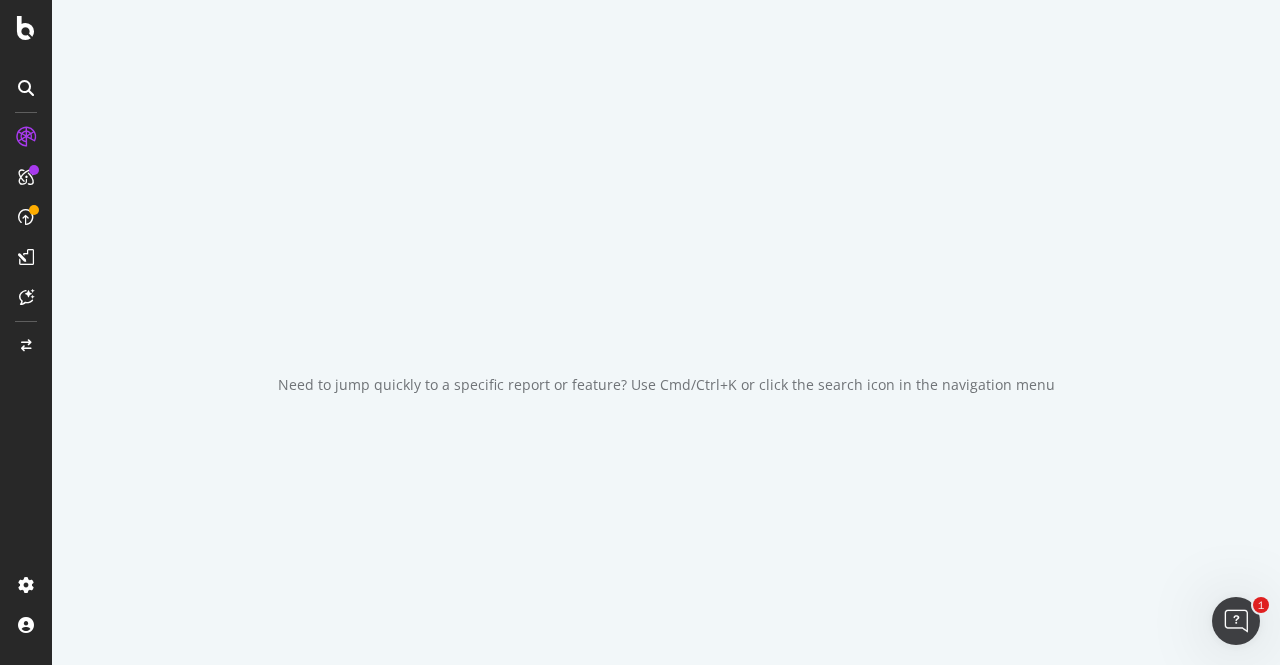 scroll, scrollTop: 0, scrollLeft: 0, axis: both 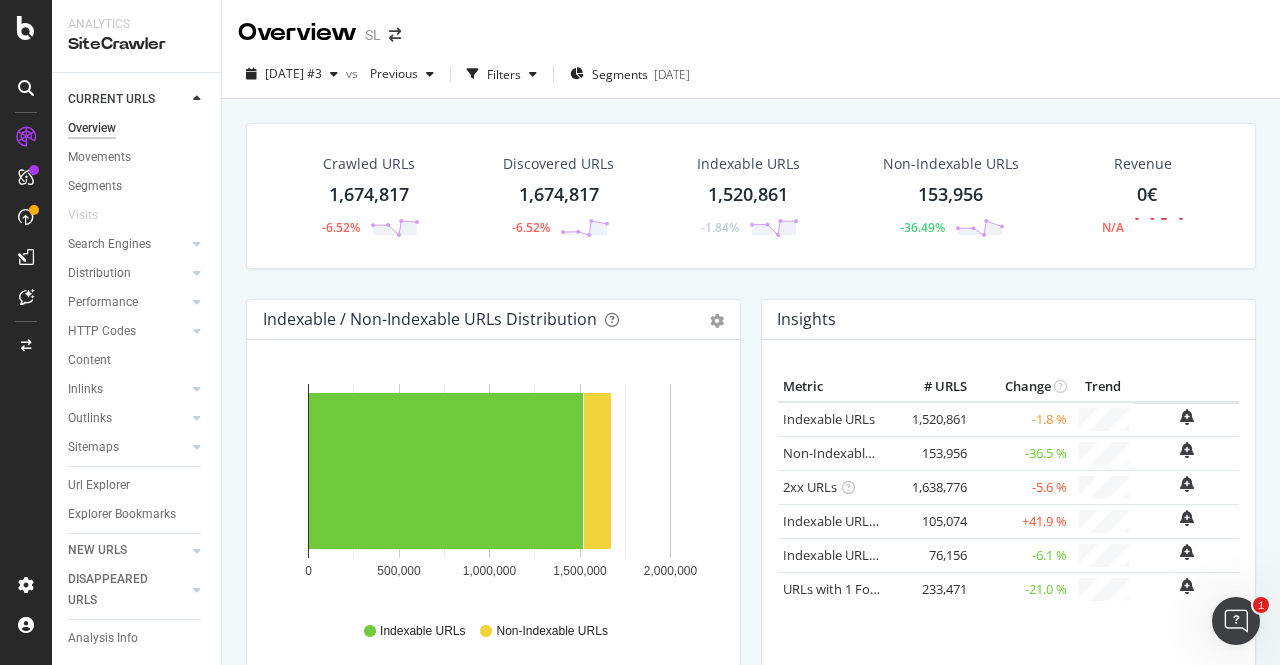 click on "Url Explorer" at bounding box center (99, 485) 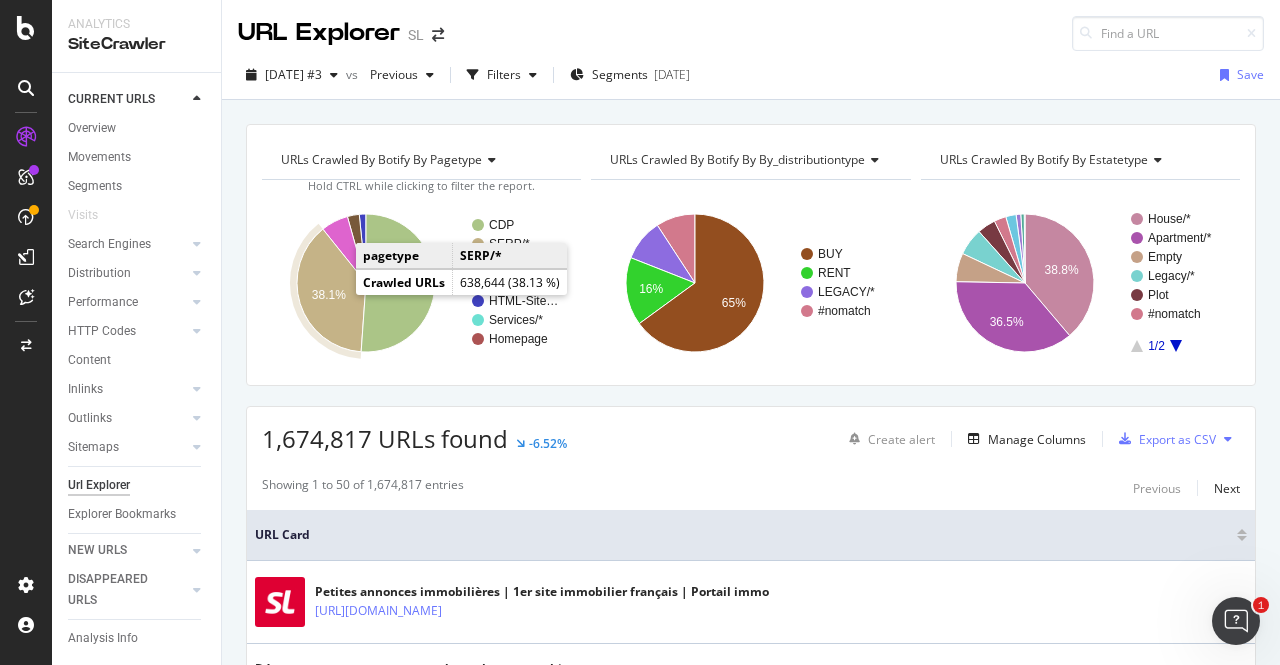 click 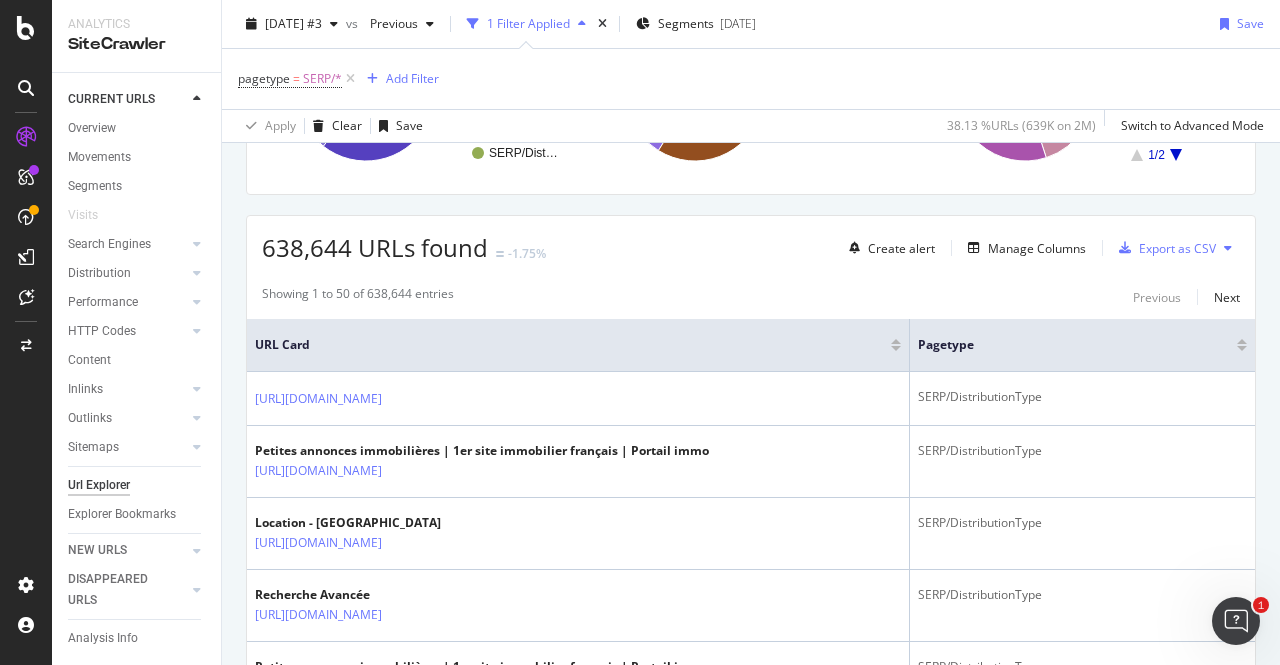 scroll, scrollTop: 0, scrollLeft: 0, axis: both 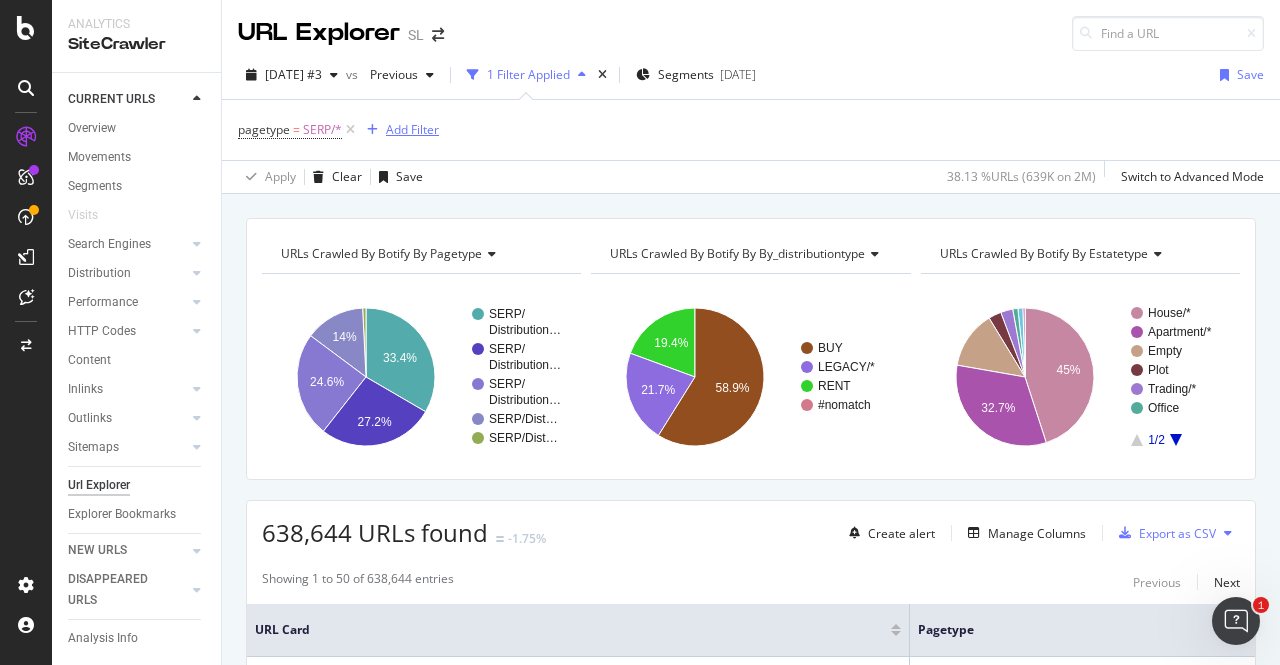 click on "Add Filter" at bounding box center [412, 129] 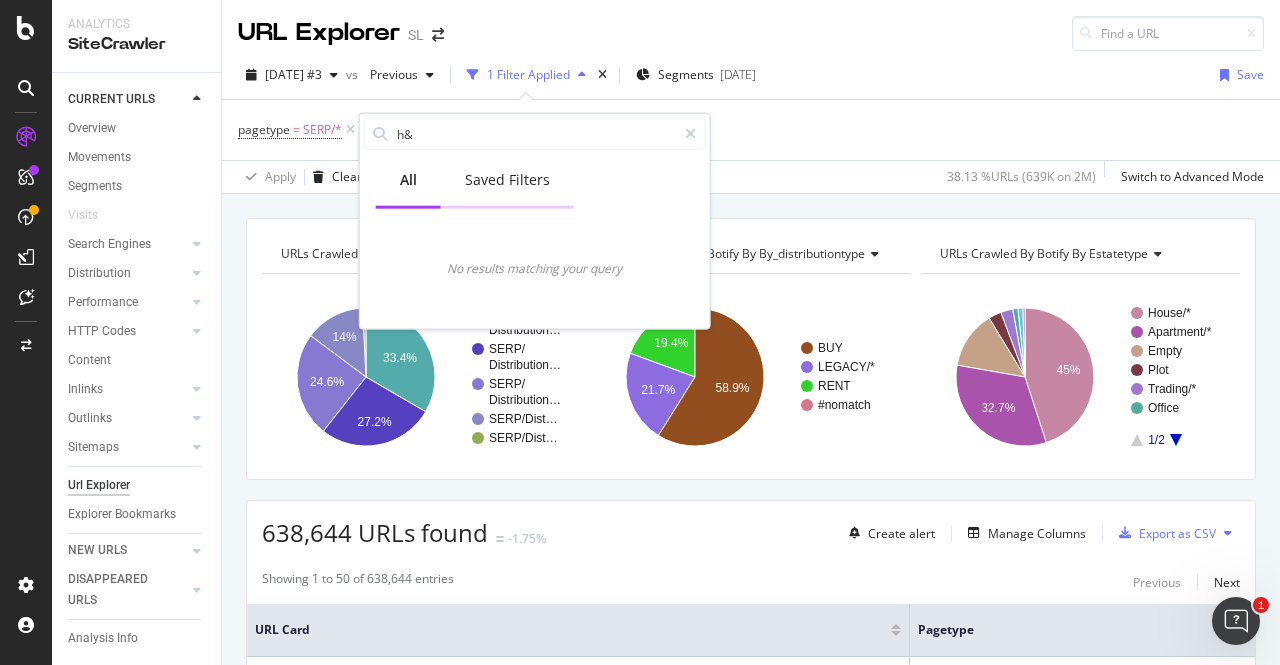 type on "h" 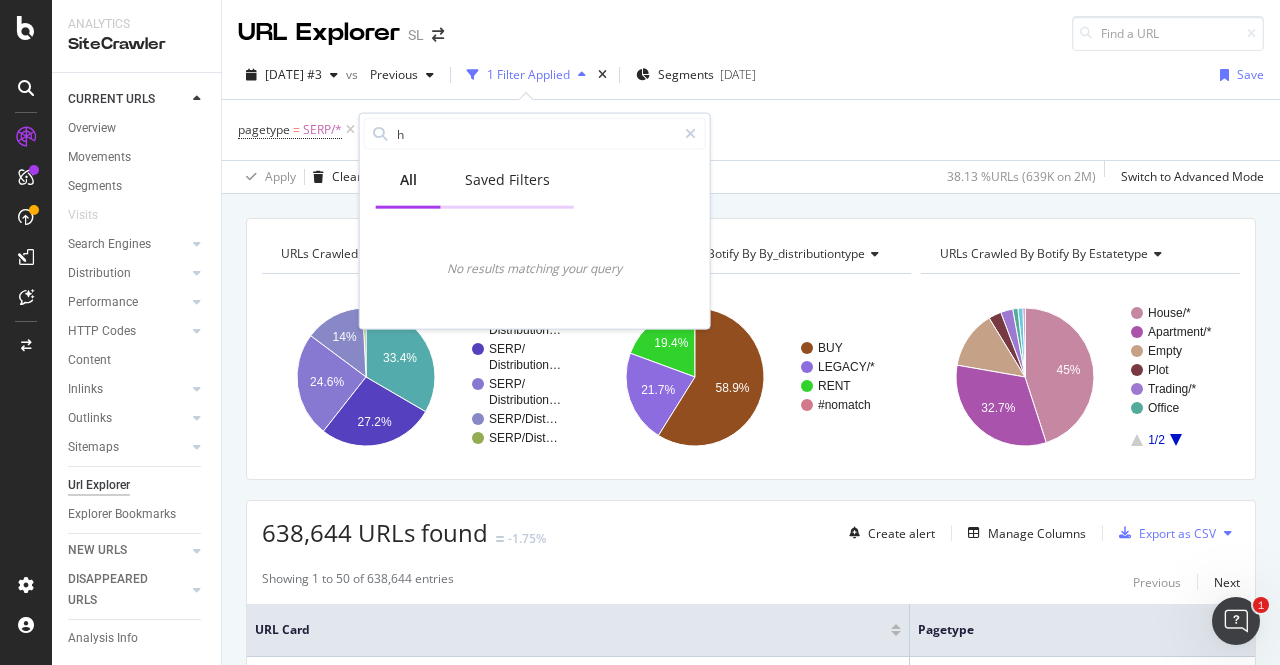type 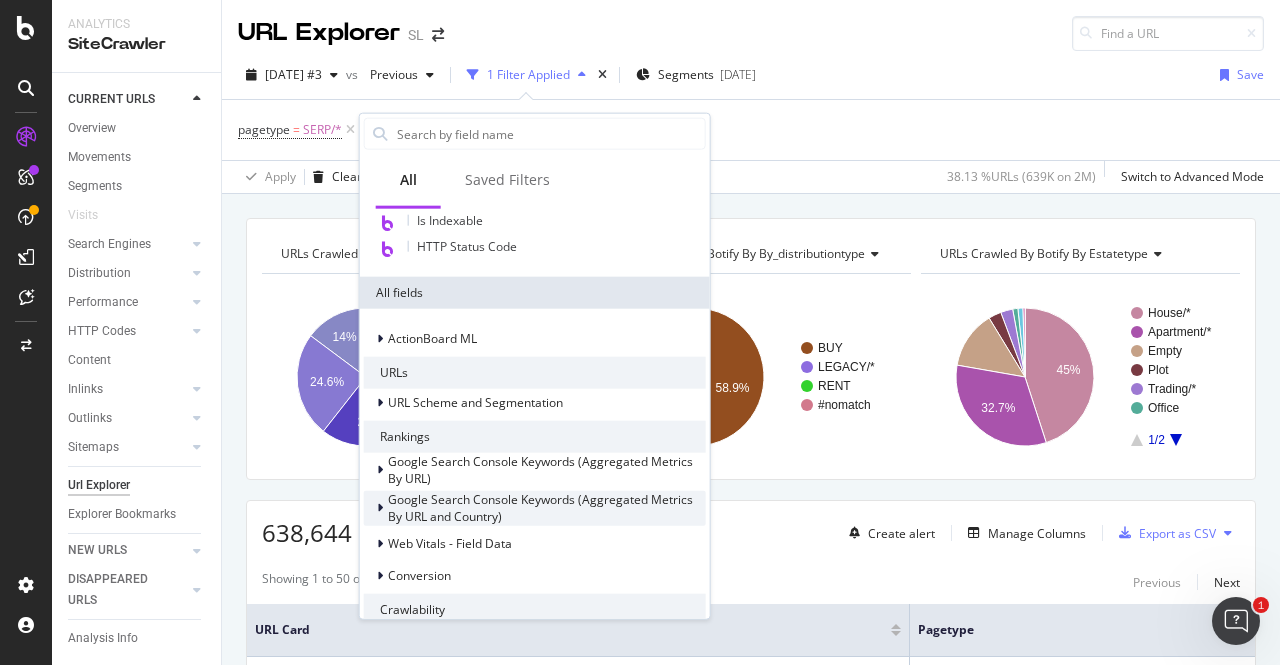 scroll, scrollTop: 156, scrollLeft: 0, axis: vertical 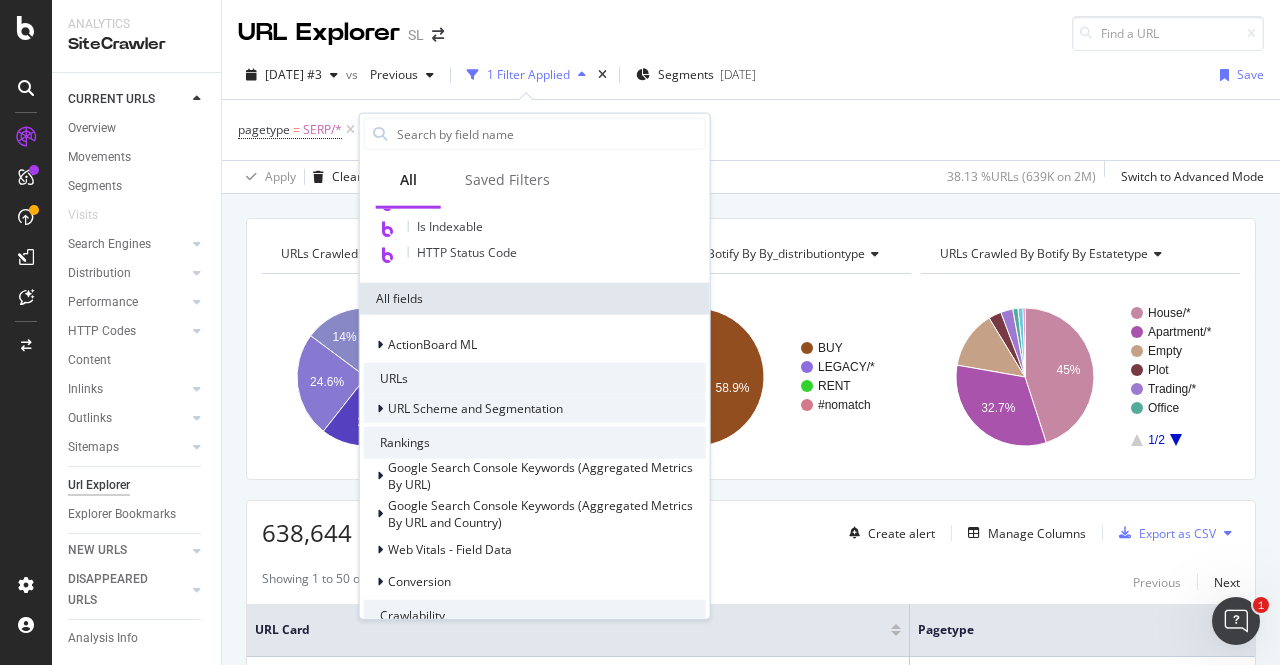 click on "URL Scheme and Segmentation" at bounding box center [475, 408] 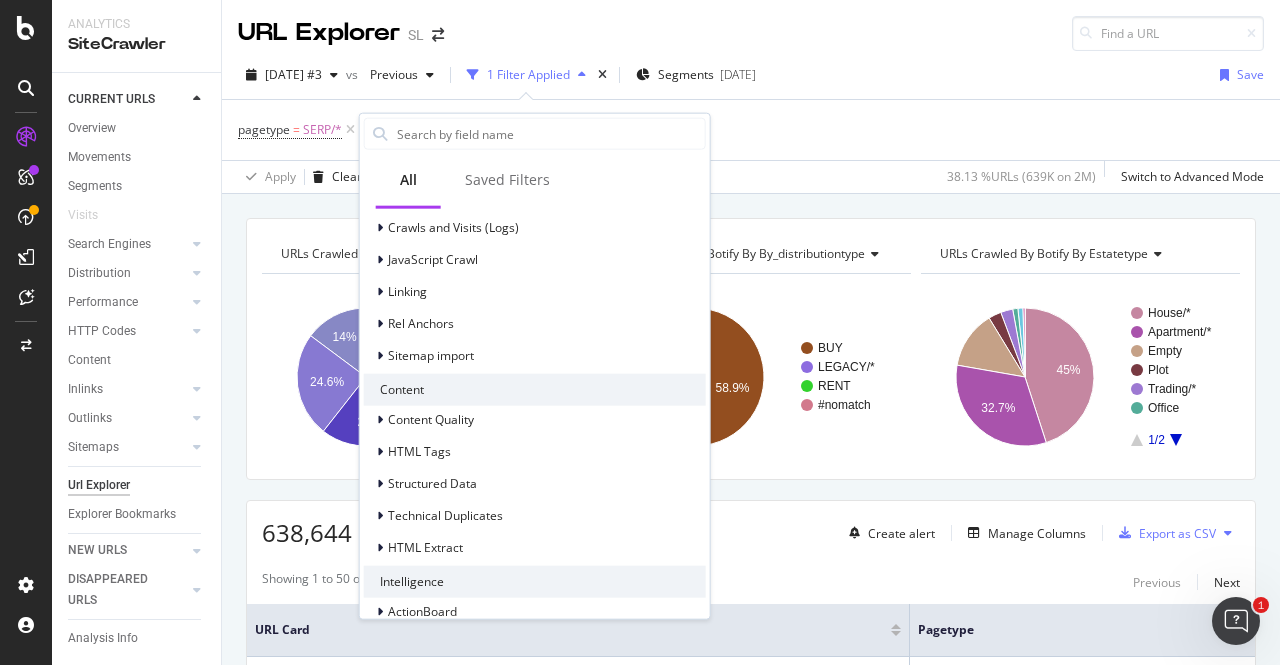 scroll, scrollTop: 1363, scrollLeft: 0, axis: vertical 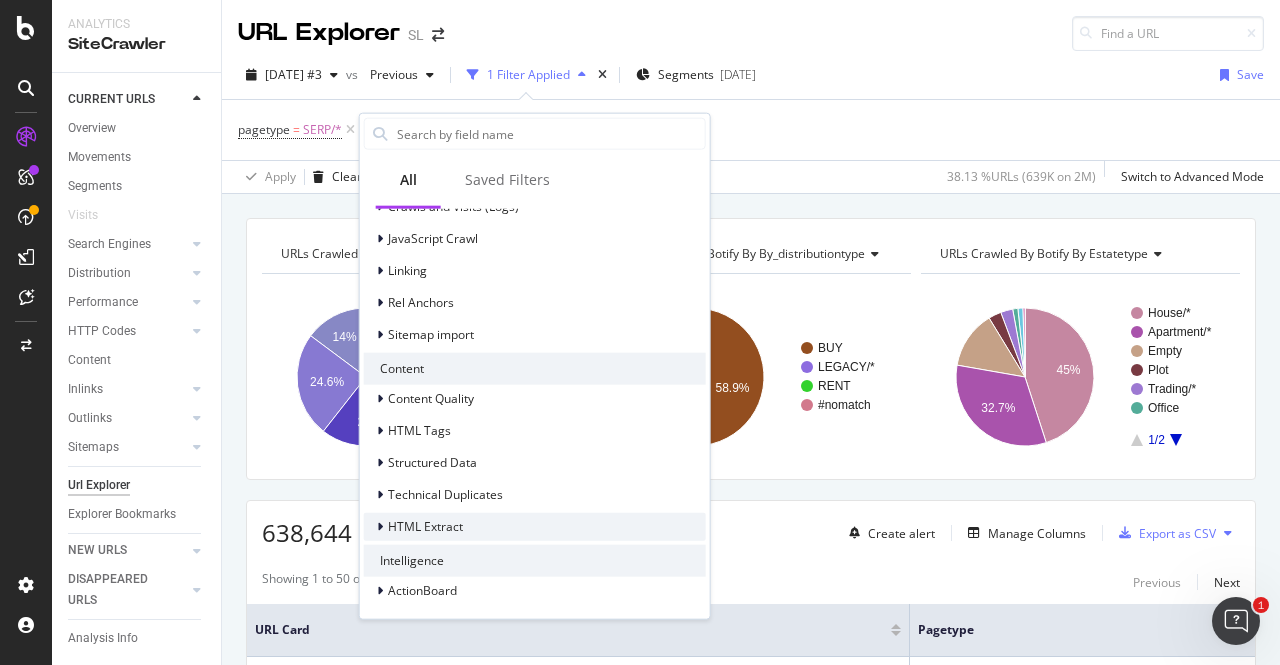 click on "HTML Extract" at bounding box center (425, 526) 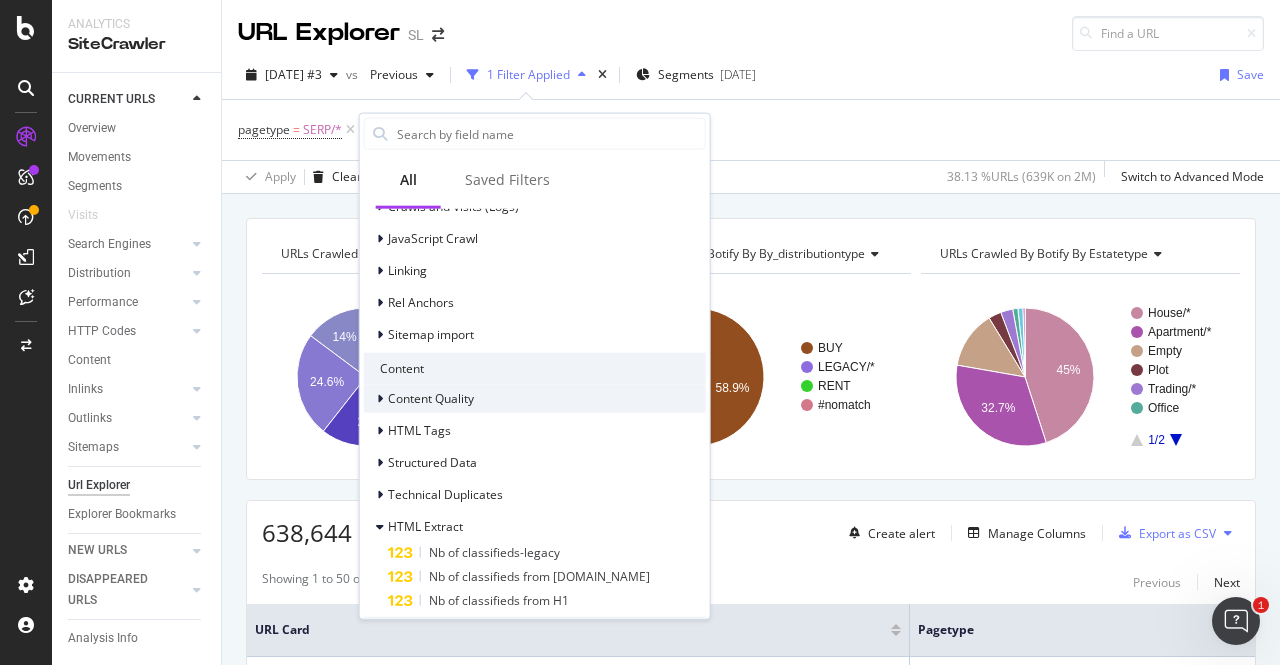 scroll, scrollTop: 1435, scrollLeft: 0, axis: vertical 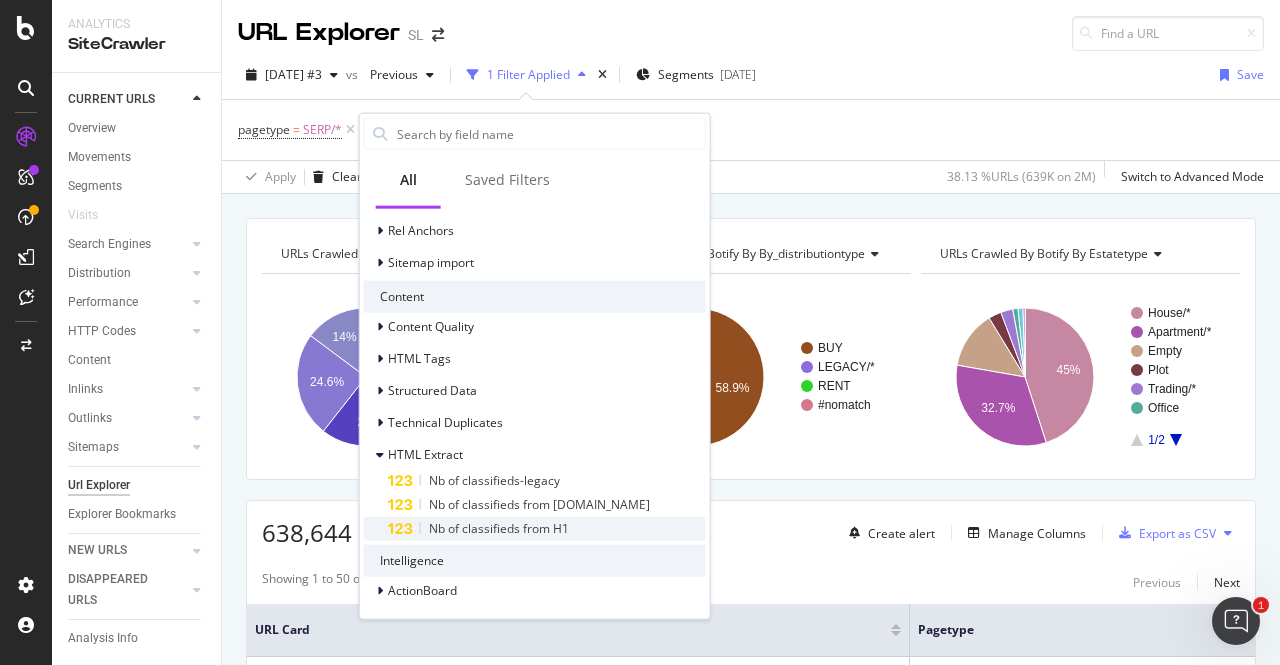 click on "Nb of classifieds from H1" at bounding box center (499, 527) 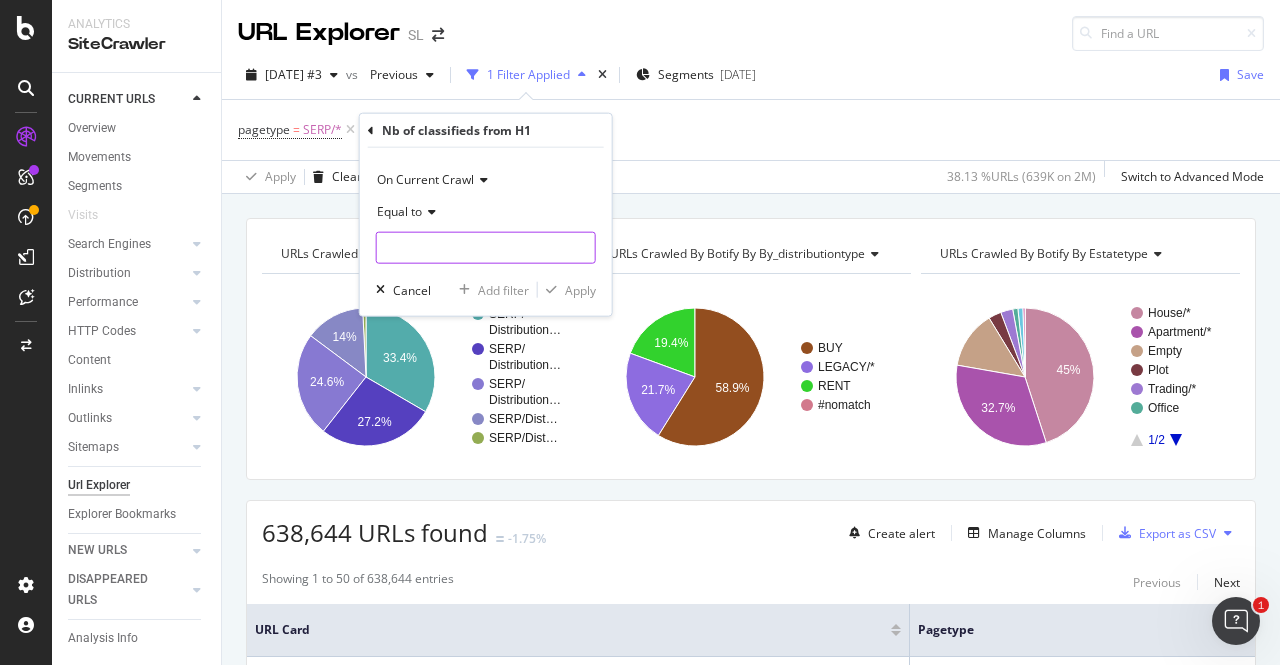 click at bounding box center (486, 248) 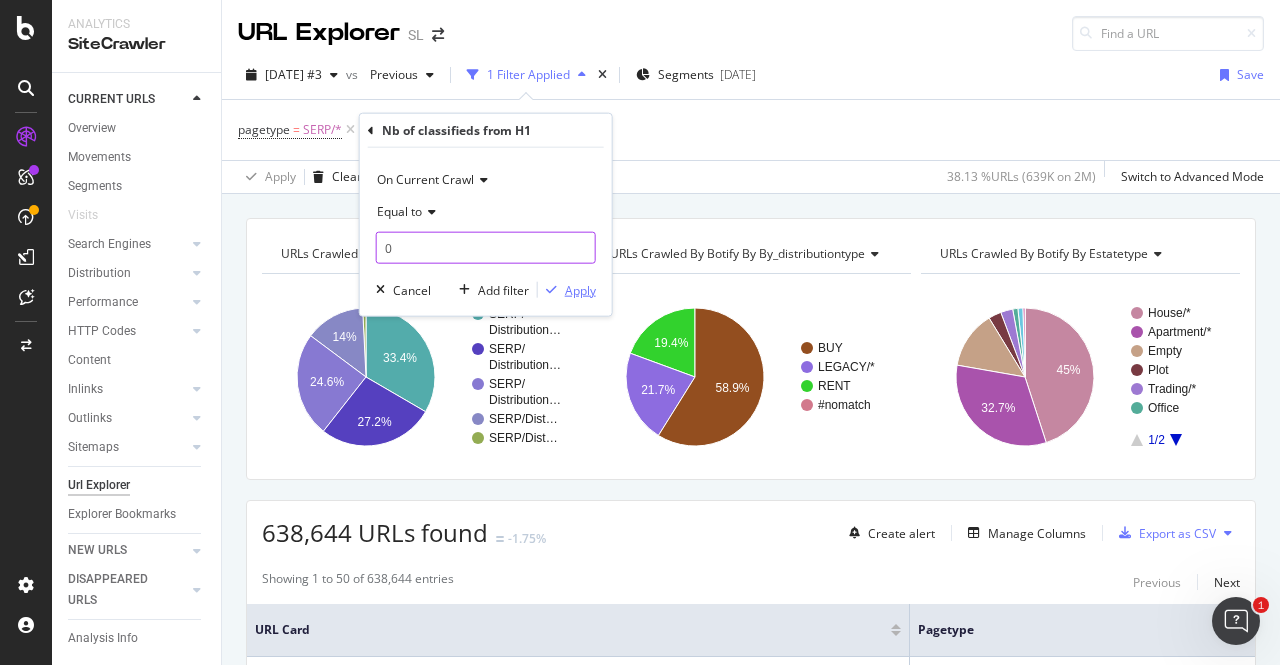 type on "0" 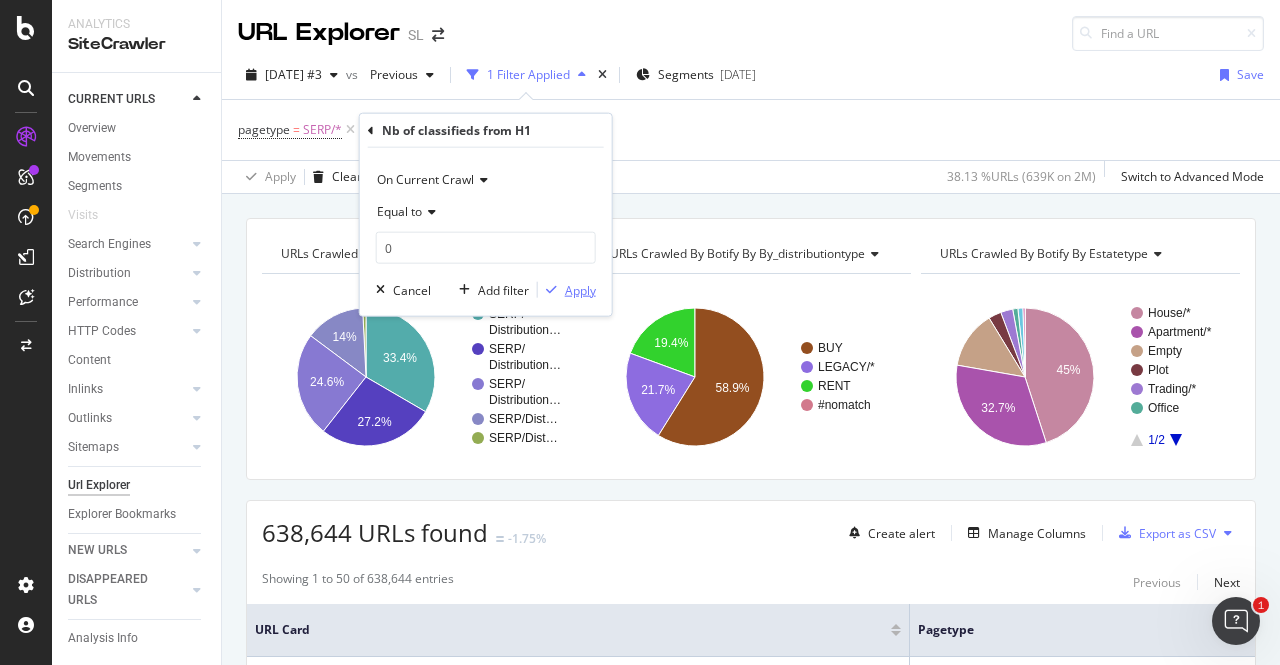 click on "Apply" at bounding box center (580, 289) 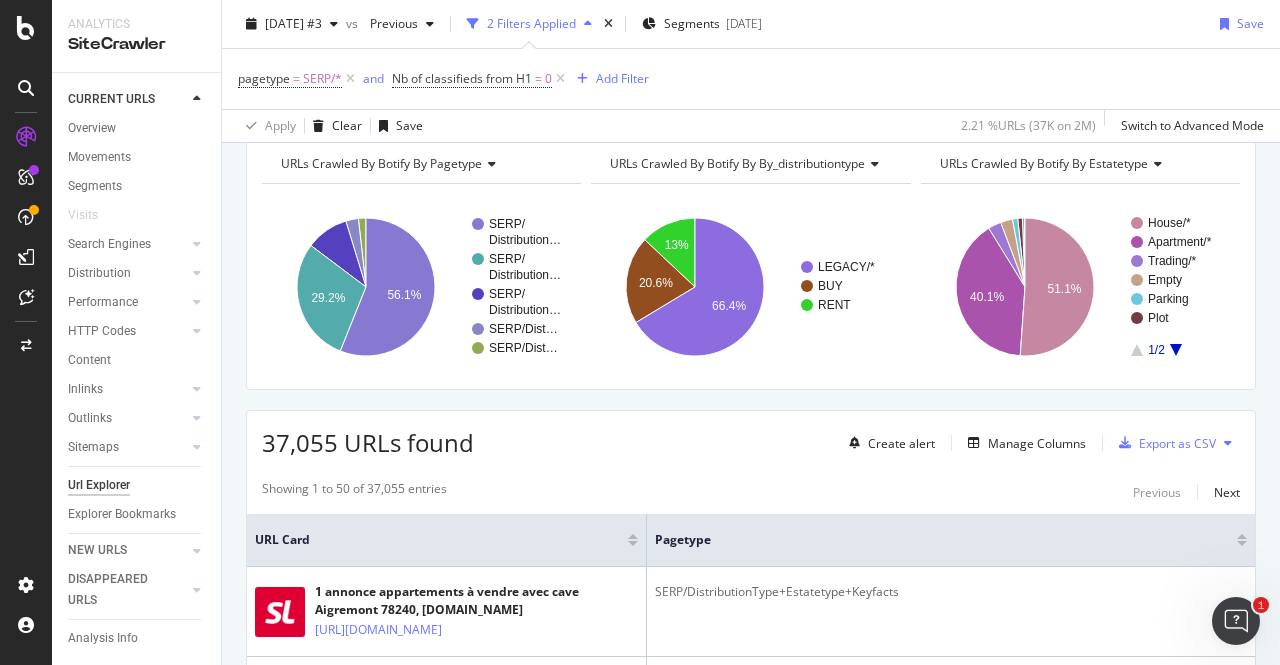 scroll, scrollTop: 321, scrollLeft: 0, axis: vertical 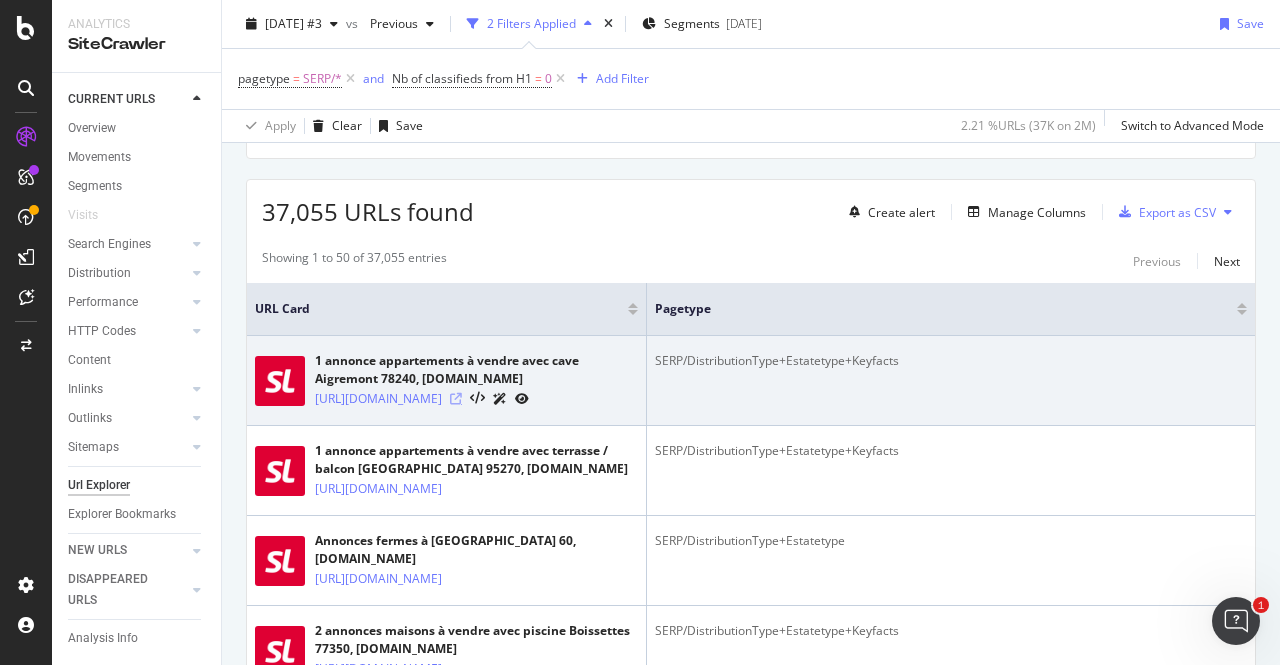 click at bounding box center [456, 399] 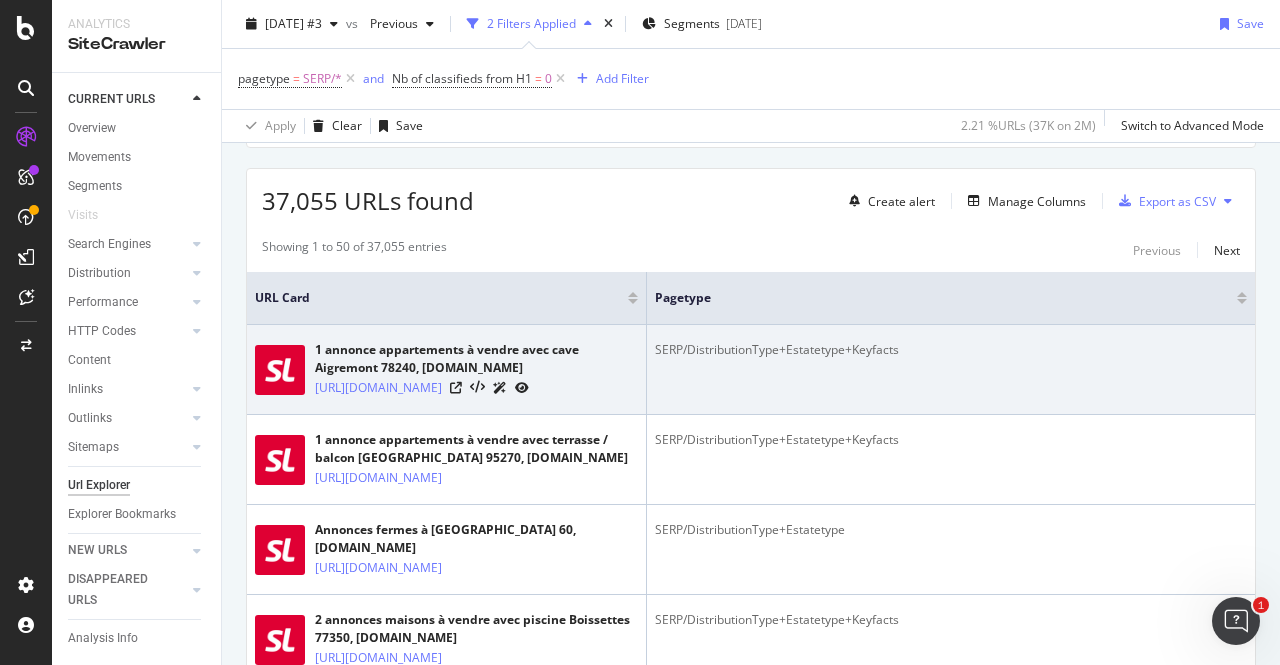 scroll, scrollTop: 331, scrollLeft: 0, axis: vertical 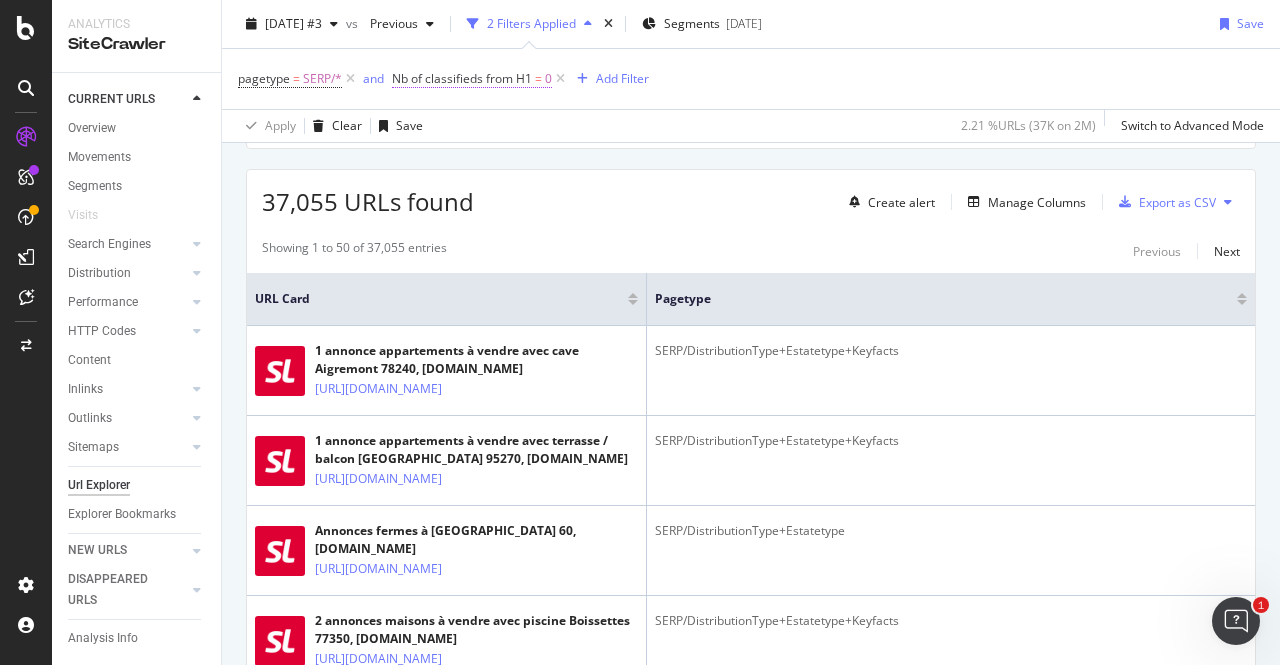 click on "Nb of classifieds from H1" at bounding box center [462, 78] 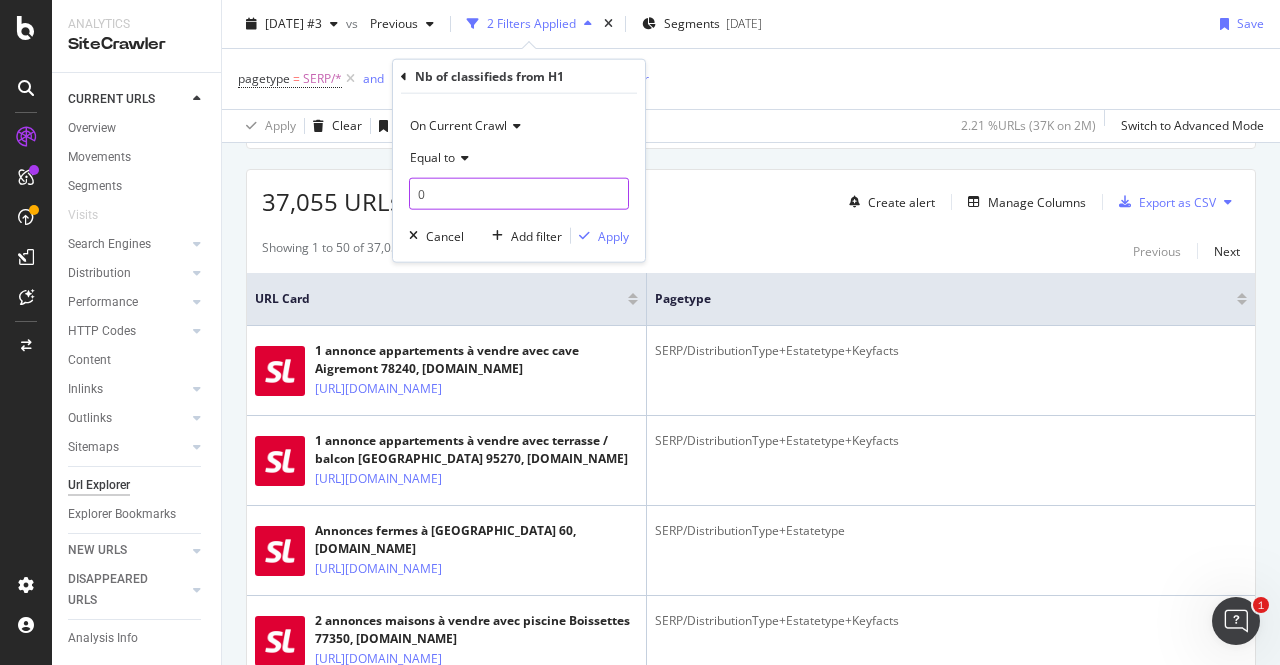 click on "0" at bounding box center (519, 194) 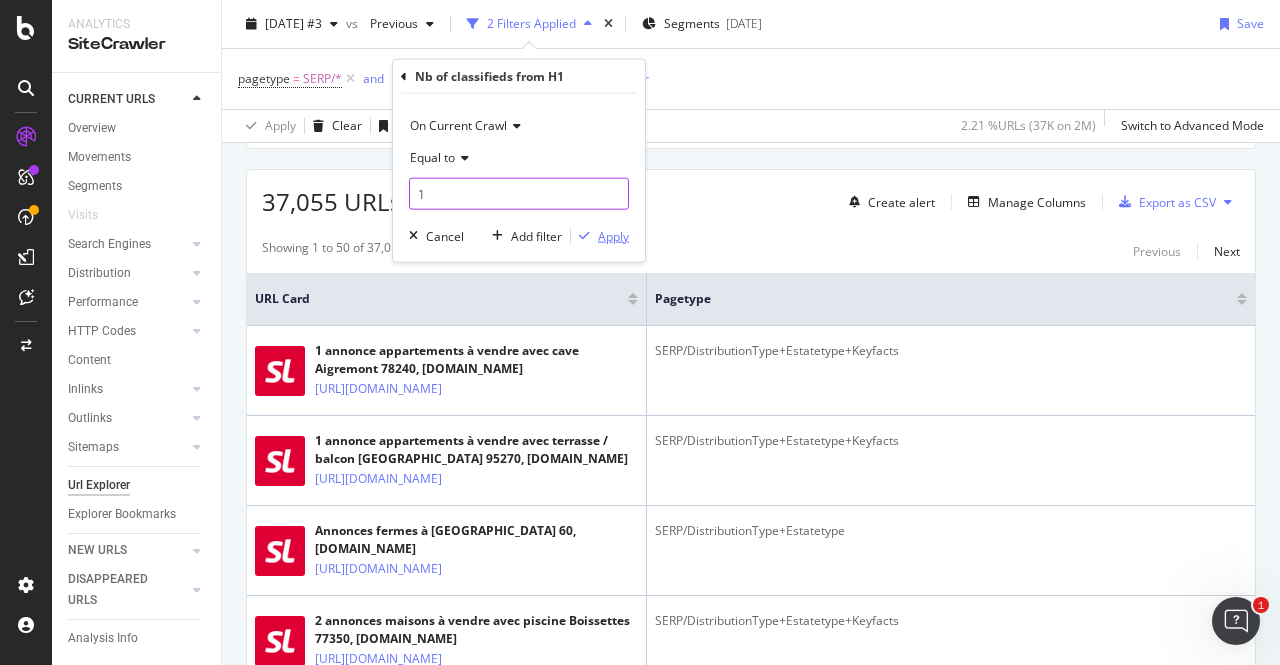 type on "1" 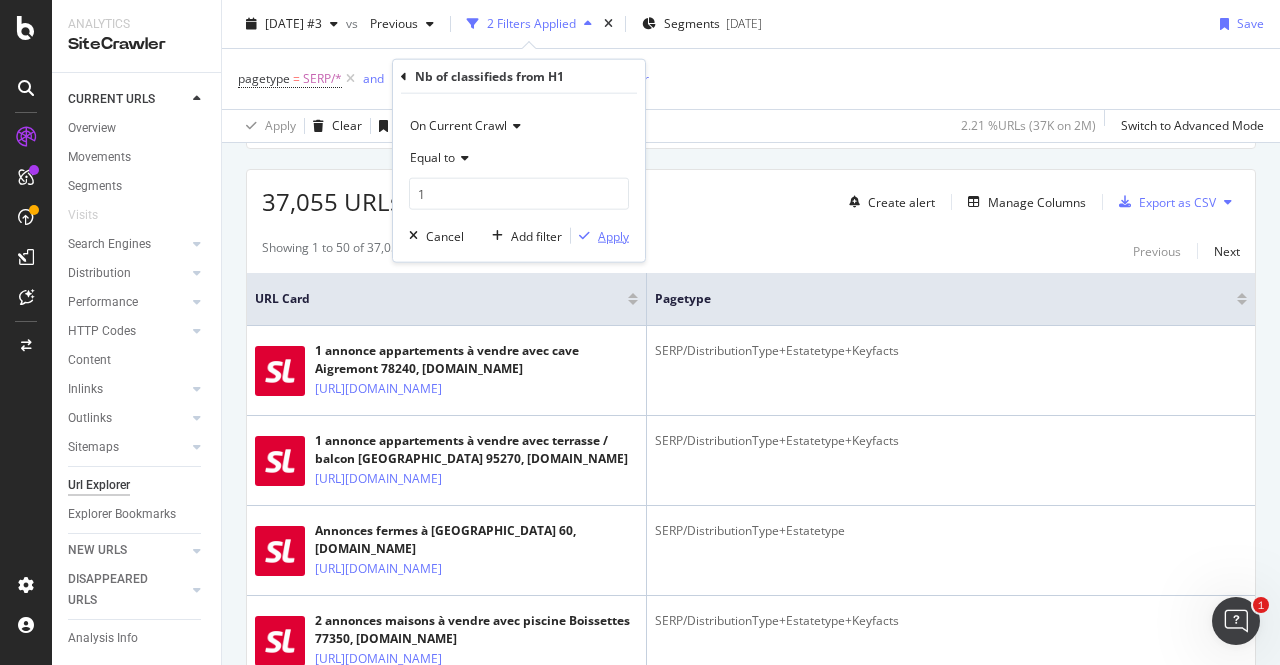 click on "Apply" at bounding box center [613, 235] 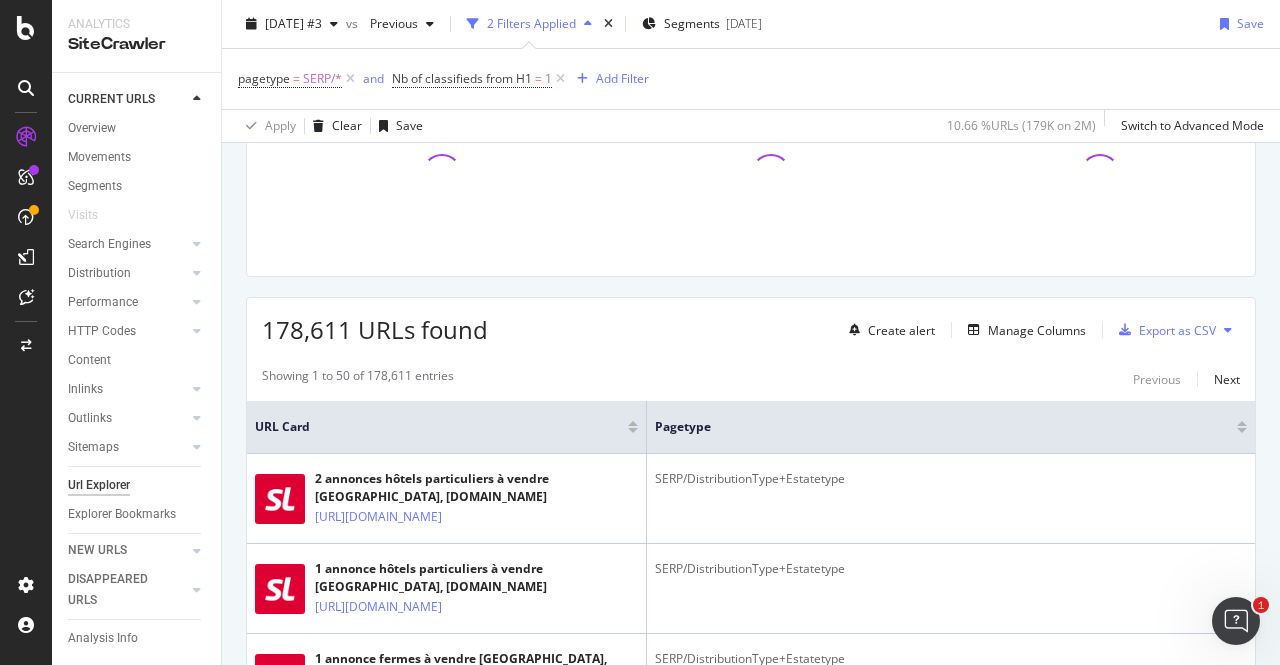 scroll, scrollTop: 331, scrollLeft: 0, axis: vertical 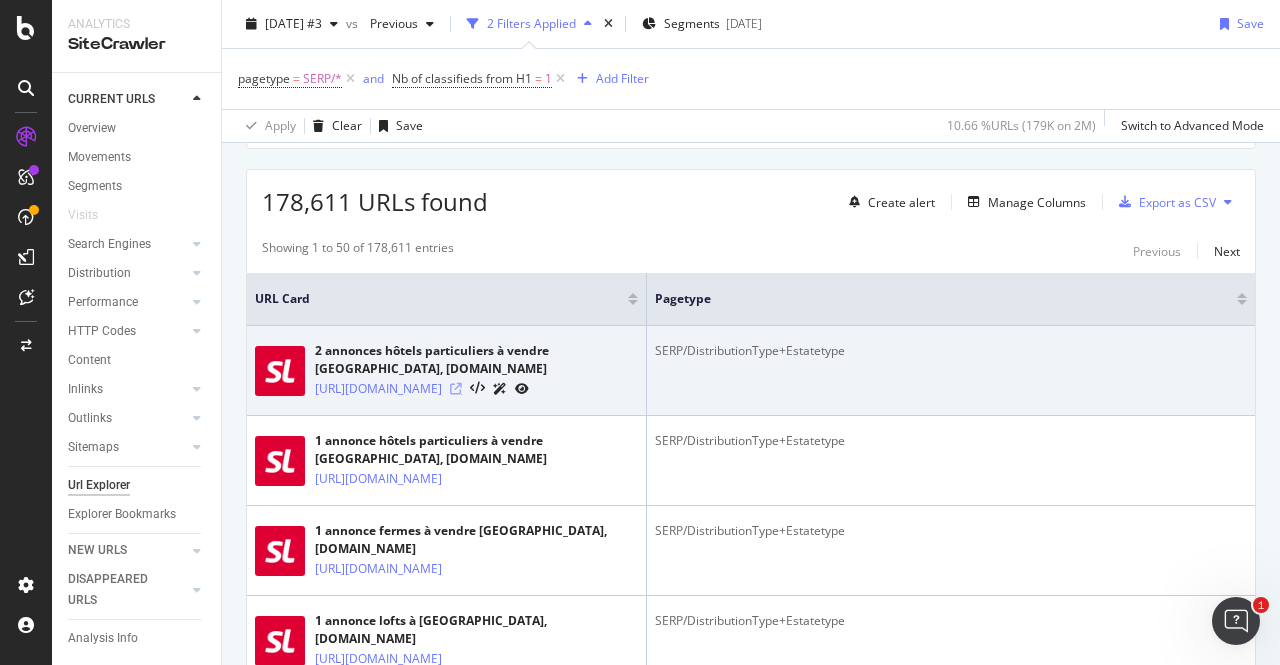 click at bounding box center [456, 389] 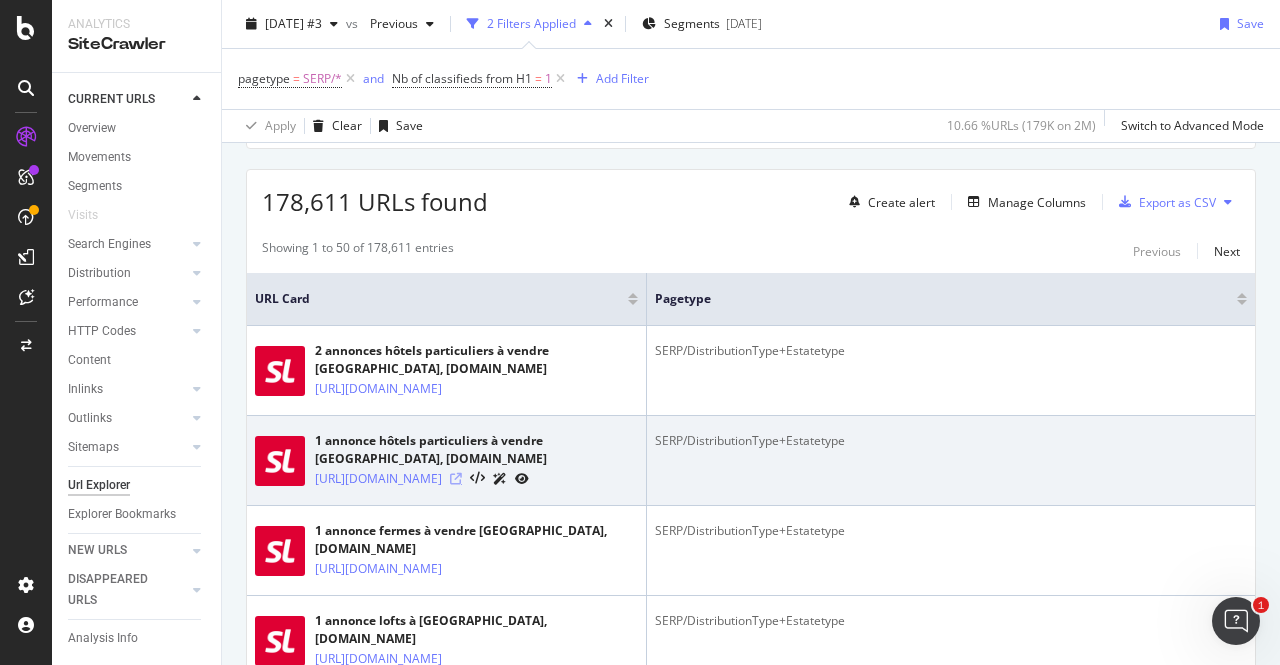 click at bounding box center [456, 479] 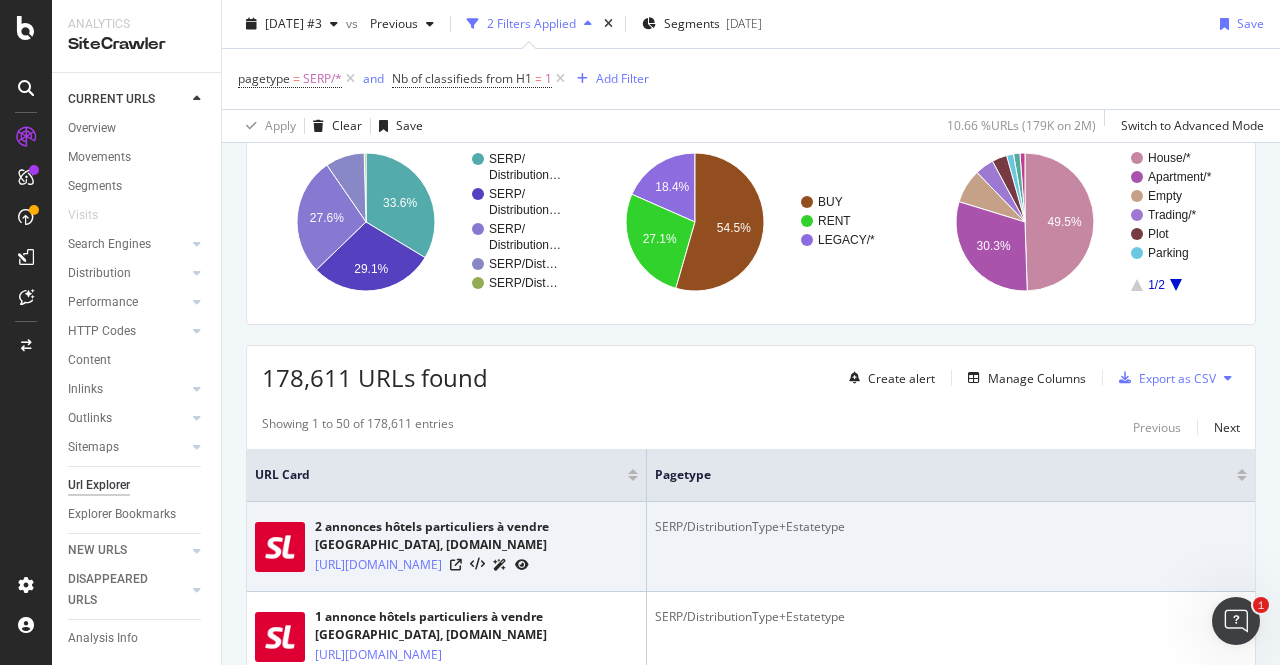 scroll, scrollTop: 0, scrollLeft: 0, axis: both 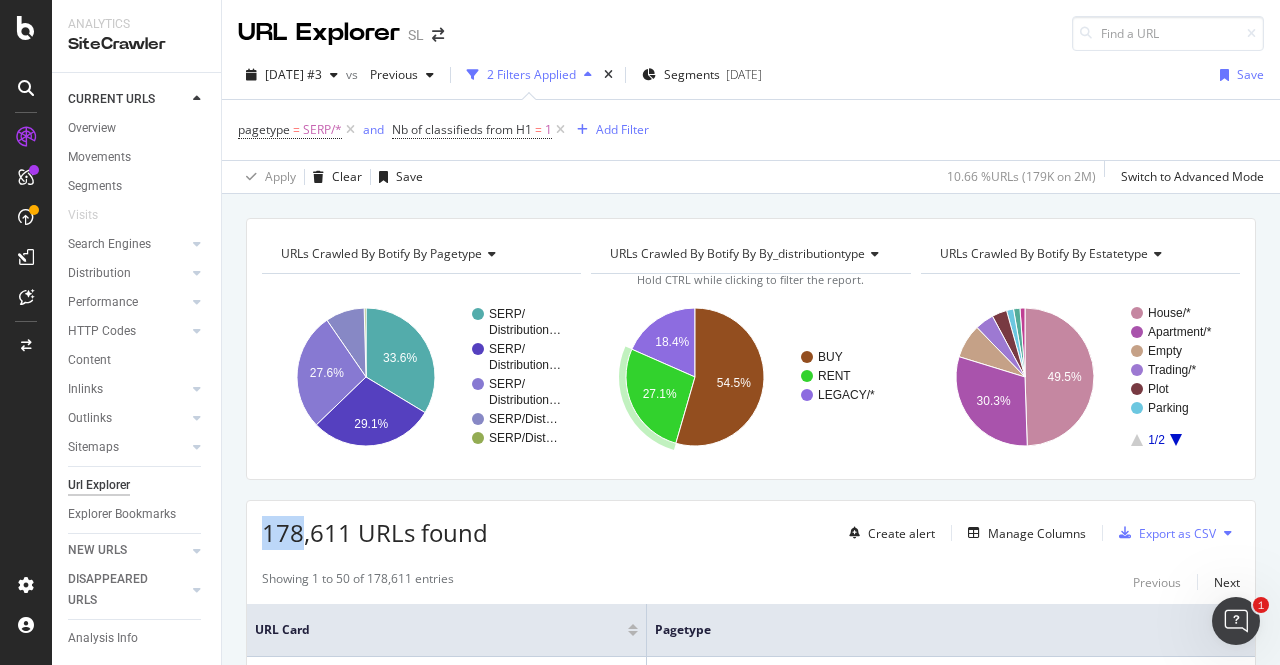 drag, startPoint x: 264, startPoint y: 533, endPoint x: 302, endPoint y: 533, distance: 38 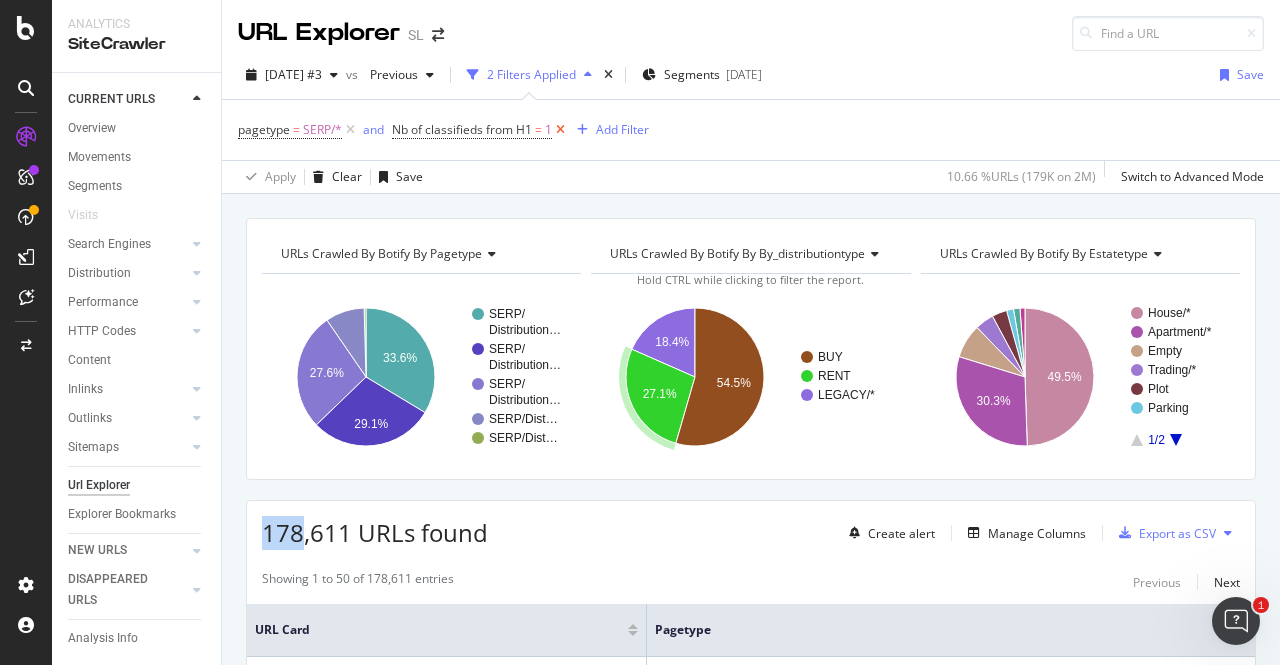 click at bounding box center [560, 130] 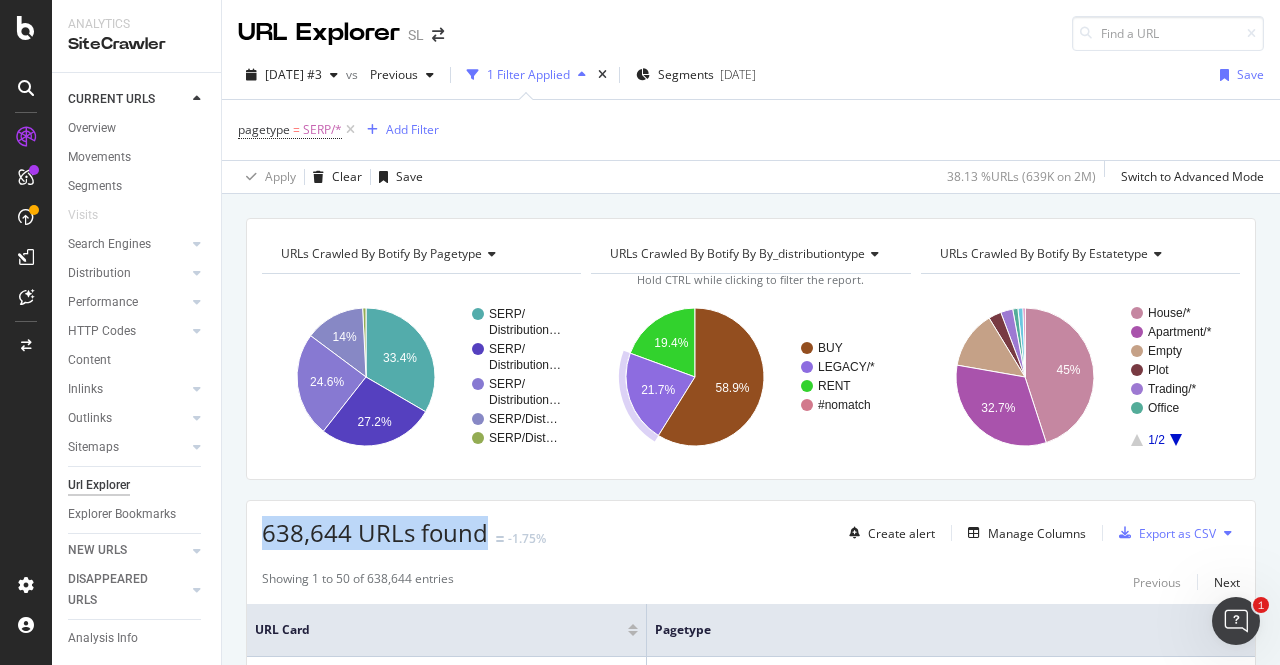 drag, startPoint x: 263, startPoint y: 532, endPoint x: 485, endPoint y: 529, distance: 222.02026 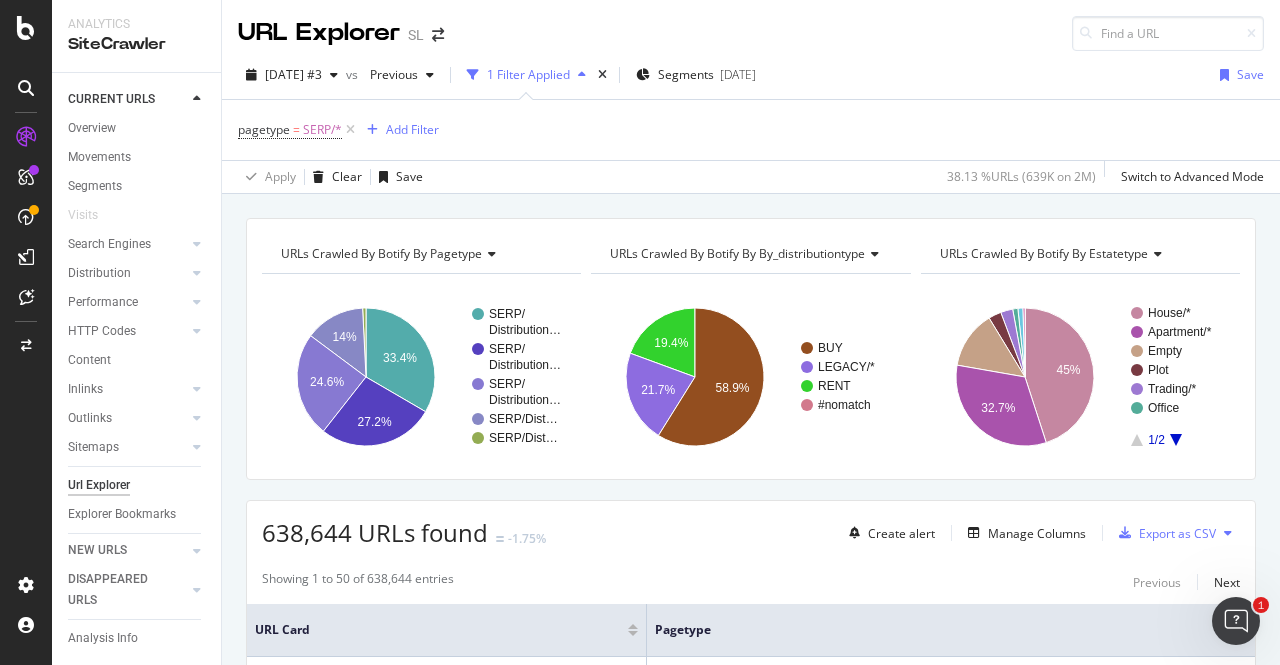 click on "638,644 URLs found -1.75% Create alert Manage Columns Export as CSV" at bounding box center [751, 525] 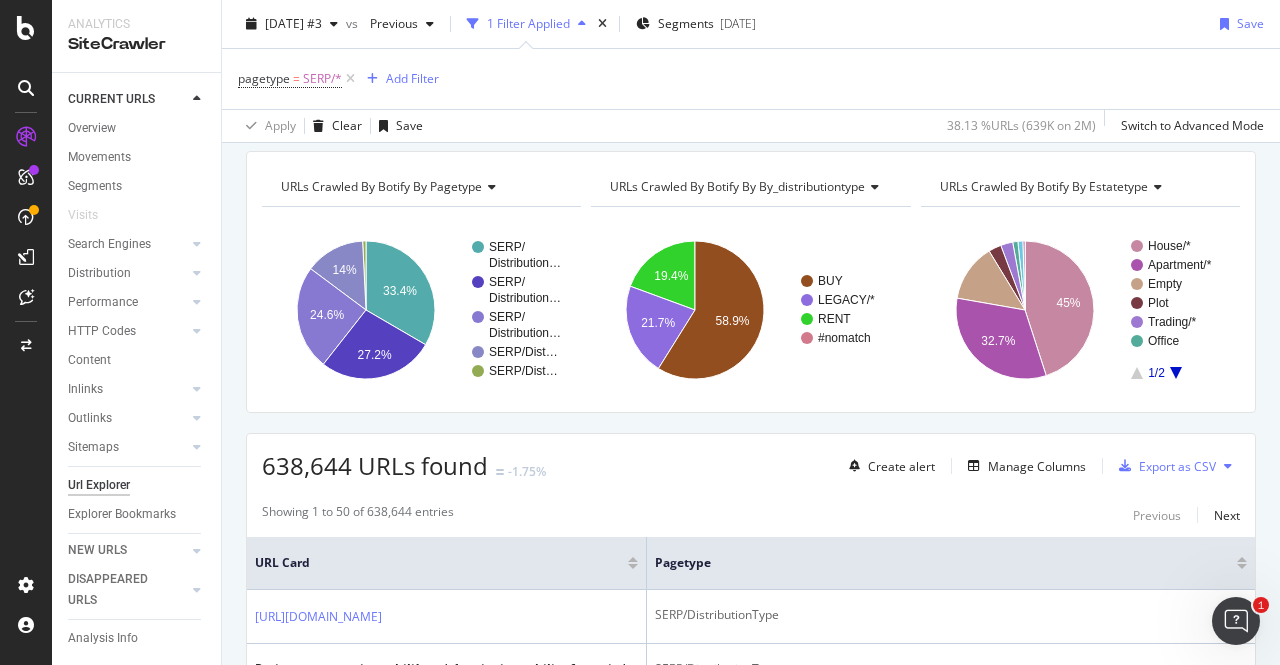 scroll, scrollTop: 68, scrollLeft: 0, axis: vertical 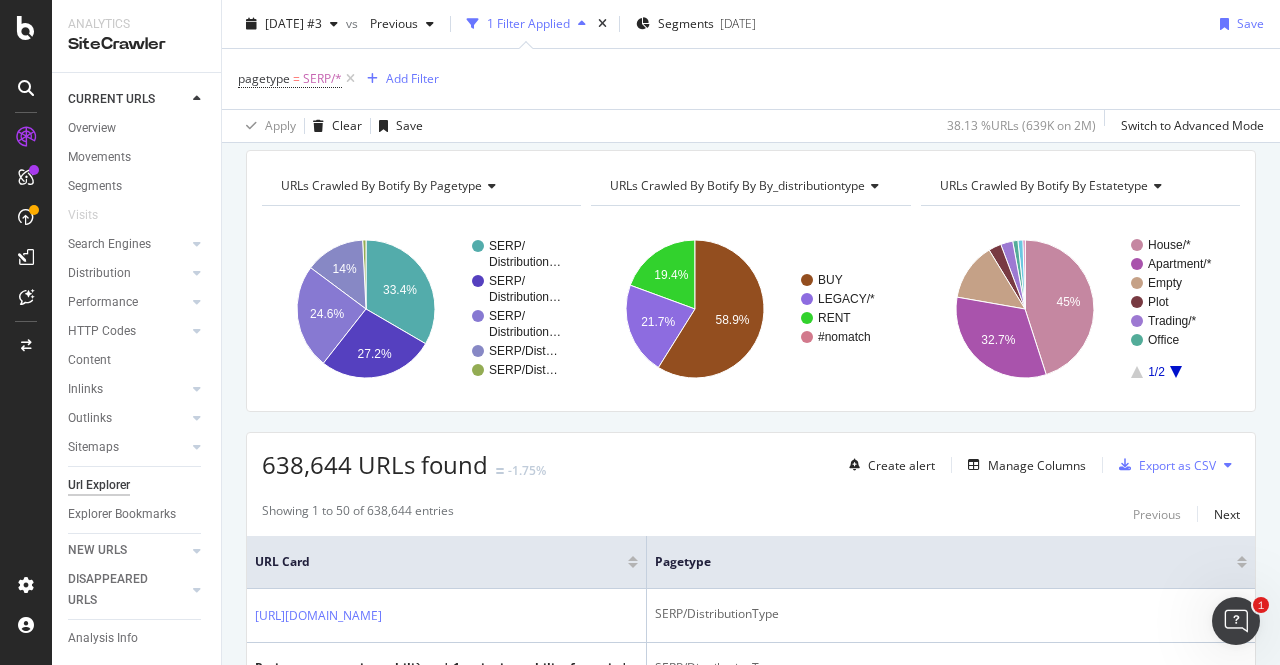 click 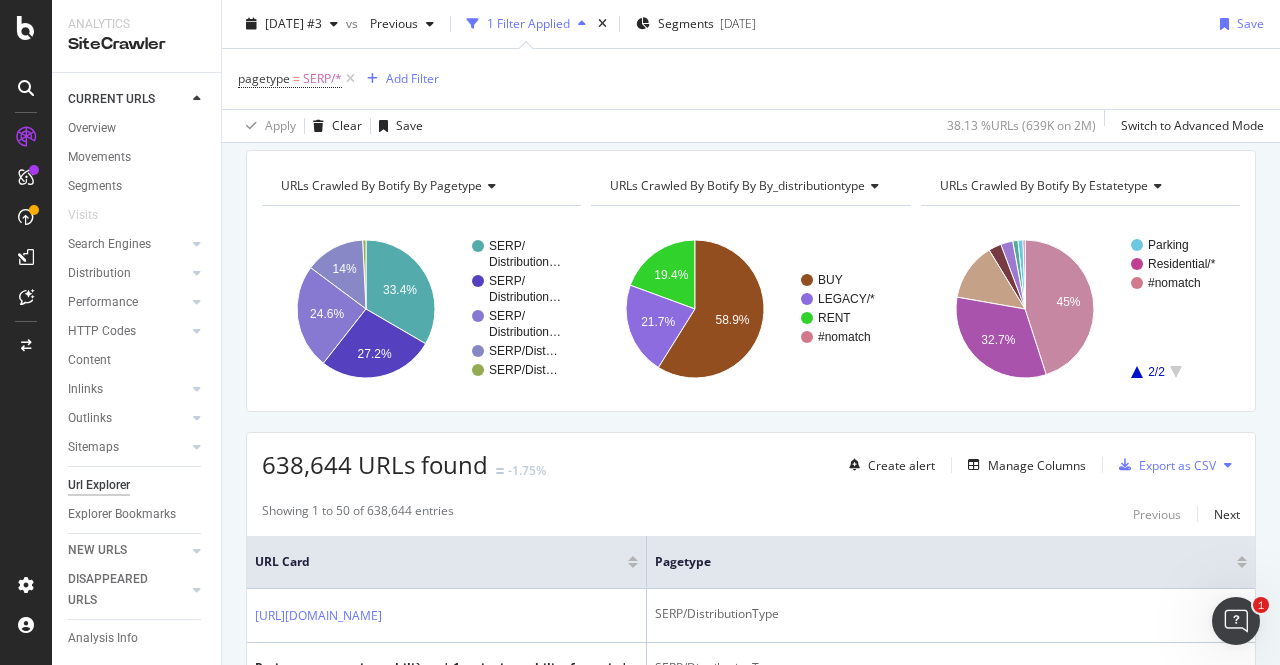 click 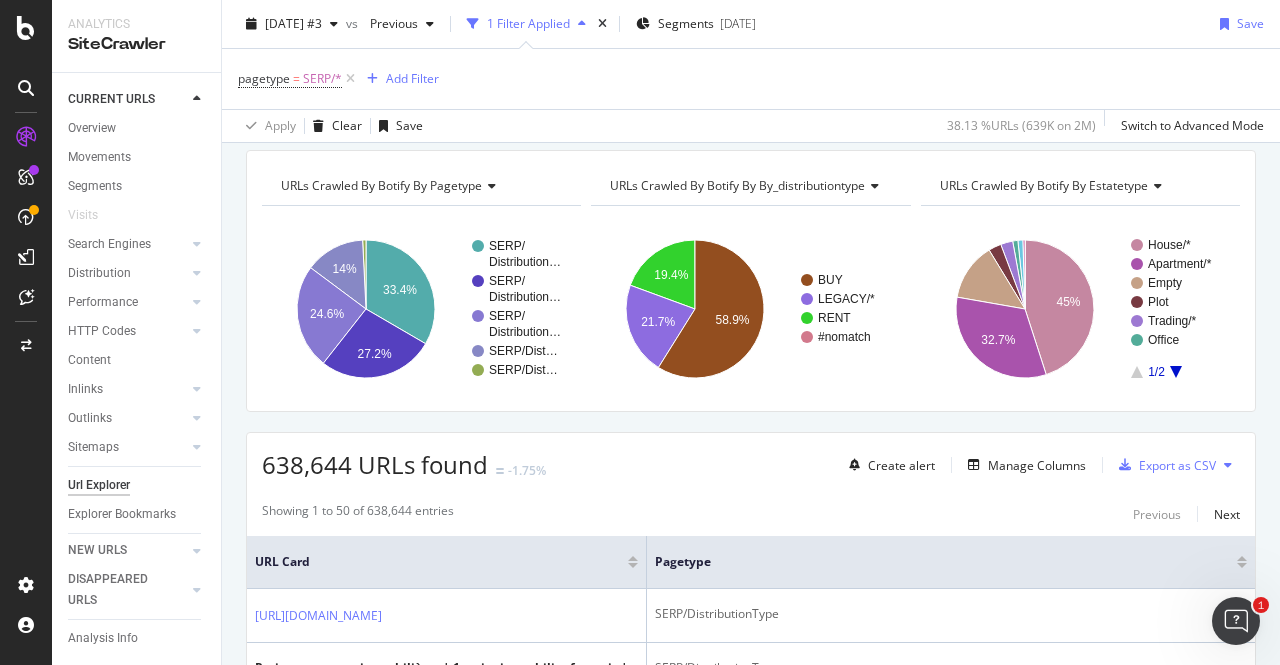 click 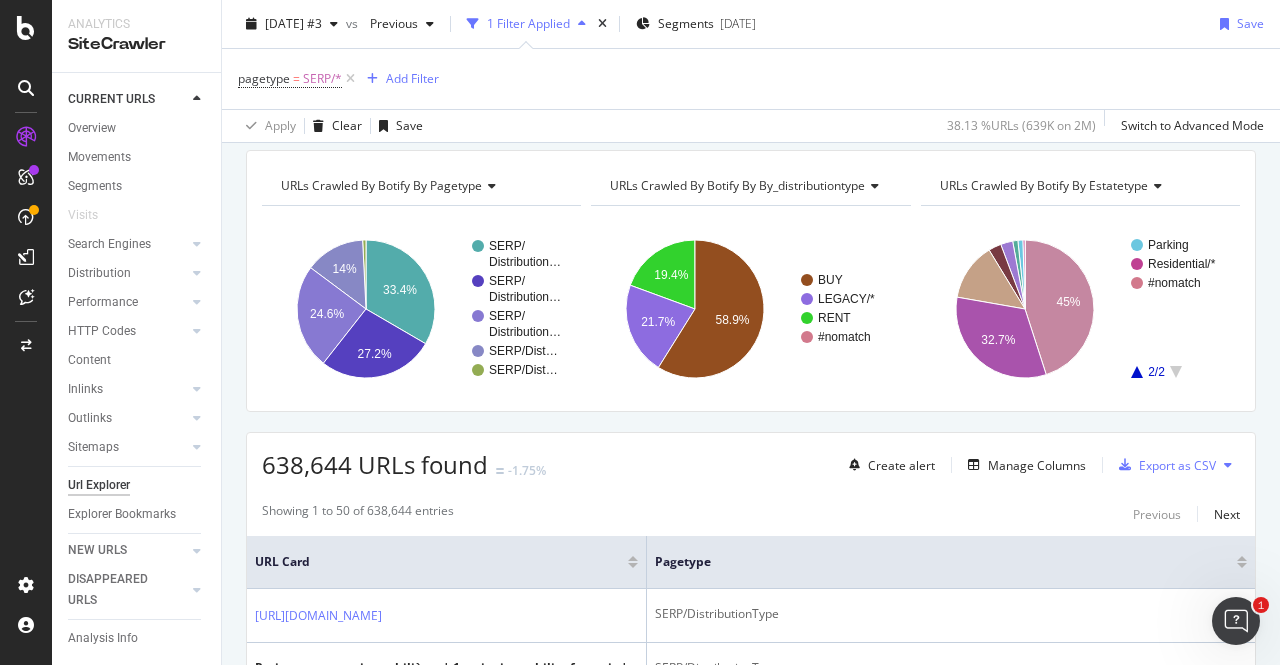 click on "URLs Crawled By Botify By estatetype" at bounding box center (1044, 185) 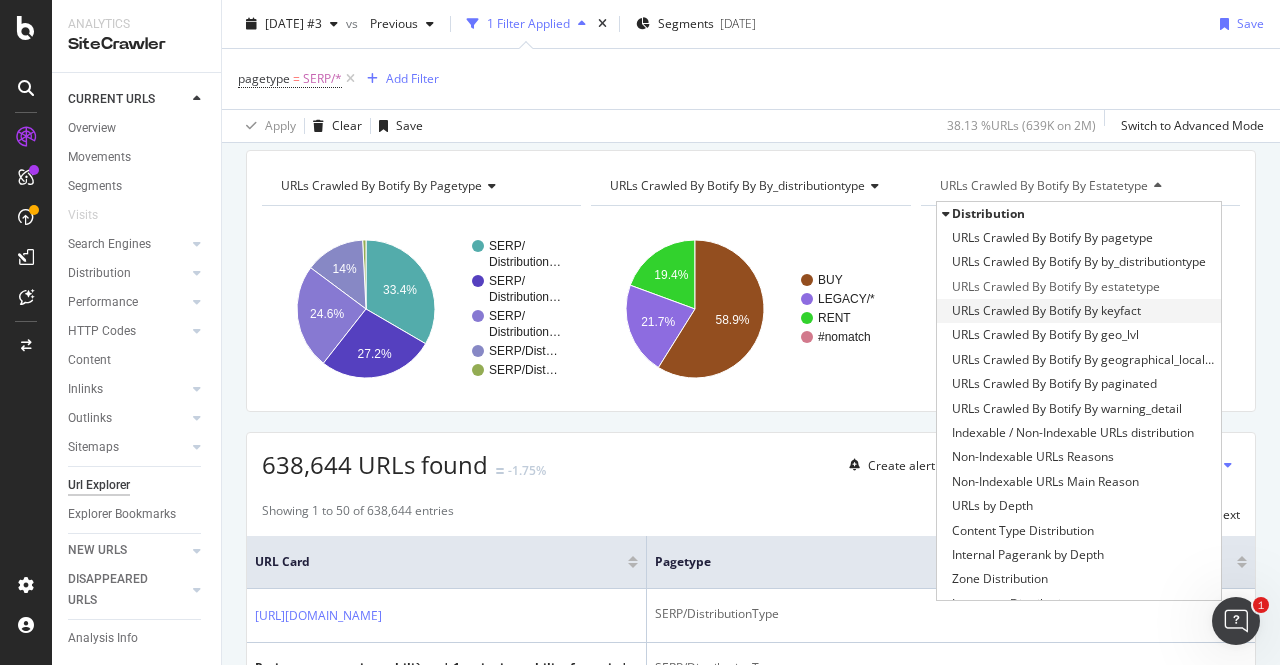 click on "URLs Crawled By Botify By keyfact" at bounding box center [1046, 311] 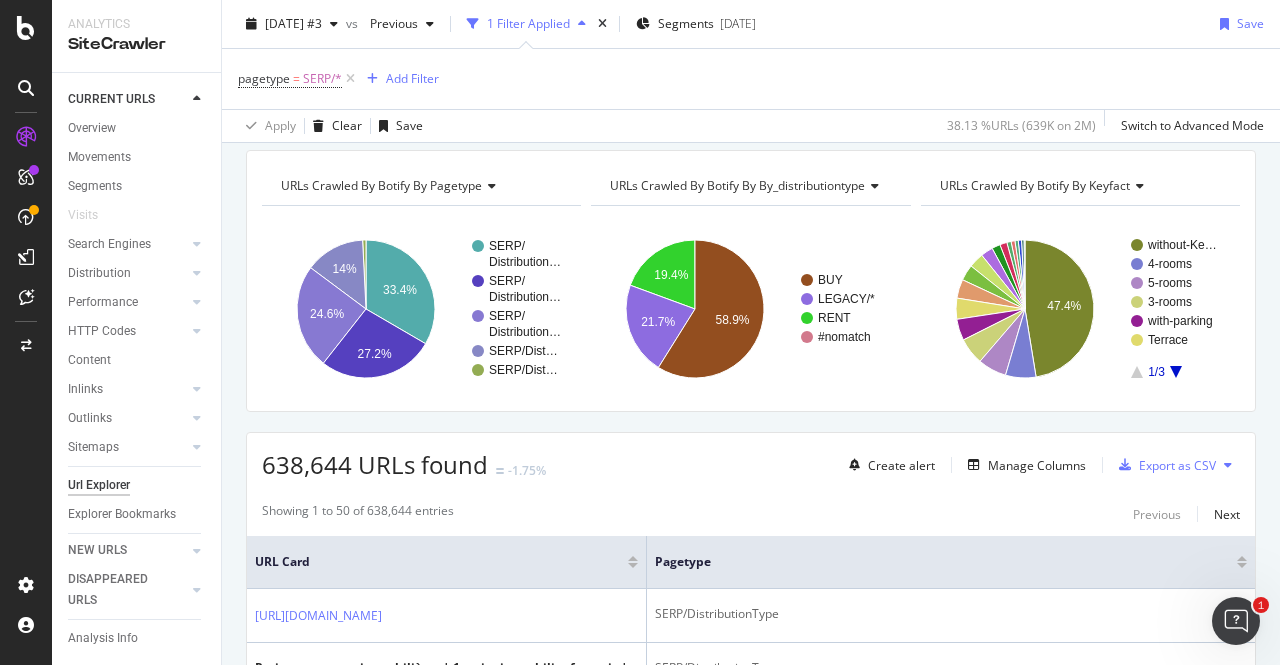 scroll, scrollTop: 109, scrollLeft: 0, axis: vertical 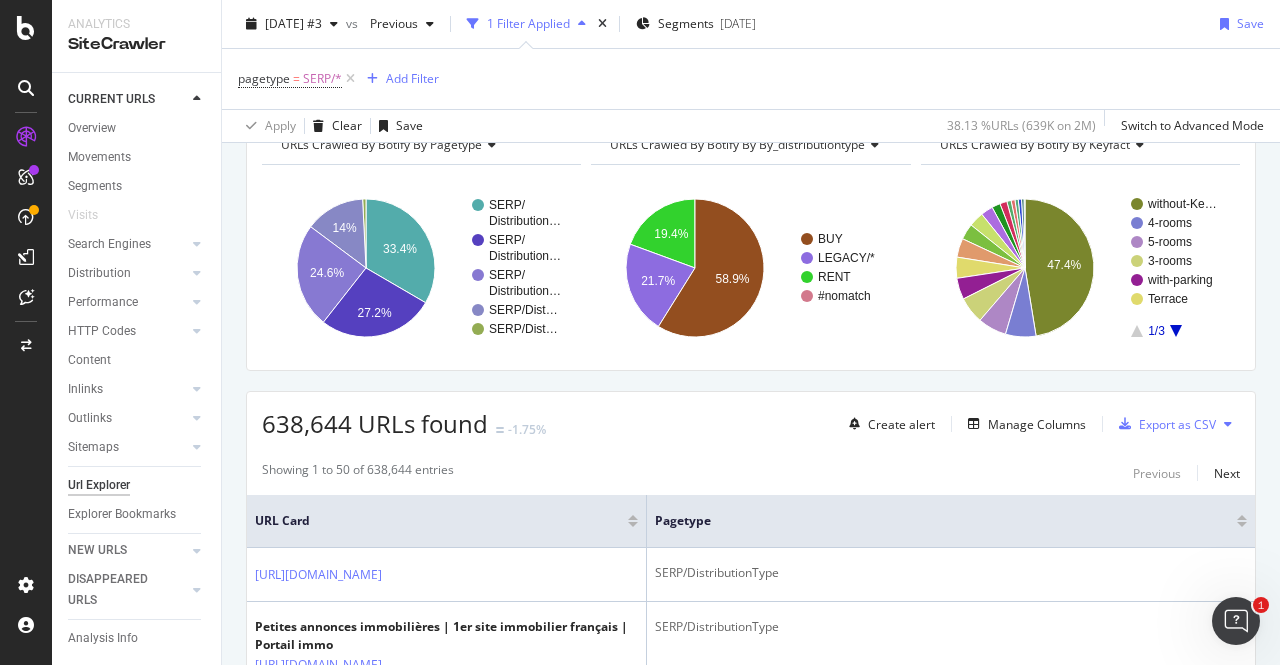 click 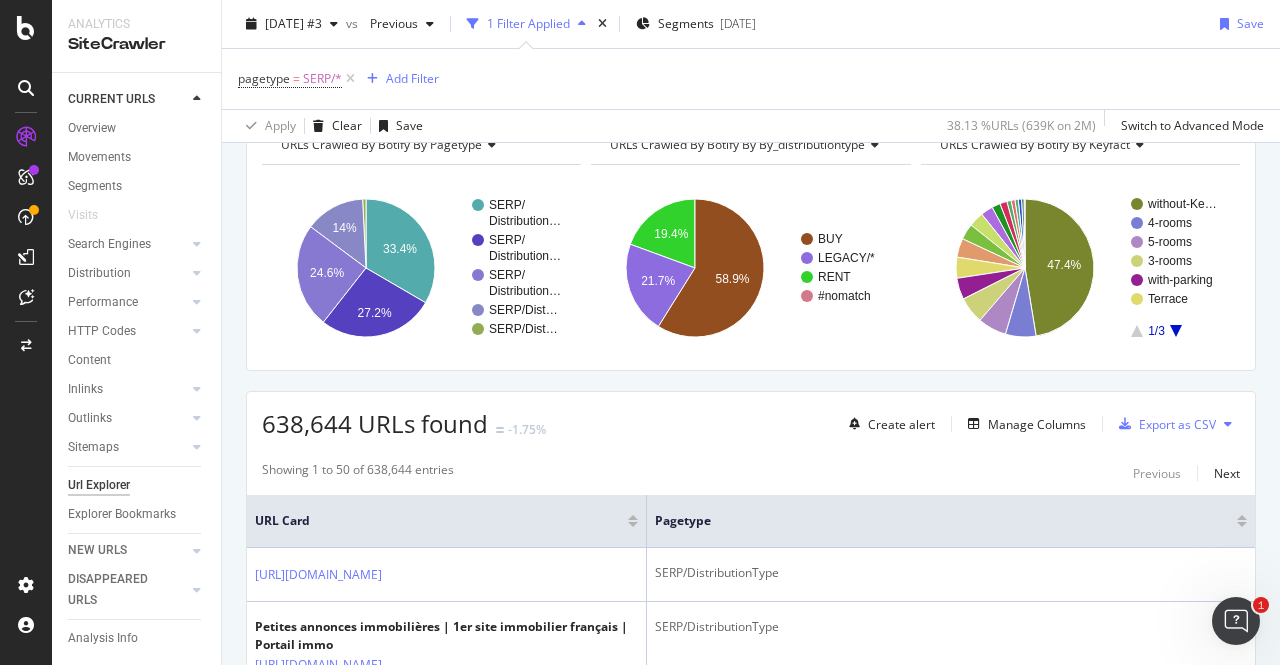 click 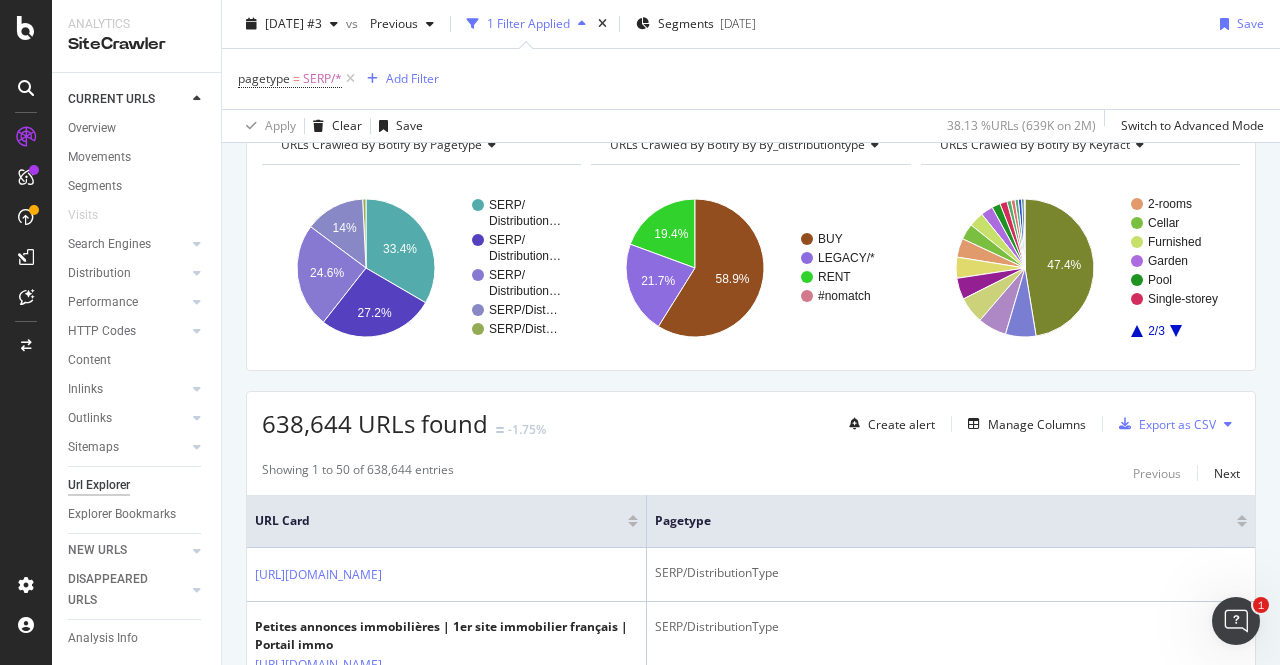 click 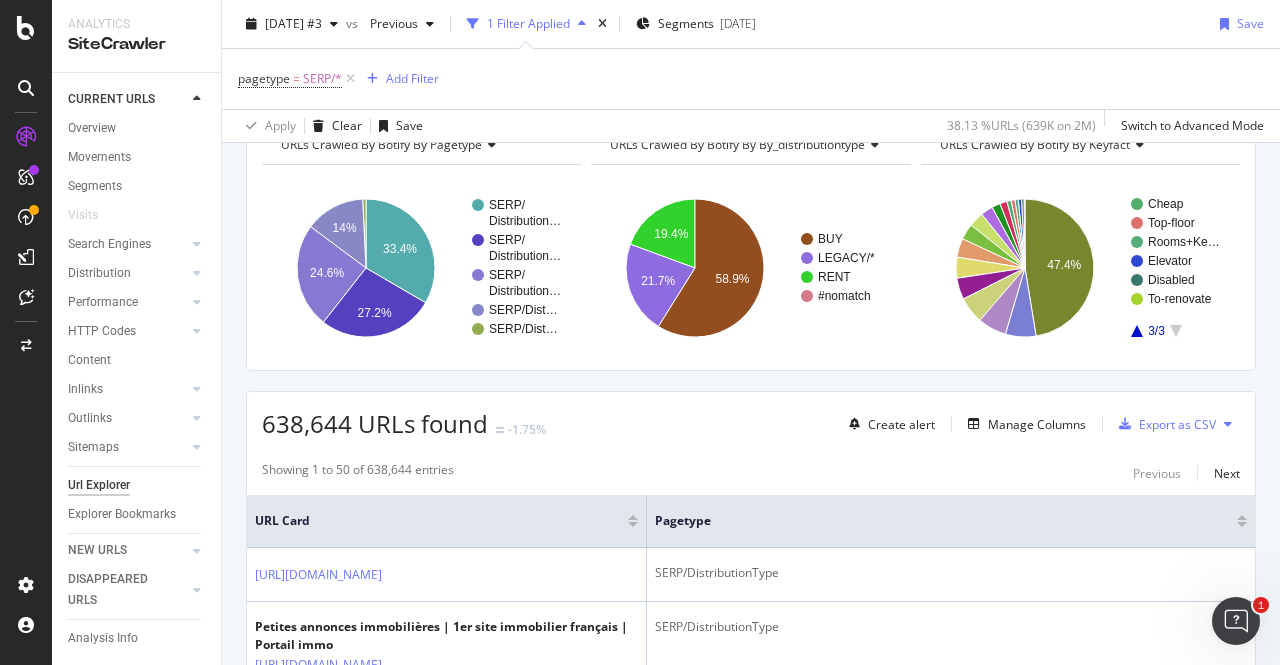 click 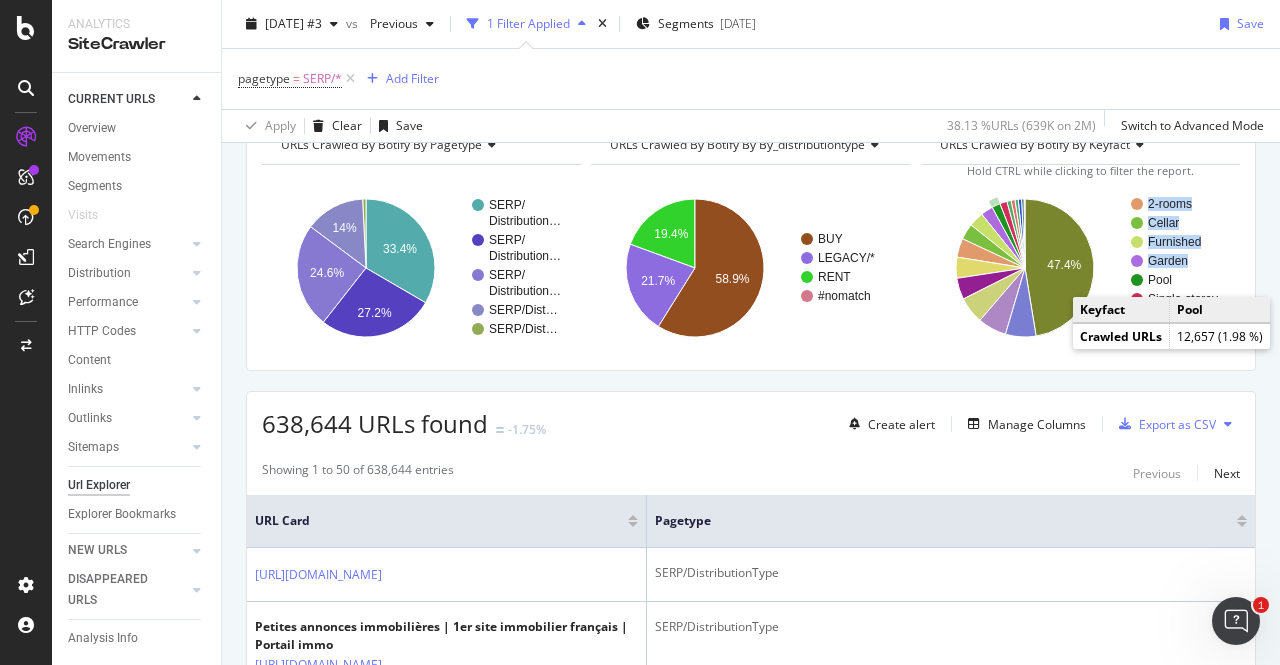 drag, startPoint x: 1211, startPoint y: 297, endPoint x: 1198, endPoint y: 286, distance: 17.029387 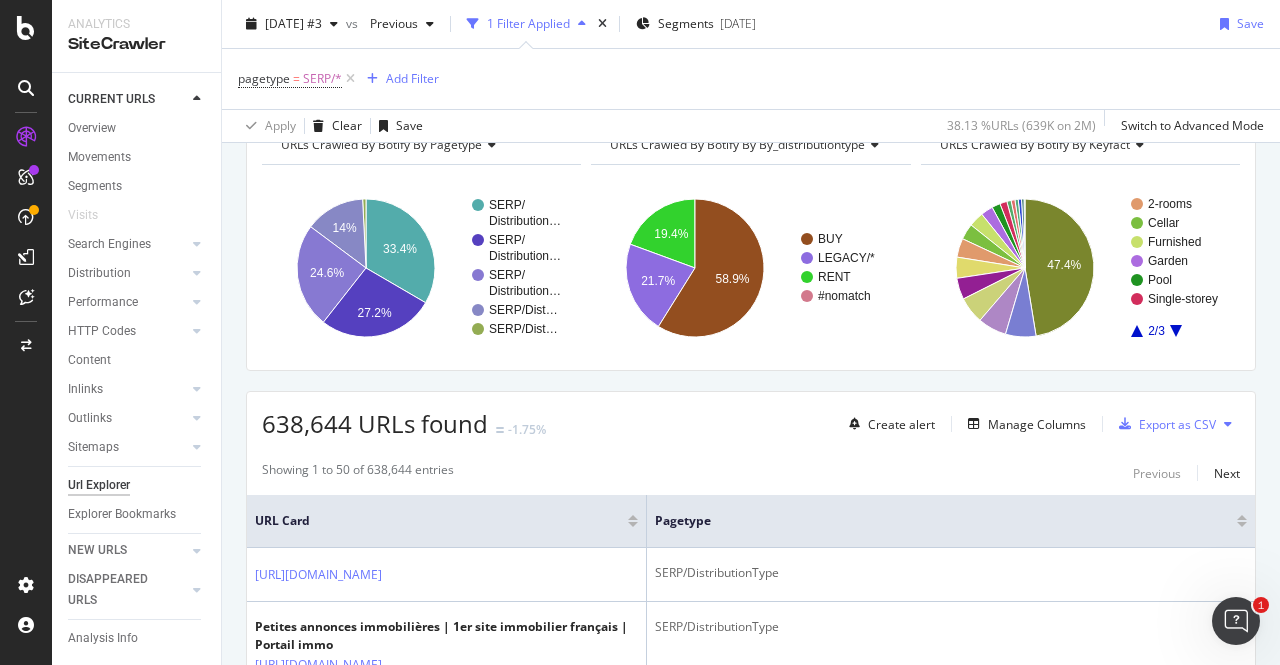 click on "URLs Crawled By Botify By pagetype
Chart (by Value) Table Expand Export as CSV Export as PNG Add to Custom Report
×
SERP/ Distribution… SERP/ Distribution… SERP/ Distribution… SERP/Dist… SERP/Dist… 33.4% 14% 24.6% 27.2% pagetype Crawled URLs SERP/DistributionType+Estatetype 213,275 SERP/DistributionType+Estatetype+Keyfacts 173,726 SERP/DistributionType+Estatetype+Rooms 157,066 SERP/DistributionType 89,595 SERP/DistributionType+Estatetype+Rooms+Keyfacts/* 4,982 SERP/Dist…
URLs Crawled By Botify By by_distributiontype
Chart (by Value) Table Expand Export as CSV Export as PNG Add to Custom Report
×
BUY LEGACY/* RENT #nomatch 19.4% 21.7% 58.9% by_DistributionType BUY RENT" at bounding box center [751, 240] 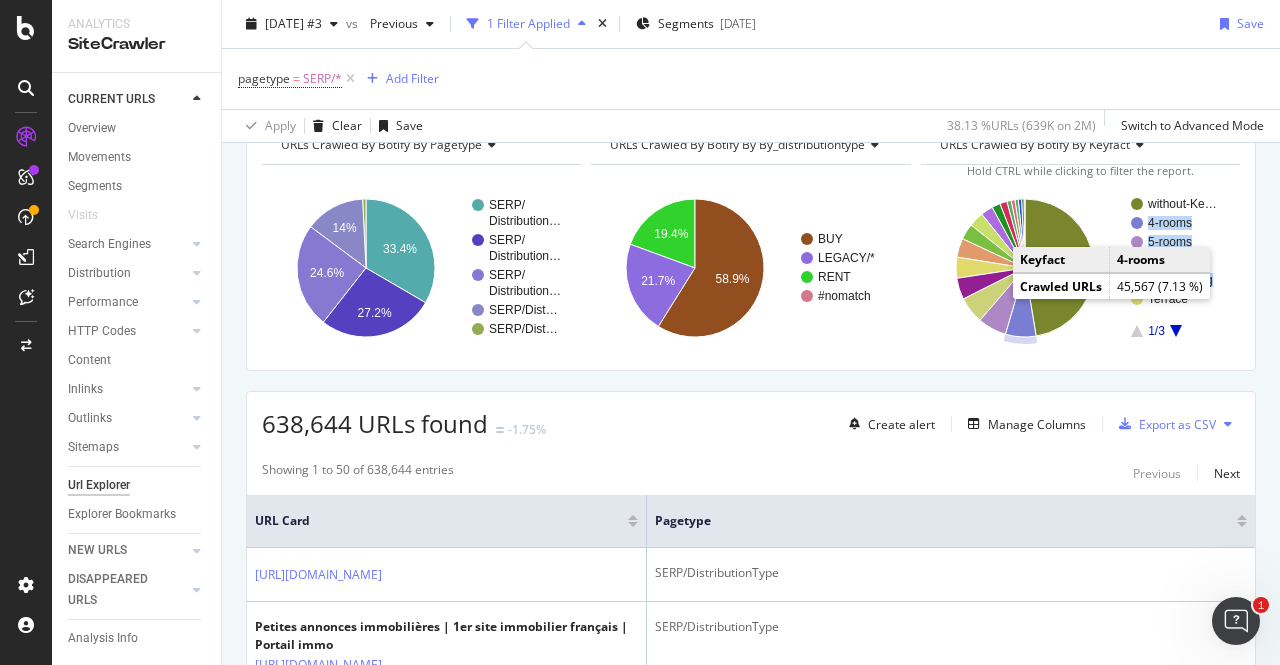 drag, startPoint x: 1180, startPoint y: 297, endPoint x: 1138, endPoint y: 227, distance: 81.63332 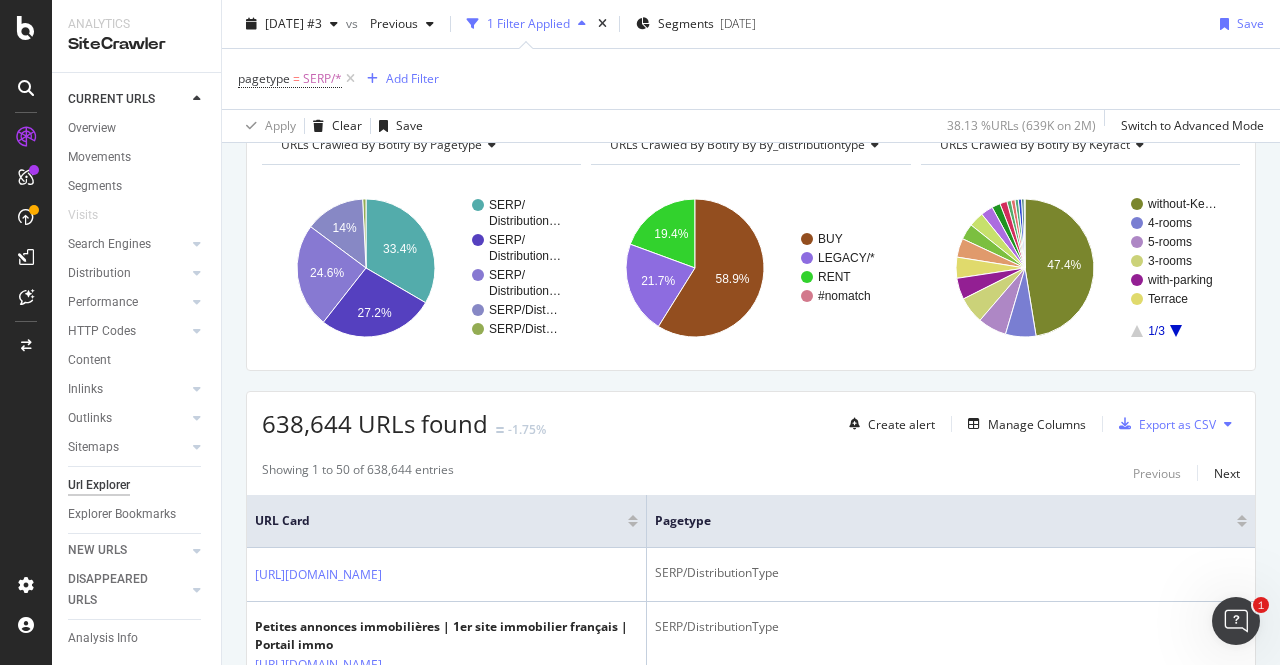 click 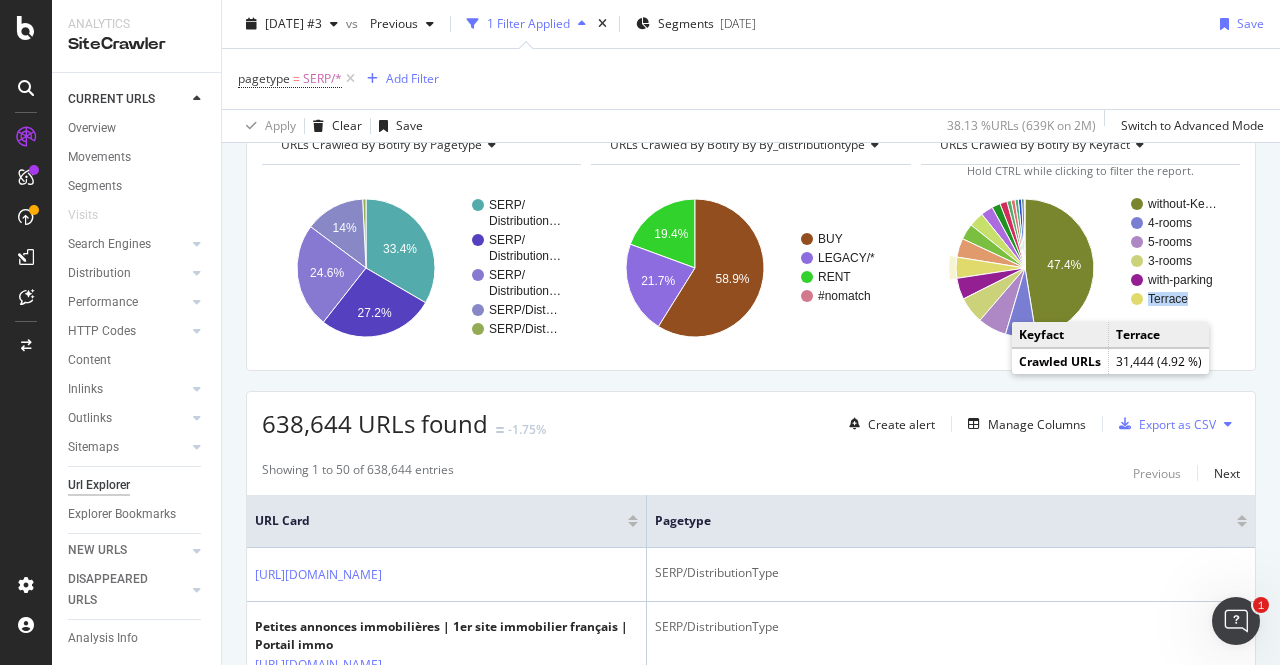 drag, startPoint x: 1187, startPoint y: 297, endPoint x: 1175, endPoint y: 295, distance: 12.165525 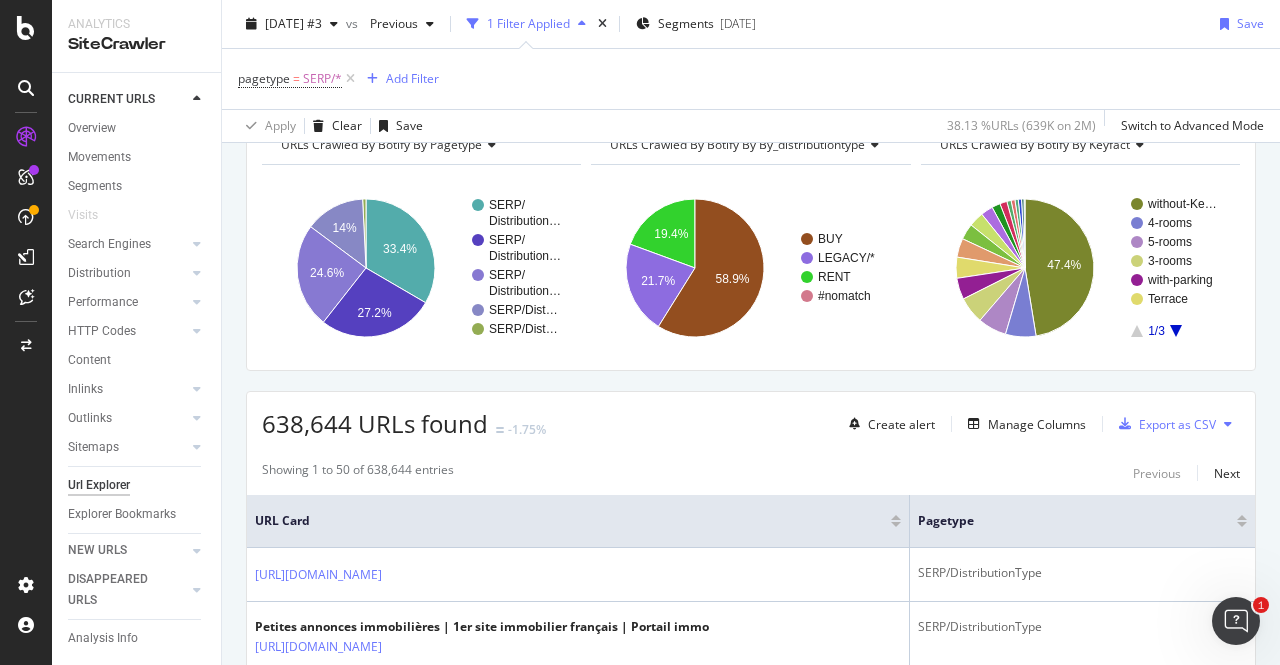 click 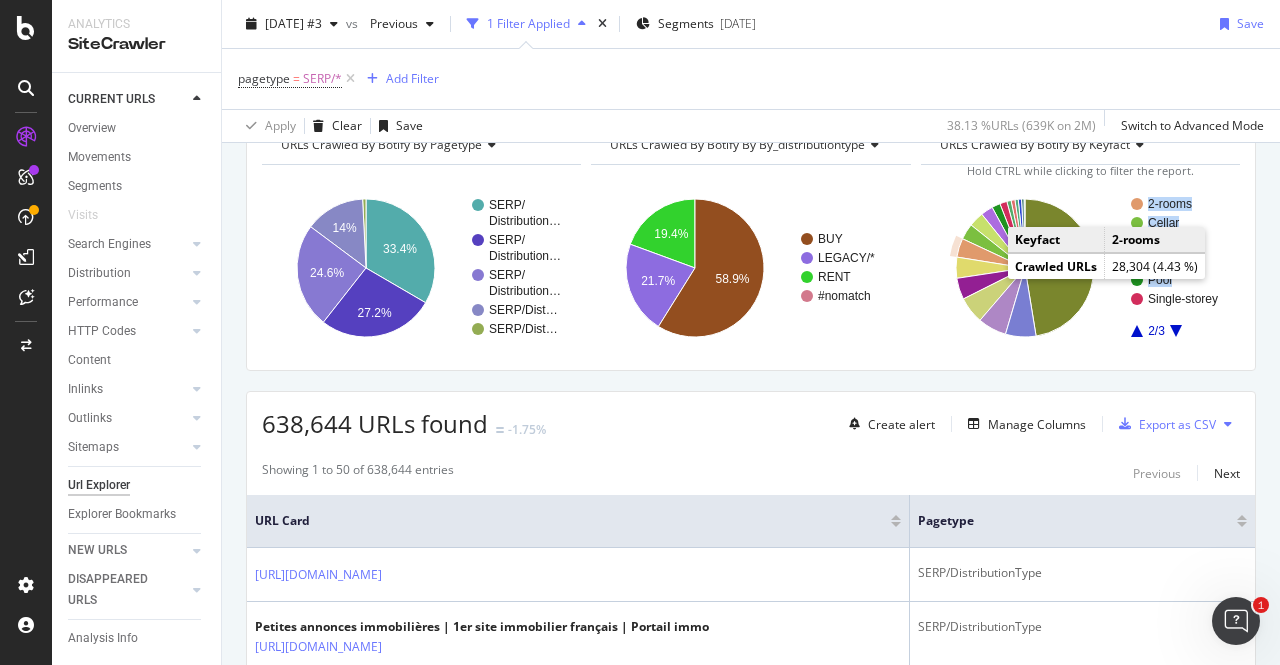 drag, startPoint x: 1208, startPoint y: 299, endPoint x: 1133, endPoint y: 207, distance: 118.69709 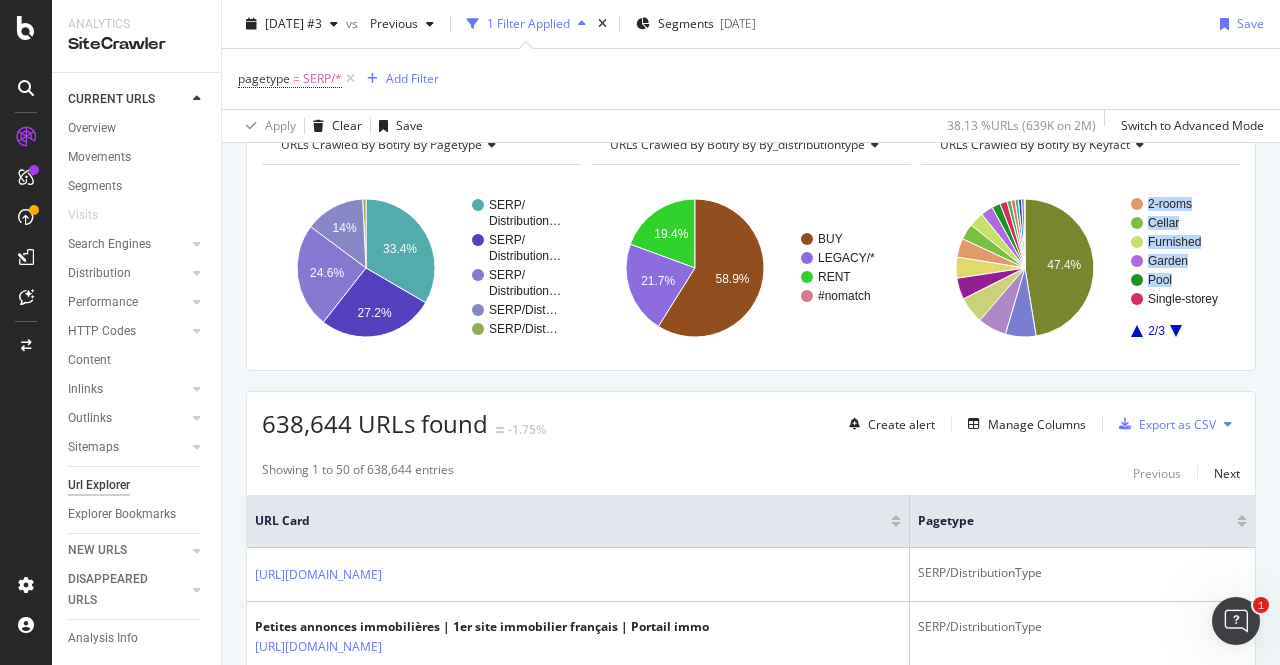 copy on "2-rooms Cellar Furnished Garden Pool" 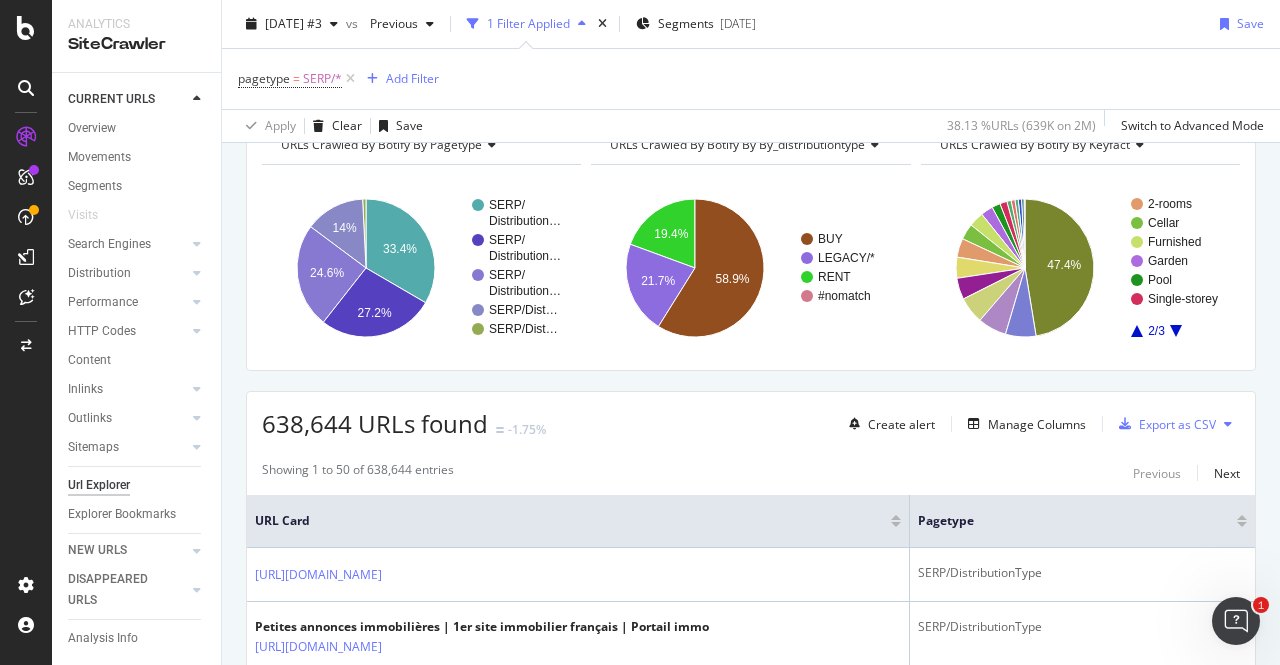 click 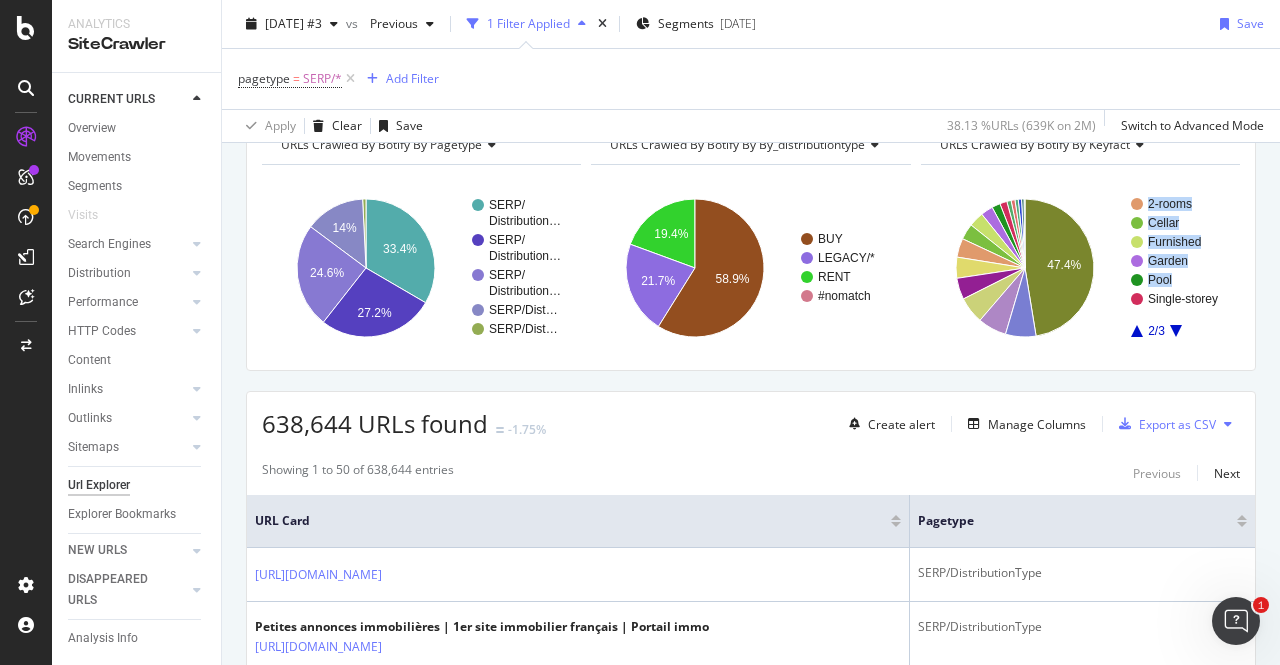 drag, startPoint x: 1136, startPoint y: 298, endPoint x: 1210, endPoint y: 295, distance: 74.06078 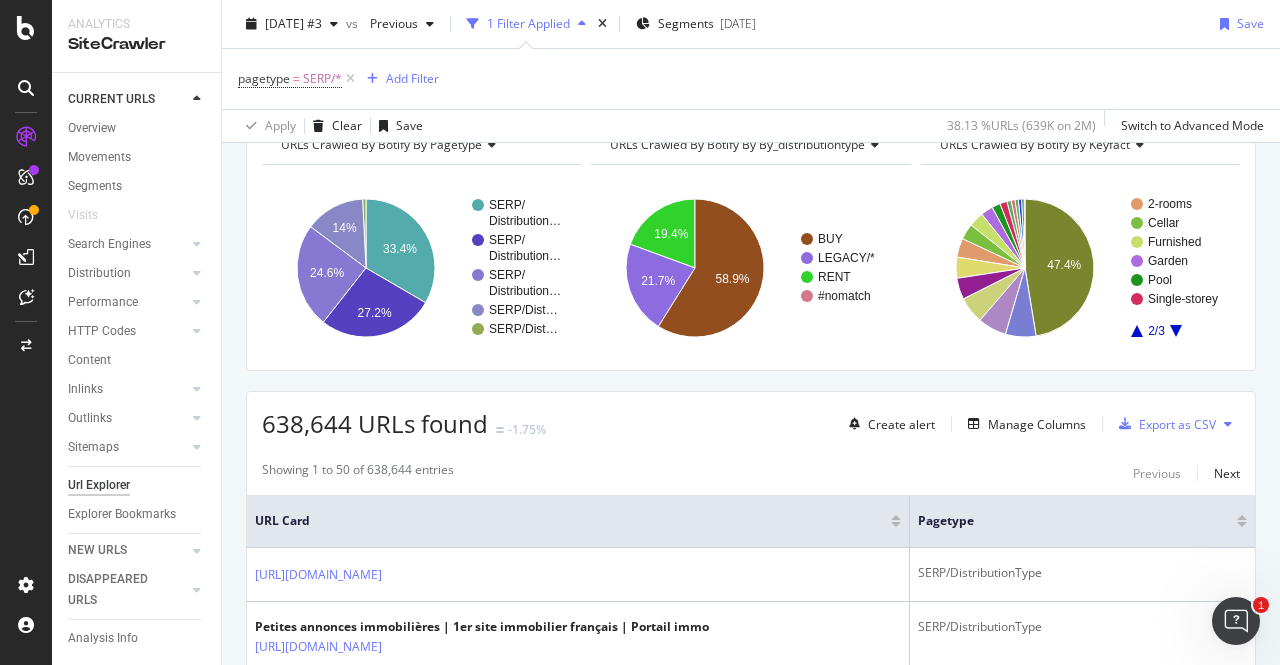 click on "URLs Crawled By Botify By pagetype
Chart (by Value) Table Expand Export as CSV Export as PNG Add to Custom Report
×
SERP/ Distribution… SERP/ Distribution… SERP/ Distribution… SERP/Dist… SERP/Dist… 33.4% 14% 24.6% 27.2% pagetype Crawled URLs SERP/DistributionType+Estatetype 213,275 SERP/DistributionType+Estatetype+Keyfacts 173,726 SERP/DistributionType+Estatetype+Rooms 157,066 SERP/DistributionType 89,595 SERP/DistributionType+Estatetype+Rooms+Keyfacts/* 4,982 SERP/Dist…
URLs Crawled By Botify By by_distributiontype
Chart (by Value) Table Expand Export as CSV Export as PNG Add to Custom Report
×
BUY LEGACY/* RENT #nomatch 19.4% 21.7% 58.9% by_DistributionType BUY RENT" at bounding box center [751, 2400] 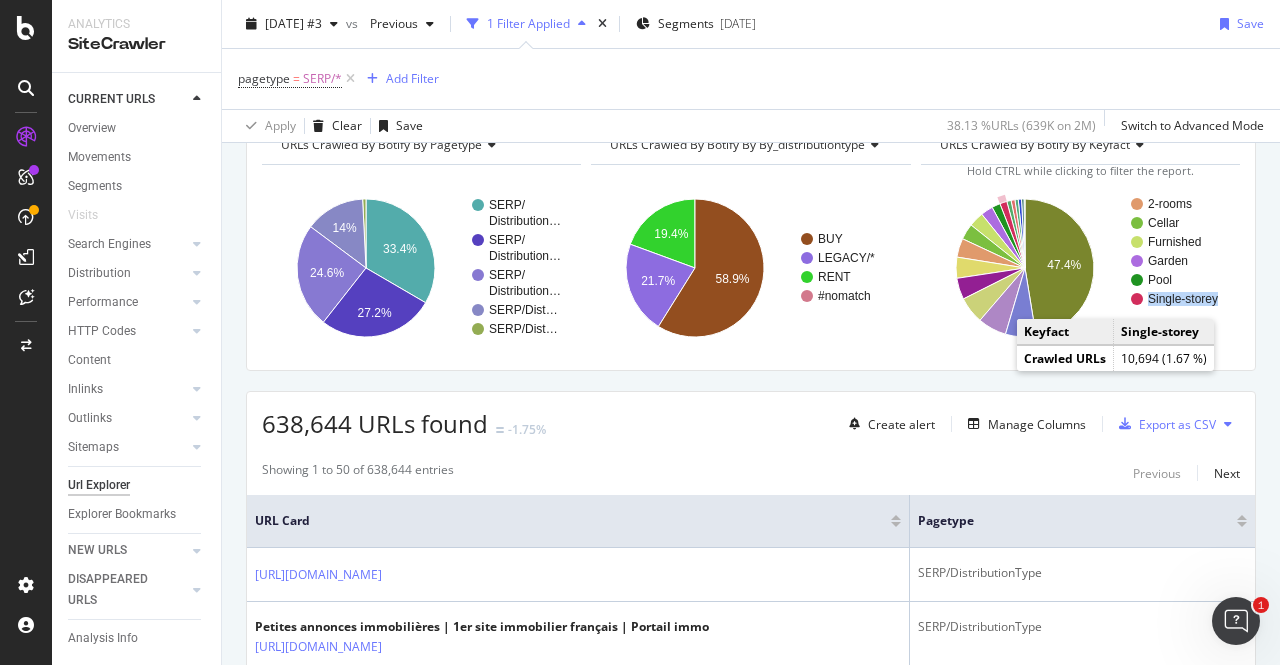 drag, startPoint x: 1137, startPoint y: 297, endPoint x: 1207, endPoint y: 295, distance: 70.028564 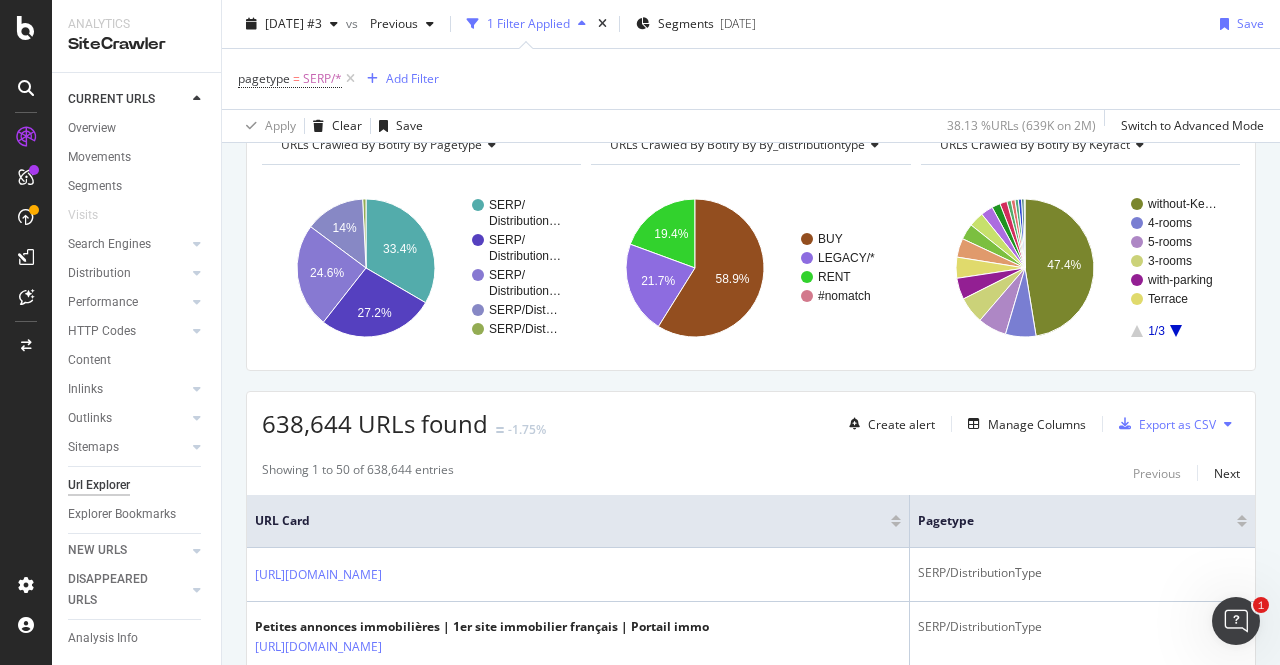 click 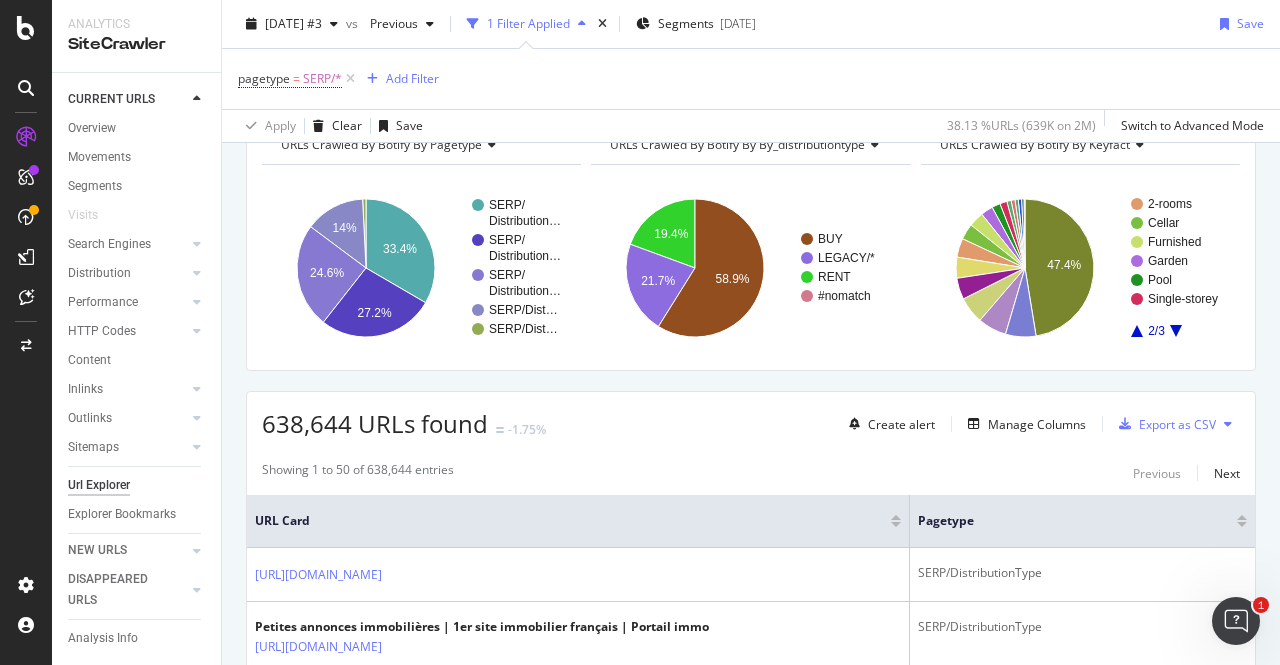 click 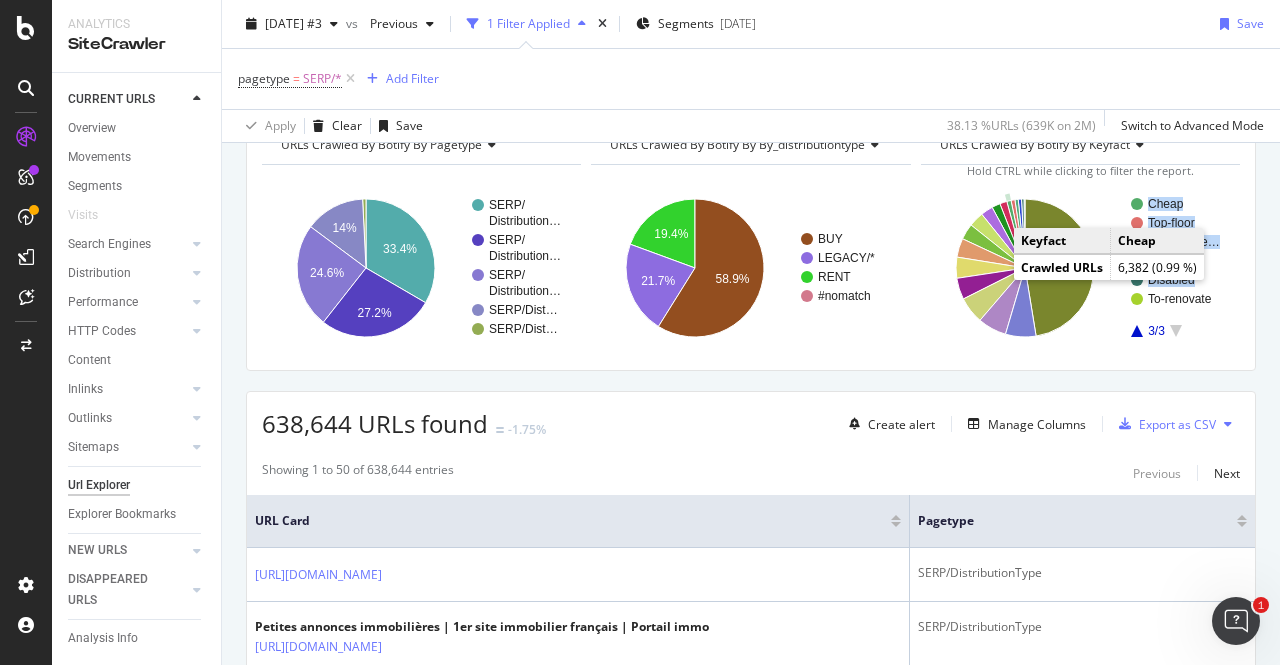 drag, startPoint x: 1206, startPoint y: 296, endPoint x: 1138, endPoint y: 207, distance: 112.00446 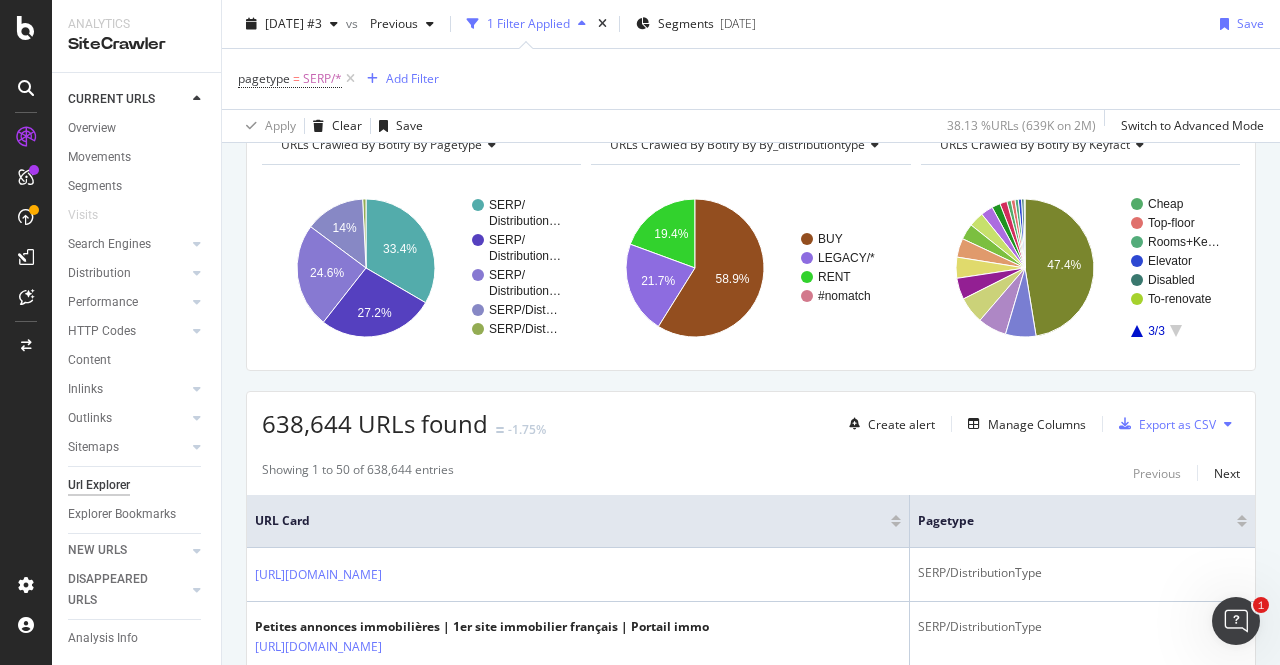 click on "URLs Crawled By Botify By pagetype
Chart (by Value) Table Expand Export as CSV Export as PNG Add to Custom Report
×
SERP/ Distribution… SERP/ Distribution… SERP/ Distribution… SERP/Dist… SERP/Dist… 33.4% 14% 24.6% 27.2% pagetype Crawled URLs SERP/DistributionType+Estatetype 213,275 SERP/DistributionType+Estatetype+Keyfacts 173,726 SERP/DistributionType+Estatetype+Rooms 157,066 SERP/DistributionType 89,595 SERP/DistributionType+Estatetype+Rooms+Keyfacts/* 4,982 SERP/Dist…
URLs Crawled By Botify By by_distributiontype
Chart (by Value) Table Expand Export as CSV Export as PNG Add to Custom Report
×
BUY LEGACY/* RENT #nomatch 19.4% 21.7% 58.9% by_DistributionType BUY RENT" at bounding box center (751, 2400) 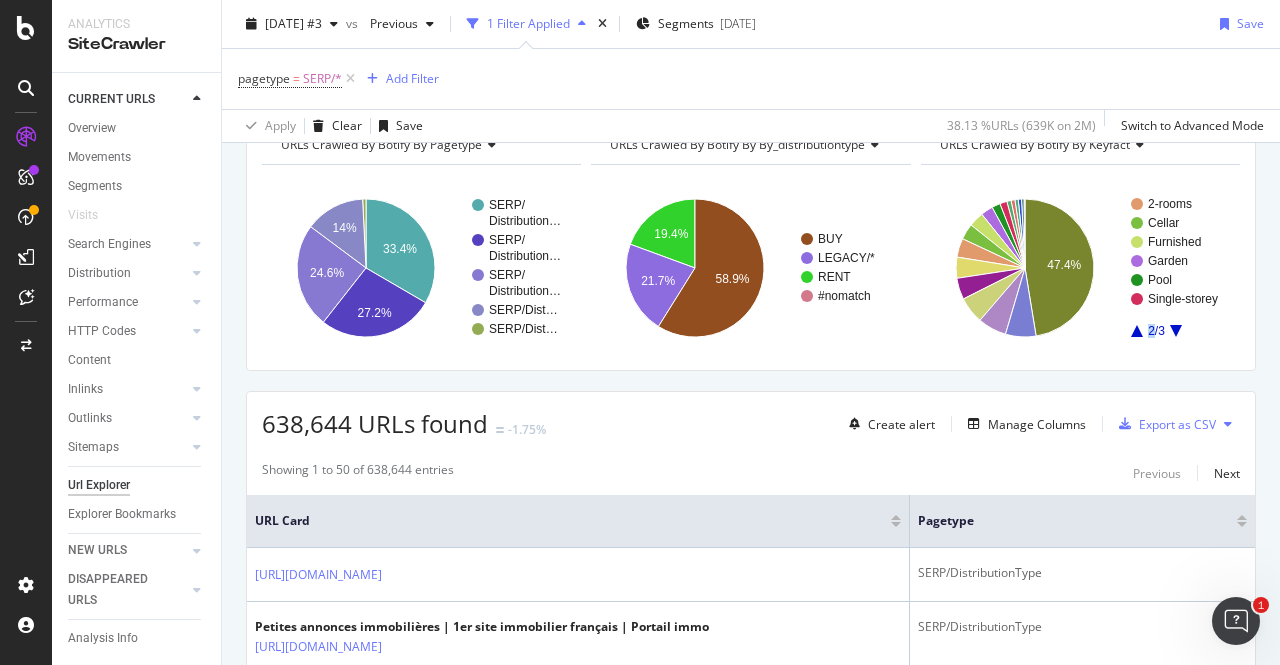 click 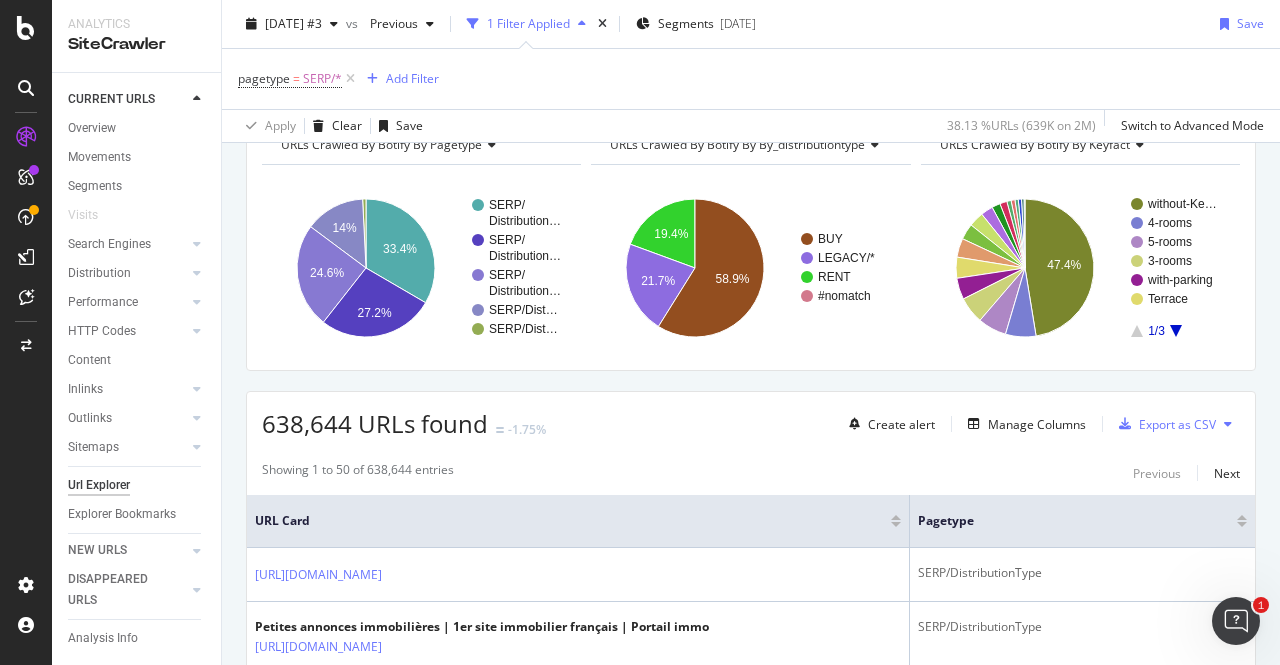 click 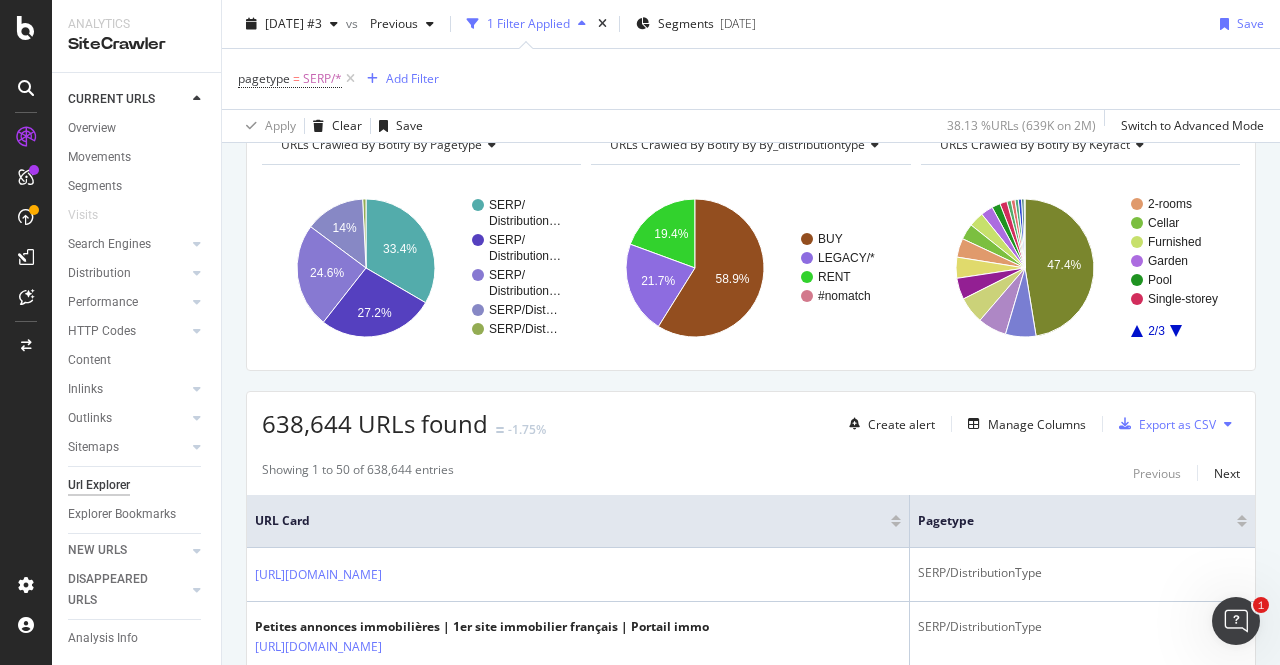 click 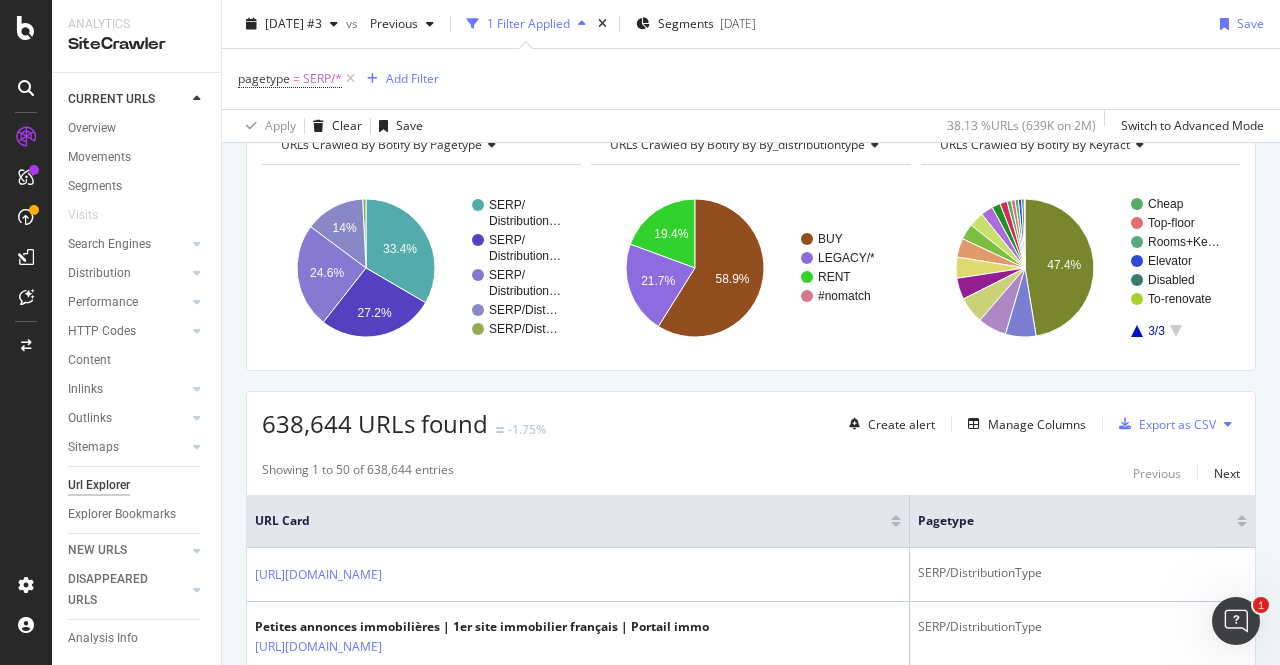 click on "38.13 %  URLs ( 639K on 2M )" at bounding box center [1017, 126] 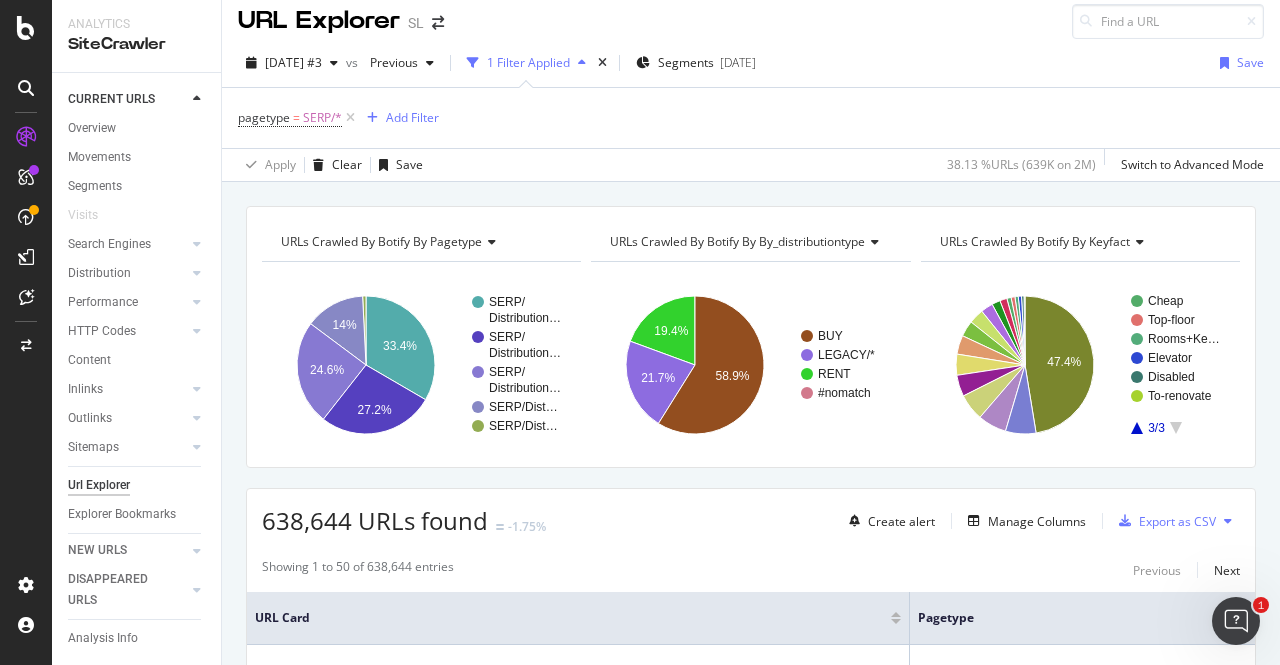 click on "URLs Crawled By Botify By keyfact" at bounding box center (1035, 241) 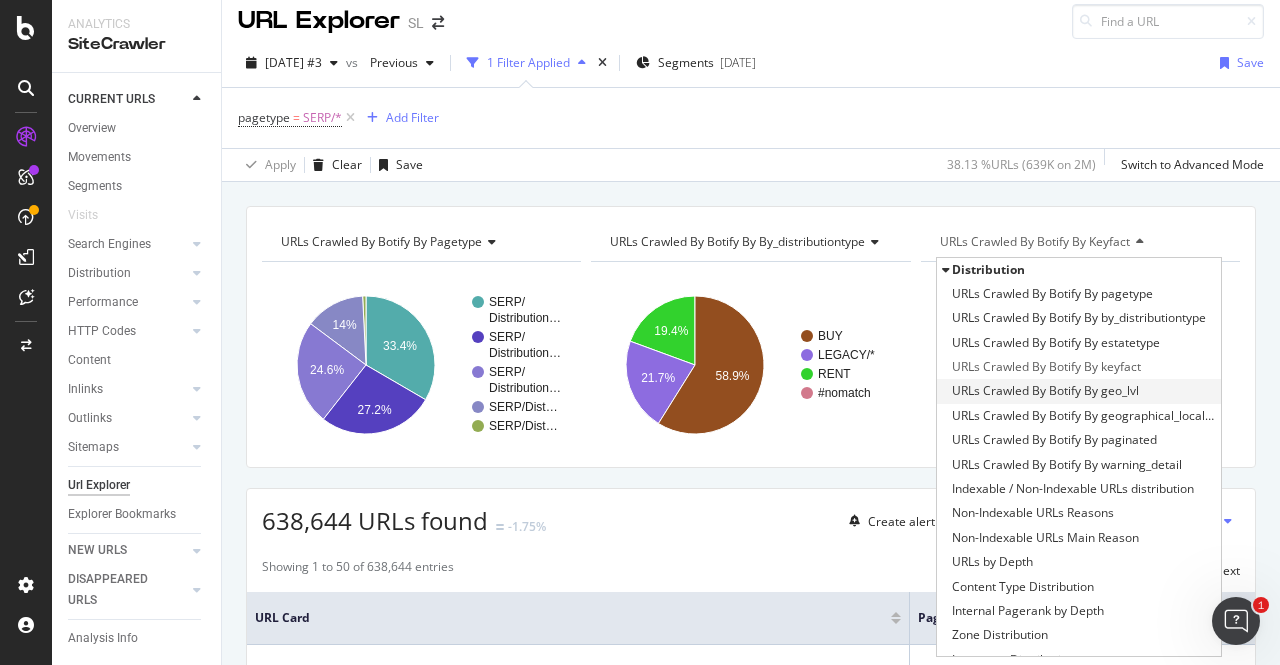 click on "URLs Crawled By Botify By geo_lvl" at bounding box center (1045, 391) 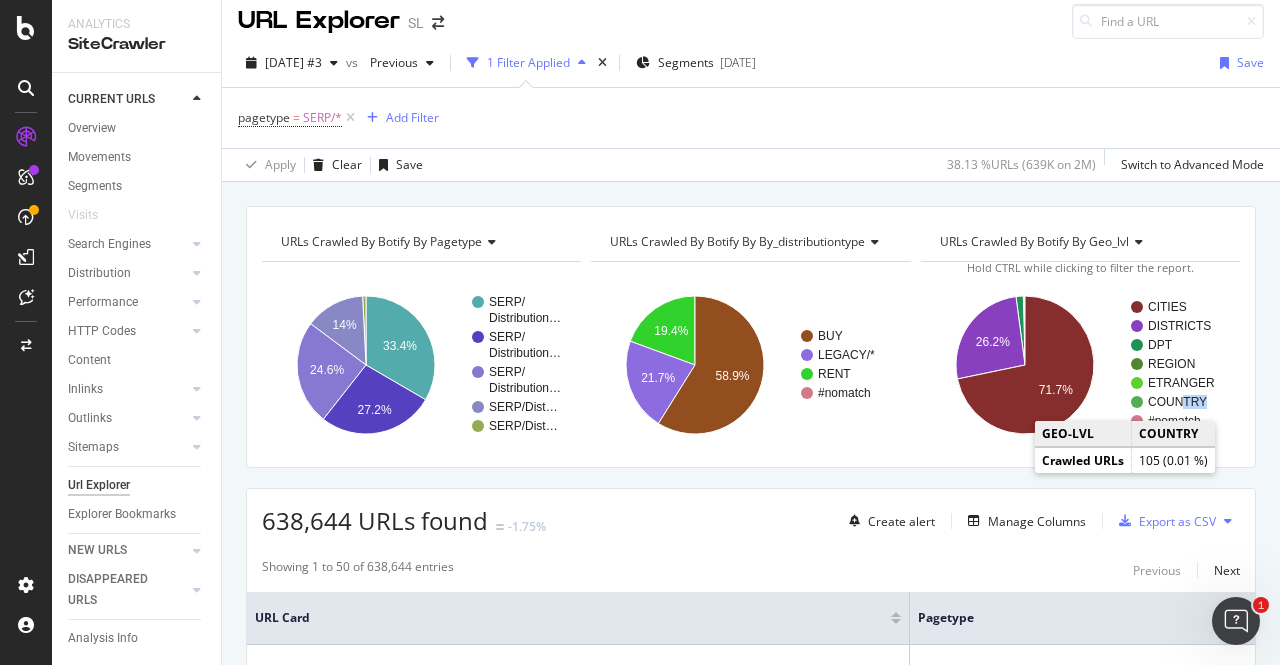 drag, startPoint x: 1198, startPoint y: 425, endPoint x: 1169, endPoint y: 400, distance: 38.28838 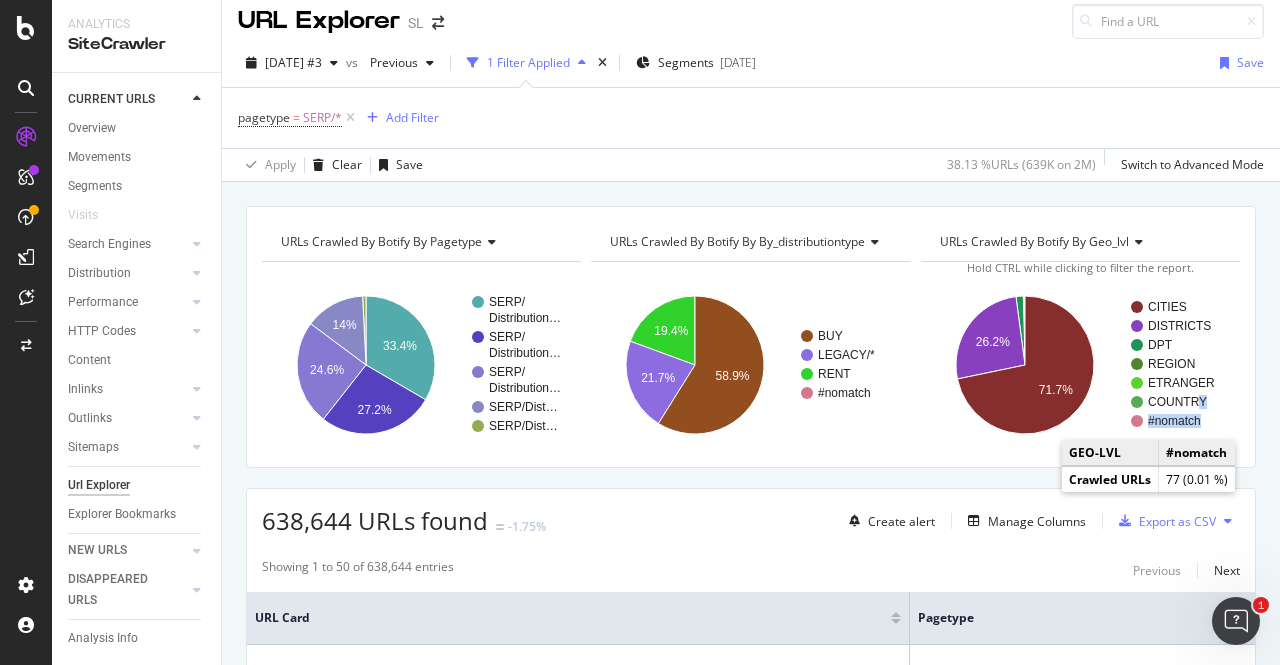 drag, startPoint x: 1137, startPoint y: 303, endPoint x: 1187, endPoint y: 423, distance: 130 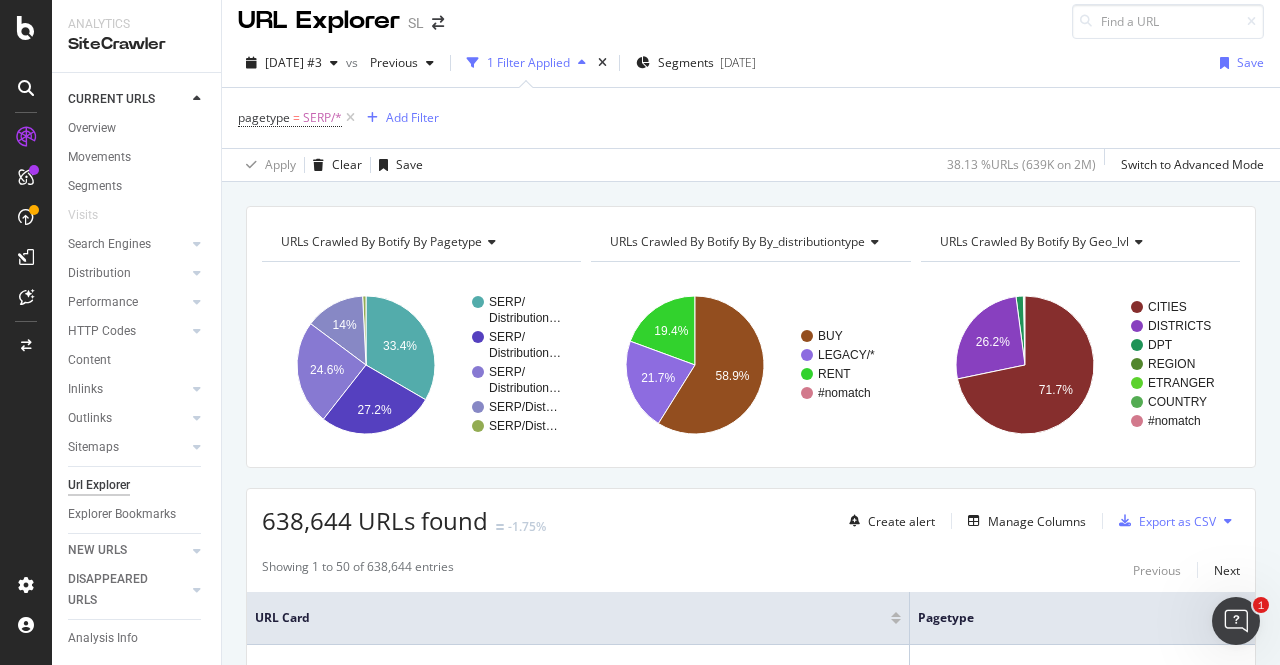 click on "URLs Crawled By Botify By pagetype
Chart (by Value) Table Expand Export as CSV Export as PNG Add to Custom Report
×
SERP/ Distribution… SERP/ Distribution… SERP/ Distribution… SERP/Dist… SERP/Dist… 33.4% 14% 24.6% 27.2% pagetype Crawled URLs SERP/DistributionType+Estatetype 213,275 SERP/DistributionType+Estatetype+Keyfacts 173,726 SERP/DistributionType+Estatetype+Rooms 157,066 SERP/DistributionType 89,595 SERP/DistributionType+Estatetype+Rooms+Keyfacts/* 4,982 SERP/Dist…
URLs Crawled By Botify By by_distributiontype
Chart (by Value) Table Expand Export as CSV Export as PNG Add to Custom Report
×
BUY LEGACY/* RENT #nomatch 19.4% 21.7% 58.9% by_DistributionType BUY RENT" at bounding box center [751, 2497] 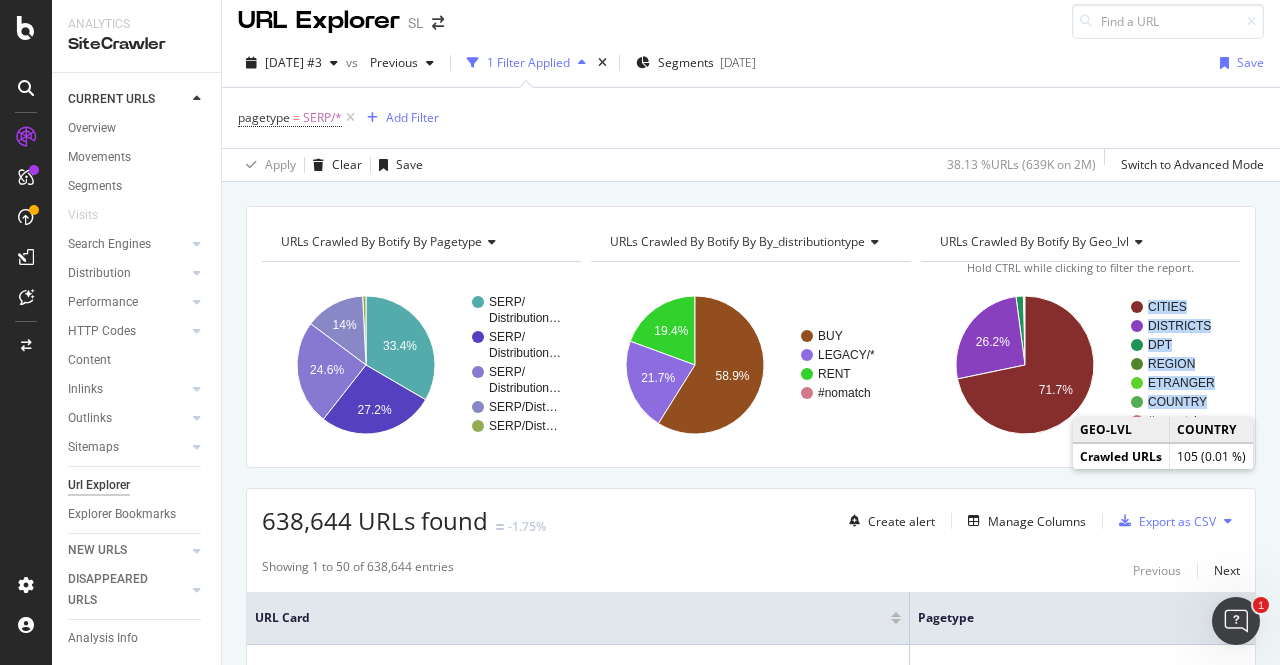 drag, startPoint x: 1140, startPoint y: 306, endPoint x: 1195, endPoint y: 405, distance: 113.25193 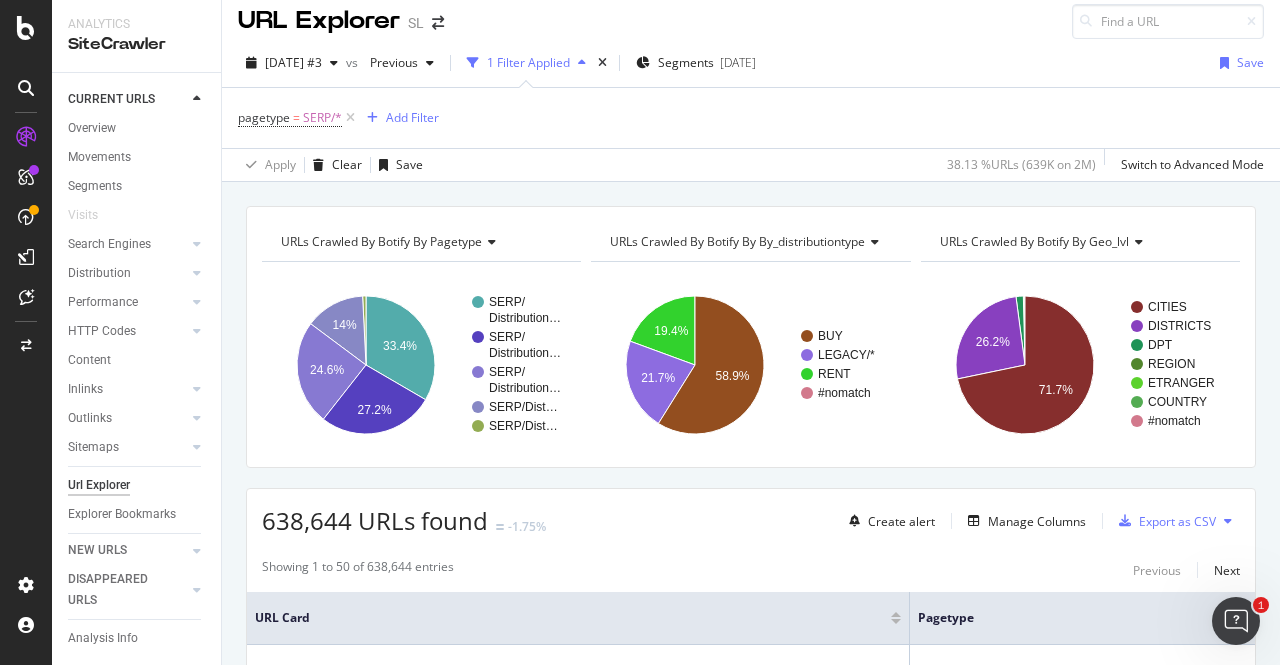click on "pagetype   =     SERP/* Add Filter" at bounding box center (751, 118) 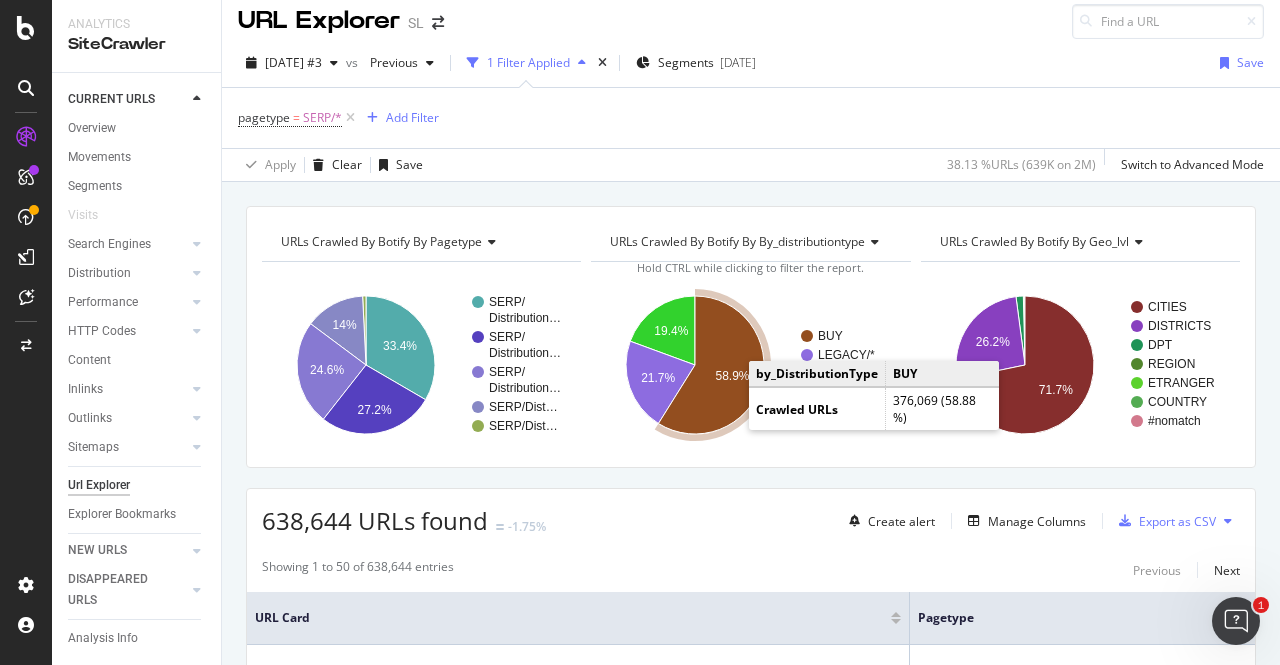 click 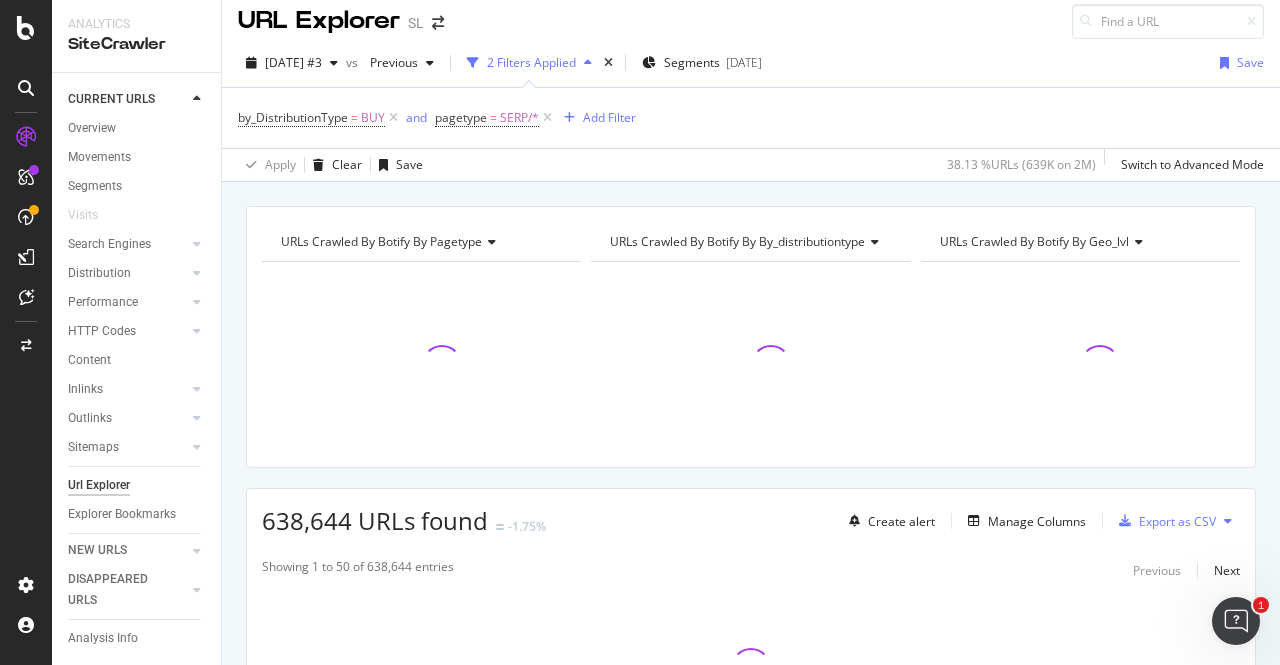 click on "URLs Crawled By Botify By geo_lvl" at bounding box center (1034, 241) 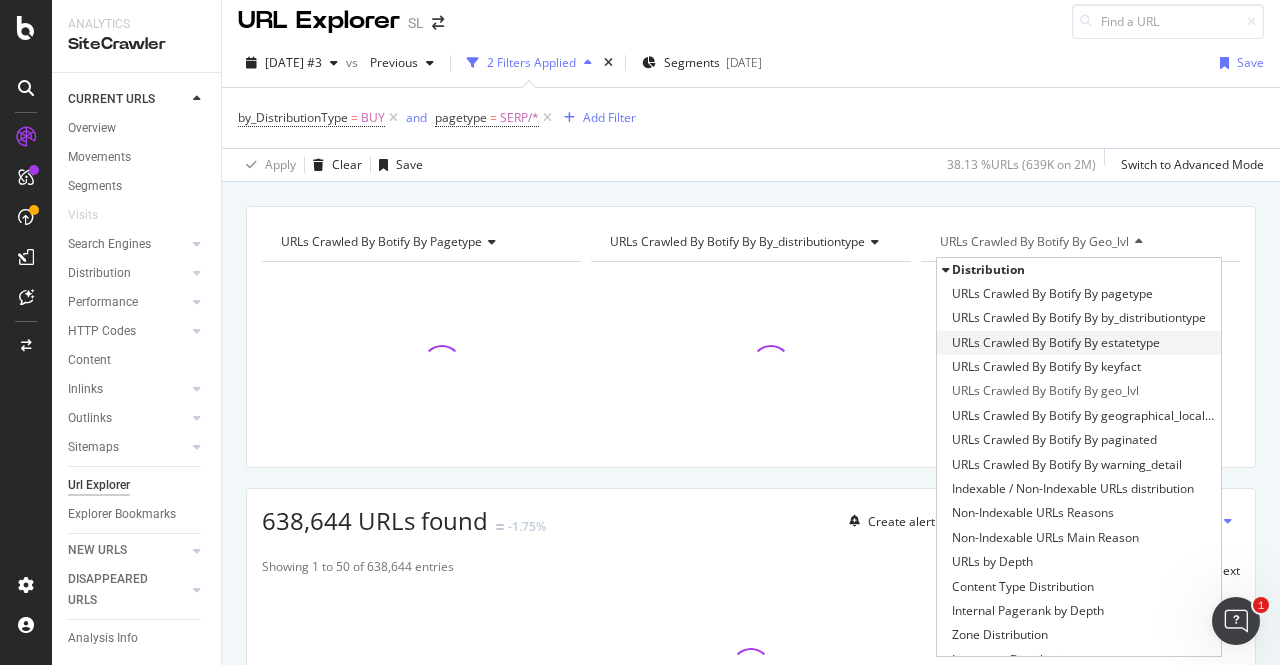 click on "URLs Crawled By Botify By estatetype" at bounding box center (1056, 343) 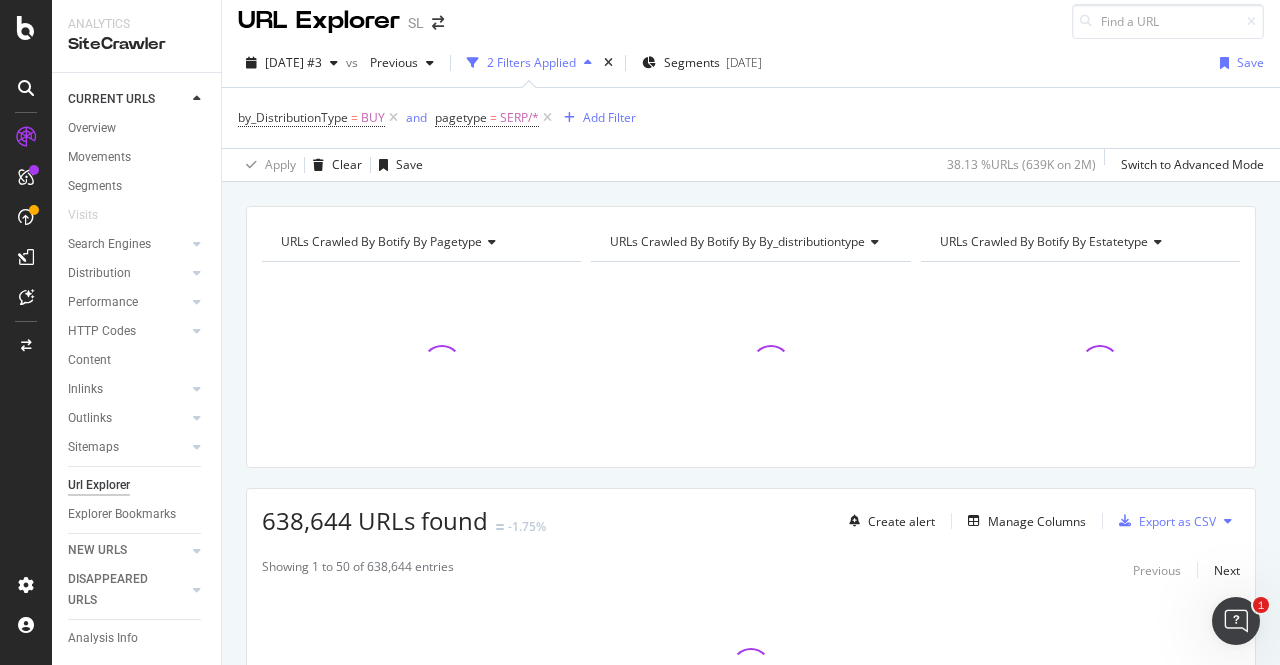 scroll, scrollTop: 0, scrollLeft: 0, axis: both 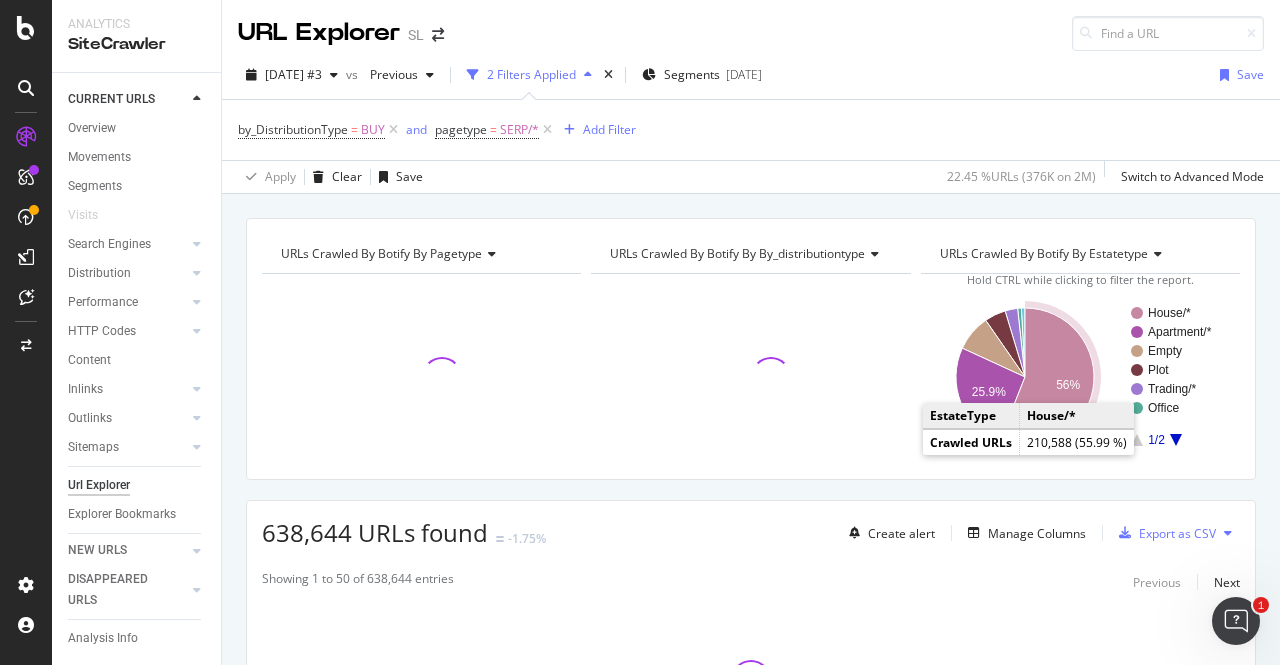click on "56%" 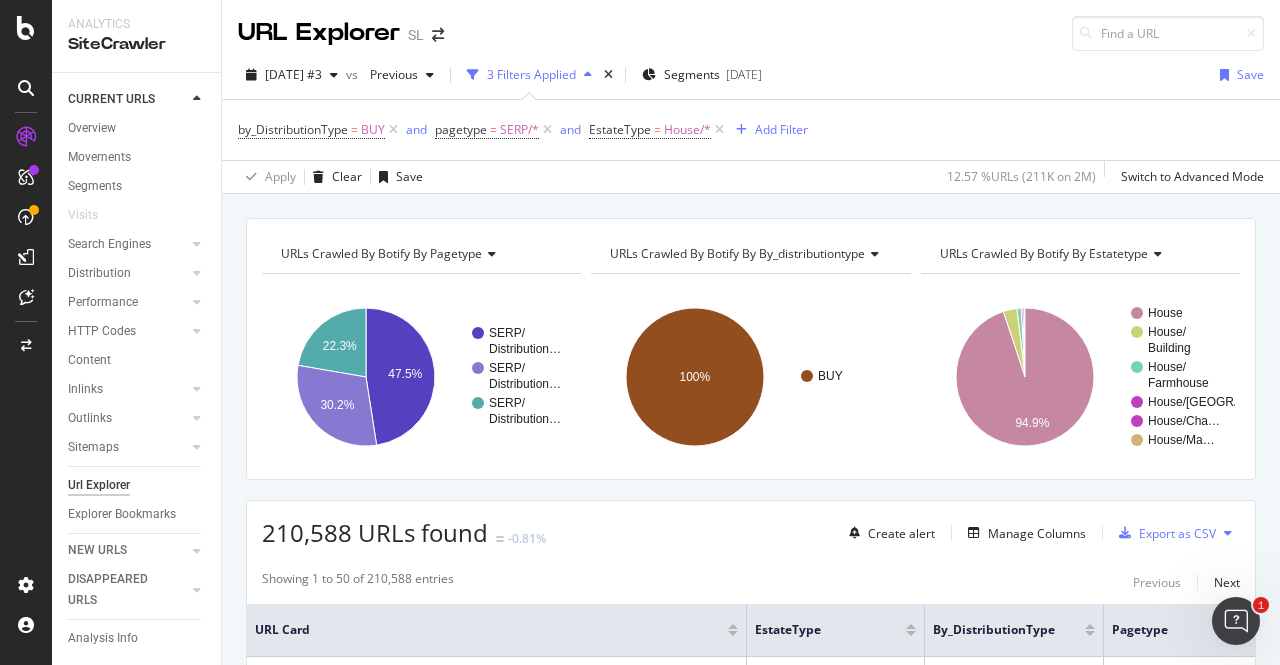 click on "URLs Crawled By Botify By by_distributiontype" at bounding box center [737, 253] 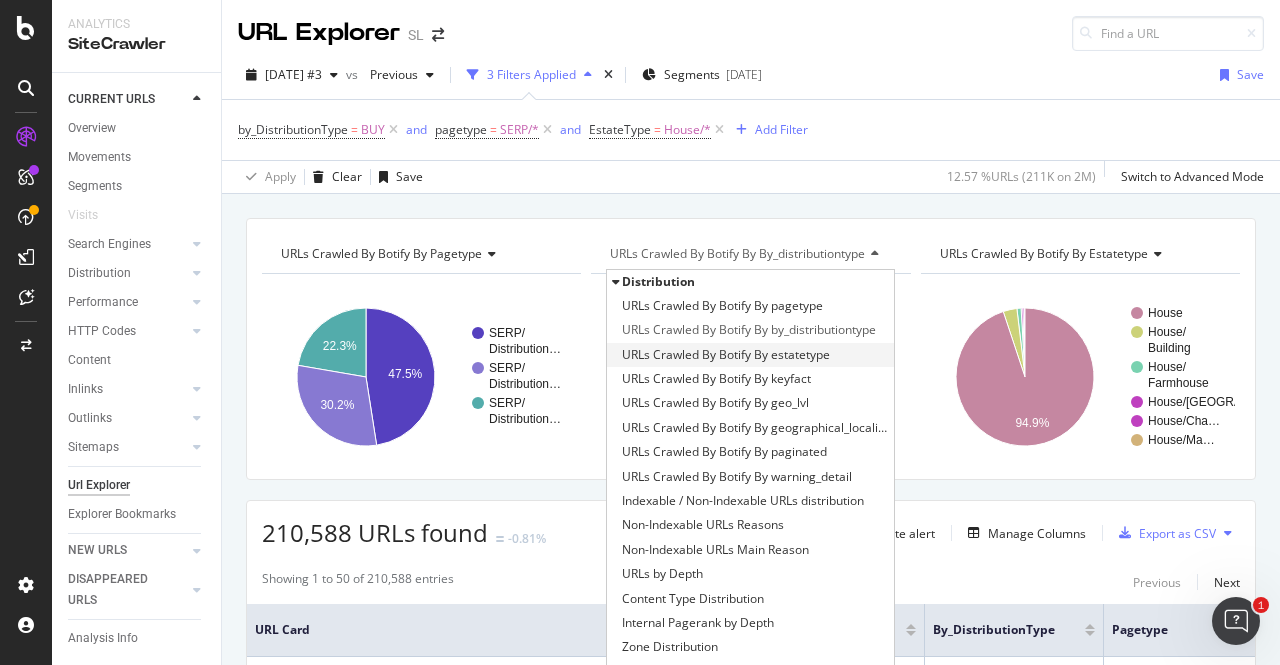 click on "URLs Crawled By Botify By estatetype" at bounding box center (726, 355) 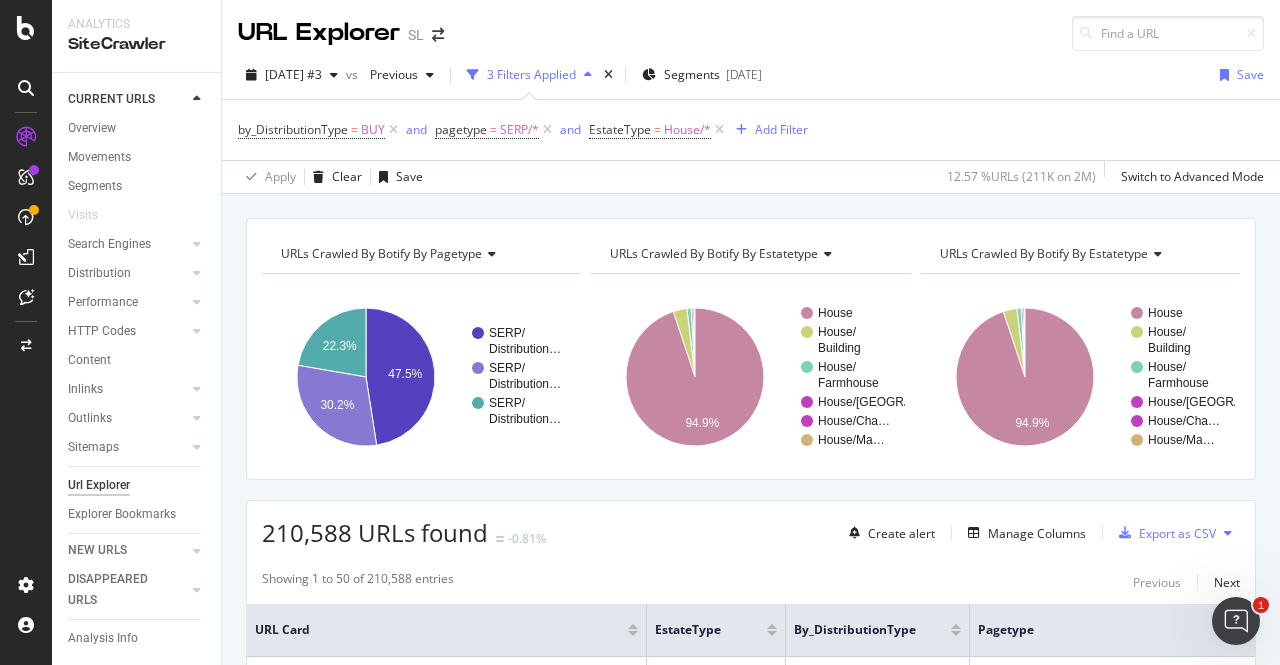 click on "URLs Crawled By Botify By estatetype" at bounding box center (714, 253) 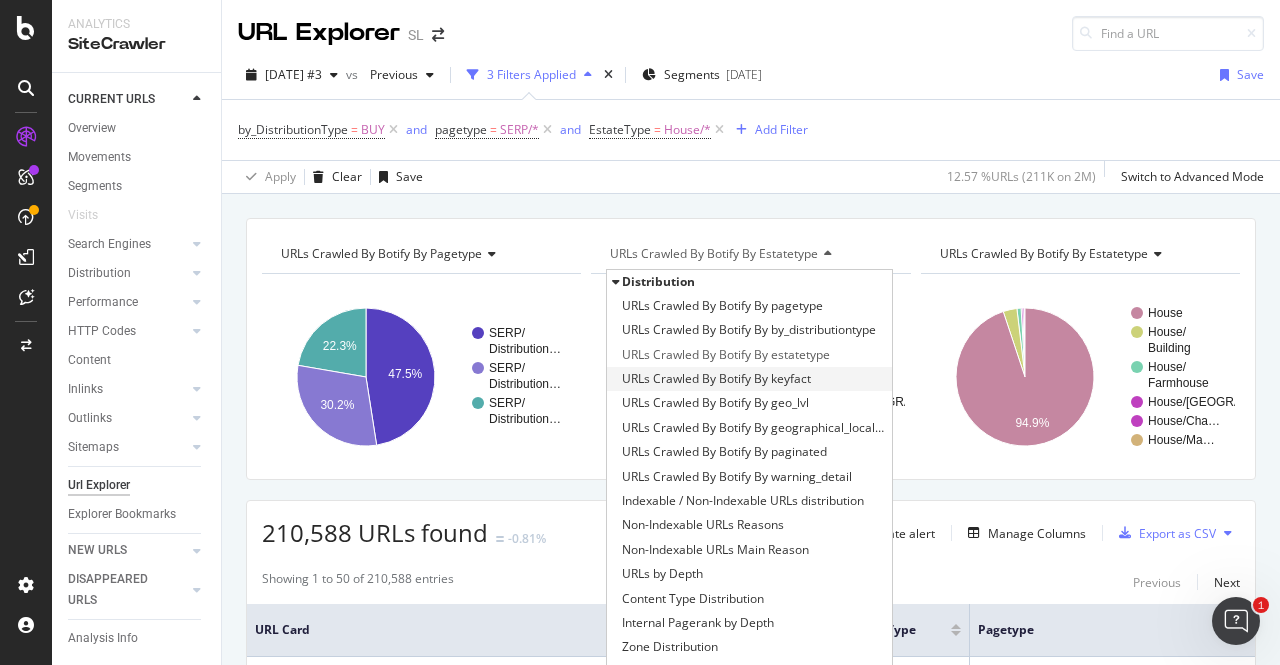 click on "URLs Crawled By Botify By keyfact" at bounding box center (716, 379) 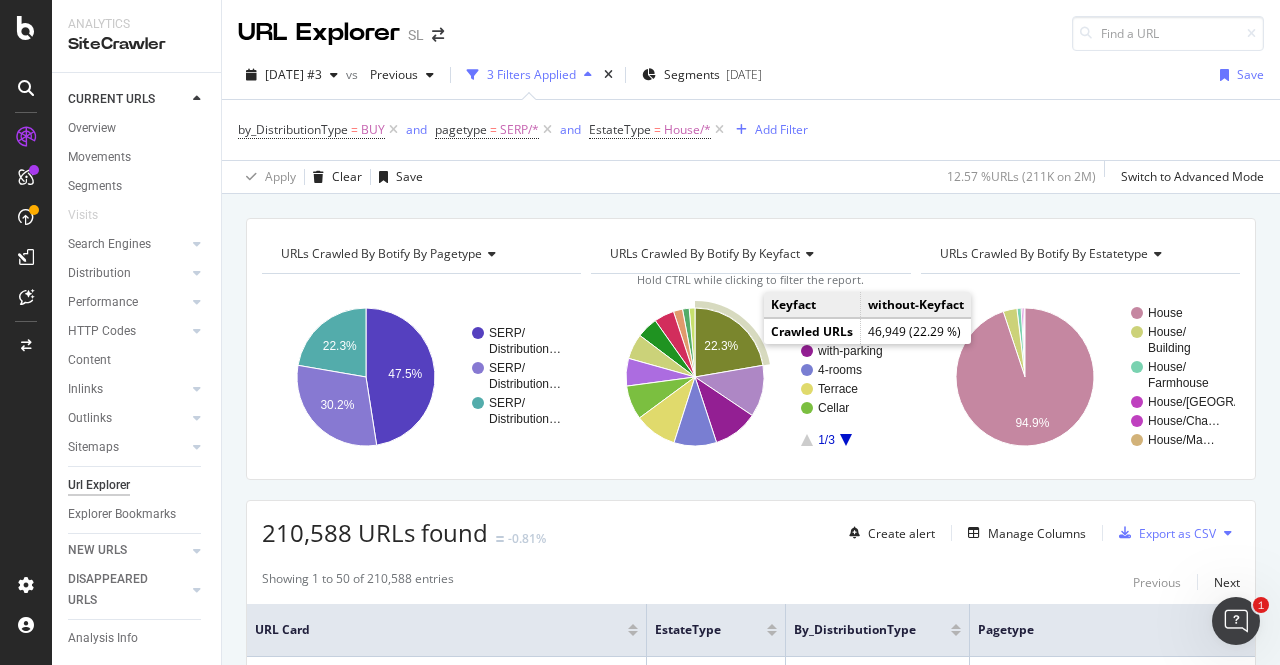 click 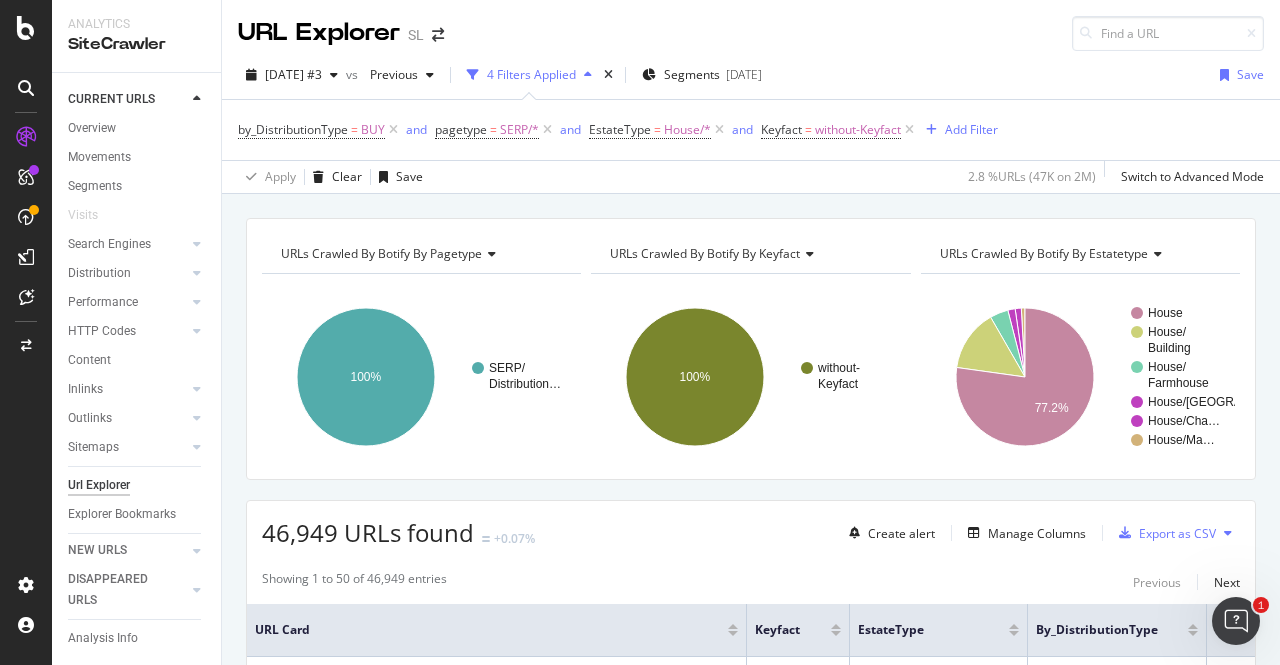 click on "URLs Crawled By Botify By keyfact" at bounding box center (705, 253) 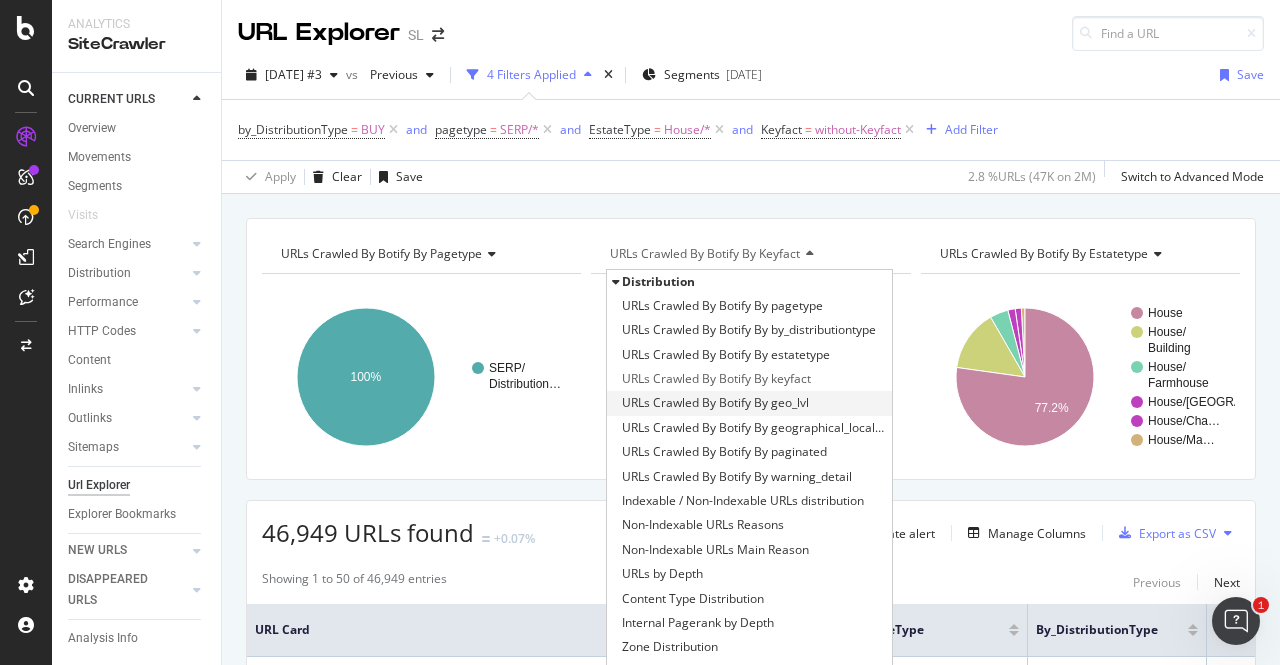 click on "URLs Crawled By Botify By geo_lvl" at bounding box center (715, 403) 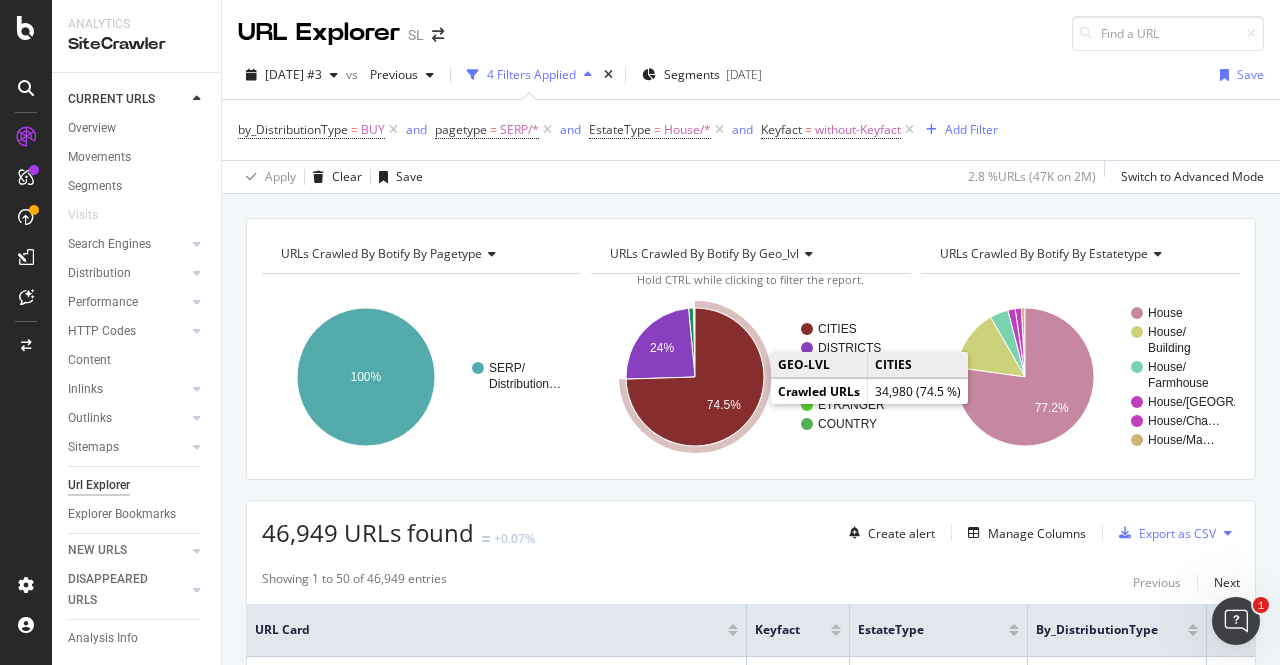 click 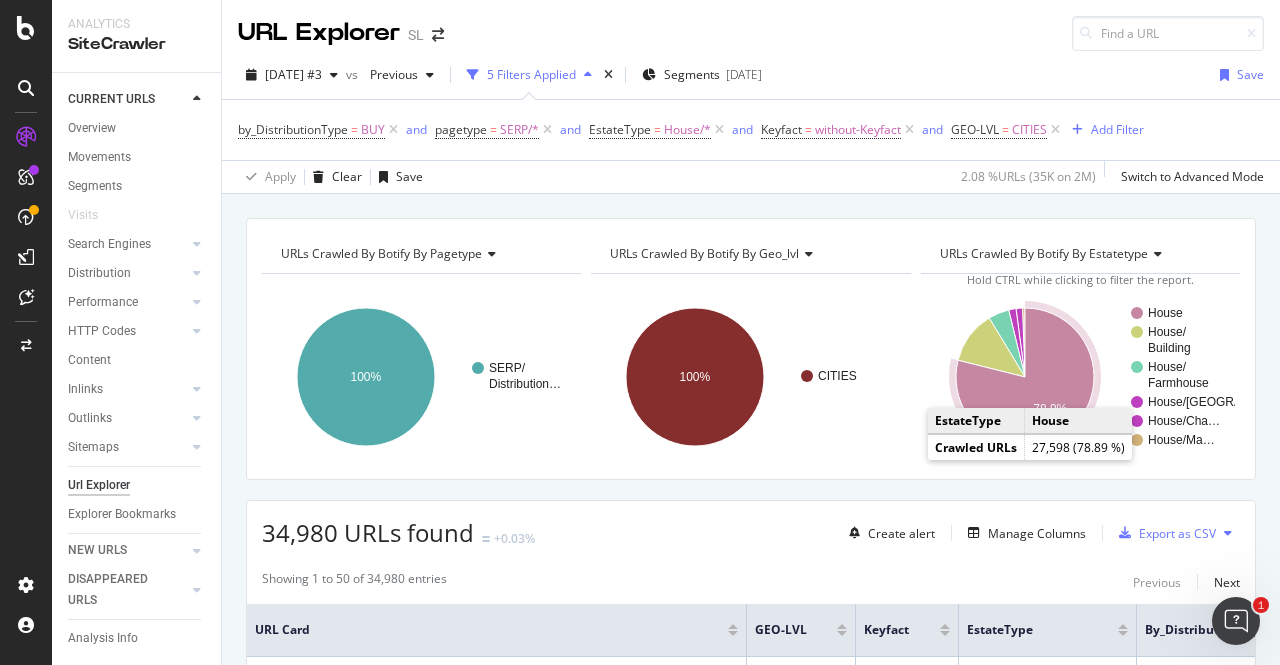 click 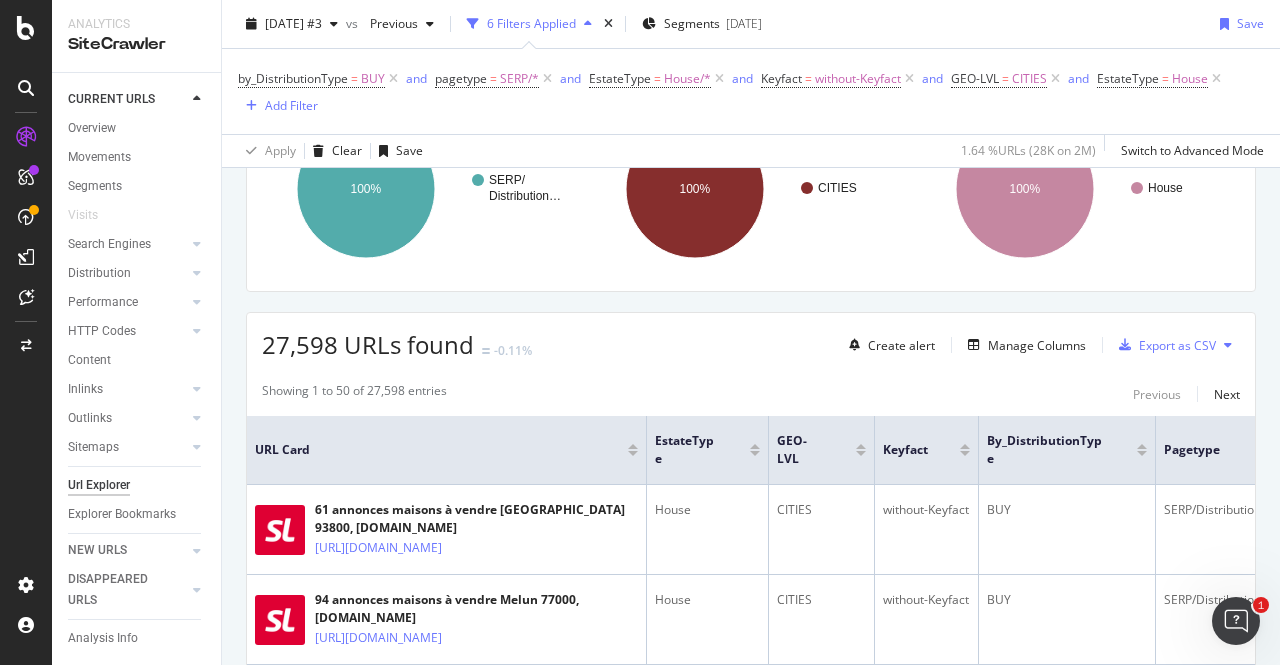 scroll, scrollTop: 211, scrollLeft: 0, axis: vertical 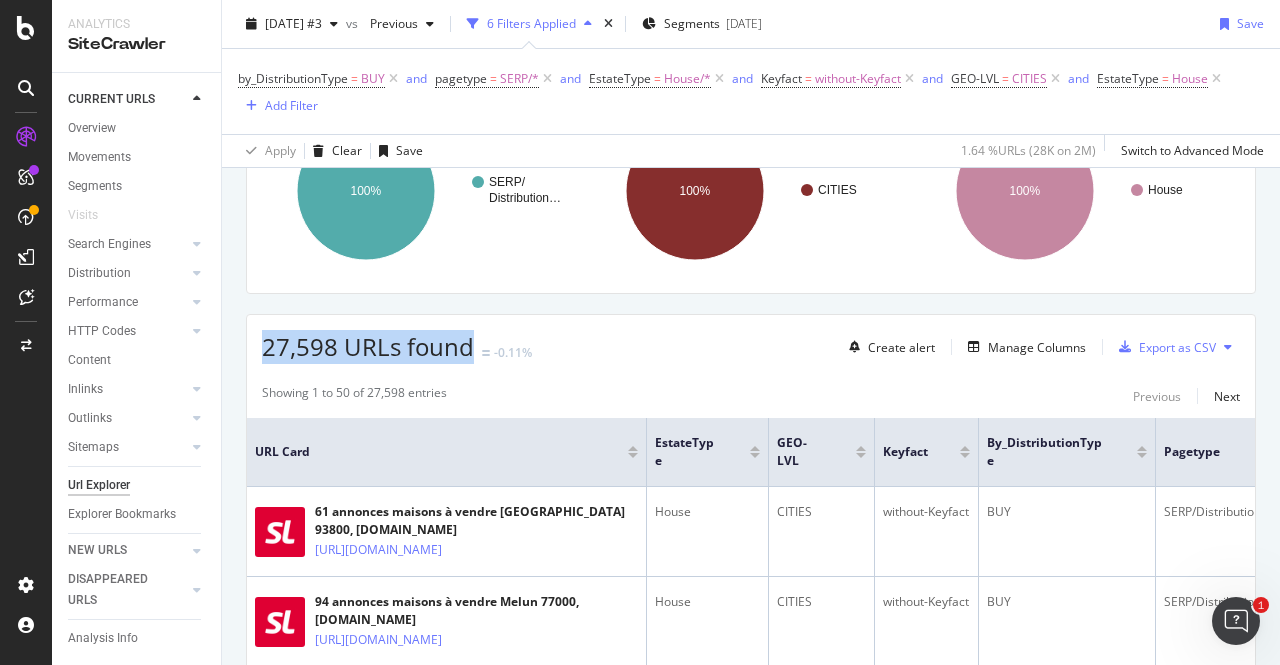 drag, startPoint x: 256, startPoint y: 340, endPoint x: 474, endPoint y: 349, distance: 218.1857 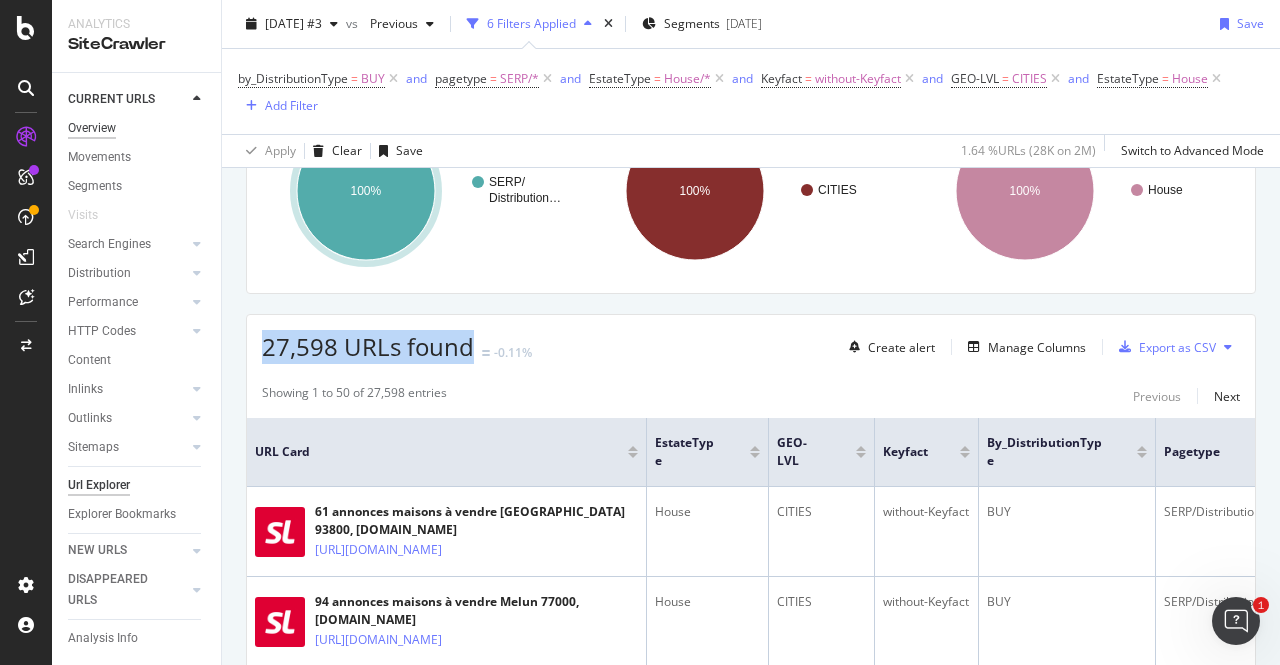 click on "Overview" at bounding box center (92, 128) 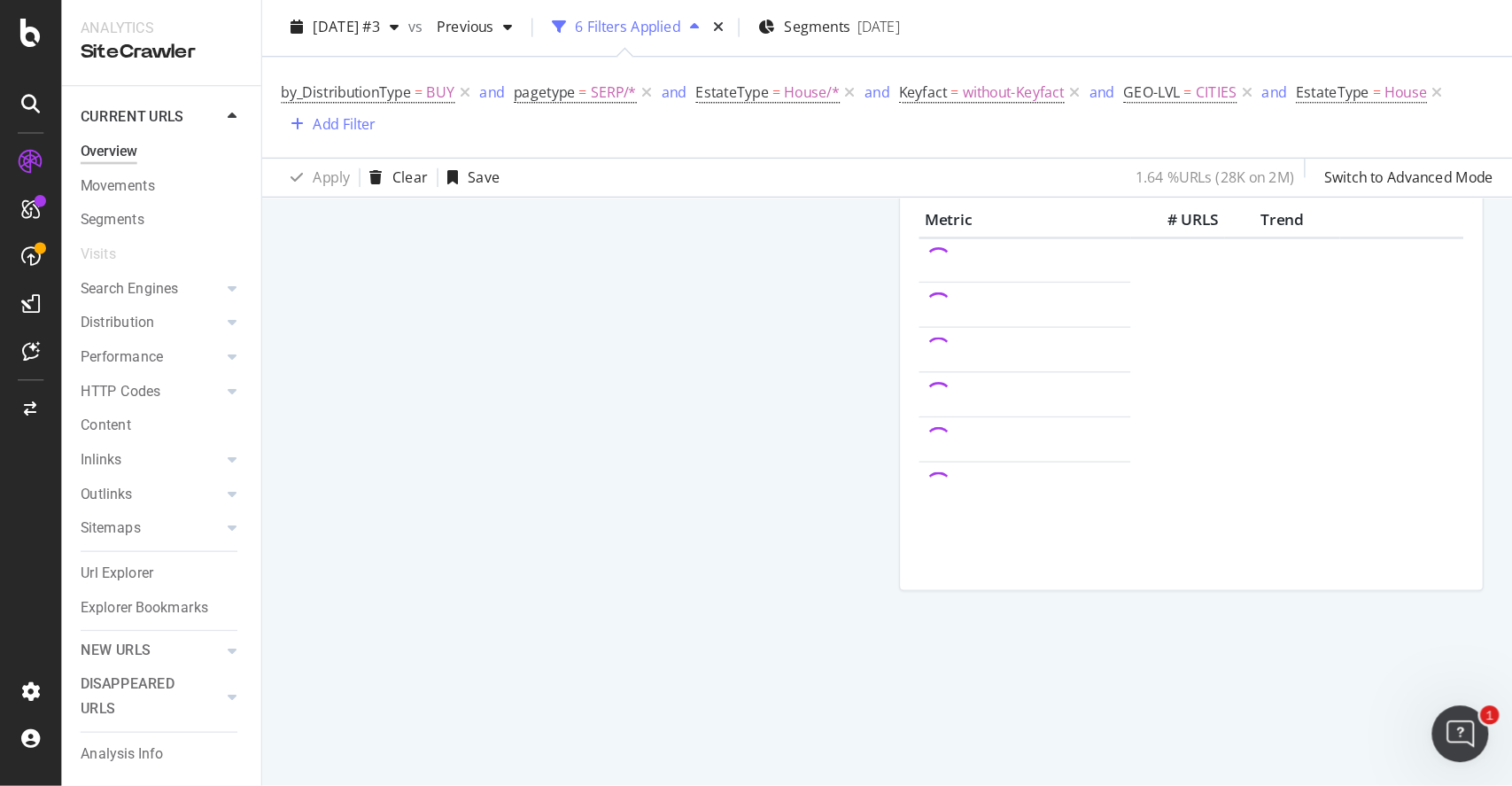 scroll, scrollTop: 0, scrollLeft: 0, axis: both 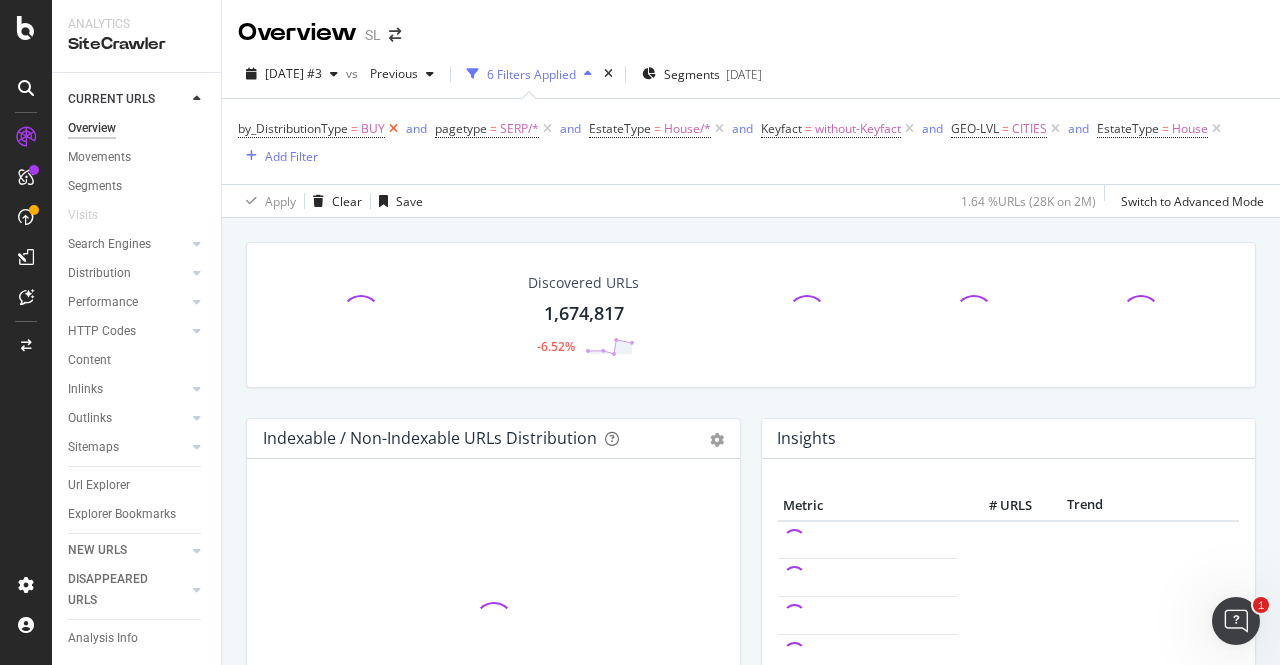 click at bounding box center [393, 129] 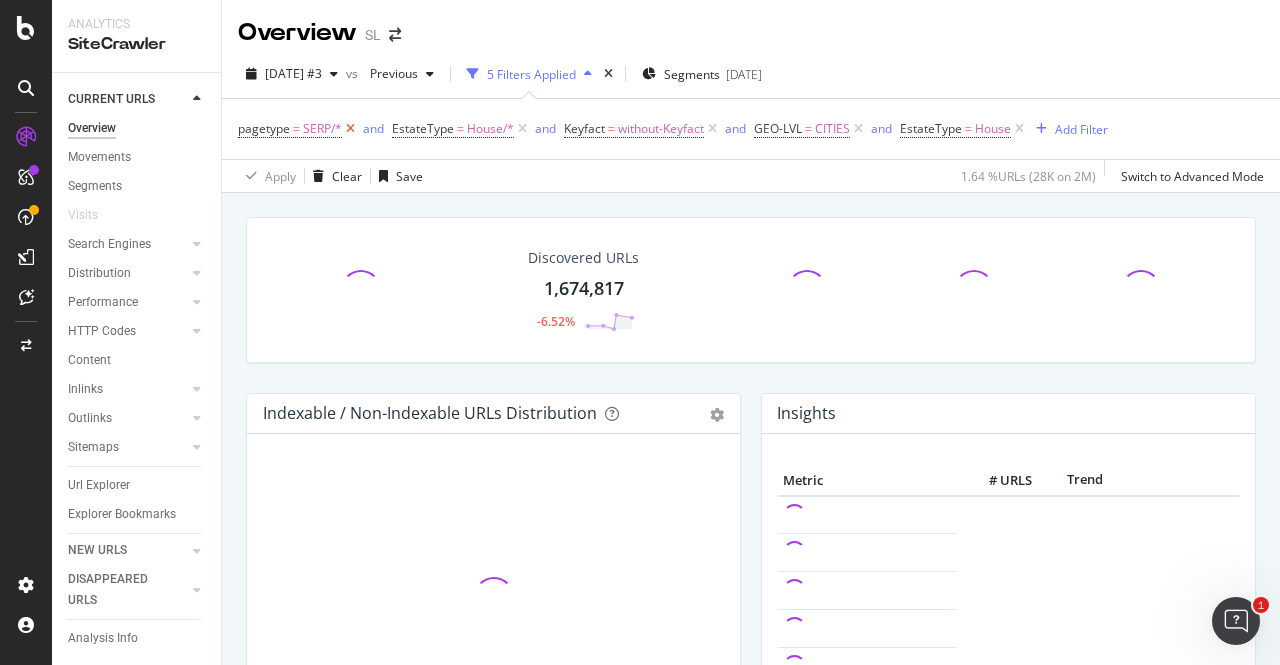 click at bounding box center [350, 129] 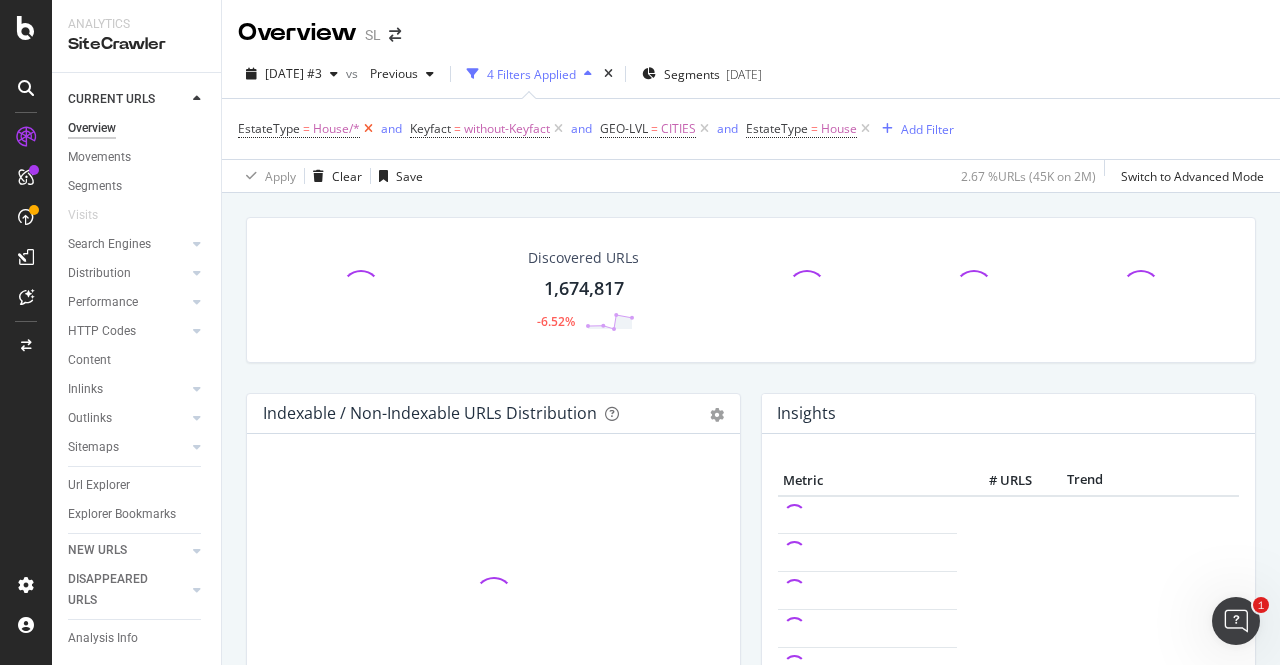 click at bounding box center [368, 129] 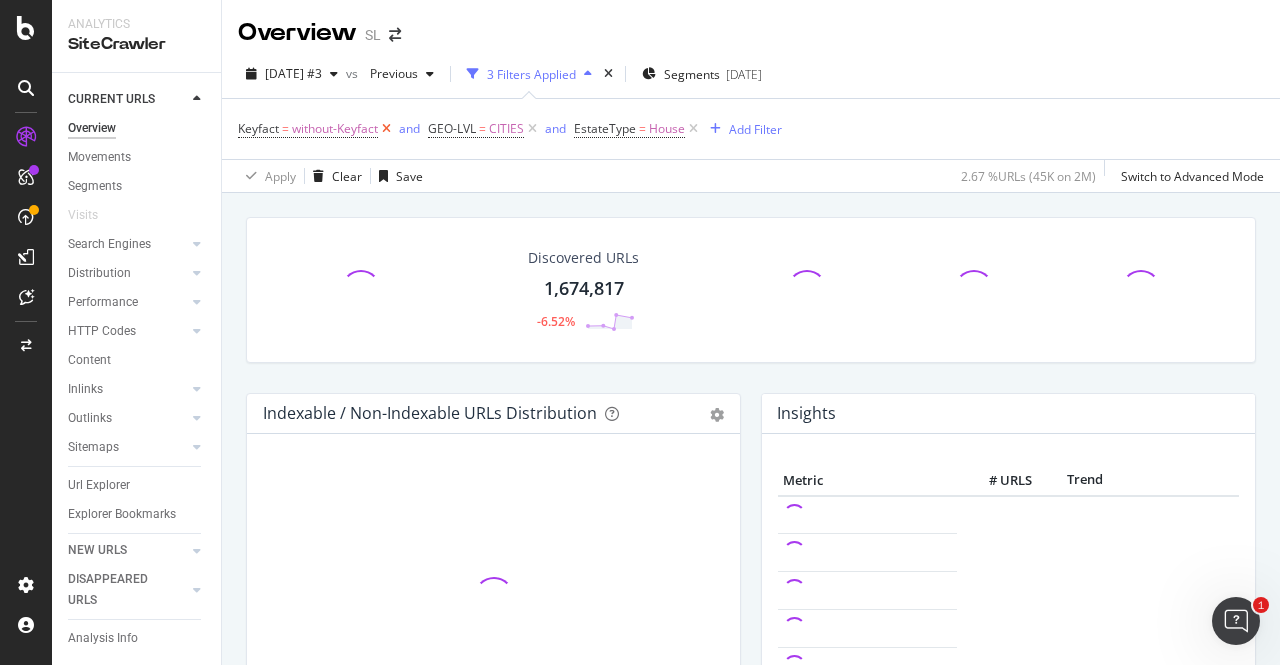 click at bounding box center (386, 129) 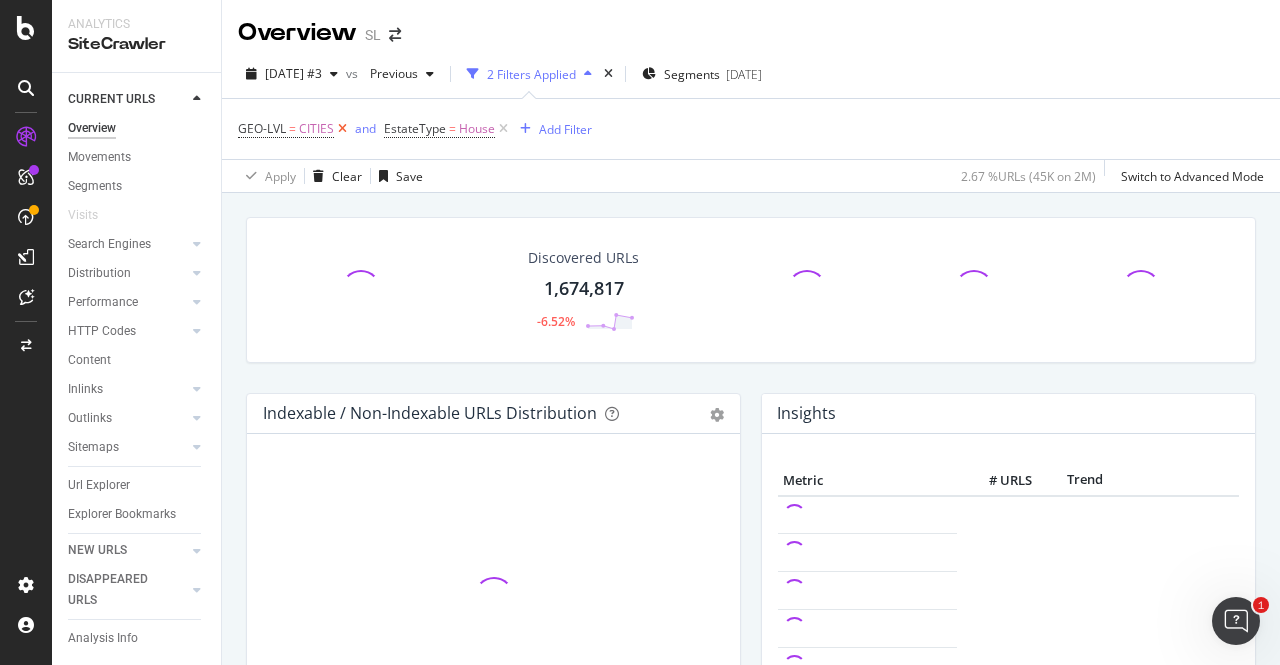 click at bounding box center [342, 129] 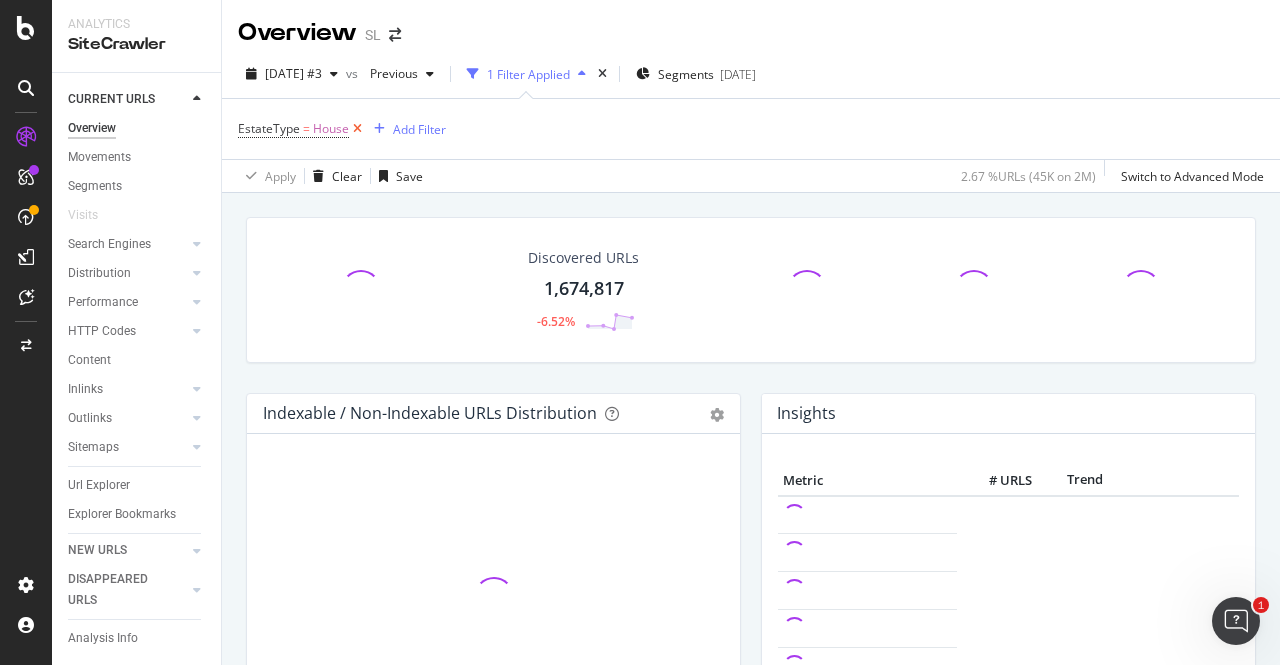 click at bounding box center (357, 129) 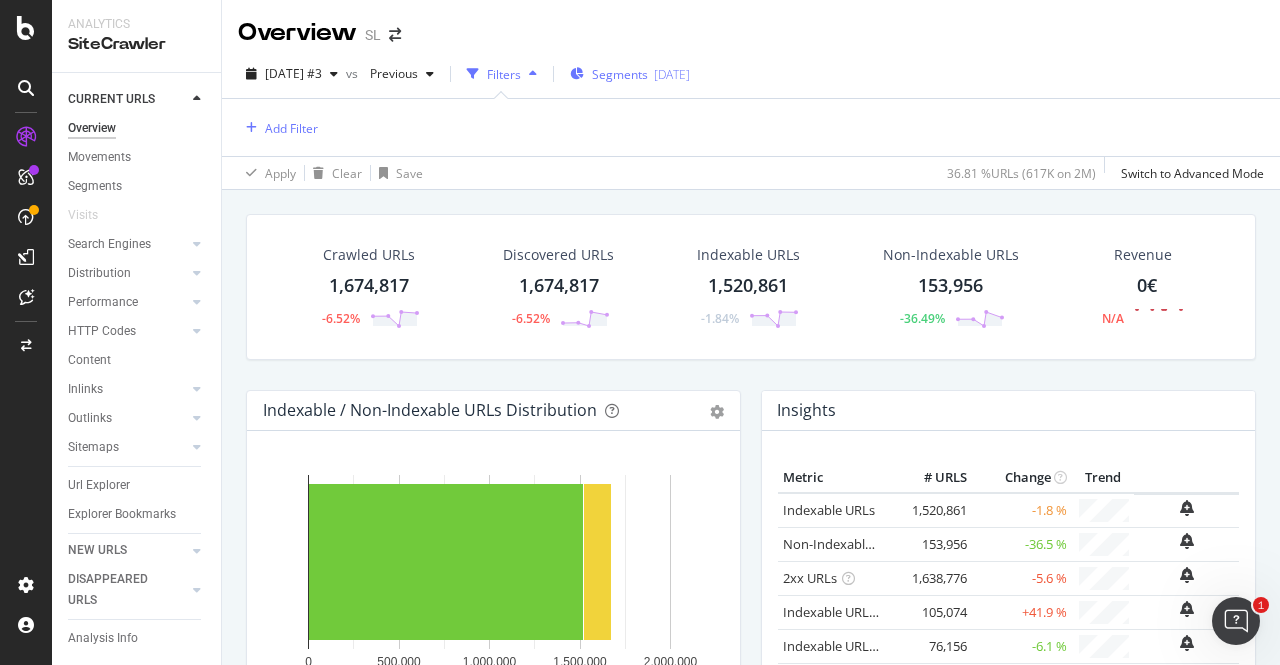 click on "Segments" at bounding box center (620, 74) 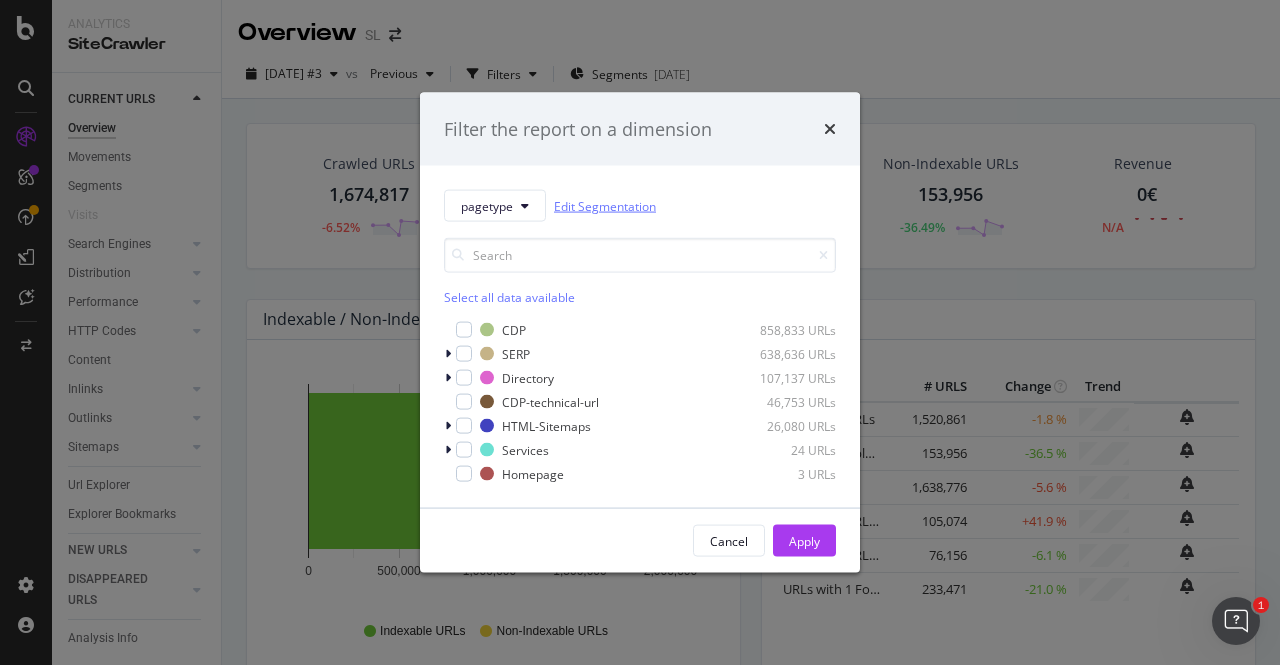 click on "Edit Segmentation" at bounding box center [605, 205] 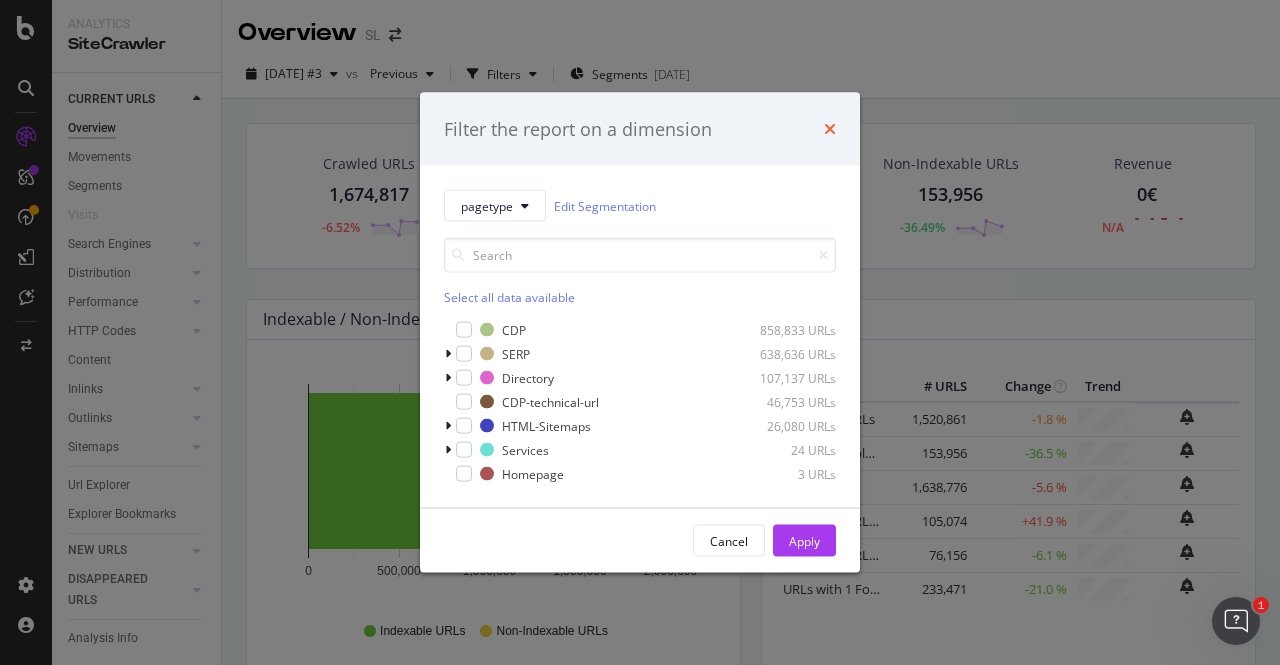 click at bounding box center [830, 129] 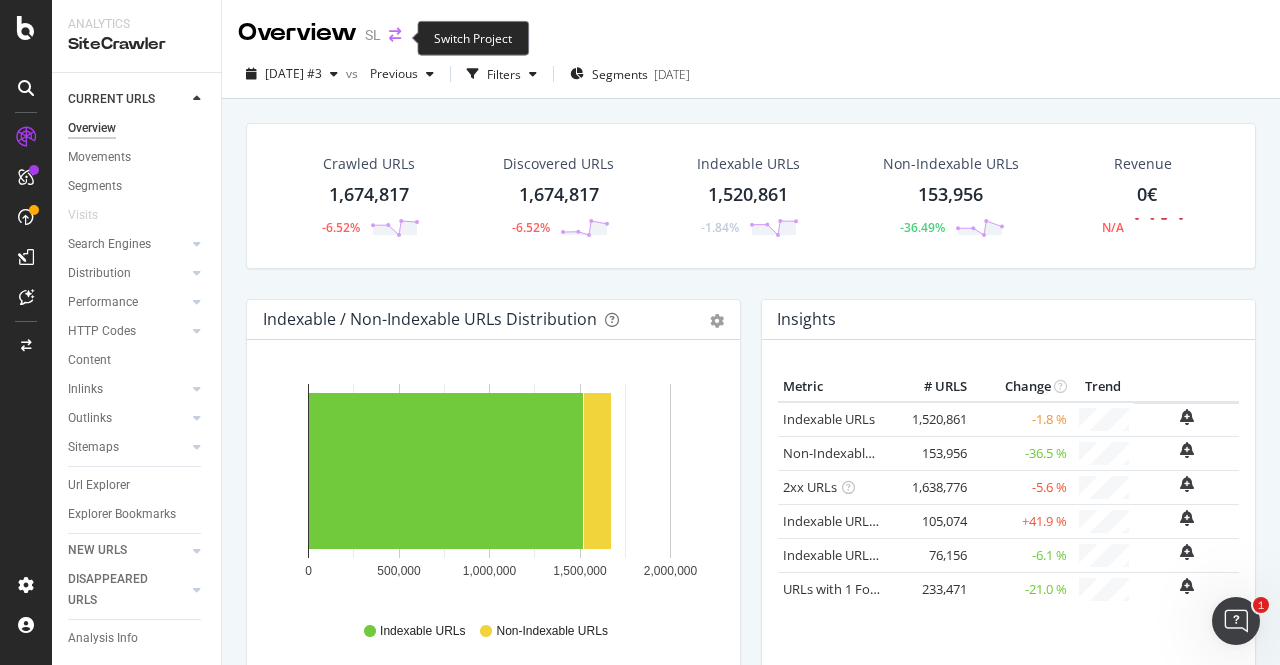 click at bounding box center [395, 35] 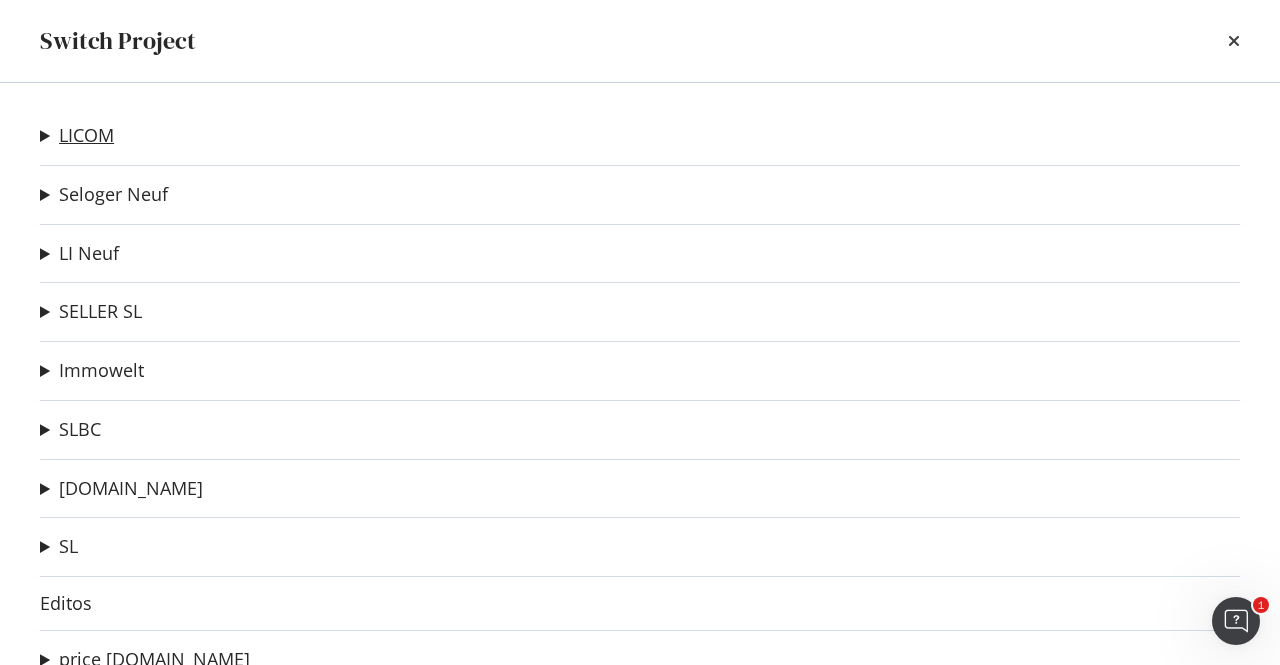 click on "LICOM" at bounding box center [86, 135] 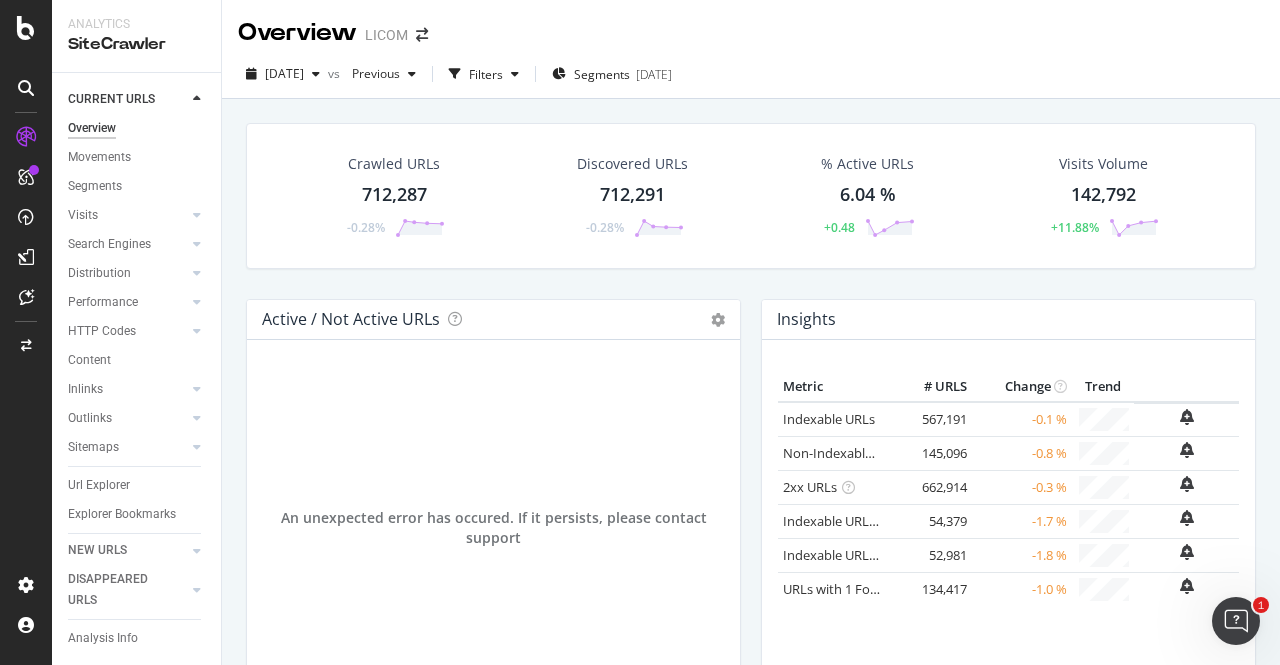 click on "[DATE] vs Previous Filters Segments [DATE]" at bounding box center [751, 78] 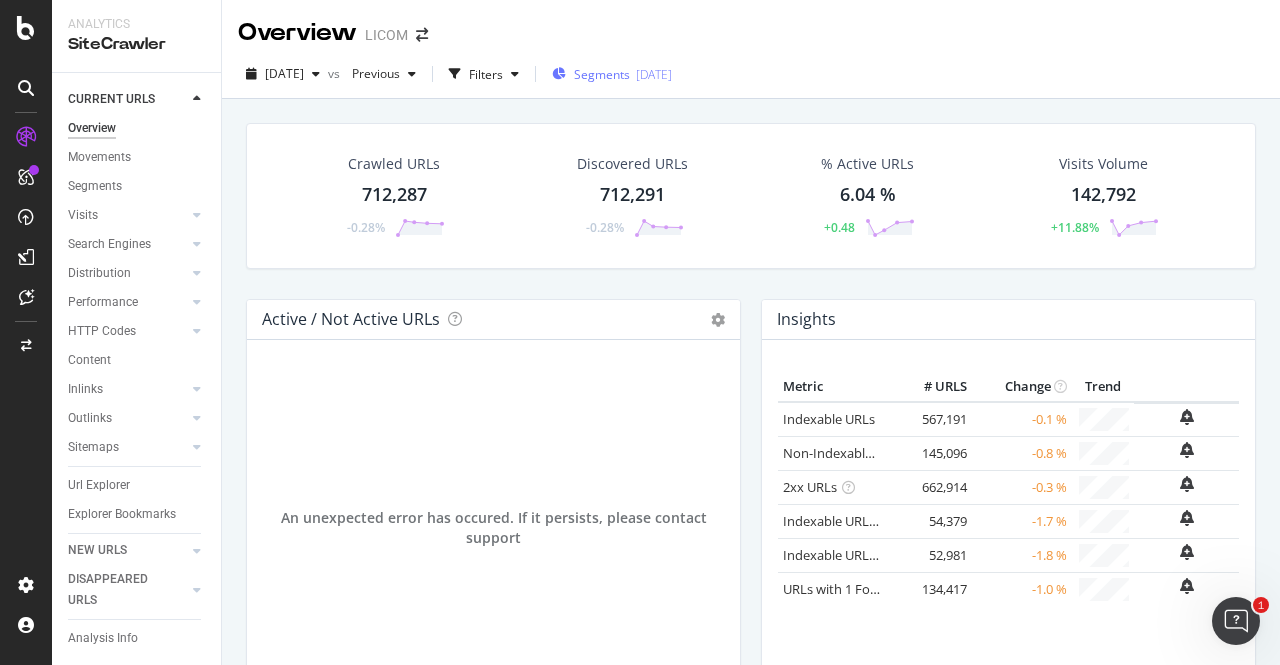 click on "Segments [DATE]" at bounding box center (612, 74) 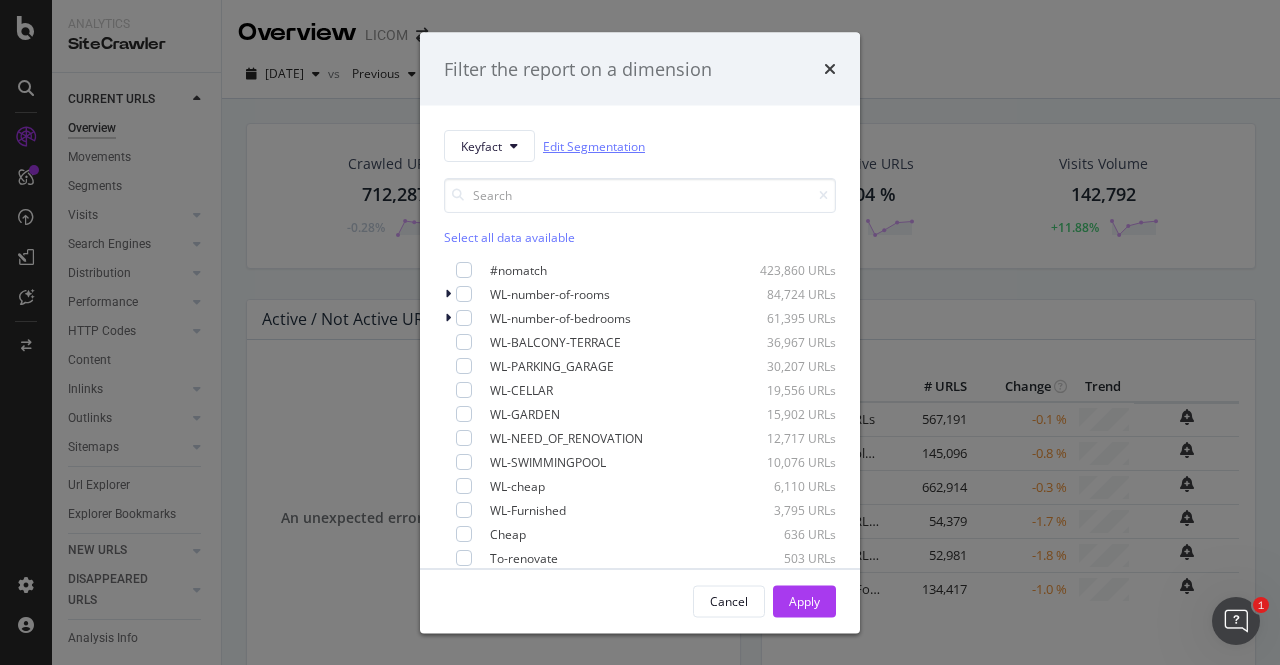 click on "Edit Segmentation" at bounding box center (594, 145) 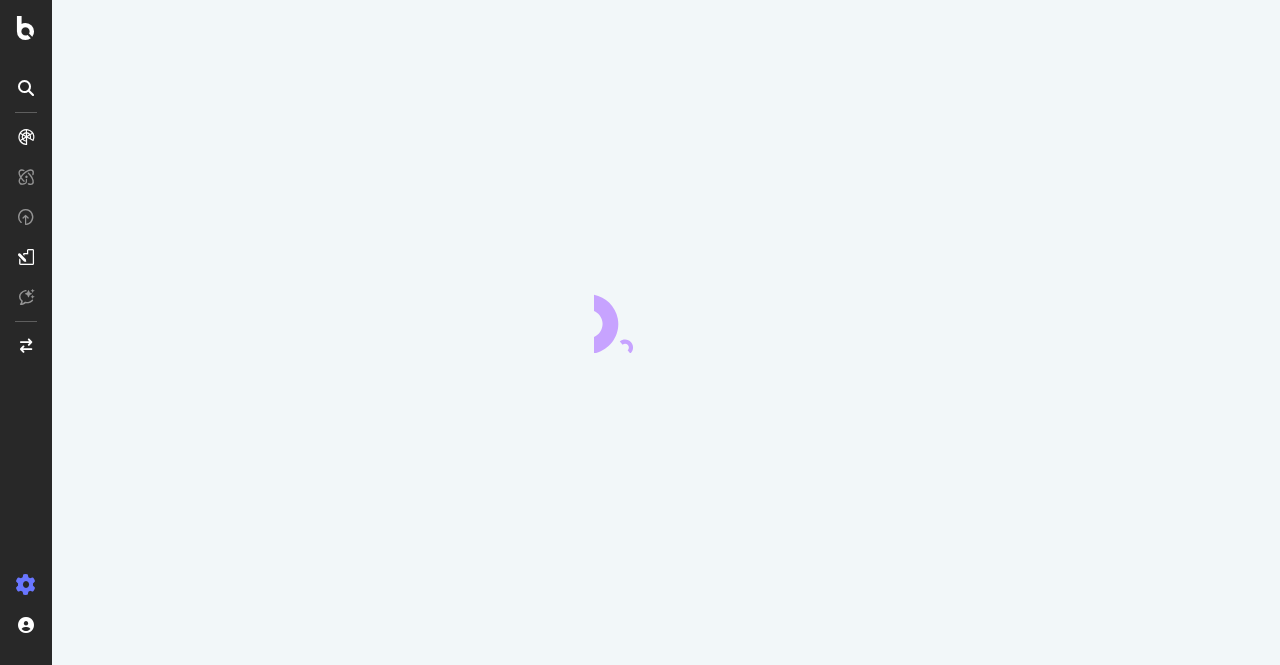 scroll, scrollTop: 0, scrollLeft: 0, axis: both 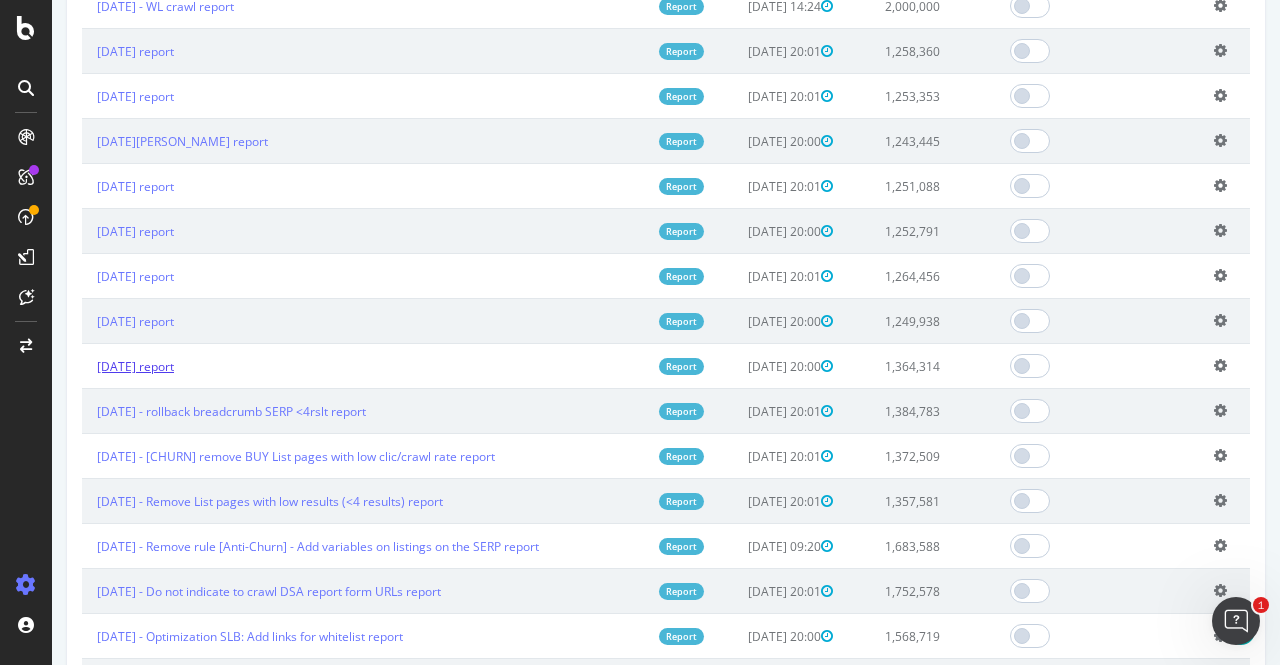 click on "[DATE]
report" at bounding box center (135, 366) 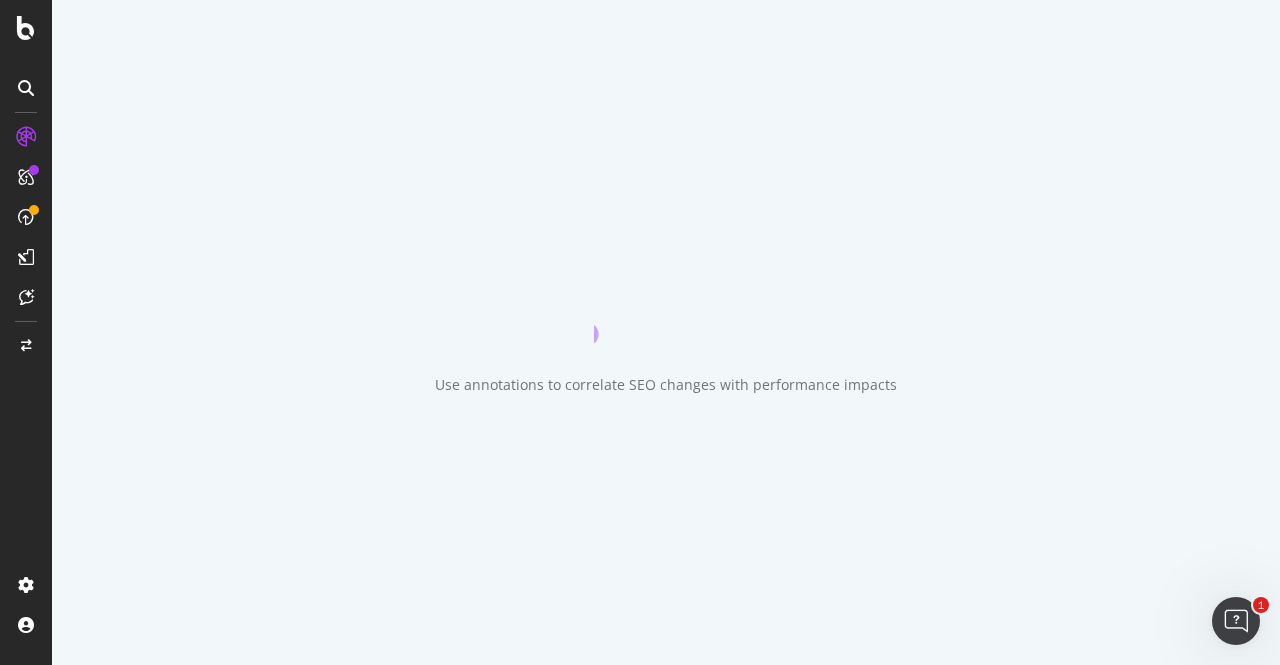scroll, scrollTop: 0, scrollLeft: 0, axis: both 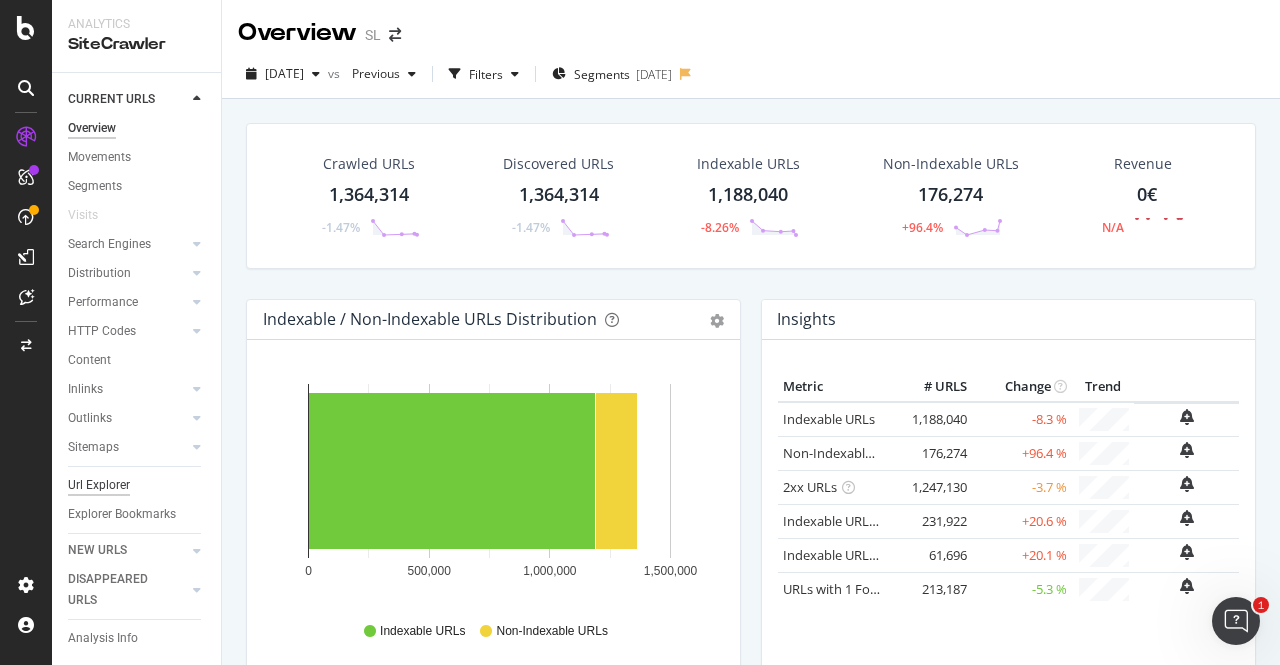 click on "Url Explorer" at bounding box center [99, 485] 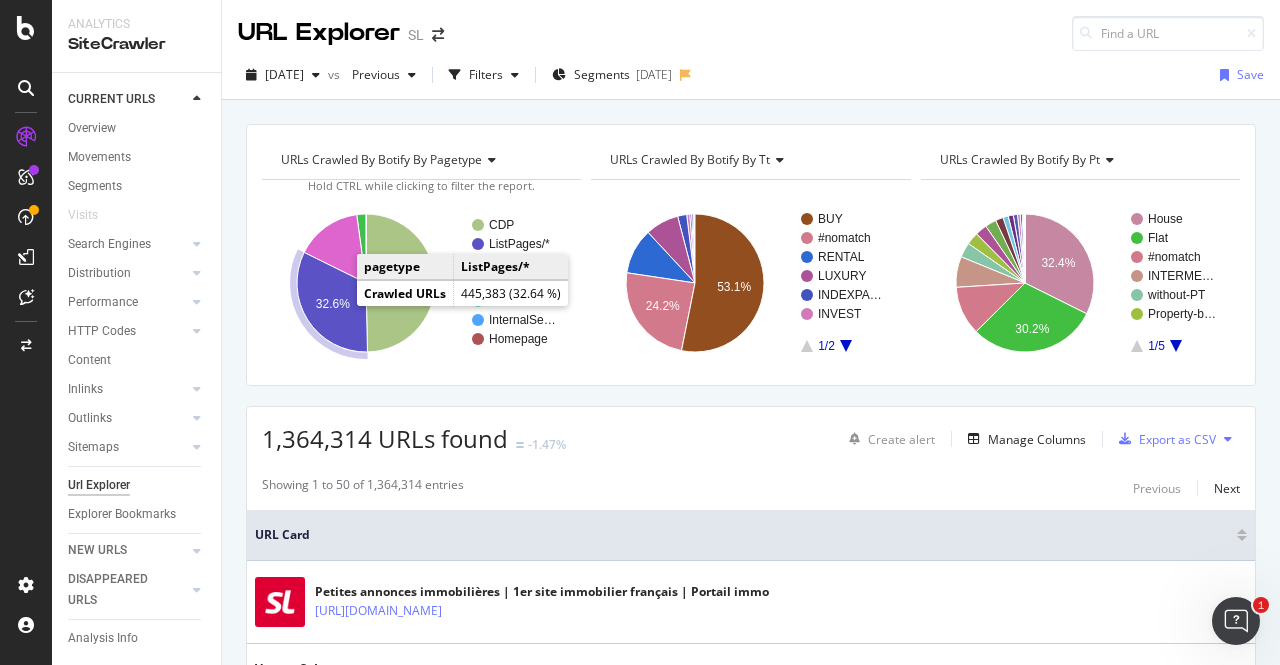 click on "32.6%" 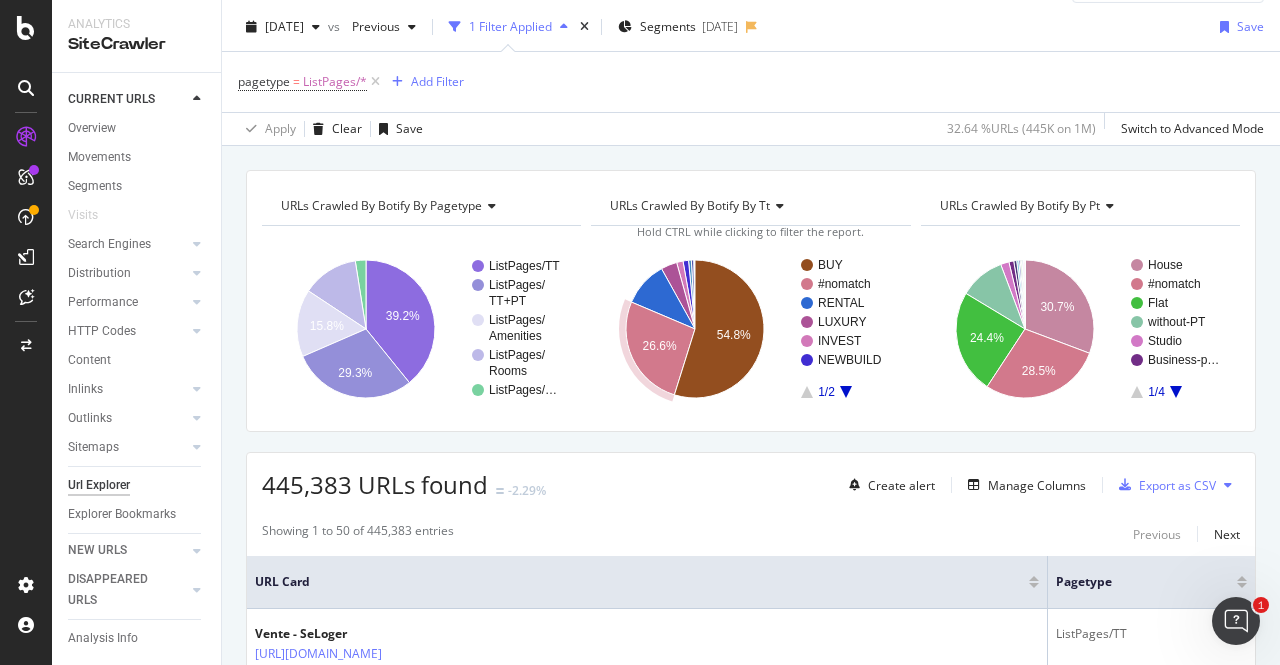 scroll, scrollTop: 50, scrollLeft: 0, axis: vertical 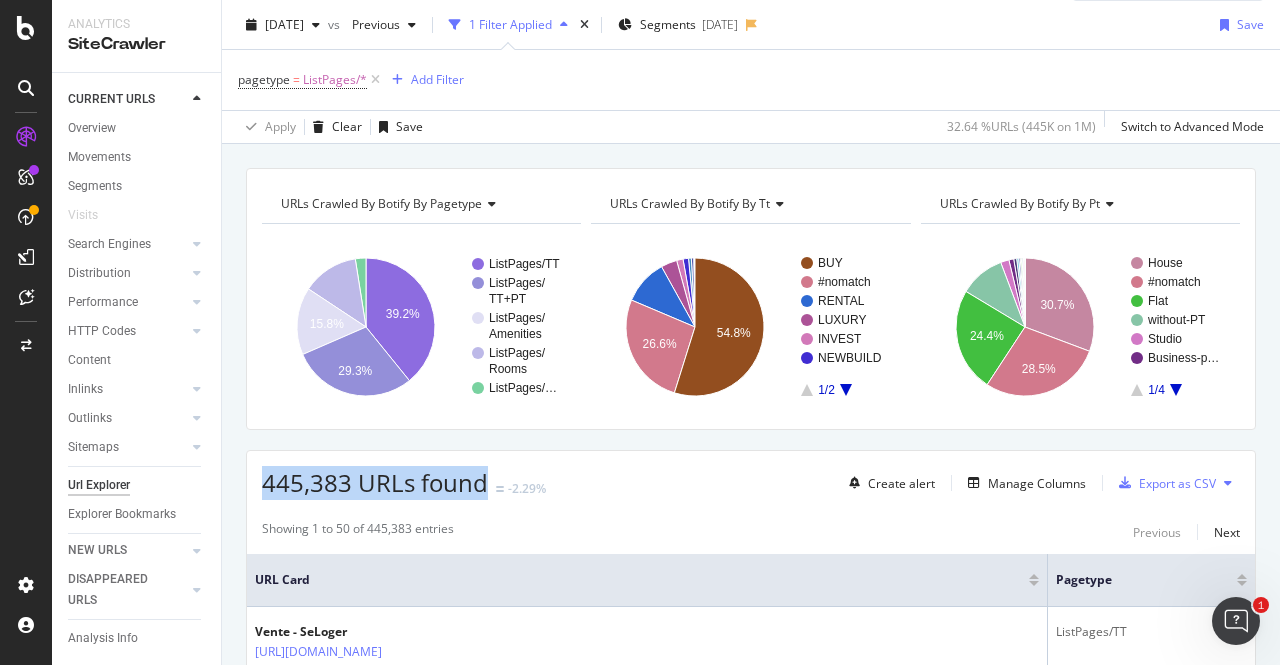 drag, startPoint x: 264, startPoint y: 482, endPoint x: 480, endPoint y: 482, distance: 216 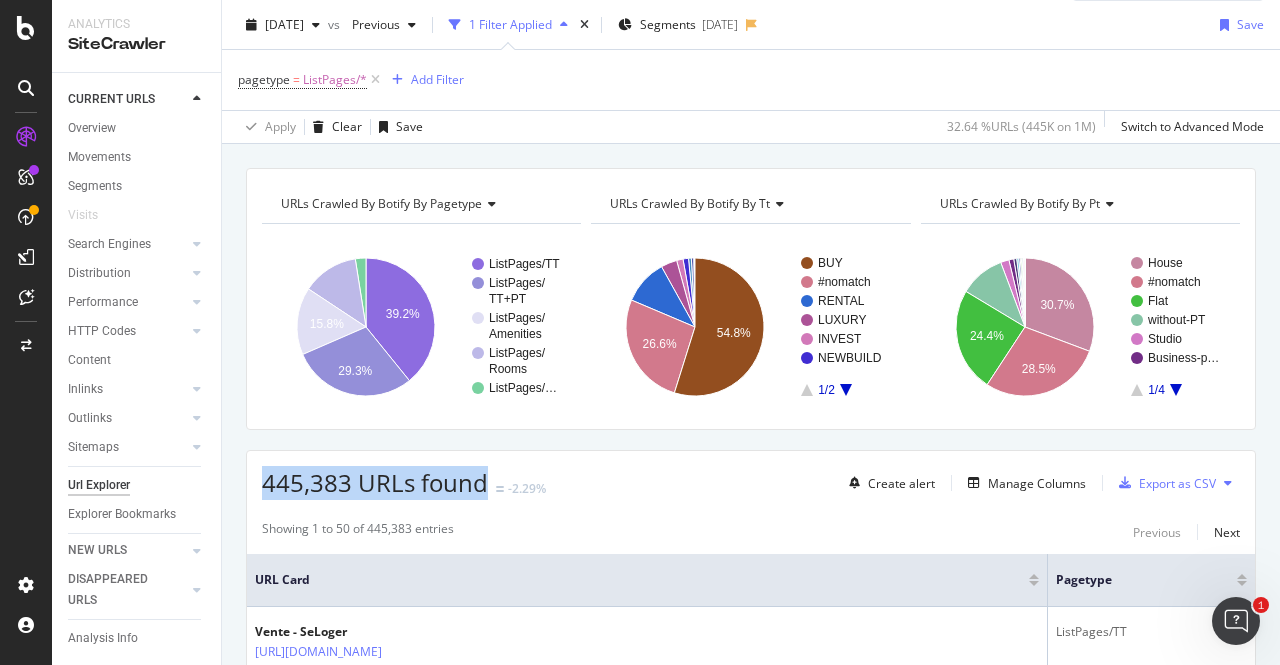 click on "445,383 URLs found" at bounding box center (375, 482) 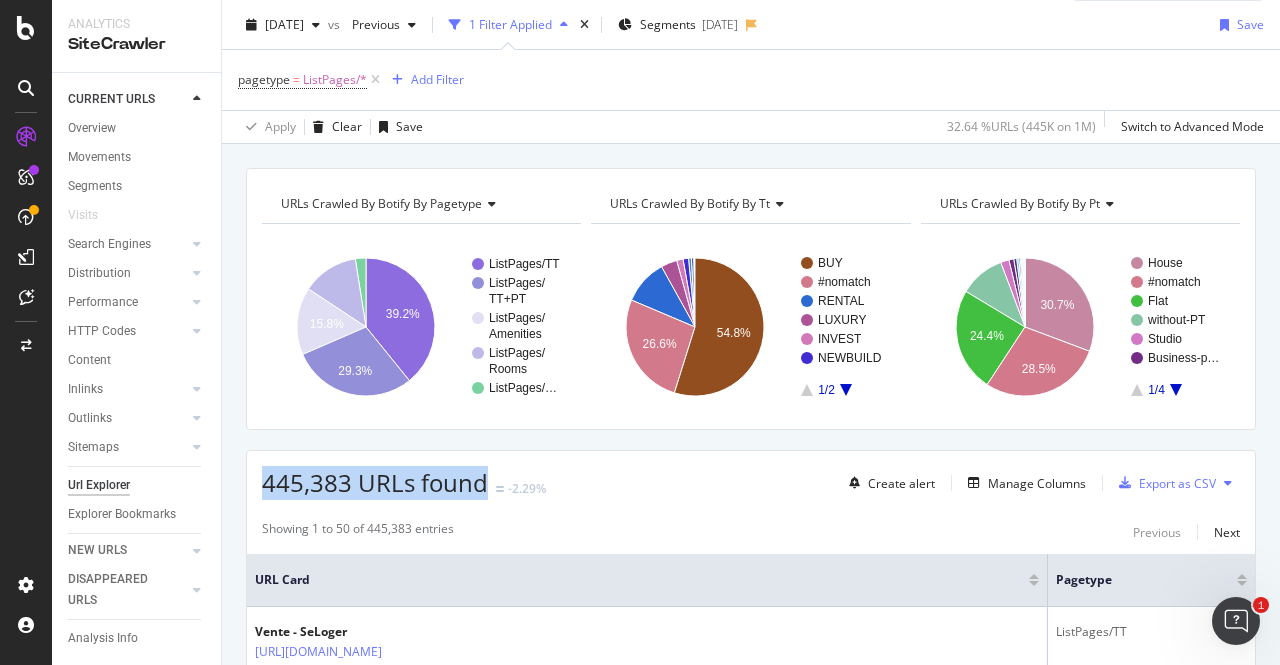 copy on "445,383 URLs found" 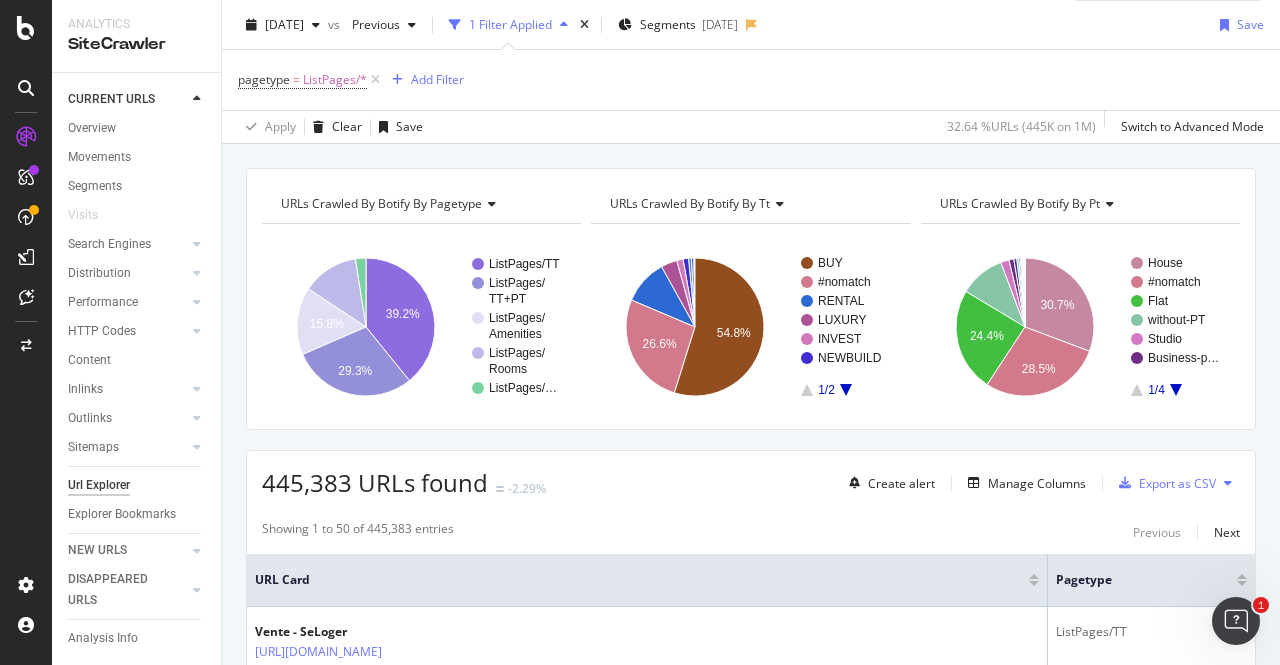 click on "445,383 URLs found -2.29% Create alert Manage Columns Export as CSV" at bounding box center [751, 475] 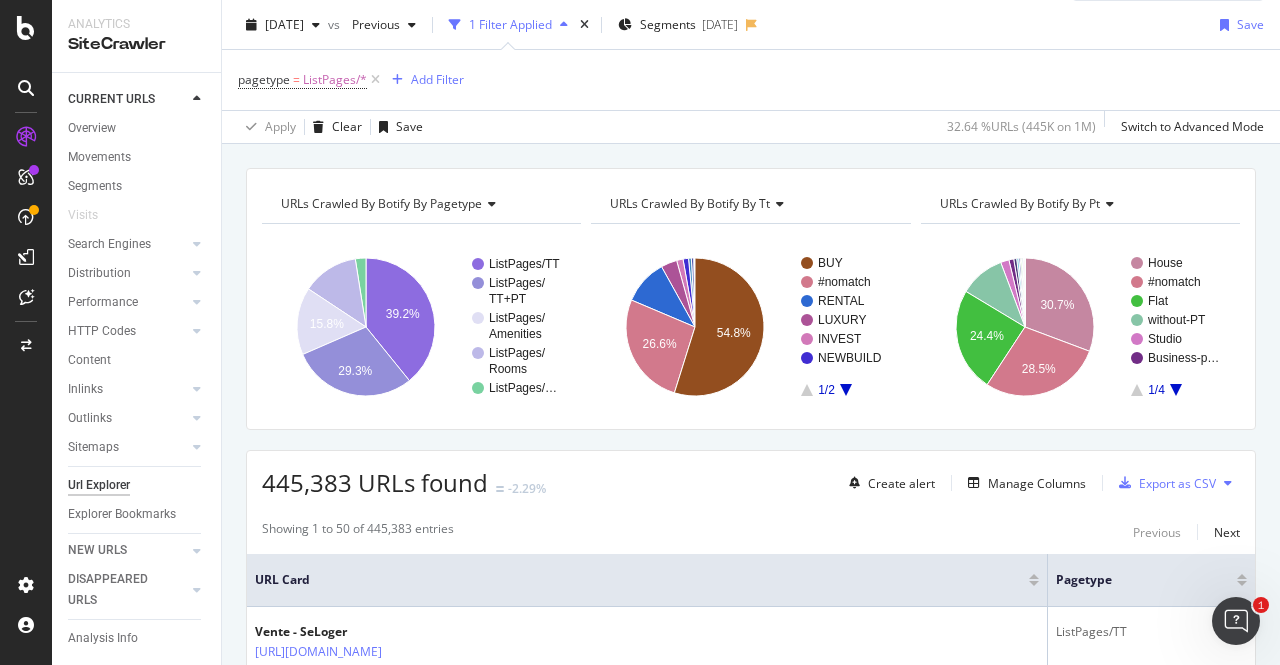 click 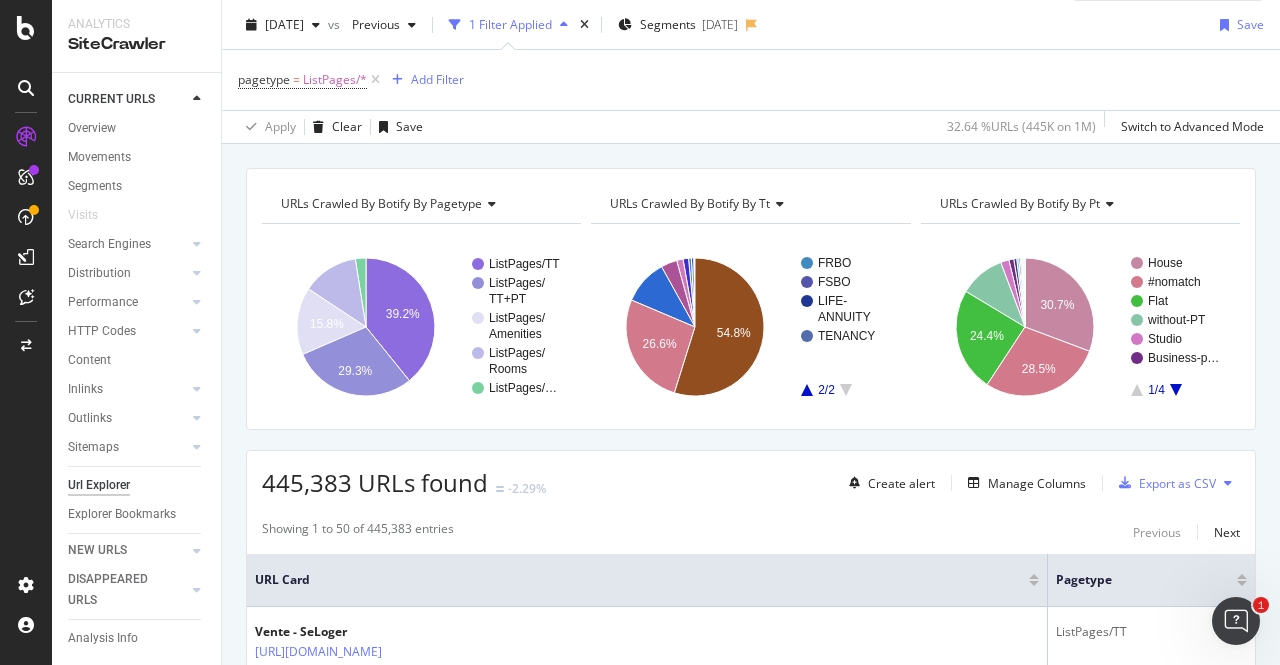 click 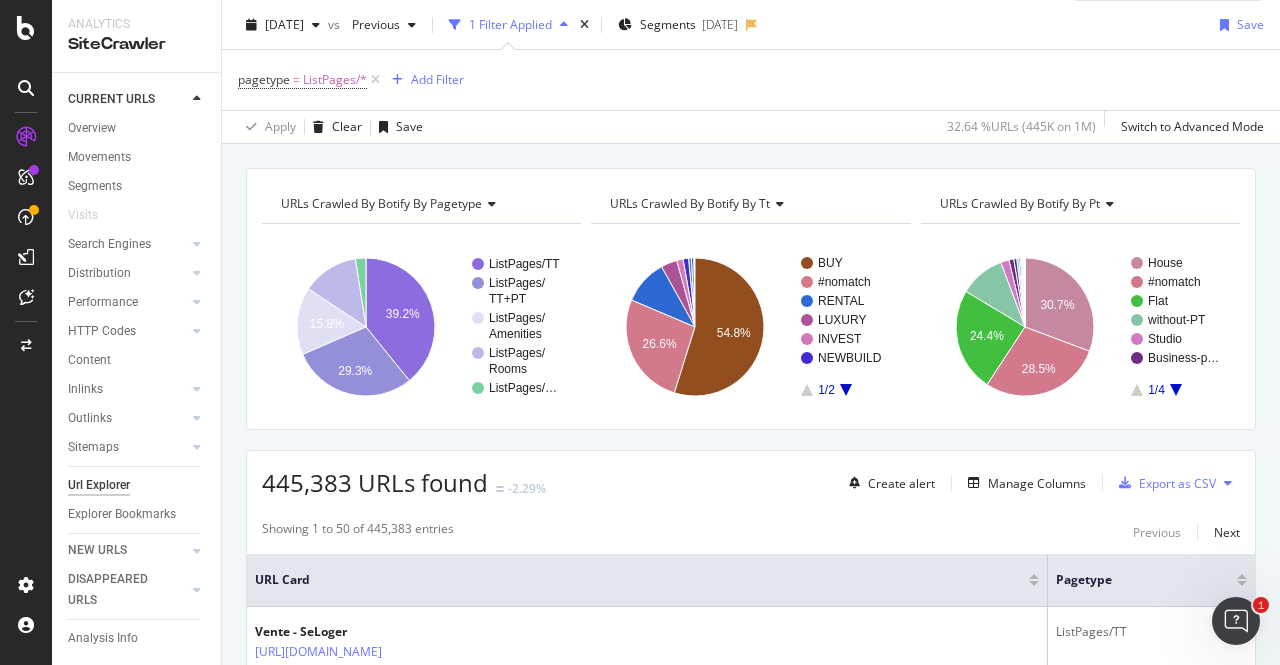 click 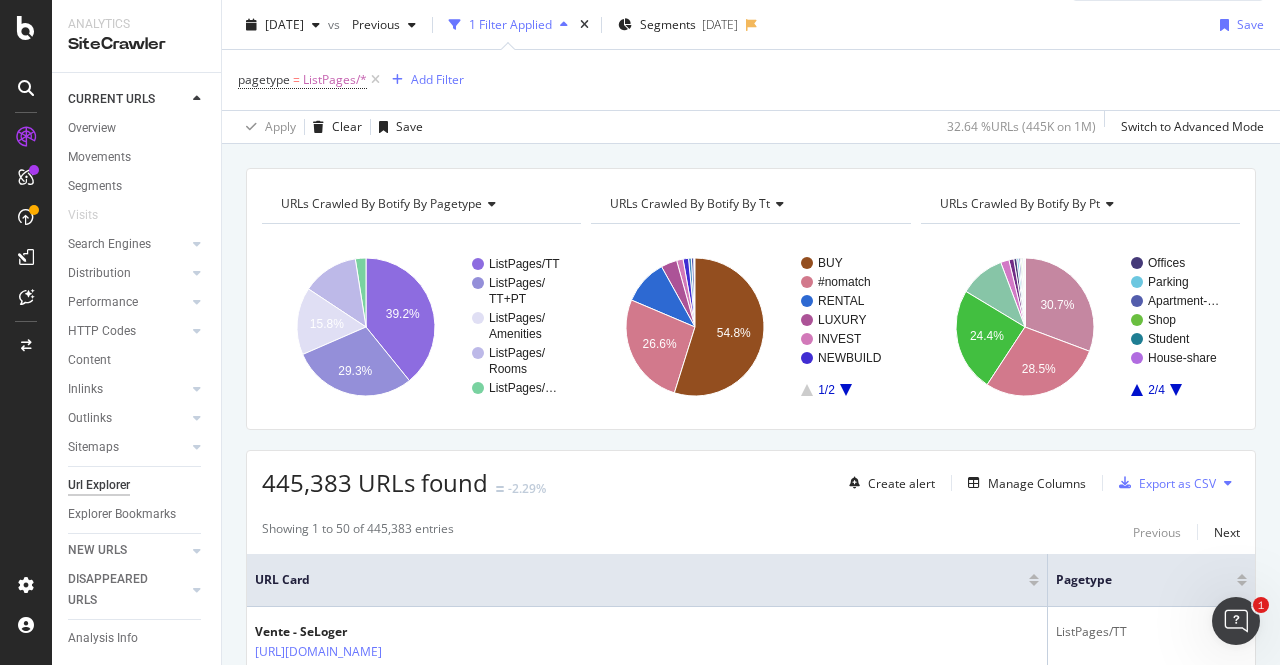 click 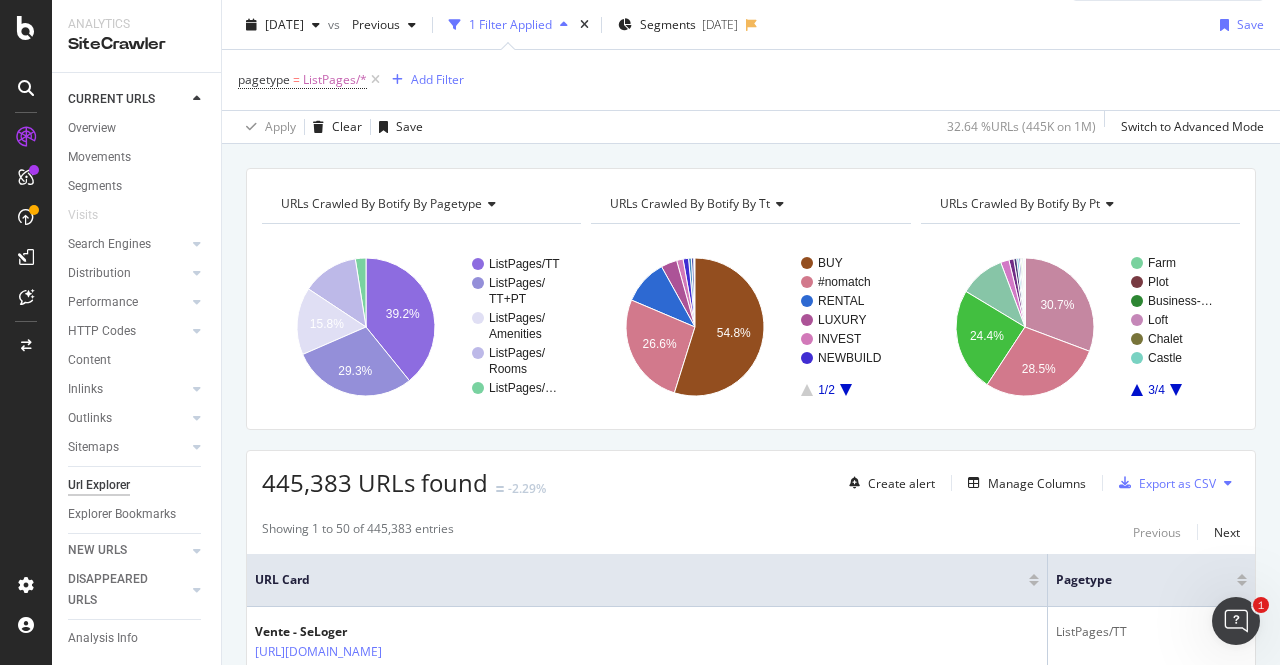 click 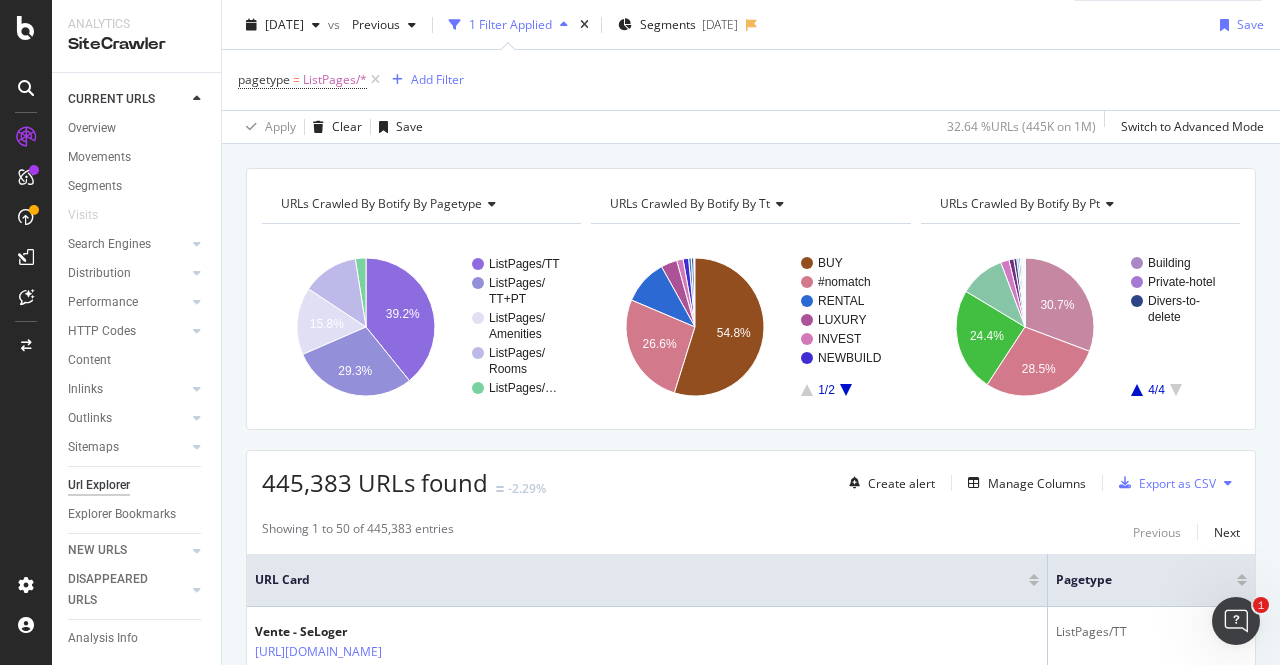 click 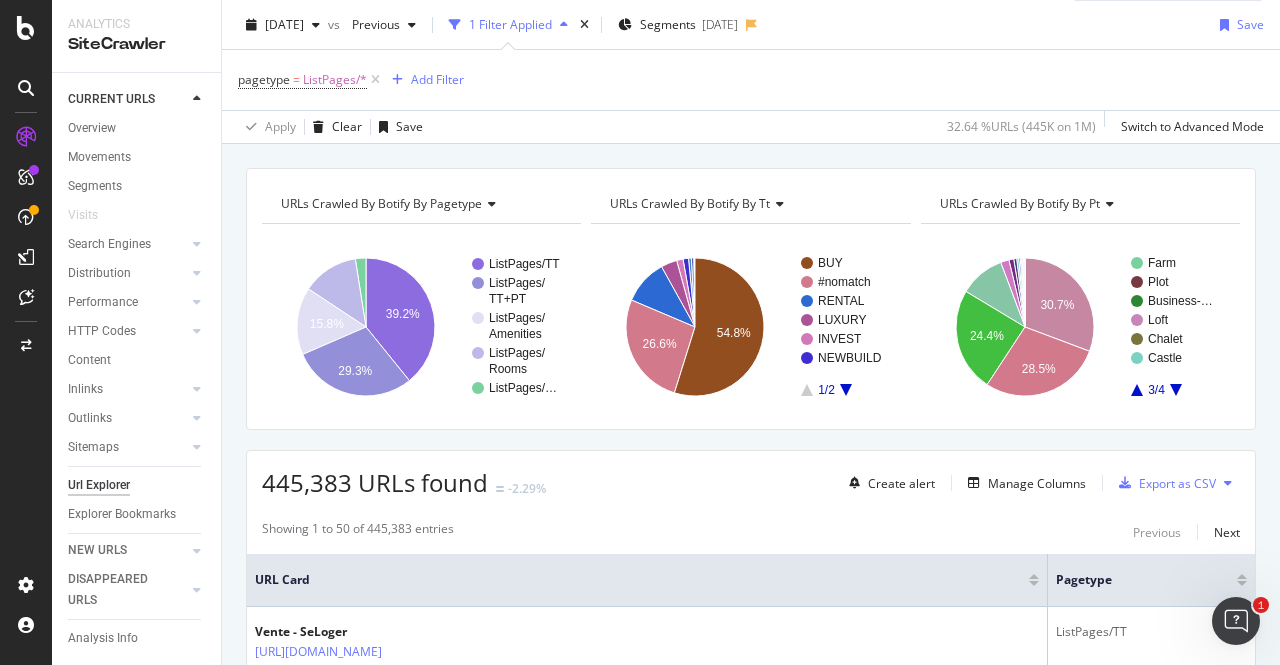 click 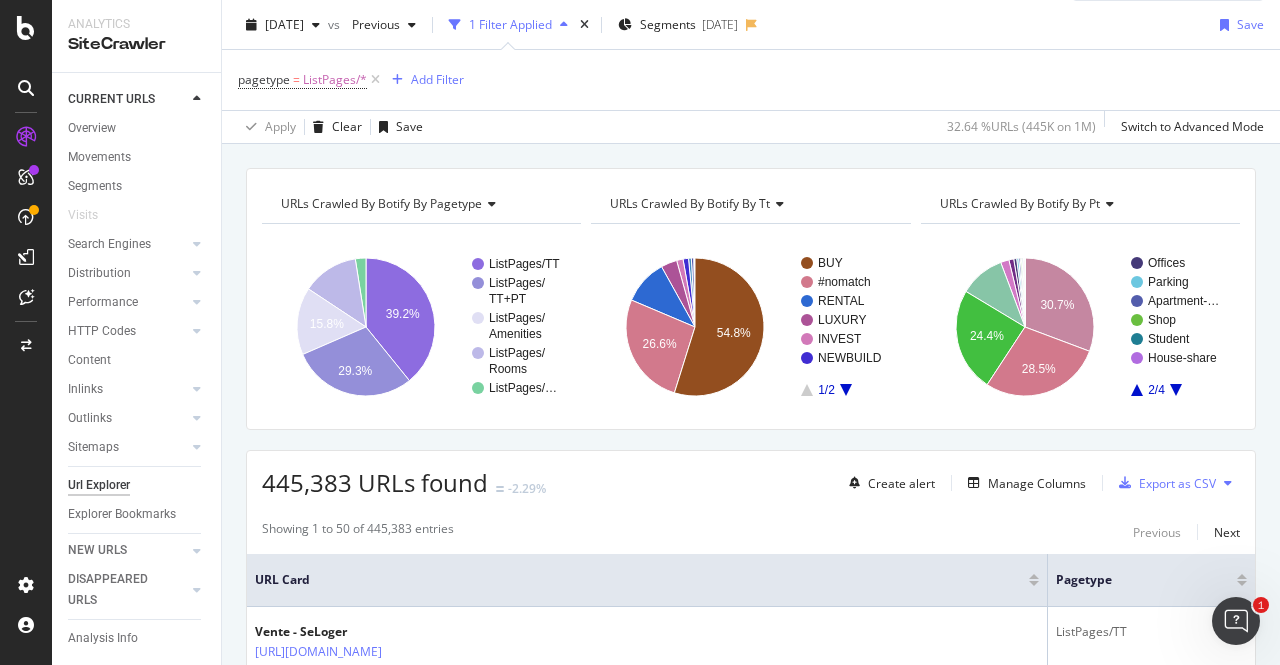 click 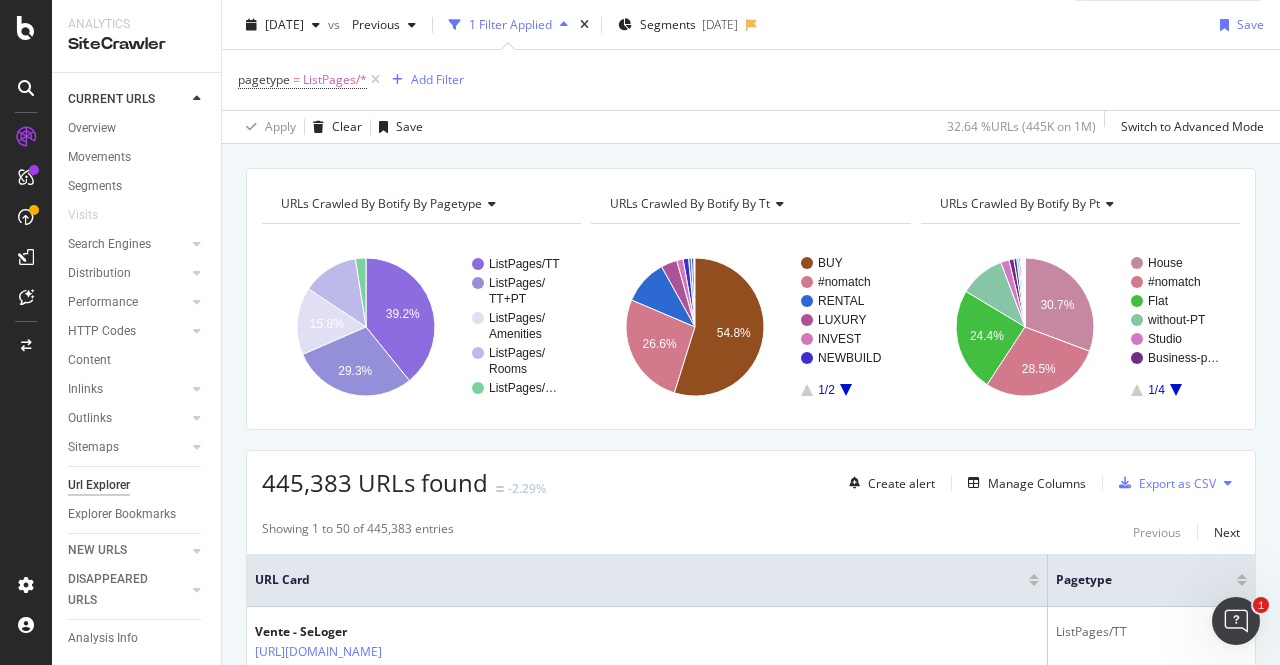 click 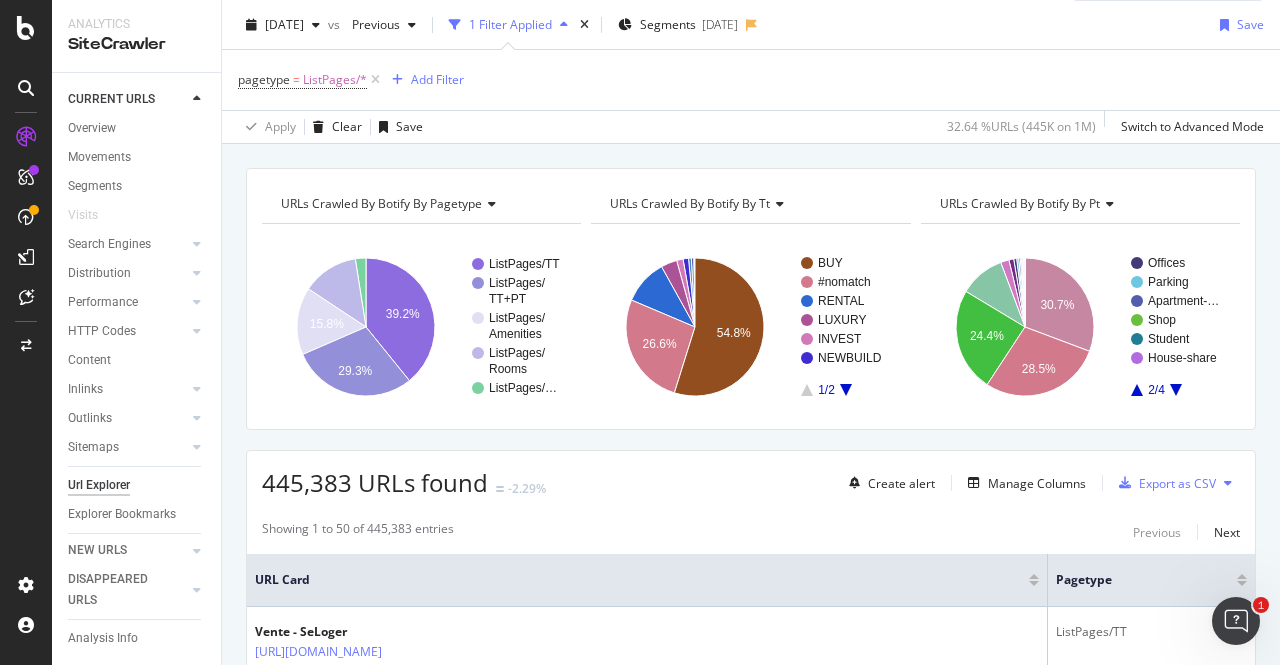 click 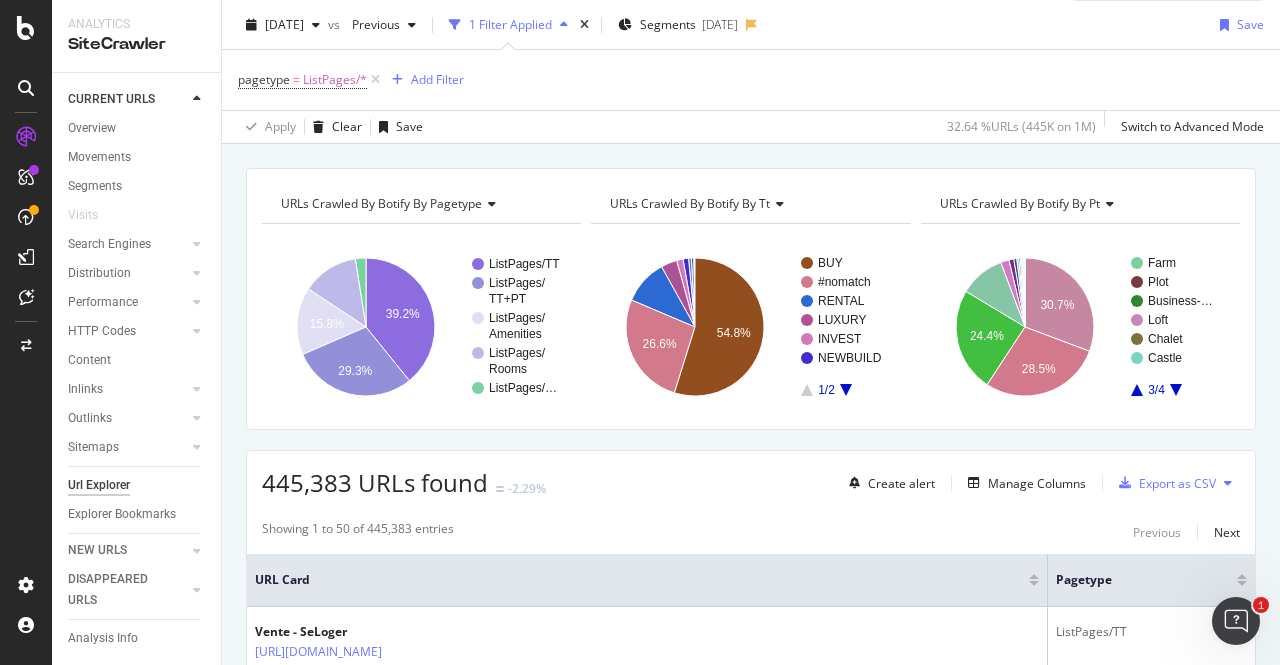 click 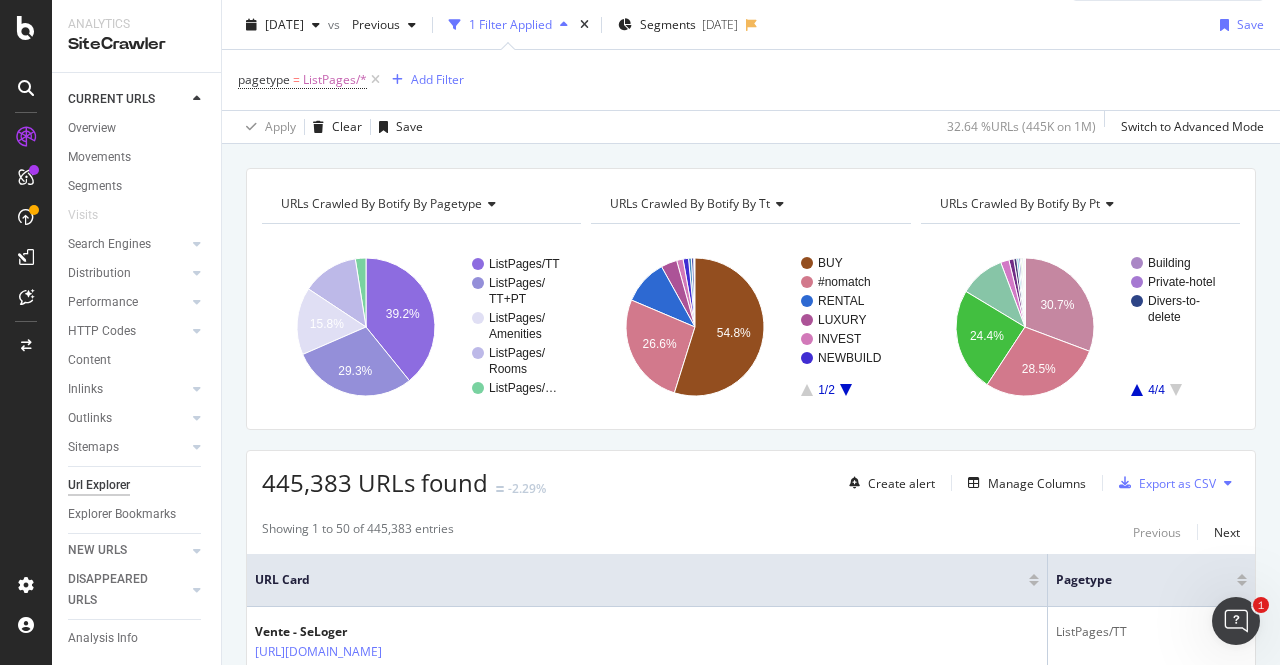 click 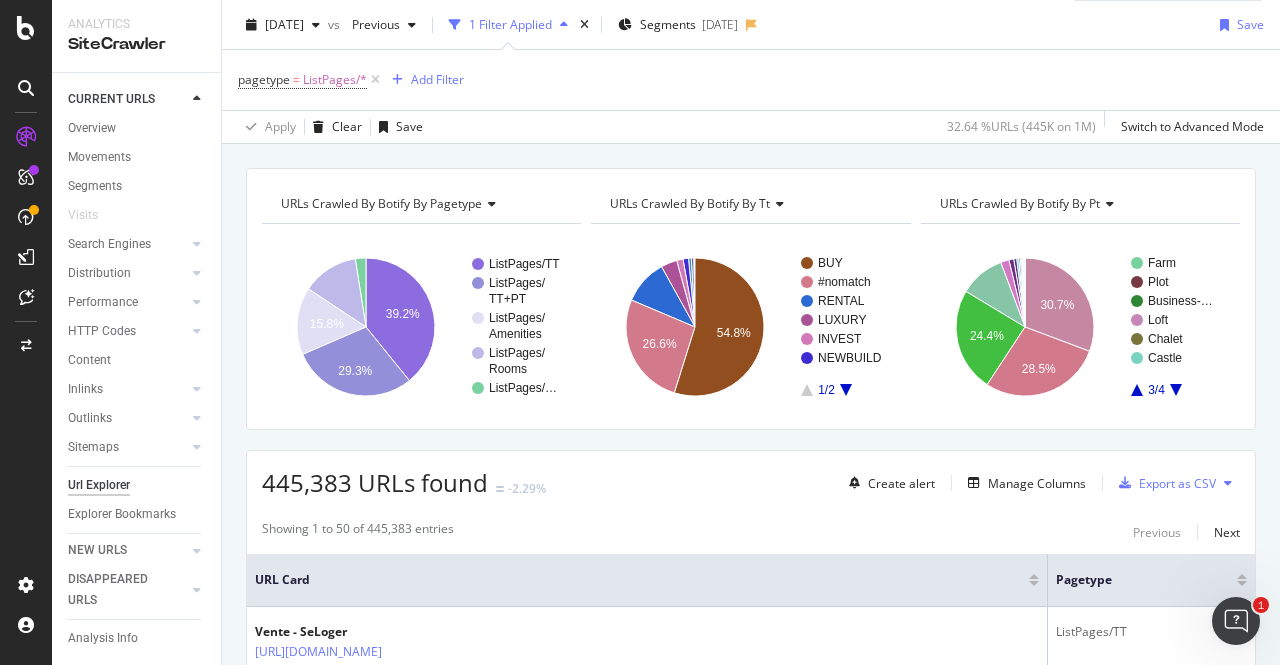 click 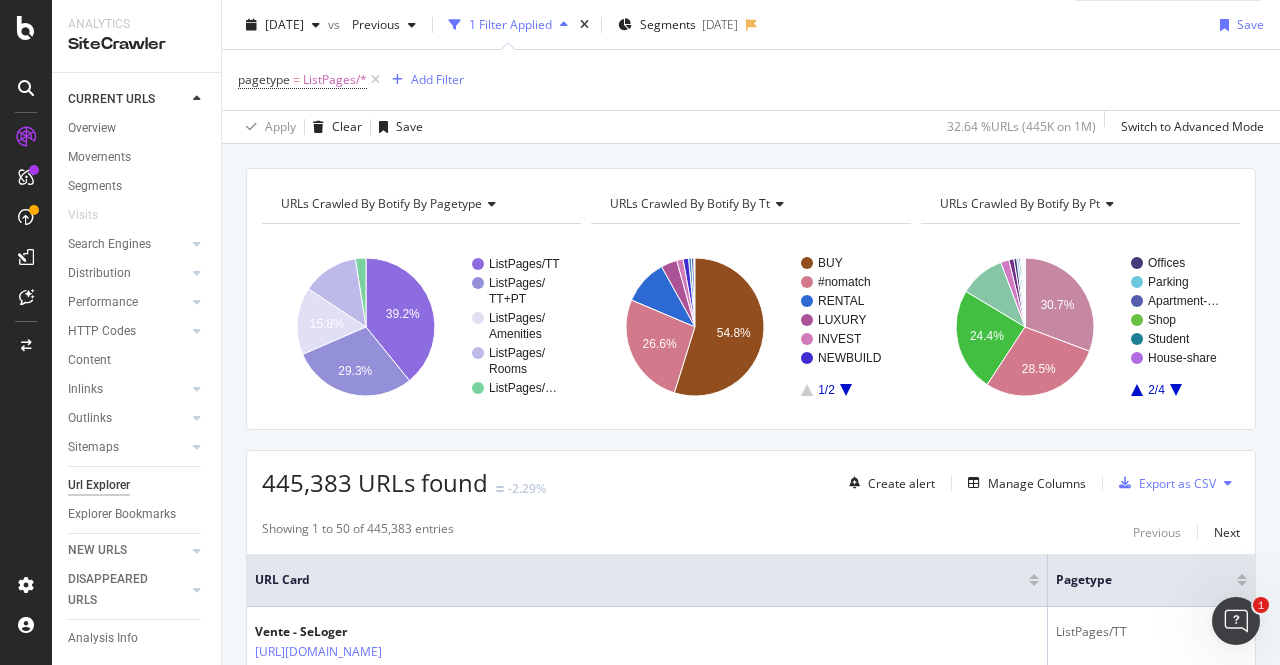 click 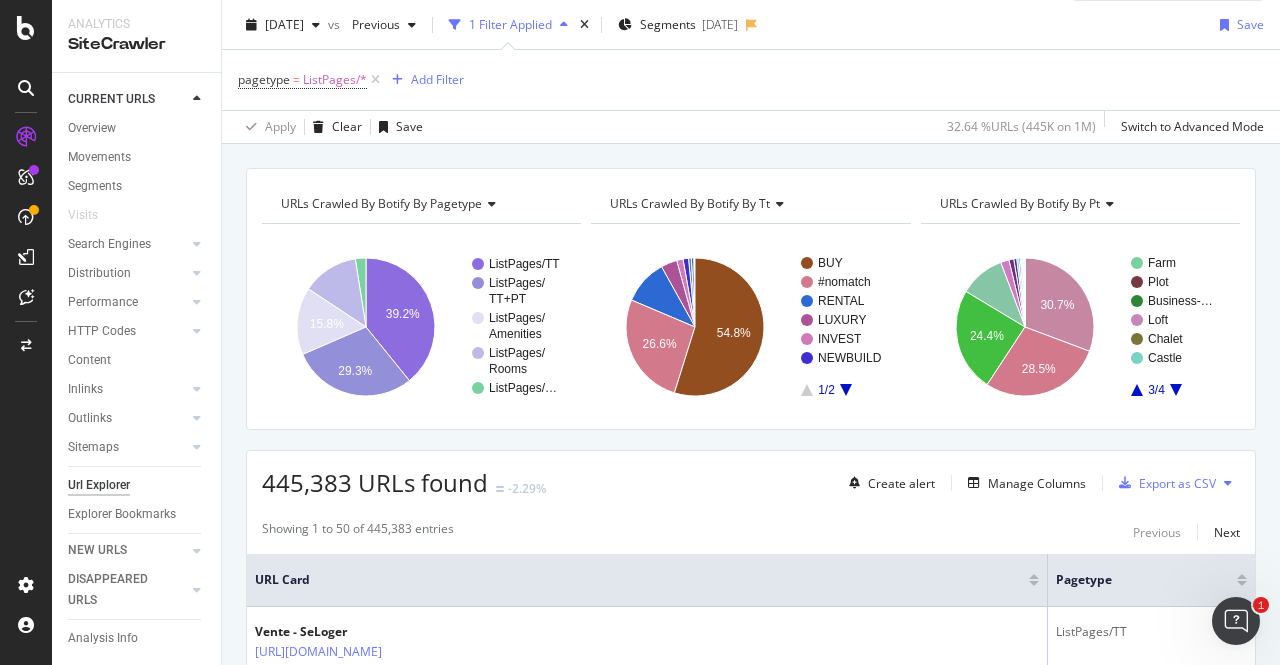 click 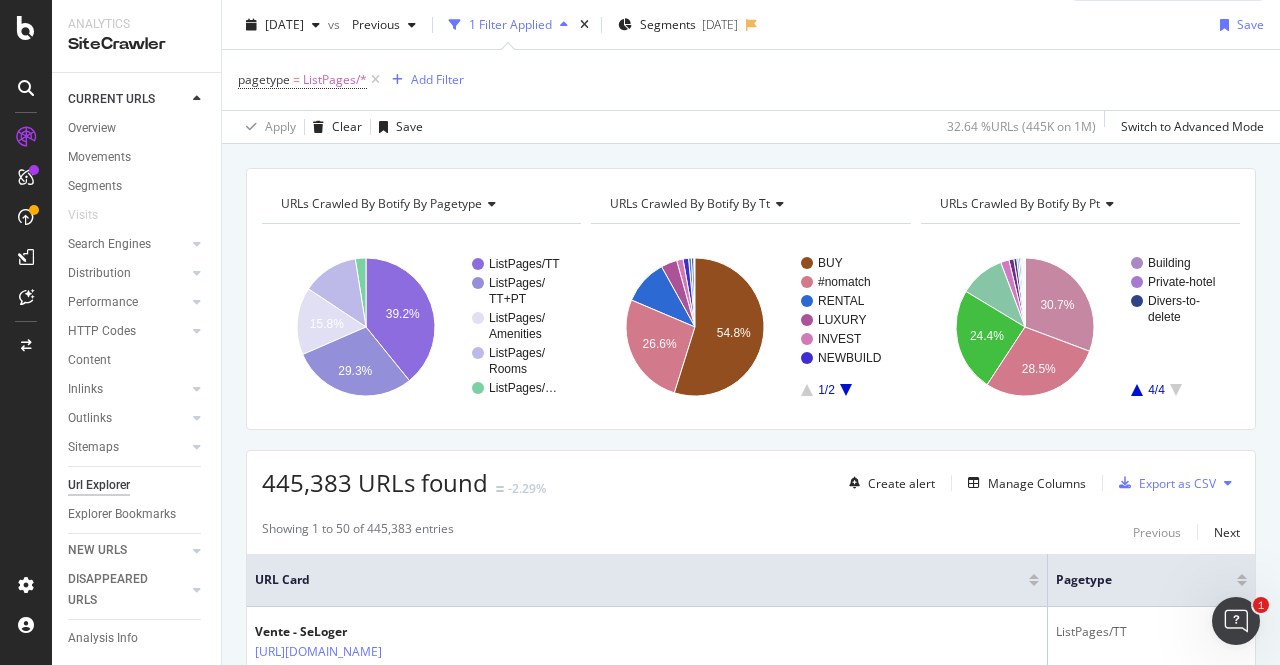 click 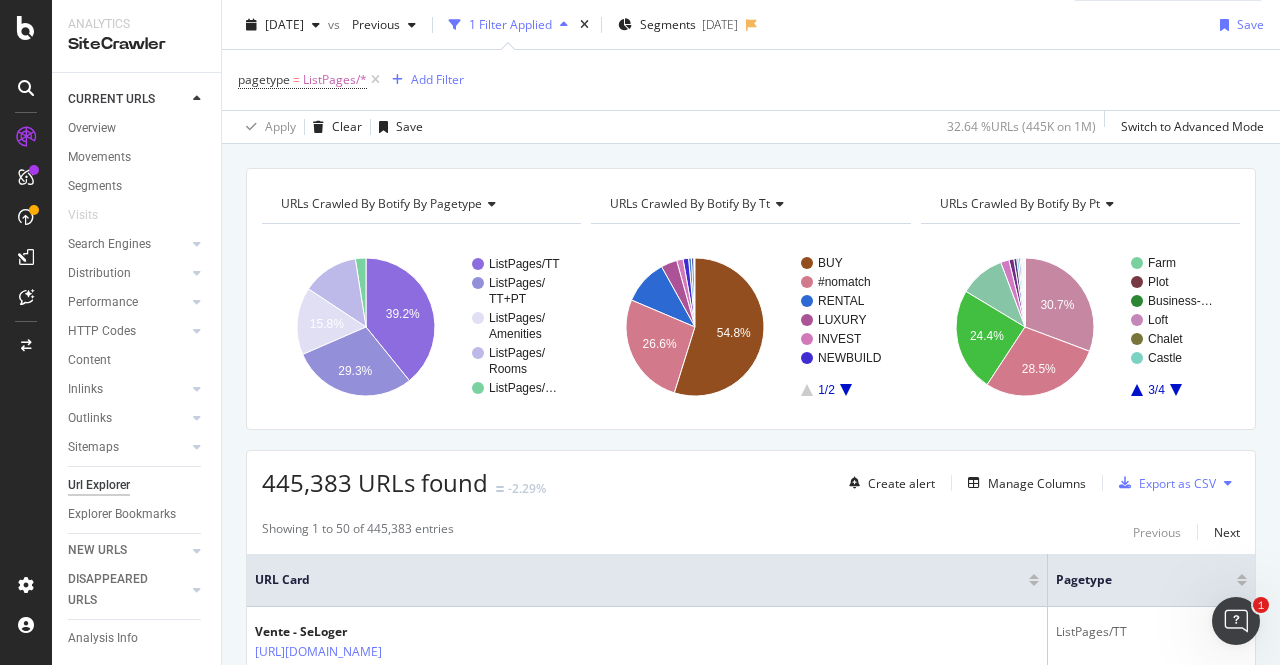 click 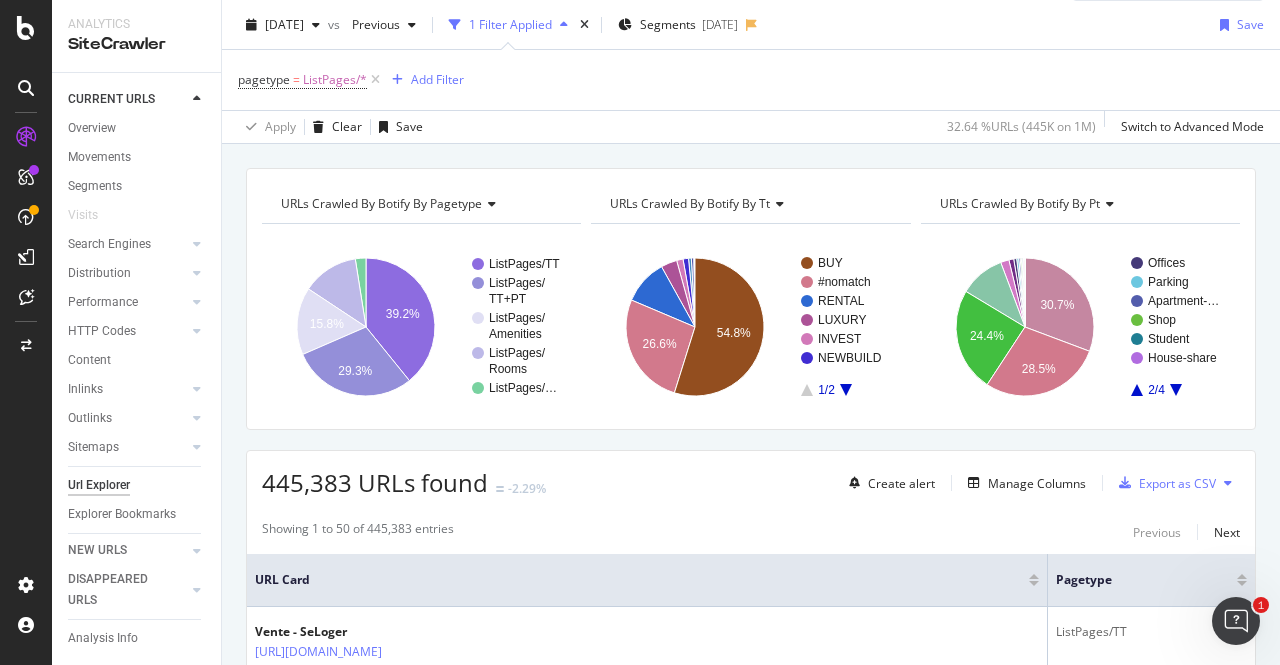 click 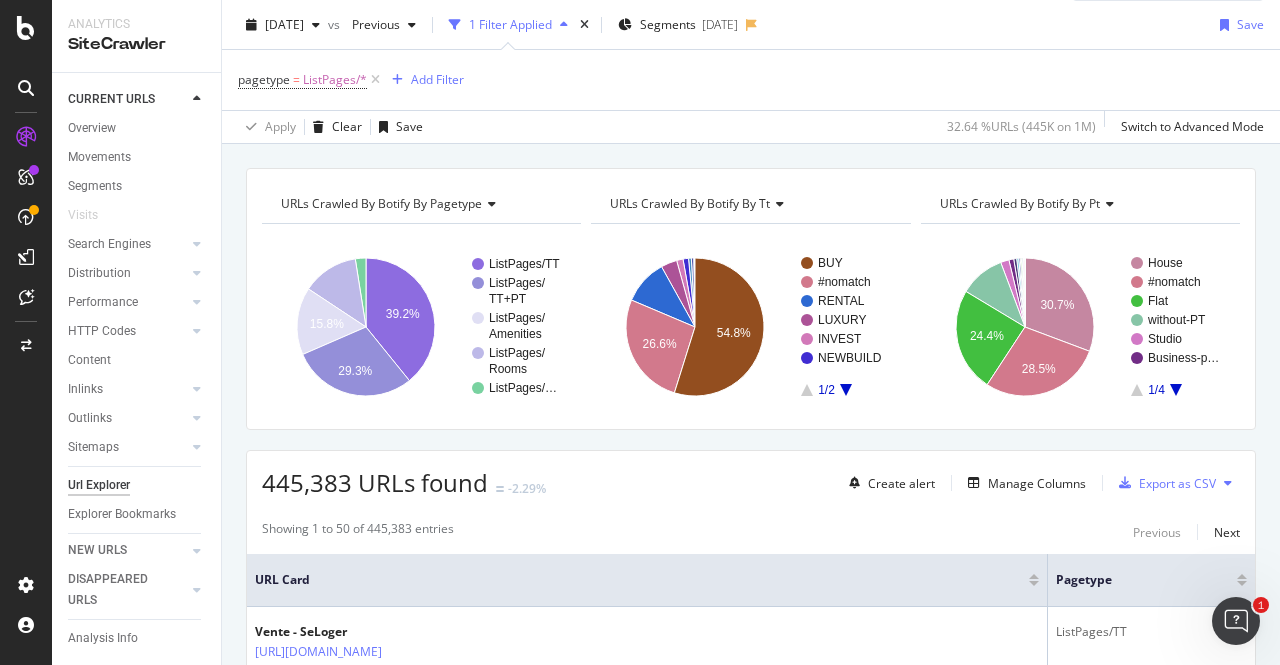 click 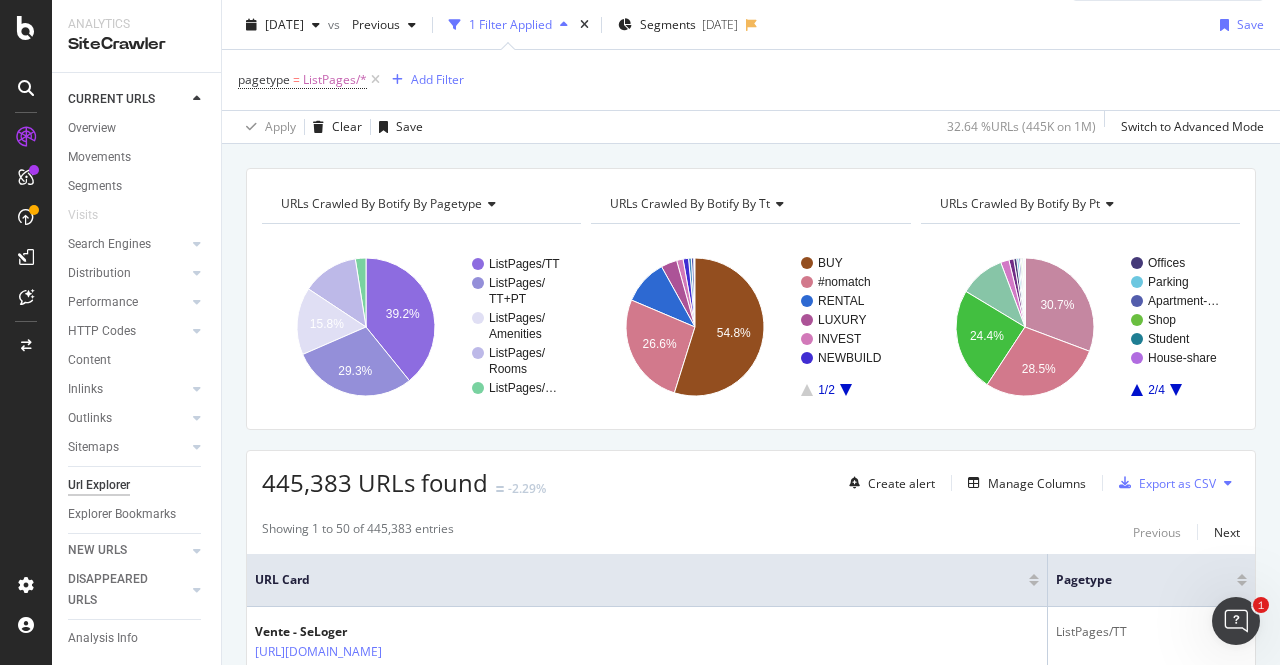 click 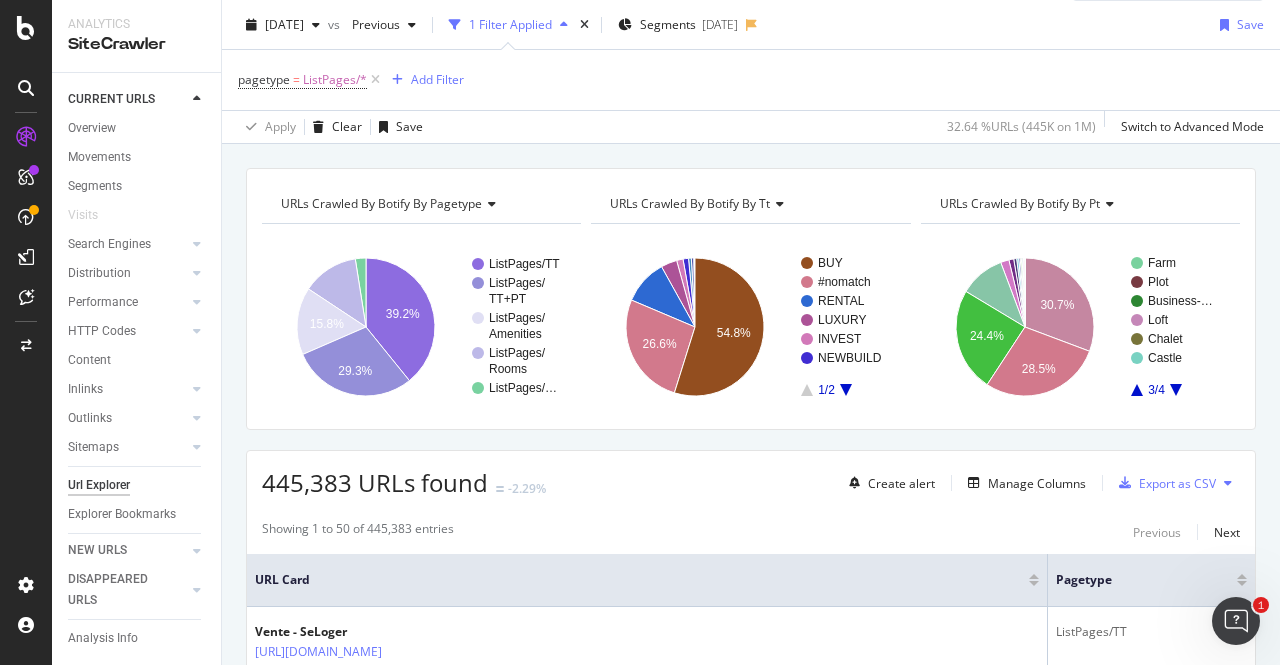 click 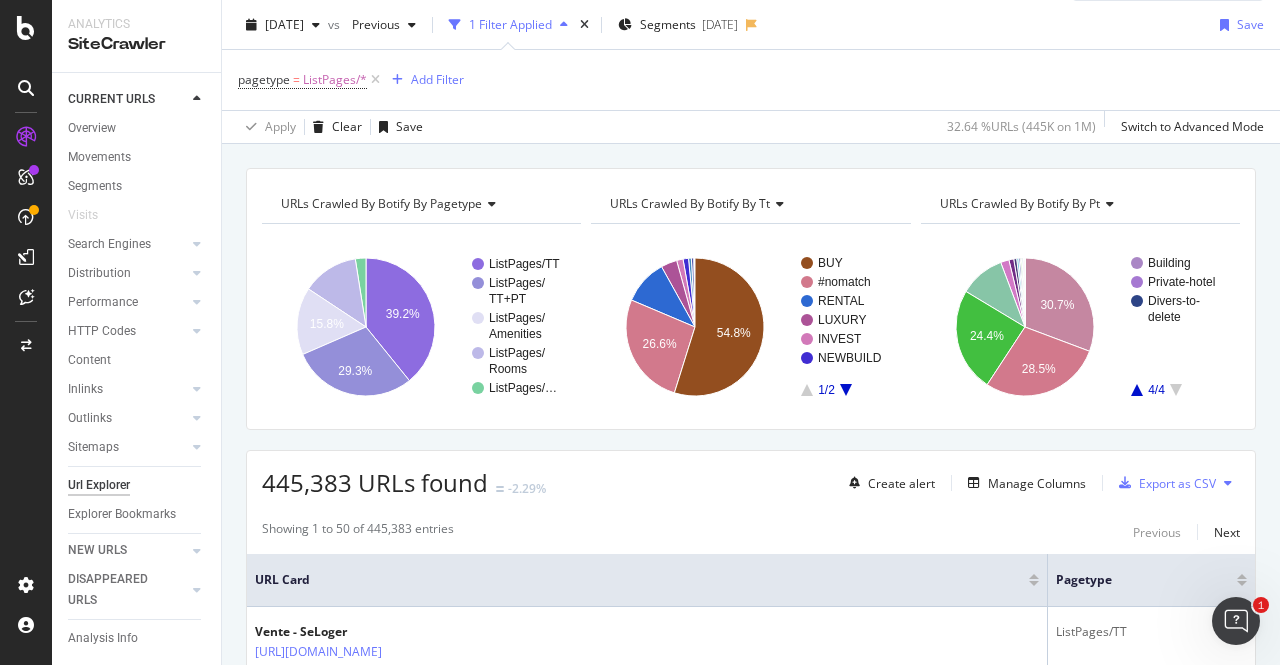 click 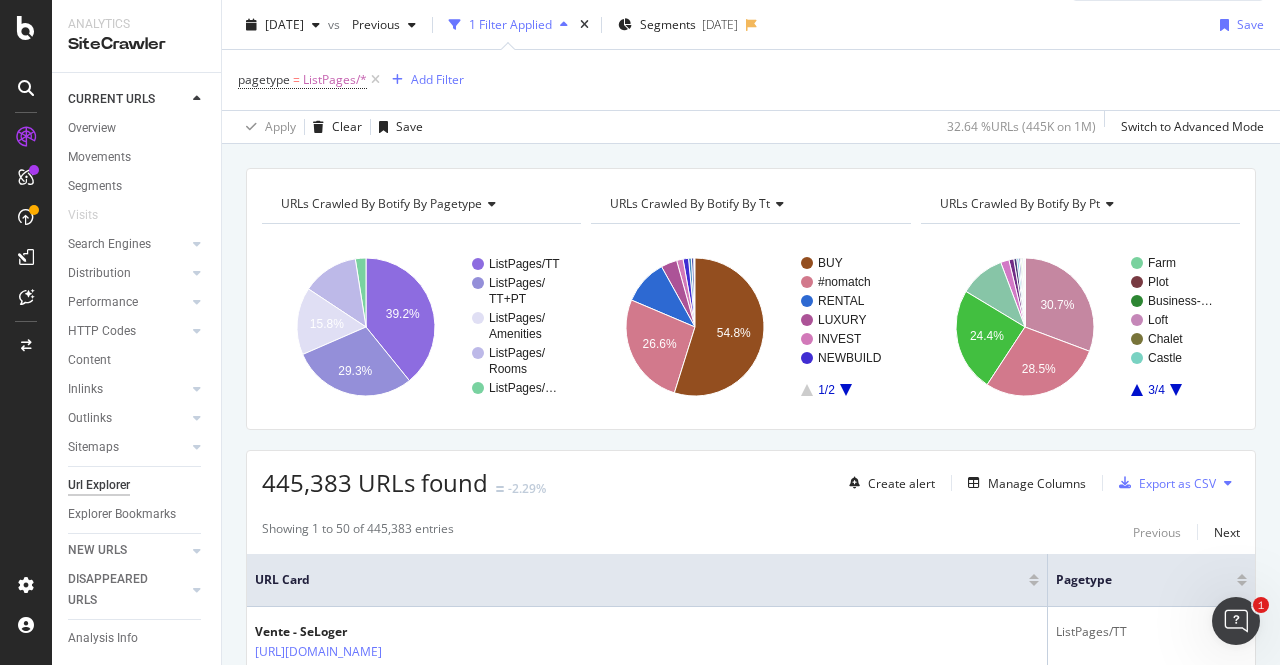 click 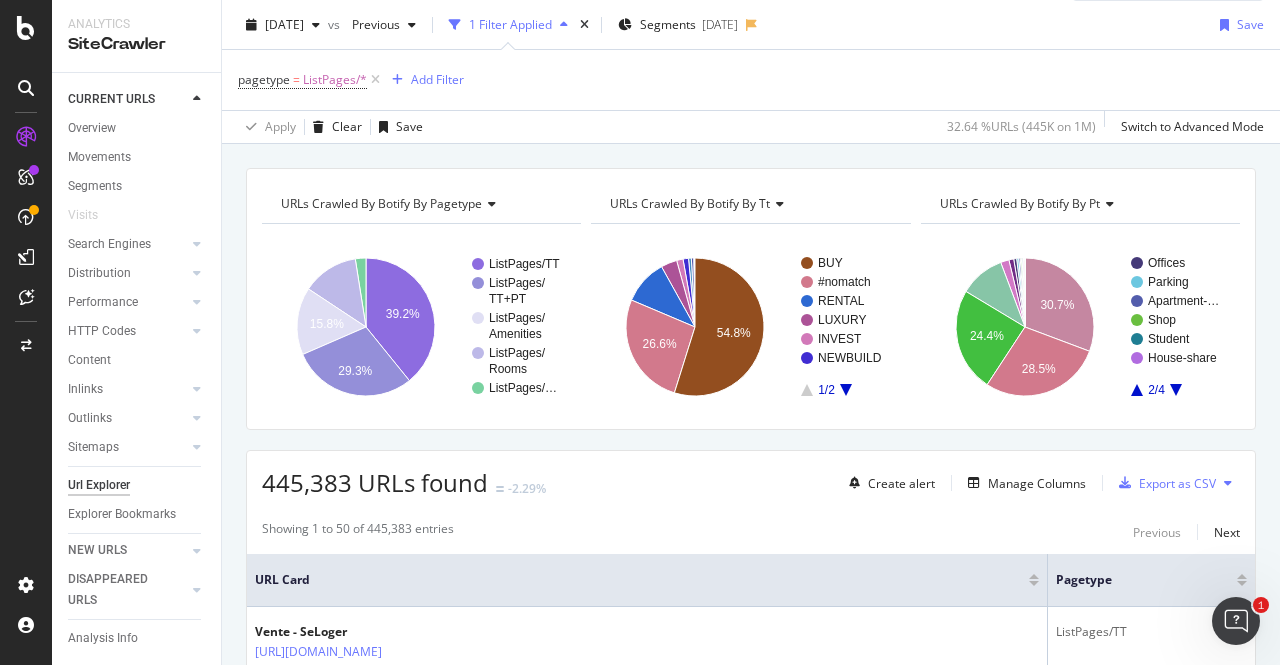 click 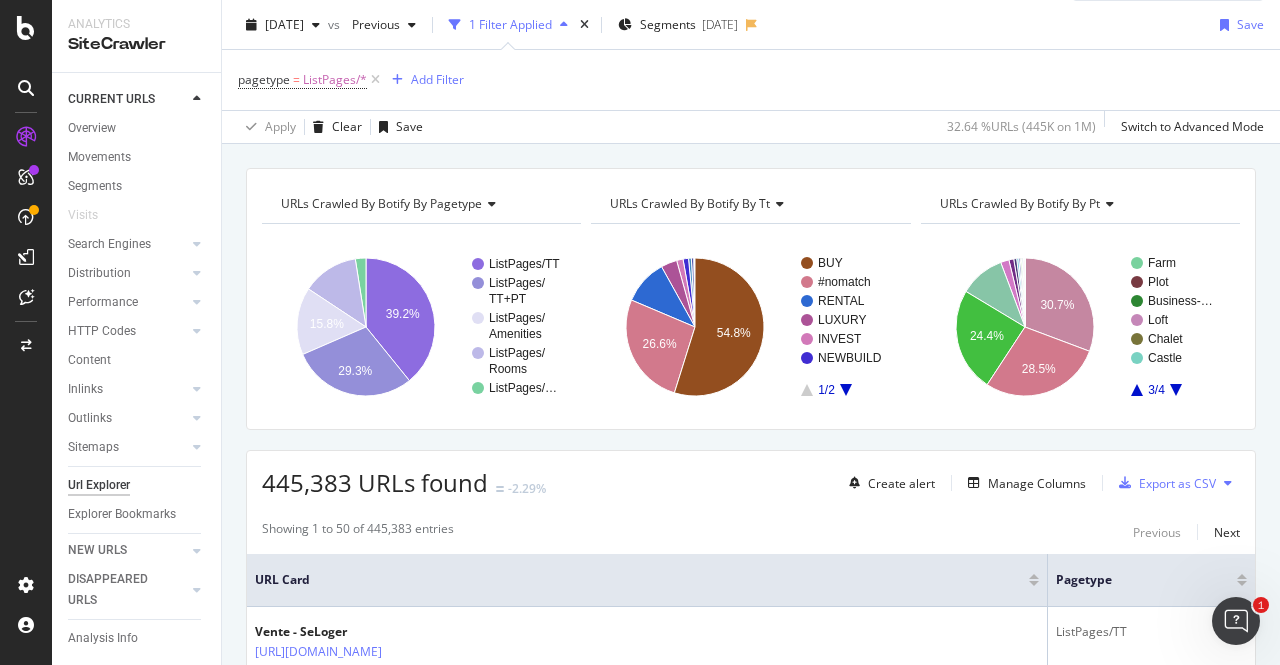 click 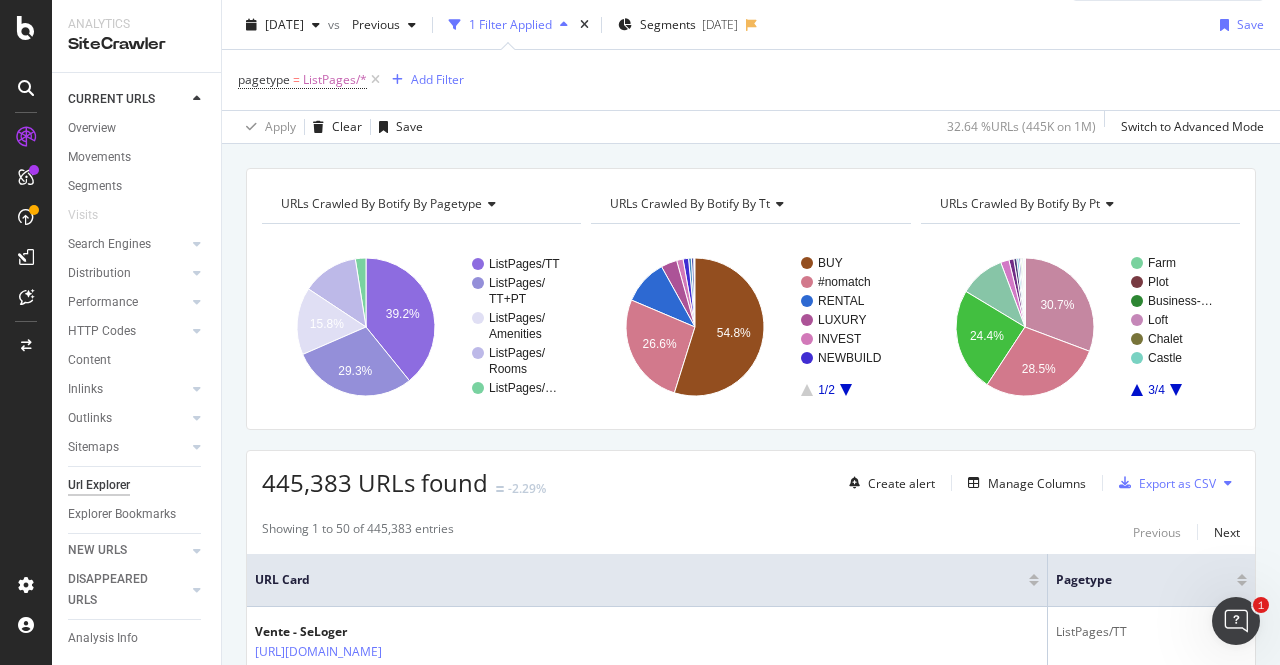 click 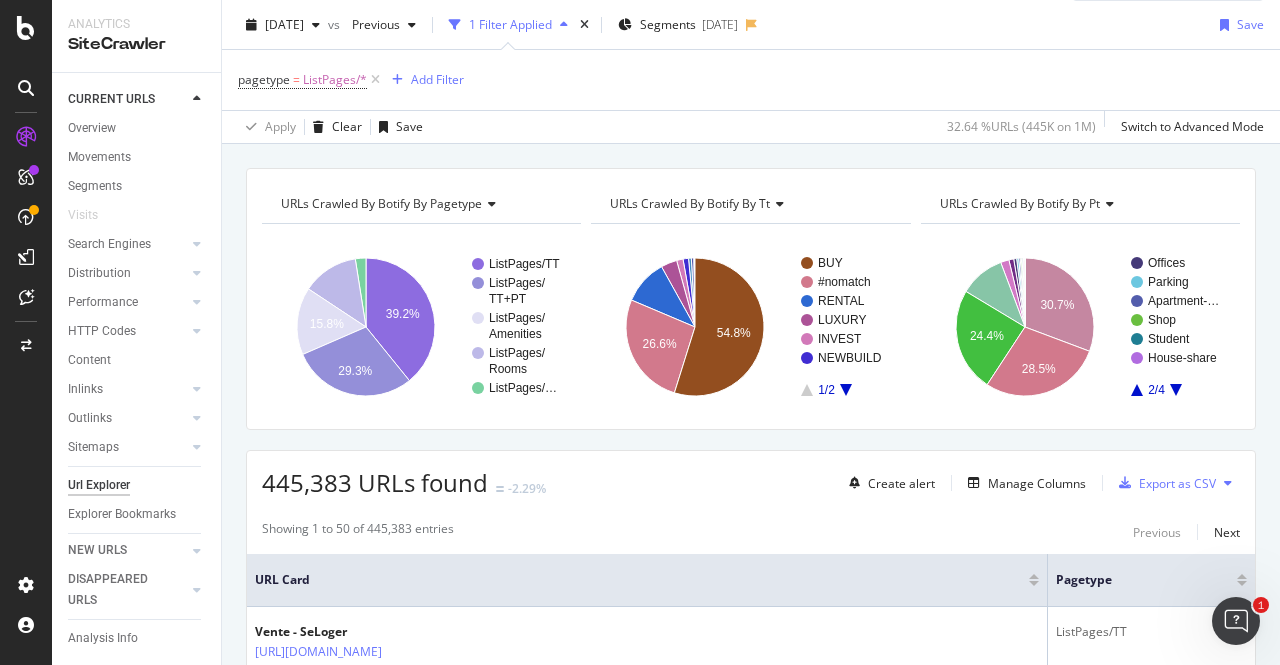 click 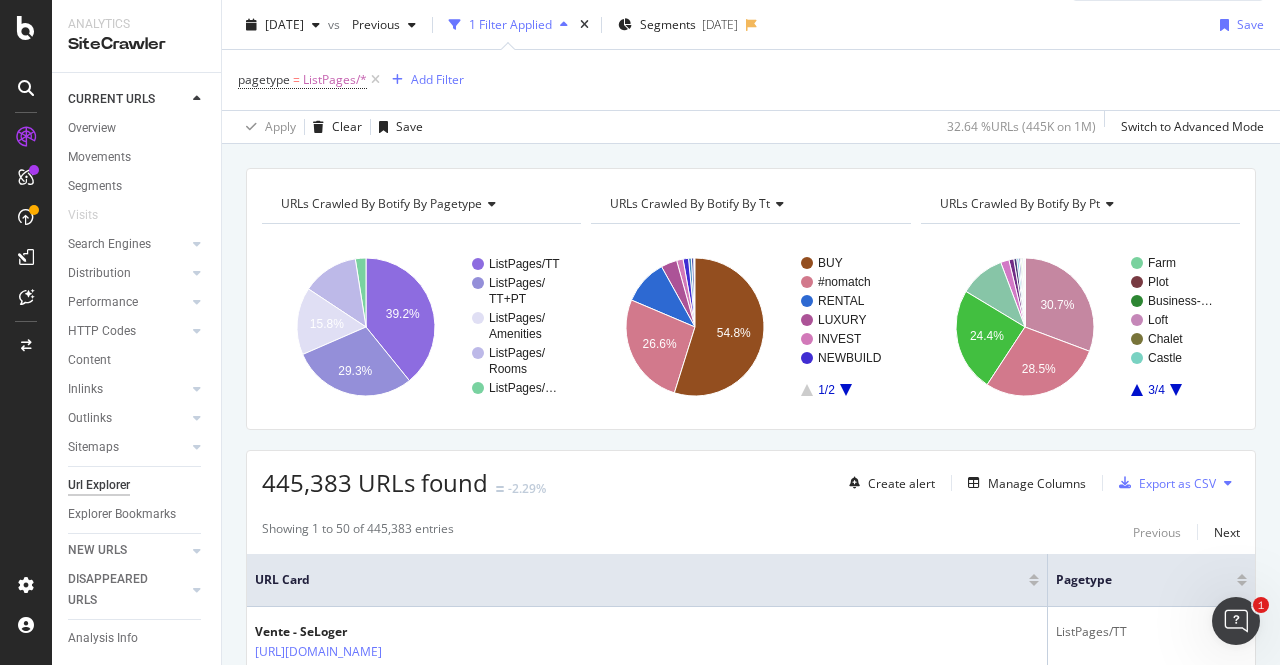 click 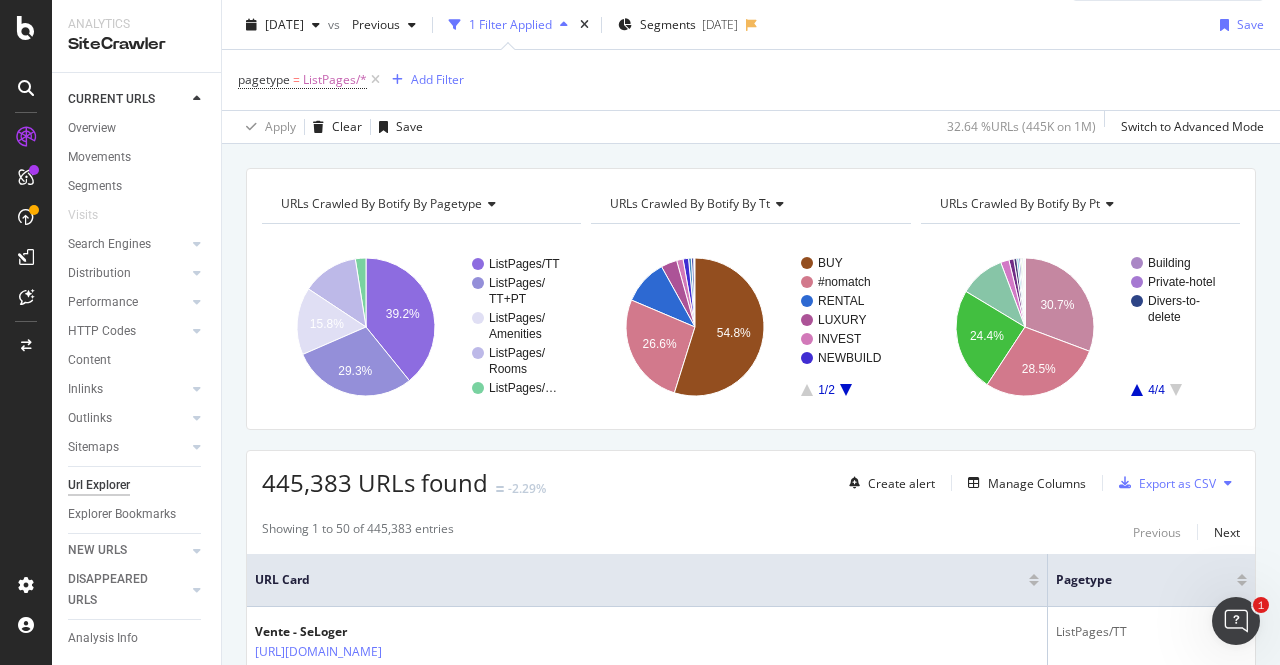 click 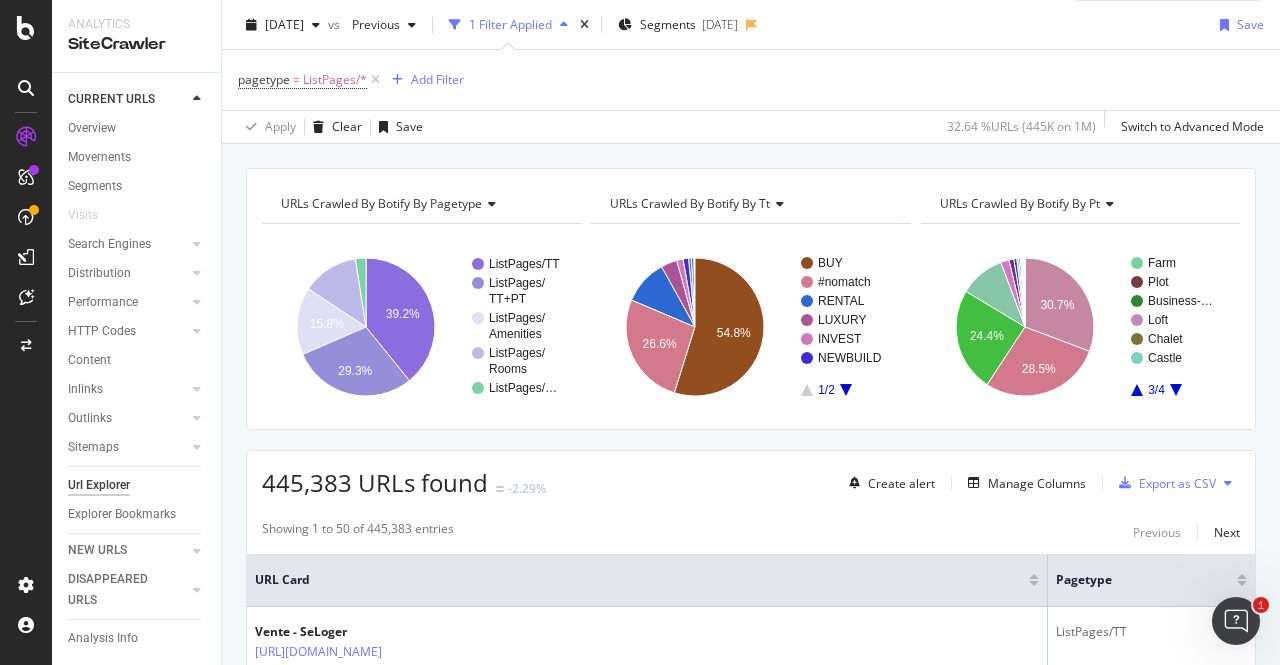 click 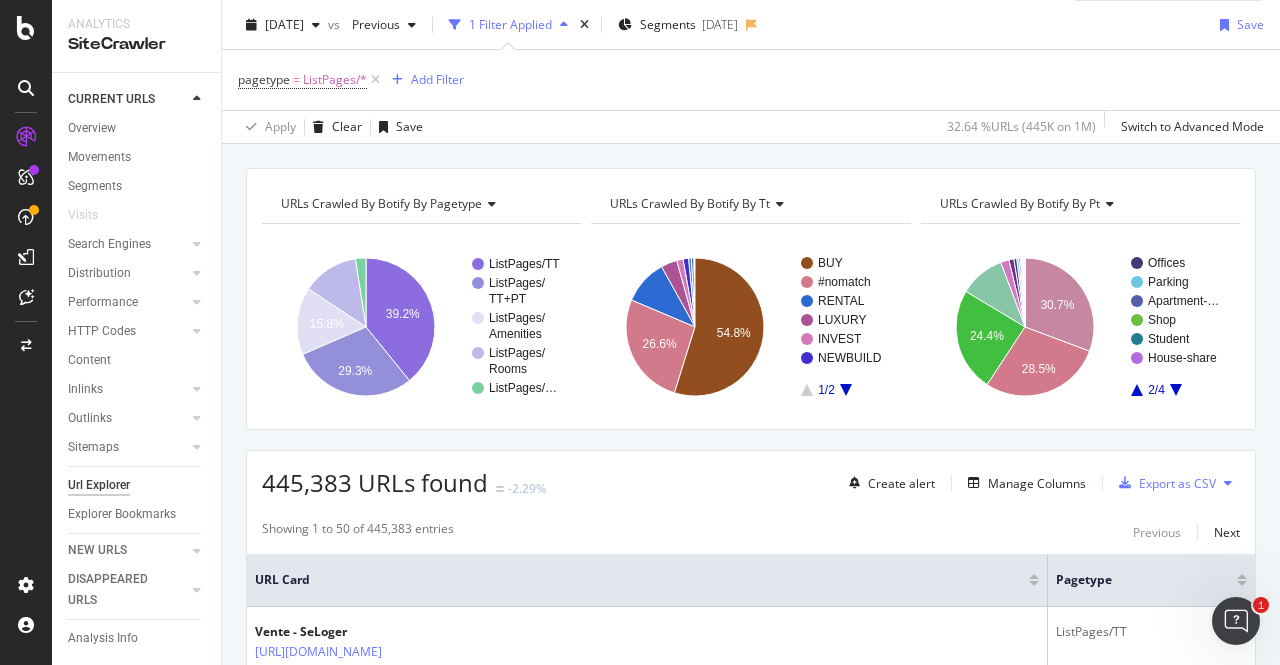 click 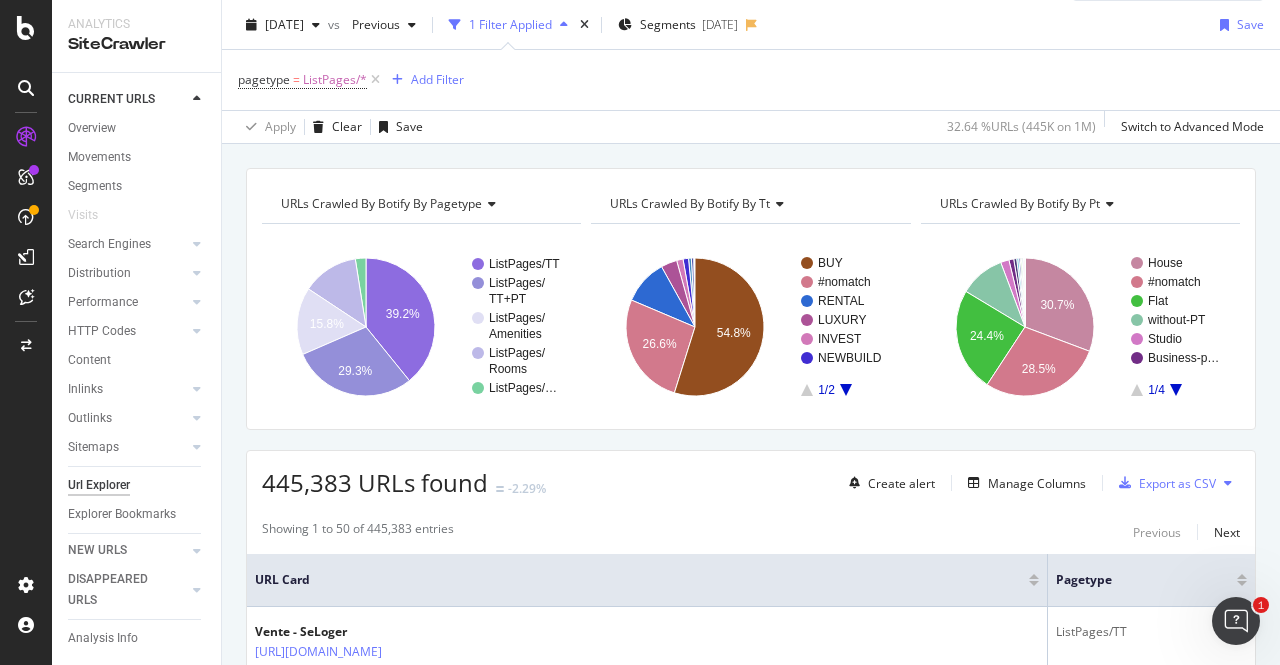 click 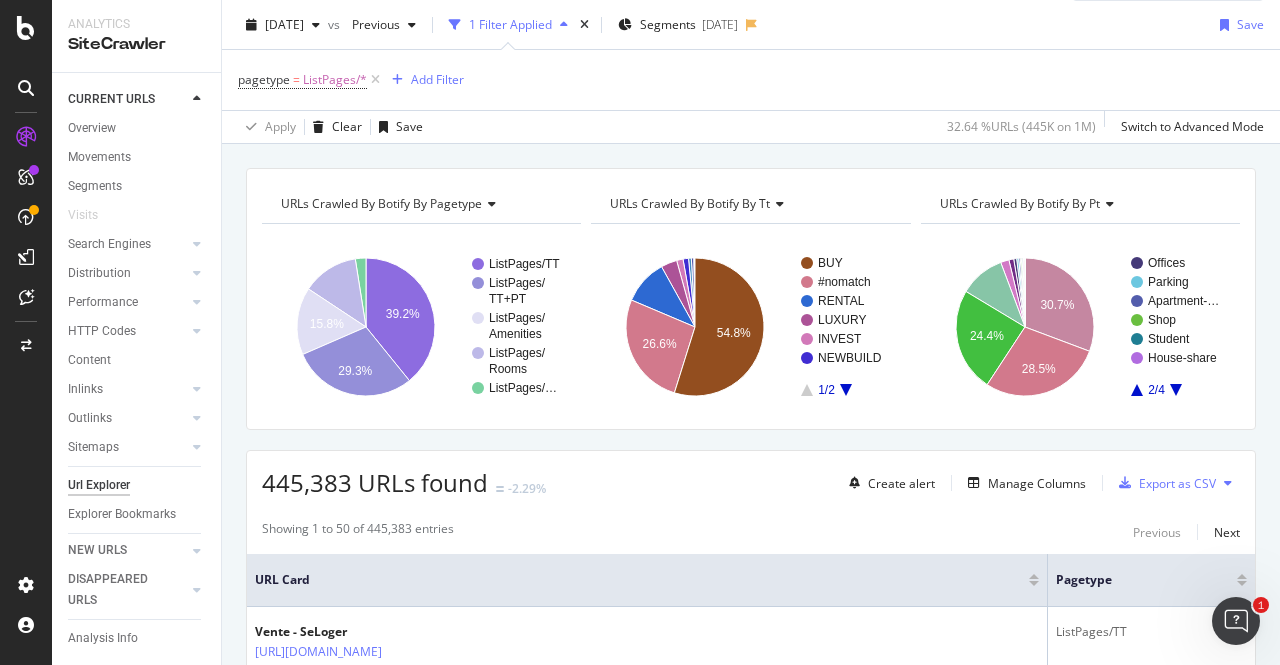 click 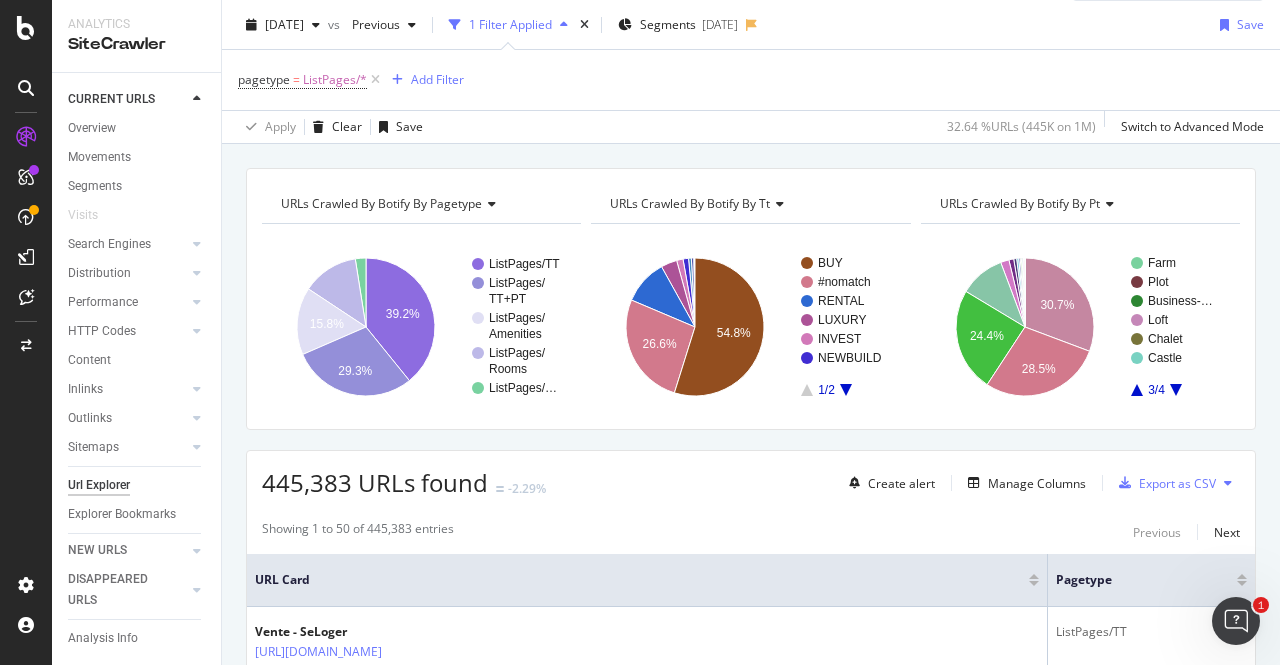 click 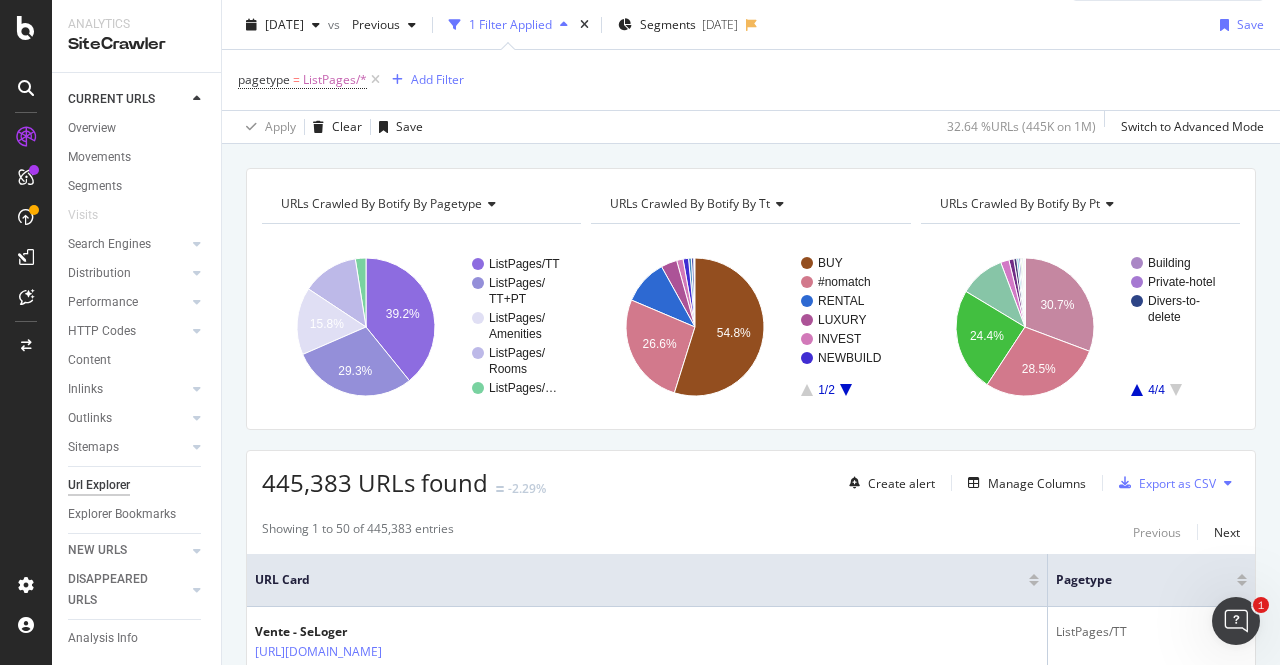 click 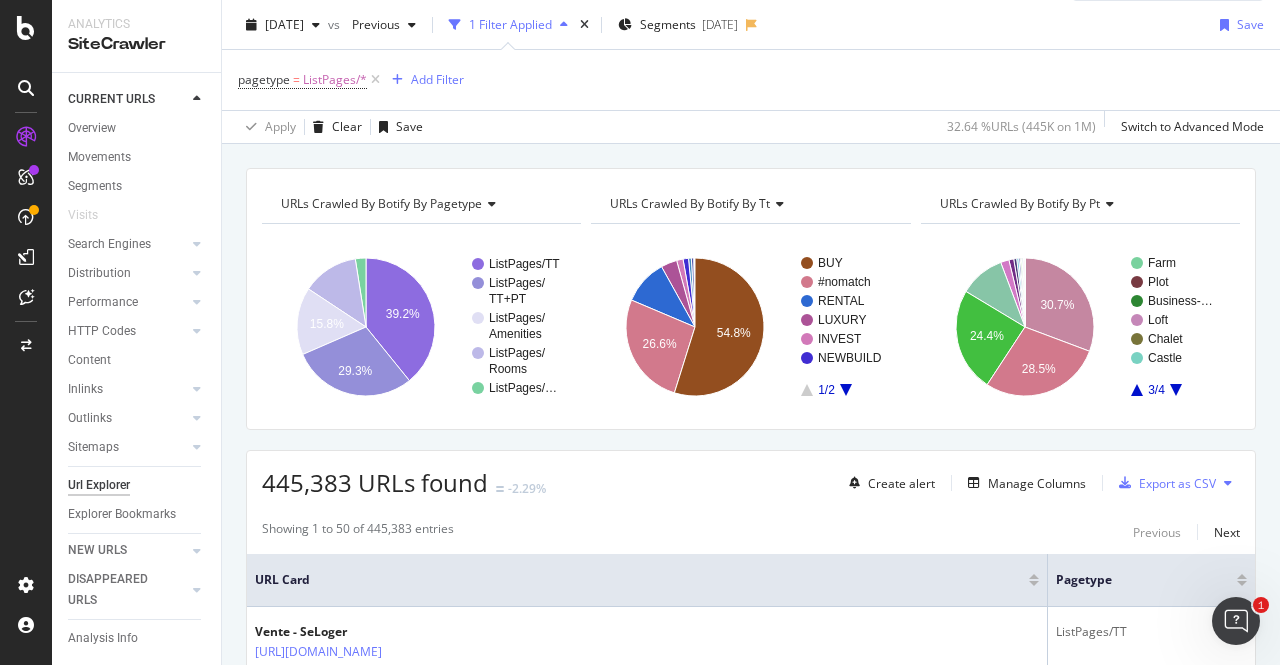 click 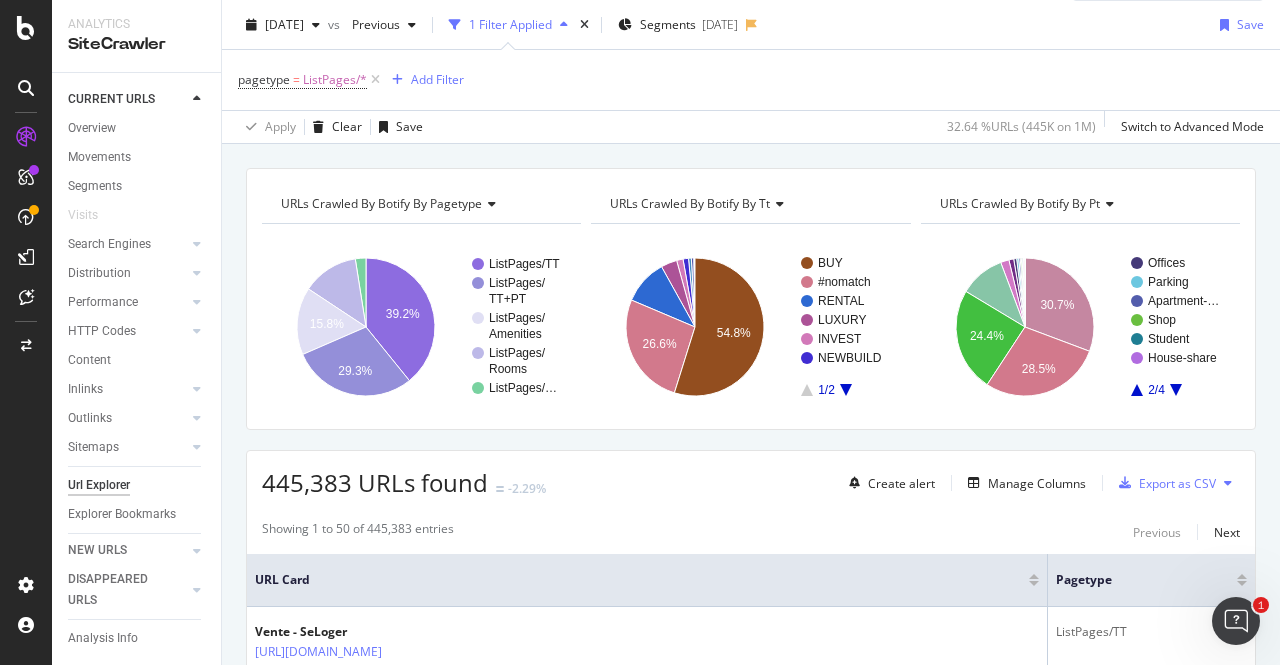 click 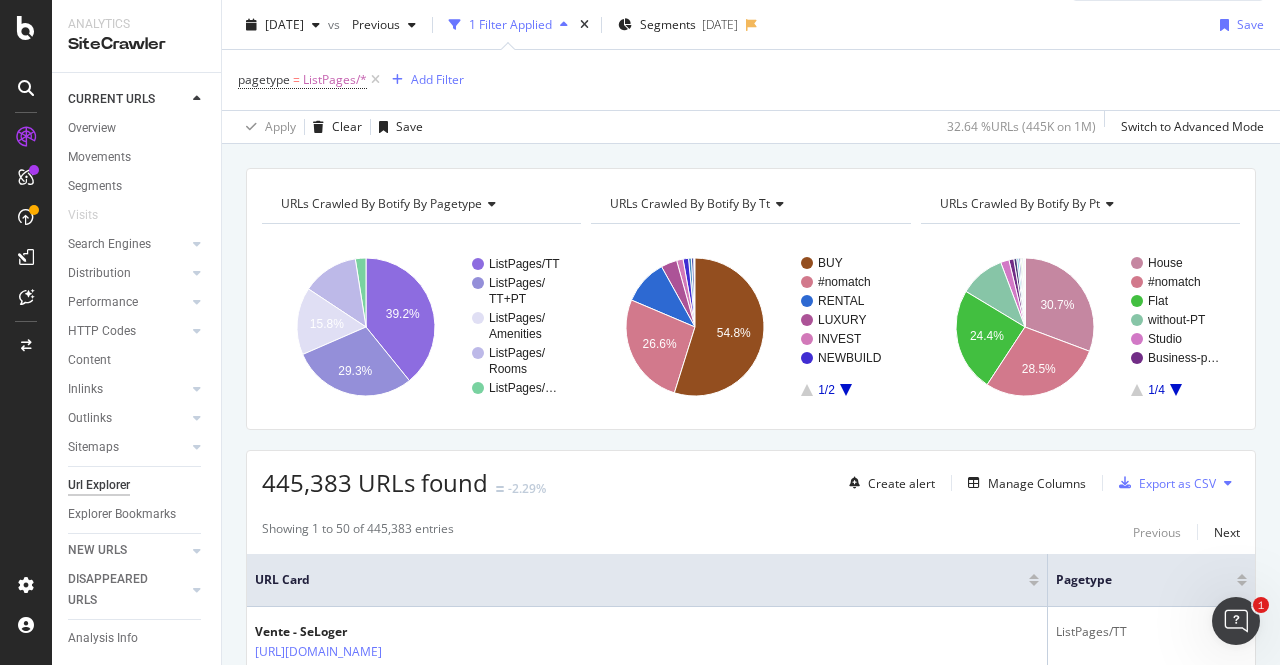 click on "URLs Crawled By Botify By pt" at bounding box center [1020, 203] 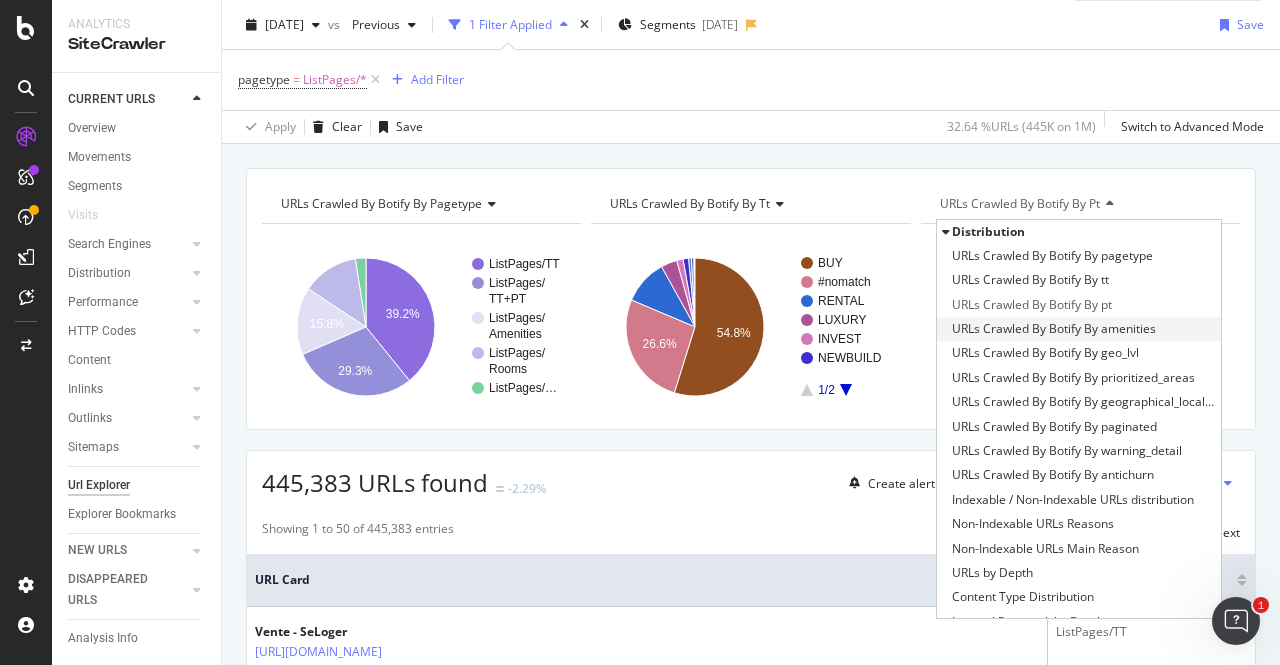 click on "URLs Crawled By Botify By amenities" at bounding box center (1054, 329) 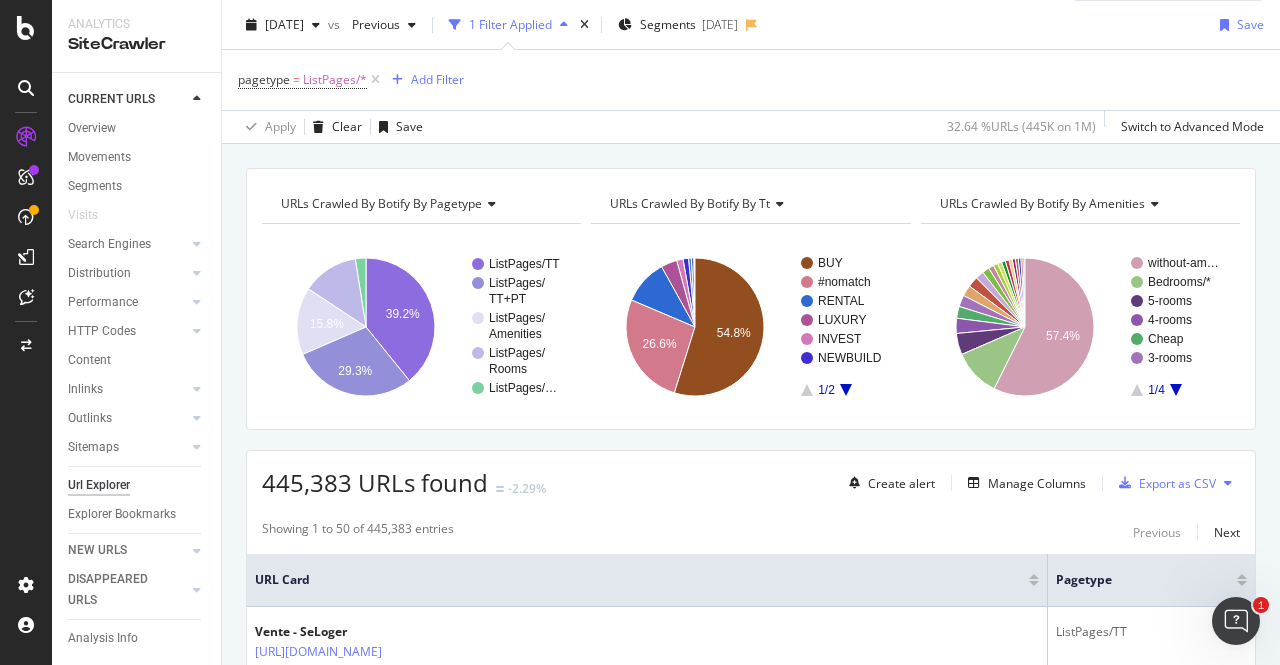 click 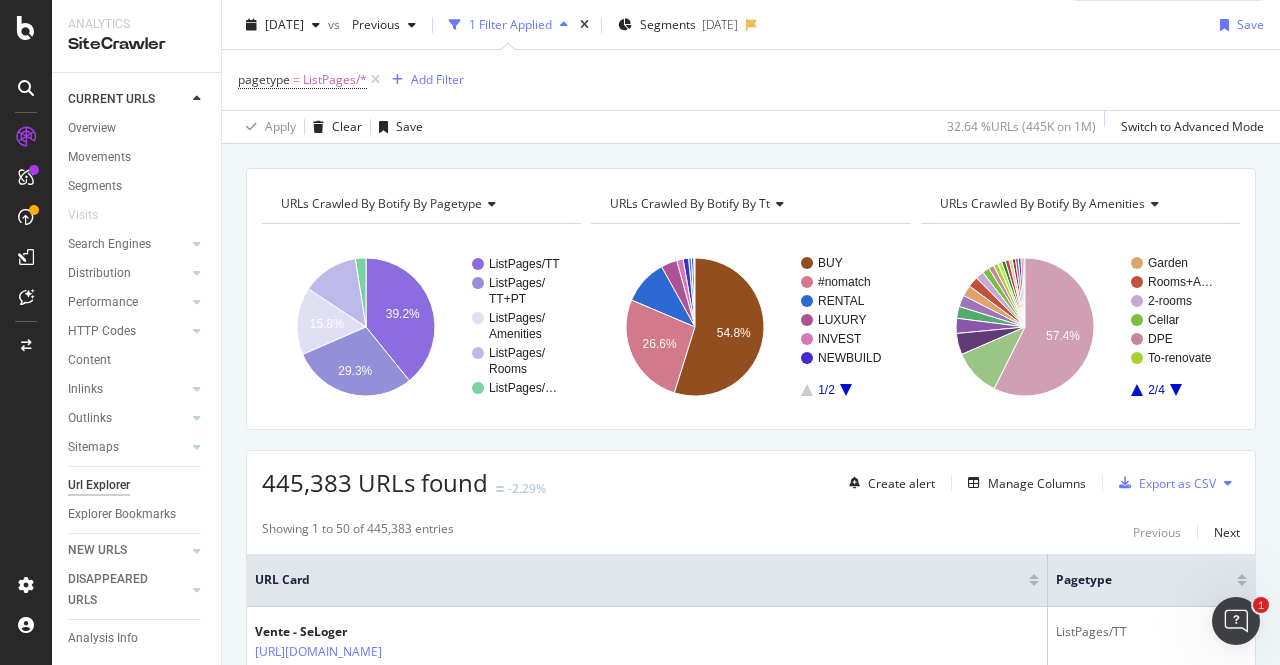 click 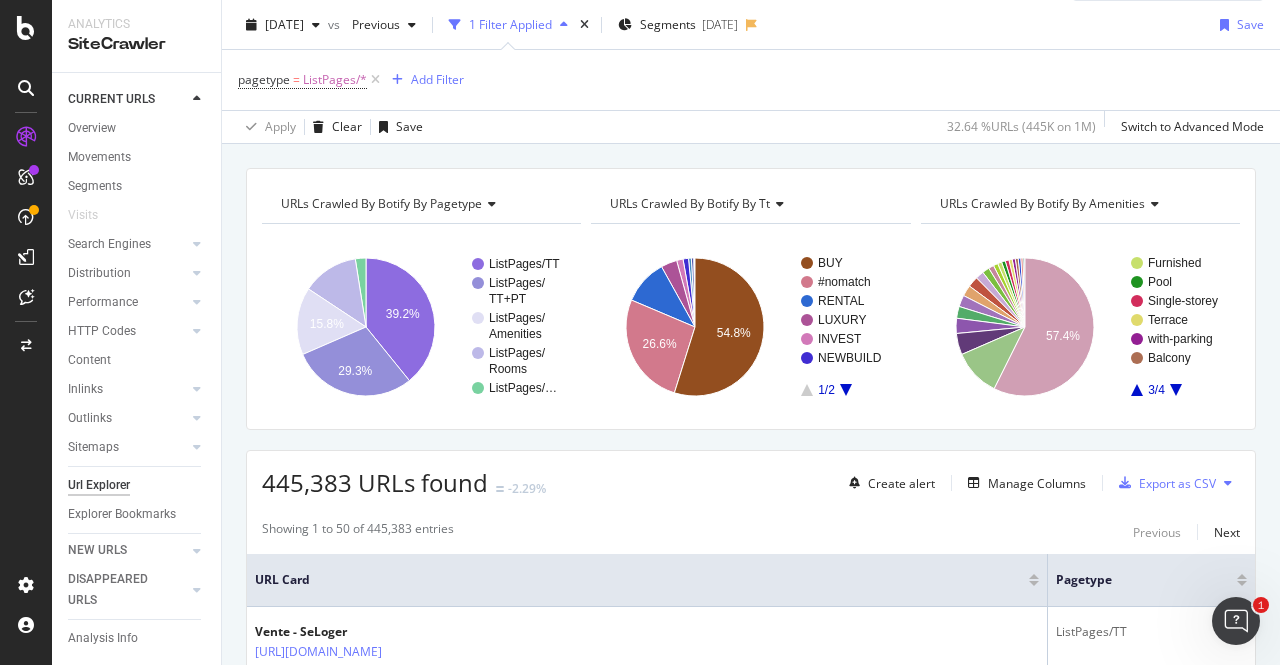 click 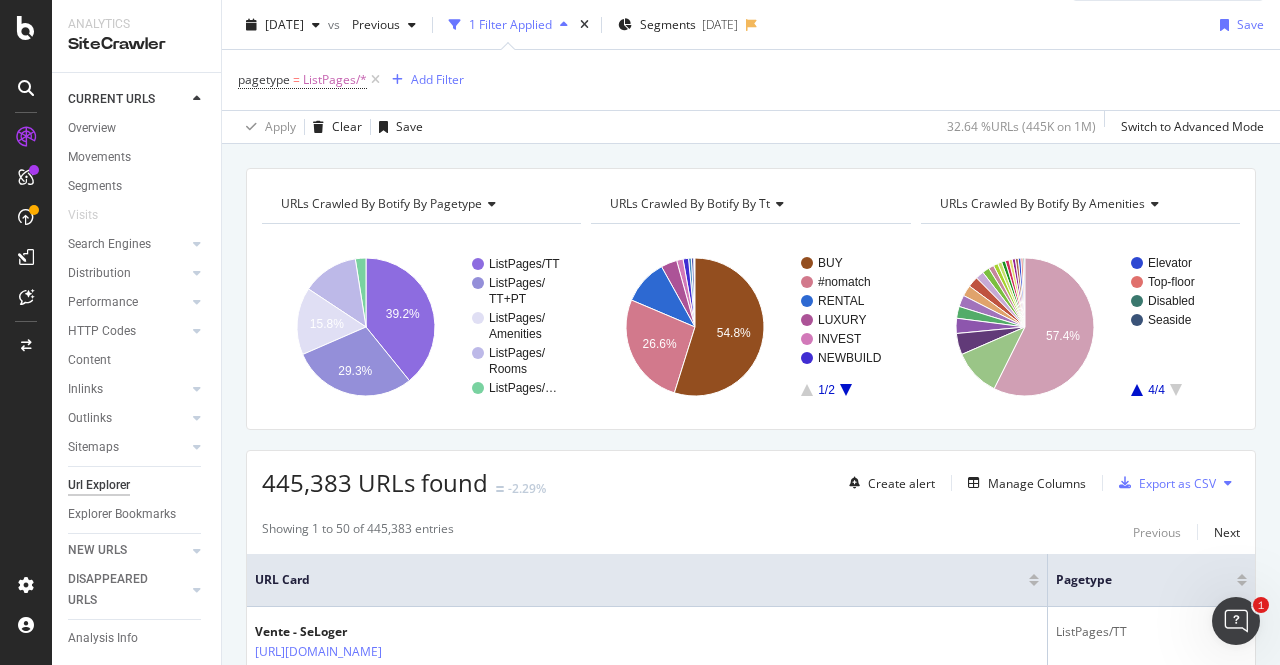 click 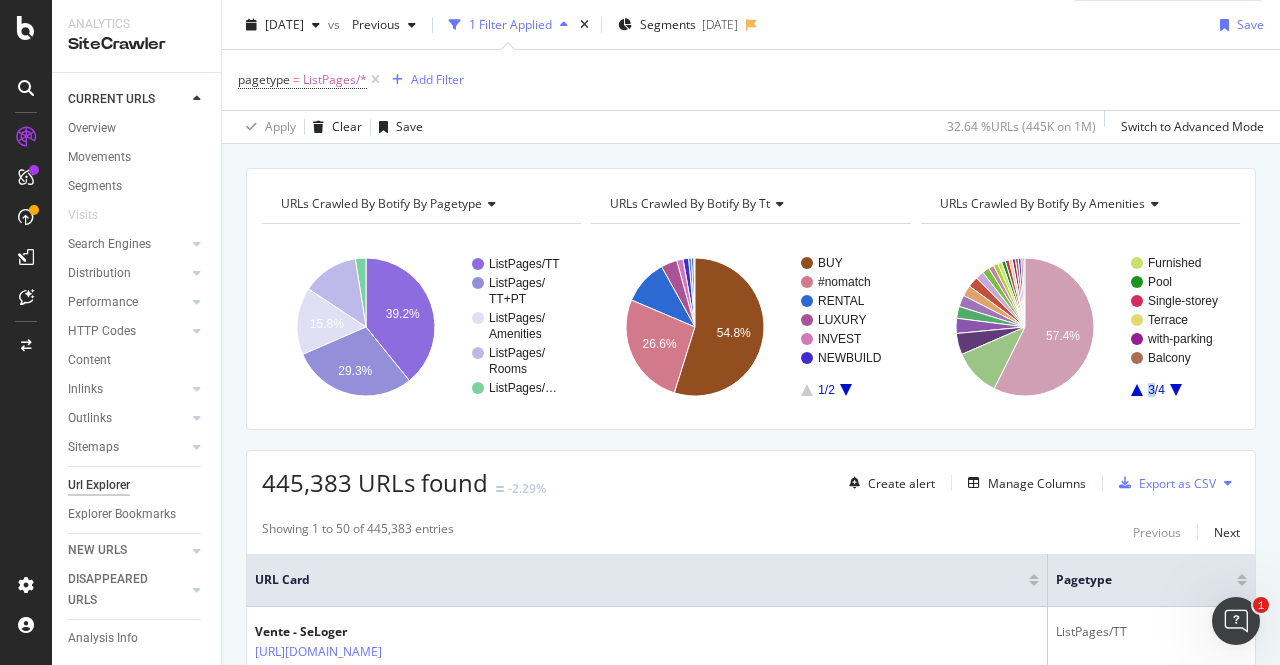 click 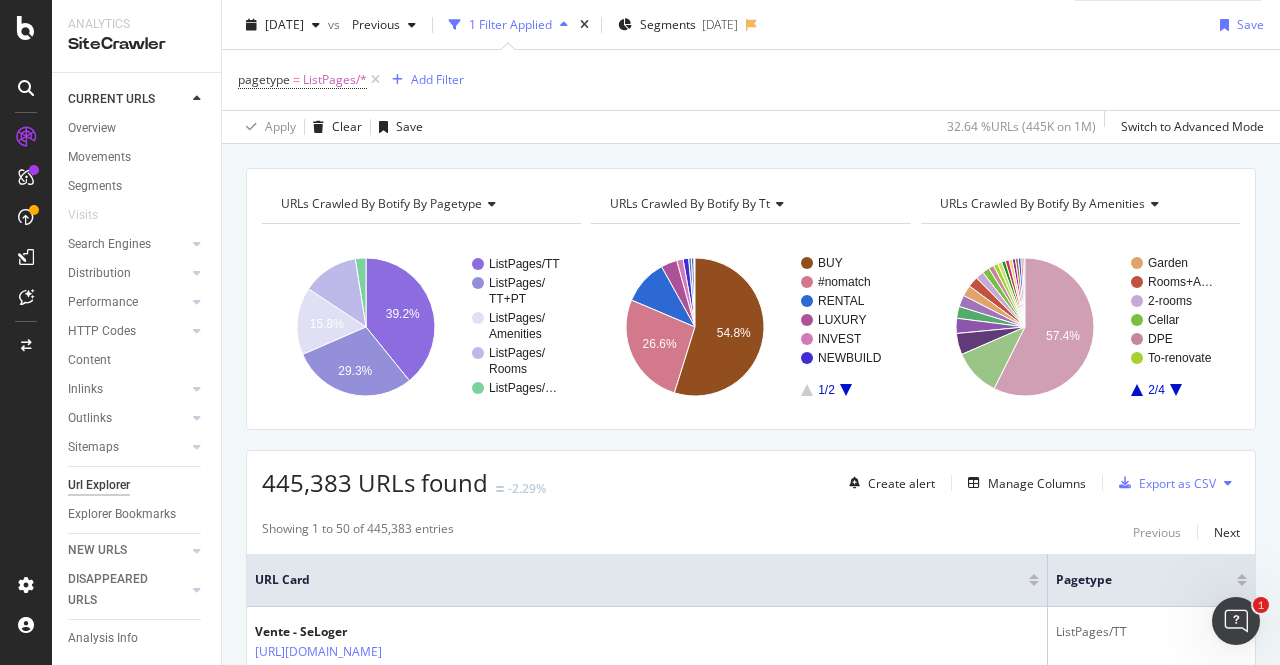 click 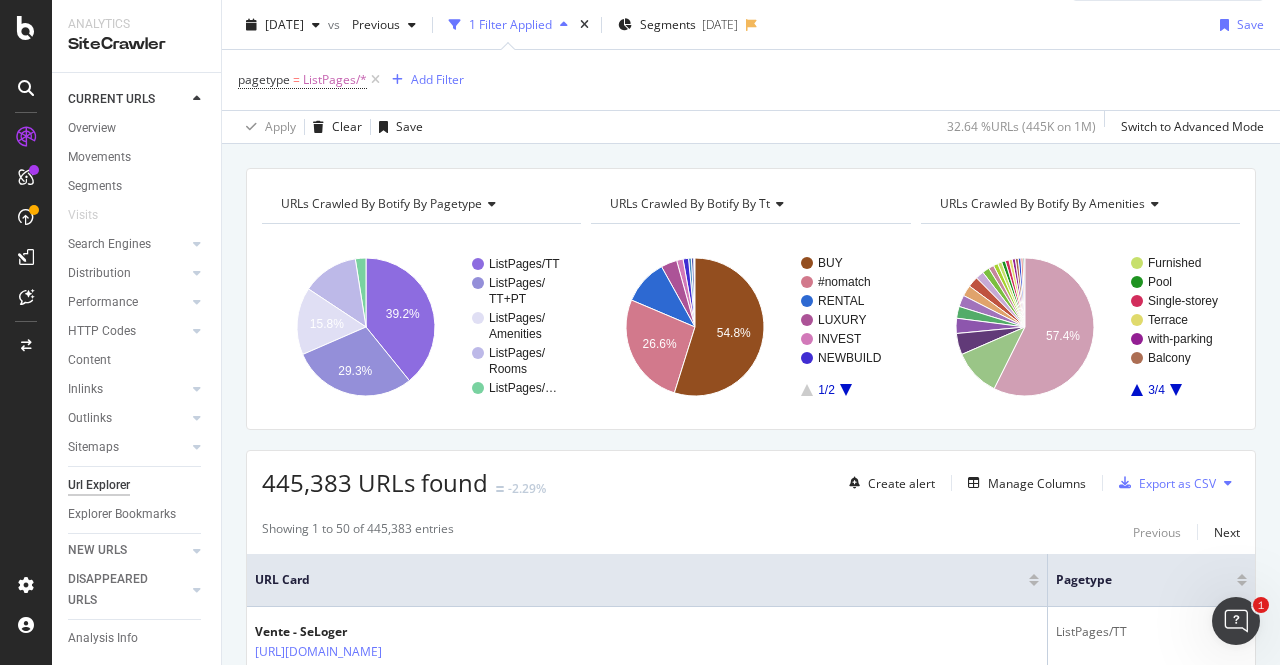 click 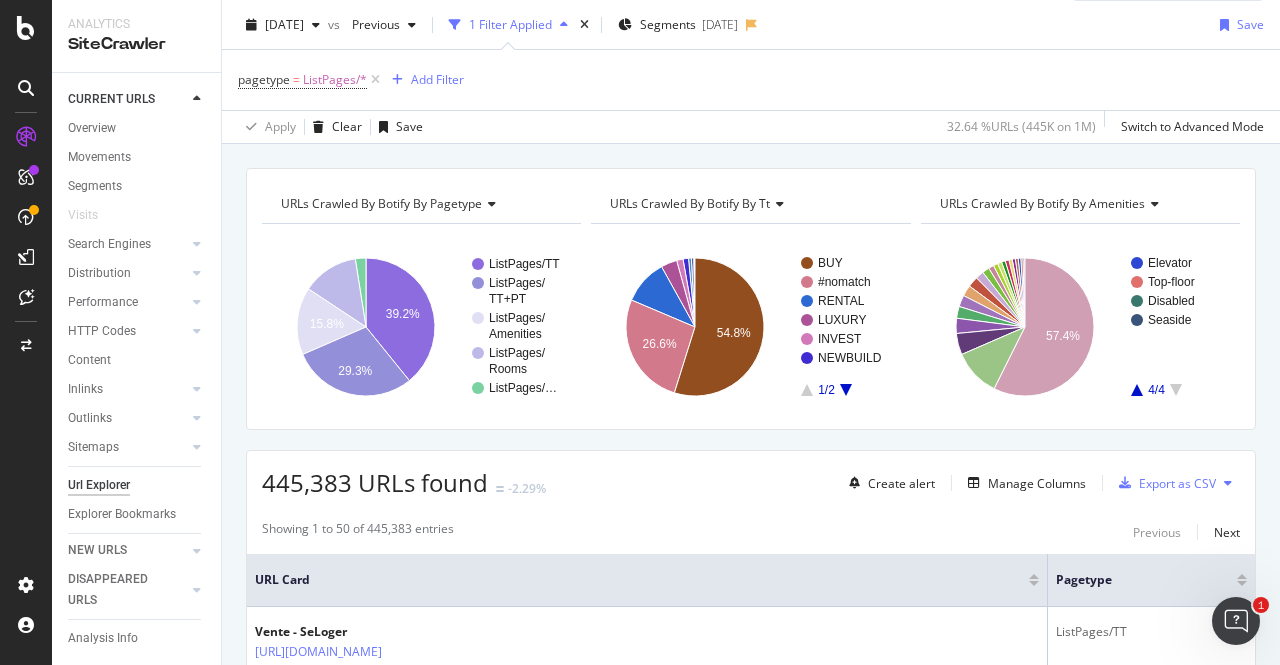 click 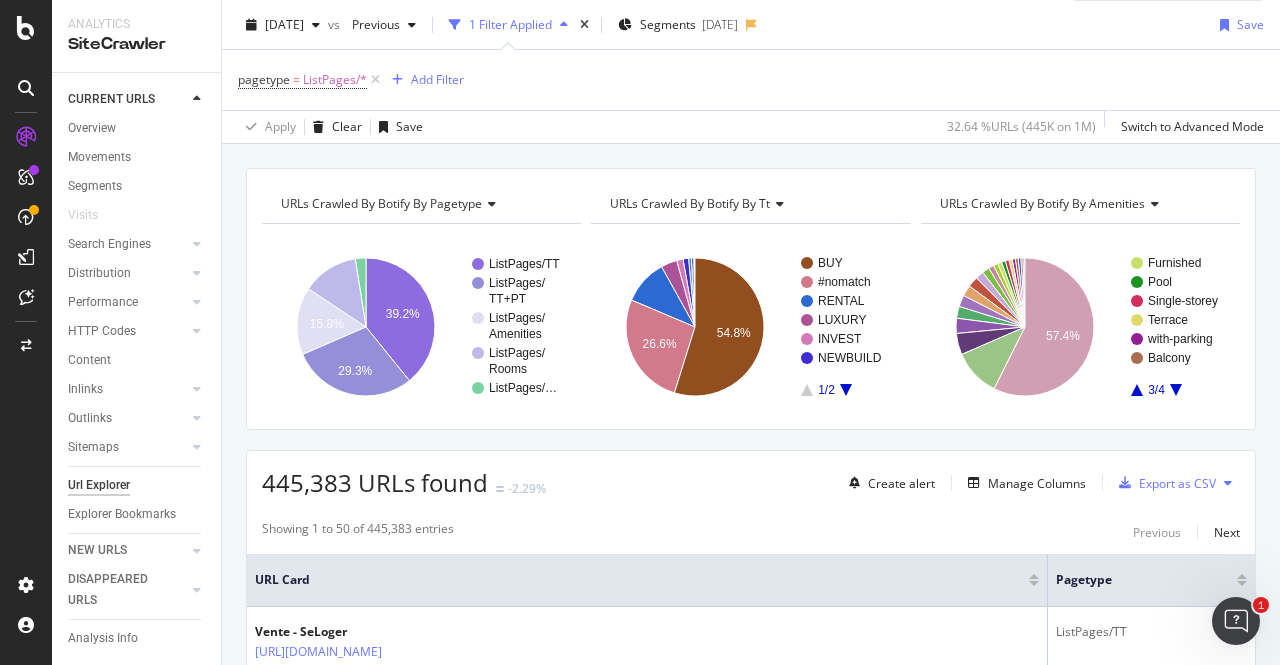 click 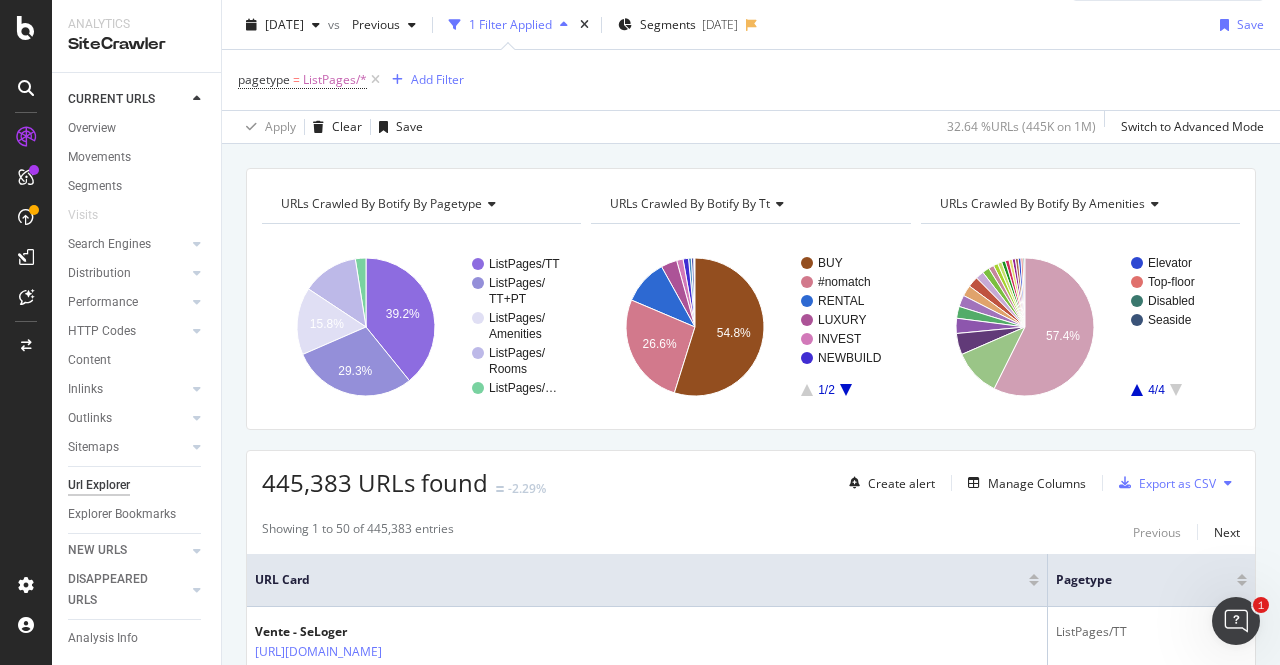 click 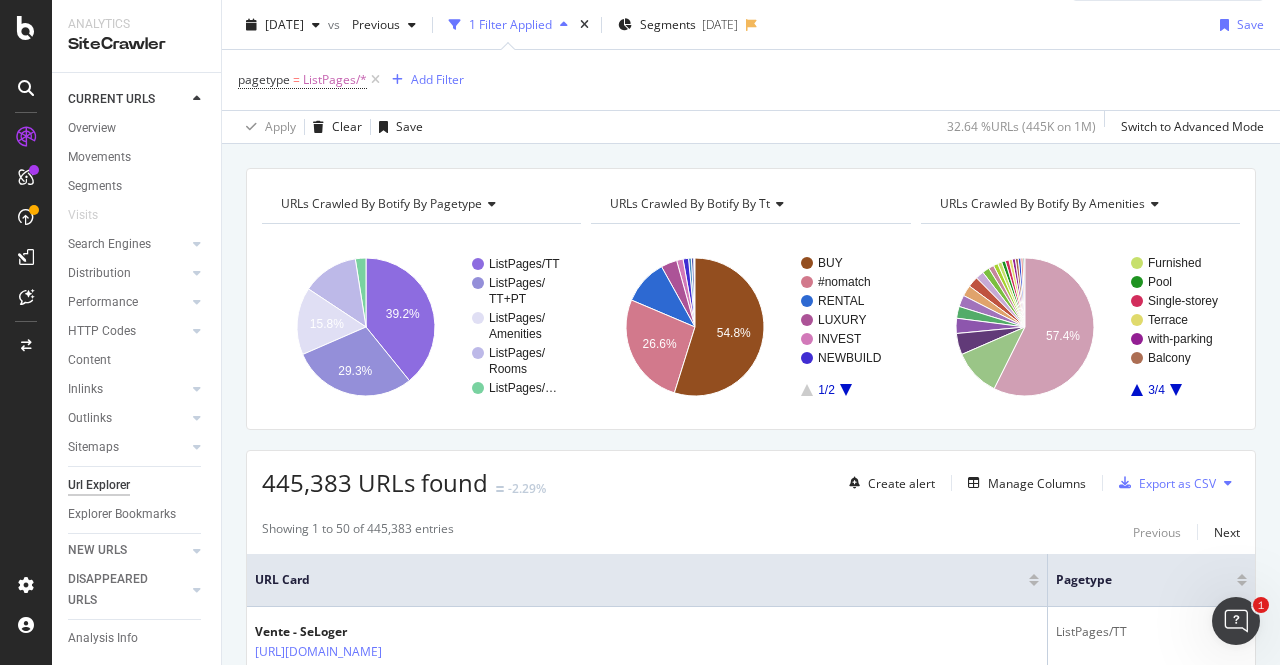 click 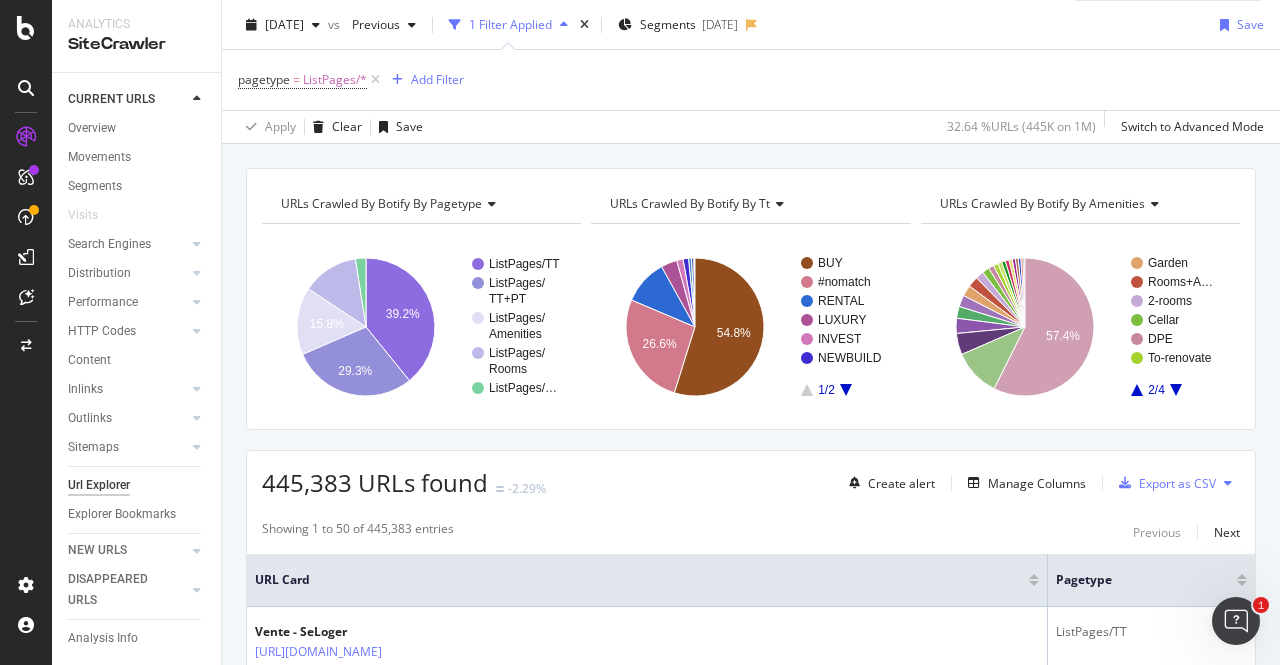 click 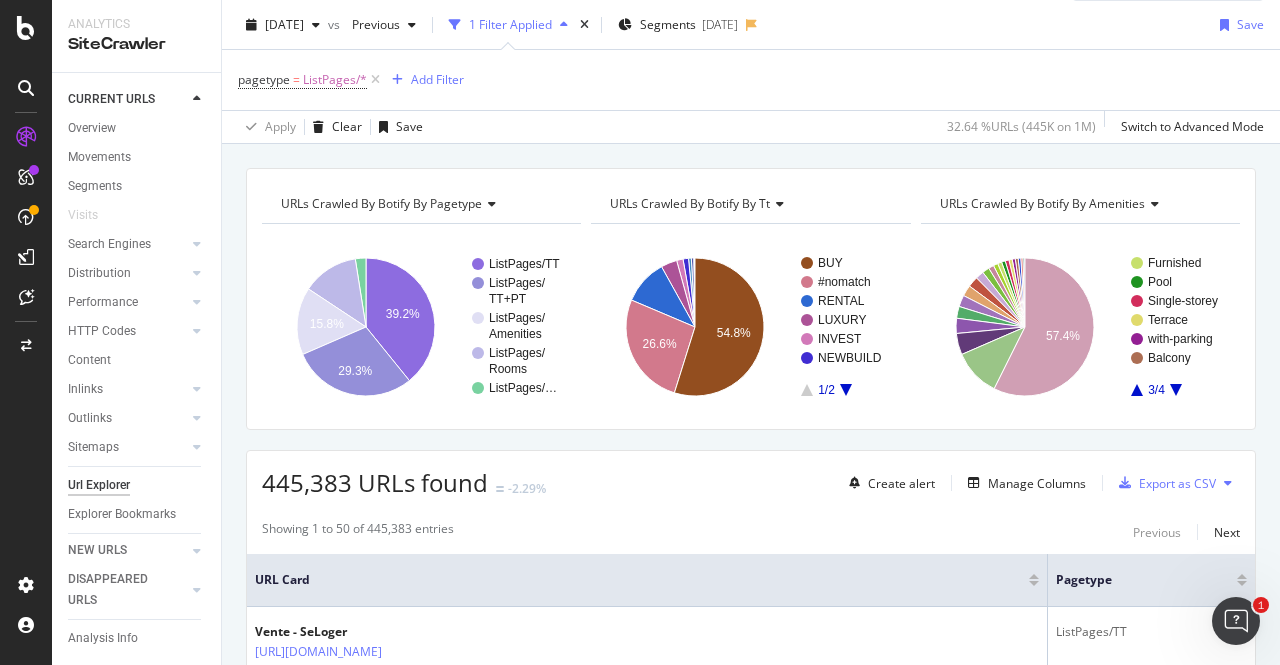 click 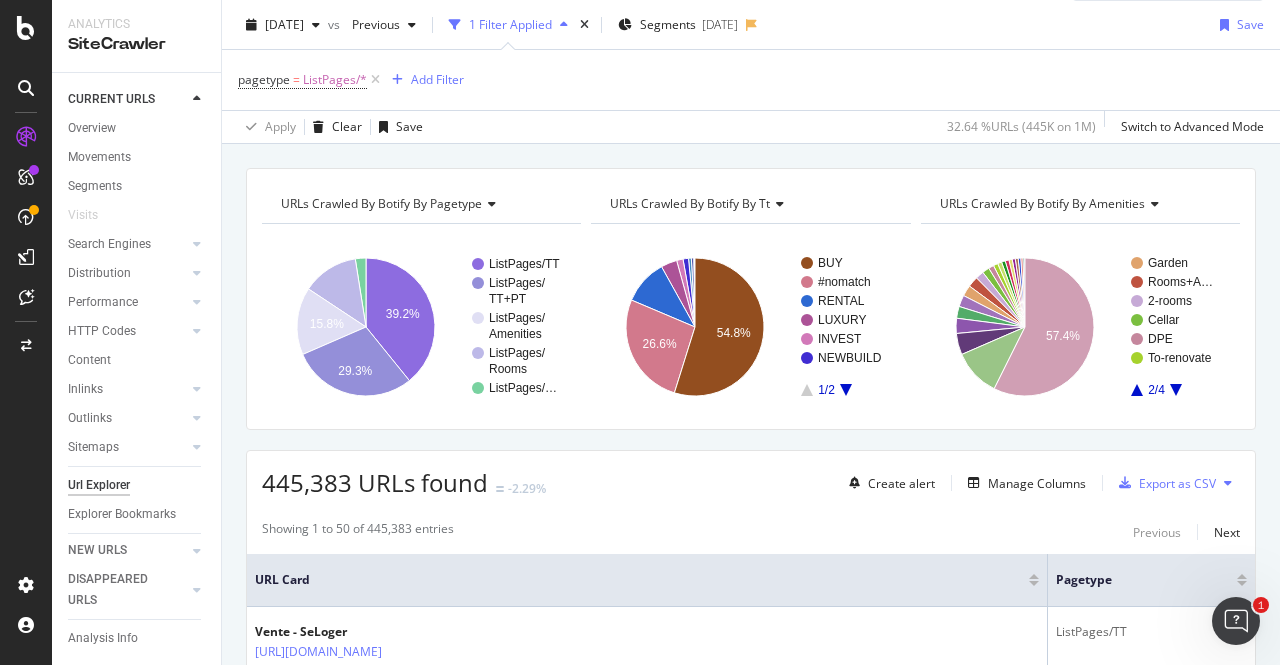 click 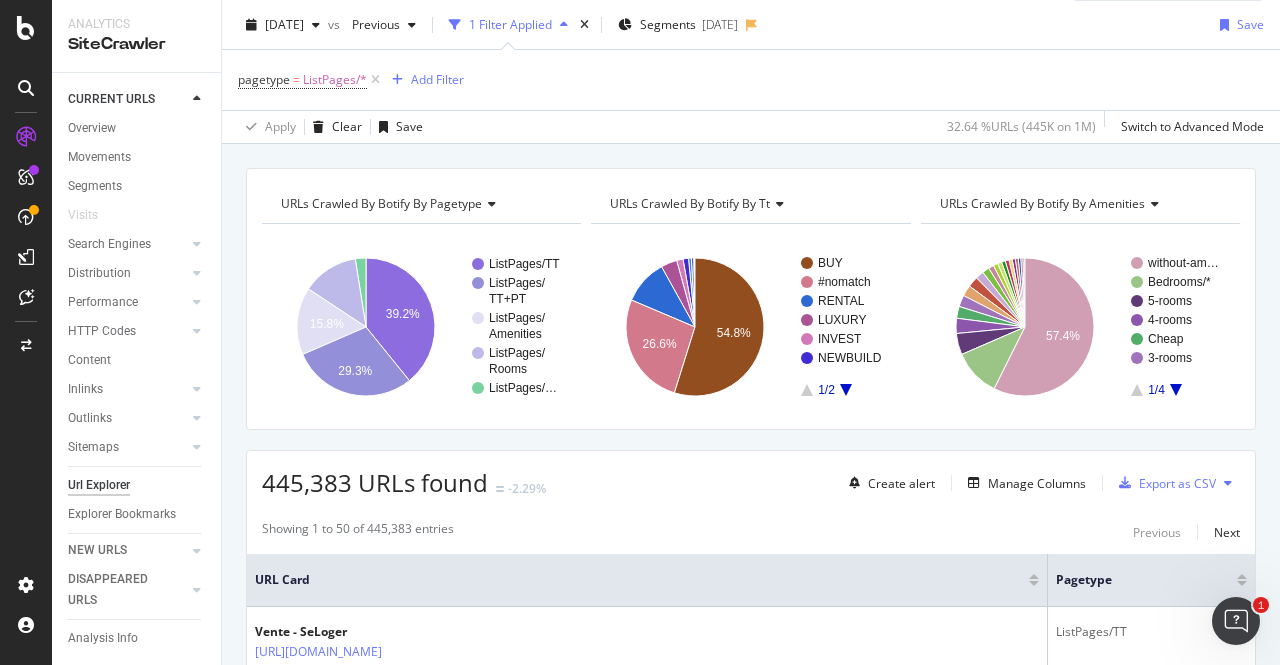 click 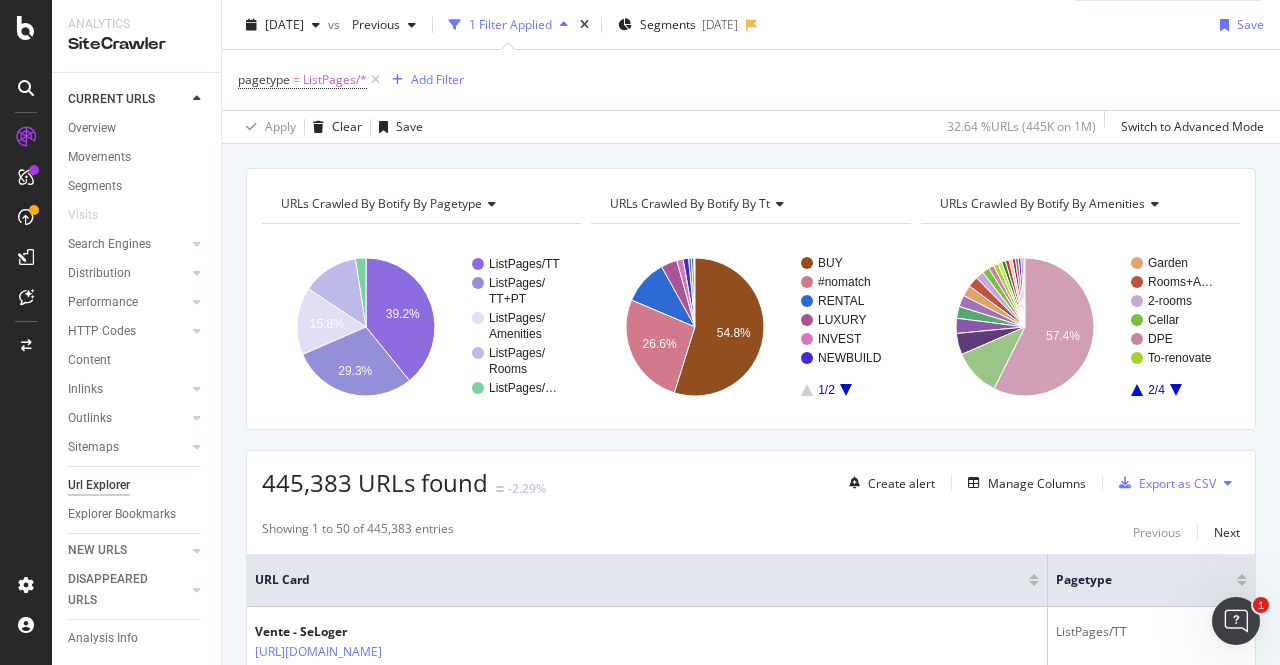 click 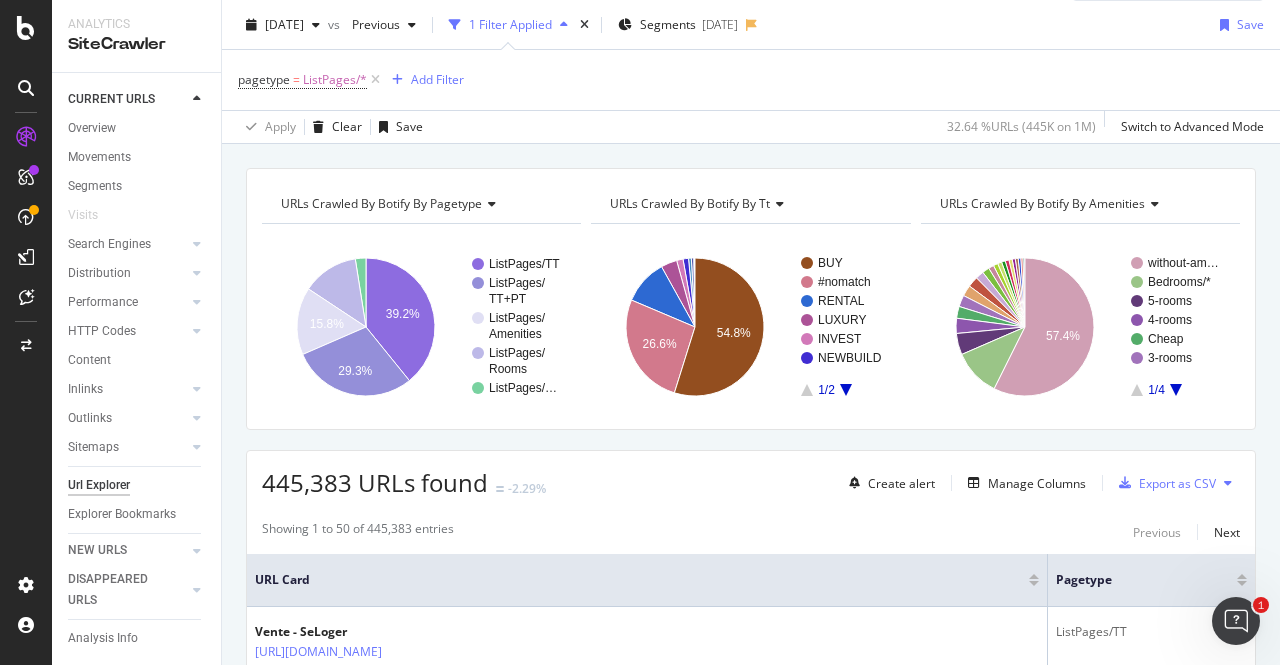 click 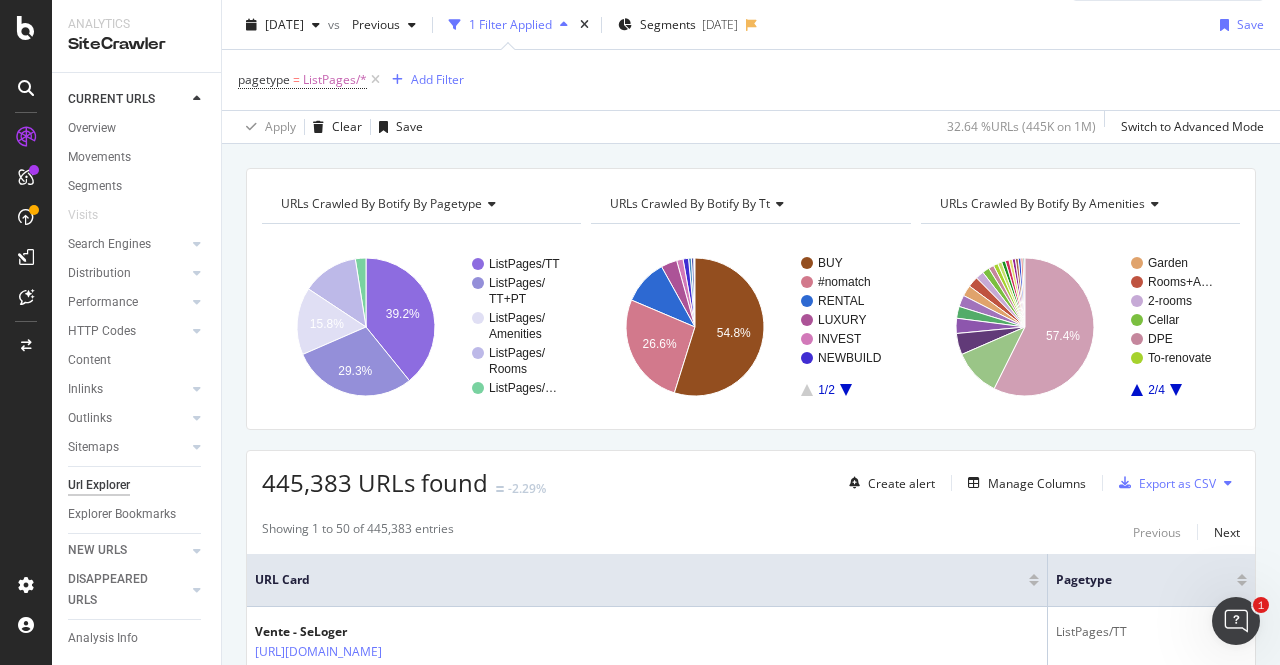 click 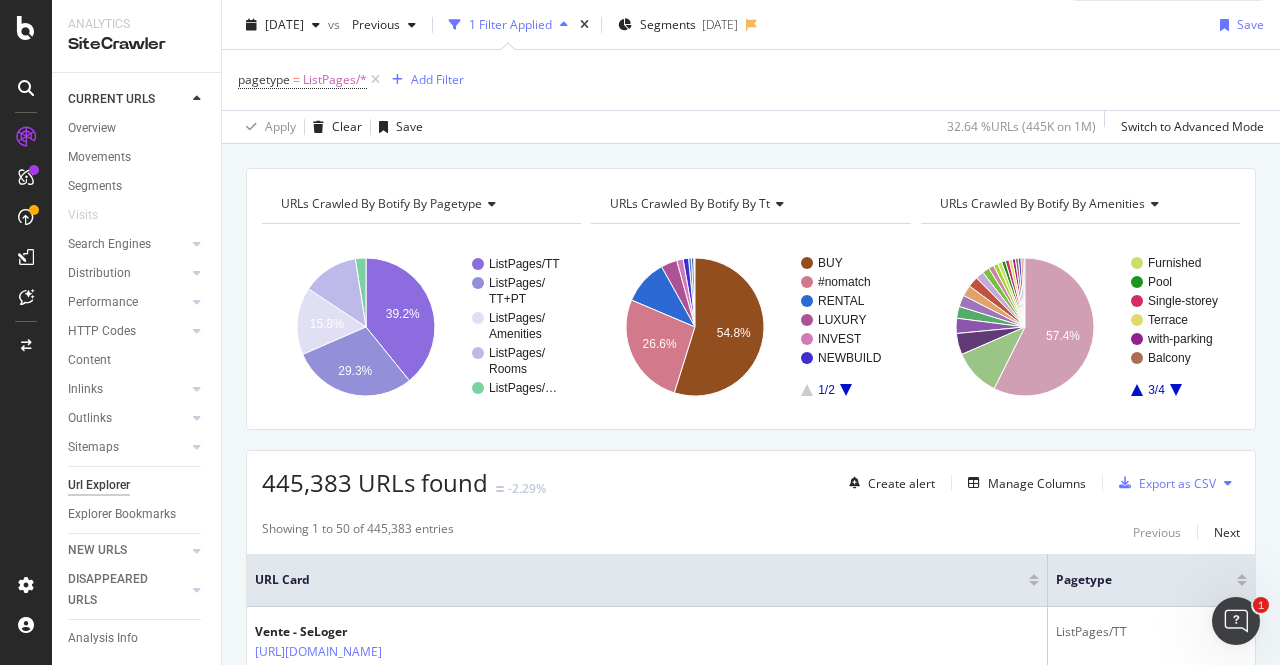 click 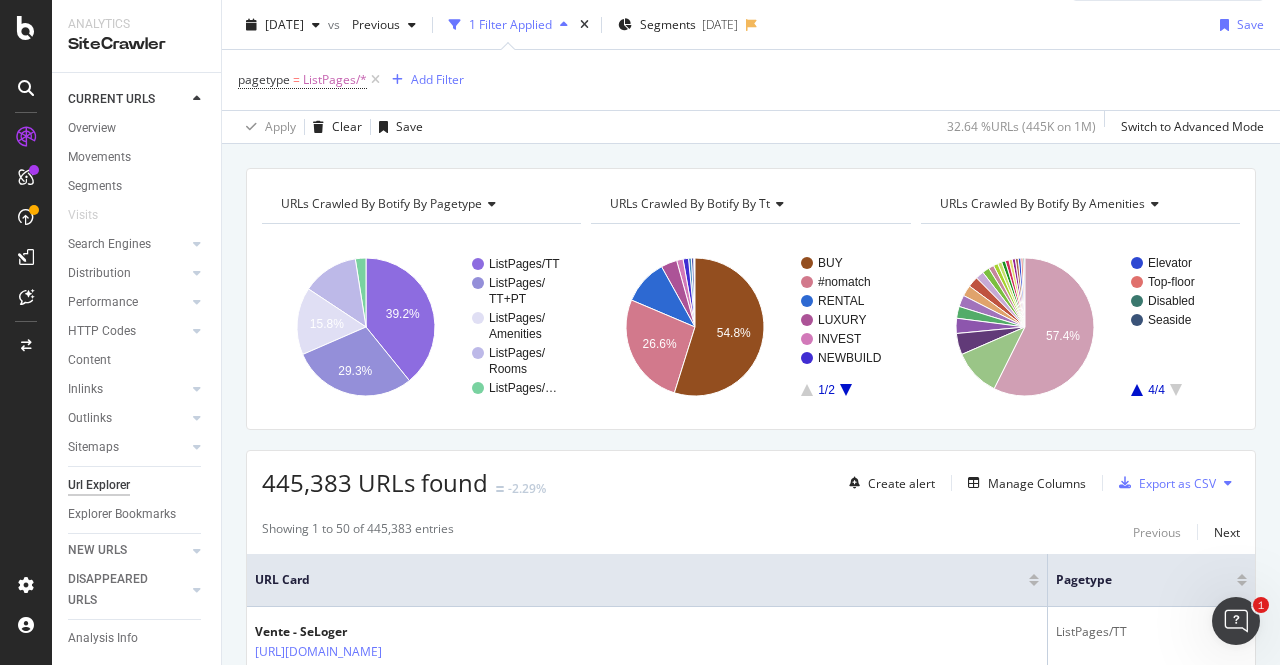 click 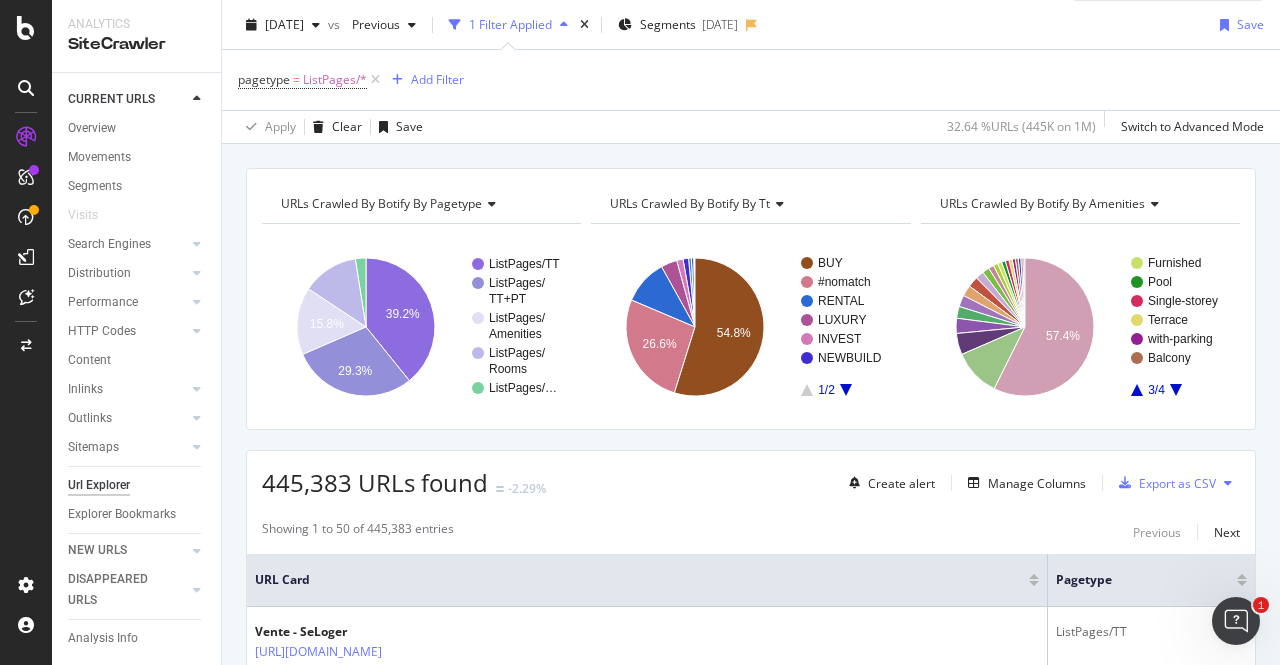 click 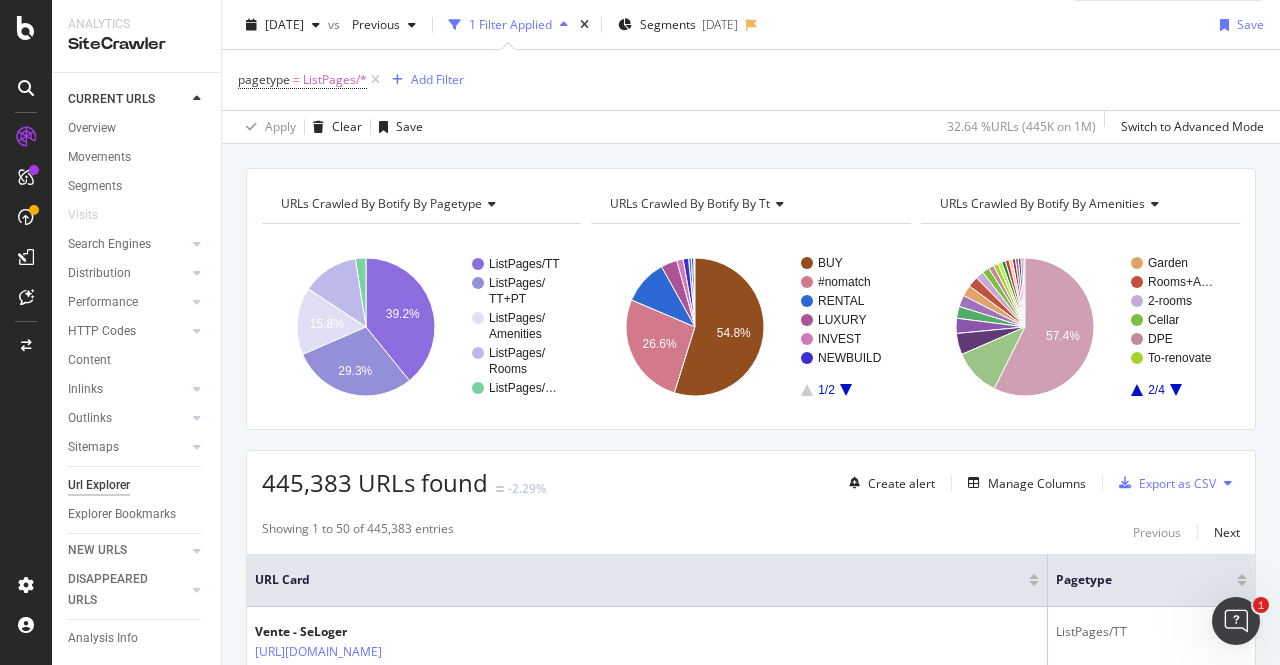 click 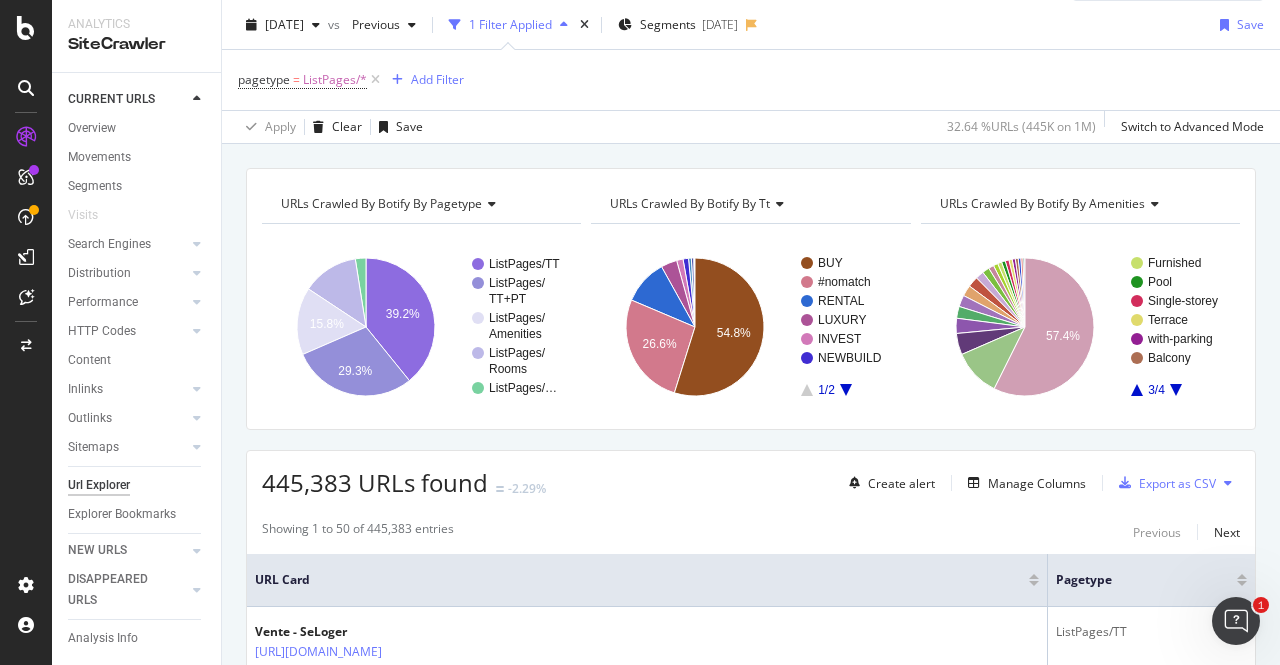 click 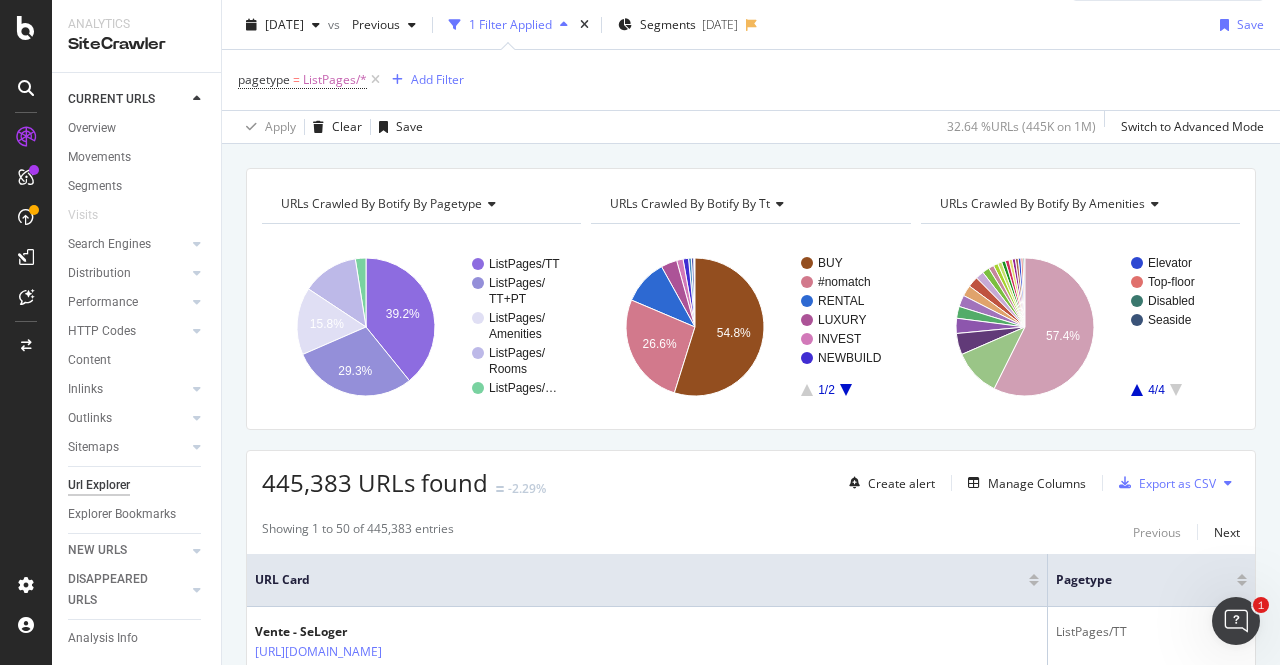 click on "URLs Crawled By Botify By amenities" at bounding box center [1042, 203] 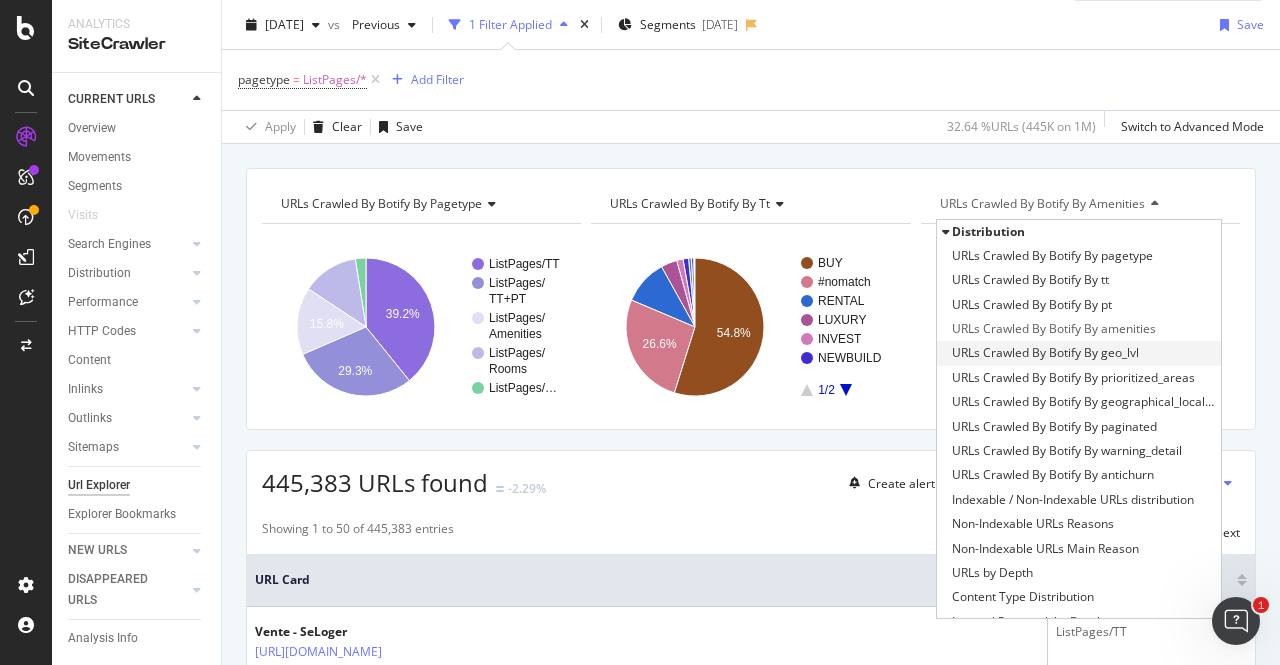 click on "URLs Crawled By Botify By geo_lvl" at bounding box center [1045, 353] 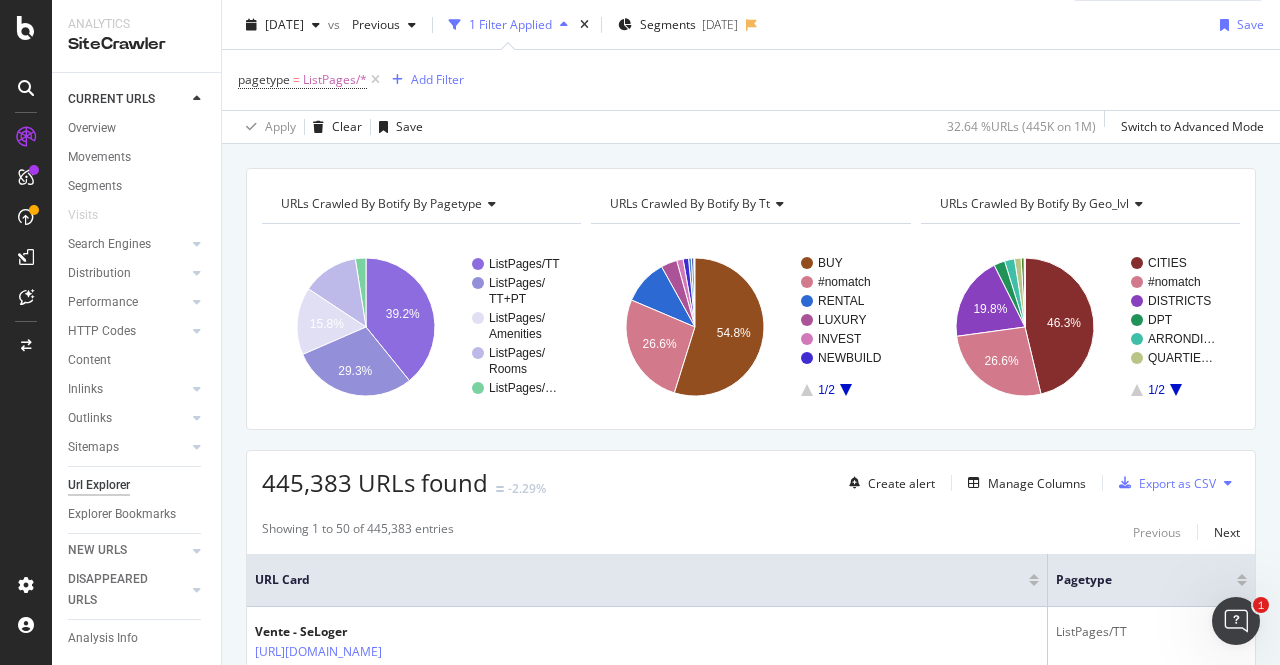 click 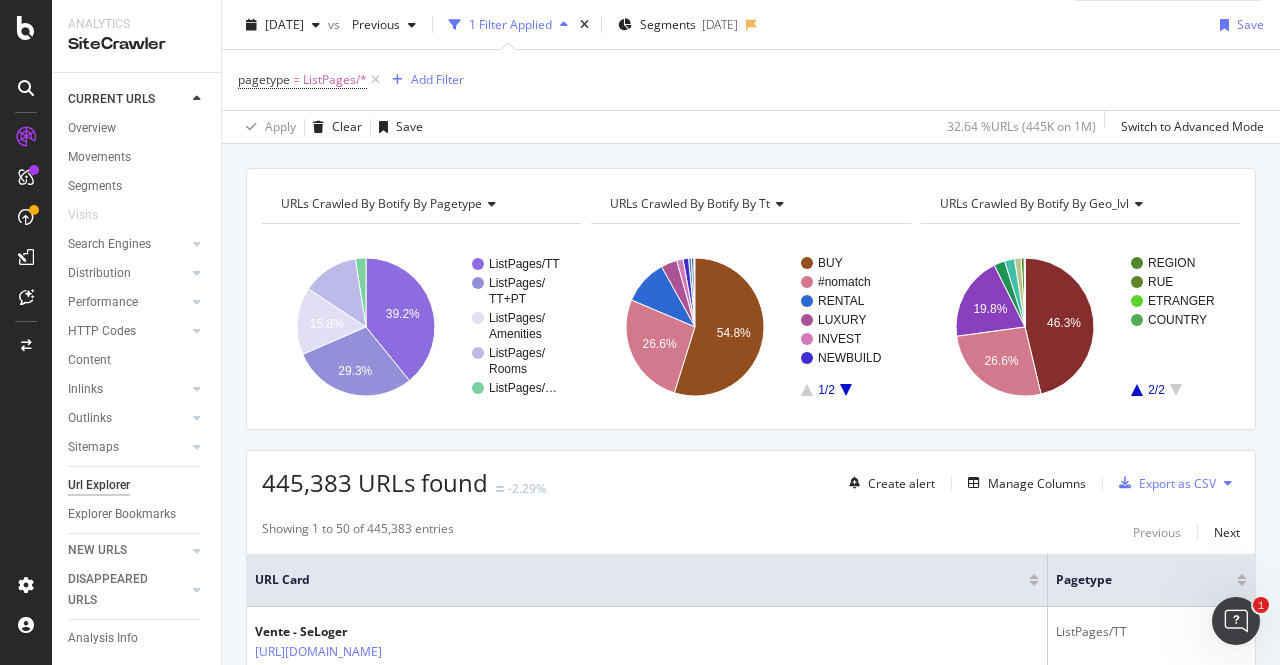 click 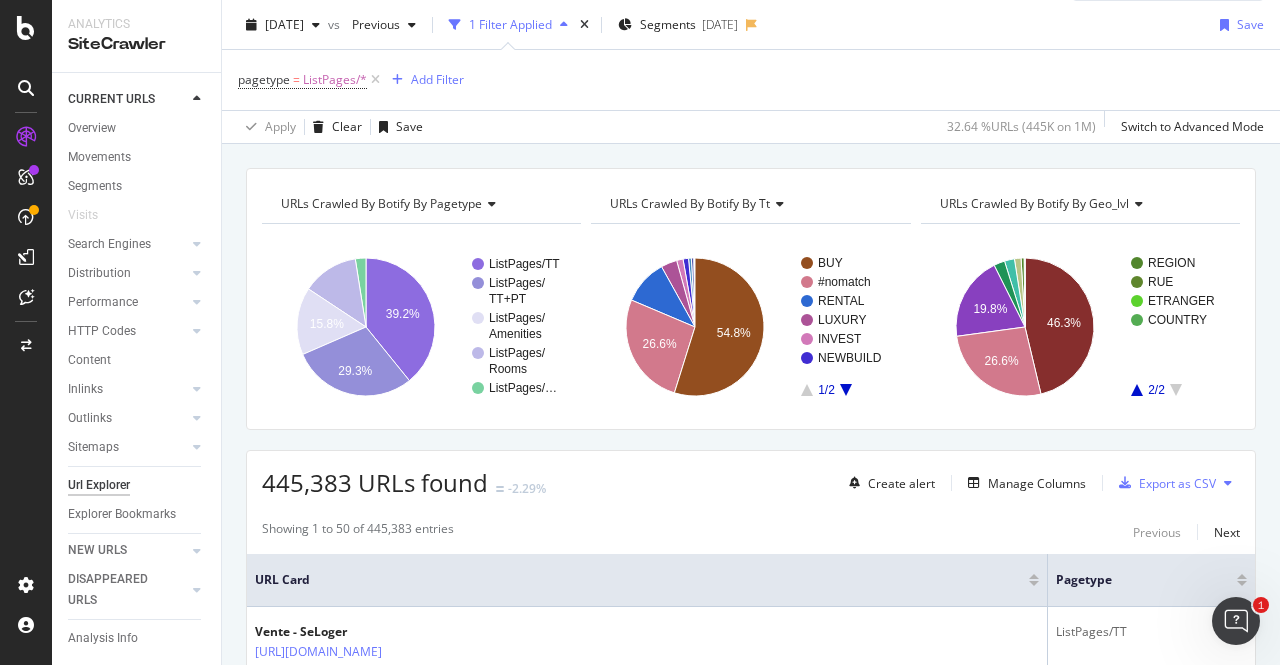 click 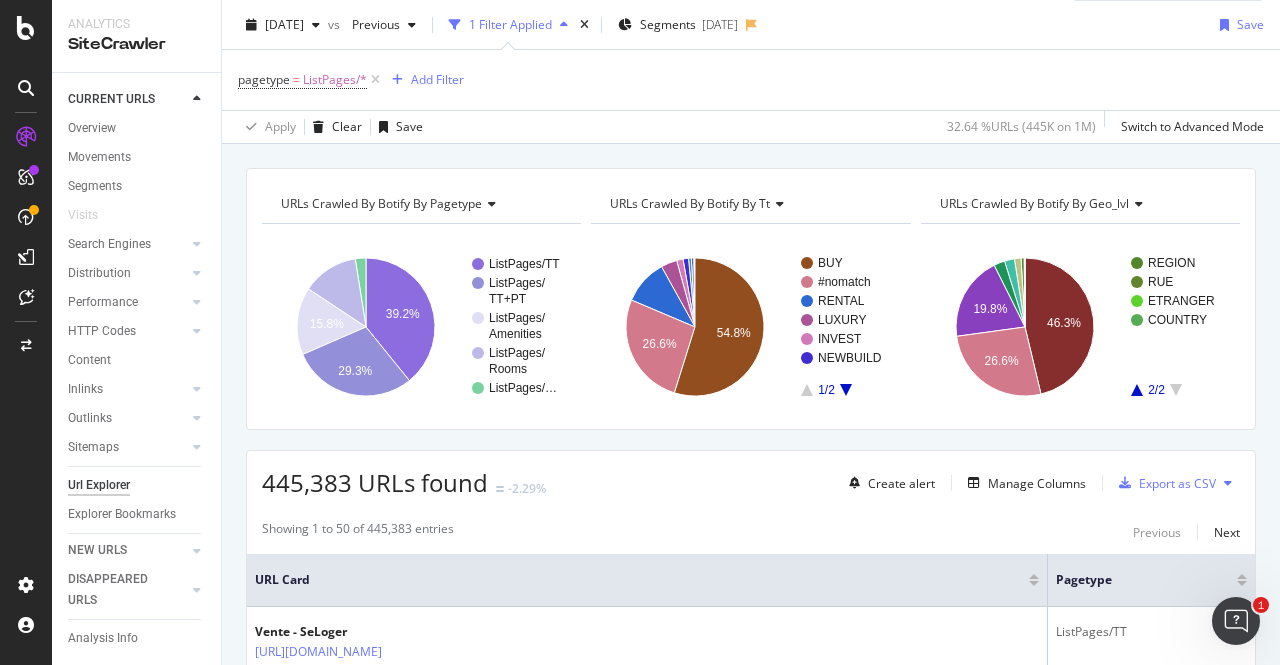 click 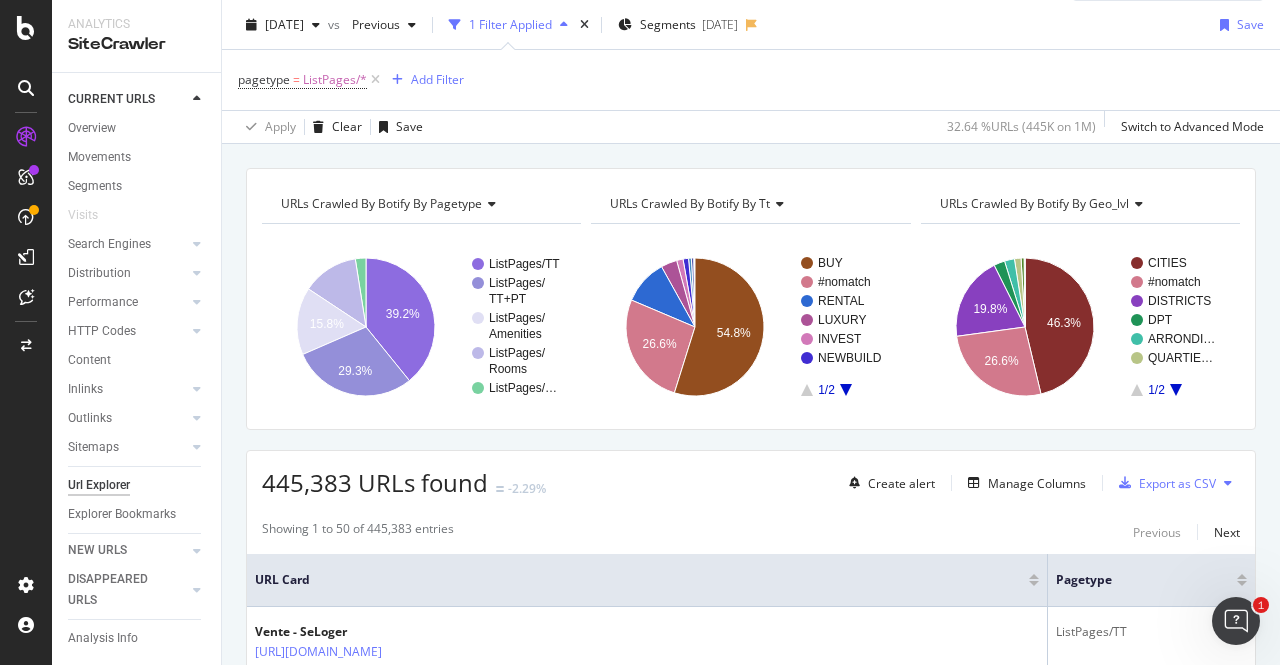 click 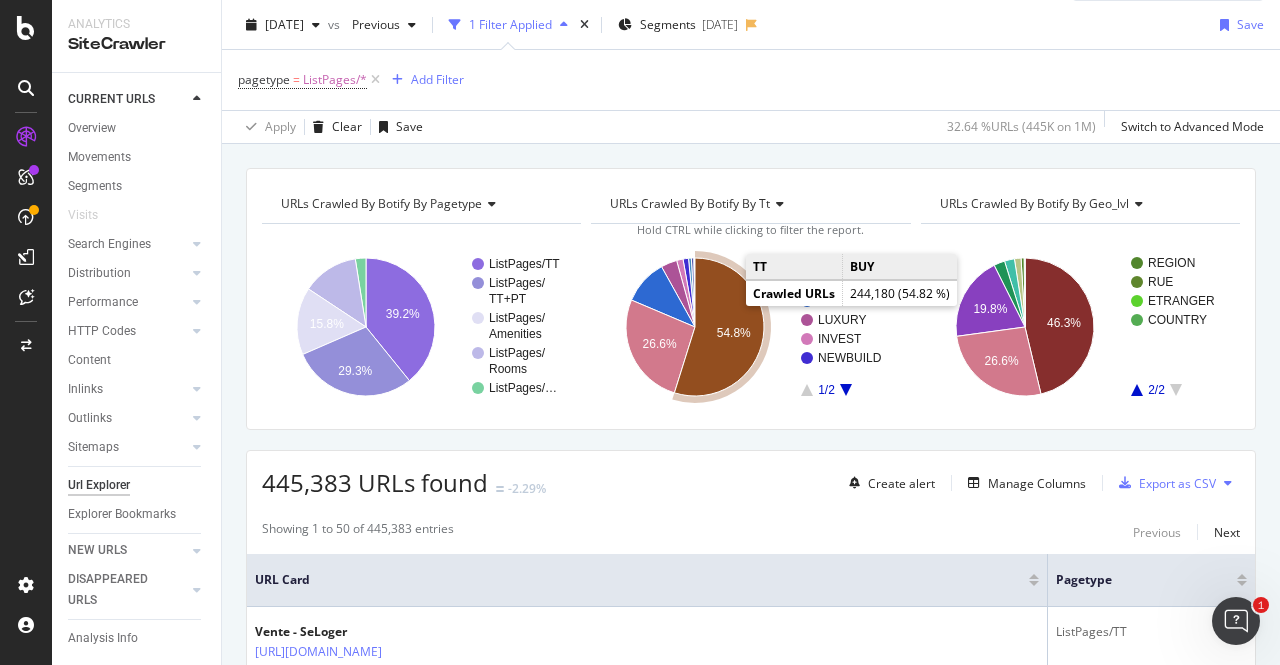 click on "54.8%" 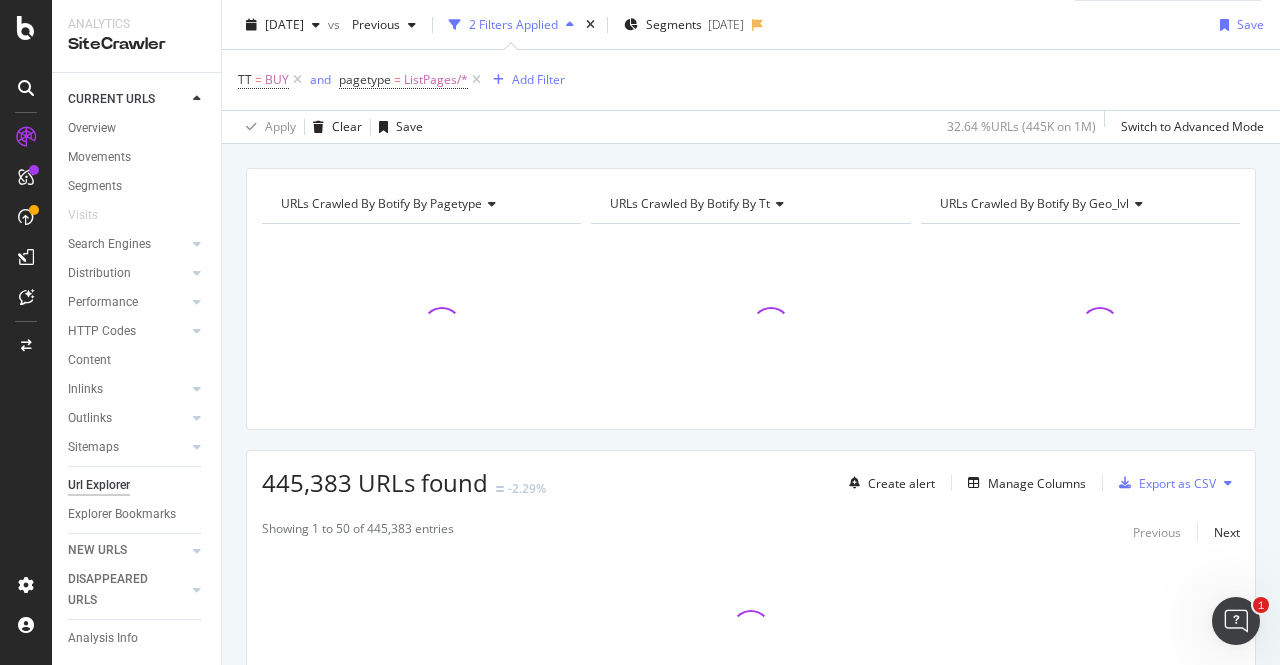 click on "URLs Crawled By Botify By geo_lvl" at bounding box center [1034, 203] 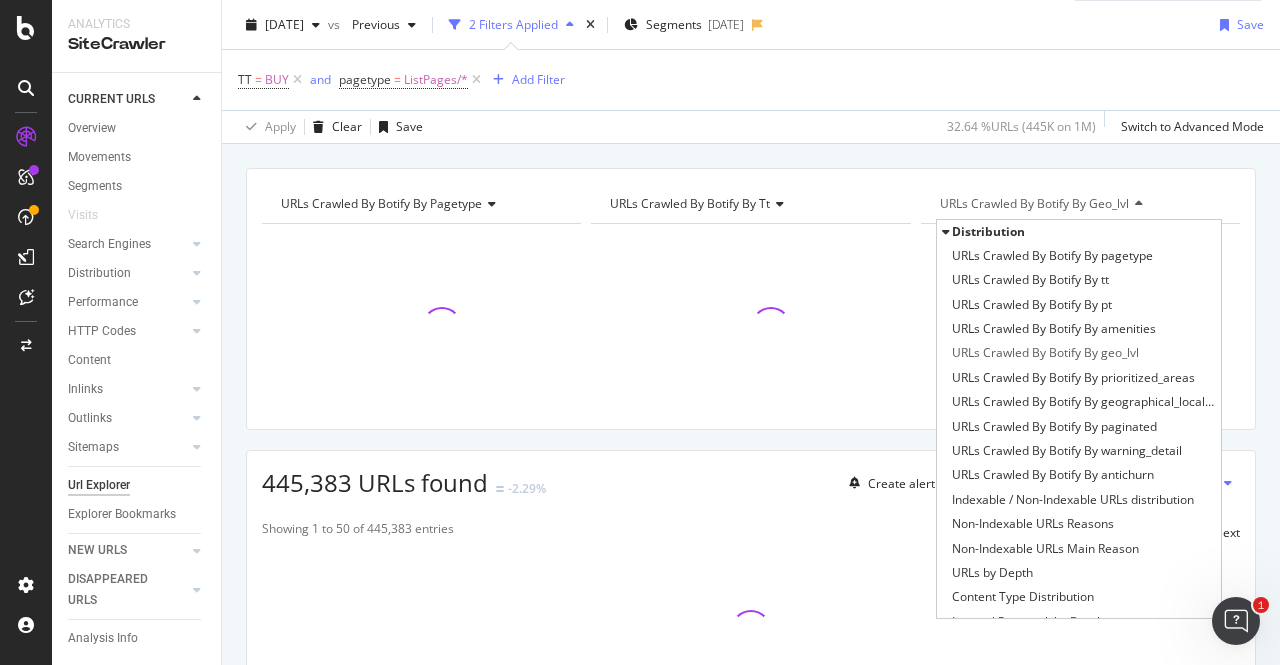 click on "URLs Crawled By Botify By geo_lvl" at bounding box center (1079, 204) 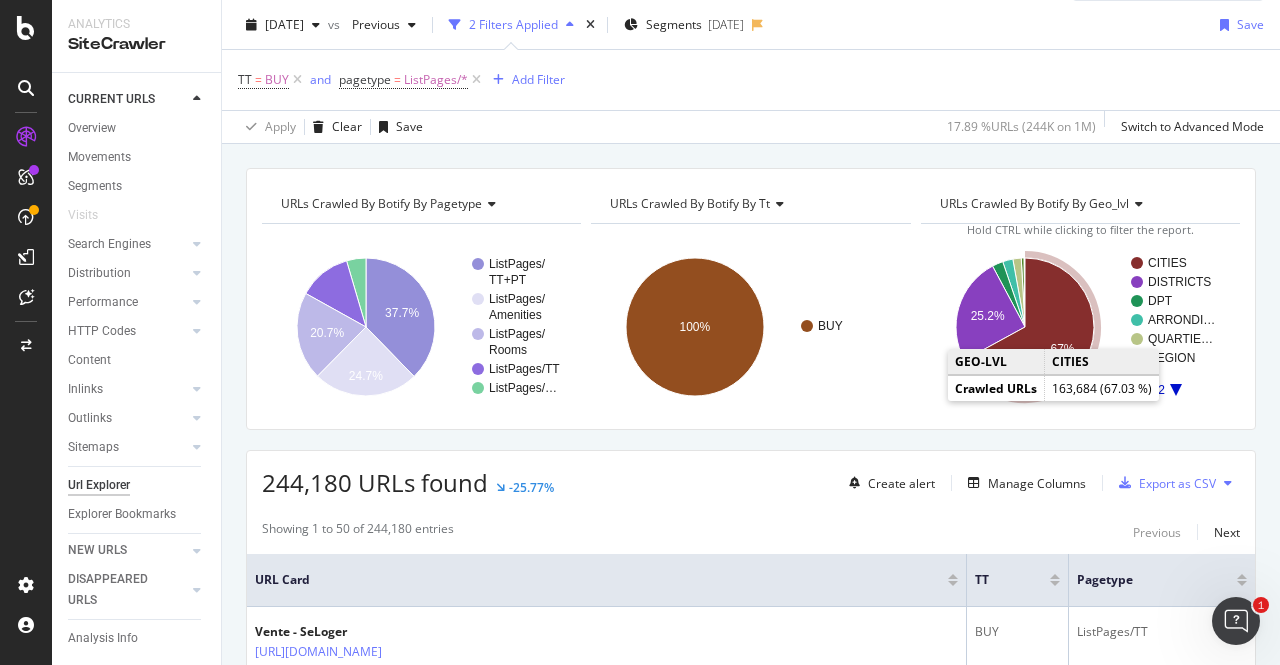 click 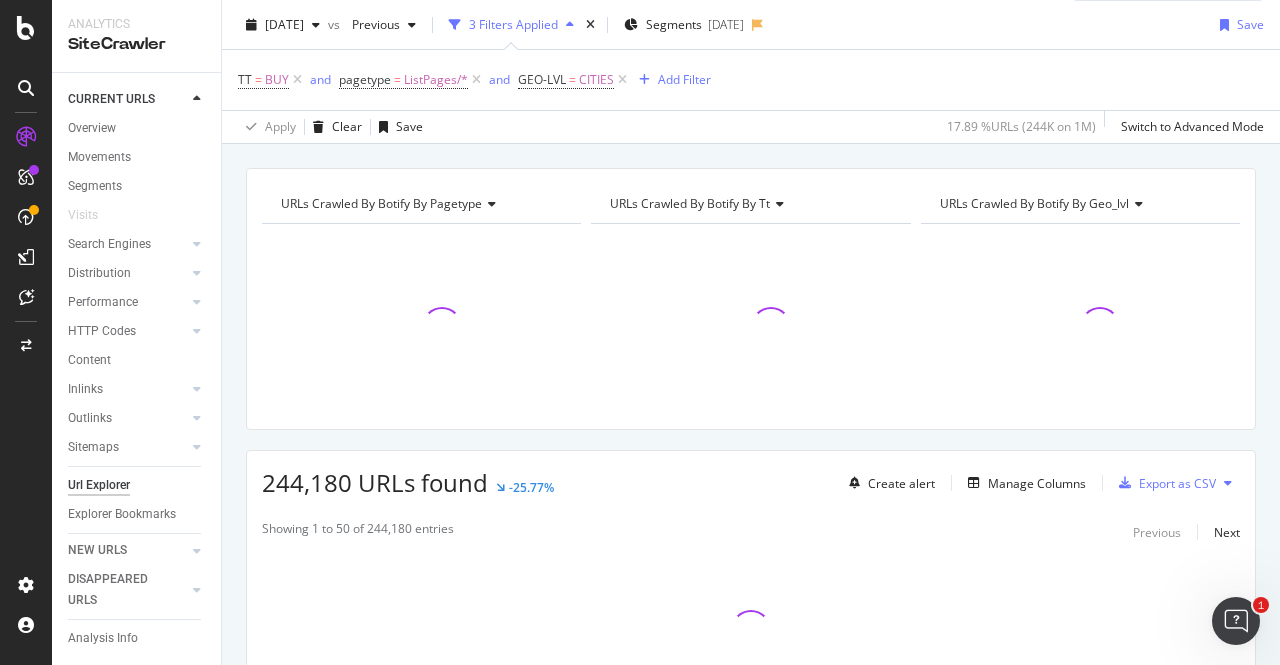 click on "URLs Crawled By Botify By tt" at bounding box center (690, 203) 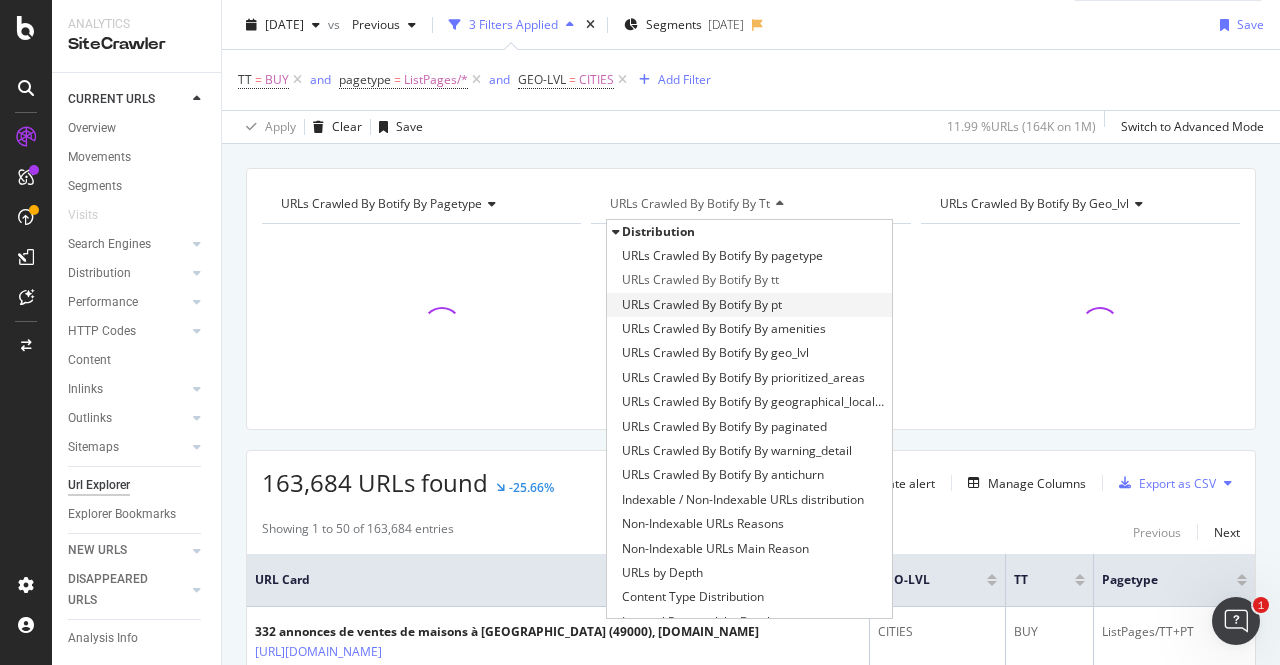 click on "URLs Crawled By Botify By pt" at bounding box center (702, 305) 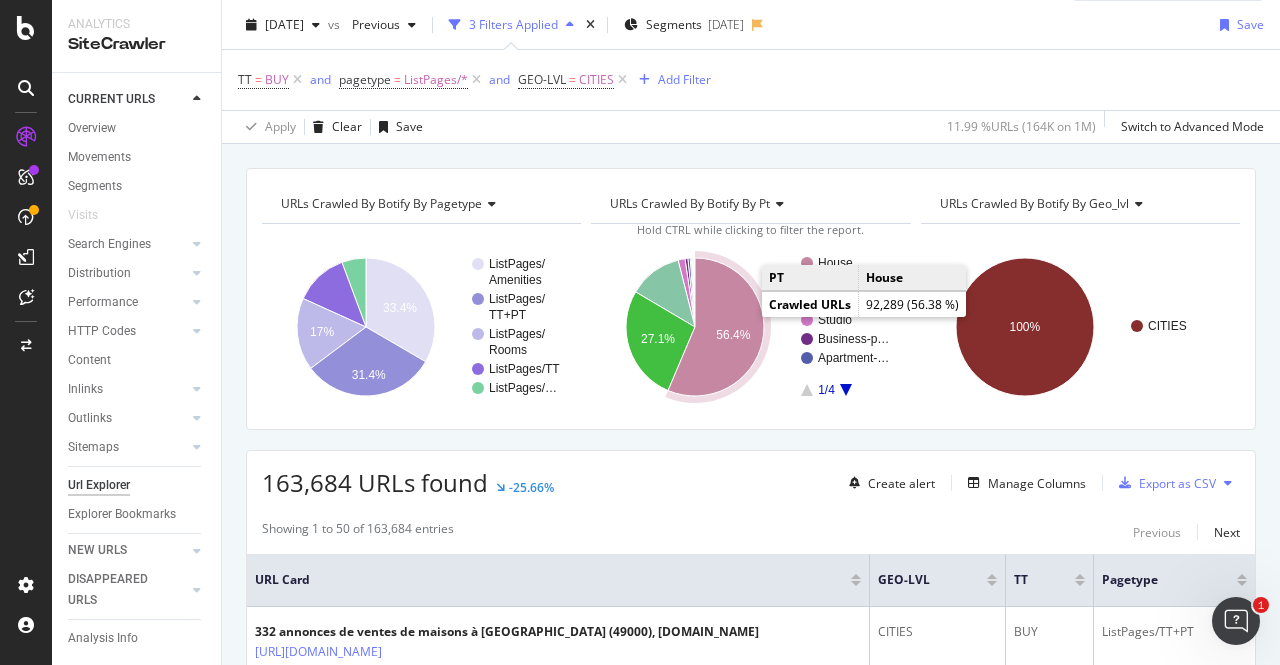 click 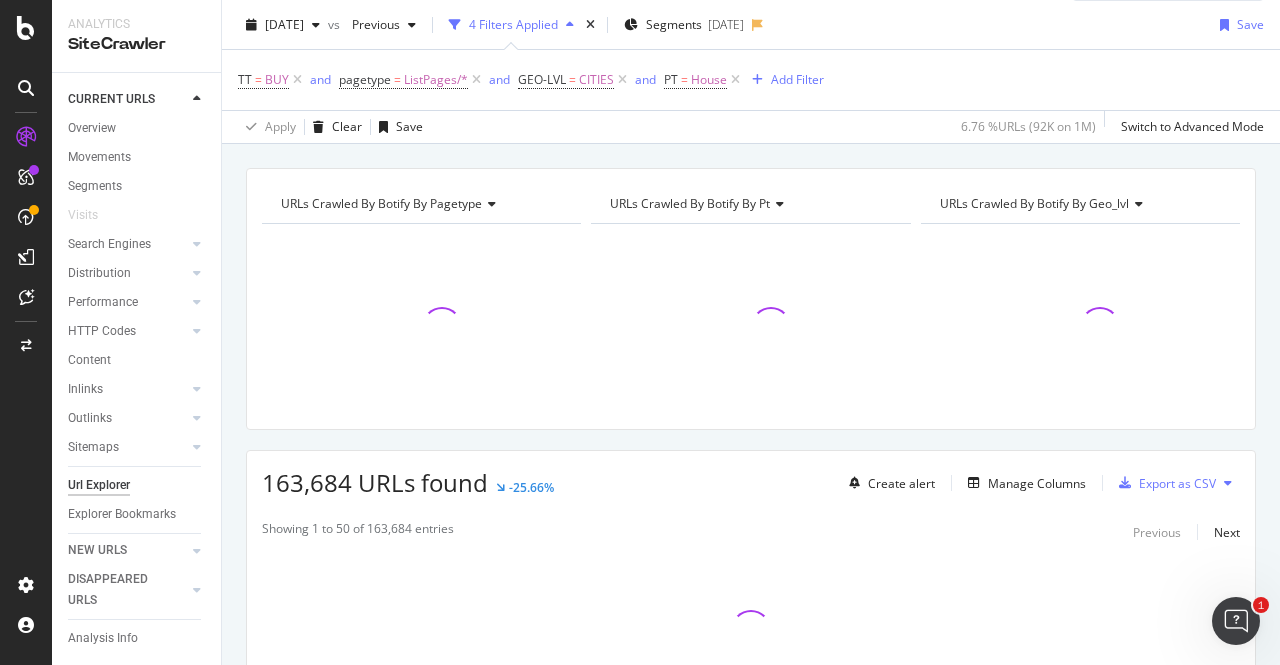 click on "URLs Crawled By Botify By geo_lvl" at bounding box center [1034, 203] 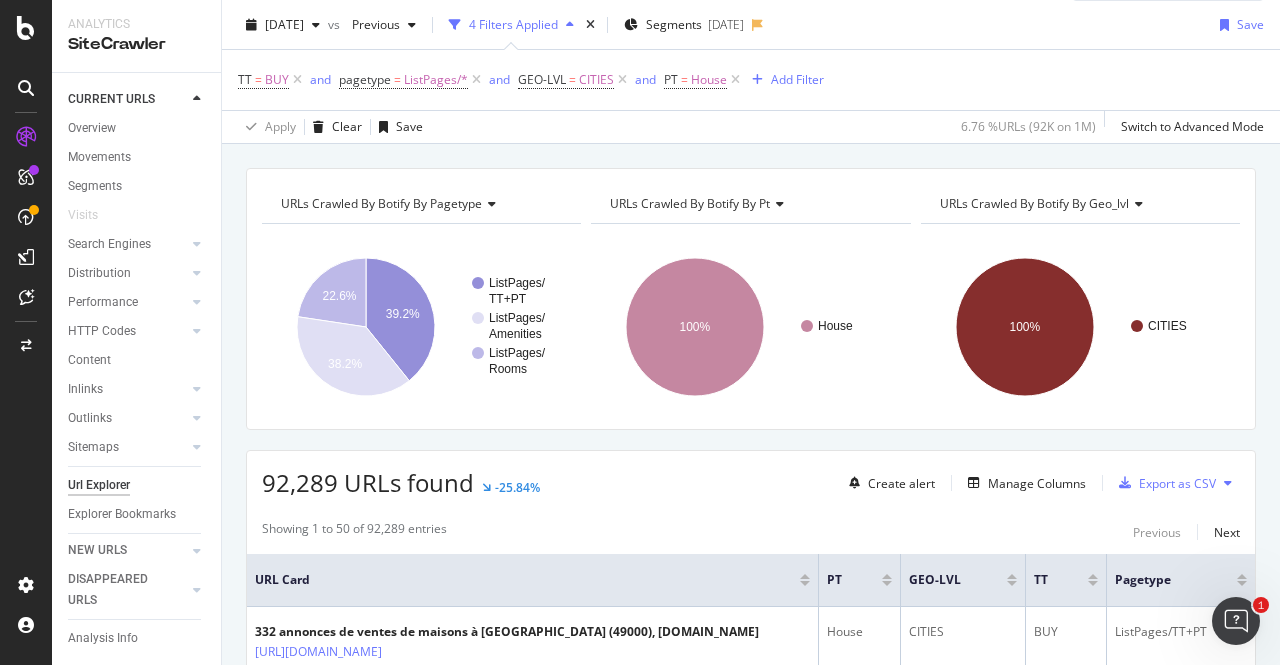 click on "URLs Crawled By Botify By geo_lvl" at bounding box center [1034, 203] 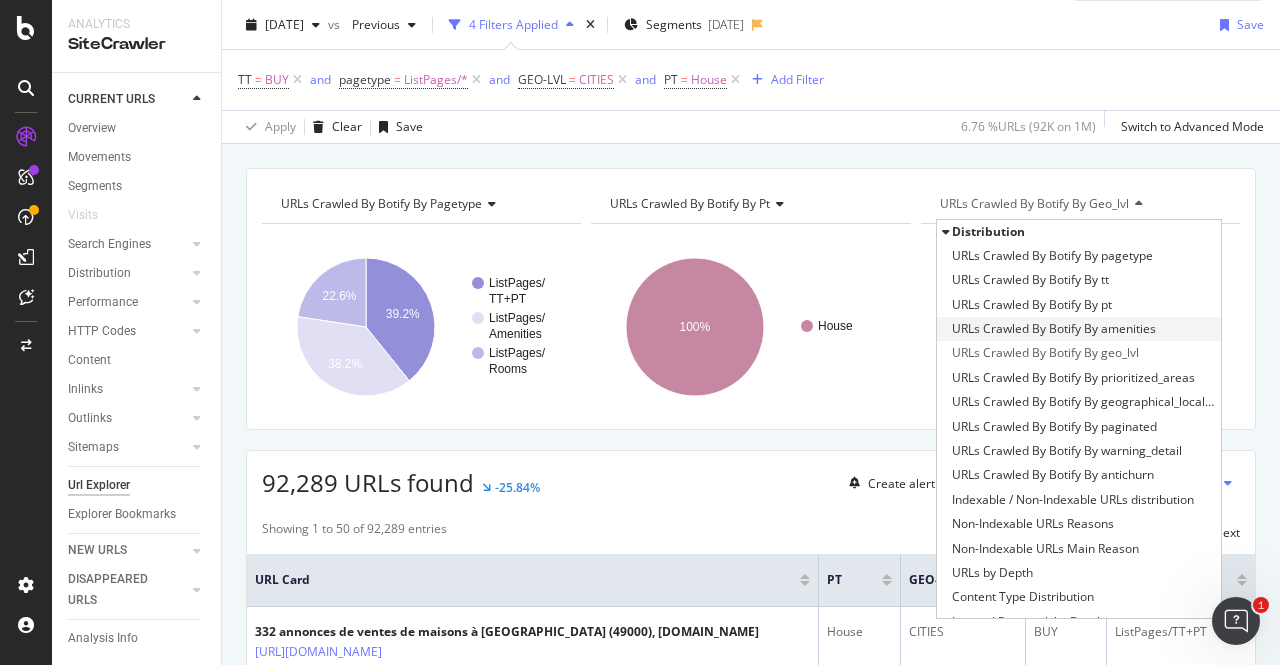 click on "URLs Crawled By Botify By amenities" at bounding box center (1054, 329) 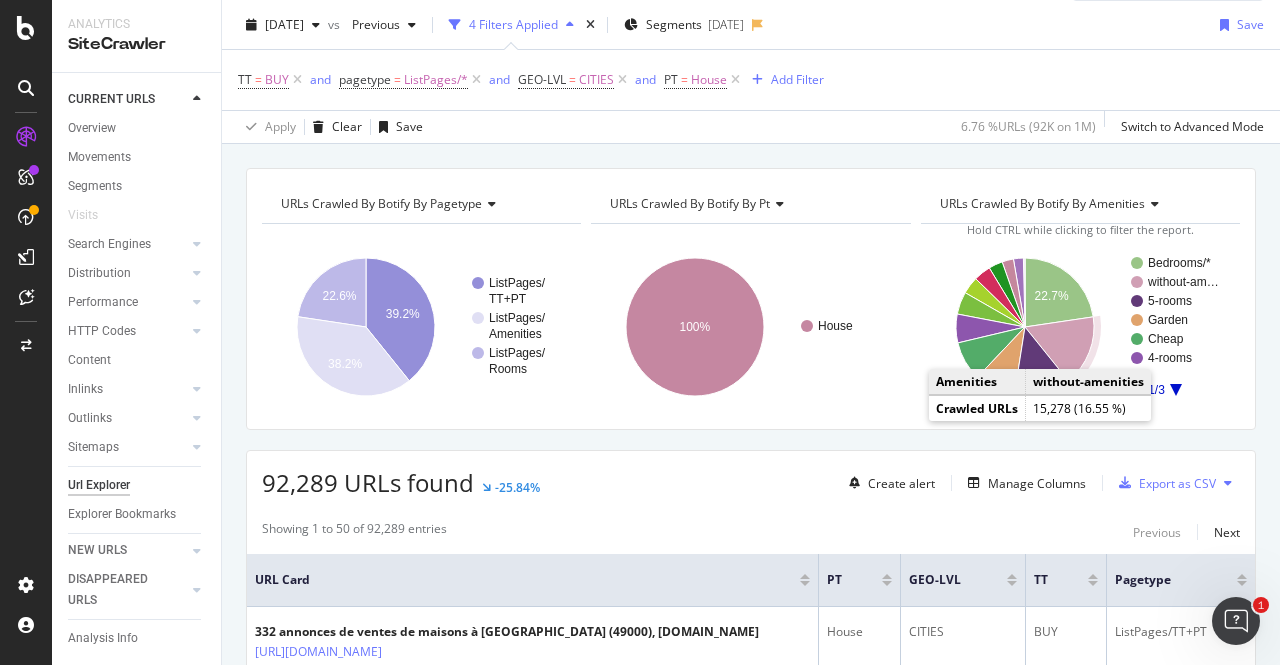 click 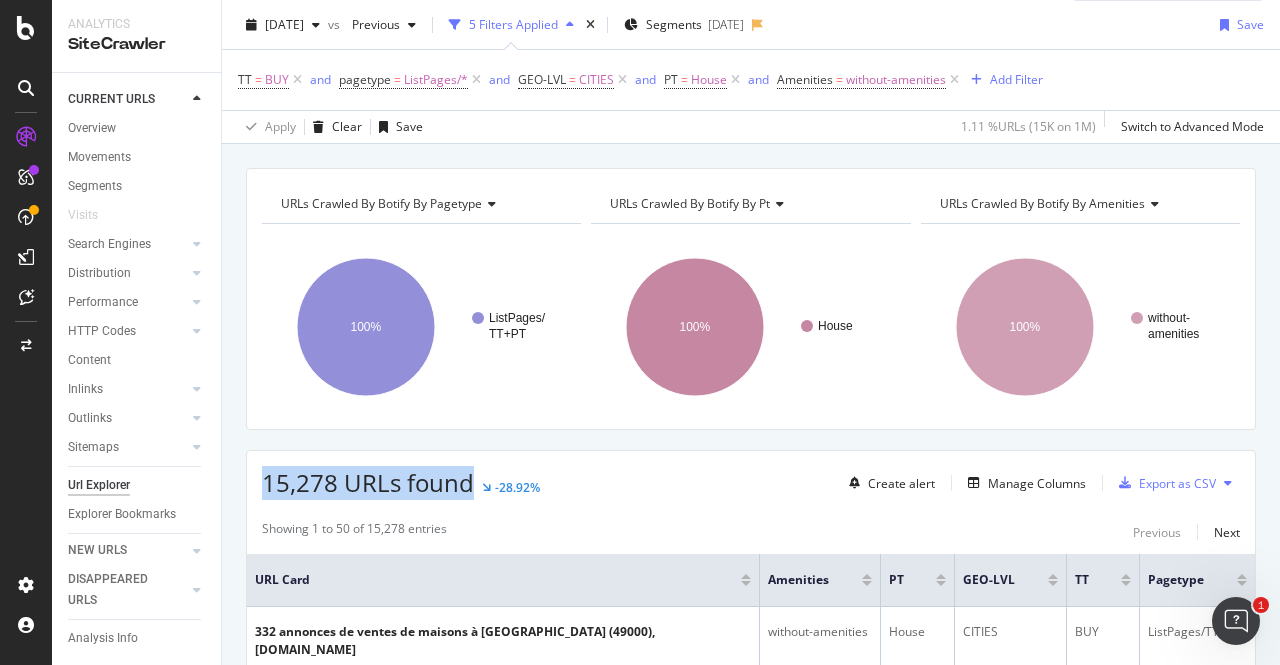 drag, startPoint x: 266, startPoint y: 488, endPoint x: 468, endPoint y: 470, distance: 202.8004 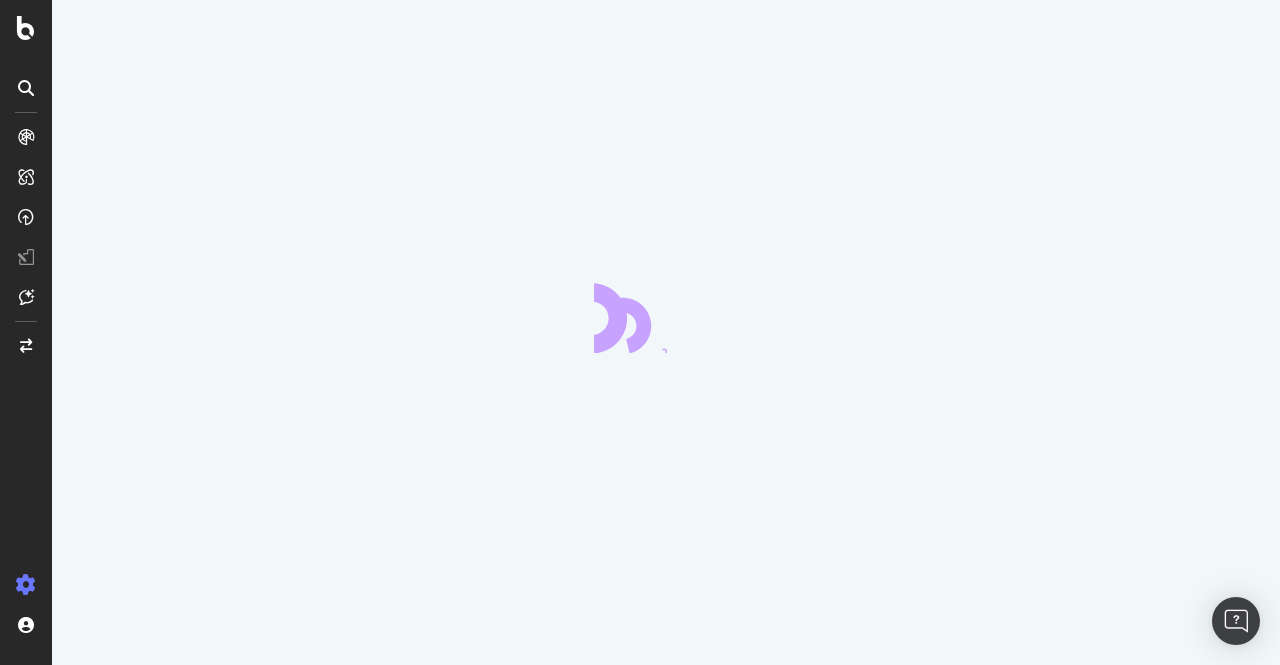 scroll, scrollTop: 0, scrollLeft: 0, axis: both 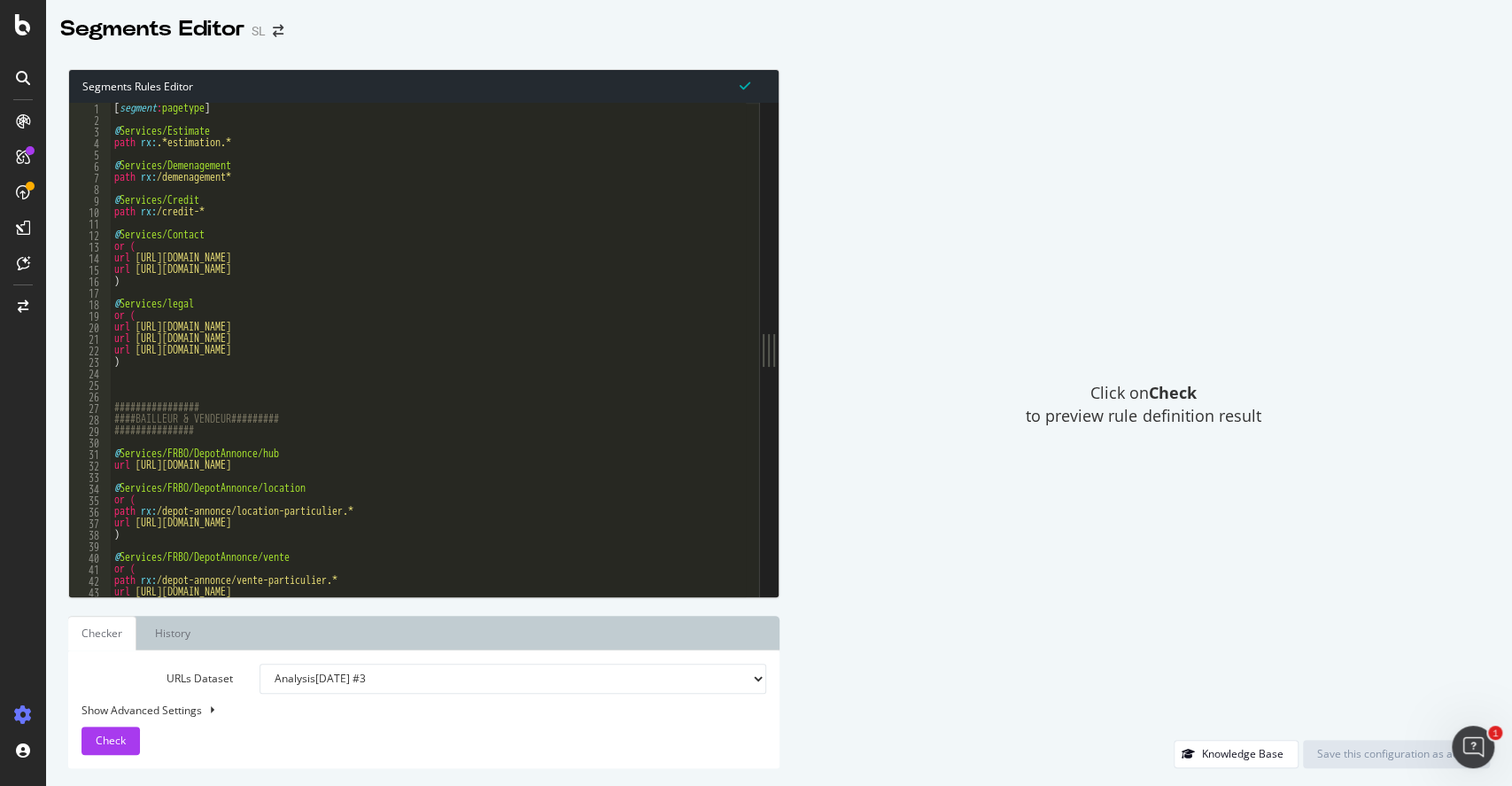 drag, startPoint x: 486, startPoint y: 346, endPoint x: 1218, endPoint y: 377, distance: 732.6561 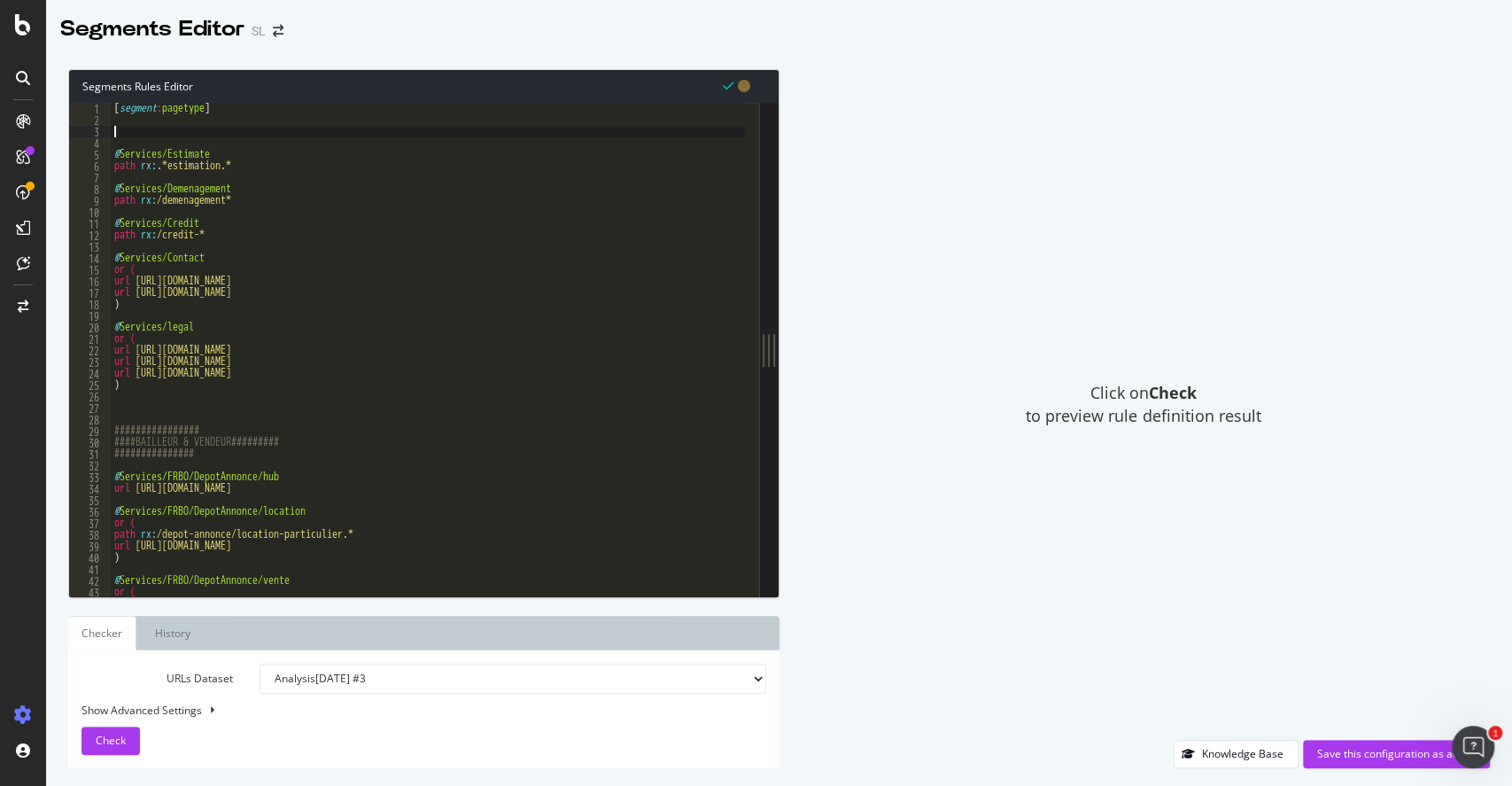paste on "#### LEGACY RULES ####" 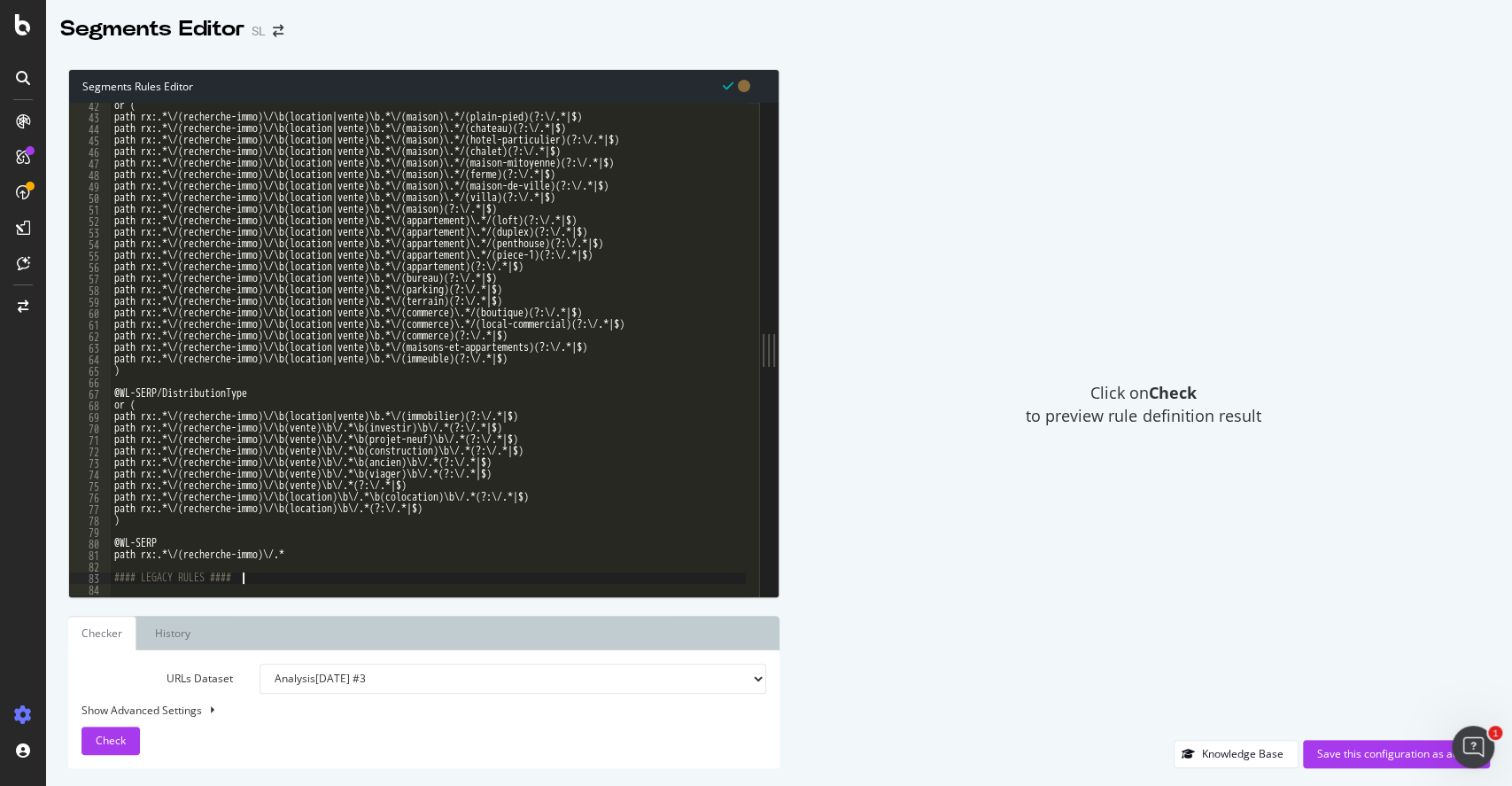 scroll, scrollTop: 475, scrollLeft: 0, axis: vertical 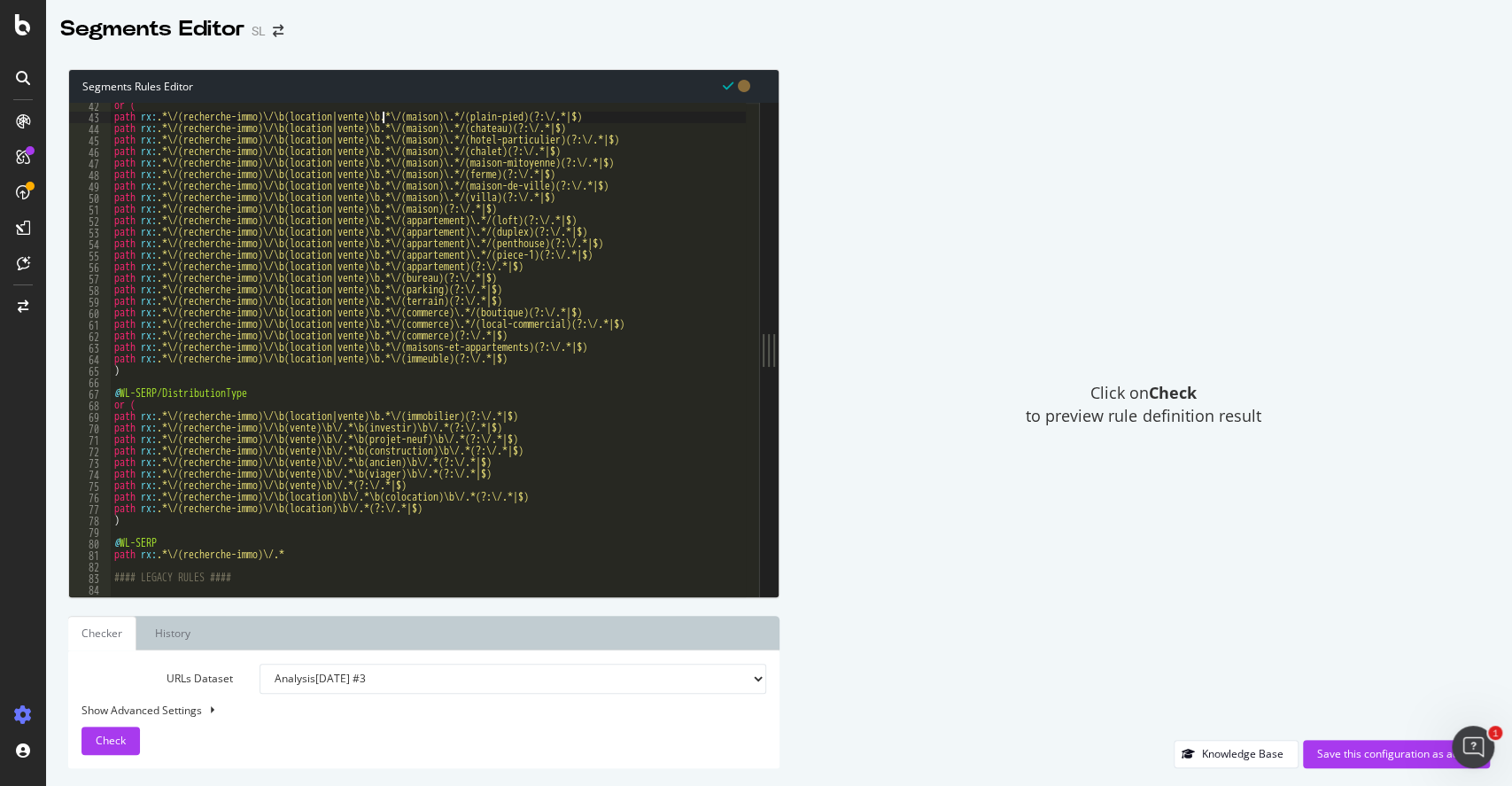 click on "or   ( path   rx : .*\/(recherche-immo)\/\b(location|vente)\b.*\/(maison)\.*/(plain-pied)(?:\/.*|$) path   rx : .*\/(recherche-immo)\/\b(location|vente)\b.*\/(maison)\.*/(chateau)(?:\/.*|$) path   rx : .*\/(recherche-immo)\/\b(location|vente)\b.*\/(maison)\.*/(hotel-particulier)(?:\/.*|$) path   rx : .*\/(recherche-immo)\/\b(location|vente)\b.*\/(maison)\.*/(chalet)(?:\/.*|$) path   rx : .*\/(recherche-immo)\/\b(location|vente)\b.*\/(maison)\.*/(maison-mitoyenne)(?:\/.*|$) path   rx : .*\/(recherche-immo)\/\b(location|vente)\b.*\/(maison)\.*/(ferme)(?:\/.*|$) path   rx : .*\/(recherche-immo)\/\b(location|vente)\b.*\/(maison)\.*/(maison-de-ville)(?:\/.*|$) path   rx : .*\/(recherche-immo)\/\b(location|vente)\b.*\/(maison)\.*/(villa)(?:\/.*|$) path   rx : .*\/(recherche-immo)\/\b(location|vente)\b.*\/(maison)(?:\/.*|$) path   rx : .*\/(recherche-immo)\/\b(location|vente)\b.*\/(appartement)\.*/(loft)(?:\/.*|$) path   rx : .*\/(recherche-immo)\/\b(location|vente)\b.*\/(appartement)\.*/(duplex)(?:\/.*|$) path   rx" at bounding box center [1122, 352] 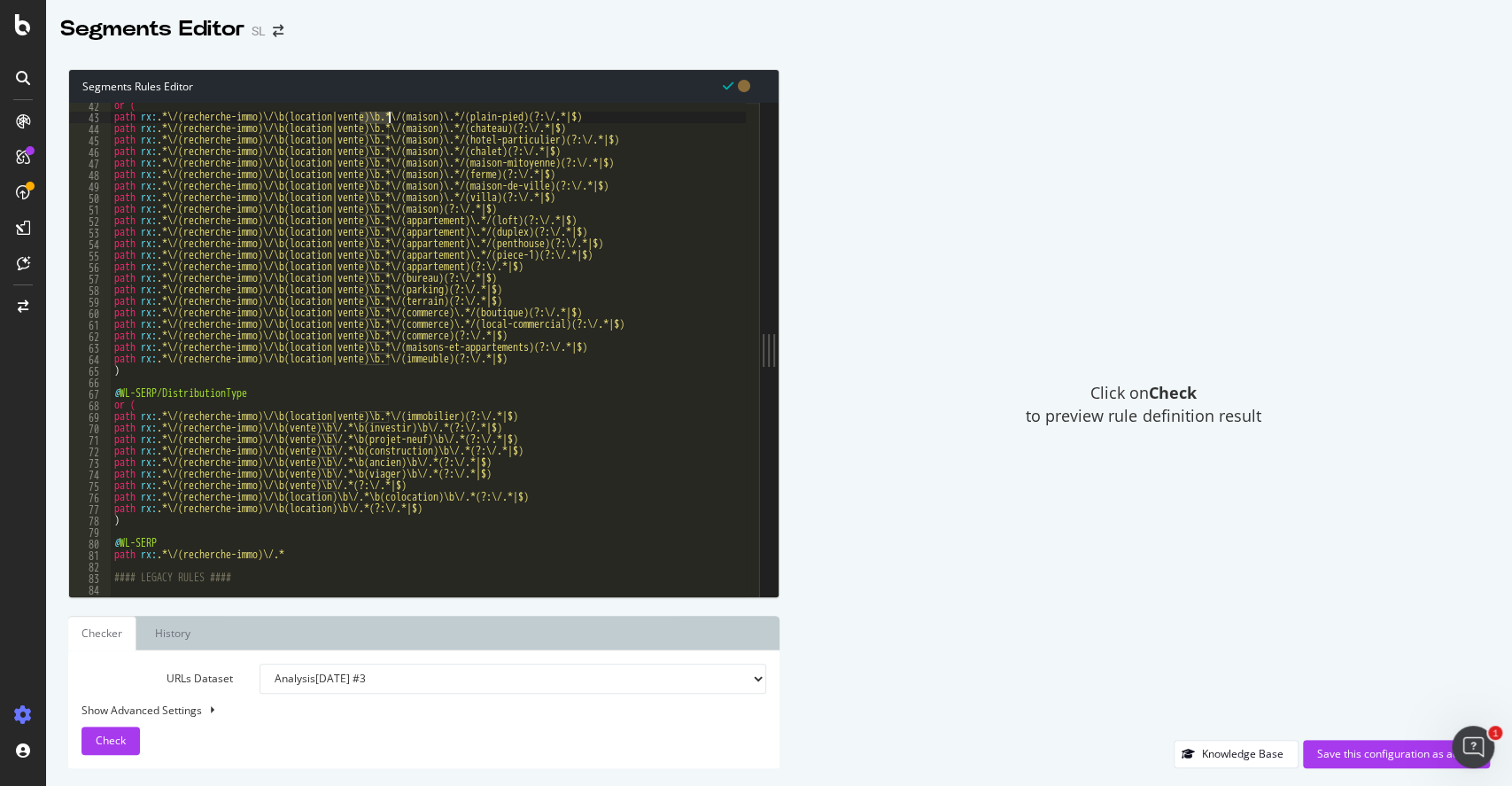 click on "or   ( path   rx : .*\/(recherche-immo)\/\b(location|vente)\b.*\/(maison)\.*/(plain-pied)(?:\/.*|$) path   rx : .*\/(recherche-immo)\/\b(location|vente)\b.*\/(maison)\.*/(chateau)(?:\/.*|$) path   rx : .*\/(recherche-immo)\/\b(location|vente)\b.*\/(maison)\.*/(hotel-particulier)(?:\/.*|$) path   rx : .*\/(recherche-immo)\/\b(location|vente)\b.*\/(maison)\.*/(chalet)(?:\/.*|$) path   rx : .*\/(recherche-immo)\/\b(location|vente)\b.*\/(maison)\.*/(maison-mitoyenne)(?:\/.*|$) path   rx : .*\/(recherche-immo)\/\b(location|vente)\b.*\/(maison)\.*/(ferme)(?:\/.*|$) path   rx : .*\/(recherche-immo)\/\b(location|vente)\b.*\/(maison)\.*/(maison-de-ville)(?:\/.*|$) path   rx : .*\/(recherche-immo)\/\b(location|vente)\b.*\/(maison)\.*/(villa)(?:\/.*|$) path   rx : .*\/(recherche-immo)\/\b(location|vente)\b.*\/(maison)(?:\/.*|$) path   rx : .*\/(recherche-immo)\/\b(location|vente)\b.*\/(appartement)\.*/(loft)(?:\/.*|$) path   rx : .*\/(recherche-immo)\/\b(location|vente)\b.*\/(appartement)\.*/(duplex)(?:\/.*|$) path   rx" at bounding box center [1122, 352] 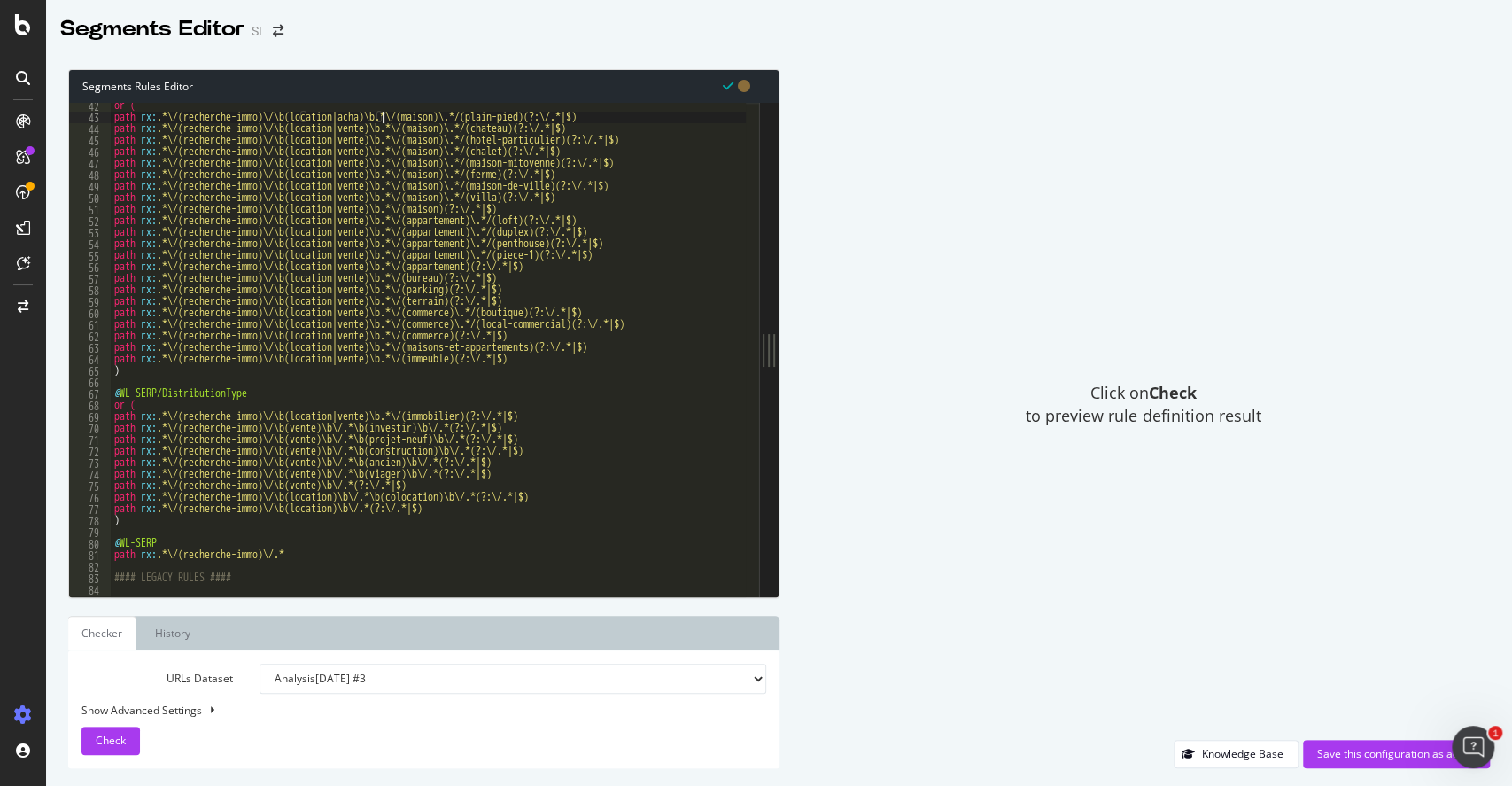 scroll, scrollTop: 0, scrollLeft: 22, axis: horizontal 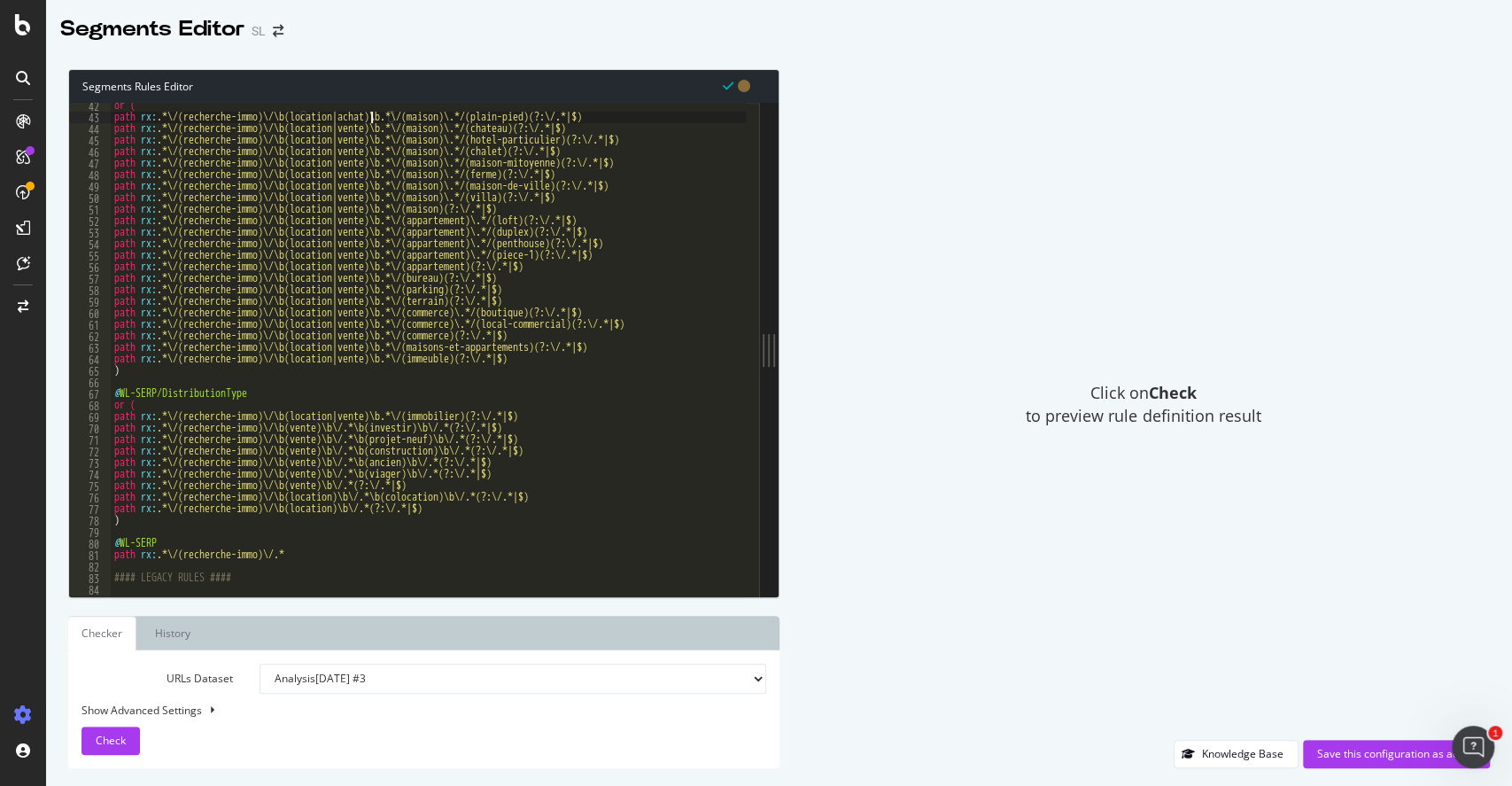 click on "or   ( path   rx : .*\/(recherche-immo)\/\b(location|achat)\b.*\/(maison)\.*/(plain-pied)(?:\/.*|$) path   rx : .*\/(recherche-immo)\/\b(location|vente)\b.*\/(maison)\.*/(chateau)(?:\/.*|$) path   rx : .*\/(recherche-immo)\/\b(location|vente)\b.*\/(maison)\.*/(hotel-particulier)(?:\/.*|$) path   rx : .*\/(recherche-immo)\/\b(location|vente)\b.*\/(maison)\.*/(chalet)(?:\/.*|$) path   rx : .*\/(recherche-immo)\/\b(location|vente)\b.*\/(maison)\.*/(maison-mitoyenne)(?:\/.*|$) path   rx : .*\/(recherche-immo)\/\b(location|vente)\b.*\/(maison)\.*/(ferme)(?:\/.*|$) path   rx : .*\/(recherche-immo)\/\b(location|vente)\b.*\/(maison)\.*/(maison-de-ville)(?:\/.*|$) path   rx : .*\/(recherche-immo)\/\b(location|vente)\b.*\/(maison)\.*/(villa)(?:\/.*|$) path   rx : .*\/(recherche-immo)\/\b(location|vente)\b.*\/(maison)(?:\/.*|$) path   rx : .*\/(recherche-immo)\/\b(location|vente)\b.*\/(appartement)\.*/(loft)(?:\/.*|$) path   rx : .*\/(recherche-immo)\/\b(location|vente)\b.*\/(appartement)\.*/(duplex)(?:\/.*|$) path   rx" at bounding box center [1122, 352] 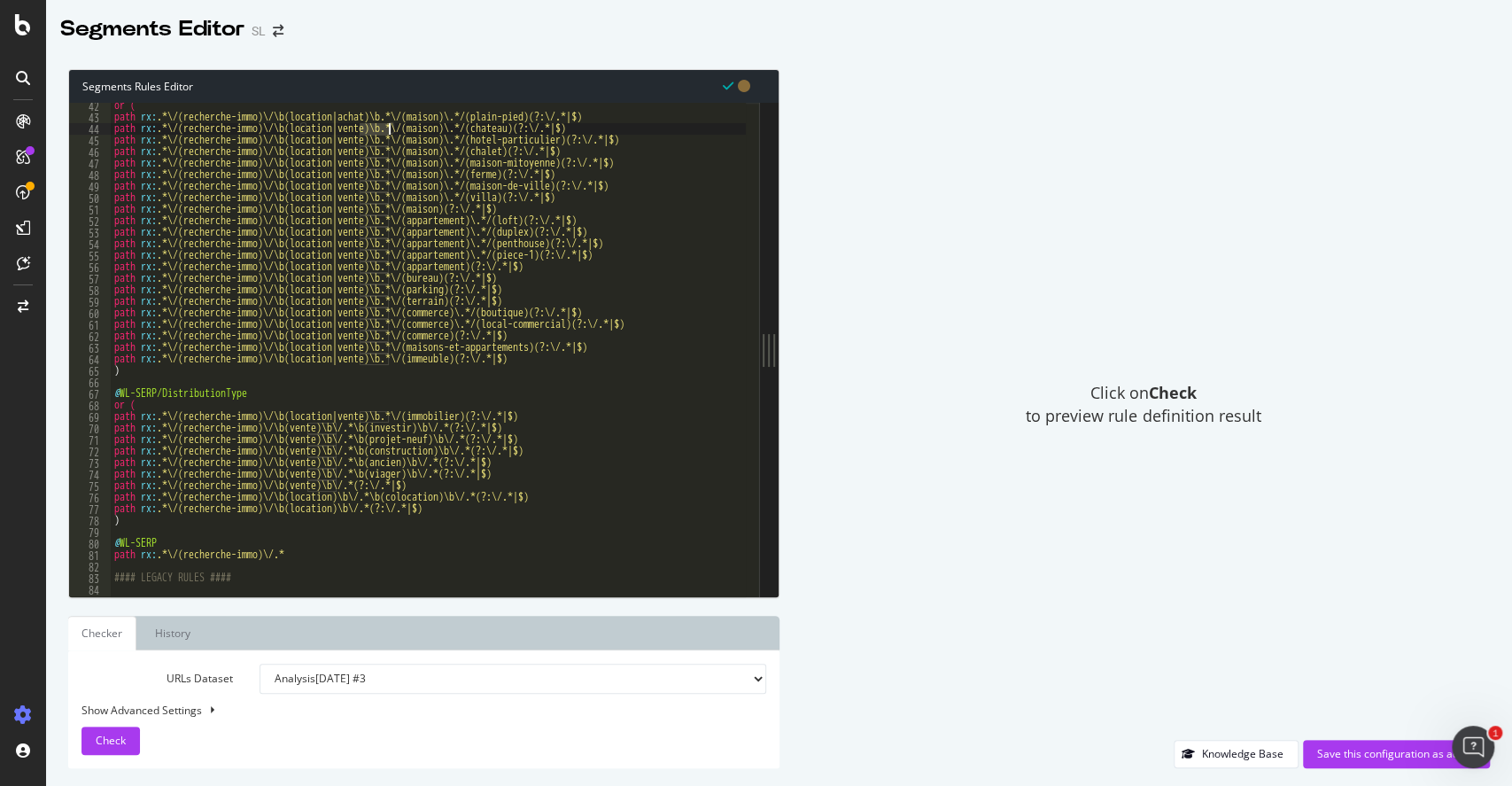 paste on "achat" 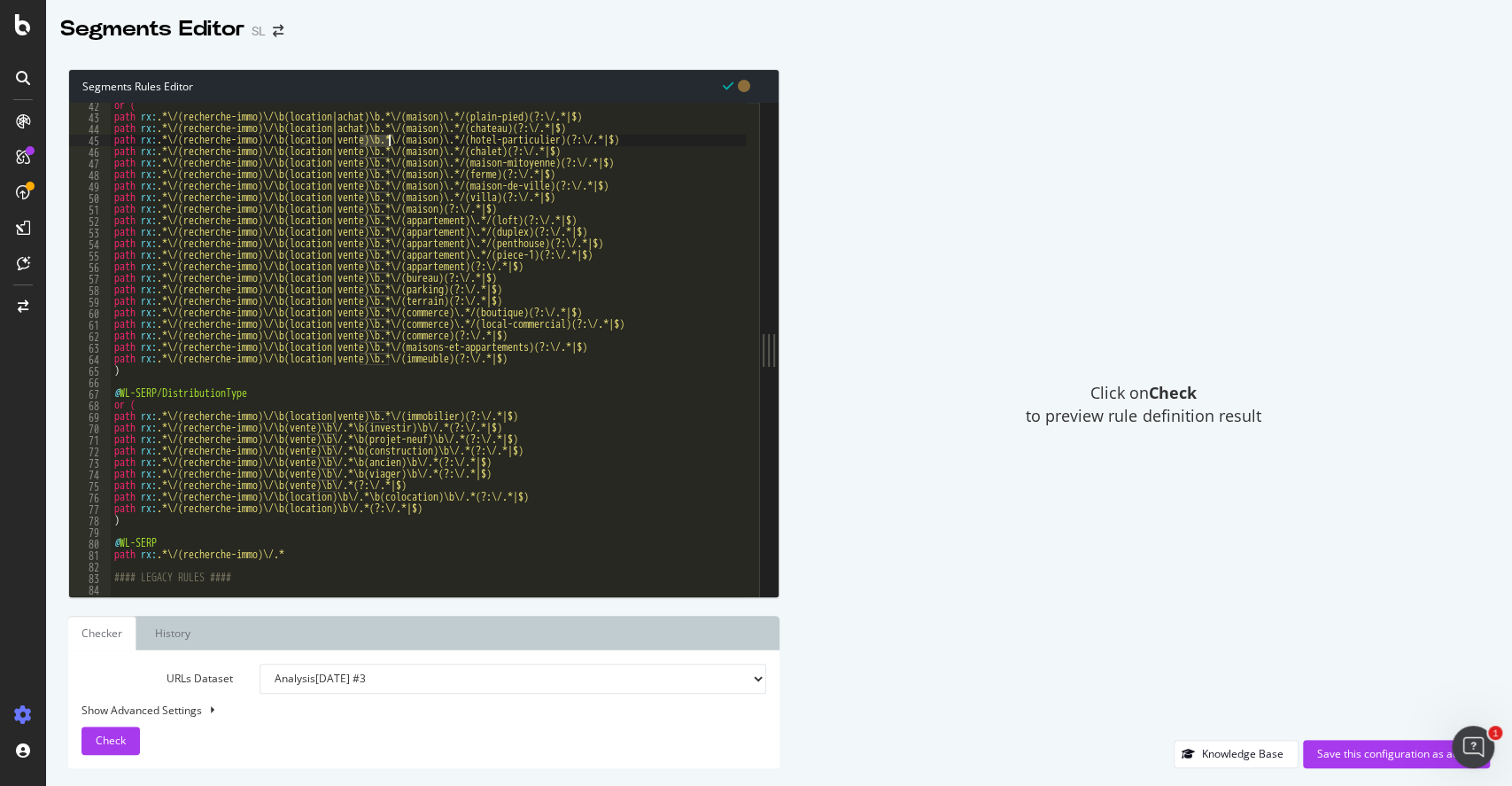 paste on "achat" 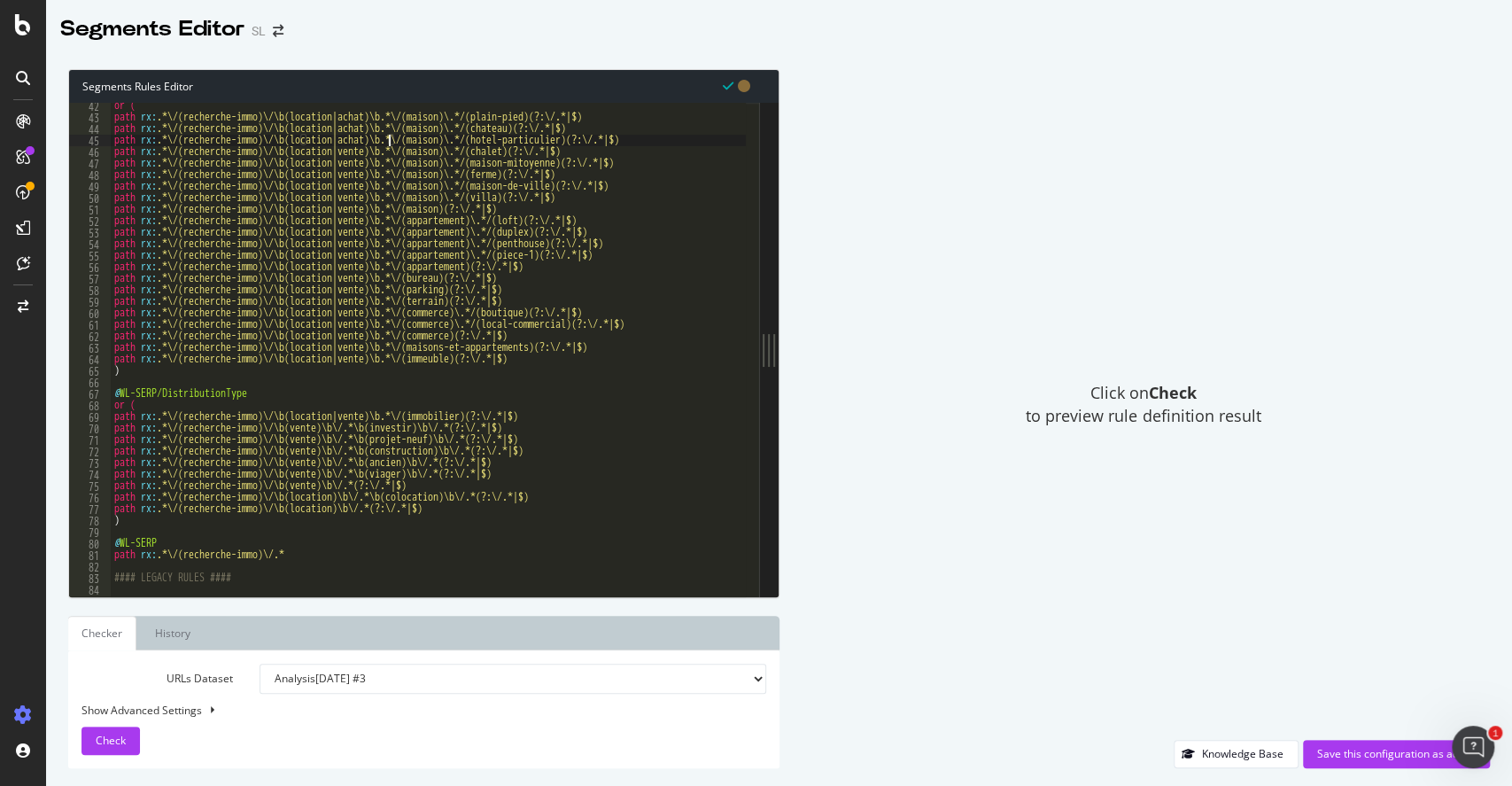 click on "or   ( path   rx : .*\/(recherche-immo)\/\b(location|achat)\b.*\/(maison)\.*/(plain-pied)(?:\/.*|$) path   rx : .*\/(recherche-immo)\/\b(location|achat)\b.*\/(maison)\.*/(chateau)(?:\/.*|$) path   rx : .*\/(recherche-immo)\/\b(location|achat)\b.*\/(maison)\.*/(hotel-particulier)(?:\/.*|$) path   rx : .*\/(recherche-immo)\/\b(location|vente)\b.*\/(maison)\.*/(chalet)(?:\/.*|$) path   rx : .*\/(recherche-immo)\/\b(location|vente)\b.*\/(maison)\.*/(maison-mitoyenne)(?:\/.*|$) path   rx : .*\/(recherche-immo)\/\b(location|vente)\b.*\/(maison)\.*/(ferme)(?:\/.*|$) path   rx : .*\/(recherche-immo)\/\b(location|vente)\b.*\/(maison)\.*/(maison-de-ville)(?:\/.*|$) path   rx : .*\/(recherche-immo)\/\b(location|vente)\b.*\/(maison)\.*/(villa)(?:\/.*|$) path   rx : .*\/(recherche-immo)\/\b(location|vente)\b.*\/(maison)(?:\/.*|$) path   rx : .*\/(recherche-immo)\/\b(location|vente)\b.*\/(appartement)\.*/(loft)(?:\/.*|$) path   rx : .*\/(recherche-immo)\/\b(location|vente)\b.*\/(appartement)\.*/(duplex)(?:\/.*|$) path   rx" at bounding box center (1122, 352) 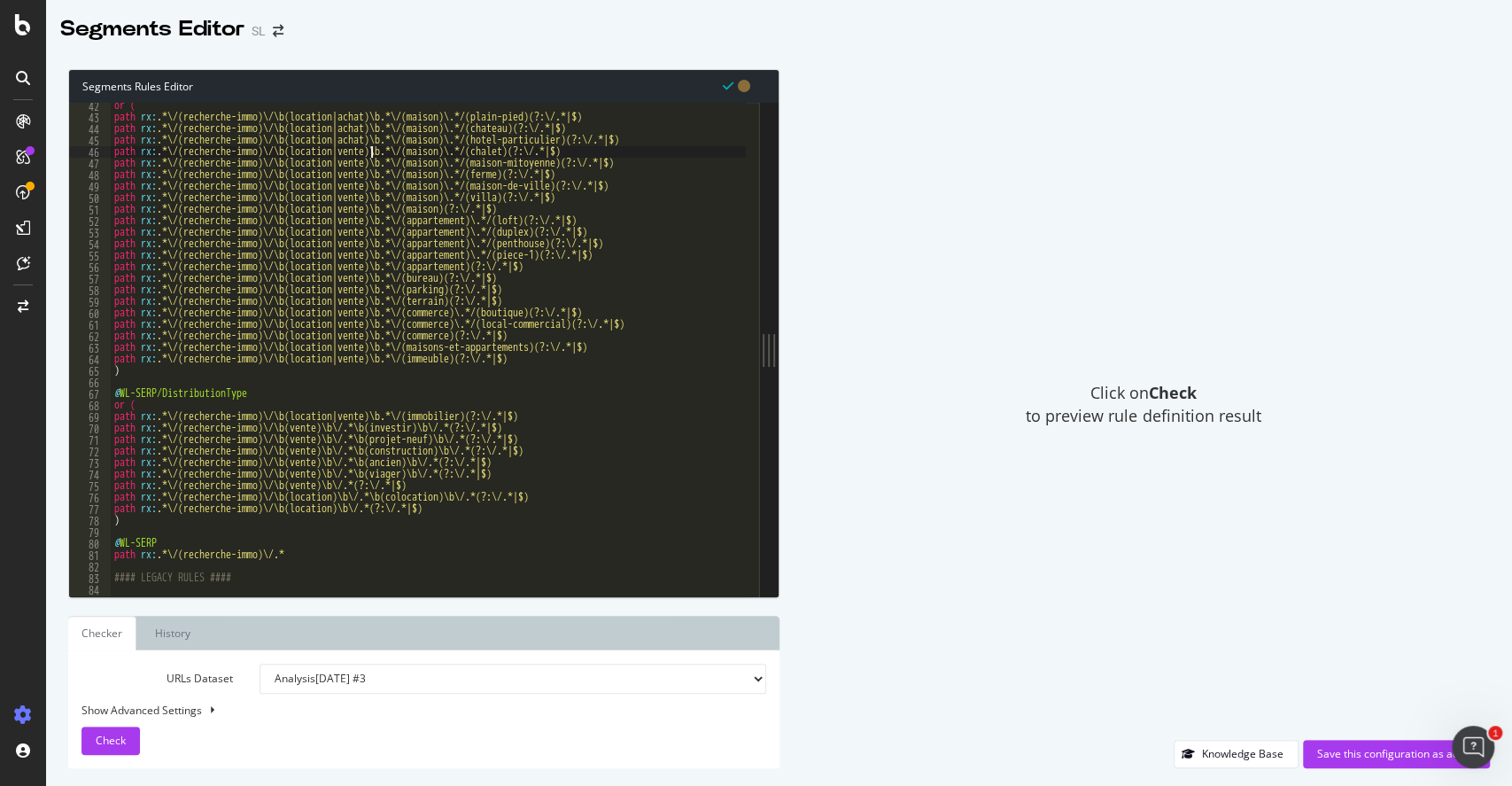 click on "or   ( path   rx : .*\/(recherche-immo)\/\b(location|achat)\b.*\/(maison)\.*/(plain-pied)(?:\/.*|$) path   rx : .*\/(recherche-immo)\/\b(location|achat)\b.*\/(maison)\.*/(chateau)(?:\/.*|$) path   rx : .*\/(recherche-immo)\/\b(location|achat)\b.*\/(maison)\.*/(hotel-particulier)(?:\/.*|$) path   rx : .*\/(recherche-immo)\/\b(location|vente)\b.*\/(maison)\.*/(chalet)(?:\/.*|$) path   rx : .*\/(recherche-immo)\/\b(location|vente)\b.*\/(maison)\.*/(maison-mitoyenne)(?:\/.*|$) path   rx : .*\/(recherche-immo)\/\b(location|vente)\b.*\/(maison)\.*/(ferme)(?:\/.*|$) path   rx : .*\/(recherche-immo)\/\b(location|vente)\b.*\/(maison)\.*/(maison-de-ville)(?:\/.*|$) path   rx : .*\/(recherche-immo)\/\b(location|vente)\b.*\/(maison)\.*/(villa)(?:\/.*|$) path   rx : .*\/(recherche-immo)\/\b(location|vente)\b.*\/(maison)(?:\/.*|$) path   rx : .*\/(recherche-immo)\/\b(location|vente)\b.*\/(appartement)\.*/(loft)(?:\/.*|$) path   rx : .*\/(recherche-immo)\/\b(location|vente)\b.*\/(appartement)\.*/(duplex)(?:\/.*|$) path   rx" at bounding box center (1122, 352) 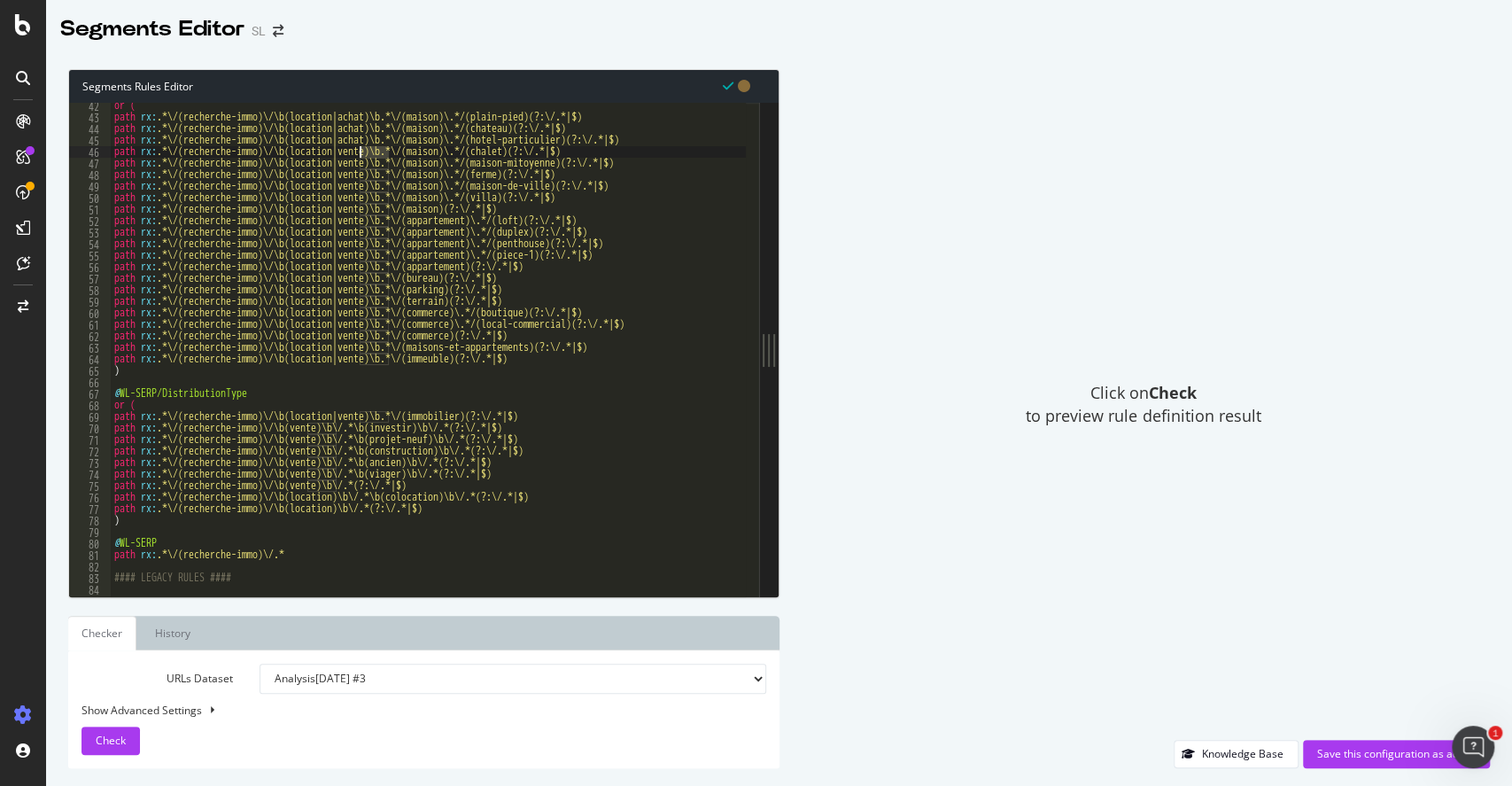paste on "achat" 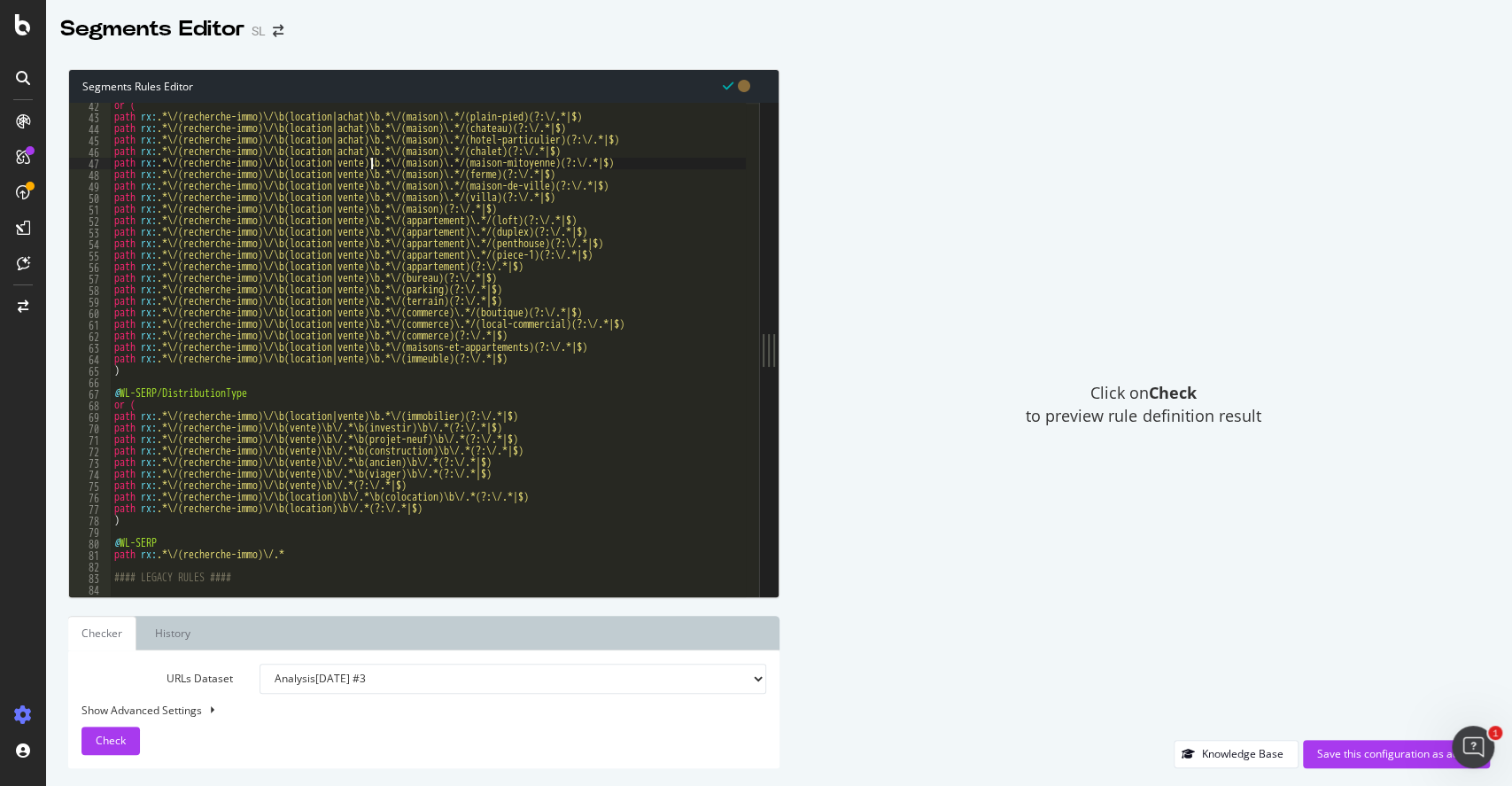 click on "or   ( path   rx : .*\/(recherche-immo)\/\b(location|achat)\b.*\/(maison)\.*/(plain-pied)(?:\/.*|$) path   rx : .*\/(recherche-immo)\/\b(location|achat)\b.*\/(maison)\.*/(chateau)(?:\/.*|$) path   rx : .*\/(recherche-immo)\/\b(location|achat)\b.*\/(maison)\.*/(hotel-particulier)(?:\/.*|$) path   rx : .*\/(recherche-immo)\/\b(location|achat)\b.*\/(maison)\.*/(chalet)(?:\/.*|$) path   rx : .*\/(recherche-immo)\/\b(location|vente)\b.*\/(maison)\.*/(maison-mitoyenne)(?:\/.*|$) path   rx : .*\/(recherche-immo)\/\b(location|vente)\b.*\/(maison)\.*/(ferme)(?:\/.*|$) path   rx : .*\/(recherche-immo)\/\b(location|vente)\b.*\/(maison)\.*/(maison-de-ville)(?:\/.*|$) path   rx : .*\/(recherche-immo)\/\b(location|vente)\b.*\/(maison)\.*/(villa)(?:\/.*|$) path   rx : .*\/(recherche-immo)\/\b(location|vente)\b.*\/(maison)(?:\/.*|$) path   rx : .*\/(recherche-immo)\/\b(location|vente)\b.*\/(appartement)\.*/(loft)(?:\/.*|$) path   rx : .*\/(recherche-immo)\/\b(location|vente)\b.*\/(appartement)\.*/(duplex)(?:\/.*|$) path   rx" at bounding box center (1122, 352) 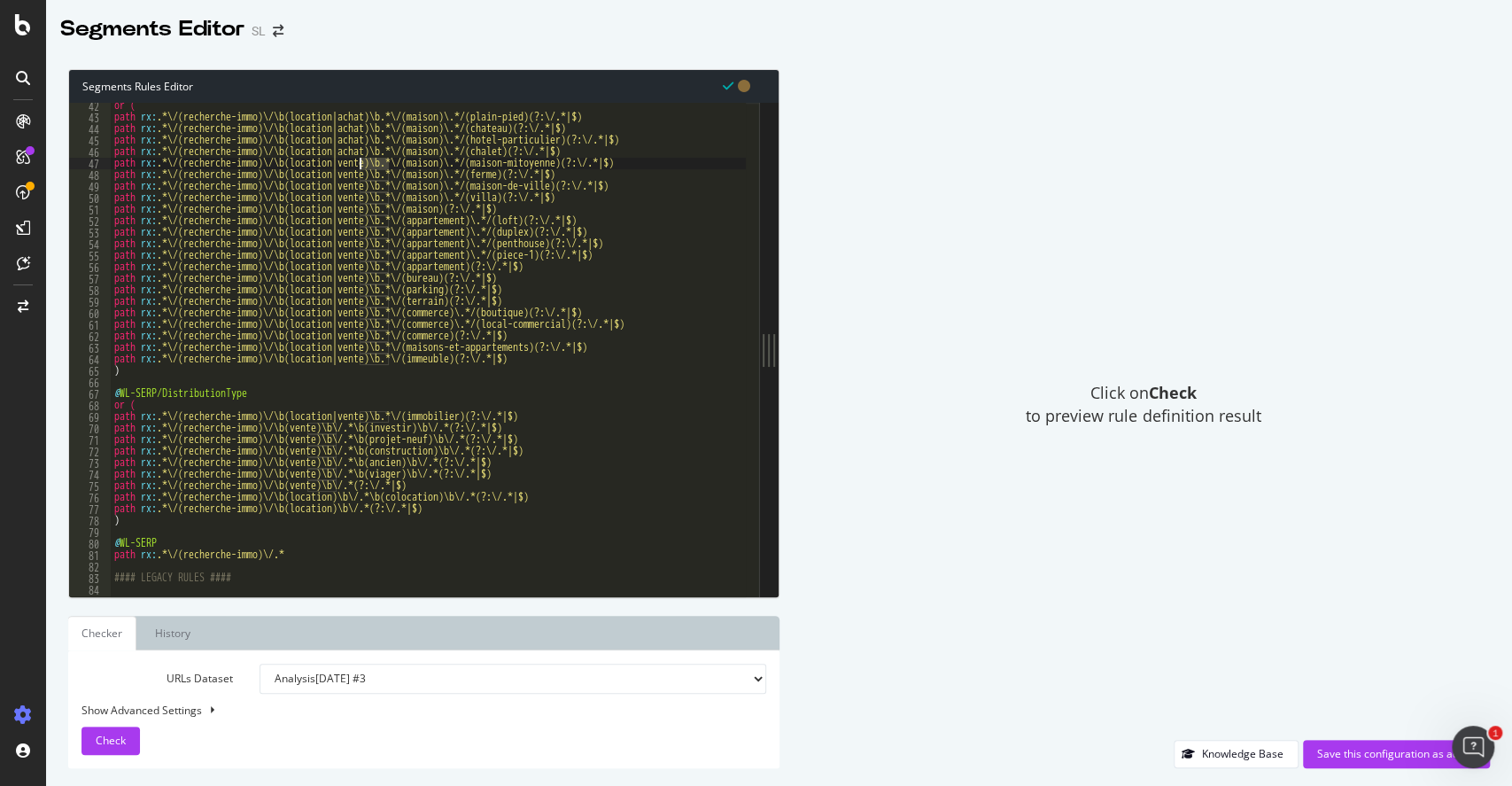 paste on "achat" 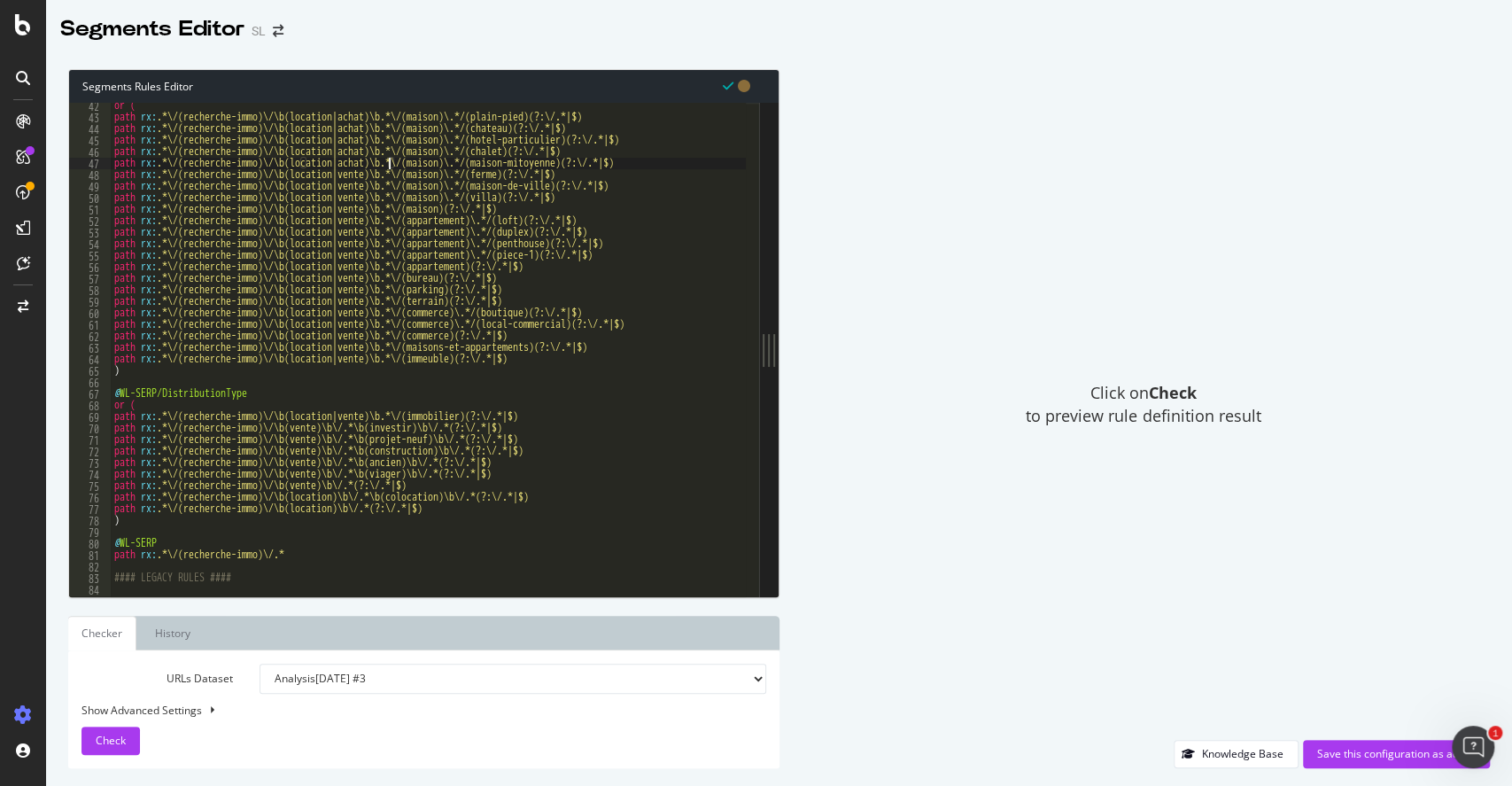 click on "or   ( path   rx : .*\/(recherche-immo)\/\b(location|achat)\b.*\/(maison)\.*/(plain-pied)(?:\/.*|$) path   rx : .*\/(recherche-immo)\/\b(location|achat)\b.*\/(maison)\.*/(chateau)(?:\/.*|$) path   rx : .*\/(recherche-immo)\/\b(location|achat)\b.*\/(maison)\.*/(hotel-particulier)(?:\/.*|$) path   rx : .*\/(recherche-immo)\/\b(location|achat)\b.*\/(maison)\.*/(chalet)(?:\/.*|$) path   rx : .*\/(recherche-immo)\/\b(location|achat)\b.*\/(maison)\.*/(maison-mitoyenne)(?:\/.*|$) path   rx : .*\/(recherche-immo)\/\b(location|vente)\b.*\/(maison)\.*/(ferme)(?:\/.*|$) path   rx : .*\/(recherche-immo)\/\b(location|vente)\b.*\/(maison)\.*/(maison-de-ville)(?:\/.*|$) path   rx : .*\/(recherche-immo)\/\b(location|vente)\b.*\/(maison)\.*/(villa)(?:\/.*|$) path   rx : .*\/(recherche-immo)\/\b(location|vente)\b.*\/(maison)(?:\/.*|$) path   rx : .*\/(recherche-immo)\/\b(location|vente)\b.*\/(appartement)\.*/(loft)(?:\/.*|$) path   rx : .*\/(recherche-immo)\/\b(location|vente)\b.*\/(appartement)\.*/(duplex)(?:\/.*|$) path   rx" at bounding box center [1122, 352] 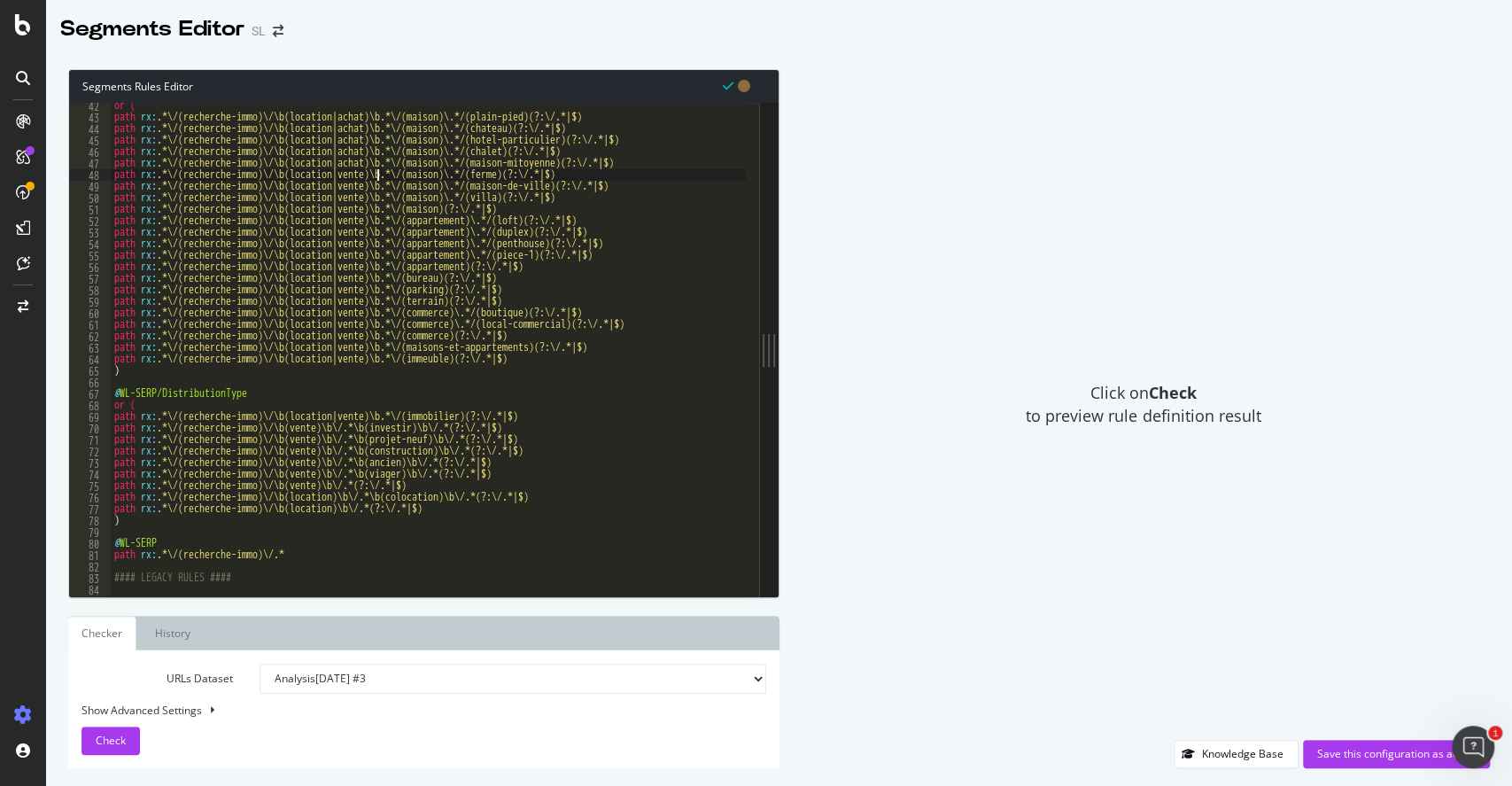 click on "or   ( path   rx : .*\/(recherche-immo)\/\b(location|achat)\b.*\/(maison)\.*/(plain-pied)(?:\/.*|$) path   rx : .*\/(recherche-immo)\/\b(location|achat)\b.*\/(maison)\.*/(chateau)(?:\/.*|$) path   rx : .*\/(recherche-immo)\/\b(location|achat)\b.*\/(maison)\.*/(hotel-particulier)(?:\/.*|$) path   rx : .*\/(recherche-immo)\/\b(location|achat)\b.*\/(maison)\.*/(chalet)(?:\/.*|$) path   rx : .*\/(recherche-immo)\/\b(location|achat)\b.*\/(maison)\.*/(maison-mitoyenne)(?:\/.*|$) path   rx : .*\/(recherche-immo)\/\b(location|vente)\b.*\/(maison)\.*/(ferme)(?:\/.*|$) path   rx : .*\/(recherche-immo)\/\b(location|vente)\b.*\/(maison)\.*/(maison-de-ville)(?:\/.*|$) path   rx : .*\/(recherche-immo)\/\b(location|vente)\b.*\/(maison)\.*/(villa)(?:\/.*|$) path   rx : .*\/(recherche-immo)\/\b(location|vente)\b.*\/(maison)(?:\/.*|$) path   rx : .*\/(recherche-immo)\/\b(location|vente)\b.*\/(appartement)\.*/(loft)(?:\/.*|$) path   rx : .*\/(recherche-immo)\/\b(location|vente)\b.*\/(appartement)\.*/(duplex)(?:\/.*|$) path   rx" at bounding box center [1122, 352] 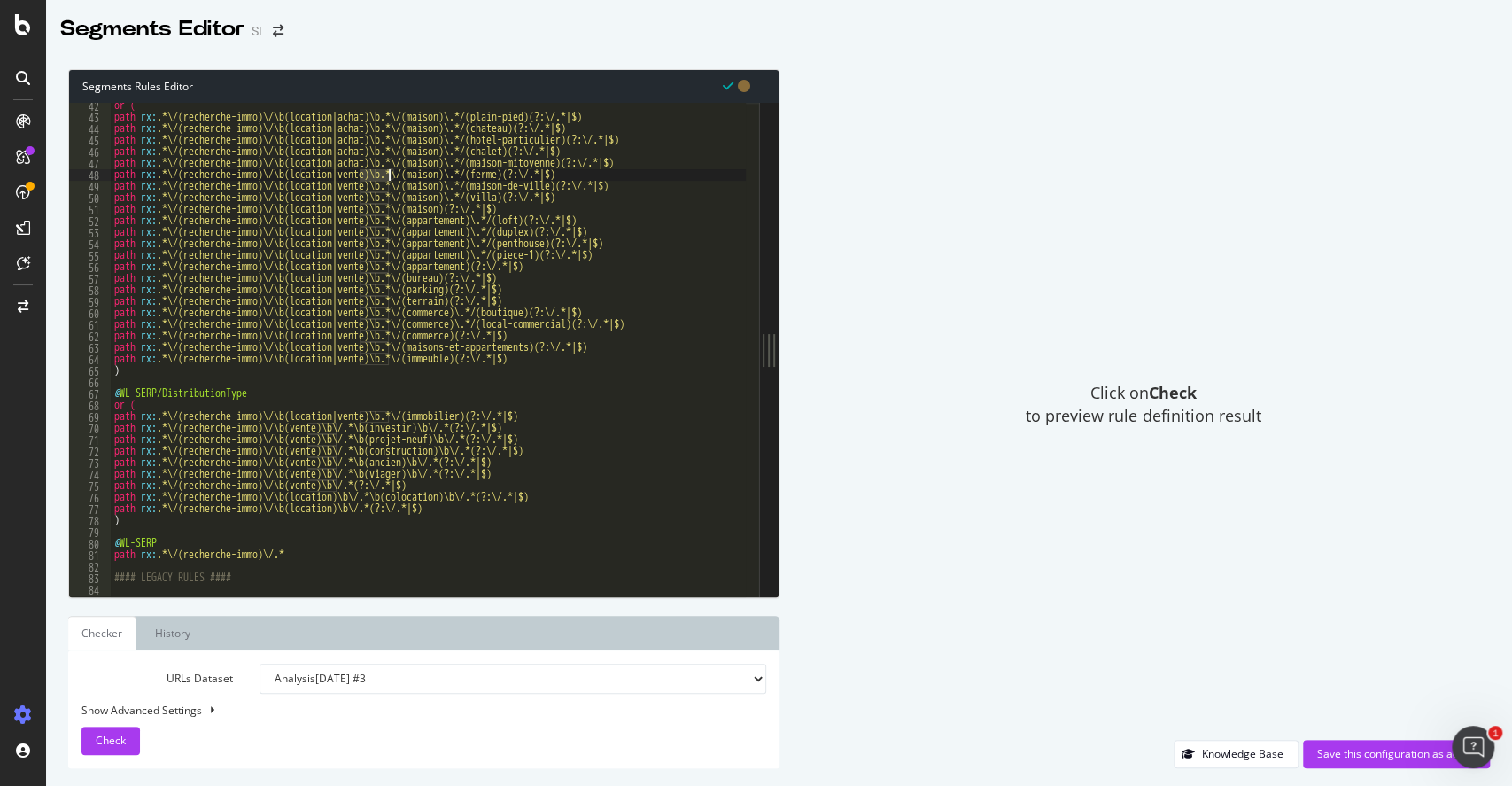 paste on "achat" 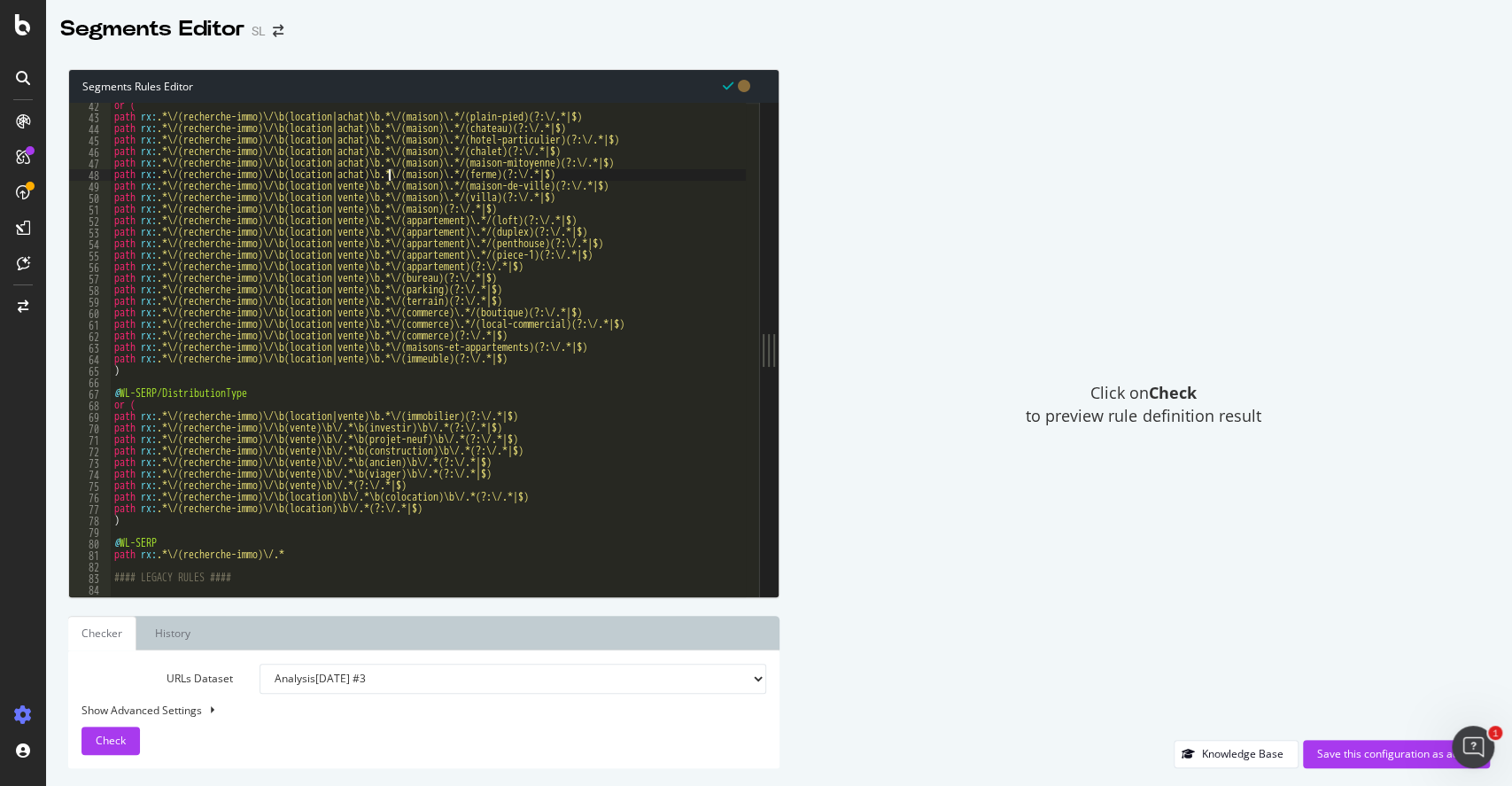 click on "or   ( path   rx : .*\/(recherche-immo)\/\b(location|achat)\b.*\/(maison)\.*/(plain-pied)(?:\/.*|$) path   rx : .*\/(recherche-immo)\/\b(location|achat)\b.*\/(maison)\.*/(chateau)(?:\/.*|$) path   rx : .*\/(recherche-immo)\/\b(location|achat)\b.*\/(maison)\.*/(hotel-particulier)(?:\/.*|$) path   rx : .*\/(recherche-immo)\/\b(location|achat)\b.*\/(maison)\.*/(chalet)(?:\/.*|$) path   rx : .*\/(recherche-immo)\/\b(location|achat)\b.*\/(maison)\.*/(maison-mitoyenne)(?:\/.*|$) path   rx : .*\/(recherche-immo)\/\b(location|achat)\b.*\/(maison)\.*/(ferme)(?:\/.*|$) path   rx : .*\/(recherche-immo)\/\b(location|vente)\b.*\/(maison)\.*/(maison-de-ville)(?:\/.*|$) path   rx : .*\/(recherche-immo)\/\b(location|vente)\b.*\/(maison)\.*/(villa)(?:\/.*|$) path   rx : .*\/(recherche-immo)\/\b(location|vente)\b.*\/(maison)(?:\/.*|$) path   rx : .*\/(recherche-immo)\/\b(location|vente)\b.*\/(appartement)\.*/(loft)(?:\/.*|$) path   rx : .*\/(recherche-immo)\/\b(location|vente)\b.*\/(appartement)\.*/(duplex)(?:\/.*|$) path   rx" at bounding box center [1122, 352] 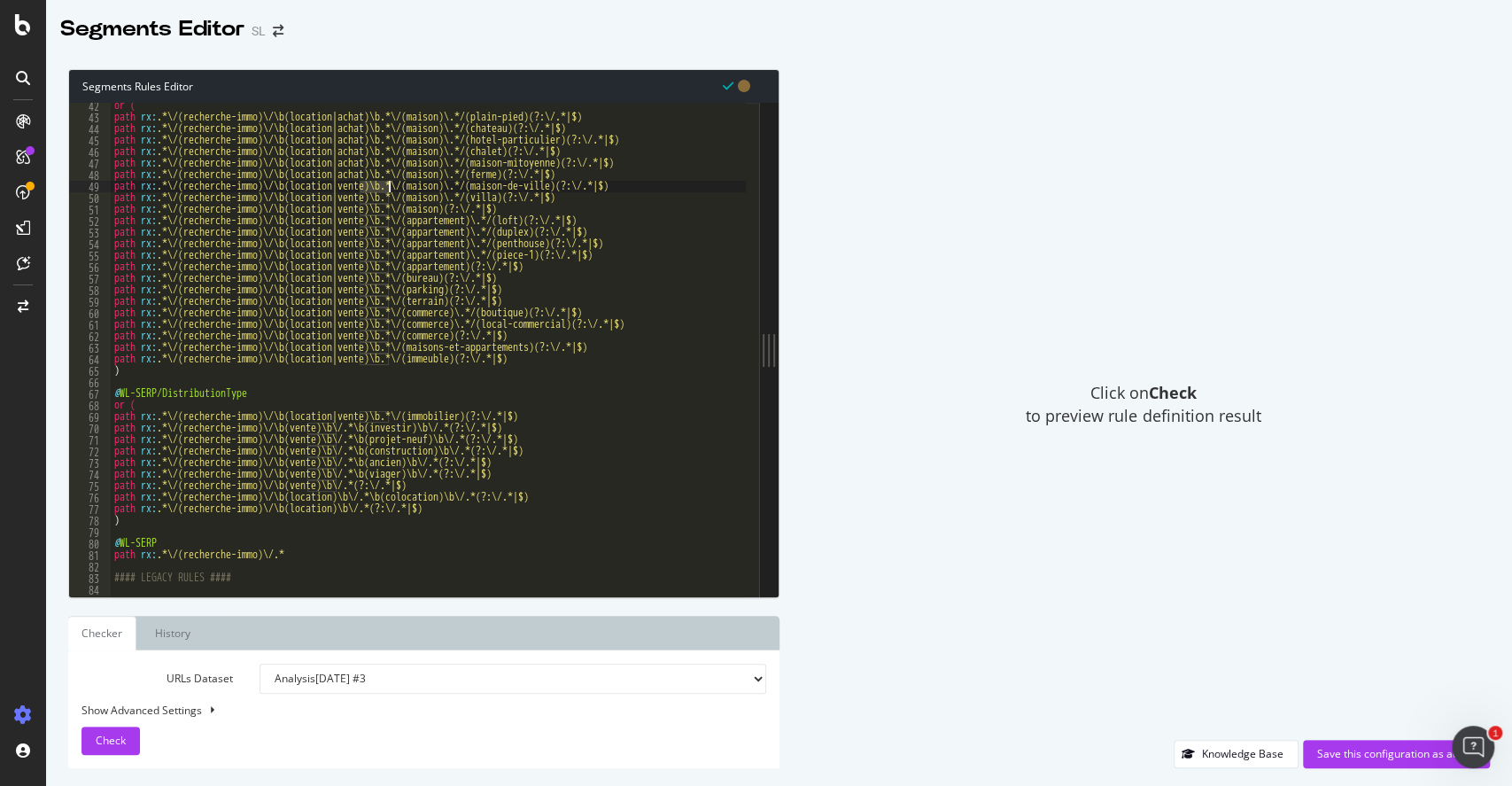 click on "or   ( path   rx : .*\/(recherche-immo)\/\b(location|achat)\b.*\/(maison)\.*/(plain-pied)(?:\/.*|$) path   rx : .*\/(recherche-immo)\/\b(location|achat)\b.*\/(maison)\.*/(chateau)(?:\/.*|$) path   rx : .*\/(recherche-immo)\/\b(location|achat)\b.*\/(maison)\.*/(hotel-particulier)(?:\/.*|$) path   rx : .*\/(recherche-immo)\/\b(location|achat)\b.*\/(maison)\.*/(chalet)(?:\/.*|$) path   rx : .*\/(recherche-immo)\/\b(location|achat)\b.*\/(maison)\.*/(maison-mitoyenne)(?:\/.*|$) path   rx : .*\/(recherche-immo)\/\b(location|achat)\b.*\/(maison)\.*/(ferme)(?:\/.*|$) path   rx : .*\/(recherche-immo)\/\b(location|vente)\b.*\/(maison)\.*/(maison-de-ville)(?:\/.*|$) path   rx : .*\/(recherche-immo)\/\b(location|vente)\b.*\/(maison)\.*/(villa)(?:\/.*|$) path   rx : .*\/(recherche-immo)\/\b(location|vente)\b.*\/(maison)(?:\/.*|$) path   rx : .*\/(recherche-immo)\/\b(location|vente)\b.*\/(appartement)\.*/(loft)(?:\/.*|$) path   rx : .*\/(recherche-immo)\/\b(location|vente)\b.*\/(appartement)\.*/(duplex)(?:\/.*|$) path   rx" at bounding box center (1122, 352) 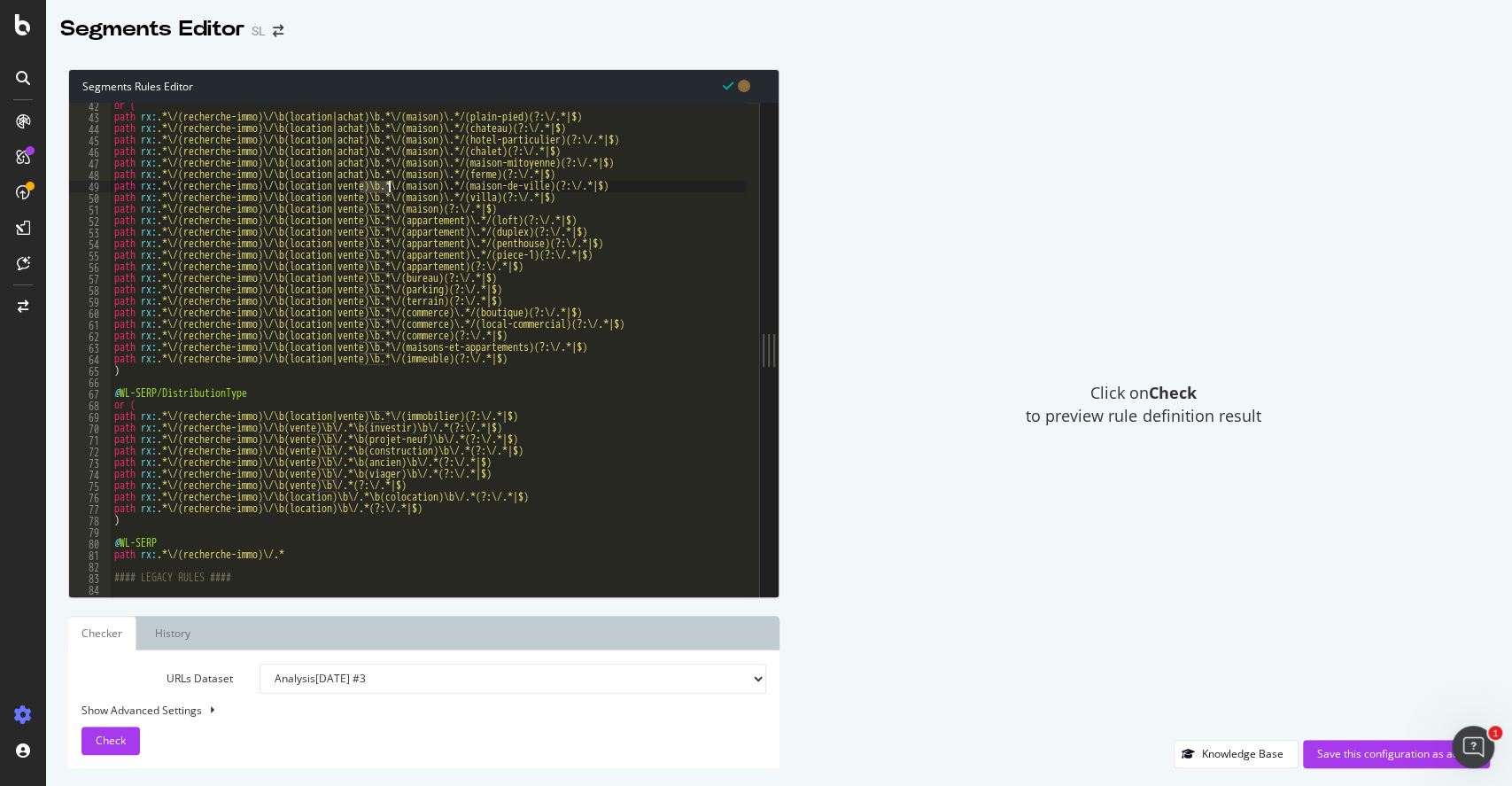 paste on "achat" 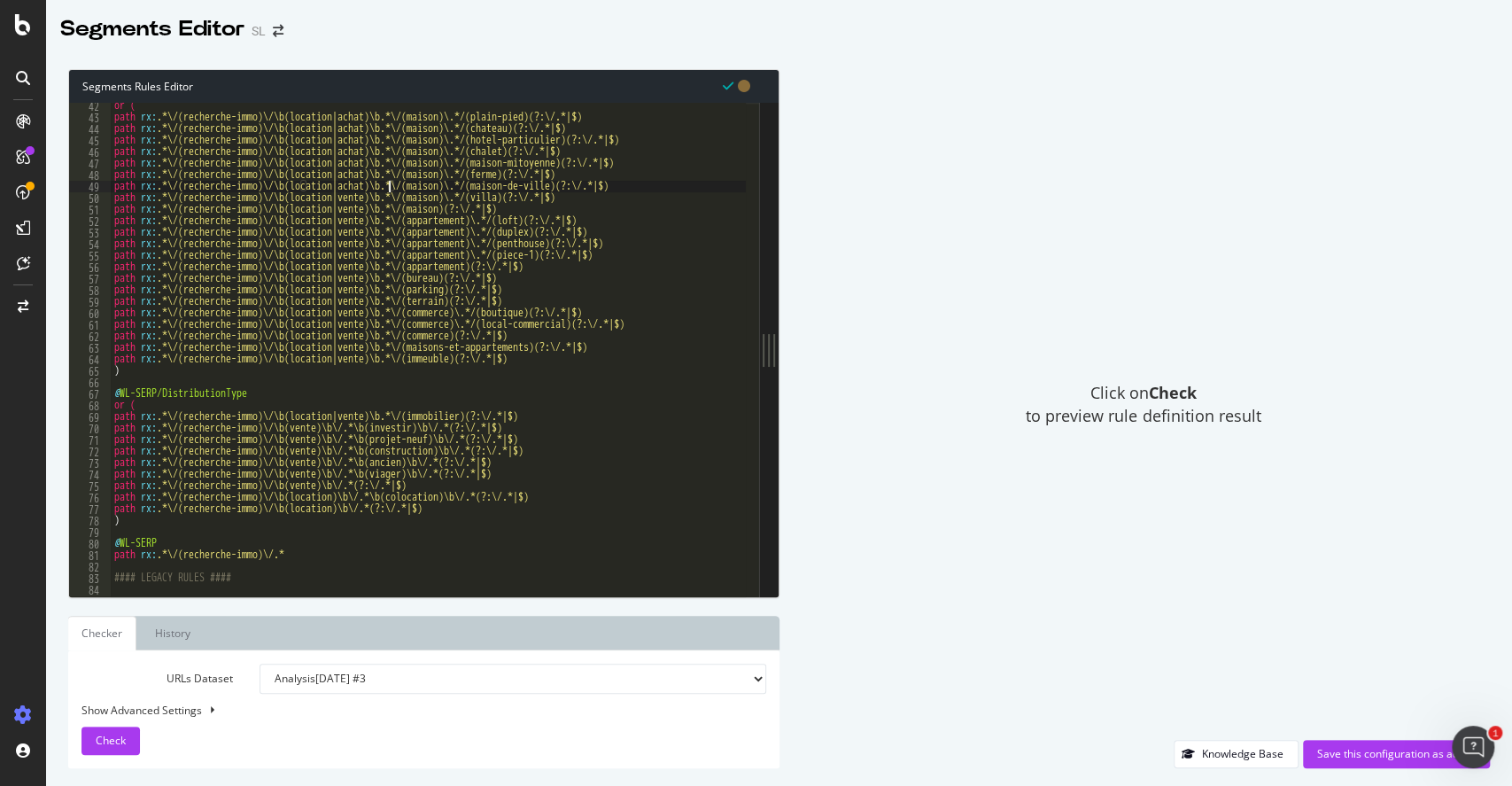 click on "or   ( path   rx : .*\/(recherche-immo)\/\b(location|achat)\b.*\/(maison)\.*/(plain-pied)(?:\/.*|$) path   rx : .*\/(recherche-immo)\/\b(location|achat)\b.*\/(maison)\.*/(chateau)(?:\/.*|$) path   rx : .*\/(recherche-immo)\/\b(location|achat)\b.*\/(maison)\.*/(hotel-particulier)(?:\/.*|$) path   rx : .*\/(recherche-immo)\/\b(location|achat)\b.*\/(maison)\.*/(chalet)(?:\/.*|$) path   rx : .*\/(recherche-immo)\/\b(location|achat)\b.*\/(maison)\.*/(maison-mitoyenne)(?:\/.*|$) path   rx : .*\/(recherche-immo)\/\b(location|achat)\b.*\/(maison)\.*/(ferme)(?:\/.*|$) path   rx : .*\/(recherche-immo)\/\b(location|achat)\b.*\/(maison)\.*/(maison-de-ville)(?:\/.*|$) path   rx : .*\/(recherche-immo)\/\b(location|vente)\b.*\/(maison)\.*/(villa)(?:\/.*|$) path   rx : .*\/(recherche-immo)\/\b(location|vente)\b.*\/(maison)(?:\/.*|$) path   rx : .*\/(recherche-immo)\/\b(location|vente)\b.*\/(appartement)\.*/(loft)(?:\/.*|$) path   rx : .*\/(recherche-immo)\/\b(location|vente)\b.*\/(appartement)\.*/(duplex)(?:\/.*|$) path   rx" at bounding box center (1122, 352) 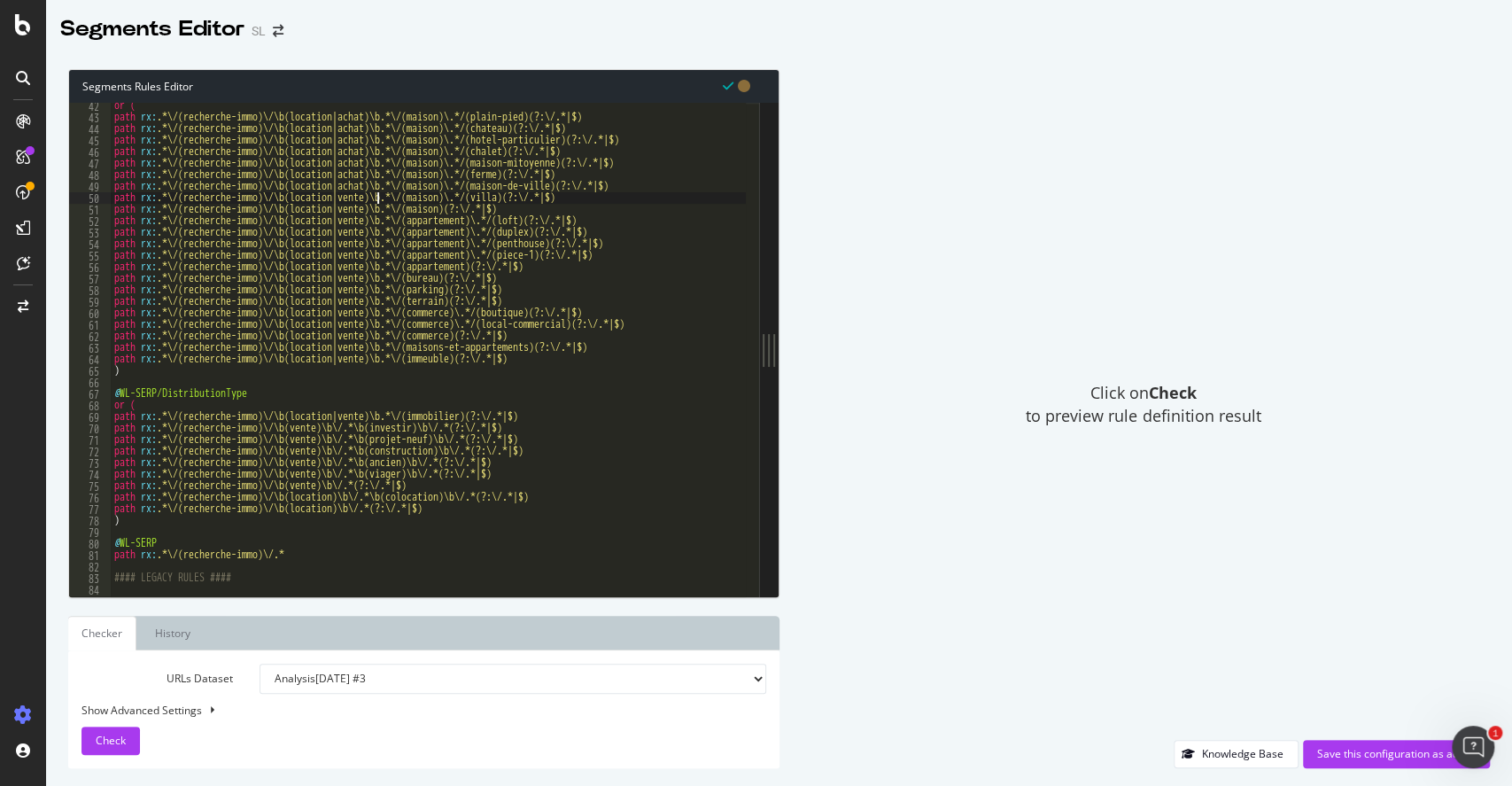 click on "or   ( path   rx : .*\/(recherche-immo)\/\b(location|achat)\b.*\/(maison)\.*/(plain-pied)(?:\/.*|$) path   rx : .*\/(recherche-immo)\/\b(location|achat)\b.*\/(maison)\.*/(chateau)(?:\/.*|$) path   rx : .*\/(recherche-immo)\/\b(location|achat)\b.*\/(maison)\.*/(hotel-particulier)(?:\/.*|$) path   rx : .*\/(recherche-immo)\/\b(location|achat)\b.*\/(maison)\.*/(chalet)(?:\/.*|$) path   rx : .*\/(recherche-immo)\/\b(location|achat)\b.*\/(maison)\.*/(maison-mitoyenne)(?:\/.*|$) path   rx : .*\/(recherche-immo)\/\b(location|achat)\b.*\/(maison)\.*/(ferme)(?:\/.*|$) path   rx : .*\/(recherche-immo)\/\b(location|achat)\b.*\/(maison)\.*/(maison-de-ville)(?:\/.*|$) path   rx : .*\/(recherche-immo)\/\b(location|vente)\b.*\/(maison)\.*/(villa)(?:\/.*|$) path   rx : .*\/(recherche-immo)\/\b(location|vente)\b.*\/(maison)(?:\/.*|$) path   rx : .*\/(recherche-immo)\/\b(location|vente)\b.*\/(appartement)\.*/(loft)(?:\/.*|$) path   rx : .*\/(recherche-immo)\/\b(location|vente)\b.*\/(appartement)\.*/(duplex)(?:\/.*|$) path   rx" at bounding box center (1122, 352) 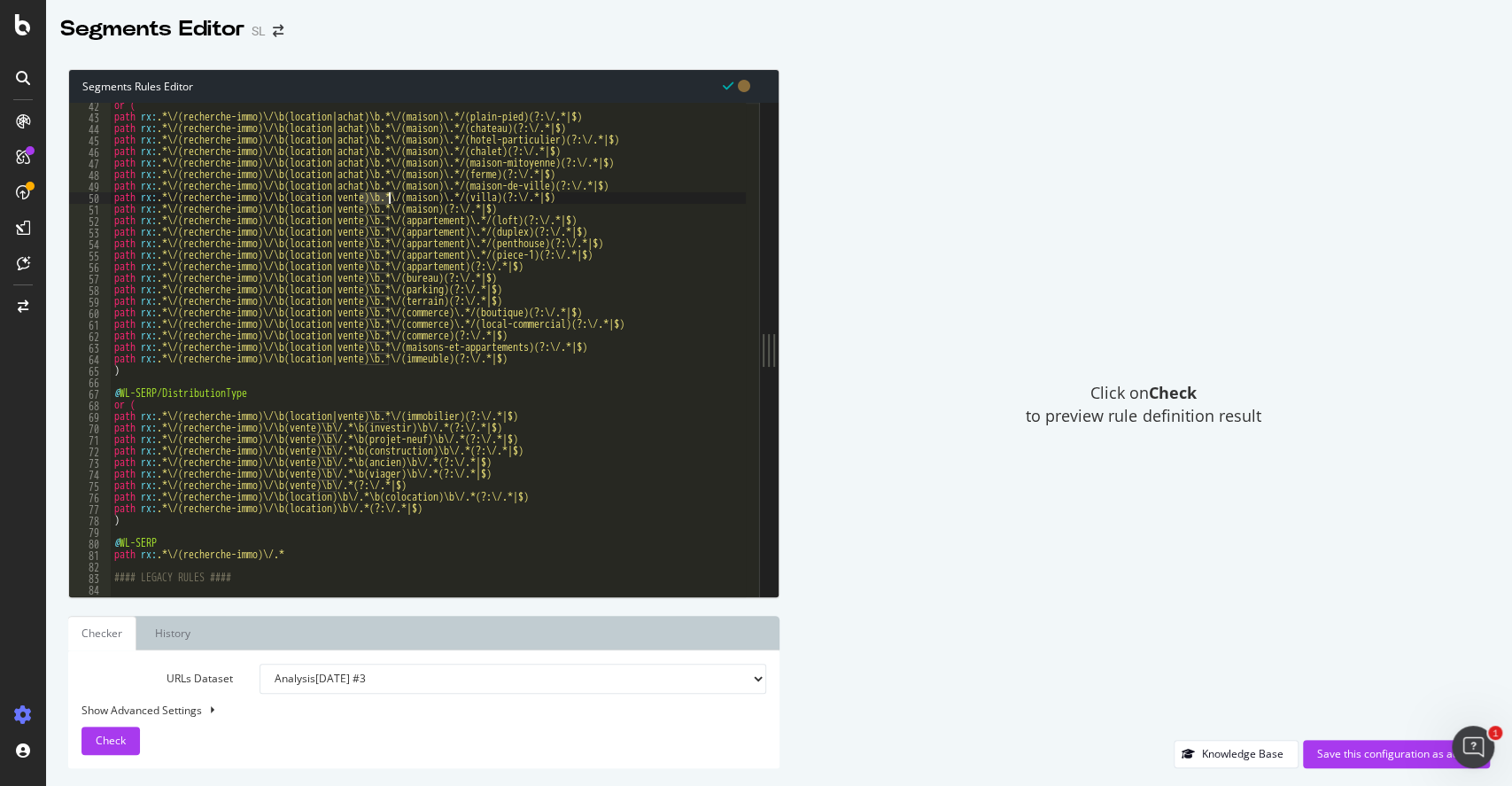 paste on "achat" 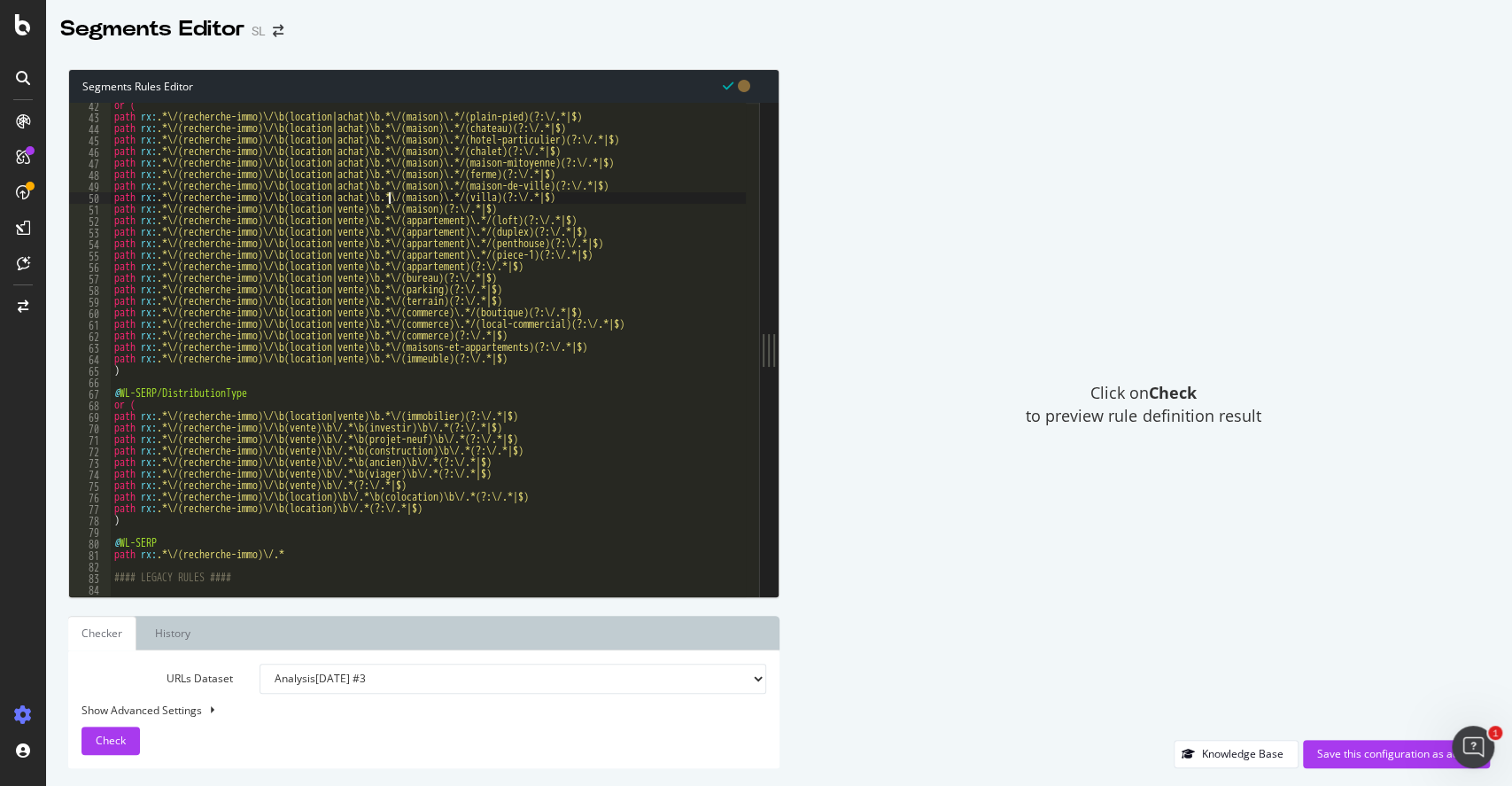 click on "or   ( path   rx : .*\/(recherche-immo)\/\b(location|achat)\b.*\/(maison)\.*/(plain-pied)(?:\/.*|$) path   rx : .*\/(recherche-immo)\/\b(location|achat)\b.*\/(maison)\.*/(chateau)(?:\/.*|$) path   rx : .*\/(recherche-immo)\/\b(location|achat)\b.*\/(maison)\.*/(hotel-particulier)(?:\/.*|$) path   rx : .*\/(recherche-immo)\/\b(location|achat)\b.*\/(maison)\.*/(chalet)(?:\/.*|$) path   rx : .*\/(recherche-immo)\/\b(location|achat)\b.*\/(maison)\.*/(maison-mitoyenne)(?:\/.*|$) path   rx : .*\/(recherche-immo)\/\b(location|achat)\b.*\/(maison)\.*/(ferme)(?:\/.*|$) path   rx : .*\/(recherche-immo)\/\b(location|achat)\b.*\/(maison)\.*/(maison-de-ville)(?:\/.*|$) path   rx : .*\/(recherche-immo)\/\b(location|achat)\b.*\/(maison)\.*/(villa)(?:\/.*|$) path   rx : .*\/(recherche-immo)\/\b(location|vente)\b.*\/(maison)(?:\/.*|$) path   rx : .*\/(recherche-immo)\/\b(location|vente)\b.*\/(appartement)\.*/(loft)(?:\/.*|$) path   rx : .*\/(recherche-immo)\/\b(location|vente)\b.*\/(appartement)\.*/(duplex)(?:\/.*|$) path   rx" at bounding box center (1122, 352) 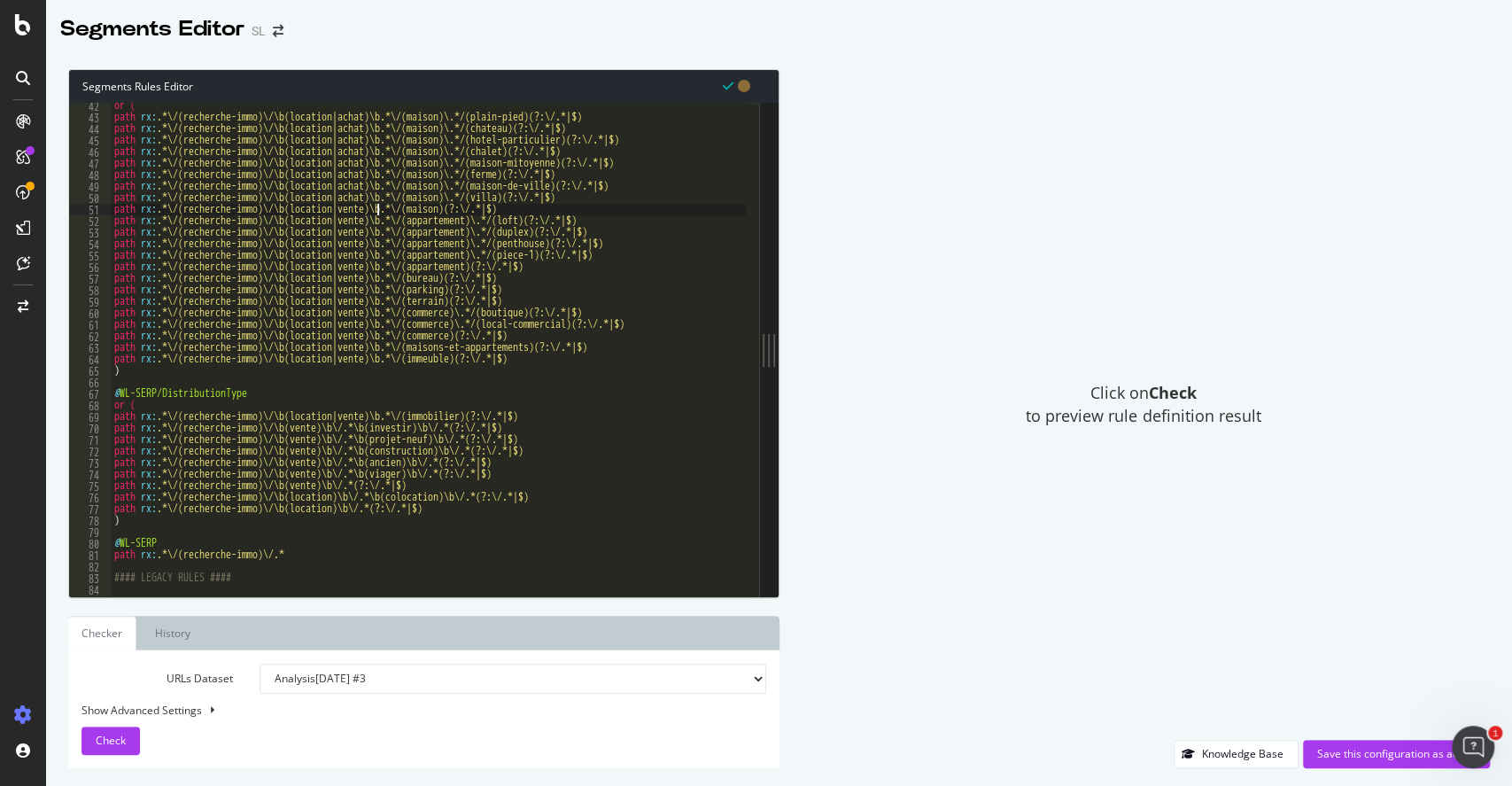 click on "or   ( path   rx : .*\/(recherche-immo)\/\b(location|achat)\b.*\/(maison)\.*/(plain-pied)(?:\/.*|$) path   rx : .*\/(recherche-immo)\/\b(location|achat)\b.*\/(maison)\.*/(chateau)(?:\/.*|$) path   rx : .*\/(recherche-immo)\/\b(location|achat)\b.*\/(maison)\.*/(hotel-particulier)(?:\/.*|$) path   rx : .*\/(recherche-immo)\/\b(location|achat)\b.*\/(maison)\.*/(chalet)(?:\/.*|$) path   rx : .*\/(recherche-immo)\/\b(location|achat)\b.*\/(maison)\.*/(maison-mitoyenne)(?:\/.*|$) path   rx : .*\/(recherche-immo)\/\b(location|achat)\b.*\/(maison)\.*/(ferme)(?:\/.*|$) path   rx : .*\/(recherche-immo)\/\b(location|achat)\b.*\/(maison)\.*/(maison-de-ville)(?:\/.*|$) path   rx : .*\/(recherche-immo)\/\b(location|achat)\b.*\/(maison)\.*/(villa)(?:\/.*|$) path   rx : .*\/(recherche-immo)\/\b(location|vente)\b.*\/(maison)(?:\/.*|$) path   rx : .*\/(recherche-immo)\/\b(location|vente)\b.*\/(appartement)\.*/(loft)(?:\/.*|$) path   rx : .*\/(recherche-immo)\/\b(location|vente)\b.*\/(appartement)\.*/(duplex)(?:\/.*|$) path   rx" at bounding box center [1122, 352] 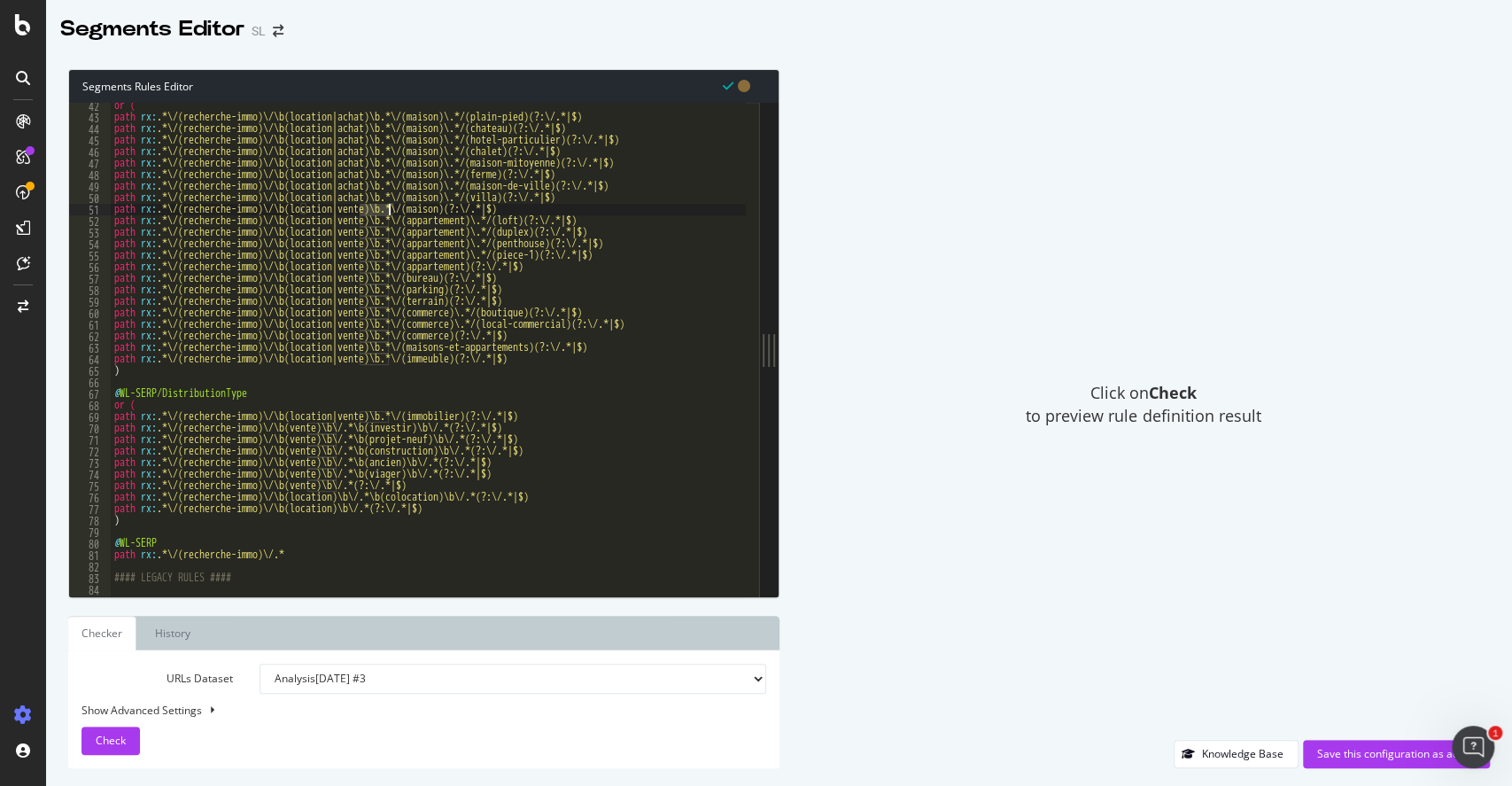 paste on "achat" 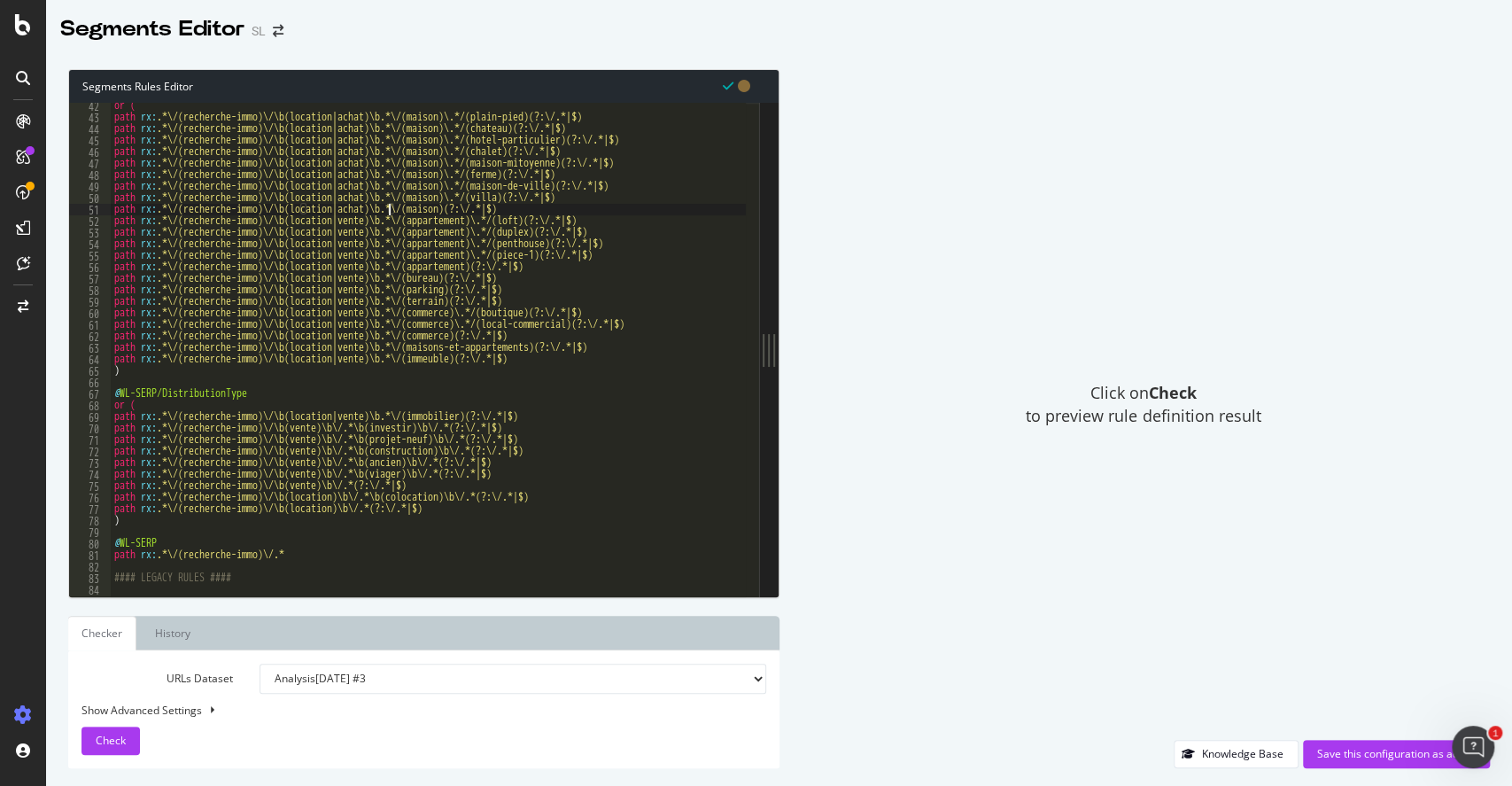 click on "or   ( path   rx : .*\/(recherche-immo)\/\b(location|achat)\b.*\/(maison)\.*/(plain-pied)(?:\/.*|$) path   rx : .*\/(recherche-immo)\/\b(location|achat)\b.*\/(maison)\.*/(chateau)(?:\/.*|$) path   rx : .*\/(recherche-immo)\/\b(location|achat)\b.*\/(maison)\.*/(hotel-particulier)(?:\/.*|$) path   rx : .*\/(recherche-immo)\/\b(location|achat)\b.*\/(maison)\.*/(chalet)(?:\/.*|$) path   rx : .*\/(recherche-immo)\/\b(location|achat)\b.*\/(maison)\.*/(maison-mitoyenne)(?:\/.*|$) path   rx : .*\/(recherche-immo)\/\b(location|achat)\b.*\/(maison)\.*/(ferme)(?:\/.*|$) path   rx : .*\/(recherche-immo)\/\b(location|achat)\b.*\/(maison)\.*/(maison-de-ville)(?:\/.*|$) path   rx : .*\/(recherche-immo)\/\b(location|achat)\b.*\/(maison)\.*/(villa)(?:\/.*|$) path   rx : .*\/(recherche-immo)\/\b(location|achat)\b.*\/(maison)(?:\/.*|$) path   rx : .*\/(recherche-immo)\/\b(location|vente)\b.*\/(appartement)\.*/(loft)(?:\/.*|$) path   rx : .*\/(recherche-immo)\/\b(location|vente)\b.*\/(appartement)\.*/(duplex)(?:\/.*|$) path   rx" at bounding box center (1122, 352) 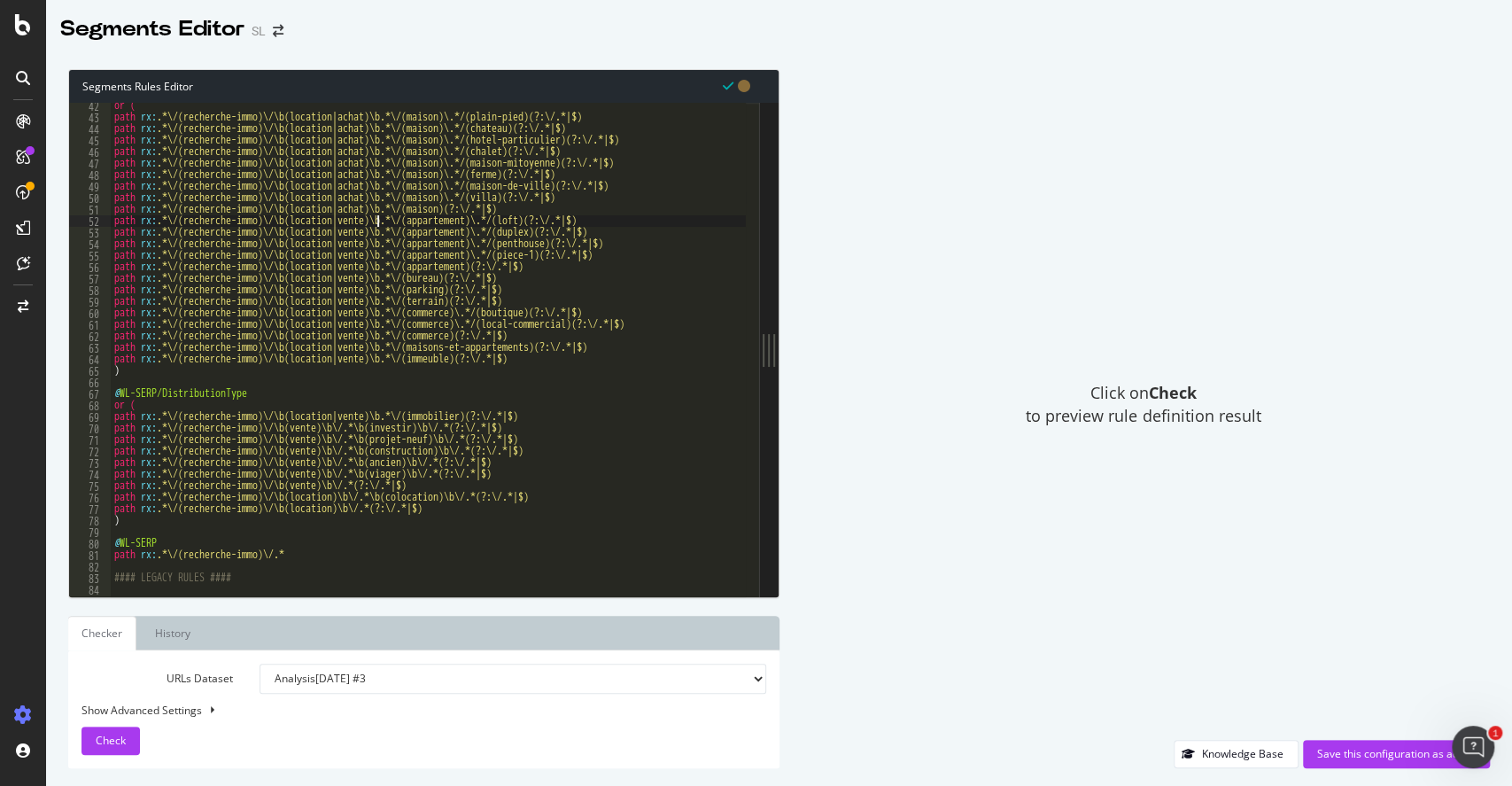 click on "or   ( path   rx : .*\/(recherche-immo)\/\b(location|achat)\b.*\/(maison)\.*/(plain-pied)(?:\/.*|$) path   rx : .*\/(recherche-immo)\/\b(location|achat)\b.*\/(maison)\.*/(chateau)(?:\/.*|$) path   rx : .*\/(recherche-immo)\/\b(location|achat)\b.*\/(maison)\.*/(hotel-particulier)(?:\/.*|$) path   rx : .*\/(recherche-immo)\/\b(location|achat)\b.*\/(maison)\.*/(chalet)(?:\/.*|$) path   rx : .*\/(recherche-immo)\/\b(location|achat)\b.*\/(maison)\.*/(maison-mitoyenne)(?:\/.*|$) path   rx : .*\/(recherche-immo)\/\b(location|achat)\b.*\/(maison)\.*/(ferme)(?:\/.*|$) path   rx : .*\/(recherche-immo)\/\b(location|achat)\b.*\/(maison)\.*/(maison-de-ville)(?:\/.*|$) path   rx : .*\/(recherche-immo)\/\b(location|achat)\b.*\/(maison)\.*/(villa)(?:\/.*|$) path   rx : .*\/(recherche-immo)\/\b(location|achat)\b.*\/(maison)(?:\/.*|$) path   rx : .*\/(recherche-immo)\/\b(location|vente)\b.*\/(appartement)\.*/(loft)(?:\/.*|$) path   rx : .*\/(recherche-immo)\/\b(location|vente)\b.*\/(appartement)\.*/(duplex)(?:\/.*|$) path   rx" at bounding box center (1122, 352) 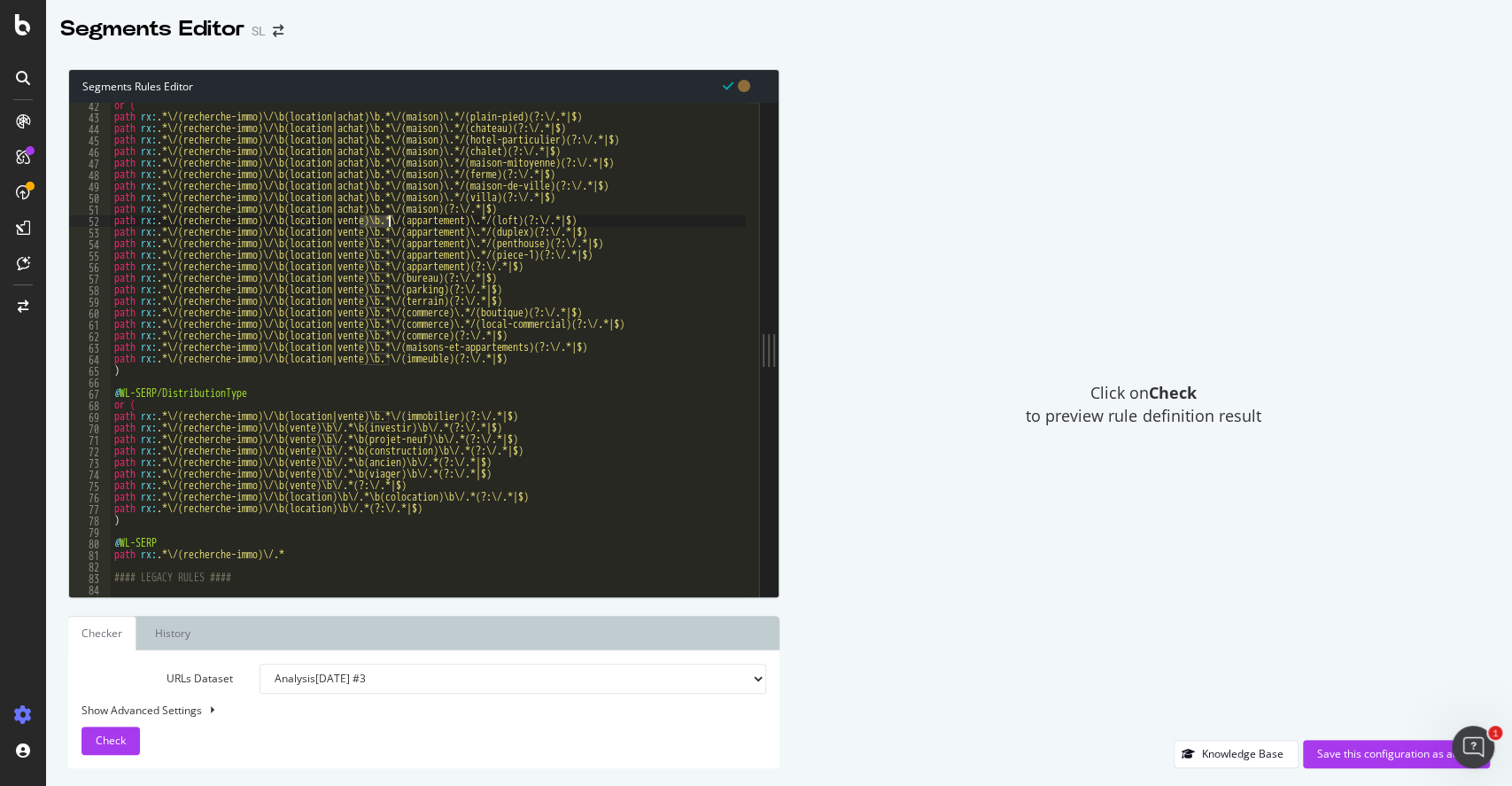 paste on "achat" 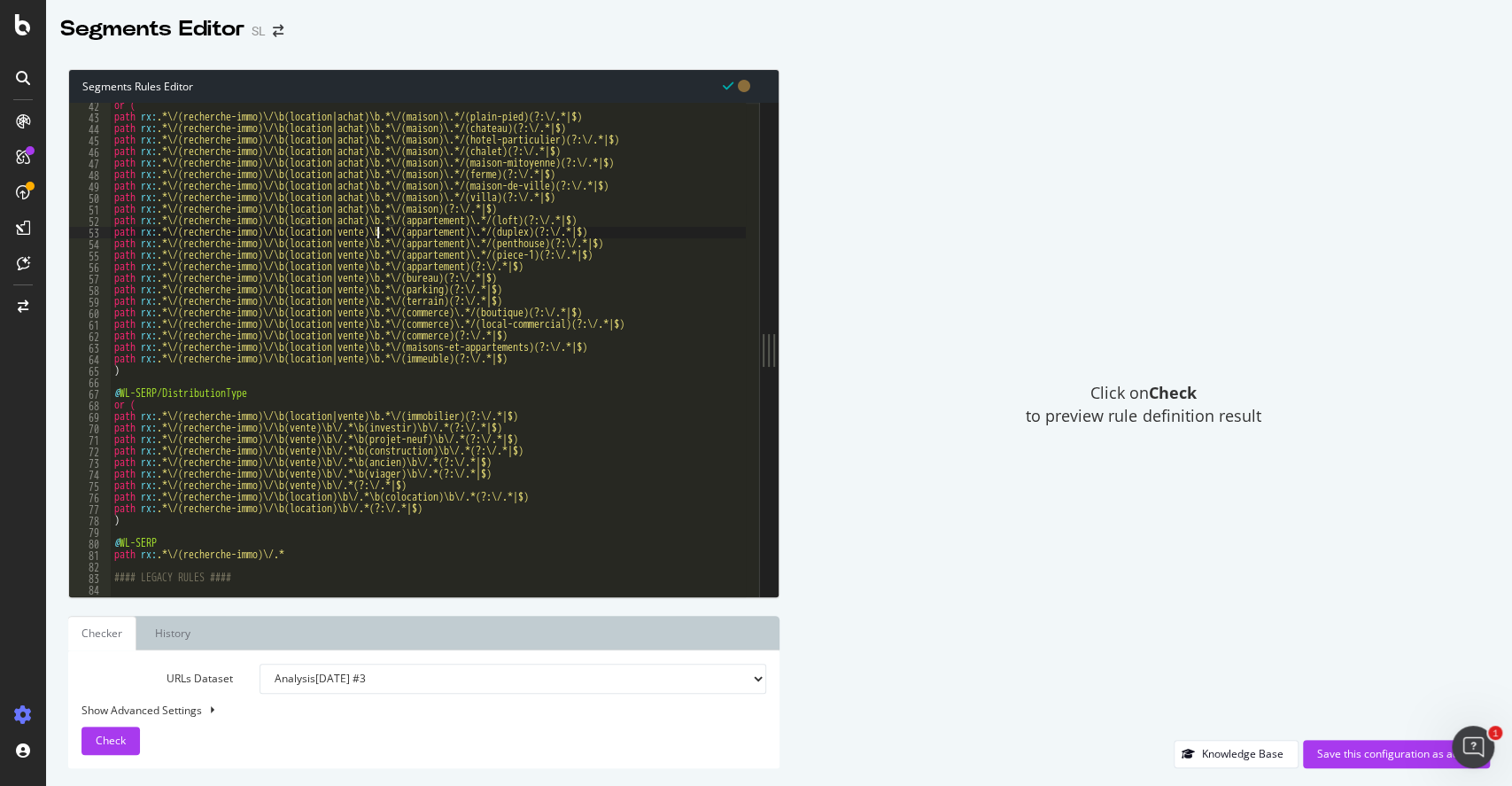 click on "or   ( path   rx : .*\/(recherche-immo)\/\b(location|achat)\b.*\/(maison)\.*/(plain-pied)(?:\/.*|$) path   rx : .*\/(recherche-immo)\/\b(location|achat)\b.*\/(maison)\.*/(chateau)(?:\/.*|$) path   rx : .*\/(recherche-immo)\/\b(location|achat)\b.*\/(maison)\.*/(hotel-particulier)(?:\/.*|$) path   rx : .*\/(recherche-immo)\/\b(location|achat)\b.*\/(maison)\.*/(chalet)(?:\/.*|$) path   rx : .*\/(recherche-immo)\/\b(location|achat)\b.*\/(maison)\.*/(maison-mitoyenne)(?:\/.*|$) path   rx : .*\/(recherche-immo)\/\b(location|achat)\b.*\/(maison)\.*/(ferme)(?:\/.*|$) path   rx : .*\/(recherche-immo)\/\b(location|achat)\b.*\/(maison)\.*/(maison-de-ville)(?:\/.*|$) path   rx : .*\/(recherche-immo)\/\b(location|achat)\b.*\/(maison)\.*/(villa)(?:\/.*|$) path   rx : .*\/(recherche-immo)\/\b(location|achat)\b.*\/(maison)(?:\/.*|$) path   rx : .*\/(recherche-immo)\/\b(location|achat)\b.*\/(appartement)\.*/(loft)(?:\/.*|$) path   rx : .*\/(recherche-immo)\/\b(location|vente)\b.*\/(appartement)\.*/(duplex)(?:\/.*|$) path   rx" at bounding box center [1122, 352] 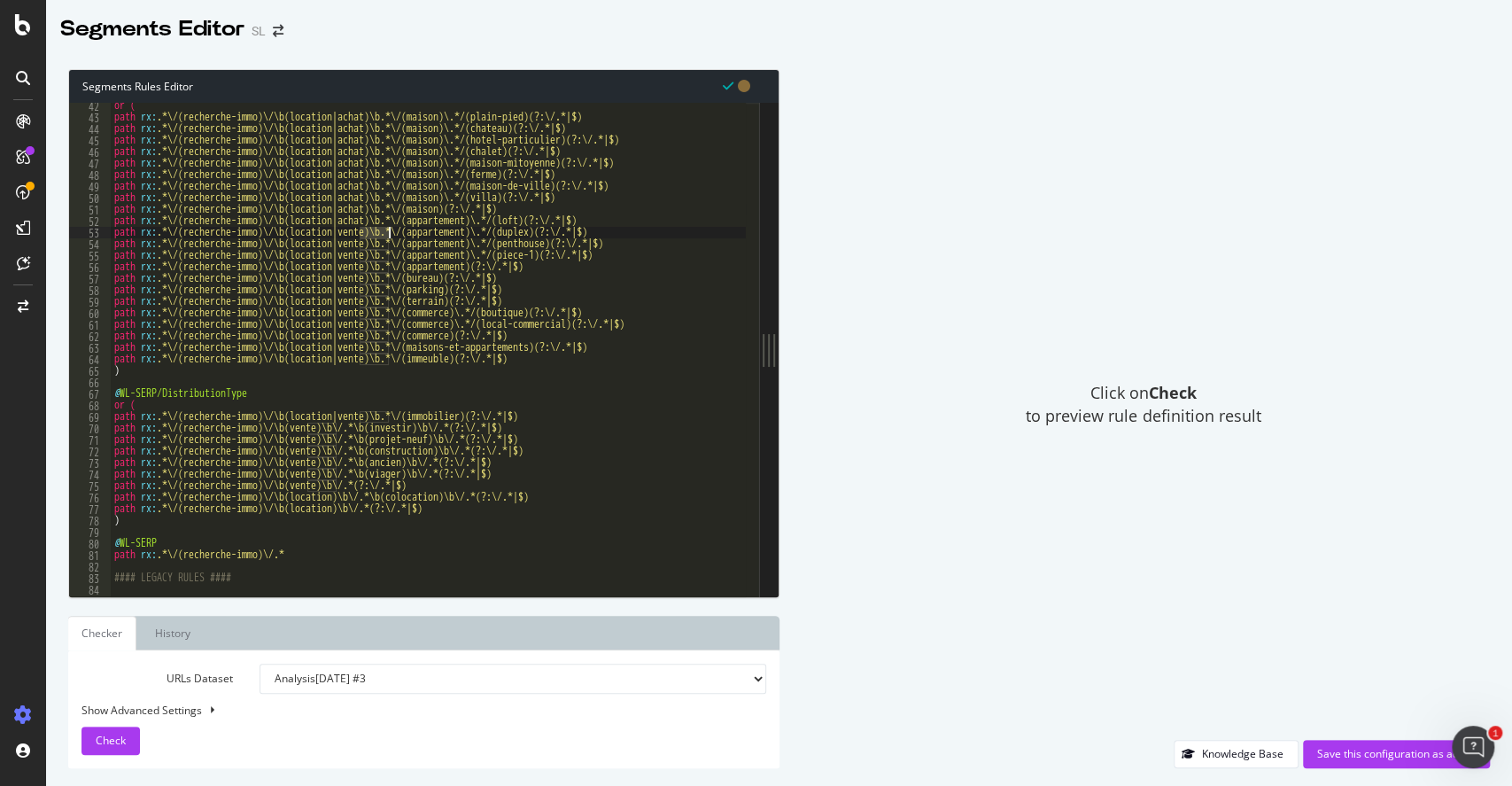 click on "or   ( path   rx : .*\/(recherche-immo)\/\b(location|achat)\b.*\/(maison)\.*/(plain-pied)(?:\/.*|$) path   rx : .*\/(recherche-immo)\/\b(location|achat)\b.*\/(maison)\.*/(chateau)(?:\/.*|$) path   rx : .*\/(recherche-immo)\/\b(location|achat)\b.*\/(maison)\.*/(hotel-particulier)(?:\/.*|$) path   rx : .*\/(recherche-immo)\/\b(location|achat)\b.*\/(maison)\.*/(chalet)(?:\/.*|$) path   rx : .*\/(recherche-immo)\/\b(location|achat)\b.*\/(maison)\.*/(maison-mitoyenne)(?:\/.*|$) path   rx : .*\/(recherche-immo)\/\b(location|achat)\b.*\/(maison)\.*/(ferme)(?:\/.*|$) path   rx : .*\/(recherche-immo)\/\b(location|achat)\b.*\/(maison)\.*/(maison-de-ville)(?:\/.*|$) path   rx : .*\/(recherche-immo)\/\b(location|achat)\b.*\/(maison)\.*/(villa)(?:\/.*|$) path   rx : .*\/(recherche-immo)\/\b(location|achat)\b.*\/(maison)(?:\/.*|$) path   rx : .*\/(recherche-immo)\/\b(location|achat)\b.*\/(appartement)\.*/(loft)(?:\/.*|$) path   rx : .*\/(recherche-immo)\/\b(location|vente)\b.*\/(appartement)\.*/(duplex)(?:\/.*|$) path   rx" at bounding box center (1122, 352) 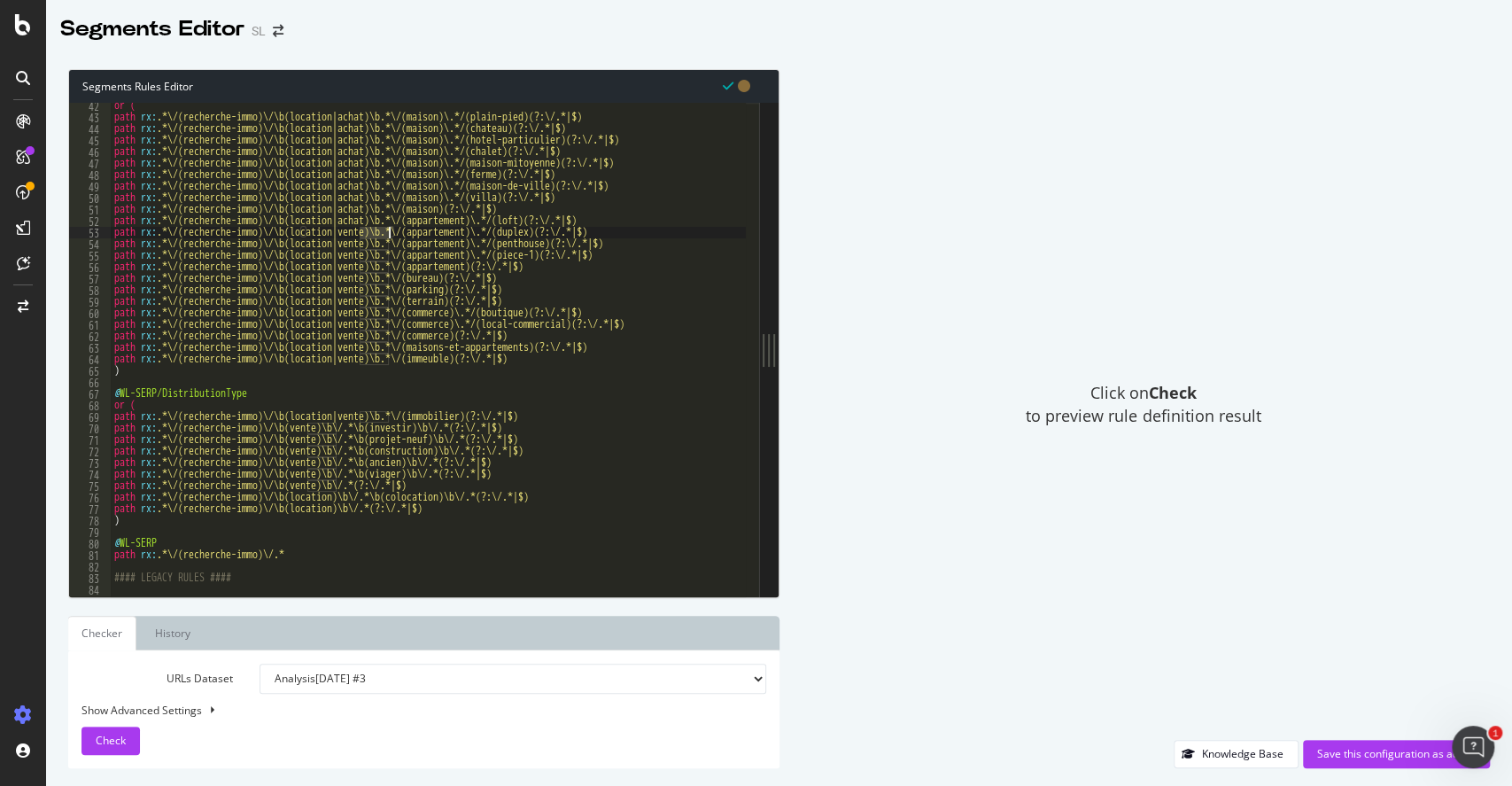 paste on "achat" 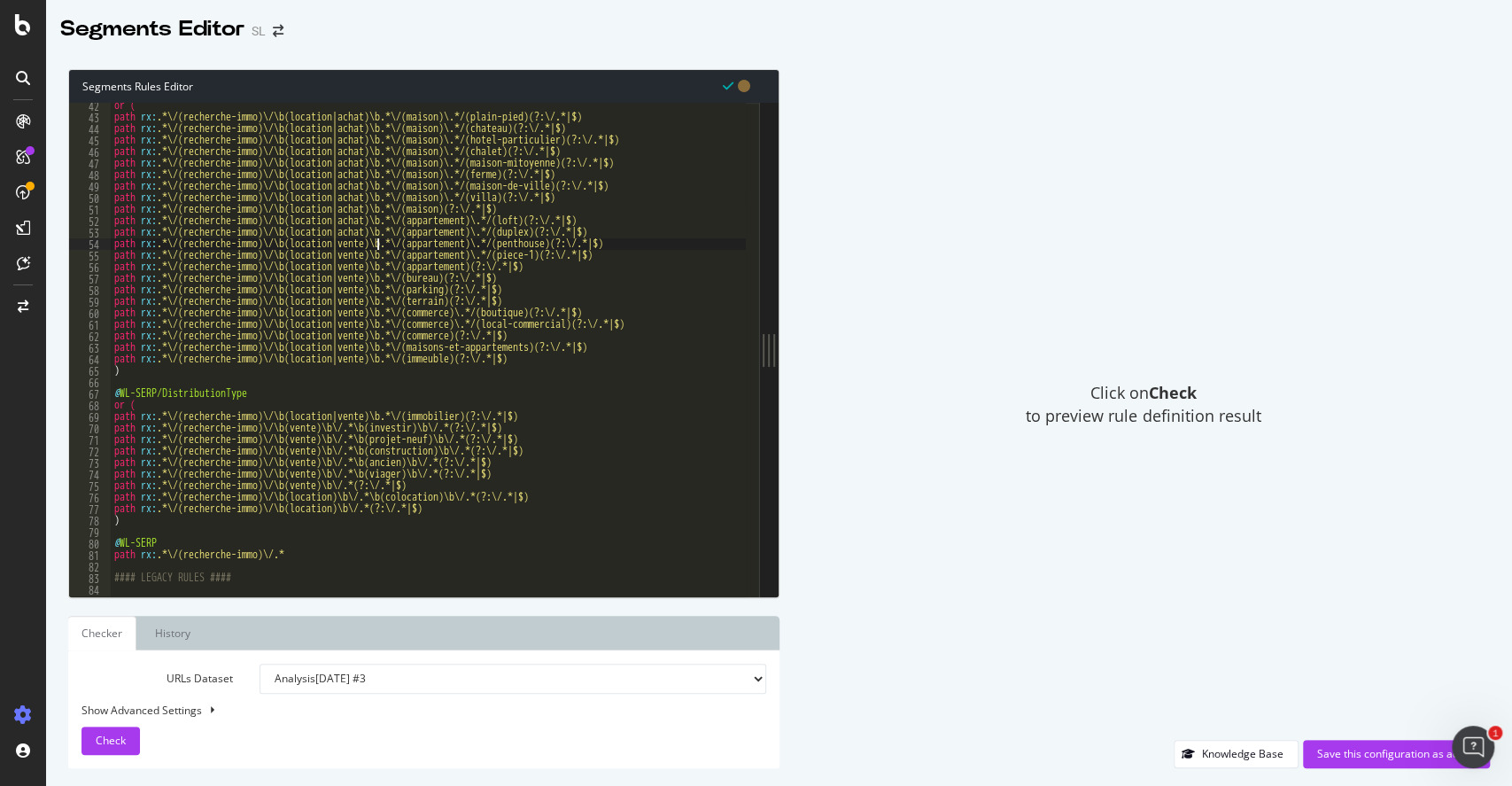 click on "or   ( path   rx : .*\/(recherche-immo)\/\b(location|achat)\b.*\/(maison)\.*/(plain-pied)(?:\/.*|$) path   rx : .*\/(recherche-immo)\/\b(location|achat)\b.*\/(maison)\.*/(chateau)(?:\/.*|$) path   rx : .*\/(recherche-immo)\/\b(location|achat)\b.*\/(maison)\.*/(hotel-particulier)(?:\/.*|$) path   rx : .*\/(recherche-immo)\/\b(location|achat)\b.*\/(maison)\.*/(chalet)(?:\/.*|$) path   rx : .*\/(recherche-immo)\/\b(location|achat)\b.*\/(maison)\.*/(maison-mitoyenne)(?:\/.*|$) path   rx : .*\/(recherche-immo)\/\b(location|achat)\b.*\/(maison)\.*/(ferme)(?:\/.*|$) path   rx : .*\/(recherche-immo)\/\b(location|achat)\b.*\/(maison)\.*/(maison-de-ville)(?:\/.*|$) path   rx : .*\/(recherche-immo)\/\b(location|achat)\b.*\/(maison)\.*/(villa)(?:\/.*|$) path   rx : .*\/(recherche-immo)\/\b(location|achat)\b.*\/(maison)(?:\/.*|$) path   rx : .*\/(recherche-immo)\/\b(location|achat)\b.*\/(appartement)\.*/(loft)(?:\/.*|$) path   rx : .*\/(recherche-immo)\/\b(location|achat)\b.*\/(appartement)\.*/(duplex)(?:\/.*|$) path   rx" at bounding box center [1122, 352] 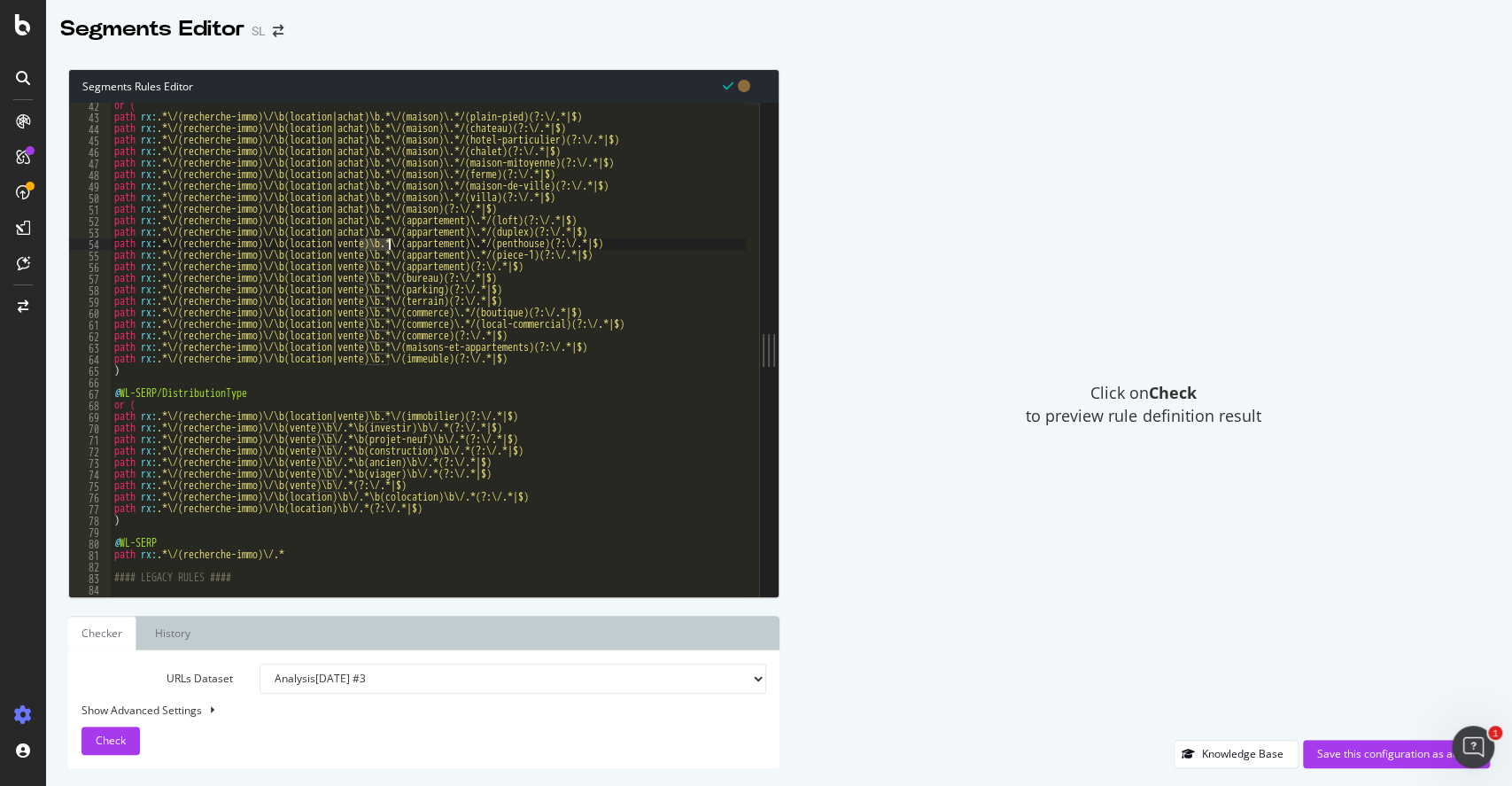 click on "or   ( path   rx : .*\/(recherche-immo)\/\b(location|achat)\b.*\/(maison)\.*/(plain-pied)(?:\/.*|$) path   rx : .*\/(recherche-immo)\/\b(location|achat)\b.*\/(maison)\.*/(chateau)(?:\/.*|$) path   rx : .*\/(recherche-immo)\/\b(location|achat)\b.*\/(maison)\.*/(hotel-particulier)(?:\/.*|$) path   rx : .*\/(recherche-immo)\/\b(location|achat)\b.*\/(maison)\.*/(chalet)(?:\/.*|$) path   rx : .*\/(recherche-immo)\/\b(location|achat)\b.*\/(maison)\.*/(maison-mitoyenne)(?:\/.*|$) path   rx : .*\/(recherche-immo)\/\b(location|achat)\b.*\/(maison)\.*/(ferme)(?:\/.*|$) path   rx : .*\/(recherche-immo)\/\b(location|achat)\b.*\/(maison)\.*/(maison-de-ville)(?:\/.*|$) path   rx : .*\/(recherche-immo)\/\b(location|achat)\b.*\/(maison)\.*/(villa)(?:\/.*|$) path   rx : .*\/(recherche-immo)\/\b(location|achat)\b.*\/(maison)(?:\/.*|$) path   rx : .*\/(recherche-immo)\/\b(location|achat)\b.*\/(appartement)\.*/(loft)(?:\/.*|$) path   rx : .*\/(recherche-immo)\/\b(location|achat)\b.*\/(appartement)\.*/(duplex)(?:\/.*|$) path   rx" at bounding box center [1122, 352] 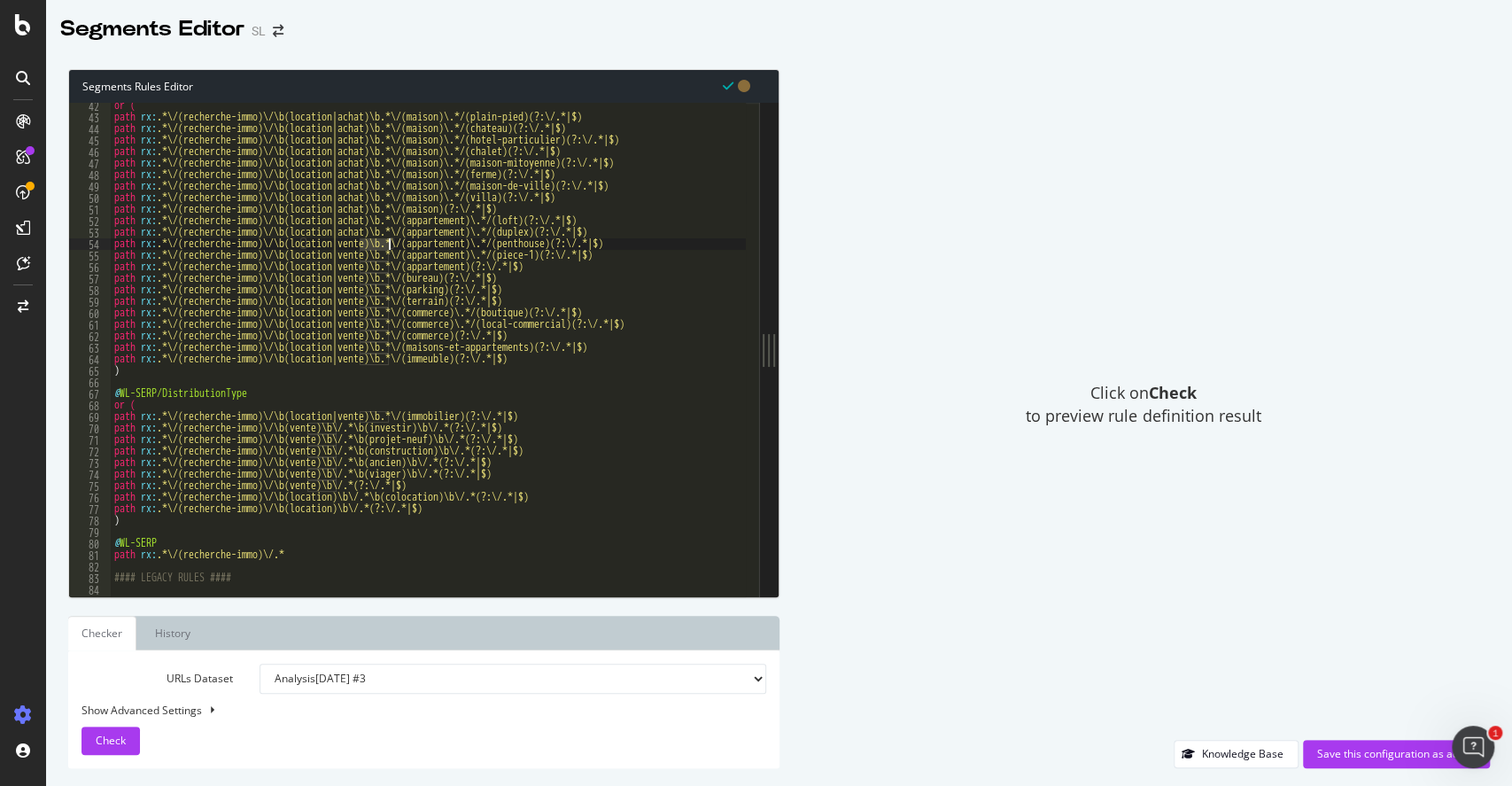 paste on "achat" 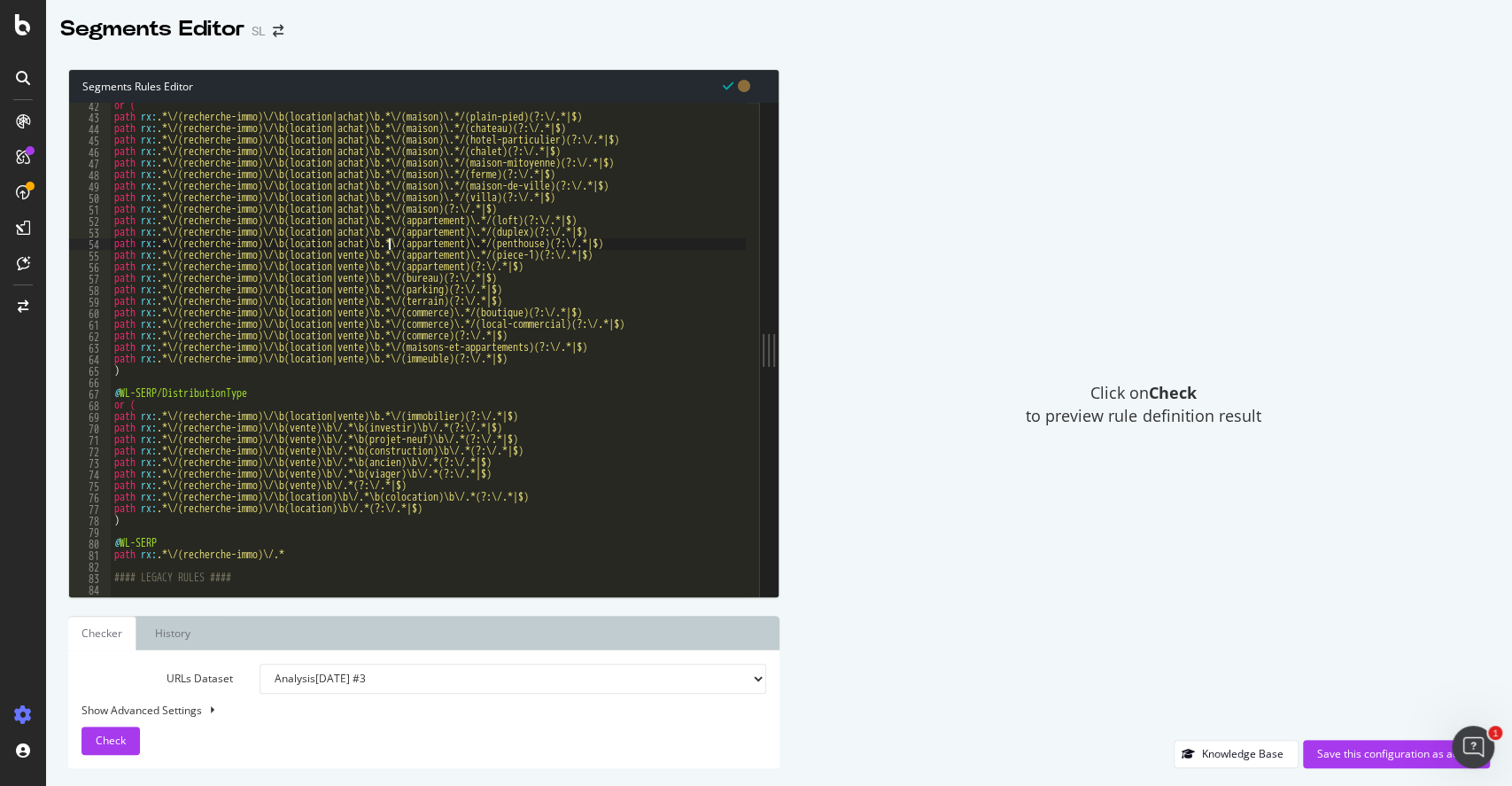 click on "or   ( path   rx : .*\/(recherche-immo)\/\b(location|achat)\b.*\/(maison)\.*/(plain-pied)(?:\/.*|$) path   rx : .*\/(recherche-immo)\/\b(location|achat)\b.*\/(maison)\.*/(chateau)(?:\/.*|$) path   rx : .*\/(recherche-immo)\/\b(location|achat)\b.*\/(maison)\.*/(hotel-particulier)(?:\/.*|$) path   rx : .*\/(recherche-immo)\/\b(location|achat)\b.*\/(maison)\.*/(chalet)(?:\/.*|$) path   rx : .*\/(recherche-immo)\/\b(location|achat)\b.*\/(maison)\.*/(maison-mitoyenne)(?:\/.*|$) path   rx : .*\/(recherche-immo)\/\b(location|achat)\b.*\/(maison)\.*/(ferme)(?:\/.*|$) path   rx : .*\/(recherche-immo)\/\b(location|achat)\b.*\/(maison)\.*/(maison-de-ville)(?:\/.*|$) path   rx : .*\/(recherche-immo)\/\b(location|achat)\b.*\/(maison)\.*/(villa)(?:\/.*|$) path   rx : .*\/(recherche-immo)\/\b(location|achat)\b.*\/(maison)(?:\/.*|$) path   rx : .*\/(recherche-immo)\/\b(location|achat)\b.*\/(appartement)\.*/(loft)(?:\/.*|$) path   rx : .*\/(recherche-immo)\/\b(location|achat)\b.*\/(appartement)\.*/(duplex)(?:\/.*|$) path   rx" at bounding box center [1122, 352] 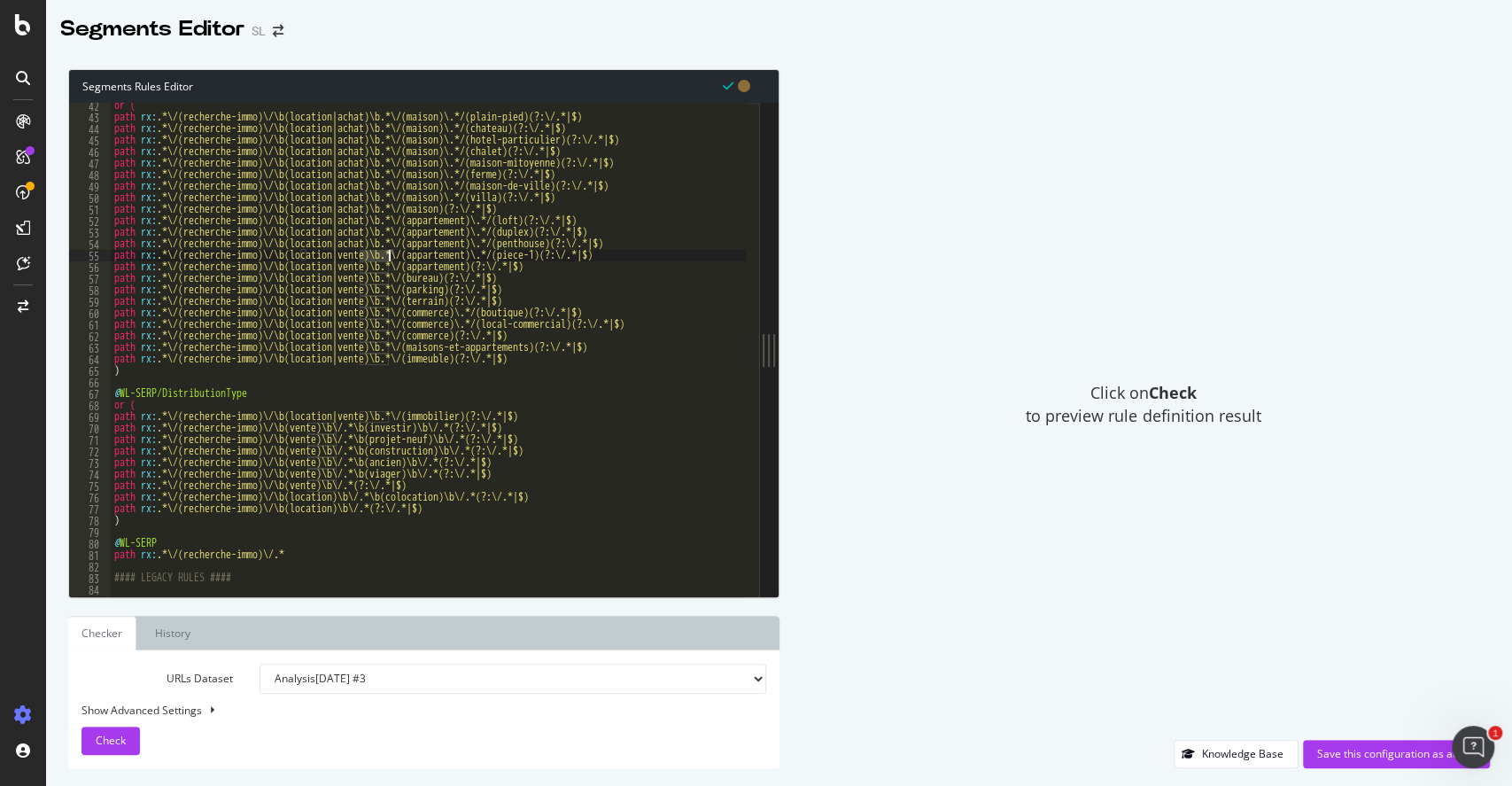 click on "or   ( path   rx : .*\/(recherche-immo)\/\b(location|achat)\b.*\/(maison)\.*/(plain-pied)(?:\/.*|$) path   rx : .*\/(recherche-immo)\/\b(location|achat)\b.*\/(maison)\.*/(chateau)(?:\/.*|$) path   rx : .*\/(recherche-immo)\/\b(location|achat)\b.*\/(maison)\.*/(hotel-particulier)(?:\/.*|$) path   rx : .*\/(recherche-immo)\/\b(location|achat)\b.*\/(maison)\.*/(chalet)(?:\/.*|$) path   rx : .*\/(recherche-immo)\/\b(location|achat)\b.*\/(maison)\.*/(maison-mitoyenne)(?:\/.*|$) path   rx : .*\/(recherche-immo)\/\b(location|achat)\b.*\/(maison)\.*/(ferme)(?:\/.*|$) path   rx : .*\/(recherche-immo)\/\b(location|achat)\b.*\/(maison)\.*/(maison-de-ville)(?:\/.*|$) path   rx : .*\/(recherche-immo)\/\b(location|achat)\b.*\/(maison)\.*/(villa)(?:\/.*|$) path   rx : .*\/(recherche-immo)\/\b(location|achat)\b.*\/(maison)(?:\/.*|$) path   rx : .*\/(recherche-immo)\/\b(location|achat)\b.*\/(appartement)\.*/(loft)(?:\/.*|$) path   rx : .*\/(recherche-immo)\/\b(location|achat)\b.*\/(appartement)\.*/(duplex)(?:\/.*|$) path   rx" at bounding box center (1122, 352) 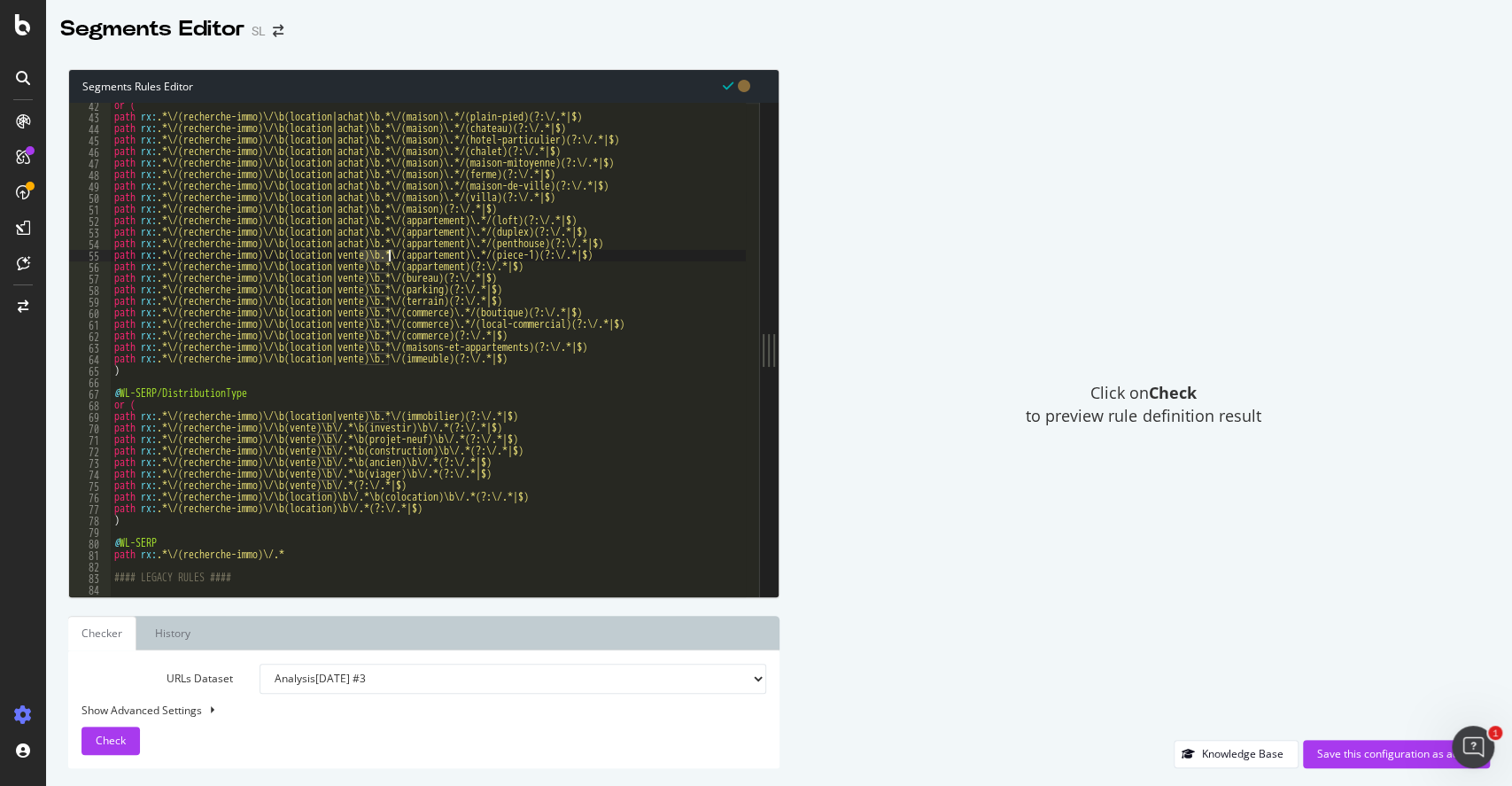 paste on "achat" 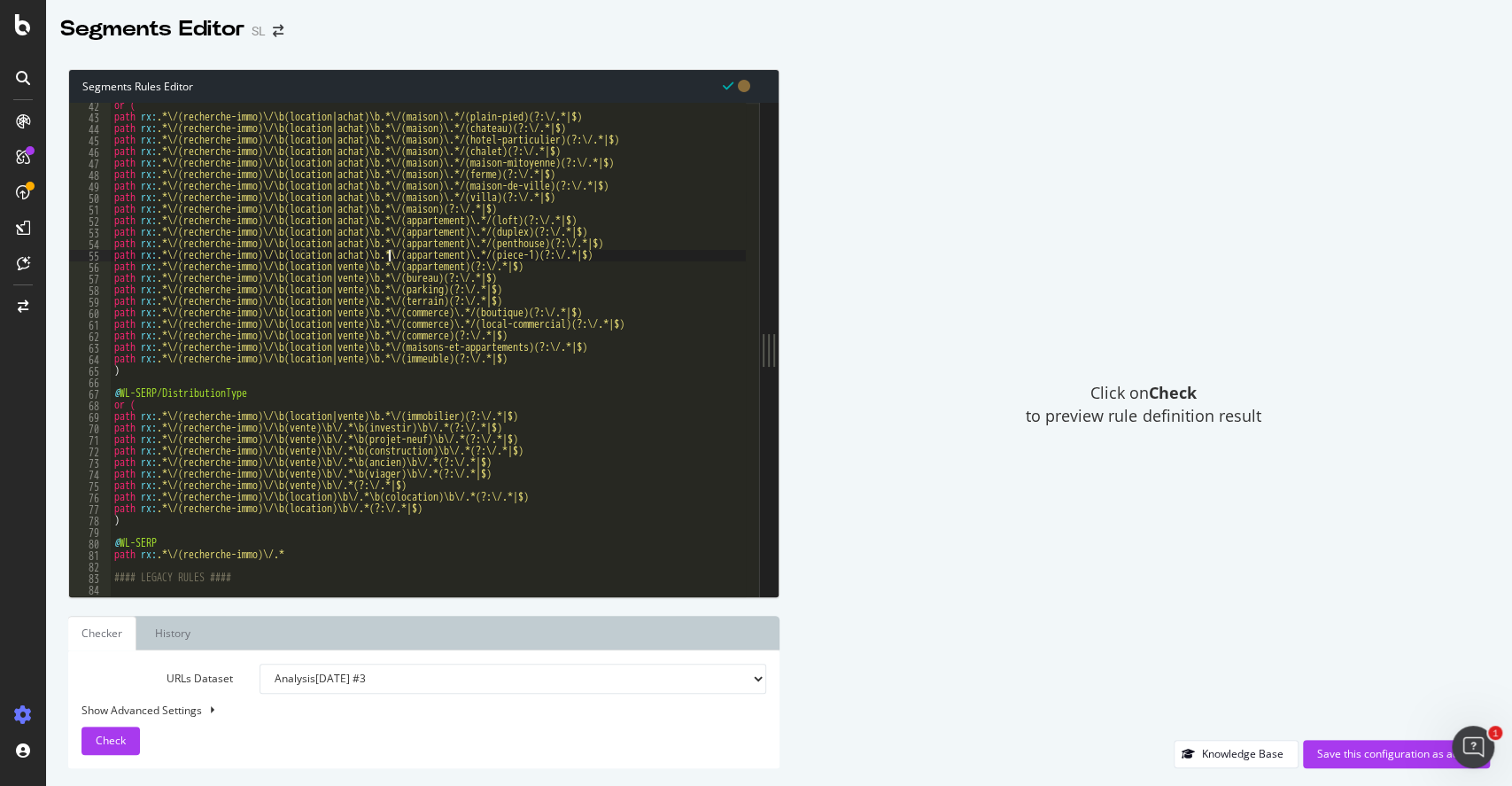 click on "or   ( path   rx : .*\/(recherche-immo)\/\b(location|achat)\b.*\/(maison)\.*/(plain-pied)(?:\/.*|$) path   rx : .*\/(recherche-immo)\/\b(location|achat)\b.*\/(maison)\.*/(chateau)(?:\/.*|$) path   rx : .*\/(recherche-immo)\/\b(location|achat)\b.*\/(maison)\.*/(hotel-particulier)(?:\/.*|$) path   rx : .*\/(recherche-immo)\/\b(location|achat)\b.*\/(maison)\.*/(chalet)(?:\/.*|$) path   rx : .*\/(recherche-immo)\/\b(location|achat)\b.*\/(maison)\.*/(maison-mitoyenne)(?:\/.*|$) path   rx : .*\/(recherche-immo)\/\b(location|achat)\b.*\/(maison)\.*/(ferme)(?:\/.*|$) path   rx : .*\/(recherche-immo)\/\b(location|achat)\b.*\/(maison)\.*/(maison-de-ville)(?:\/.*|$) path   rx : .*\/(recherche-immo)\/\b(location|achat)\b.*\/(maison)\.*/(villa)(?:\/.*|$) path   rx : .*\/(recherche-immo)\/\b(location|achat)\b.*\/(maison)(?:\/.*|$) path   rx : .*\/(recherche-immo)\/\b(location|achat)\b.*\/(appartement)\.*/(loft)(?:\/.*|$) path   rx : .*\/(recherche-immo)\/\b(location|achat)\b.*\/(appartement)\.*/(duplex)(?:\/.*|$) path   rx" at bounding box center (1122, 352) 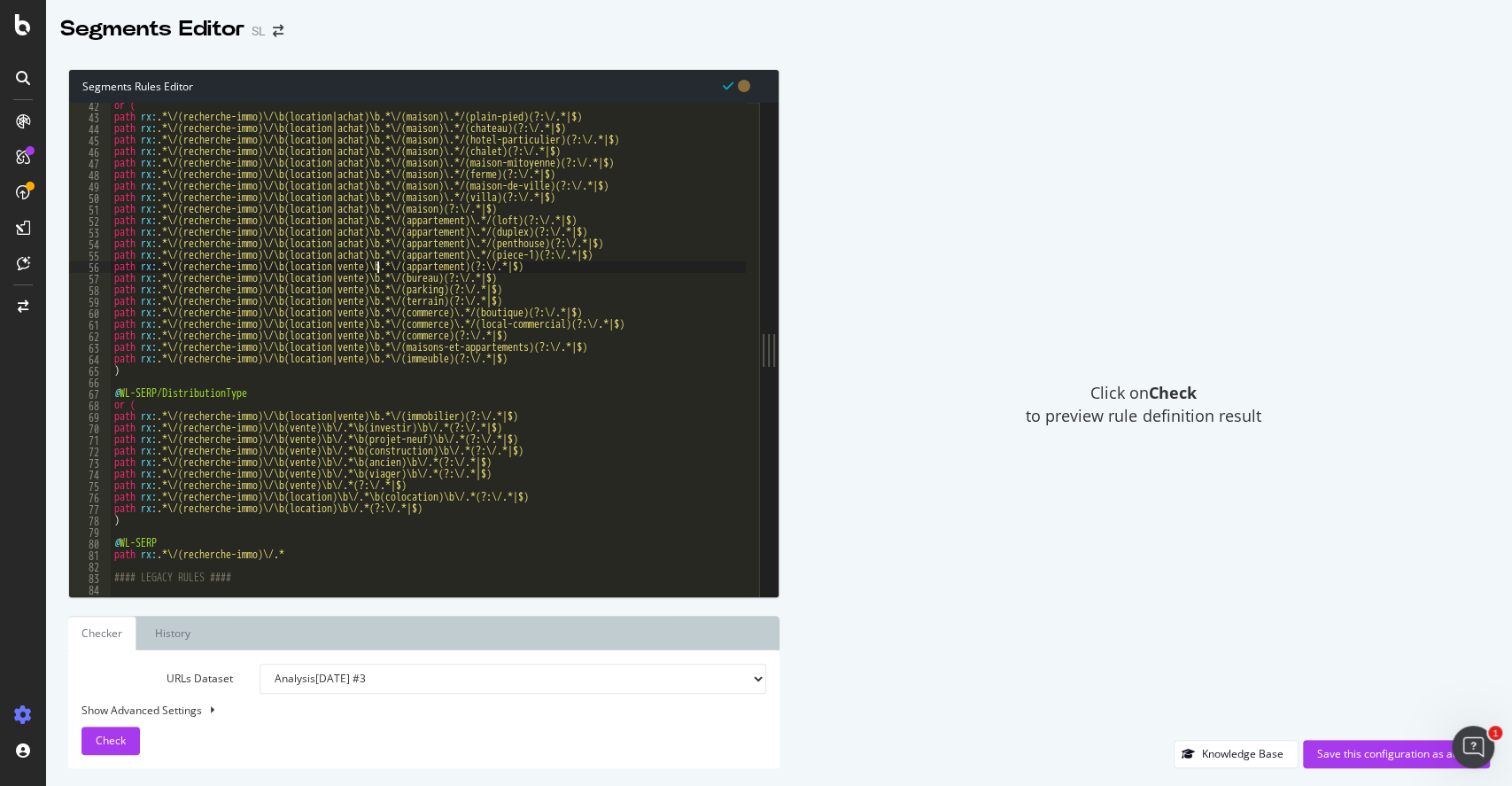 click on "or   ( path   rx : .*\/(recherche-immo)\/\b(location|achat)\b.*\/(maison)\.*/(plain-pied)(?:\/.*|$) path   rx : .*\/(recherche-immo)\/\b(location|achat)\b.*\/(maison)\.*/(chateau)(?:\/.*|$) path   rx : .*\/(recherche-immo)\/\b(location|achat)\b.*\/(maison)\.*/(hotel-particulier)(?:\/.*|$) path   rx : .*\/(recherche-immo)\/\b(location|achat)\b.*\/(maison)\.*/(chalet)(?:\/.*|$) path   rx : .*\/(recherche-immo)\/\b(location|achat)\b.*\/(maison)\.*/(maison-mitoyenne)(?:\/.*|$) path   rx : .*\/(recherche-immo)\/\b(location|achat)\b.*\/(maison)\.*/(ferme)(?:\/.*|$) path   rx : .*\/(recherche-immo)\/\b(location|achat)\b.*\/(maison)\.*/(maison-de-ville)(?:\/.*|$) path   rx : .*\/(recherche-immo)\/\b(location|achat)\b.*\/(maison)\.*/(villa)(?:\/.*|$) path   rx : .*\/(recherche-immo)\/\b(location|achat)\b.*\/(maison)(?:\/.*|$) path   rx : .*\/(recherche-immo)\/\b(location|achat)\b.*\/(appartement)\.*/(loft)(?:\/.*|$) path   rx : .*\/(recherche-immo)\/\b(location|achat)\b.*\/(appartement)\.*/(duplex)(?:\/.*|$) path   rx" at bounding box center (1122, 352) 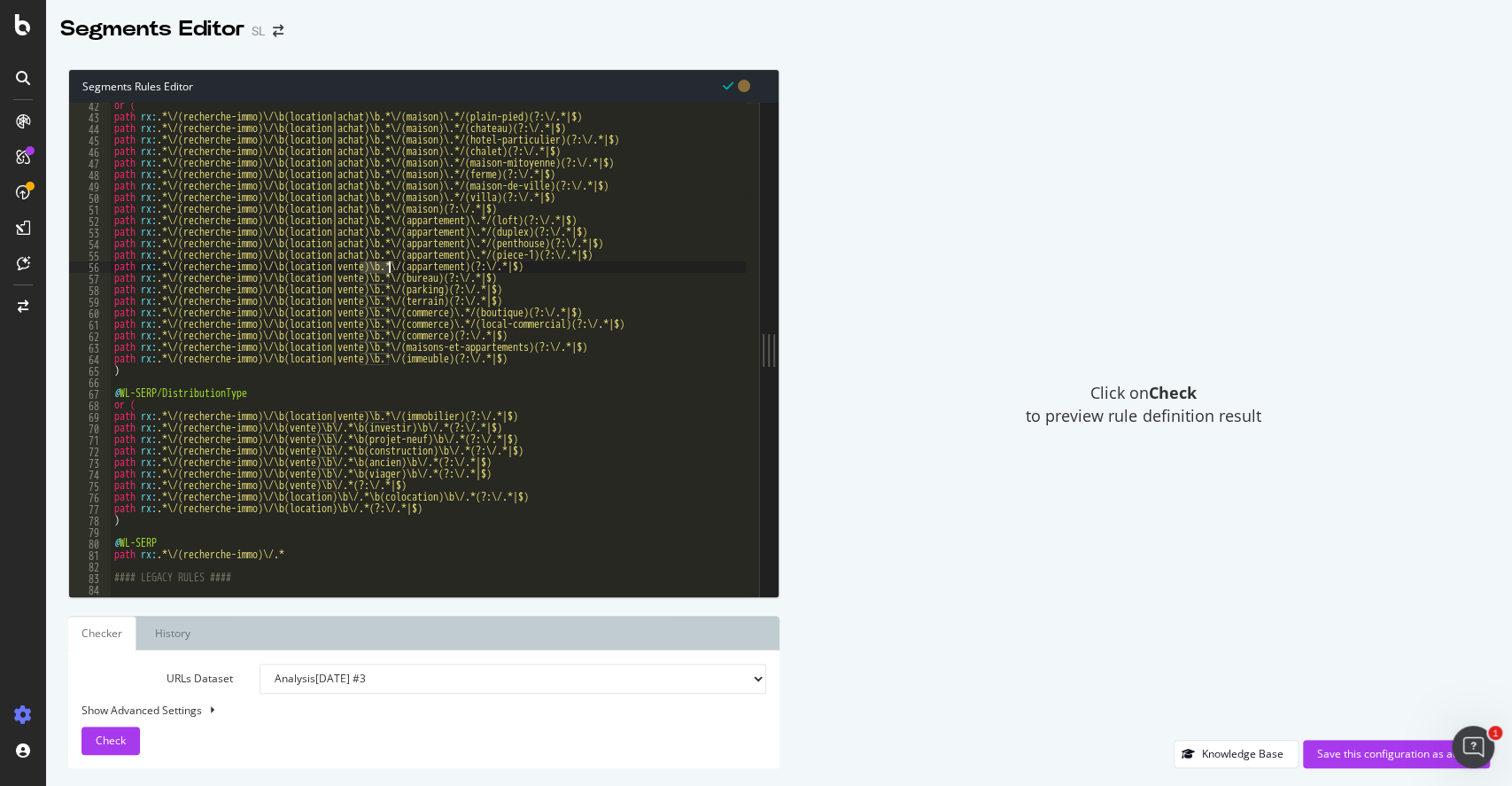 paste on "achat" 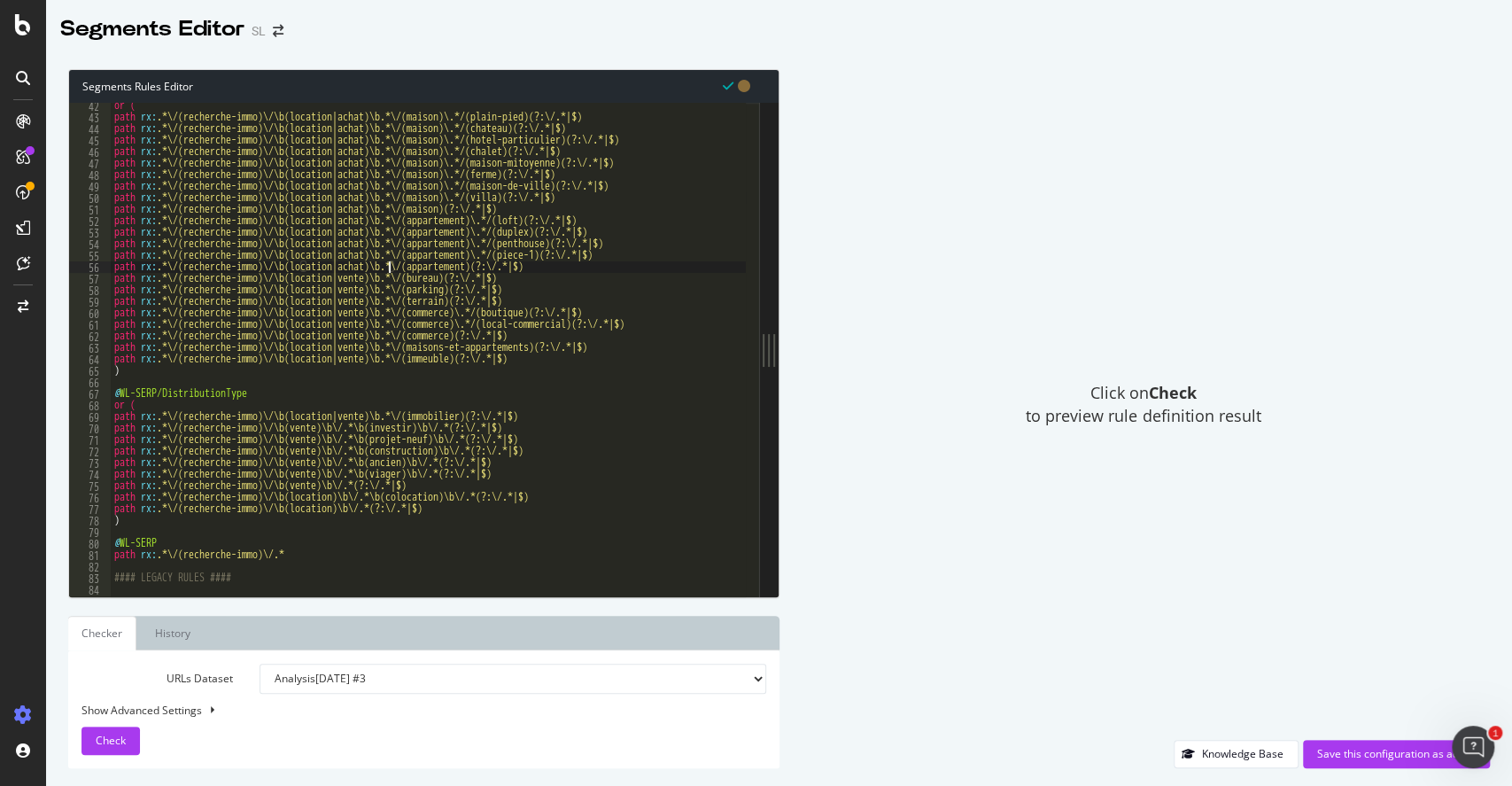 click on "or   ( path   rx : .*\/(recherche-immo)\/\b(location|achat)\b.*\/(maison)\.*/(plain-pied)(?:\/.*|$) path   rx : .*\/(recherche-immo)\/\b(location|achat)\b.*\/(maison)\.*/(chateau)(?:\/.*|$) path   rx : .*\/(recherche-immo)\/\b(location|achat)\b.*\/(maison)\.*/(hotel-particulier)(?:\/.*|$) path   rx : .*\/(recherche-immo)\/\b(location|achat)\b.*\/(maison)\.*/(chalet)(?:\/.*|$) path   rx : .*\/(recherche-immo)\/\b(location|achat)\b.*\/(maison)\.*/(maison-mitoyenne)(?:\/.*|$) path   rx : .*\/(recherche-immo)\/\b(location|achat)\b.*\/(maison)\.*/(ferme)(?:\/.*|$) path   rx : .*\/(recherche-immo)\/\b(location|achat)\b.*\/(maison)\.*/(maison-de-ville)(?:\/.*|$) path   rx : .*\/(recherche-immo)\/\b(location|achat)\b.*\/(maison)\.*/(villa)(?:\/.*|$) path   rx : .*\/(recherche-immo)\/\b(location|achat)\b.*\/(maison)(?:\/.*|$) path   rx : .*\/(recherche-immo)\/\b(location|achat)\b.*\/(appartement)\.*/(loft)(?:\/.*|$) path   rx : .*\/(recherche-immo)\/\b(location|achat)\b.*\/(appartement)\.*/(duplex)(?:\/.*|$) path   rx" at bounding box center (1122, 352) 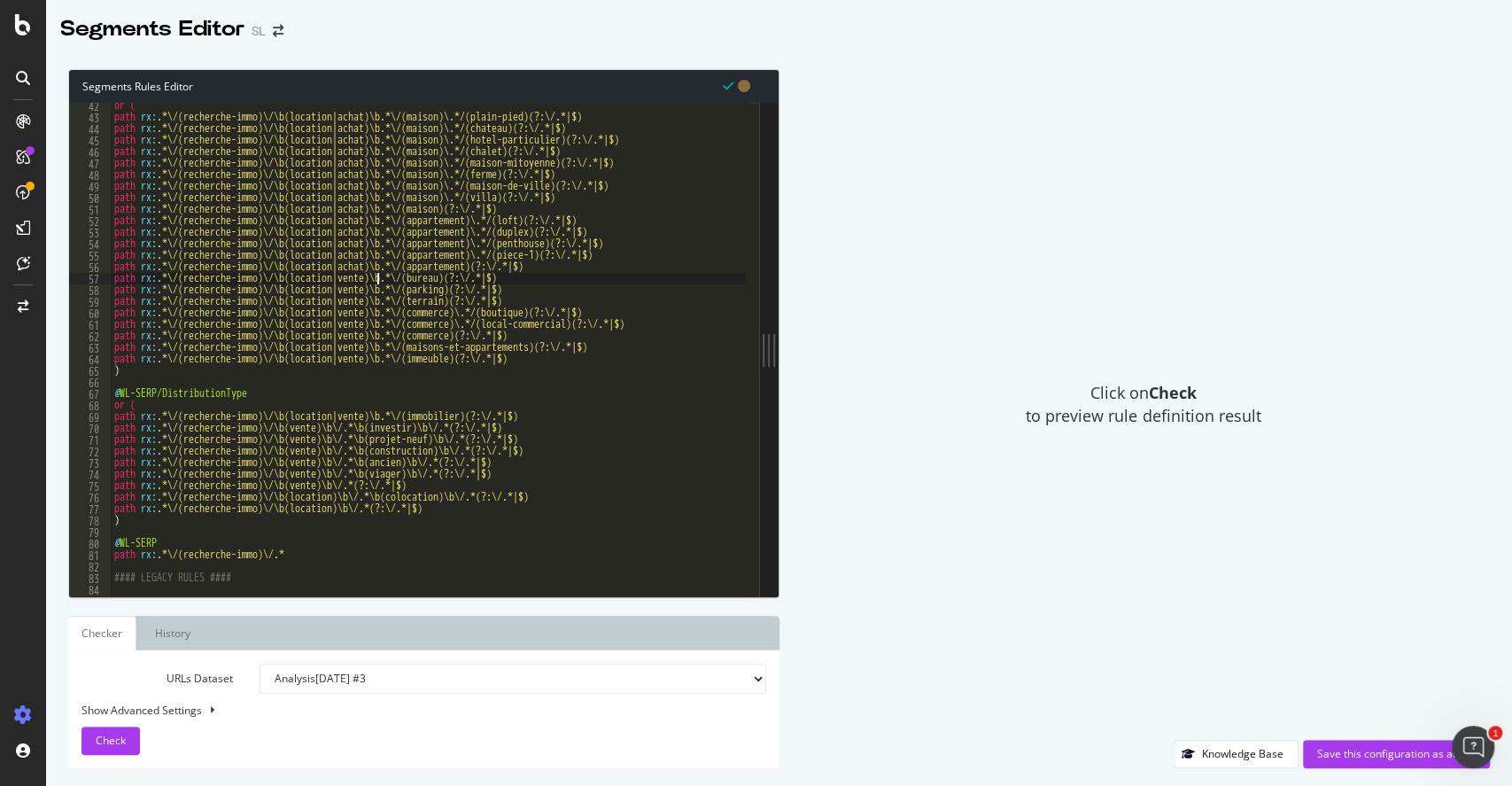 click on "or   ( path   rx : .*\/(recherche-immo)\/\b(location|achat)\b.*\/(maison)\.*/(plain-pied)(?:\/.*|$) path   rx : .*\/(recherche-immo)\/\b(location|achat)\b.*\/(maison)\.*/(chateau)(?:\/.*|$) path   rx : .*\/(recherche-immo)\/\b(location|achat)\b.*\/(maison)\.*/(hotel-particulier)(?:\/.*|$) path   rx : .*\/(recherche-immo)\/\b(location|achat)\b.*\/(maison)\.*/(chalet)(?:\/.*|$) path   rx : .*\/(recherche-immo)\/\b(location|achat)\b.*\/(maison)\.*/(maison-mitoyenne)(?:\/.*|$) path   rx : .*\/(recherche-immo)\/\b(location|achat)\b.*\/(maison)\.*/(ferme)(?:\/.*|$) path   rx : .*\/(recherche-immo)\/\b(location|achat)\b.*\/(maison)\.*/(maison-de-ville)(?:\/.*|$) path   rx : .*\/(recherche-immo)\/\b(location|achat)\b.*\/(maison)\.*/(villa)(?:\/.*|$) path   rx : .*\/(recherche-immo)\/\b(location|achat)\b.*\/(maison)(?:\/.*|$) path   rx : .*\/(recherche-immo)\/\b(location|achat)\b.*\/(appartement)\.*/(loft)(?:\/.*|$) path   rx : .*\/(recherche-immo)\/\b(location|achat)\b.*\/(appartement)\.*/(duplex)(?:\/.*|$) path   rx" at bounding box center (1122, 352) 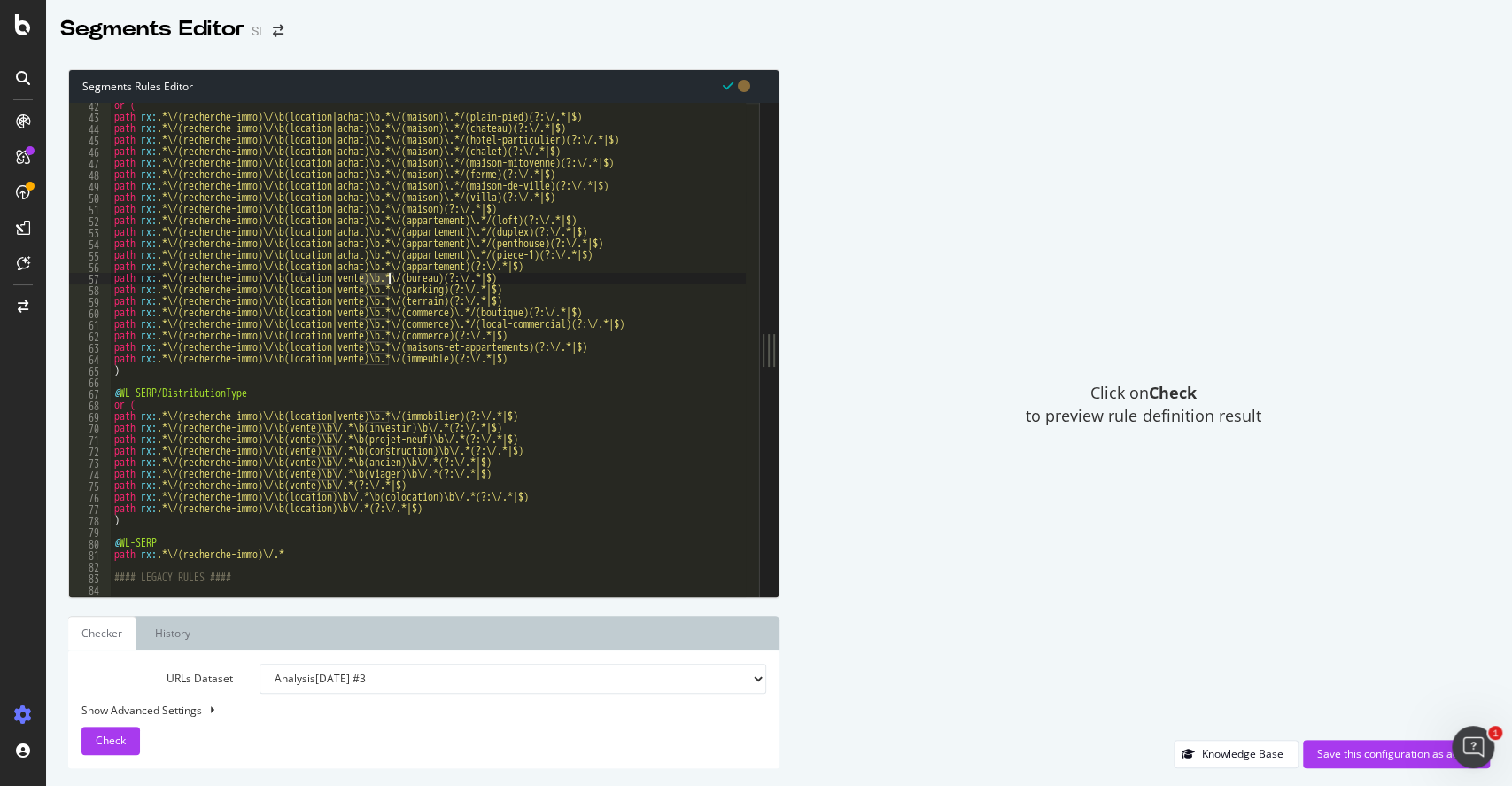paste on "achat" 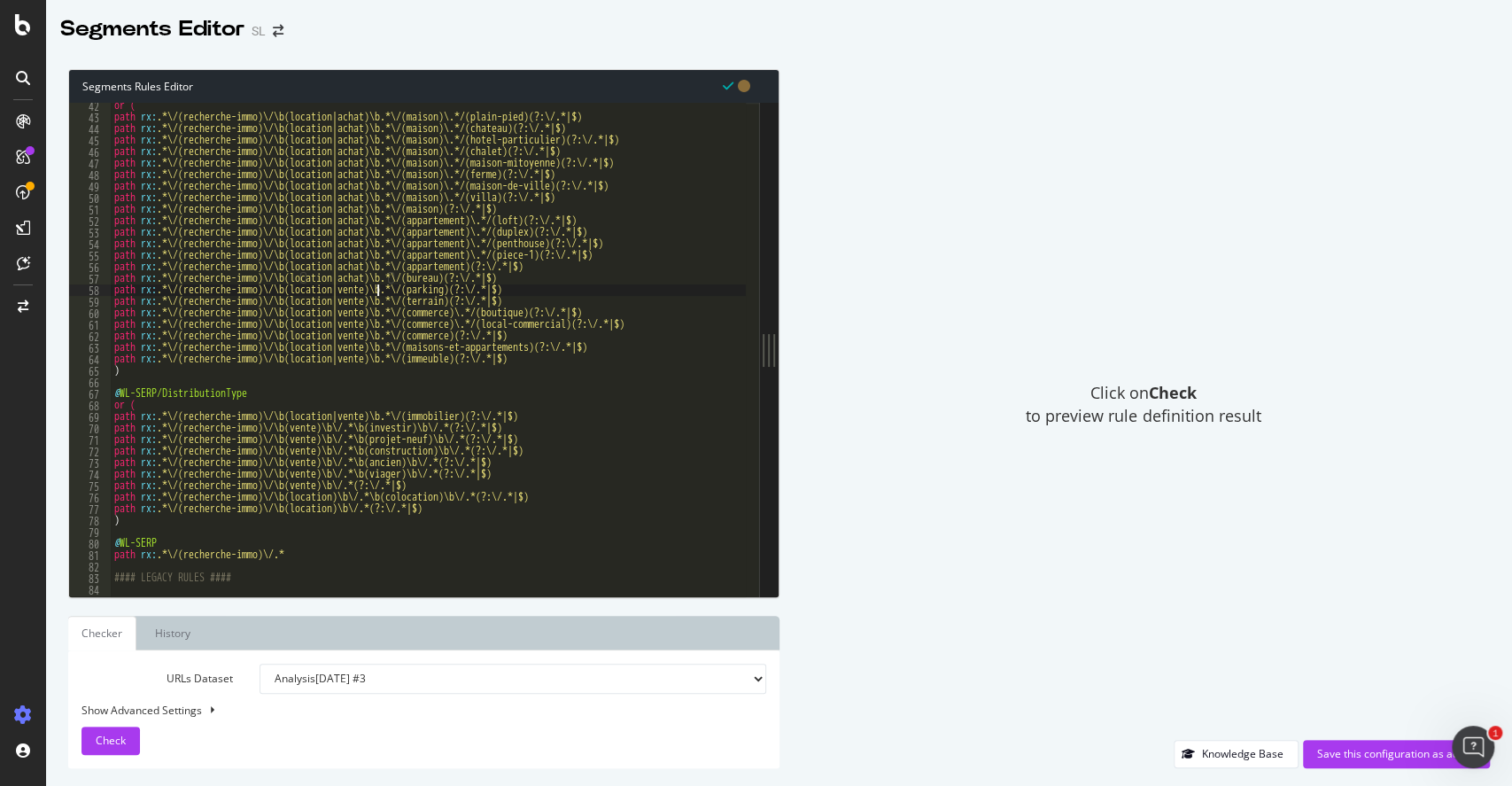 click on "or   ( path   rx : .*\/(recherche-immo)\/\b(location|achat)\b.*\/(maison)\.*/(plain-pied)(?:\/.*|$) path   rx : .*\/(recherche-immo)\/\b(location|achat)\b.*\/(maison)\.*/(chateau)(?:\/.*|$) path   rx : .*\/(recherche-immo)\/\b(location|achat)\b.*\/(maison)\.*/(hotel-particulier)(?:\/.*|$) path   rx : .*\/(recherche-immo)\/\b(location|achat)\b.*\/(maison)\.*/(chalet)(?:\/.*|$) path   rx : .*\/(recherche-immo)\/\b(location|achat)\b.*\/(maison)\.*/(maison-mitoyenne)(?:\/.*|$) path   rx : .*\/(recherche-immo)\/\b(location|achat)\b.*\/(maison)\.*/(ferme)(?:\/.*|$) path   rx : .*\/(recherche-immo)\/\b(location|achat)\b.*\/(maison)\.*/(maison-de-ville)(?:\/.*|$) path   rx : .*\/(recherche-immo)\/\b(location|achat)\b.*\/(maison)\.*/(villa)(?:\/.*|$) path   rx : .*\/(recherche-immo)\/\b(location|achat)\b.*\/(maison)(?:\/.*|$) path   rx : .*\/(recherche-immo)\/\b(location|achat)\b.*\/(appartement)\.*/(loft)(?:\/.*|$) path   rx : .*\/(recherche-immo)\/\b(location|achat)\b.*\/(appartement)\.*/(duplex)(?:\/.*|$) path   rx" at bounding box center [1122, 352] 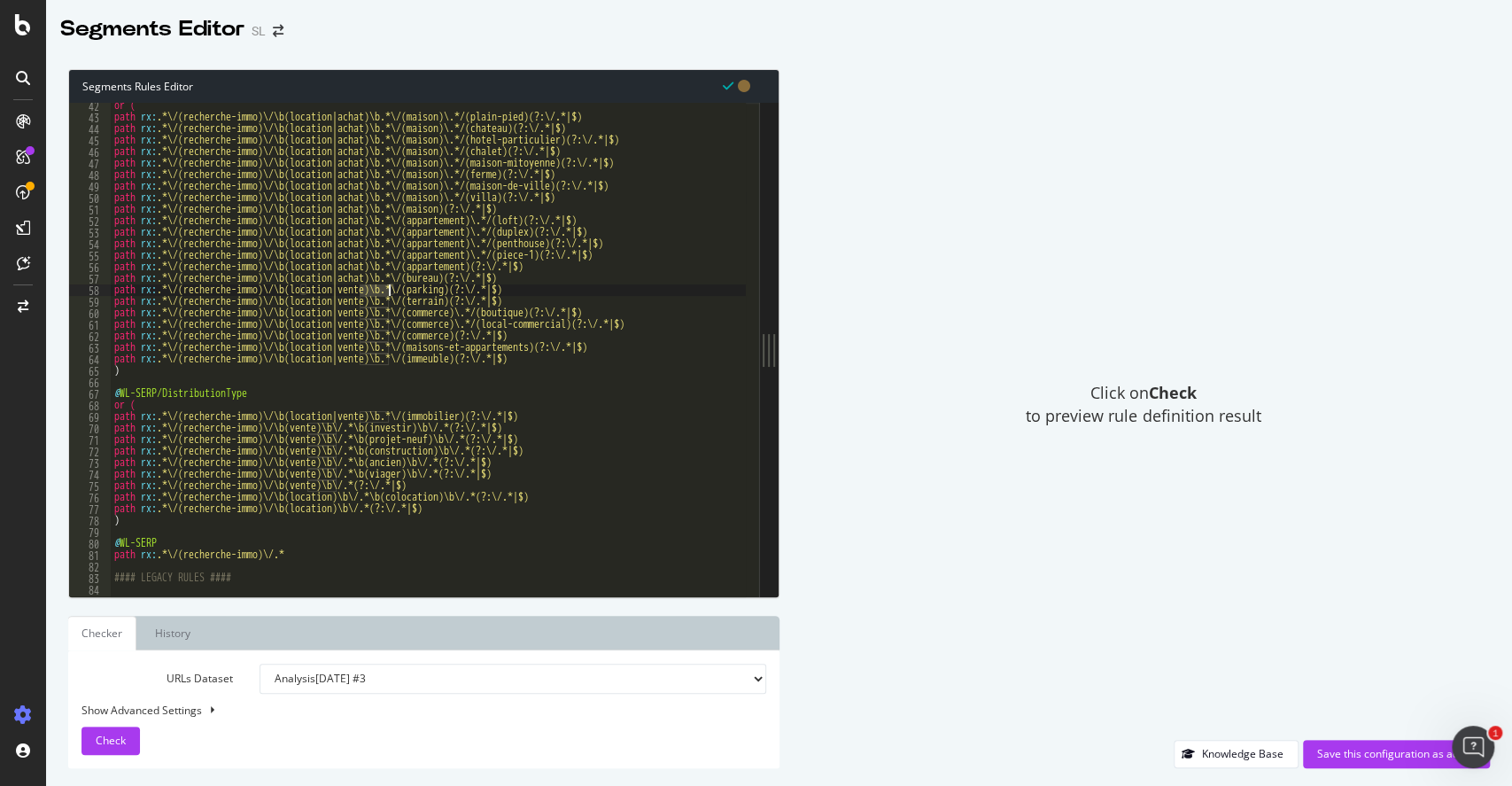 click on "or   ( path   rx : .*\/(recherche-immo)\/\b(location|achat)\b.*\/(maison)\.*/(plain-pied)(?:\/.*|$) path   rx : .*\/(recherche-immo)\/\b(location|achat)\b.*\/(maison)\.*/(chateau)(?:\/.*|$) path   rx : .*\/(recherche-immo)\/\b(location|achat)\b.*\/(maison)\.*/(hotel-particulier)(?:\/.*|$) path   rx : .*\/(recherche-immo)\/\b(location|achat)\b.*\/(maison)\.*/(chalet)(?:\/.*|$) path   rx : .*\/(recherche-immo)\/\b(location|achat)\b.*\/(maison)\.*/(maison-mitoyenne)(?:\/.*|$) path   rx : .*\/(recherche-immo)\/\b(location|achat)\b.*\/(maison)\.*/(ferme)(?:\/.*|$) path   rx : .*\/(recherche-immo)\/\b(location|achat)\b.*\/(maison)\.*/(maison-de-ville)(?:\/.*|$) path   rx : .*\/(recherche-immo)\/\b(location|achat)\b.*\/(maison)\.*/(villa)(?:\/.*|$) path   rx : .*\/(recherche-immo)\/\b(location|achat)\b.*\/(maison)(?:\/.*|$) path   rx : .*\/(recherche-immo)\/\b(location|achat)\b.*\/(appartement)\.*/(loft)(?:\/.*|$) path   rx : .*\/(recherche-immo)\/\b(location|achat)\b.*\/(appartement)\.*/(duplex)(?:\/.*|$) path   rx" at bounding box center (1122, 352) 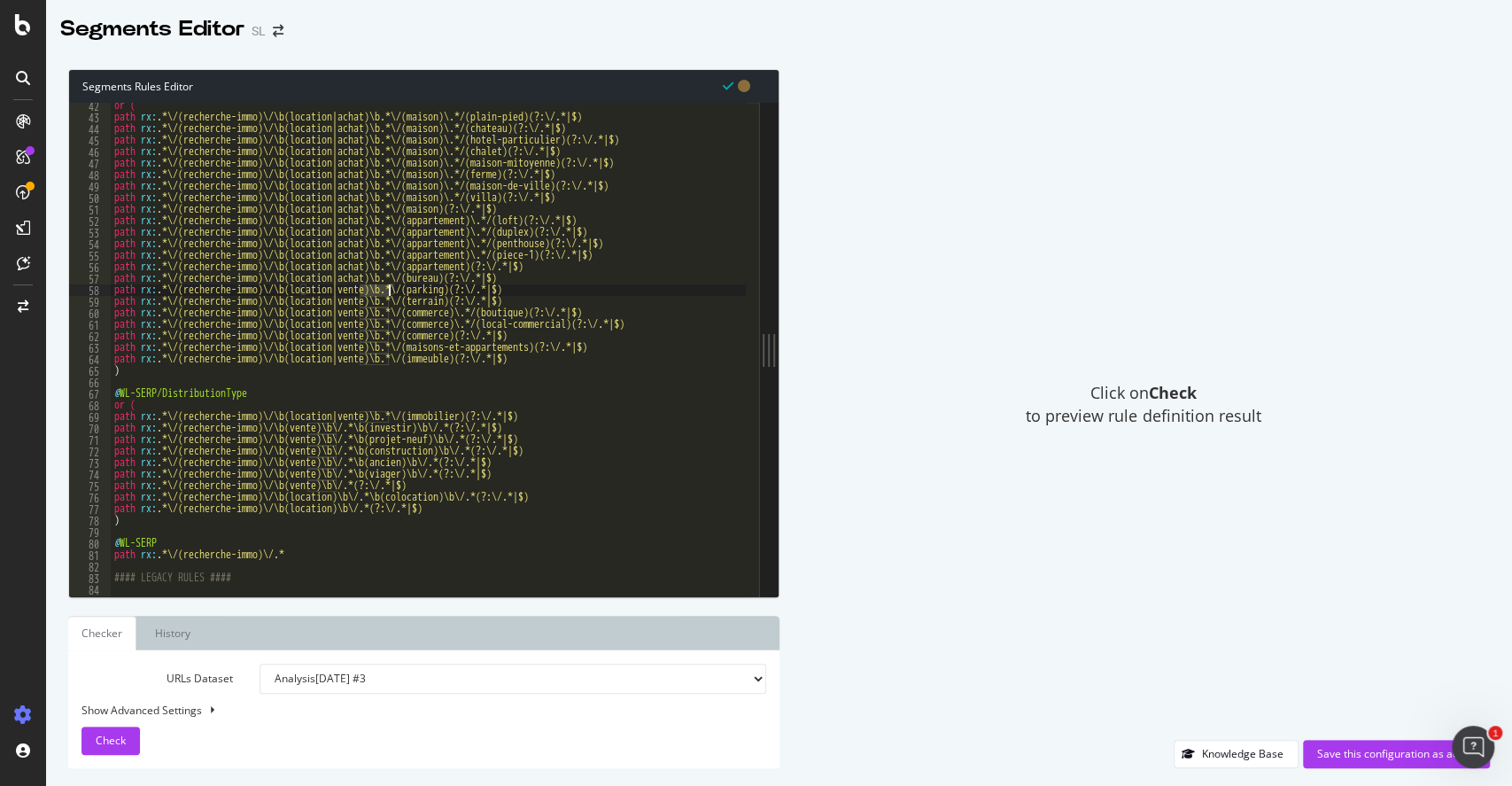 paste on "achat" 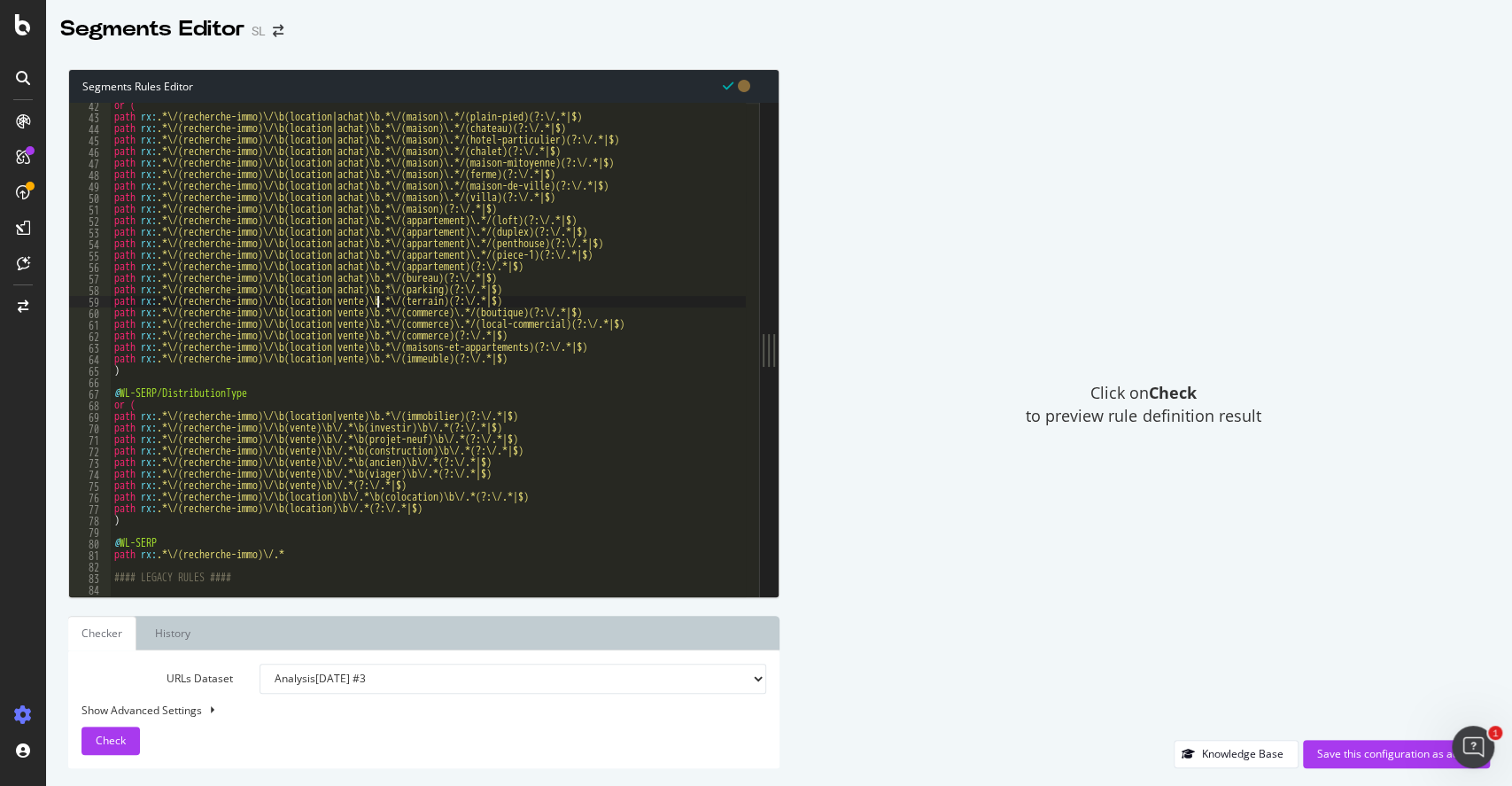 click on "or   ( path   rx : .*\/(recherche-immo)\/\b(location|achat)\b.*\/(maison)\.*/(plain-pied)(?:\/.*|$) path   rx : .*\/(recherche-immo)\/\b(location|achat)\b.*\/(maison)\.*/(chateau)(?:\/.*|$) path   rx : .*\/(recherche-immo)\/\b(location|achat)\b.*\/(maison)\.*/(hotel-particulier)(?:\/.*|$) path   rx : .*\/(recherche-immo)\/\b(location|achat)\b.*\/(maison)\.*/(chalet)(?:\/.*|$) path   rx : .*\/(recherche-immo)\/\b(location|achat)\b.*\/(maison)\.*/(maison-mitoyenne)(?:\/.*|$) path   rx : .*\/(recherche-immo)\/\b(location|achat)\b.*\/(maison)\.*/(ferme)(?:\/.*|$) path   rx : .*\/(recherche-immo)\/\b(location|achat)\b.*\/(maison)\.*/(maison-de-ville)(?:\/.*|$) path   rx : .*\/(recherche-immo)\/\b(location|achat)\b.*\/(maison)\.*/(villa)(?:\/.*|$) path   rx : .*\/(recherche-immo)\/\b(location|achat)\b.*\/(maison)(?:\/.*|$) path   rx : .*\/(recherche-immo)\/\b(location|achat)\b.*\/(appartement)\.*/(loft)(?:\/.*|$) path   rx : .*\/(recherche-immo)\/\b(location|achat)\b.*\/(appartement)\.*/(duplex)(?:\/.*|$) path   rx" at bounding box center (1122, 352) 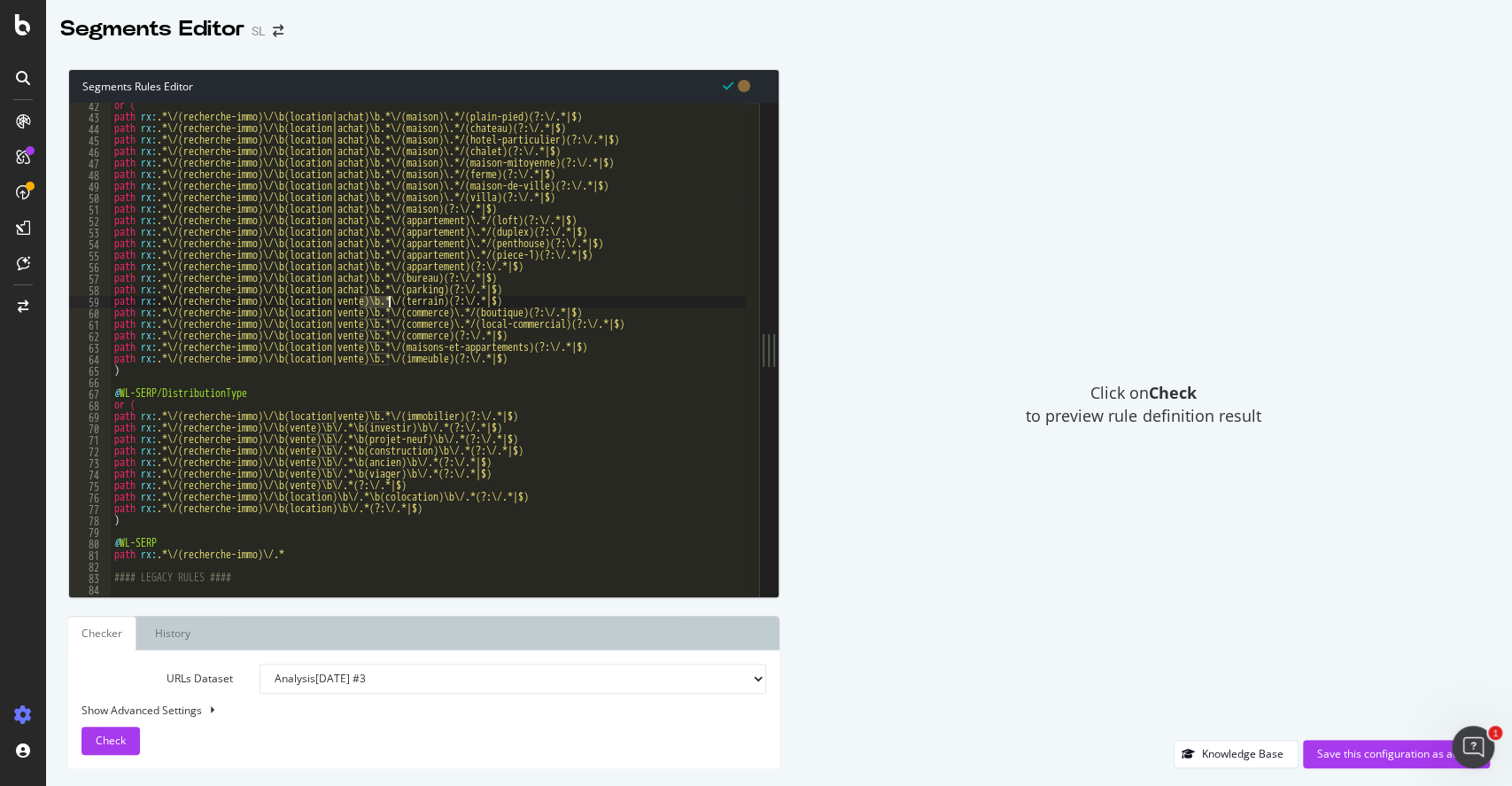 click on "or   ( path   rx : .*\/(recherche-immo)\/\b(location|achat)\b.*\/(maison)\.*/(plain-pied)(?:\/.*|$) path   rx : .*\/(recherche-immo)\/\b(location|achat)\b.*\/(maison)\.*/(chateau)(?:\/.*|$) path   rx : .*\/(recherche-immo)\/\b(location|achat)\b.*\/(maison)\.*/(hotel-particulier)(?:\/.*|$) path   rx : .*\/(recherche-immo)\/\b(location|achat)\b.*\/(maison)\.*/(chalet)(?:\/.*|$) path   rx : .*\/(recherche-immo)\/\b(location|achat)\b.*\/(maison)\.*/(maison-mitoyenne)(?:\/.*|$) path   rx : .*\/(recherche-immo)\/\b(location|achat)\b.*\/(maison)\.*/(ferme)(?:\/.*|$) path   rx : .*\/(recherche-immo)\/\b(location|achat)\b.*\/(maison)\.*/(maison-de-ville)(?:\/.*|$) path   rx : .*\/(recherche-immo)\/\b(location|achat)\b.*\/(maison)\.*/(villa)(?:\/.*|$) path   rx : .*\/(recherche-immo)\/\b(location|achat)\b.*\/(maison)(?:\/.*|$) path   rx : .*\/(recherche-immo)\/\b(location|achat)\b.*\/(appartement)\.*/(loft)(?:\/.*|$) path   rx : .*\/(recherche-immo)\/\b(location|achat)\b.*\/(appartement)\.*/(duplex)(?:\/.*|$) path   rx" at bounding box center (1122, 352) 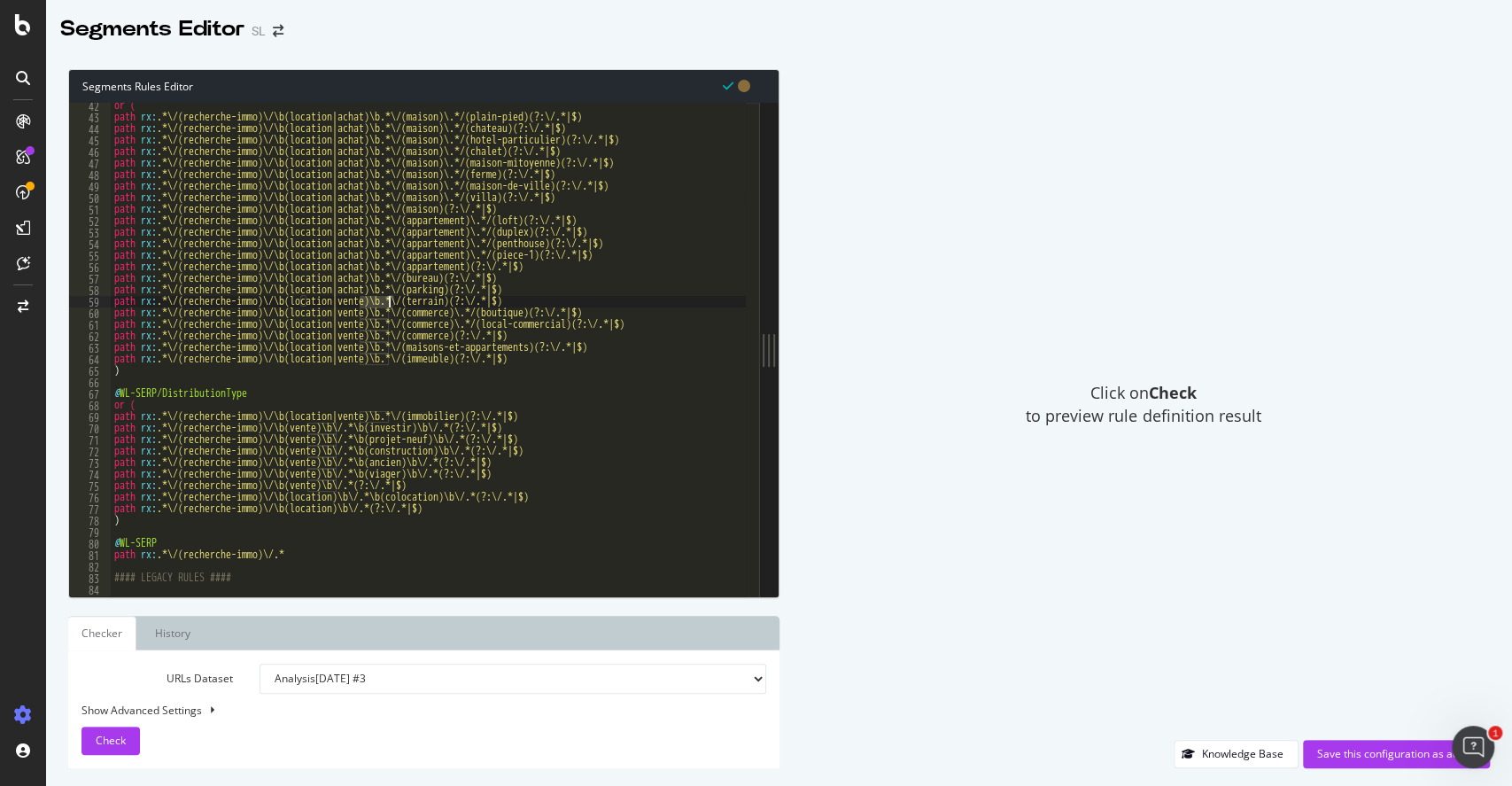 paste on "achat" 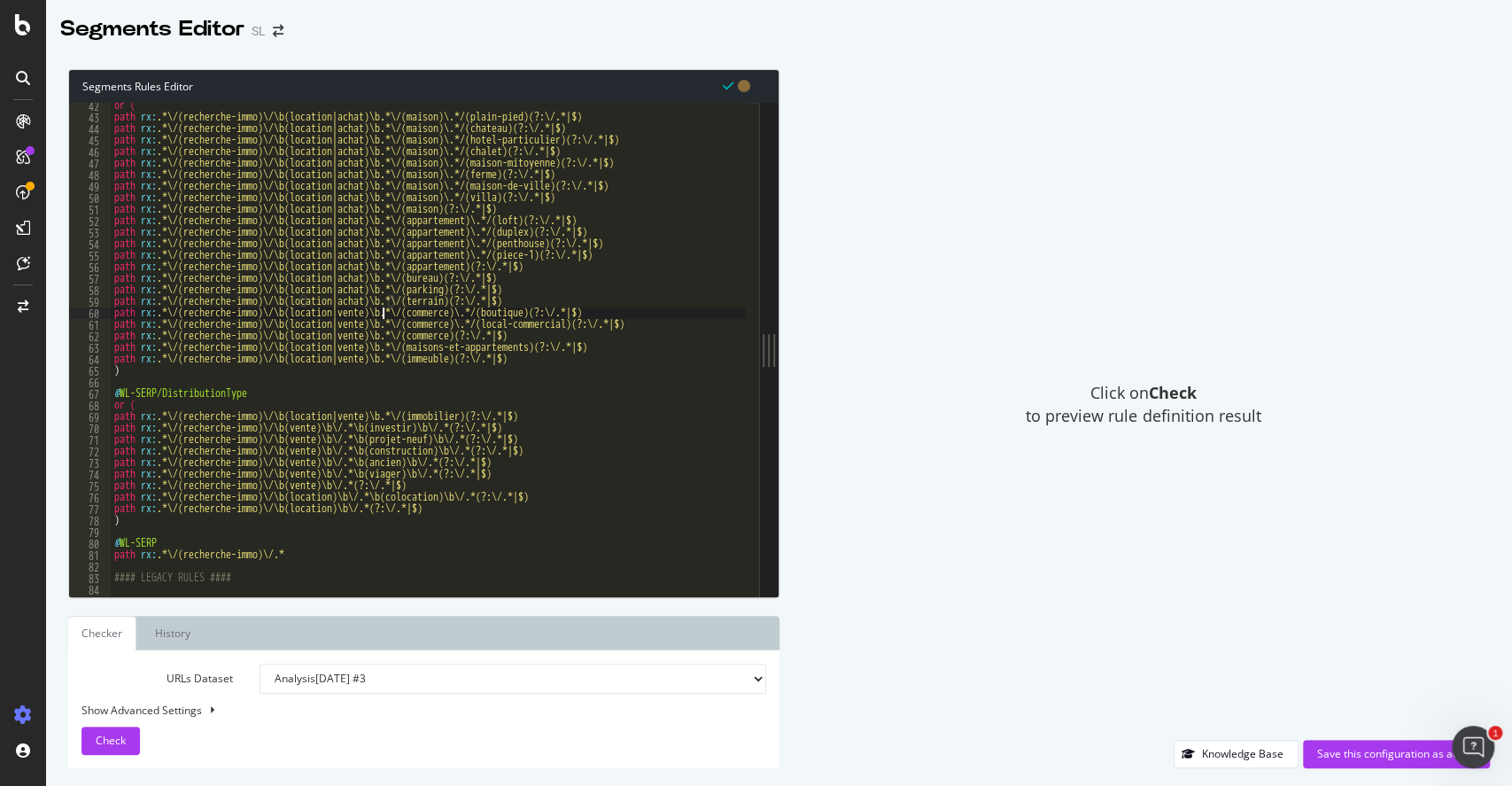 click on "or   ( path   rx : .*\/(recherche-immo)\/\b(location|achat)\b.*\/(maison)\.*/(plain-pied)(?:\/.*|$) path   rx : .*\/(recherche-immo)\/\b(location|achat)\b.*\/(maison)\.*/(chateau)(?:\/.*|$) path   rx : .*\/(recherche-immo)\/\b(location|achat)\b.*\/(maison)\.*/(hotel-particulier)(?:\/.*|$) path   rx : .*\/(recherche-immo)\/\b(location|achat)\b.*\/(maison)\.*/(chalet)(?:\/.*|$) path   rx : .*\/(recherche-immo)\/\b(location|achat)\b.*\/(maison)\.*/(maison-mitoyenne)(?:\/.*|$) path   rx : .*\/(recherche-immo)\/\b(location|achat)\b.*\/(maison)\.*/(ferme)(?:\/.*|$) path   rx : .*\/(recherche-immo)\/\b(location|achat)\b.*\/(maison)\.*/(maison-de-ville)(?:\/.*|$) path   rx : .*\/(recherche-immo)\/\b(location|achat)\b.*\/(maison)\.*/(villa)(?:\/.*|$) path   rx : .*\/(recherche-immo)\/\b(location|achat)\b.*\/(maison)(?:\/.*|$) path   rx : .*\/(recherche-immo)\/\b(location|achat)\b.*\/(appartement)\.*/(loft)(?:\/.*|$) path   rx : .*\/(recherche-immo)\/\b(location|achat)\b.*\/(appartement)\.*/(duplex)(?:\/.*|$) path   rx" at bounding box center (1122, 352) 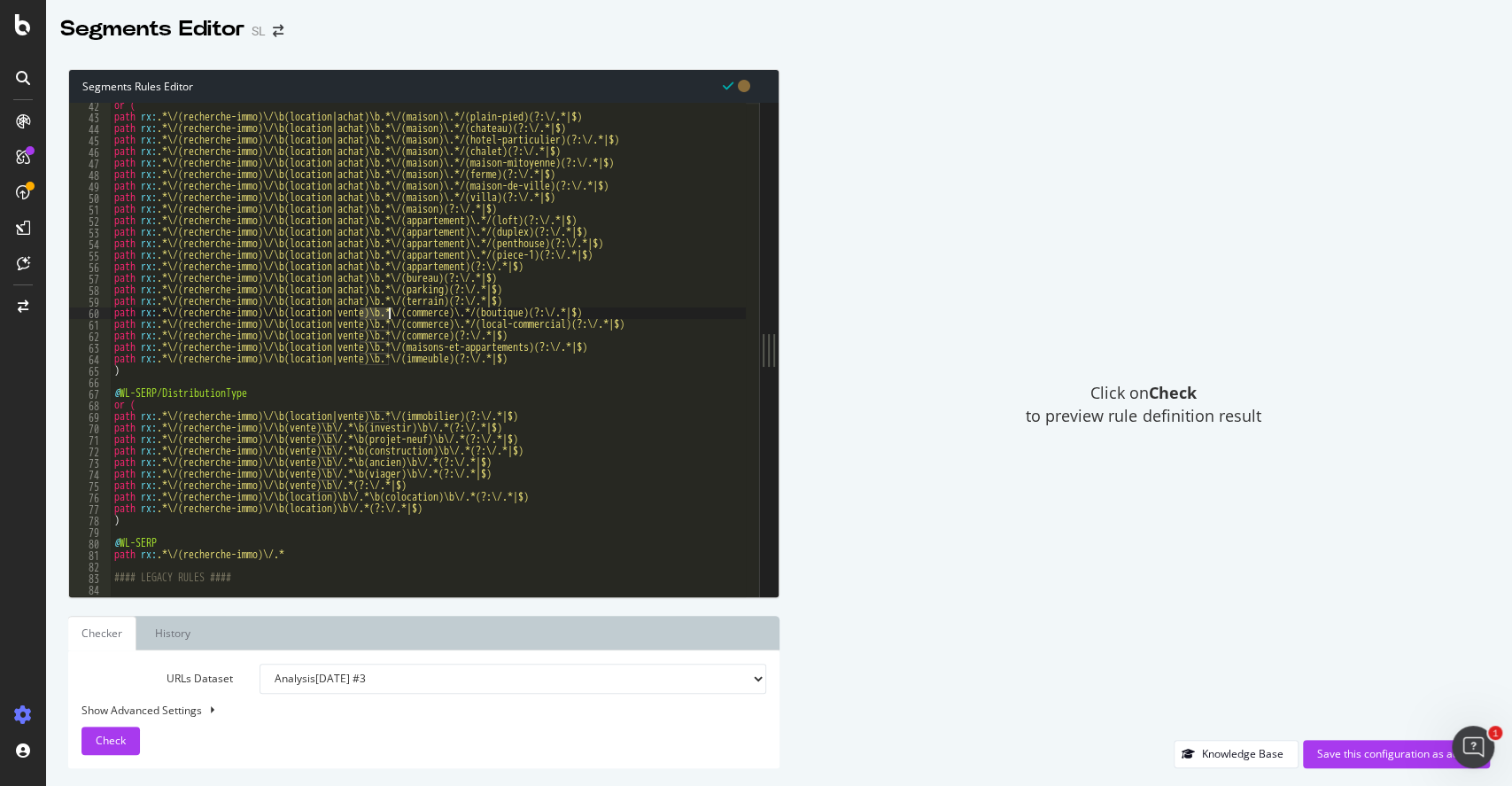 click on "or   ( path   rx : .*\/(recherche-immo)\/\b(location|achat)\b.*\/(maison)\.*/(plain-pied)(?:\/.*|$) path   rx : .*\/(recherche-immo)\/\b(location|achat)\b.*\/(maison)\.*/(chateau)(?:\/.*|$) path   rx : .*\/(recherche-immo)\/\b(location|achat)\b.*\/(maison)\.*/(hotel-particulier)(?:\/.*|$) path   rx : .*\/(recherche-immo)\/\b(location|achat)\b.*\/(maison)\.*/(chalet)(?:\/.*|$) path   rx : .*\/(recherche-immo)\/\b(location|achat)\b.*\/(maison)\.*/(maison-mitoyenne)(?:\/.*|$) path   rx : .*\/(recherche-immo)\/\b(location|achat)\b.*\/(maison)\.*/(ferme)(?:\/.*|$) path   rx : .*\/(recherche-immo)\/\b(location|achat)\b.*\/(maison)\.*/(maison-de-ville)(?:\/.*|$) path   rx : .*\/(recherche-immo)\/\b(location|achat)\b.*\/(maison)\.*/(villa)(?:\/.*|$) path   rx : .*\/(recherche-immo)\/\b(location|achat)\b.*\/(maison)(?:\/.*|$) path   rx : .*\/(recherche-immo)\/\b(location|achat)\b.*\/(appartement)\.*/(loft)(?:\/.*|$) path   rx : .*\/(recherche-immo)\/\b(location|achat)\b.*\/(appartement)\.*/(duplex)(?:\/.*|$) path   rx" at bounding box center [1122, 352] 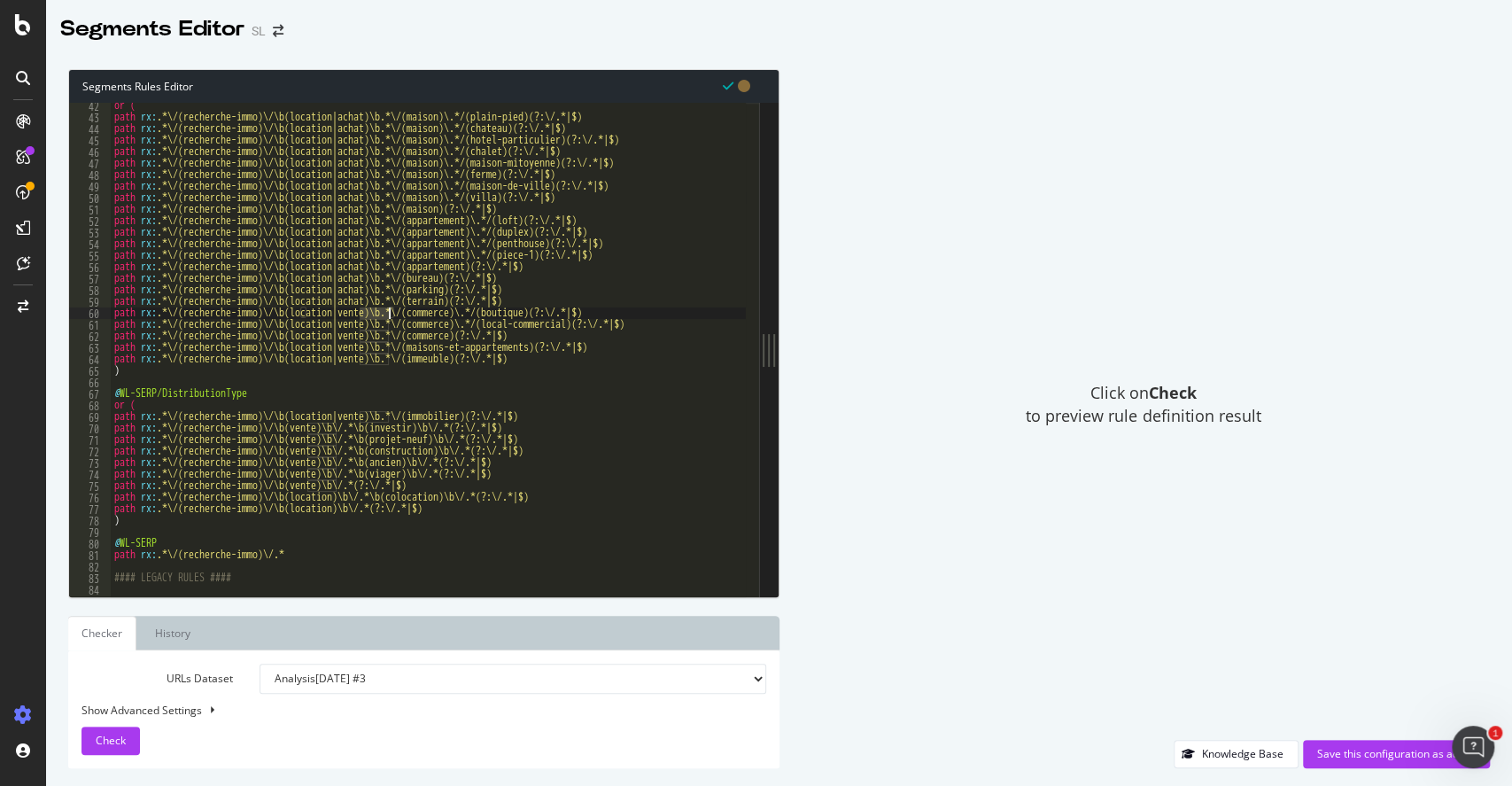 paste on "achat" 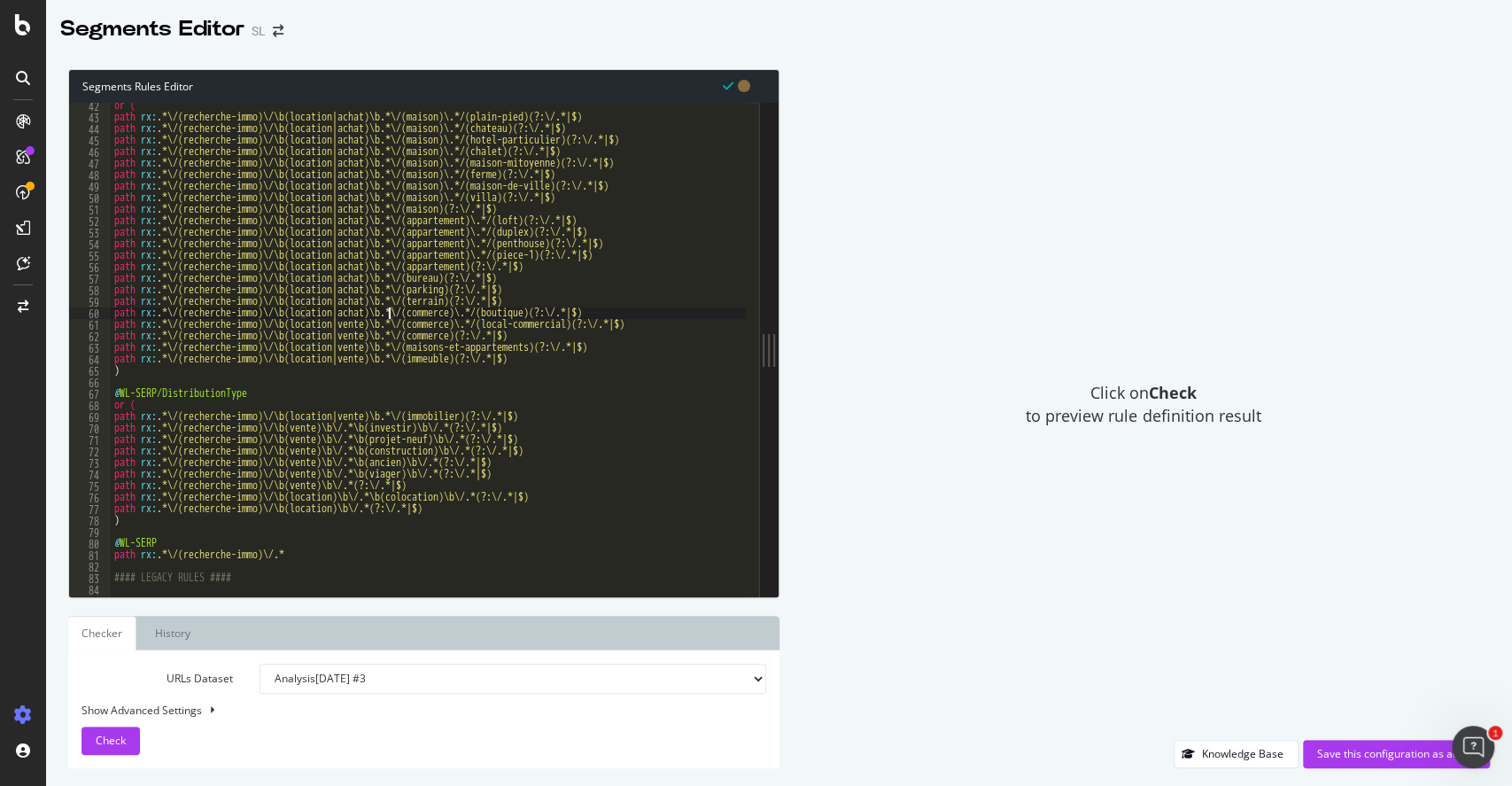 click on "or   ( path   rx : .*\/(recherche-immo)\/\b(location|achat)\b.*\/(maison)\.*/(plain-pied)(?:\/.*|$) path   rx : .*\/(recherche-immo)\/\b(location|achat)\b.*\/(maison)\.*/(chateau)(?:\/.*|$) path   rx : .*\/(recherche-immo)\/\b(location|achat)\b.*\/(maison)\.*/(hotel-particulier)(?:\/.*|$) path   rx : .*\/(recherche-immo)\/\b(location|achat)\b.*\/(maison)\.*/(chalet)(?:\/.*|$) path   rx : .*\/(recherche-immo)\/\b(location|achat)\b.*\/(maison)\.*/(maison-mitoyenne)(?:\/.*|$) path   rx : .*\/(recherche-immo)\/\b(location|achat)\b.*\/(maison)\.*/(ferme)(?:\/.*|$) path   rx : .*\/(recherche-immo)\/\b(location|achat)\b.*\/(maison)\.*/(maison-de-ville)(?:\/.*|$) path   rx : .*\/(recherche-immo)\/\b(location|achat)\b.*\/(maison)\.*/(villa)(?:\/.*|$) path   rx : .*\/(recherche-immo)\/\b(location|achat)\b.*\/(maison)(?:\/.*|$) path   rx : .*\/(recherche-immo)\/\b(location|achat)\b.*\/(appartement)\.*/(loft)(?:\/.*|$) path   rx : .*\/(recherche-immo)\/\b(location|achat)\b.*\/(appartement)\.*/(duplex)(?:\/.*|$) path   rx" at bounding box center (1122, 352) 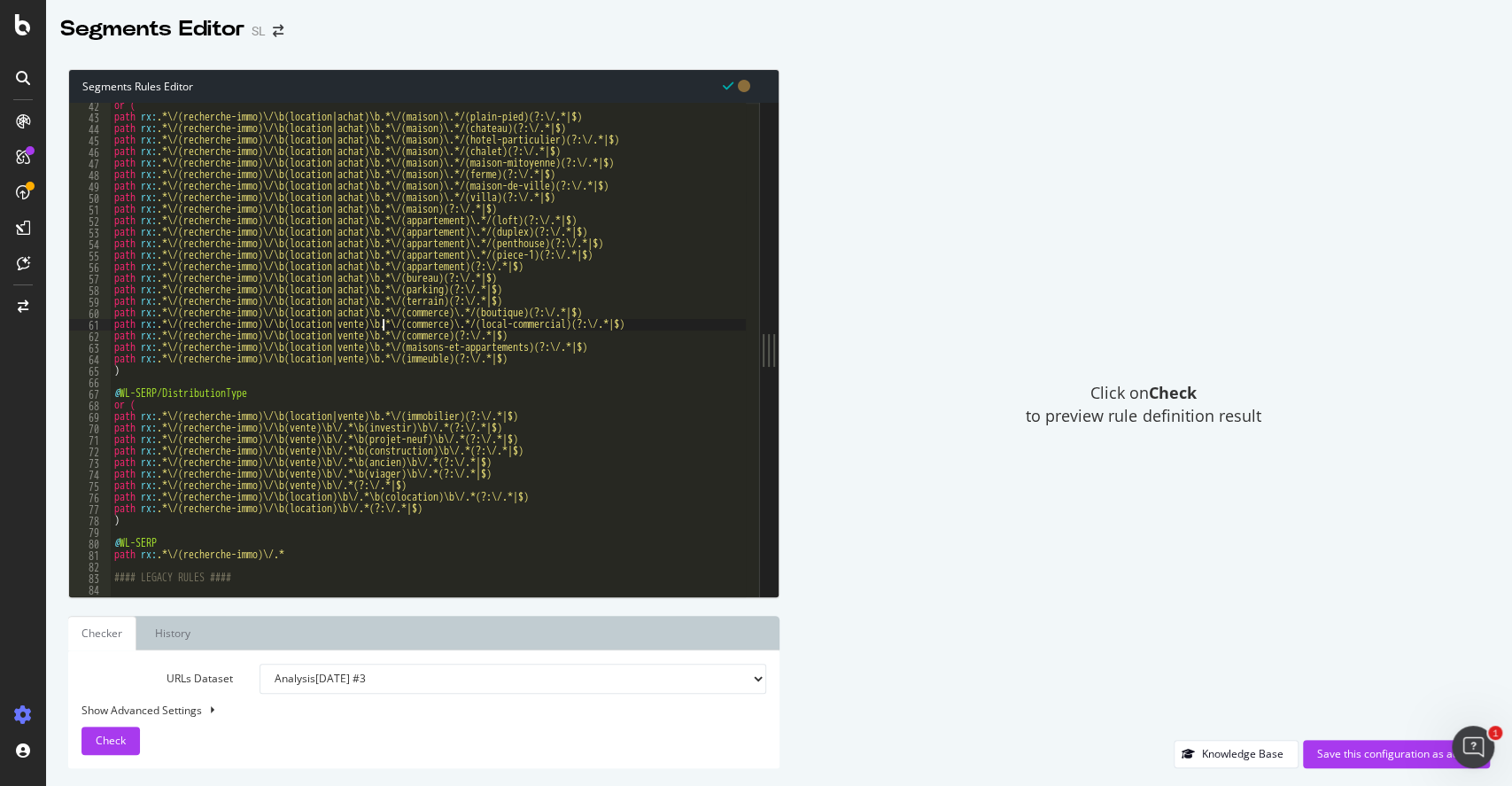 click on "or   ( path   rx : .*\/(recherche-immo)\/\b(location|achat)\b.*\/(maison)\.*/(plain-pied)(?:\/.*|$) path   rx : .*\/(recherche-immo)\/\b(location|achat)\b.*\/(maison)\.*/(chateau)(?:\/.*|$) path   rx : .*\/(recherche-immo)\/\b(location|achat)\b.*\/(maison)\.*/(hotel-particulier)(?:\/.*|$) path   rx : .*\/(recherche-immo)\/\b(location|achat)\b.*\/(maison)\.*/(chalet)(?:\/.*|$) path   rx : .*\/(recherche-immo)\/\b(location|achat)\b.*\/(maison)\.*/(maison-mitoyenne)(?:\/.*|$) path   rx : .*\/(recherche-immo)\/\b(location|achat)\b.*\/(maison)\.*/(ferme)(?:\/.*|$) path   rx : .*\/(recherche-immo)\/\b(location|achat)\b.*\/(maison)\.*/(maison-de-ville)(?:\/.*|$) path   rx : .*\/(recherche-immo)\/\b(location|achat)\b.*\/(maison)\.*/(villa)(?:\/.*|$) path   rx : .*\/(recherche-immo)\/\b(location|achat)\b.*\/(maison)(?:\/.*|$) path   rx : .*\/(recherche-immo)\/\b(location|achat)\b.*\/(appartement)\.*/(loft)(?:\/.*|$) path   rx : .*\/(recherche-immo)\/\b(location|achat)\b.*\/(appartement)\.*/(duplex)(?:\/.*|$) path   rx" at bounding box center [1122, 352] 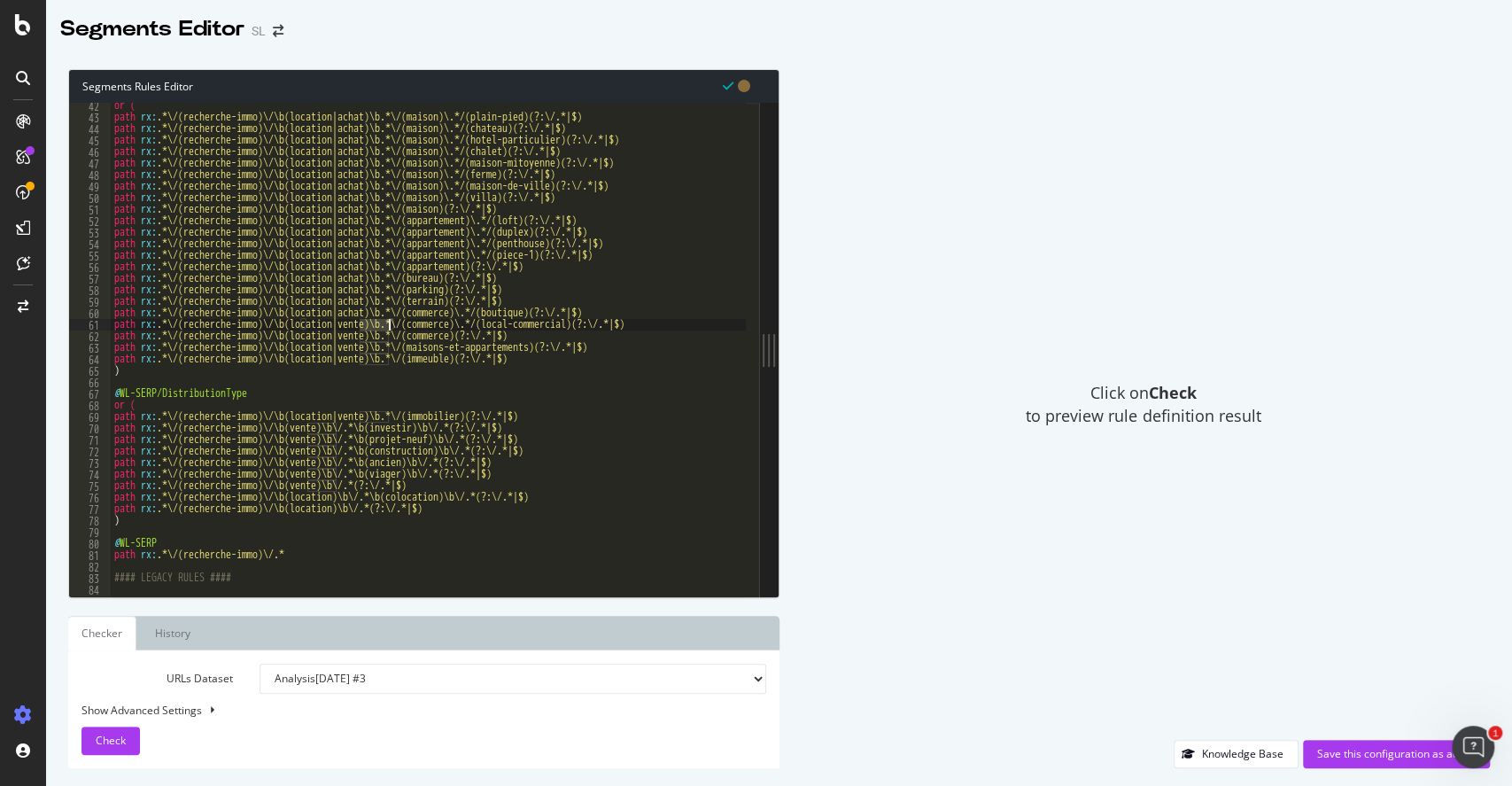 paste on "achat" 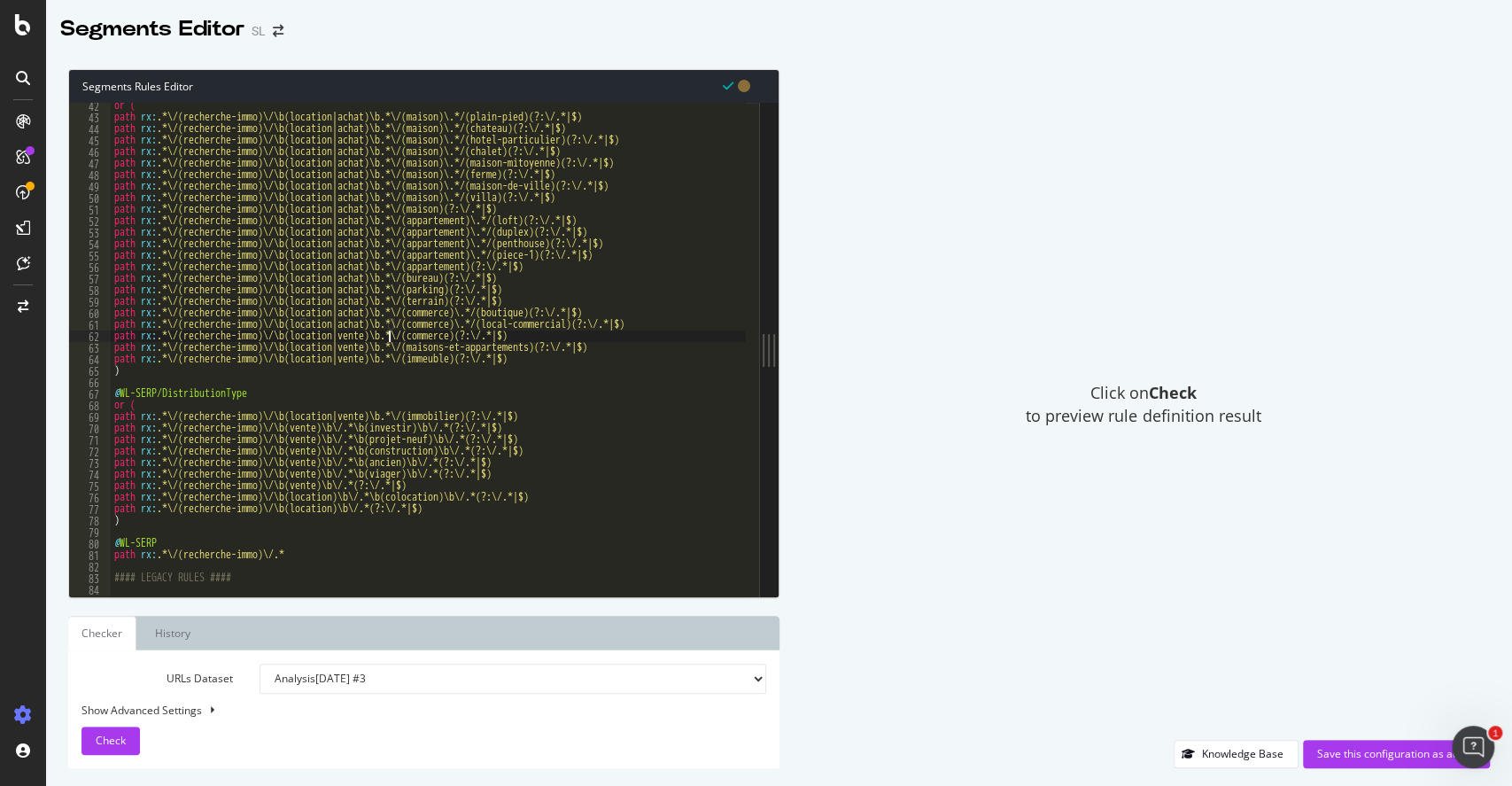 click on "or   ( path   rx : .*\/(recherche-immo)\/\b(location|achat)\b.*\/(maison)\.*/(plain-pied)(?:\/.*|$) path   rx : .*\/(recherche-immo)\/\b(location|achat)\b.*\/(maison)\.*/(chateau)(?:\/.*|$) path   rx : .*\/(recherche-immo)\/\b(location|achat)\b.*\/(maison)\.*/(hotel-particulier)(?:\/.*|$) path   rx : .*\/(recherche-immo)\/\b(location|achat)\b.*\/(maison)\.*/(chalet)(?:\/.*|$) path   rx : .*\/(recherche-immo)\/\b(location|achat)\b.*\/(maison)\.*/(maison-mitoyenne)(?:\/.*|$) path   rx : .*\/(recherche-immo)\/\b(location|achat)\b.*\/(maison)\.*/(ferme)(?:\/.*|$) path   rx : .*\/(recherche-immo)\/\b(location|achat)\b.*\/(maison)\.*/(maison-de-ville)(?:\/.*|$) path   rx : .*\/(recherche-immo)\/\b(location|achat)\b.*\/(maison)\.*/(villa)(?:\/.*|$) path   rx : .*\/(recherche-immo)\/\b(location|achat)\b.*\/(maison)(?:\/.*|$) path   rx : .*\/(recherche-immo)\/\b(location|achat)\b.*\/(appartement)\.*/(loft)(?:\/.*|$) path   rx : .*\/(recherche-immo)\/\b(location|achat)\b.*\/(appartement)\.*/(duplex)(?:\/.*|$) path   rx" at bounding box center (1122, 352) 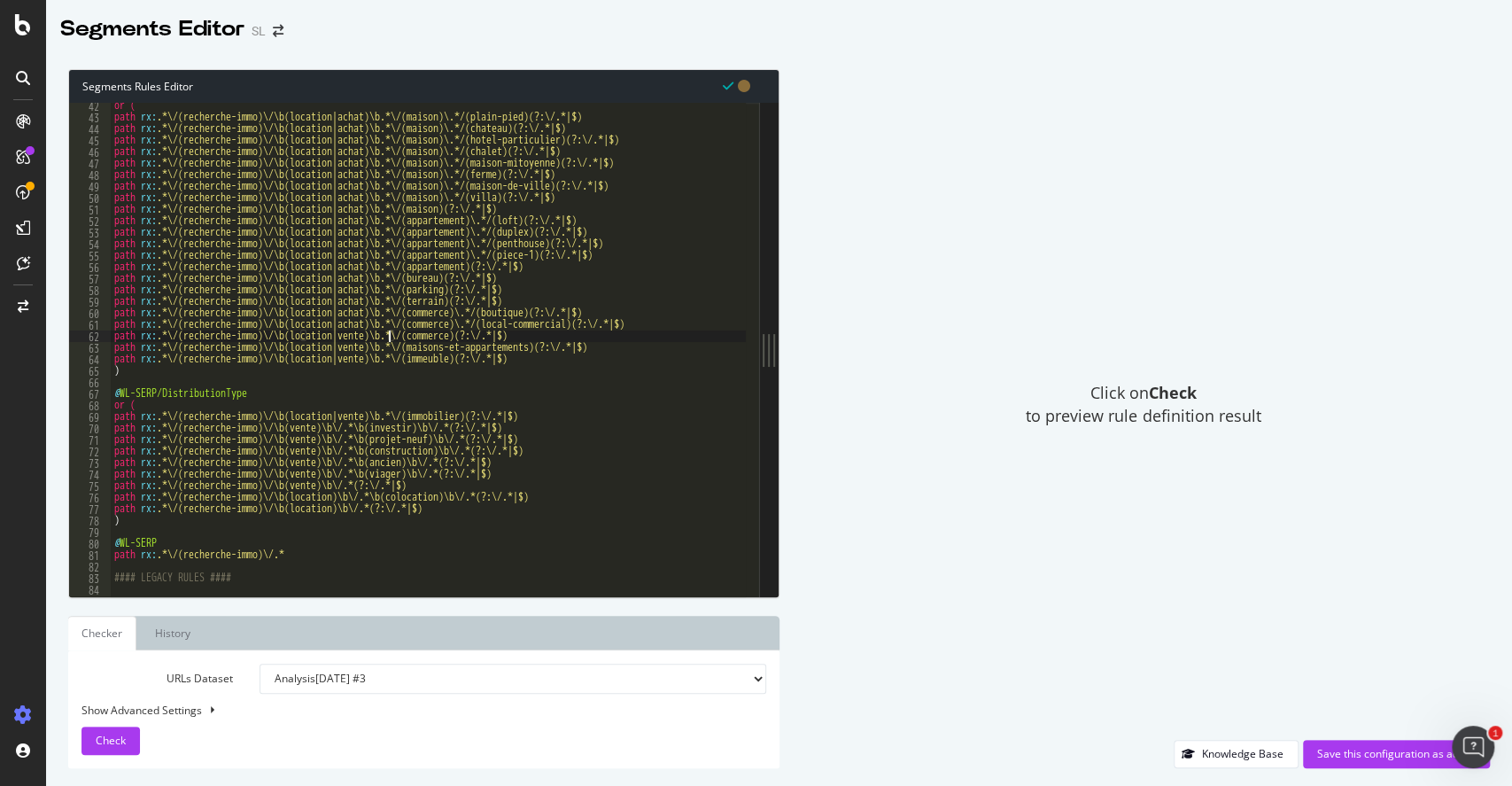 click on "or   ( path   rx : .*\/(recherche-immo)\/\b(location|achat)\b.*\/(maison)\.*/(plain-pied)(?:\/.*|$) path   rx : .*\/(recherche-immo)\/\b(location|achat)\b.*\/(maison)\.*/(chateau)(?:\/.*|$) path   rx : .*\/(recherche-immo)\/\b(location|achat)\b.*\/(maison)\.*/(hotel-particulier)(?:\/.*|$) path   rx : .*\/(recherche-immo)\/\b(location|achat)\b.*\/(maison)\.*/(chalet)(?:\/.*|$) path   rx : .*\/(recherche-immo)\/\b(location|achat)\b.*\/(maison)\.*/(maison-mitoyenne)(?:\/.*|$) path   rx : .*\/(recherche-immo)\/\b(location|achat)\b.*\/(maison)\.*/(ferme)(?:\/.*|$) path   rx : .*\/(recherche-immo)\/\b(location|achat)\b.*\/(maison)\.*/(maison-de-ville)(?:\/.*|$) path   rx : .*\/(recherche-immo)\/\b(location|achat)\b.*\/(maison)\.*/(villa)(?:\/.*|$) path   rx : .*\/(recherche-immo)\/\b(location|achat)\b.*\/(maison)(?:\/.*|$) path   rx : .*\/(recherche-immo)\/\b(location|achat)\b.*\/(appartement)\.*/(loft)(?:\/.*|$) path   rx : .*\/(recherche-immo)\/\b(location|achat)\b.*\/(appartement)\.*/(duplex)(?:\/.*|$) path   rx" at bounding box center (1122, 352) 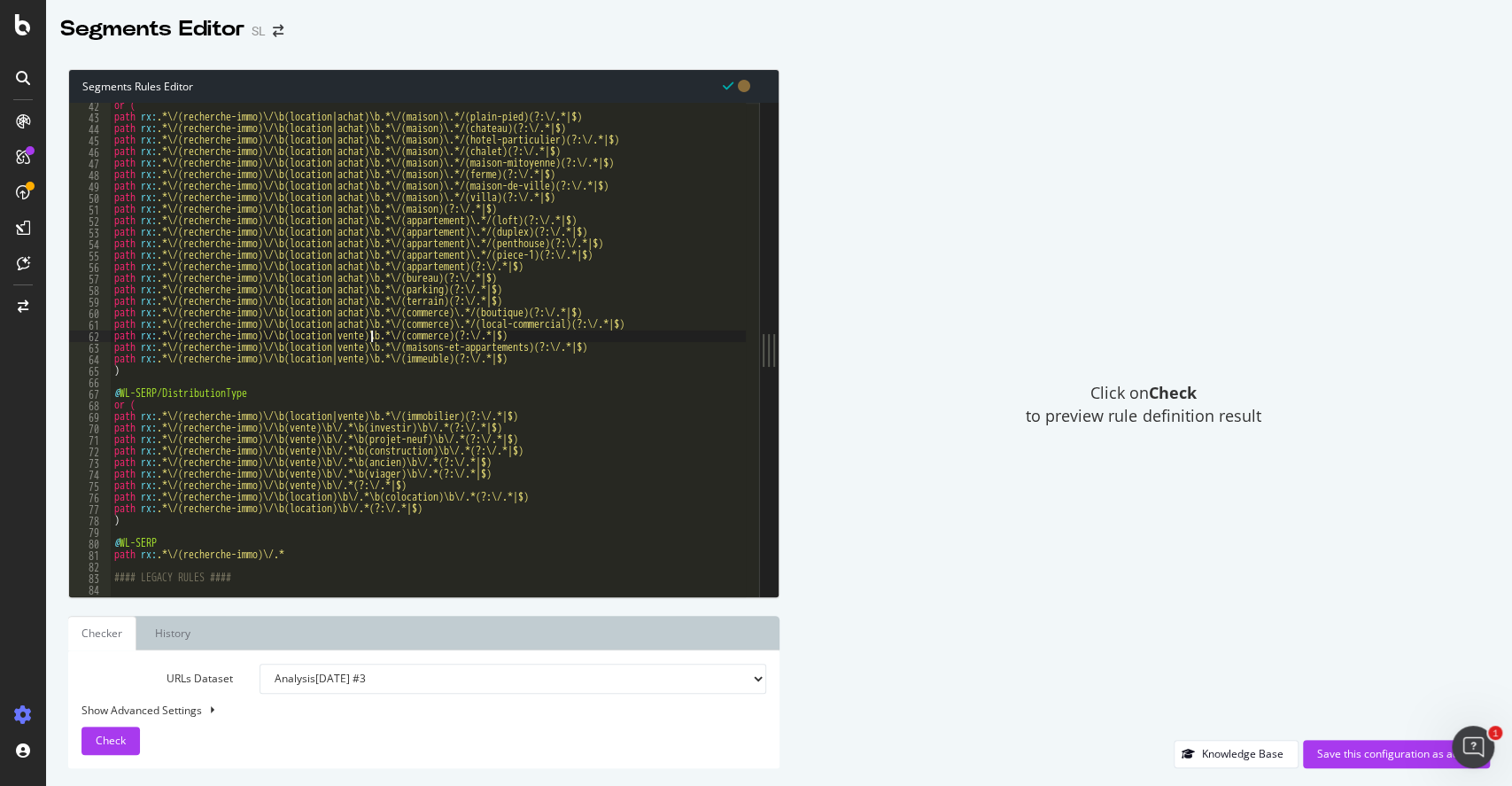 click on "or   ( path   rx : .*\/(recherche-immo)\/\b(location|achat)\b.*\/(maison)\.*/(plain-pied)(?:\/.*|$) path   rx : .*\/(recherche-immo)\/\b(location|achat)\b.*\/(maison)\.*/(chateau)(?:\/.*|$) path   rx : .*\/(recherche-immo)\/\b(location|achat)\b.*\/(maison)\.*/(hotel-particulier)(?:\/.*|$) path   rx : .*\/(recherche-immo)\/\b(location|achat)\b.*\/(maison)\.*/(chalet)(?:\/.*|$) path   rx : .*\/(recherche-immo)\/\b(location|achat)\b.*\/(maison)\.*/(maison-mitoyenne)(?:\/.*|$) path   rx : .*\/(recherche-immo)\/\b(location|achat)\b.*\/(maison)\.*/(ferme)(?:\/.*|$) path   rx : .*\/(recherche-immo)\/\b(location|achat)\b.*\/(maison)\.*/(maison-de-ville)(?:\/.*|$) path   rx : .*\/(recherche-immo)\/\b(location|achat)\b.*\/(maison)\.*/(villa)(?:\/.*|$) path   rx : .*\/(recherche-immo)\/\b(location|achat)\b.*\/(maison)(?:\/.*|$) path   rx : .*\/(recherche-immo)\/\b(location|achat)\b.*\/(appartement)\.*/(loft)(?:\/.*|$) path   rx : .*\/(recherche-immo)\/\b(location|achat)\b.*\/(appartement)\.*/(duplex)(?:\/.*|$) path   rx" at bounding box center [1122, 352] 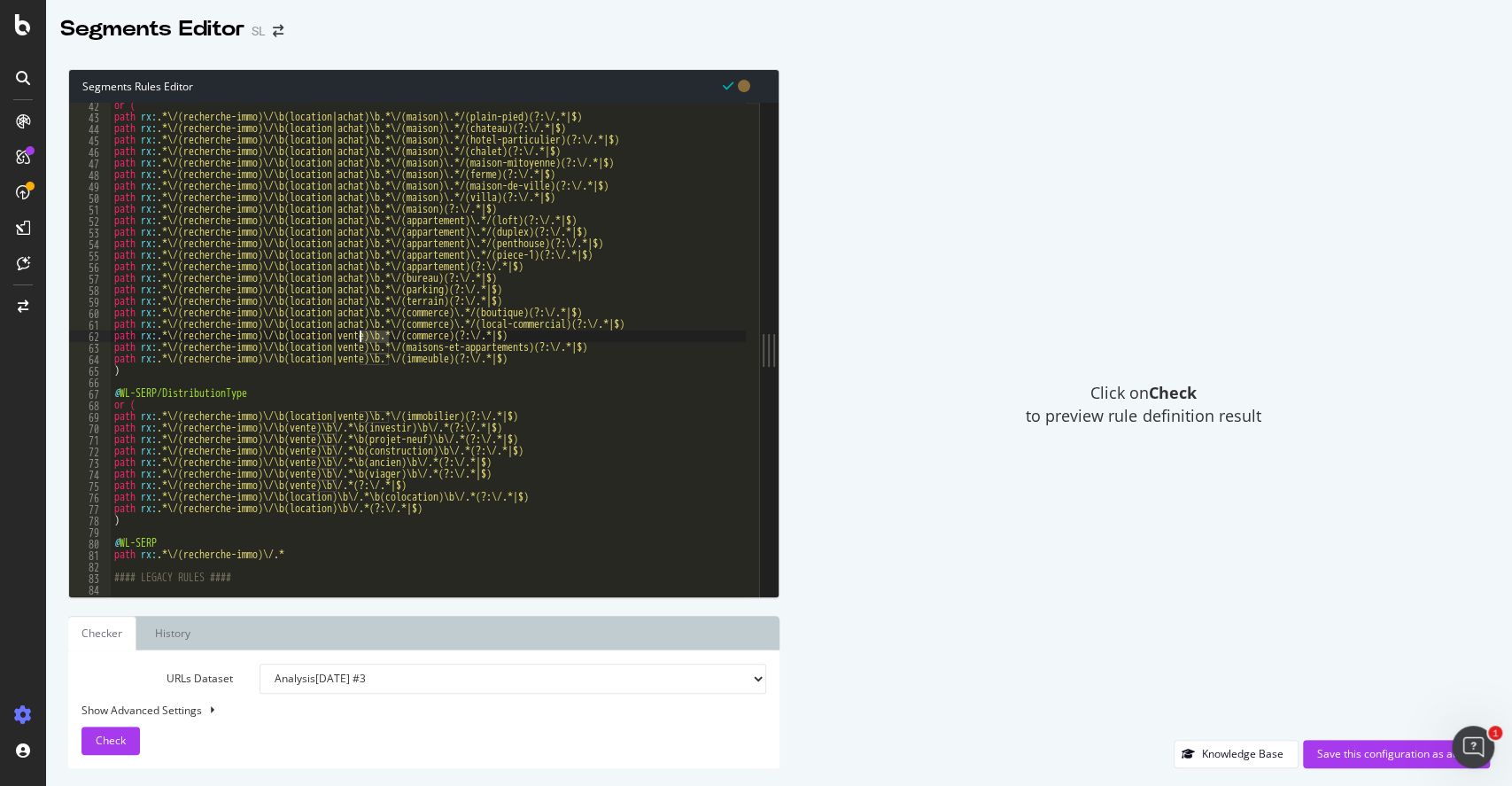 paste on "achat" 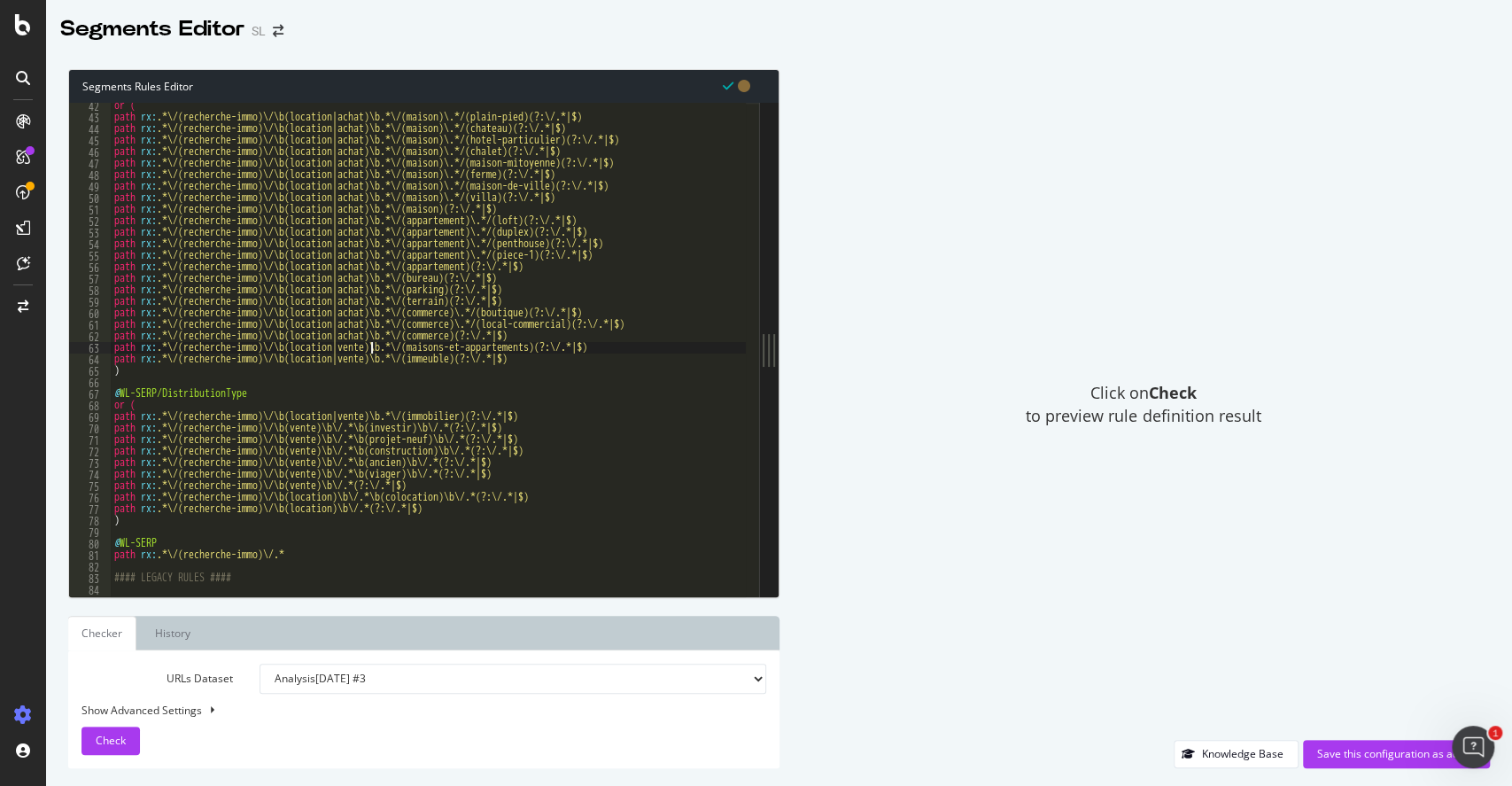 click on "or   ( path   rx : .*\/(recherche-immo)\/\b(location|achat)\b.*\/(maison)\.*/(plain-pied)(?:\/.*|$) path   rx : .*\/(recherche-immo)\/\b(location|achat)\b.*\/(maison)\.*/(chateau)(?:\/.*|$) path   rx : .*\/(recherche-immo)\/\b(location|achat)\b.*\/(maison)\.*/(hotel-particulier)(?:\/.*|$) path   rx : .*\/(recherche-immo)\/\b(location|achat)\b.*\/(maison)\.*/(chalet)(?:\/.*|$) path   rx : .*\/(recherche-immo)\/\b(location|achat)\b.*\/(maison)\.*/(maison-mitoyenne)(?:\/.*|$) path   rx : .*\/(recherche-immo)\/\b(location|achat)\b.*\/(maison)\.*/(ferme)(?:\/.*|$) path   rx : .*\/(recherche-immo)\/\b(location|achat)\b.*\/(maison)\.*/(maison-de-ville)(?:\/.*|$) path   rx : .*\/(recherche-immo)\/\b(location|achat)\b.*\/(maison)\.*/(villa)(?:\/.*|$) path   rx : .*\/(recherche-immo)\/\b(location|achat)\b.*\/(maison)(?:\/.*|$) path   rx : .*\/(recherche-immo)\/\b(location|achat)\b.*\/(appartement)\.*/(loft)(?:\/.*|$) path   rx : .*\/(recherche-immo)\/\b(location|achat)\b.*\/(appartement)\.*/(duplex)(?:\/.*|$) path   rx" at bounding box center [1122, 352] 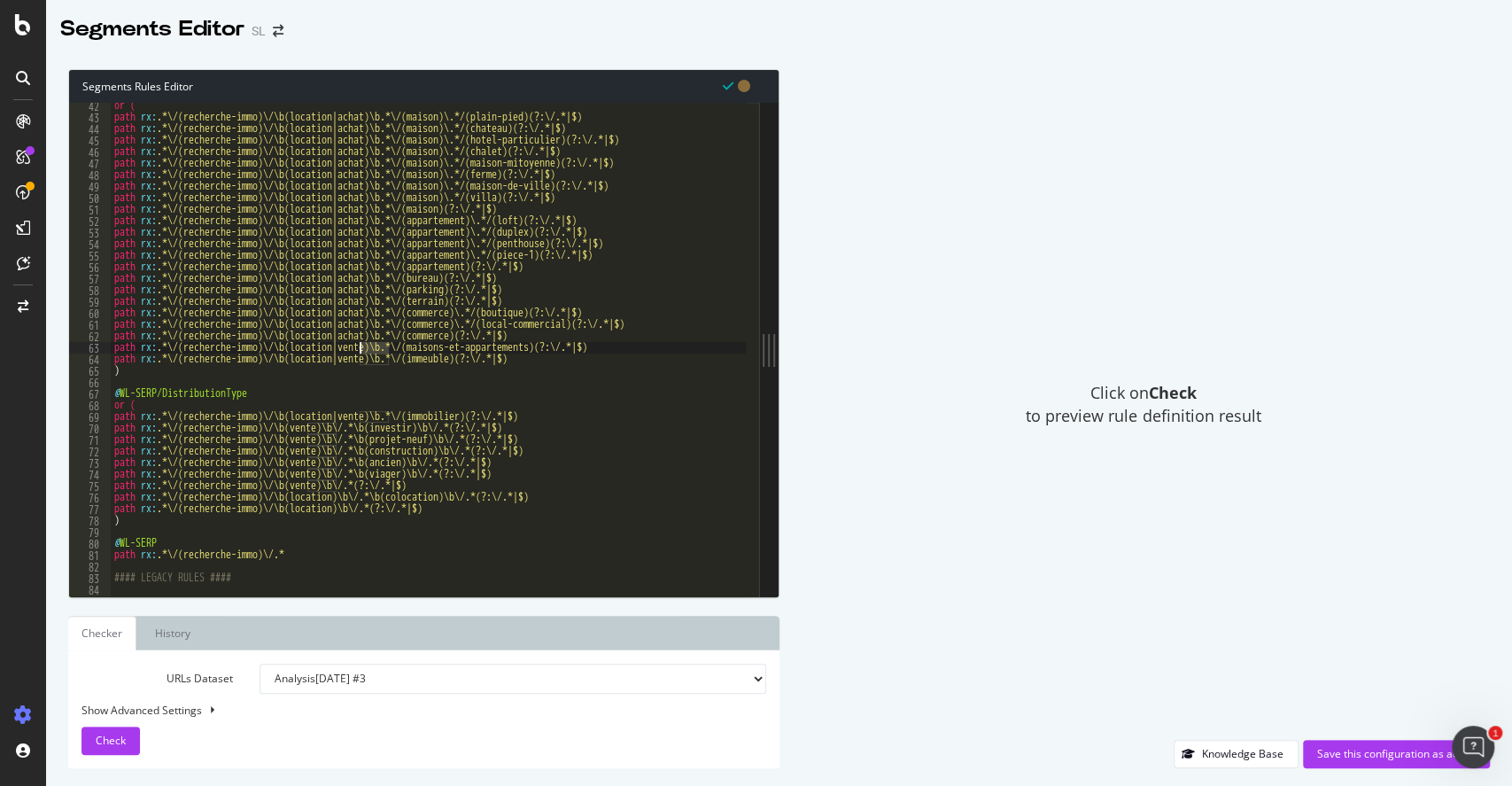 click on "or   ( path   rx : .*\/(recherche-immo)\/\b(location|achat)\b.*\/(maison)\.*/(plain-pied)(?:\/.*|$) path   rx : .*\/(recherche-immo)\/\b(location|achat)\b.*\/(maison)\.*/(chateau)(?:\/.*|$) path   rx : .*\/(recherche-immo)\/\b(location|achat)\b.*\/(maison)\.*/(hotel-particulier)(?:\/.*|$) path   rx : .*\/(recherche-immo)\/\b(location|achat)\b.*\/(maison)\.*/(chalet)(?:\/.*|$) path   rx : .*\/(recherche-immo)\/\b(location|achat)\b.*\/(maison)\.*/(maison-mitoyenne)(?:\/.*|$) path   rx : .*\/(recherche-immo)\/\b(location|achat)\b.*\/(maison)\.*/(ferme)(?:\/.*|$) path   rx : .*\/(recherche-immo)\/\b(location|achat)\b.*\/(maison)\.*/(maison-de-ville)(?:\/.*|$) path   rx : .*\/(recherche-immo)\/\b(location|achat)\b.*\/(maison)\.*/(villa)(?:\/.*|$) path   rx : .*\/(recherche-immo)\/\b(location|achat)\b.*\/(maison)(?:\/.*|$) path   rx : .*\/(recherche-immo)\/\b(location|achat)\b.*\/(appartement)\.*/(loft)(?:\/.*|$) path   rx : .*\/(recherche-immo)\/\b(location|achat)\b.*\/(appartement)\.*/(duplex)(?:\/.*|$) path   rx" at bounding box center [1122, 352] 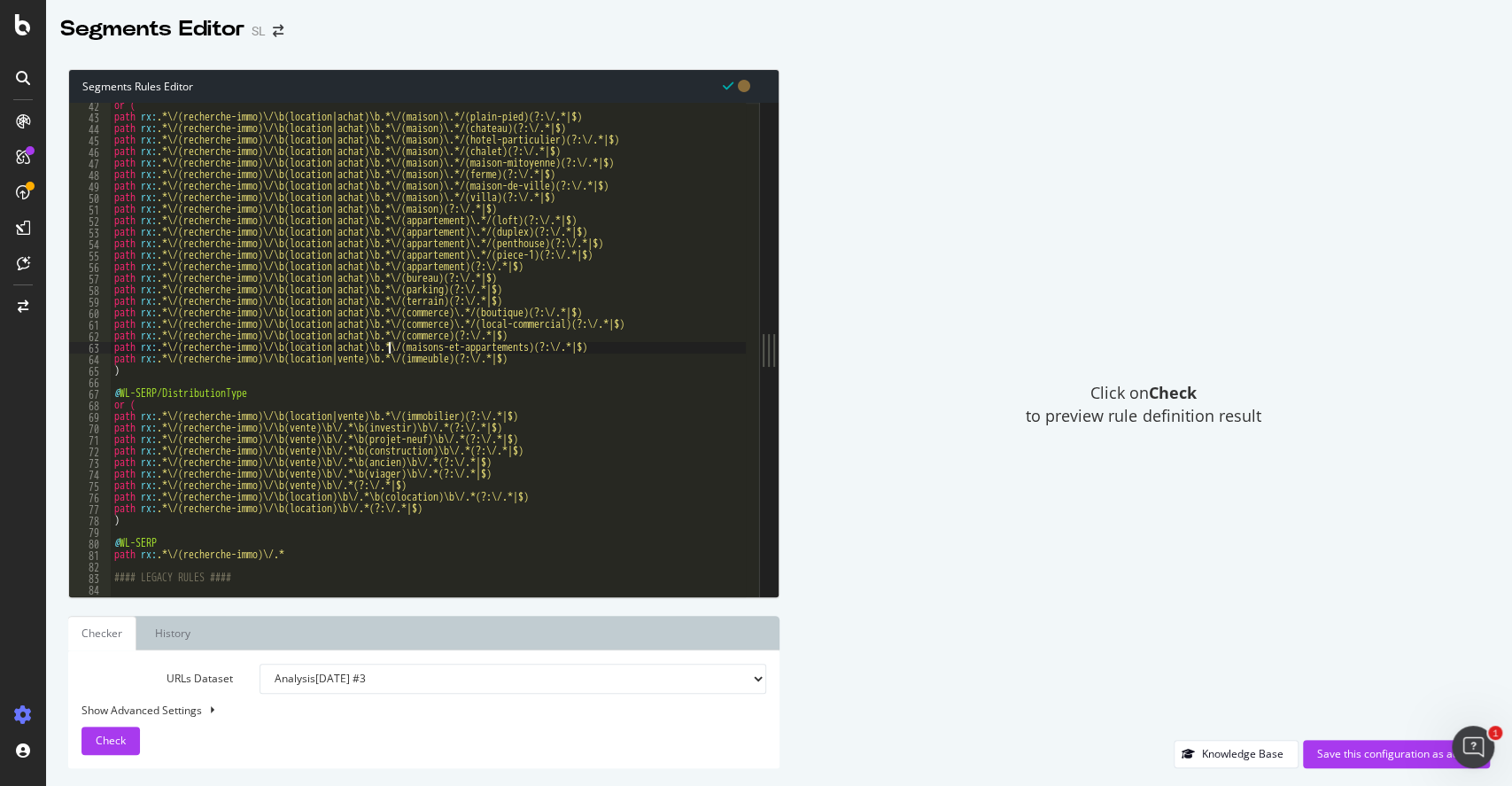 click on "or   ( path   rx : .*\/(recherche-immo)\/\b(location|achat)\b.*\/(maison)\.*/(plain-pied)(?:\/.*|$) path   rx : .*\/(recherche-immo)\/\b(location|achat)\b.*\/(maison)\.*/(chateau)(?:\/.*|$) path   rx : .*\/(recherche-immo)\/\b(location|achat)\b.*\/(maison)\.*/(hotel-particulier)(?:\/.*|$) path   rx : .*\/(recherche-immo)\/\b(location|achat)\b.*\/(maison)\.*/(chalet)(?:\/.*|$) path   rx : .*\/(recherche-immo)\/\b(location|achat)\b.*\/(maison)\.*/(maison-mitoyenne)(?:\/.*|$) path   rx : .*\/(recherche-immo)\/\b(location|achat)\b.*\/(maison)\.*/(ferme)(?:\/.*|$) path   rx : .*\/(recherche-immo)\/\b(location|achat)\b.*\/(maison)\.*/(maison-de-ville)(?:\/.*|$) path   rx : .*\/(recherche-immo)\/\b(location|achat)\b.*\/(maison)\.*/(villa)(?:\/.*|$) path   rx : .*\/(recherche-immo)\/\b(location|achat)\b.*\/(maison)(?:\/.*|$) path   rx : .*\/(recherche-immo)\/\b(location|achat)\b.*\/(appartement)\.*/(loft)(?:\/.*|$) path   rx : .*\/(recherche-immo)\/\b(location|achat)\b.*\/(appartement)\.*/(duplex)(?:\/.*|$) path   rx" at bounding box center [1122, 352] 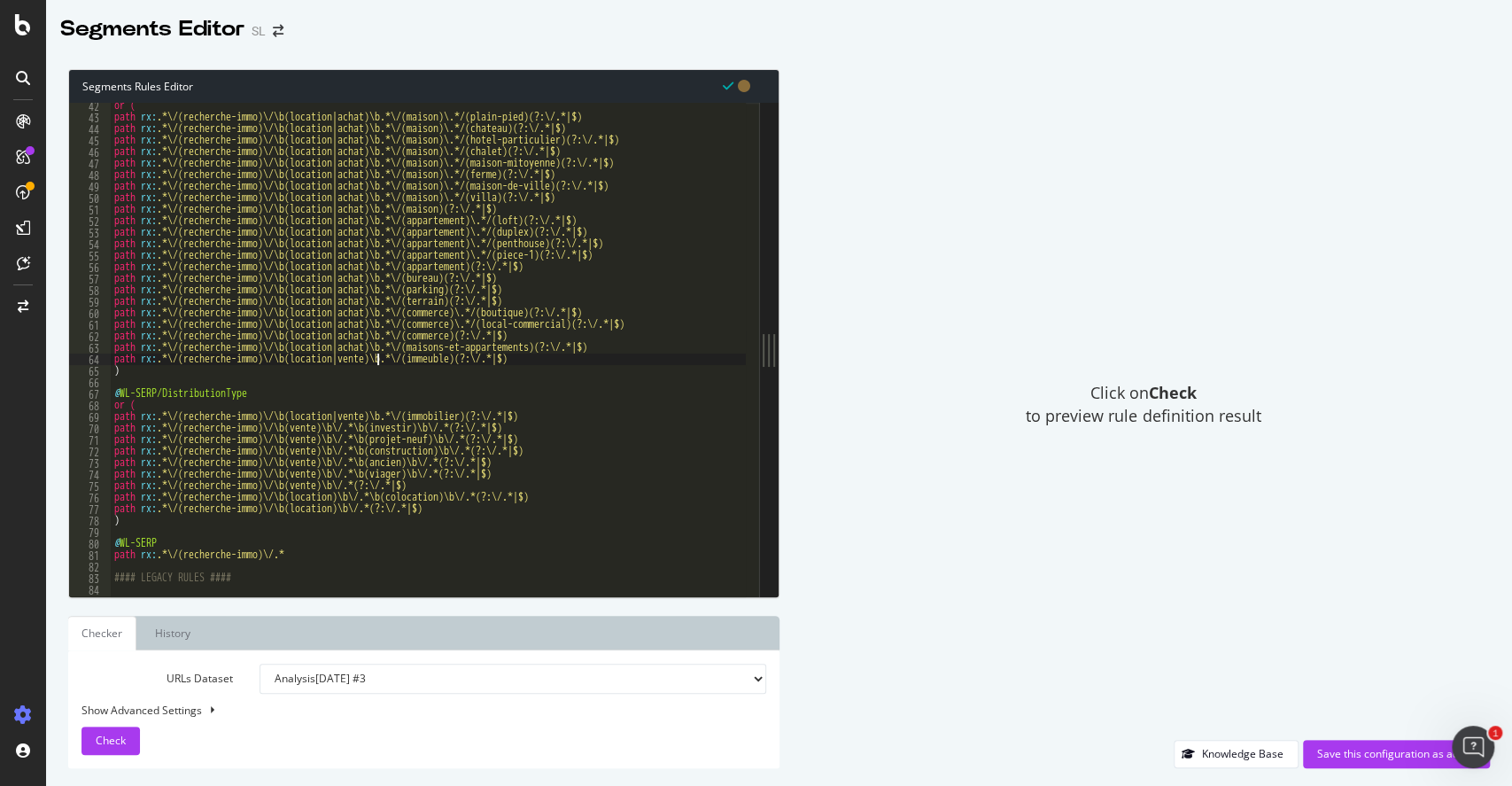 click on "or   ( path   rx : .*\/(recherche-immo)\/\b(location|achat)\b.*\/(maison)\.*/(plain-pied)(?:\/.*|$) path   rx : .*\/(recherche-immo)\/\b(location|achat)\b.*\/(maison)\.*/(chateau)(?:\/.*|$) path   rx : .*\/(recherche-immo)\/\b(location|achat)\b.*\/(maison)\.*/(hotel-particulier)(?:\/.*|$) path   rx : .*\/(recherche-immo)\/\b(location|achat)\b.*\/(maison)\.*/(chalet)(?:\/.*|$) path   rx : .*\/(recherche-immo)\/\b(location|achat)\b.*\/(maison)\.*/(maison-mitoyenne)(?:\/.*|$) path   rx : .*\/(recherche-immo)\/\b(location|achat)\b.*\/(maison)\.*/(ferme)(?:\/.*|$) path   rx : .*\/(recherche-immo)\/\b(location|achat)\b.*\/(maison)\.*/(maison-de-ville)(?:\/.*|$) path   rx : .*\/(recherche-immo)\/\b(location|achat)\b.*\/(maison)\.*/(villa)(?:\/.*|$) path   rx : .*\/(recherche-immo)\/\b(location|achat)\b.*\/(maison)(?:\/.*|$) path   rx : .*\/(recherche-immo)\/\b(location|achat)\b.*\/(appartement)\.*/(loft)(?:\/.*|$) path   rx : .*\/(recherche-immo)\/\b(location|achat)\b.*\/(appartement)\.*/(duplex)(?:\/.*|$) path   rx" at bounding box center (1122, 352) 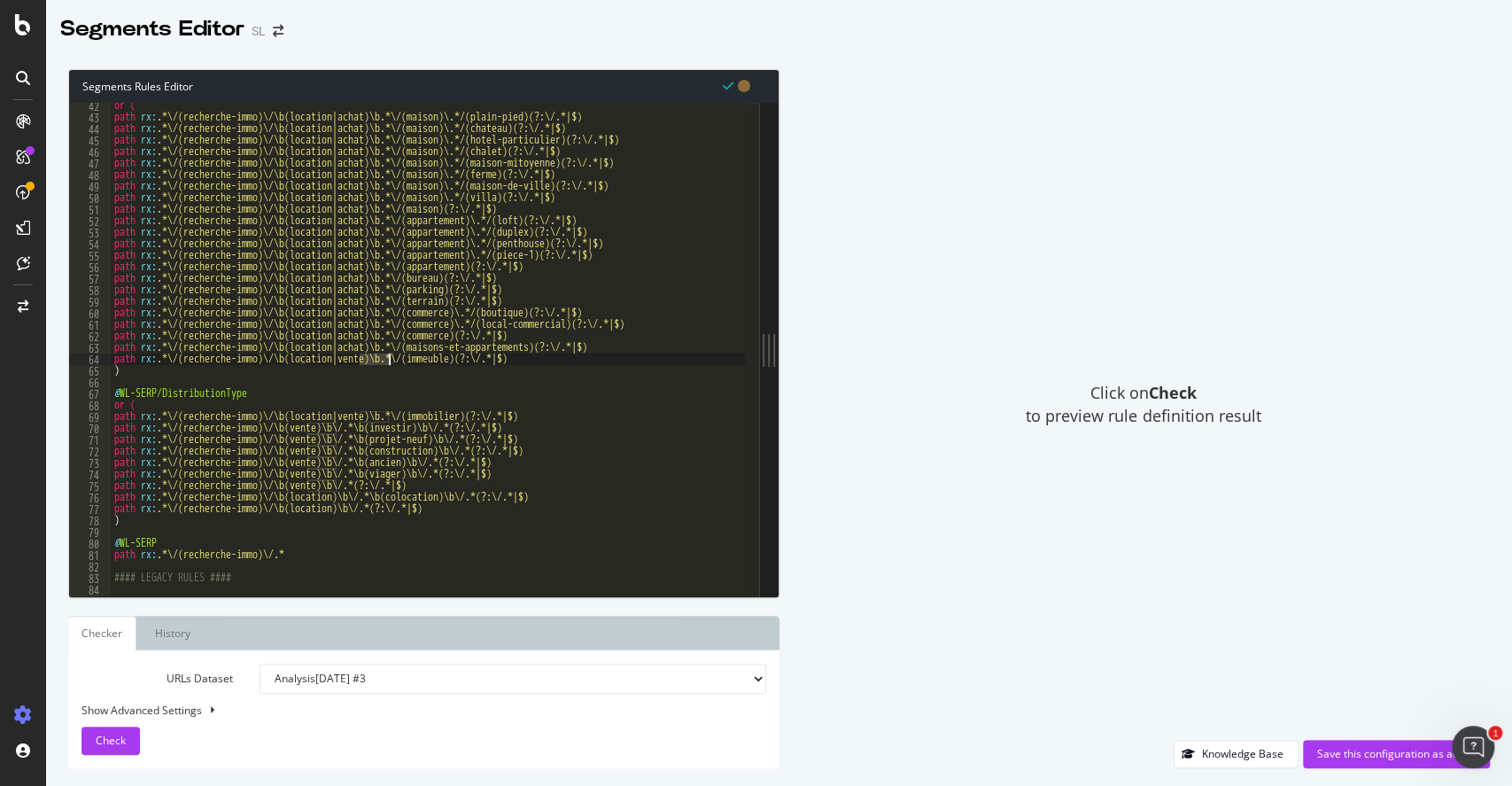 paste on "achat" 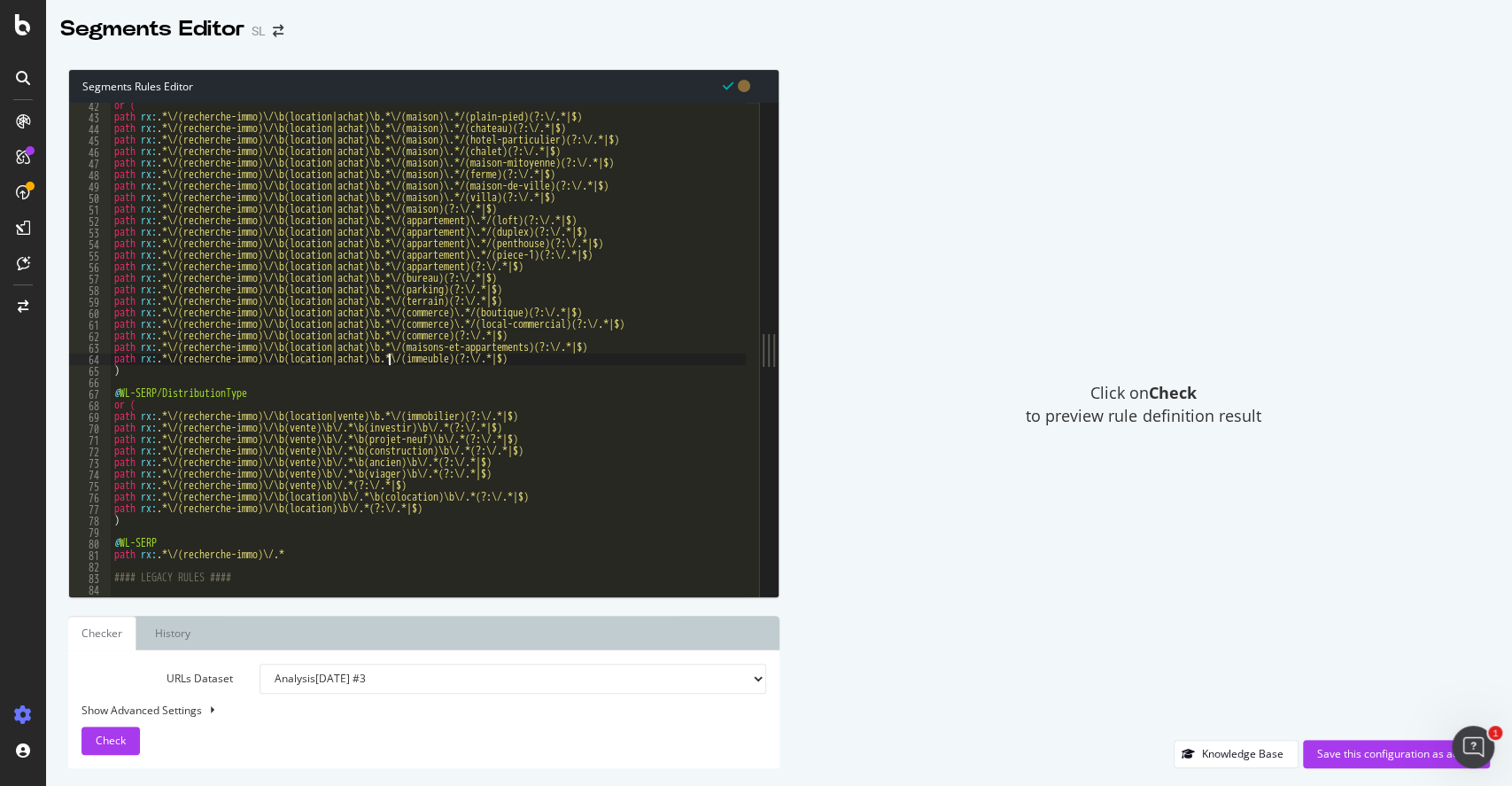 click on "or   ( path   rx : .*\/(recherche-immo)\/\b(location|achat)\b.*\/(maison)\.*/(plain-pied)(?:\/.*|$) path   rx : .*\/(recherche-immo)\/\b(location|achat)\b.*\/(maison)\.*/(chateau)(?:\/.*|$) path   rx : .*\/(recherche-immo)\/\b(location|achat)\b.*\/(maison)\.*/(hotel-particulier)(?:\/.*|$) path   rx : .*\/(recherche-immo)\/\b(location|achat)\b.*\/(maison)\.*/(chalet)(?:\/.*|$) path   rx : .*\/(recherche-immo)\/\b(location|achat)\b.*\/(maison)\.*/(maison-mitoyenne)(?:\/.*|$) path   rx : .*\/(recherche-immo)\/\b(location|achat)\b.*\/(maison)\.*/(ferme)(?:\/.*|$) path   rx : .*\/(recherche-immo)\/\b(location|achat)\b.*\/(maison)\.*/(maison-de-ville)(?:\/.*|$) path   rx : .*\/(recherche-immo)\/\b(location|achat)\b.*\/(maison)\.*/(villa)(?:\/.*|$) path   rx : .*\/(recherche-immo)\/\b(location|achat)\b.*\/(maison)(?:\/.*|$) path   rx : .*\/(recherche-immo)\/\b(location|achat)\b.*\/(appartement)\.*/(loft)(?:\/.*|$) path   rx : .*\/(recherche-immo)\/\b(location|achat)\b.*\/(appartement)\.*/(duplex)(?:\/.*|$) path   rx" at bounding box center (1122, 352) 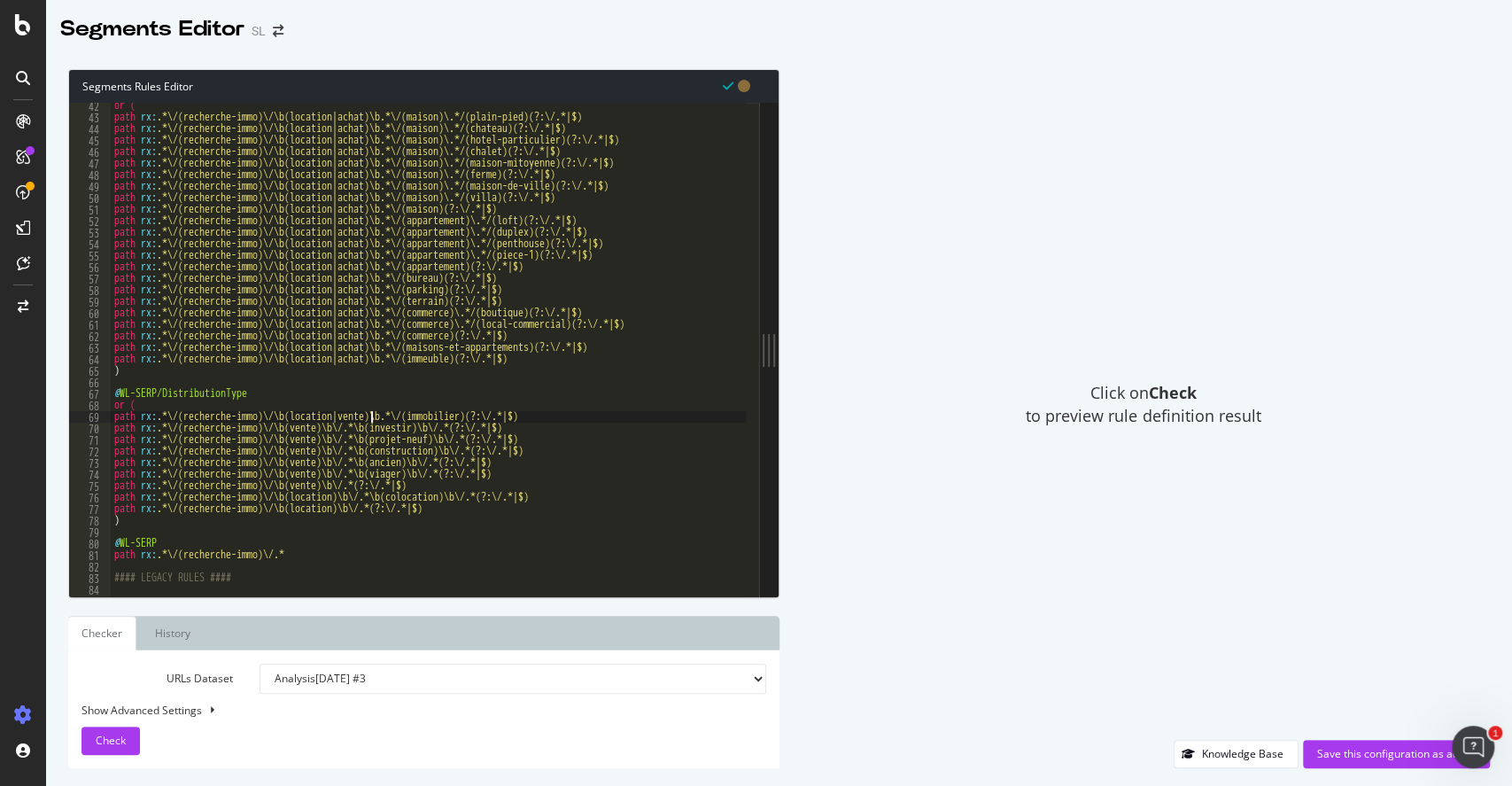 click on "or   ( path   rx : .*\/(recherche-immo)\/\b(location|achat)\b.*\/(maison)\.*/(plain-pied)(?:\/.*|$) path   rx : .*\/(recherche-immo)\/\b(location|achat)\b.*\/(maison)\.*/(chateau)(?:\/.*|$) path   rx : .*\/(recherche-immo)\/\b(location|achat)\b.*\/(maison)\.*/(hotel-particulier)(?:\/.*|$) path   rx : .*\/(recherche-immo)\/\b(location|achat)\b.*\/(maison)\.*/(chalet)(?:\/.*|$) path   rx : .*\/(recherche-immo)\/\b(location|achat)\b.*\/(maison)\.*/(maison-mitoyenne)(?:\/.*|$) path   rx : .*\/(recherche-immo)\/\b(location|achat)\b.*\/(maison)\.*/(ferme)(?:\/.*|$) path   rx : .*\/(recherche-immo)\/\b(location|achat)\b.*\/(maison)\.*/(maison-de-ville)(?:\/.*|$) path   rx : .*\/(recherche-immo)\/\b(location|achat)\b.*\/(maison)\.*/(villa)(?:\/.*|$) path   rx : .*\/(recherche-immo)\/\b(location|achat)\b.*\/(maison)(?:\/.*|$) path   rx : .*\/(recherche-immo)\/\b(location|achat)\b.*\/(appartement)\.*/(loft)(?:\/.*|$) path   rx : .*\/(recherche-immo)\/\b(location|achat)\b.*\/(appartement)\.*/(duplex)(?:\/.*|$) path   rx" at bounding box center (1122, 352) 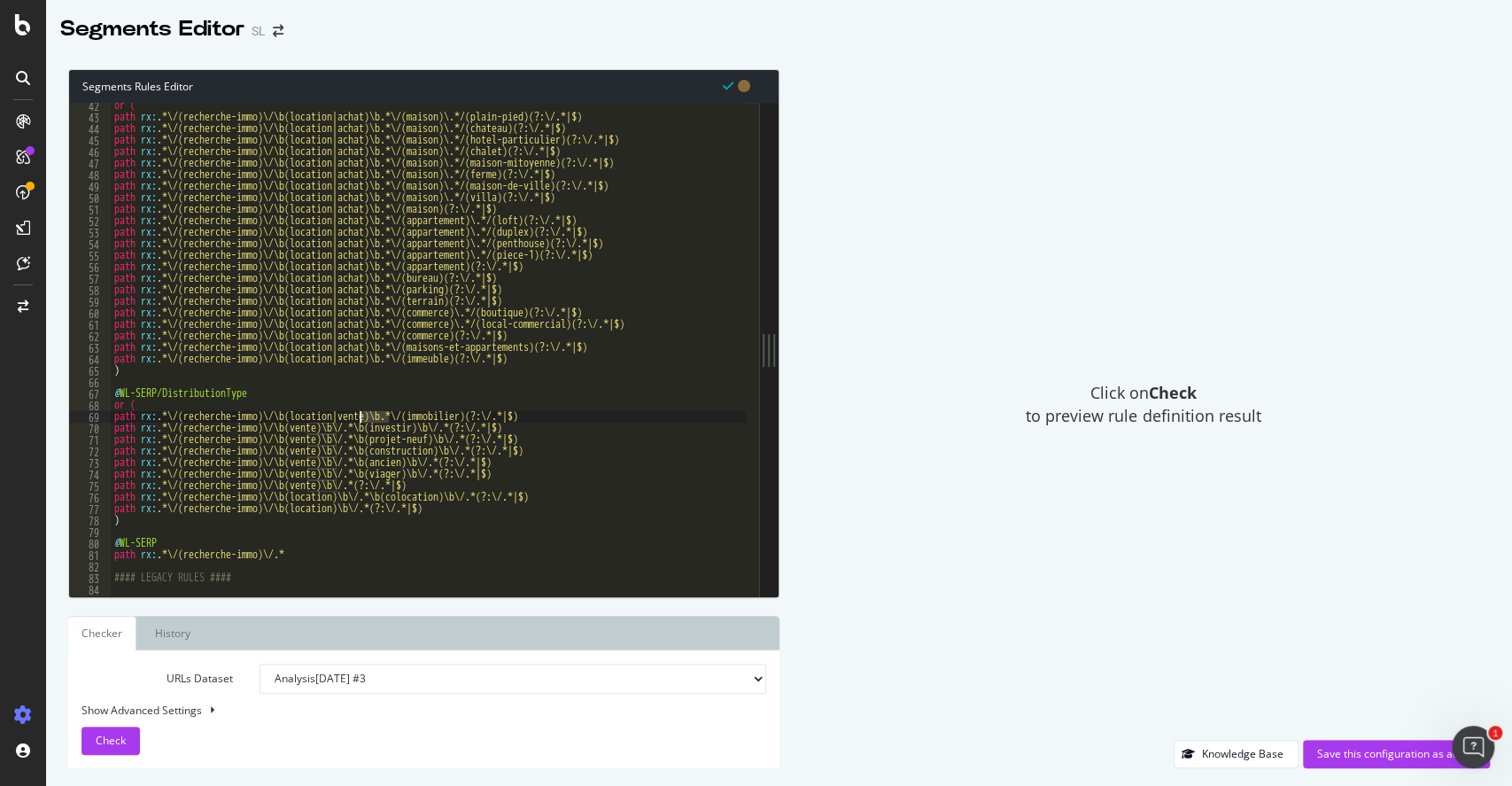paste on "achat" 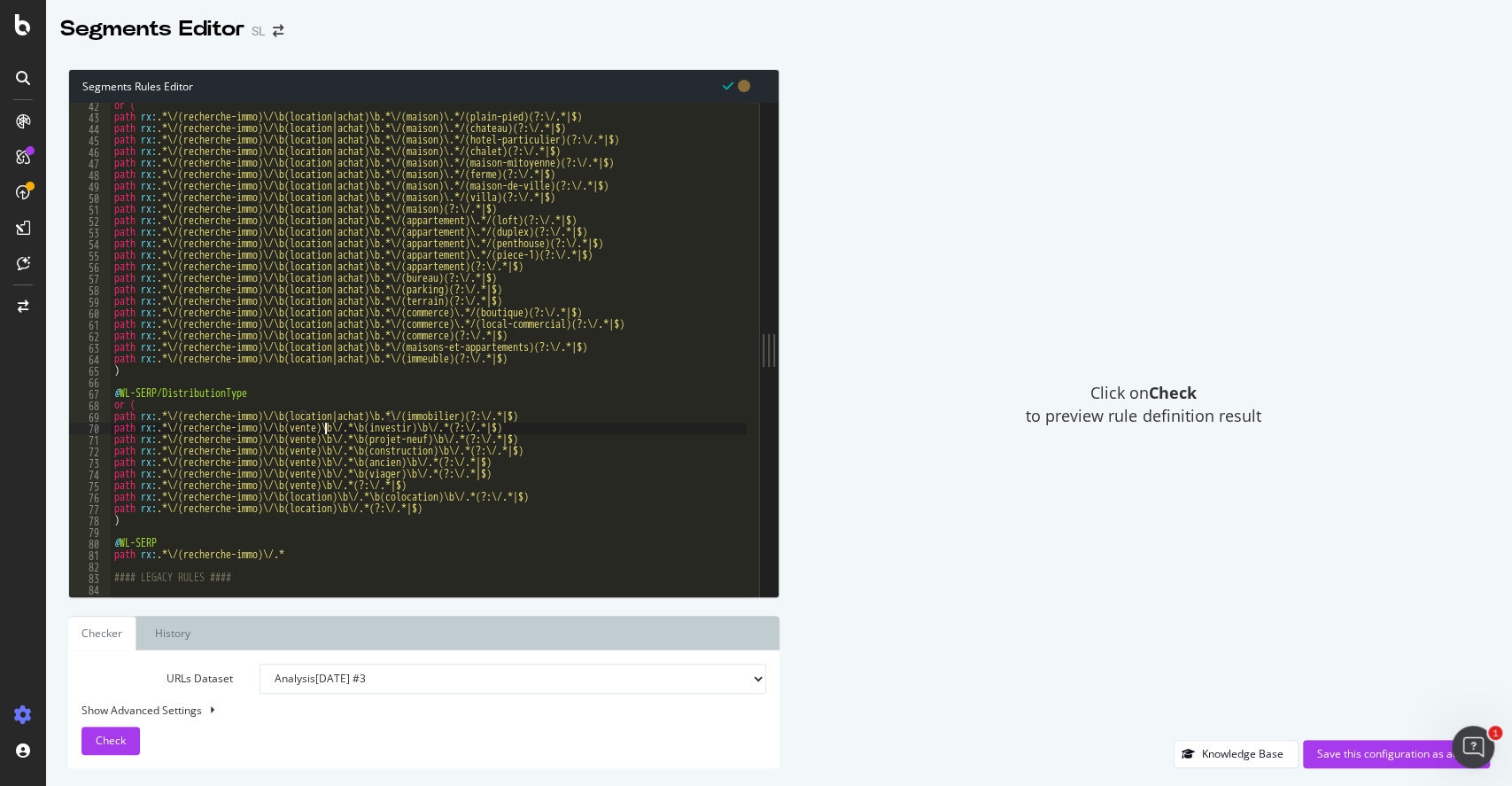 click on "or   ( path   rx : .*\/(recherche-immo)\/\b(location|achat)\b.*\/(maison)\.*/(plain-pied)(?:\/.*|$) path   rx : .*\/(recherche-immo)\/\b(location|achat)\b.*\/(maison)\.*/(chateau)(?:\/.*|$) path   rx : .*\/(recherche-immo)\/\b(location|achat)\b.*\/(maison)\.*/(hotel-particulier)(?:\/.*|$) path   rx : .*\/(recherche-immo)\/\b(location|achat)\b.*\/(maison)\.*/(chalet)(?:\/.*|$) path   rx : .*\/(recherche-immo)\/\b(location|achat)\b.*\/(maison)\.*/(maison-mitoyenne)(?:\/.*|$) path   rx : .*\/(recherche-immo)\/\b(location|achat)\b.*\/(maison)\.*/(ferme)(?:\/.*|$) path   rx : .*\/(recherche-immo)\/\b(location|achat)\b.*\/(maison)\.*/(maison-de-ville)(?:\/.*|$) path   rx : .*\/(recherche-immo)\/\b(location|achat)\b.*\/(maison)\.*/(villa)(?:\/.*|$) path   rx : .*\/(recherche-immo)\/\b(location|achat)\b.*\/(maison)(?:\/.*|$) path   rx : .*\/(recherche-immo)\/\b(location|achat)\b.*\/(appartement)\.*/(loft)(?:\/.*|$) path   rx : .*\/(recherche-immo)\/\b(location|achat)\b.*\/(appartement)\.*/(duplex)(?:\/.*|$) path   rx" at bounding box center [1122, 352] 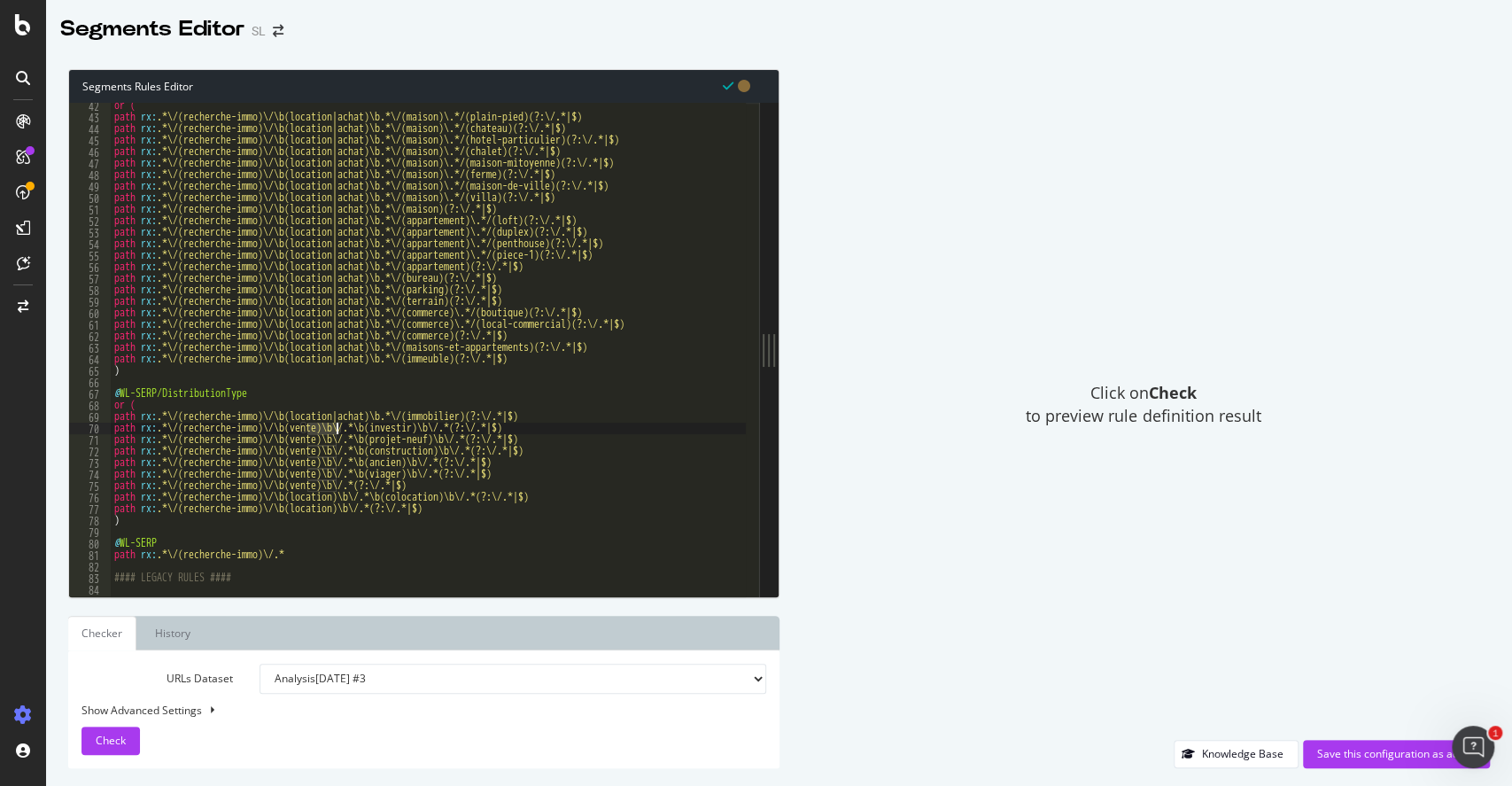 paste on "achat" 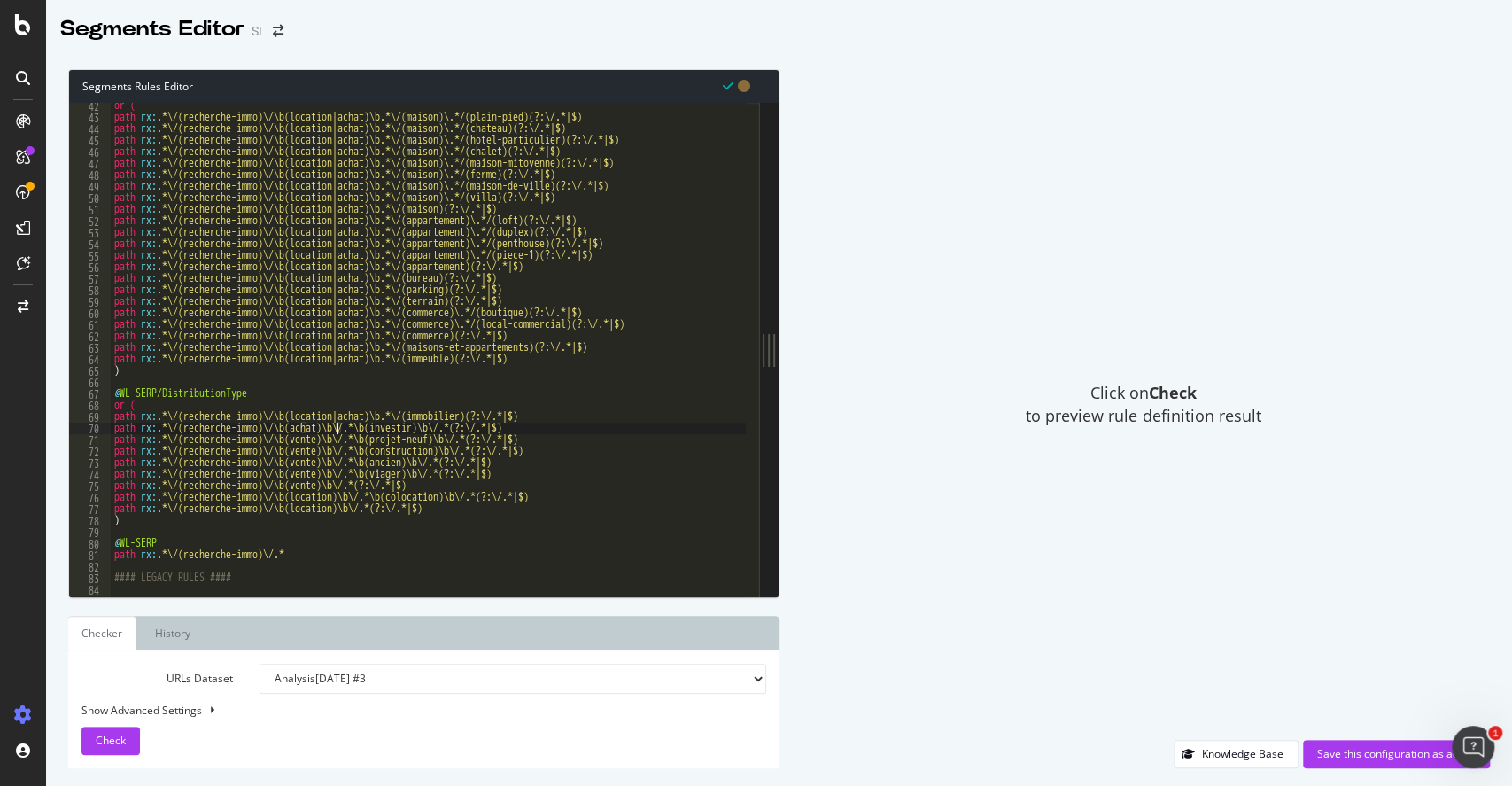 click on "or   ( path   rx : .*\/(recherche-immo)\/\b(location|achat)\b.*\/(maison)\.*/(plain-pied)(?:\/.*|$) path   rx : .*\/(recherche-immo)\/\b(location|achat)\b.*\/(maison)\.*/(chateau)(?:\/.*|$) path   rx : .*\/(recherche-immo)\/\b(location|achat)\b.*\/(maison)\.*/(hotel-particulier)(?:\/.*|$) path   rx : .*\/(recherche-immo)\/\b(location|achat)\b.*\/(maison)\.*/(chalet)(?:\/.*|$) path   rx : .*\/(recherche-immo)\/\b(location|achat)\b.*\/(maison)\.*/(maison-mitoyenne)(?:\/.*|$) path   rx : .*\/(recherche-immo)\/\b(location|achat)\b.*\/(maison)\.*/(ferme)(?:\/.*|$) path   rx : .*\/(recherche-immo)\/\b(location|achat)\b.*\/(maison)\.*/(maison-de-ville)(?:\/.*|$) path   rx : .*\/(recherche-immo)\/\b(location|achat)\b.*\/(maison)\.*/(villa)(?:\/.*|$) path   rx : .*\/(recherche-immo)\/\b(location|achat)\b.*\/(maison)(?:\/.*|$) path   rx : .*\/(recherche-immo)\/\b(location|achat)\b.*\/(appartement)\.*/(loft)(?:\/.*|$) path   rx : .*\/(recherche-immo)\/\b(location|achat)\b.*\/(appartement)\.*/(duplex)(?:\/.*|$) path   rx" at bounding box center [1122, 352] 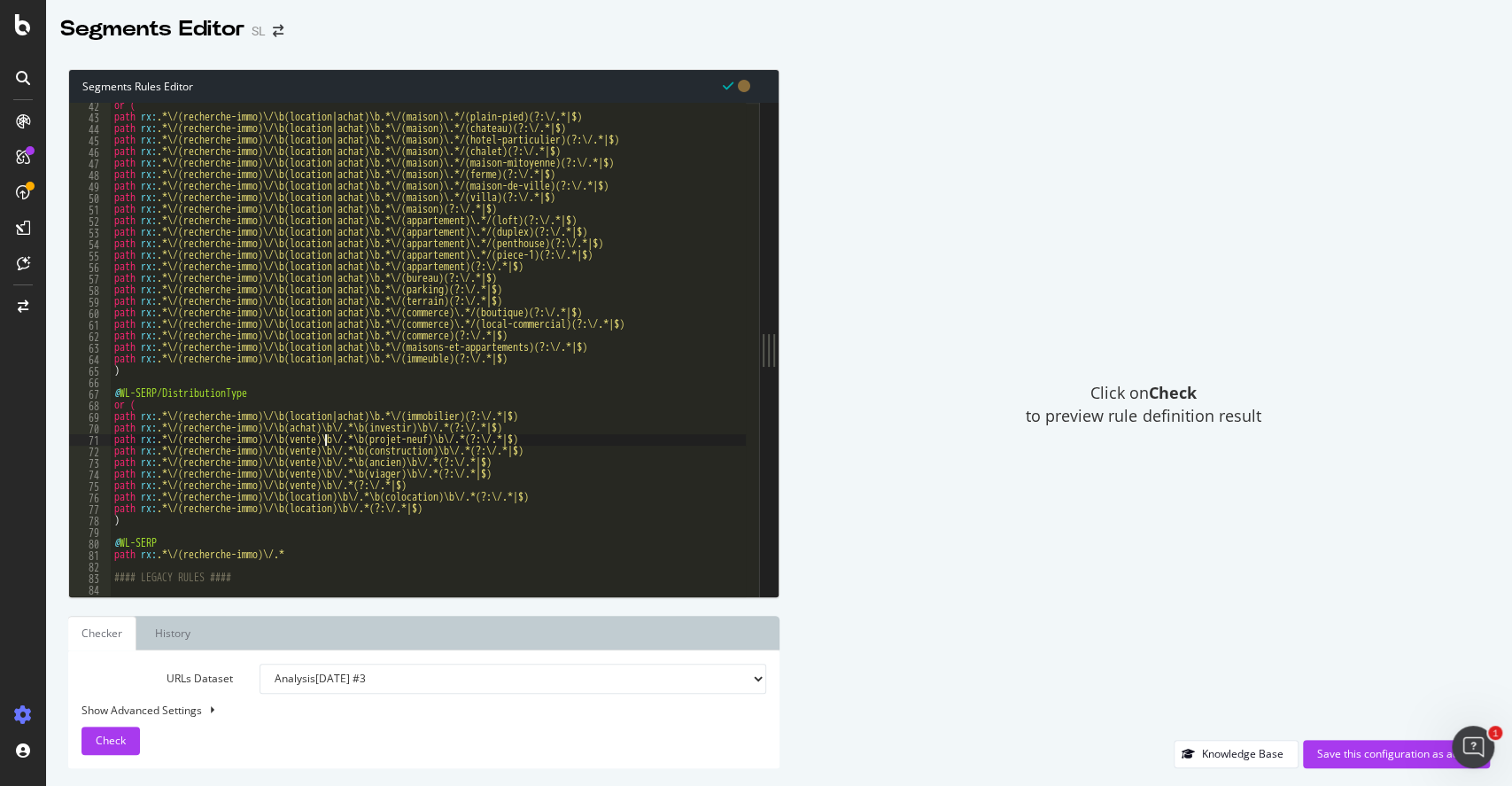 click on "or   ( path   rx : .*\/(recherche-immo)\/\b(location|achat)\b.*\/(maison)\.*/(plain-pied)(?:\/.*|$) path   rx : .*\/(recherche-immo)\/\b(location|achat)\b.*\/(maison)\.*/(chateau)(?:\/.*|$) path   rx : .*\/(recherche-immo)\/\b(location|achat)\b.*\/(maison)\.*/(hotel-particulier)(?:\/.*|$) path   rx : .*\/(recherche-immo)\/\b(location|achat)\b.*\/(maison)\.*/(chalet)(?:\/.*|$) path   rx : .*\/(recherche-immo)\/\b(location|achat)\b.*\/(maison)\.*/(maison-mitoyenne)(?:\/.*|$) path   rx : .*\/(recherche-immo)\/\b(location|achat)\b.*\/(maison)\.*/(ferme)(?:\/.*|$) path   rx : .*\/(recherche-immo)\/\b(location|achat)\b.*\/(maison)\.*/(maison-de-ville)(?:\/.*|$) path   rx : .*\/(recherche-immo)\/\b(location|achat)\b.*\/(maison)\.*/(villa)(?:\/.*|$) path   rx : .*\/(recherche-immo)\/\b(location|achat)\b.*\/(maison)(?:\/.*|$) path   rx : .*\/(recherche-immo)\/\b(location|achat)\b.*\/(appartement)\.*/(loft)(?:\/.*|$) path   rx : .*\/(recherche-immo)\/\b(location|achat)\b.*\/(appartement)\.*/(duplex)(?:\/.*|$) path   rx" at bounding box center [1122, 352] 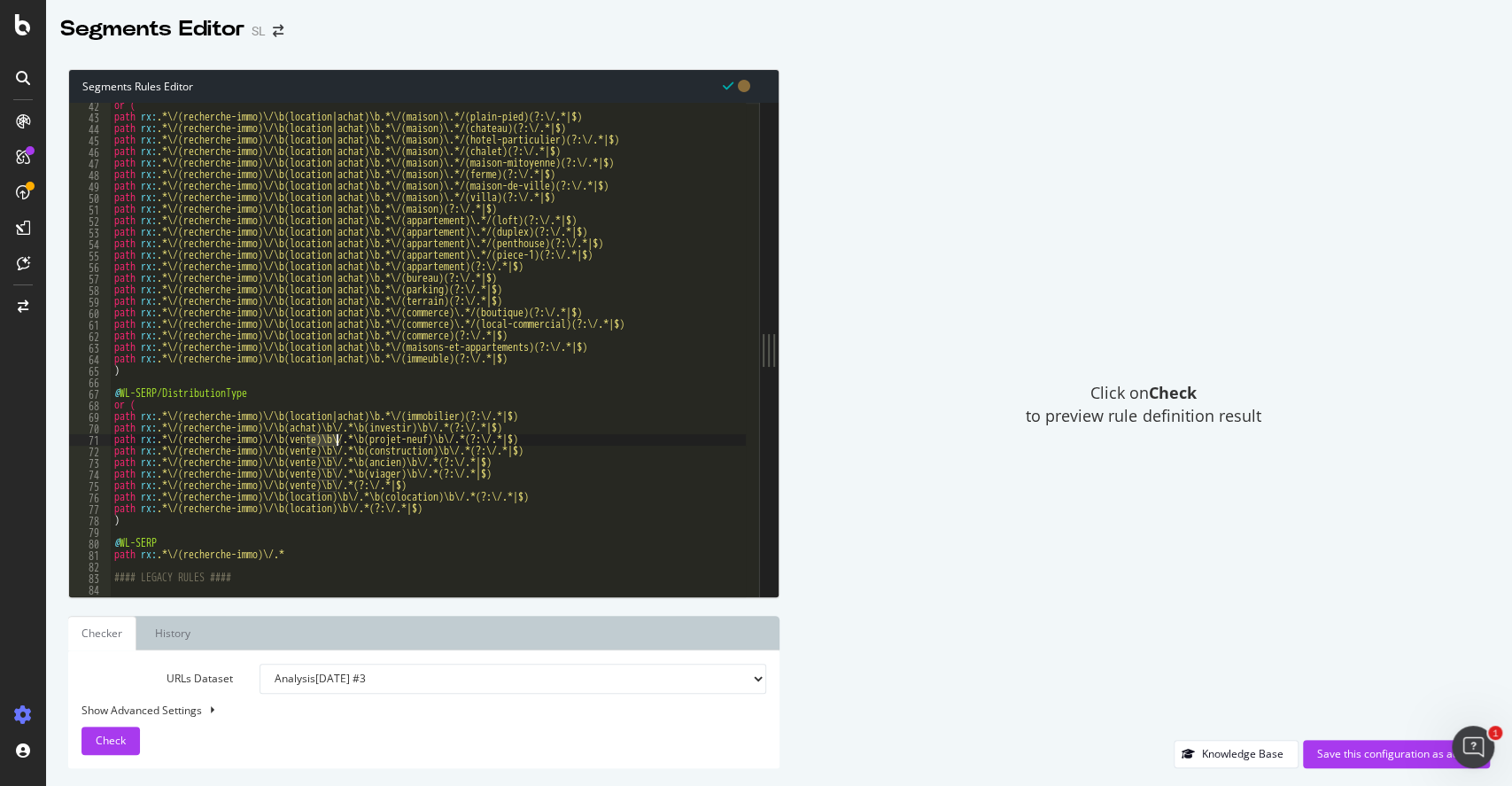 paste on "achat" 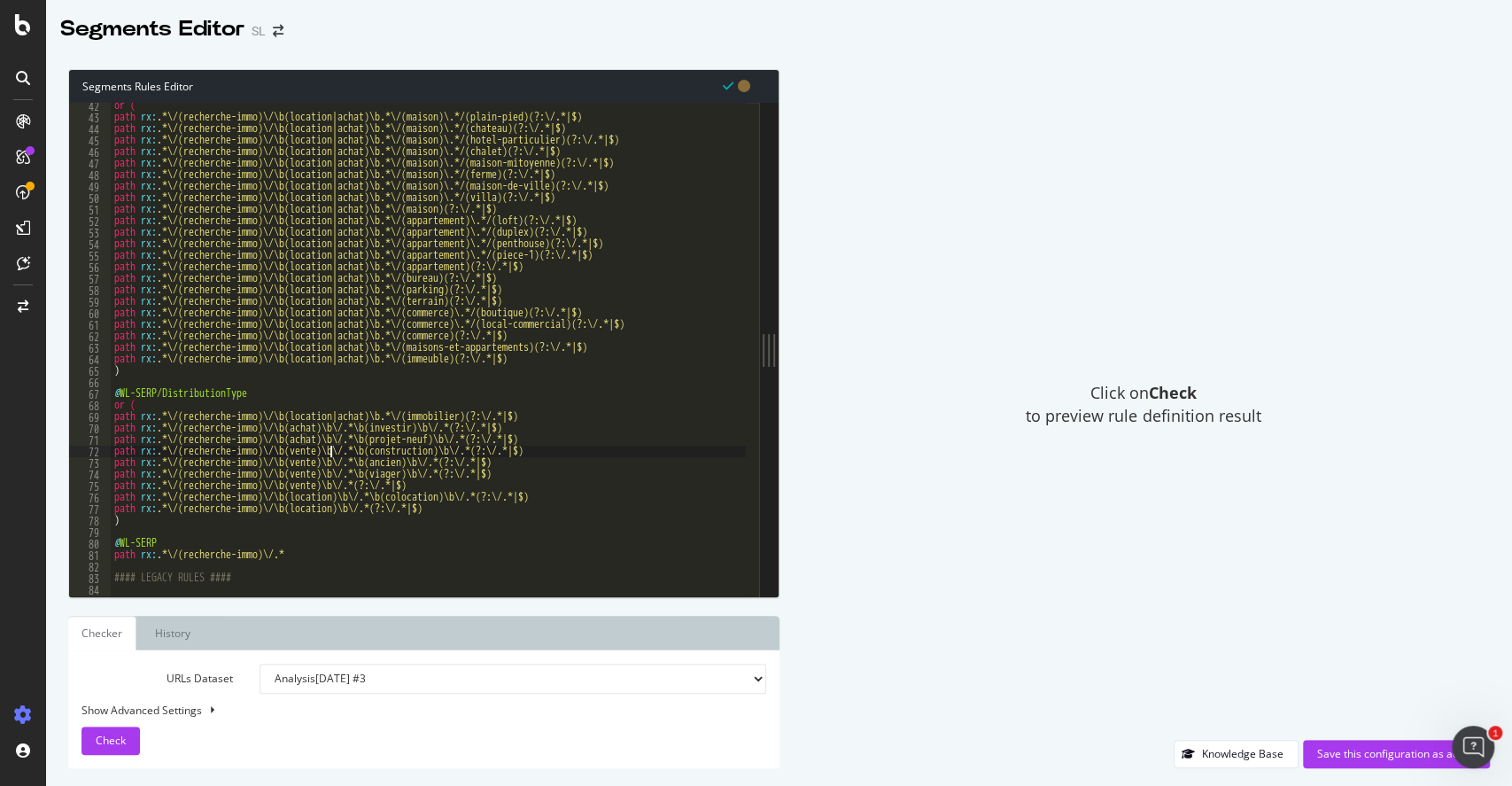 click on "or   ( path   rx : .*\/(recherche-immo)\/\b(location|achat)\b.*\/(maison)\.*/(plain-pied)(?:\/.*|$) path   rx : .*\/(recherche-immo)\/\b(location|achat)\b.*\/(maison)\.*/(chateau)(?:\/.*|$) path   rx : .*\/(recherche-immo)\/\b(location|achat)\b.*\/(maison)\.*/(hotel-particulier)(?:\/.*|$) path   rx : .*\/(recherche-immo)\/\b(location|achat)\b.*\/(maison)\.*/(chalet)(?:\/.*|$) path   rx : .*\/(recherche-immo)\/\b(location|achat)\b.*\/(maison)\.*/(maison-mitoyenne)(?:\/.*|$) path   rx : .*\/(recherche-immo)\/\b(location|achat)\b.*\/(maison)\.*/(ferme)(?:\/.*|$) path   rx : .*\/(recherche-immo)\/\b(location|achat)\b.*\/(maison)\.*/(maison-de-ville)(?:\/.*|$) path   rx : .*\/(recherche-immo)\/\b(location|achat)\b.*\/(maison)\.*/(villa)(?:\/.*|$) path   rx : .*\/(recherche-immo)\/\b(location|achat)\b.*\/(maison)(?:\/.*|$) path   rx : .*\/(recherche-immo)\/\b(location|achat)\b.*\/(appartement)\.*/(loft)(?:\/.*|$) path   rx : .*\/(recherche-immo)\/\b(location|achat)\b.*\/(appartement)\.*/(duplex)(?:\/.*|$) path   rx" at bounding box center (1122, 352) 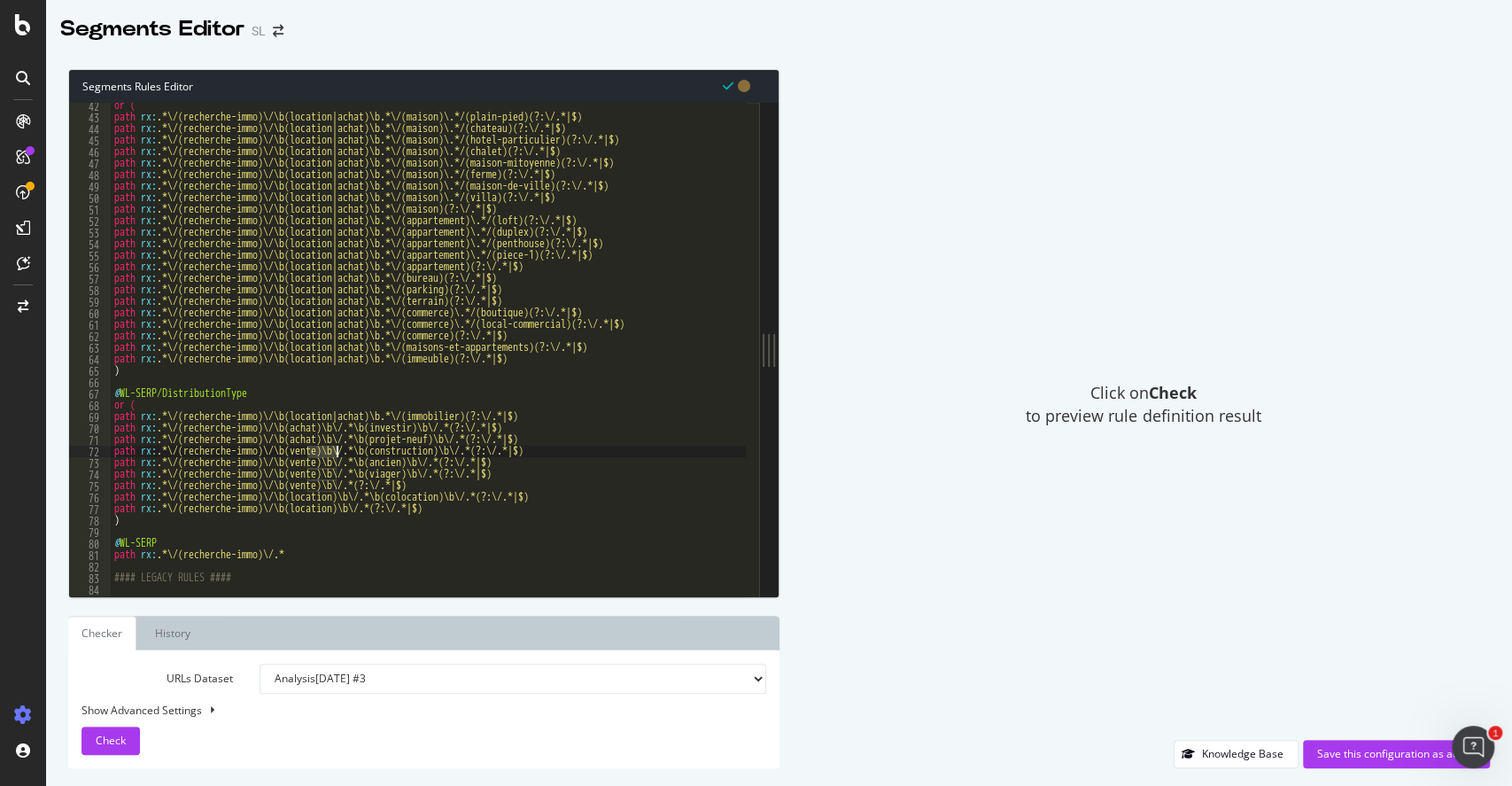 click on "or   ( path   rx : .*\/(recherche-immo)\/\b(location|achat)\b.*\/(maison)\.*/(plain-pied)(?:\/.*|$) path   rx : .*\/(recherche-immo)\/\b(location|achat)\b.*\/(maison)\.*/(chateau)(?:\/.*|$) path   rx : .*\/(recherche-immo)\/\b(location|achat)\b.*\/(maison)\.*/(hotel-particulier)(?:\/.*|$) path   rx : .*\/(recherche-immo)\/\b(location|achat)\b.*\/(maison)\.*/(chalet)(?:\/.*|$) path   rx : .*\/(recherche-immo)\/\b(location|achat)\b.*\/(maison)\.*/(maison-mitoyenne)(?:\/.*|$) path   rx : .*\/(recherche-immo)\/\b(location|achat)\b.*\/(maison)\.*/(ferme)(?:\/.*|$) path   rx : .*\/(recherche-immo)\/\b(location|achat)\b.*\/(maison)\.*/(maison-de-ville)(?:\/.*|$) path   rx : .*\/(recherche-immo)\/\b(location|achat)\b.*\/(maison)\.*/(villa)(?:\/.*|$) path   rx : .*\/(recherche-immo)\/\b(location|achat)\b.*\/(maison)(?:\/.*|$) path   rx : .*\/(recherche-immo)\/\b(location|achat)\b.*\/(appartement)\.*/(loft)(?:\/.*|$) path   rx : .*\/(recherche-immo)\/\b(location|achat)\b.*\/(appartement)\.*/(duplex)(?:\/.*|$) path   rx" at bounding box center (1122, 352) 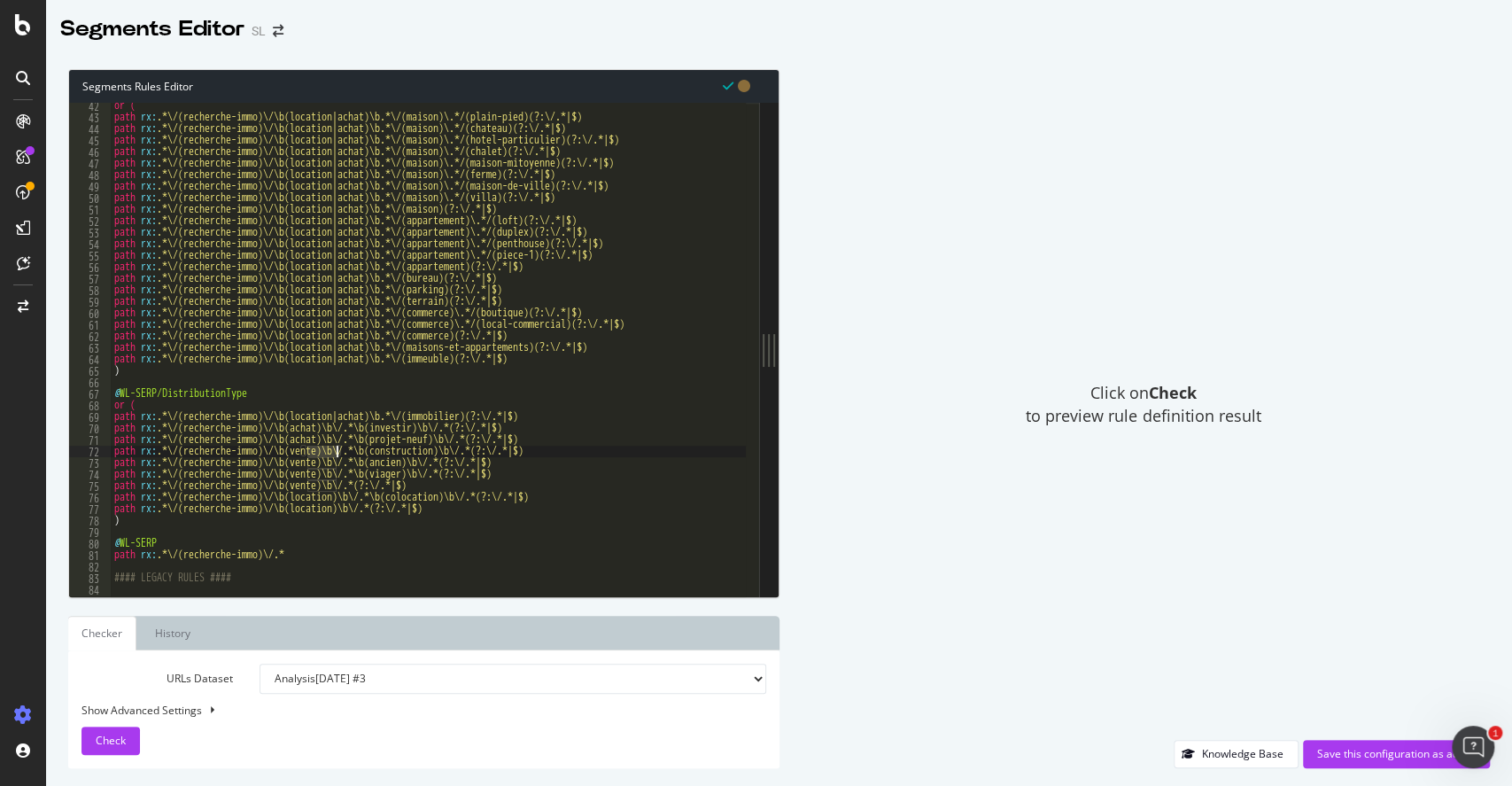 paste on "achat" 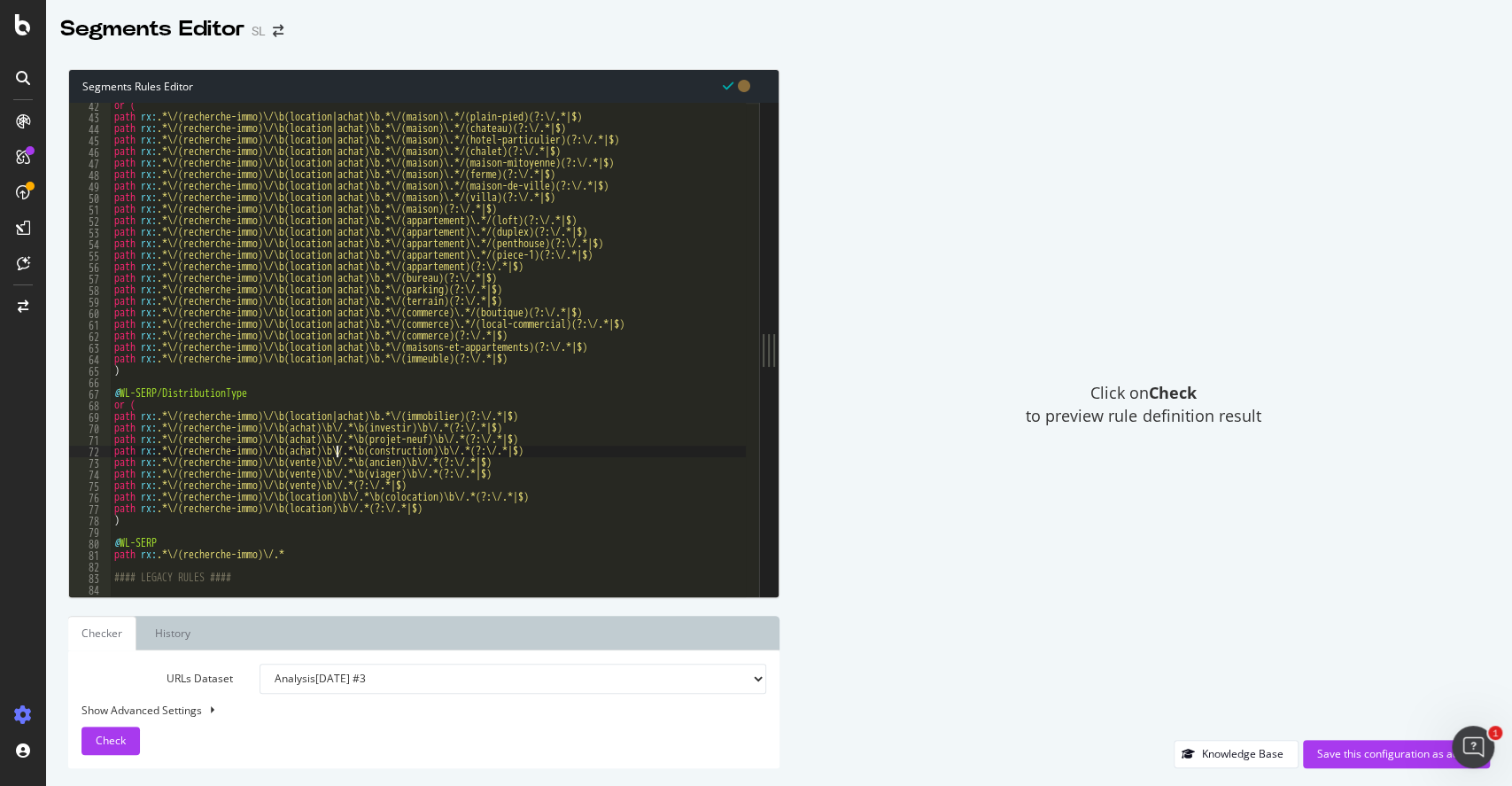 click on "or   ( path   rx : .*\/(recherche-immo)\/\b(location|achat)\b.*\/(maison)\.*/(plain-pied)(?:\/.*|$) path   rx : .*\/(recherche-immo)\/\b(location|achat)\b.*\/(maison)\.*/(chateau)(?:\/.*|$) path   rx : .*\/(recherche-immo)\/\b(location|achat)\b.*\/(maison)\.*/(hotel-particulier)(?:\/.*|$) path   rx : .*\/(recherche-immo)\/\b(location|achat)\b.*\/(maison)\.*/(chalet)(?:\/.*|$) path   rx : .*\/(recherche-immo)\/\b(location|achat)\b.*\/(maison)\.*/(maison-mitoyenne)(?:\/.*|$) path   rx : .*\/(recherche-immo)\/\b(location|achat)\b.*\/(maison)\.*/(ferme)(?:\/.*|$) path   rx : .*\/(recherche-immo)\/\b(location|achat)\b.*\/(maison)\.*/(maison-de-ville)(?:\/.*|$) path   rx : .*\/(recherche-immo)\/\b(location|achat)\b.*\/(maison)\.*/(villa)(?:\/.*|$) path   rx : .*\/(recherche-immo)\/\b(location|achat)\b.*\/(maison)(?:\/.*|$) path   rx : .*\/(recherche-immo)\/\b(location|achat)\b.*\/(appartement)\.*/(loft)(?:\/.*|$) path   rx : .*\/(recherche-immo)\/\b(location|achat)\b.*\/(appartement)\.*/(duplex)(?:\/.*|$) path   rx" at bounding box center [1122, 352] 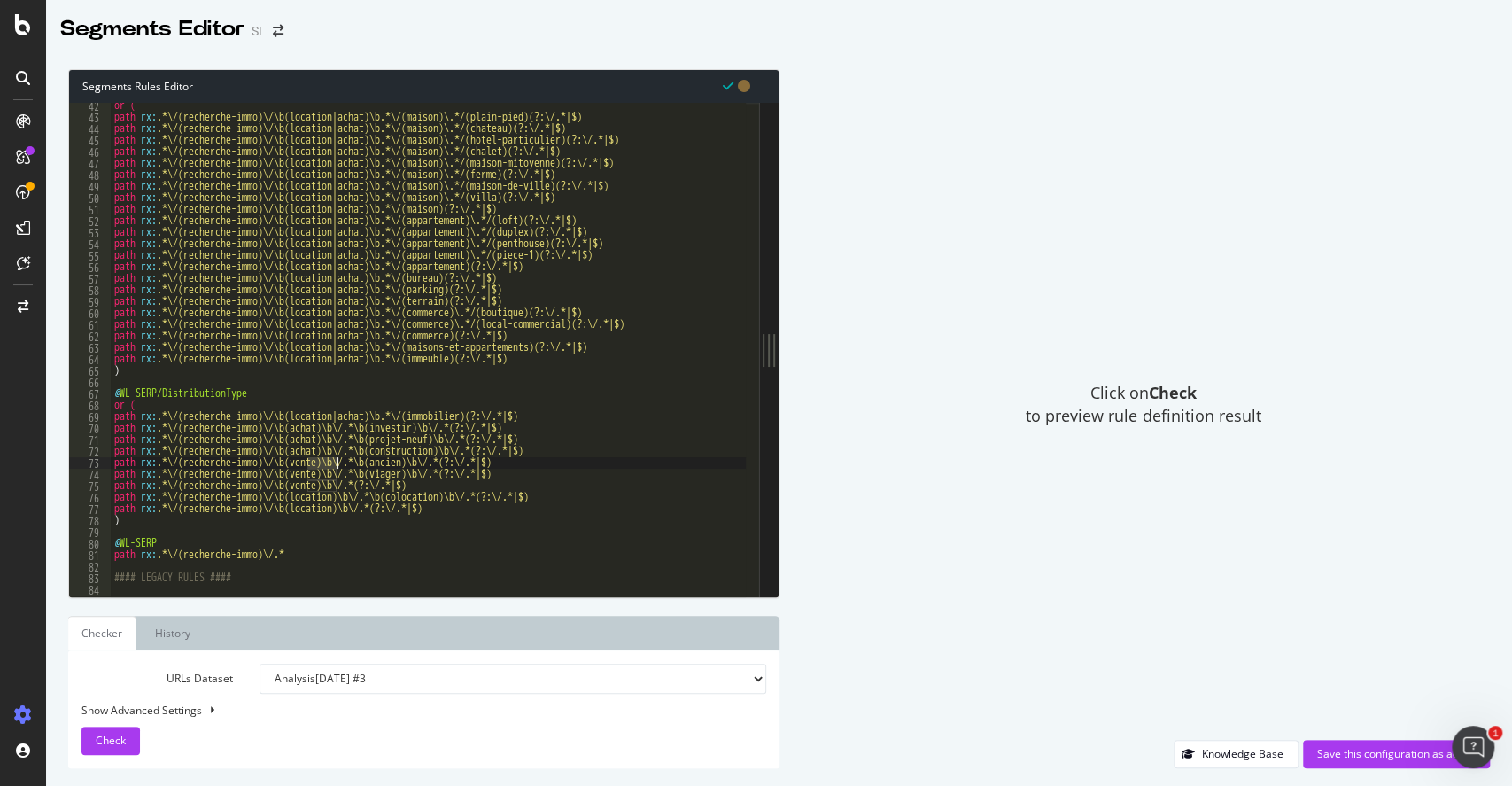 click on "or   ( path   rx : .*\/(recherche-immo)\/\b(location|achat)\b.*\/(maison)\.*/(plain-pied)(?:\/.*|$) path   rx : .*\/(recherche-immo)\/\b(location|achat)\b.*\/(maison)\.*/(chateau)(?:\/.*|$) path   rx : .*\/(recherche-immo)\/\b(location|achat)\b.*\/(maison)\.*/(hotel-particulier)(?:\/.*|$) path   rx : .*\/(recherche-immo)\/\b(location|achat)\b.*\/(maison)\.*/(chalet)(?:\/.*|$) path   rx : .*\/(recherche-immo)\/\b(location|achat)\b.*\/(maison)\.*/(maison-mitoyenne)(?:\/.*|$) path   rx : .*\/(recherche-immo)\/\b(location|achat)\b.*\/(maison)\.*/(ferme)(?:\/.*|$) path   rx : .*\/(recherche-immo)\/\b(location|achat)\b.*\/(maison)\.*/(maison-de-ville)(?:\/.*|$) path   rx : .*\/(recherche-immo)\/\b(location|achat)\b.*\/(maison)\.*/(villa)(?:\/.*|$) path   rx : .*\/(recherche-immo)\/\b(location|achat)\b.*\/(maison)(?:\/.*|$) path   rx : .*\/(recherche-immo)\/\b(location|achat)\b.*\/(appartement)\.*/(loft)(?:\/.*|$) path   rx : .*\/(recherche-immo)\/\b(location|achat)\b.*\/(appartement)\.*/(duplex)(?:\/.*|$) path   rx" at bounding box center (1122, 352) 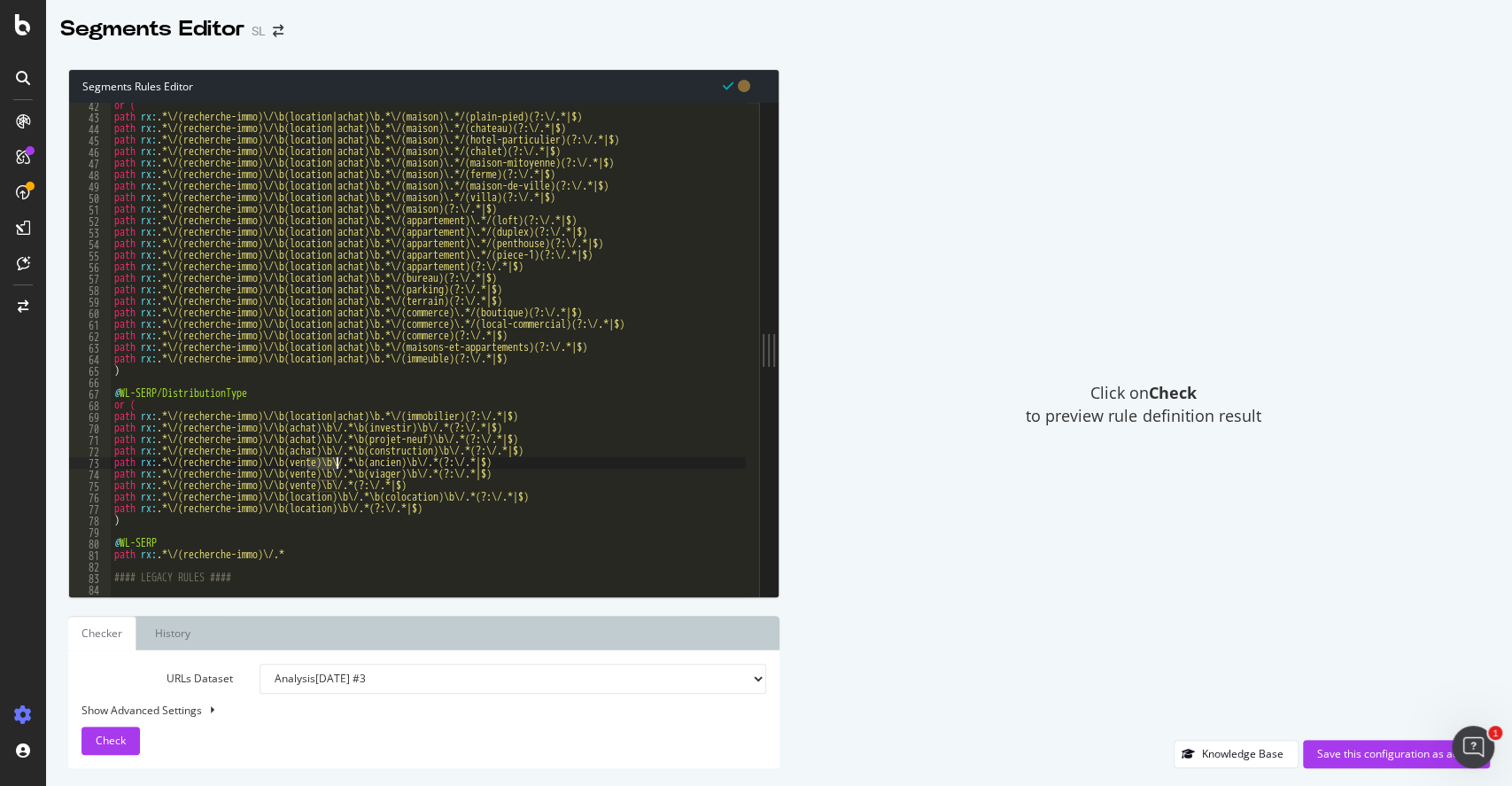 paste on "achat" 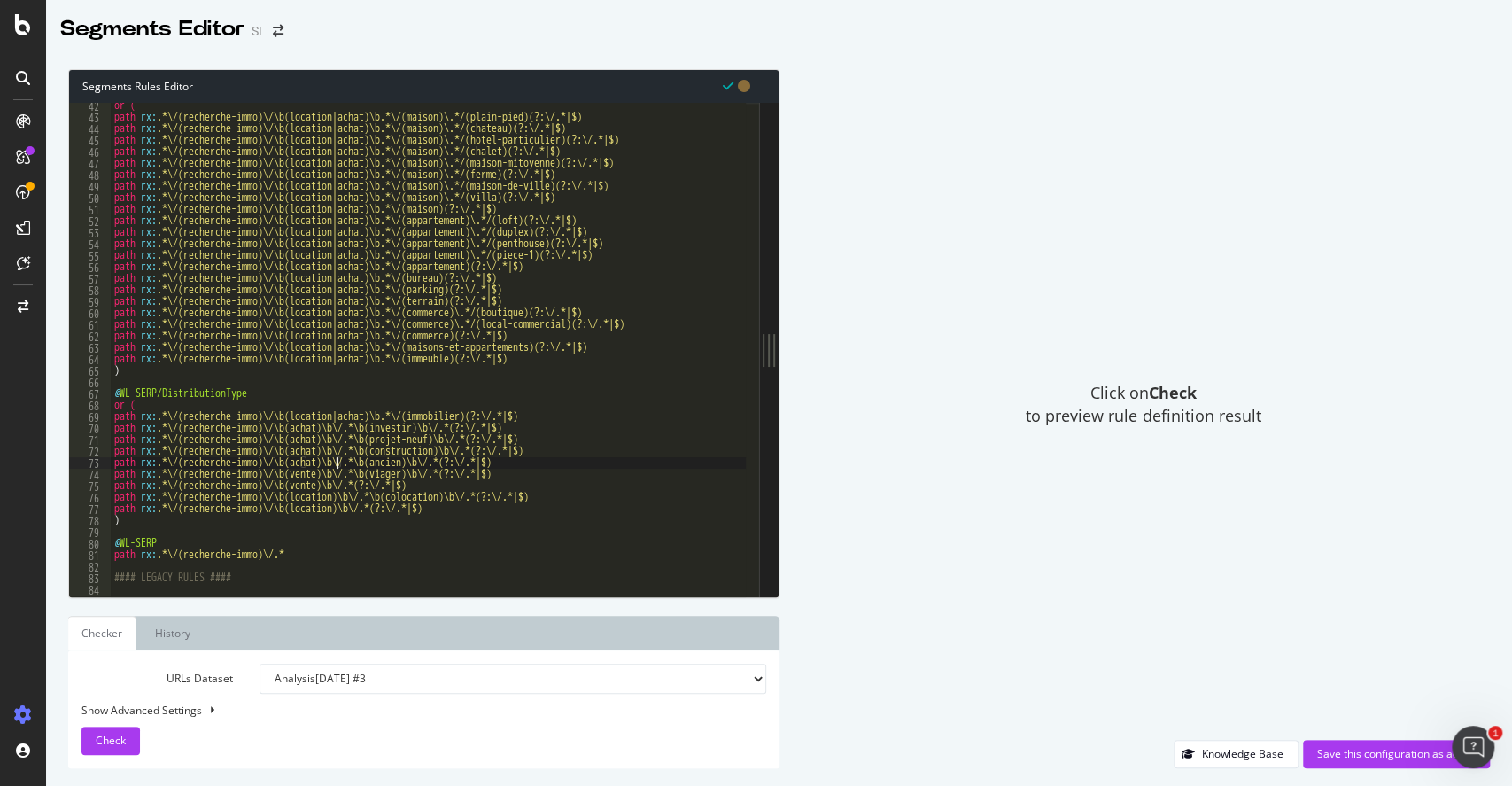 click on "or   ( path   rx : .*\/(recherche-immo)\/\b(location|achat)\b.*\/(maison)\.*/(plain-pied)(?:\/.*|$) path   rx : .*\/(recherche-immo)\/\b(location|achat)\b.*\/(maison)\.*/(chateau)(?:\/.*|$) path   rx : .*\/(recherche-immo)\/\b(location|achat)\b.*\/(maison)\.*/(hotel-particulier)(?:\/.*|$) path   rx : .*\/(recherche-immo)\/\b(location|achat)\b.*\/(maison)\.*/(chalet)(?:\/.*|$) path   rx : .*\/(recherche-immo)\/\b(location|achat)\b.*\/(maison)\.*/(maison-mitoyenne)(?:\/.*|$) path   rx : .*\/(recherche-immo)\/\b(location|achat)\b.*\/(maison)\.*/(ferme)(?:\/.*|$) path   rx : .*\/(recherche-immo)\/\b(location|achat)\b.*\/(maison)\.*/(maison-de-ville)(?:\/.*|$) path   rx : .*\/(recherche-immo)\/\b(location|achat)\b.*\/(maison)\.*/(villa)(?:\/.*|$) path   rx : .*\/(recherche-immo)\/\b(location|achat)\b.*\/(maison)(?:\/.*|$) path   rx : .*\/(recherche-immo)\/\b(location|achat)\b.*\/(appartement)\.*/(loft)(?:\/.*|$) path   rx : .*\/(recherche-immo)\/\b(location|achat)\b.*\/(appartement)\.*/(duplex)(?:\/.*|$) path   rx" at bounding box center [1122, 352] 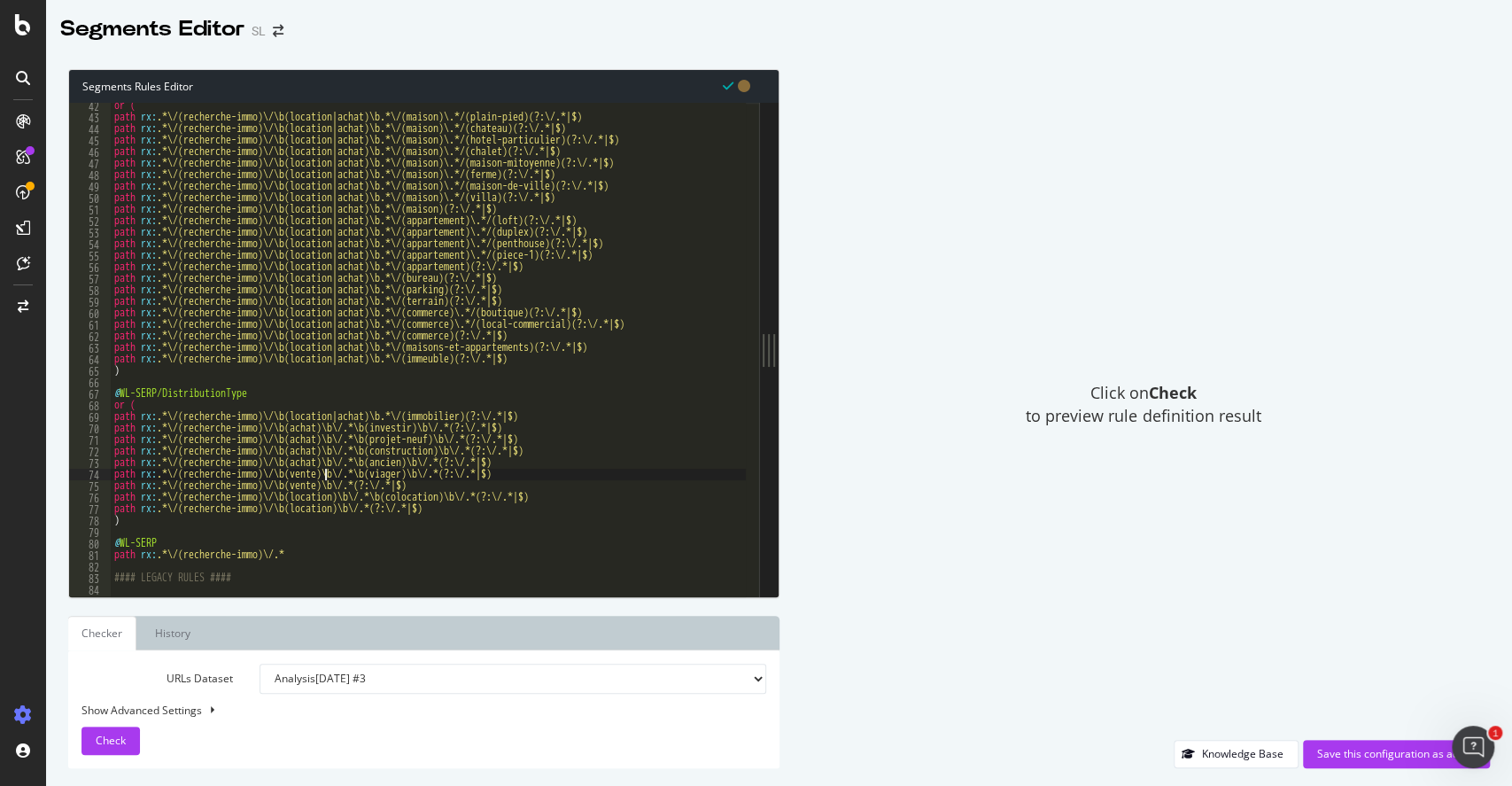 click on "or   ( path   rx : .*\/(recherche-immo)\/\b(location|achat)\b.*\/(maison)\.*/(plain-pied)(?:\/.*|$) path   rx : .*\/(recherche-immo)\/\b(location|achat)\b.*\/(maison)\.*/(chateau)(?:\/.*|$) path   rx : .*\/(recherche-immo)\/\b(location|achat)\b.*\/(maison)\.*/(hotel-particulier)(?:\/.*|$) path   rx : .*\/(recherche-immo)\/\b(location|achat)\b.*\/(maison)\.*/(chalet)(?:\/.*|$) path   rx : .*\/(recherche-immo)\/\b(location|achat)\b.*\/(maison)\.*/(maison-mitoyenne)(?:\/.*|$) path   rx : .*\/(recherche-immo)\/\b(location|achat)\b.*\/(maison)\.*/(ferme)(?:\/.*|$) path   rx : .*\/(recherche-immo)\/\b(location|achat)\b.*\/(maison)\.*/(maison-de-ville)(?:\/.*|$) path   rx : .*\/(recherche-immo)\/\b(location|achat)\b.*\/(maison)\.*/(villa)(?:\/.*|$) path   rx : .*\/(recherche-immo)\/\b(location|achat)\b.*\/(maison)(?:\/.*|$) path   rx : .*\/(recherche-immo)\/\b(location|achat)\b.*\/(appartement)\.*/(loft)(?:\/.*|$) path   rx : .*\/(recherche-immo)\/\b(location|achat)\b.*\/(appartement)\.*/(duplex)(?:\/.*|$) path   rx" at bounding box center (1122, 352) 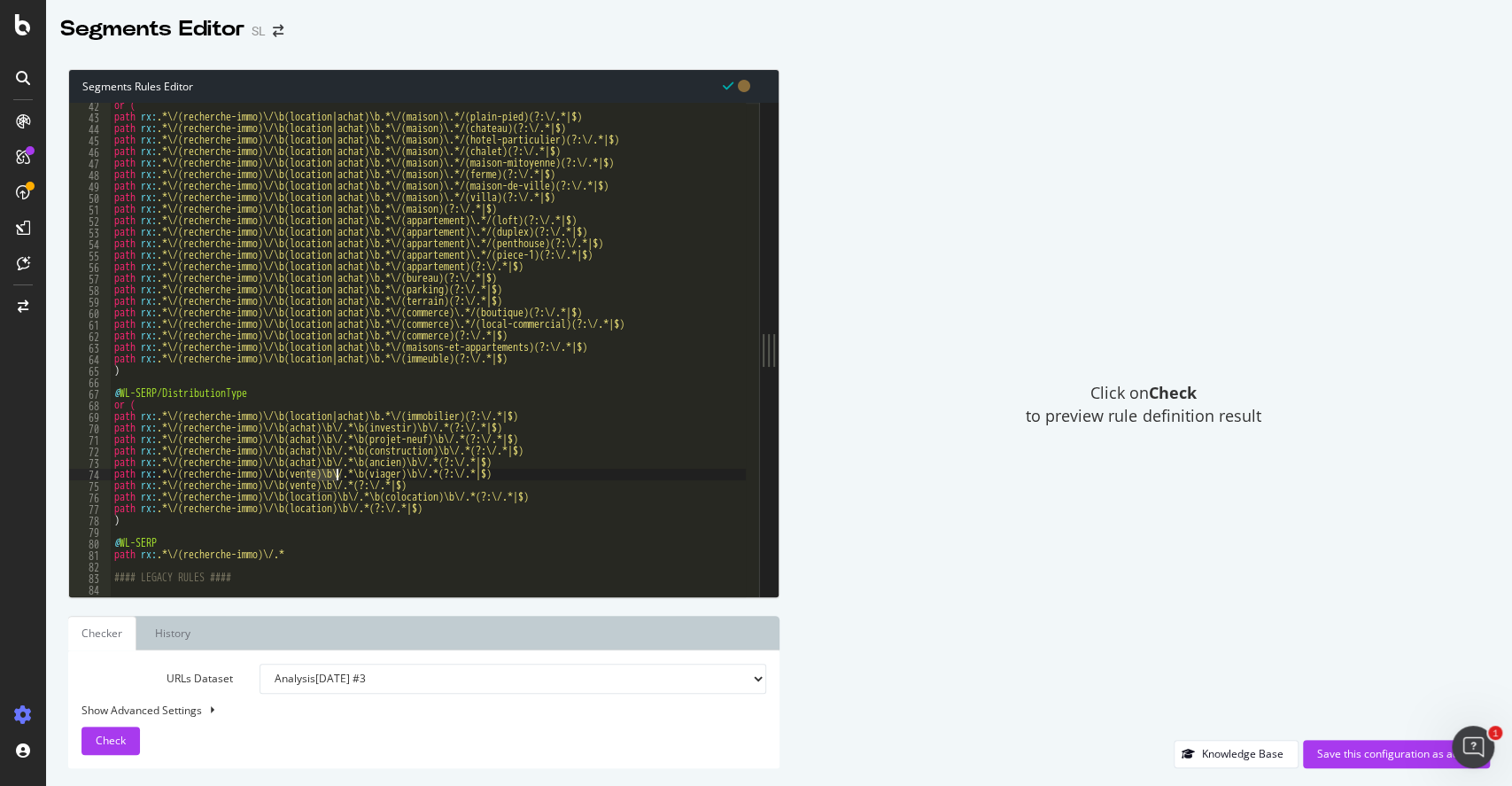 paste on "achat" 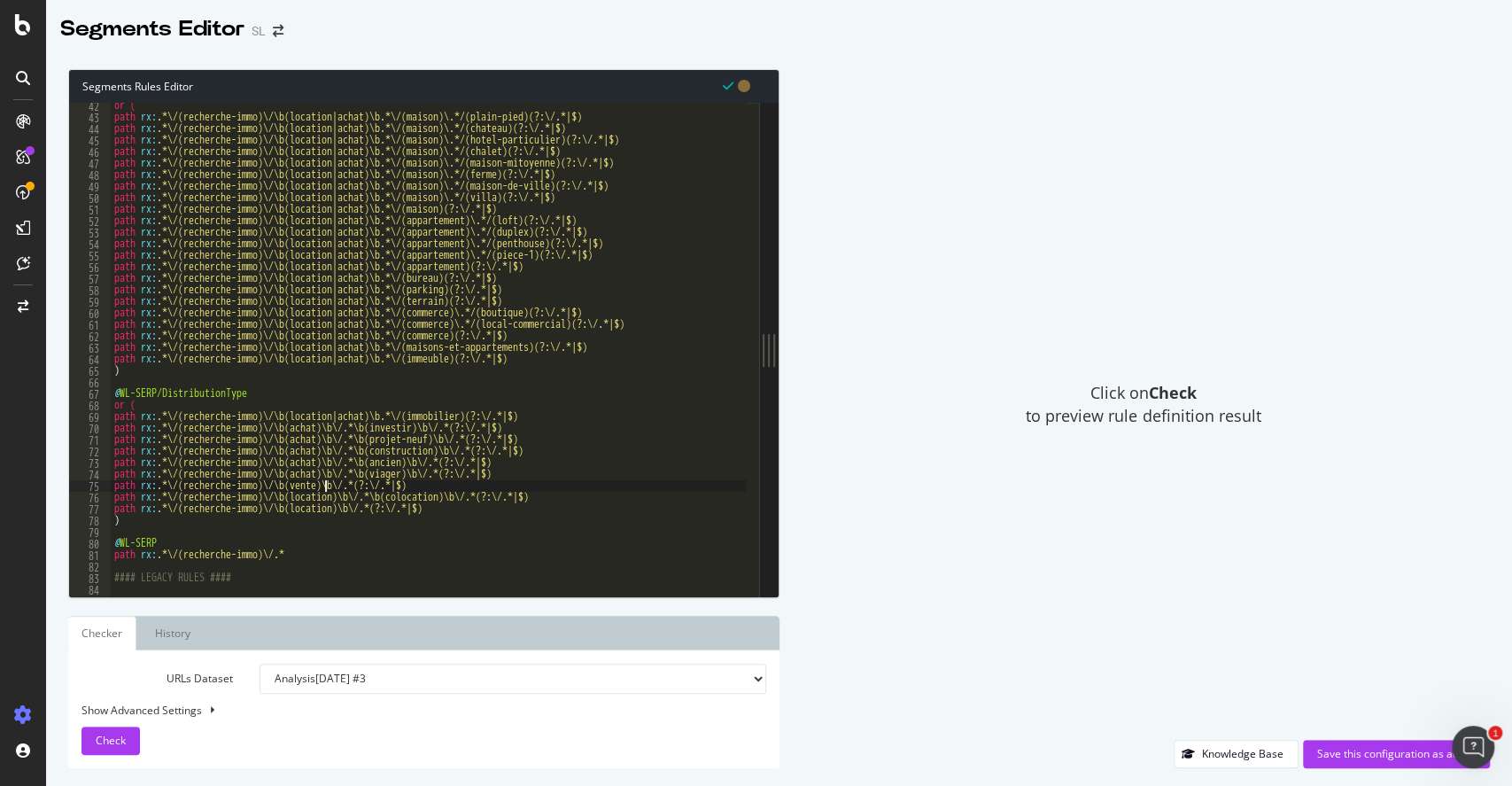 click on "or   ( path   rx : .*\/(recherche-immo)\/\b(location|achat)\b.*\/(maison)\.*/(plain-pied)(?:\/.*|$) path   rx : .*\/(recherche-immo)\/\b(location|achat)\b.*\/(maison)\.*/(chateau)(?:\/.*|$) path   rx : .*\/(recherche-immo)\/\b(location|achat)\b.*\/(maison)\.*/(hotel-particulier)(?:\/.*|$) path   rx : .*\/(recherche-immo)\/\b(location|achat)\b.*\/(maison)\.*/(chalet)(?:\/.*|$) path   rx : .*\/(recherche-immo)\/\b(location|achat)\b.*\/(maison)\.*/(maison-mitoyenne)(?:\/.*|$) path   rx : .*\/(recherche-immo)\/\b(location|achat)\b.*\/(maison)\.*/(ferme)(?:\/.*|$) path   rx : .*\/(recherche-immo)\/\b(location|achat)\b.*\/(maison)\.*/(maison-de-ville)(?:\/.*|$) path   rx : .*\/(recherche-immo)\/\b(location|achat)\b.*\/(maison)\.*/(villa)(?:\/.*|$) path   rx : .*\/(recherche-immo)\/\b(location|achat)\b.*\/(maison)(?:\/.*|$) path   rx : .*\/(recherche-immo)\/\b(location|achat)\b.*\/(appartement)\.*/(loft)(?:\/.*|$) path   rx : .*\/(recherche-immo)\/\b(location|achat)\b.*\/(appartement)\.*/(duplex)(?:\/.*|$) path   rx" at bounding box center (1122, 352) 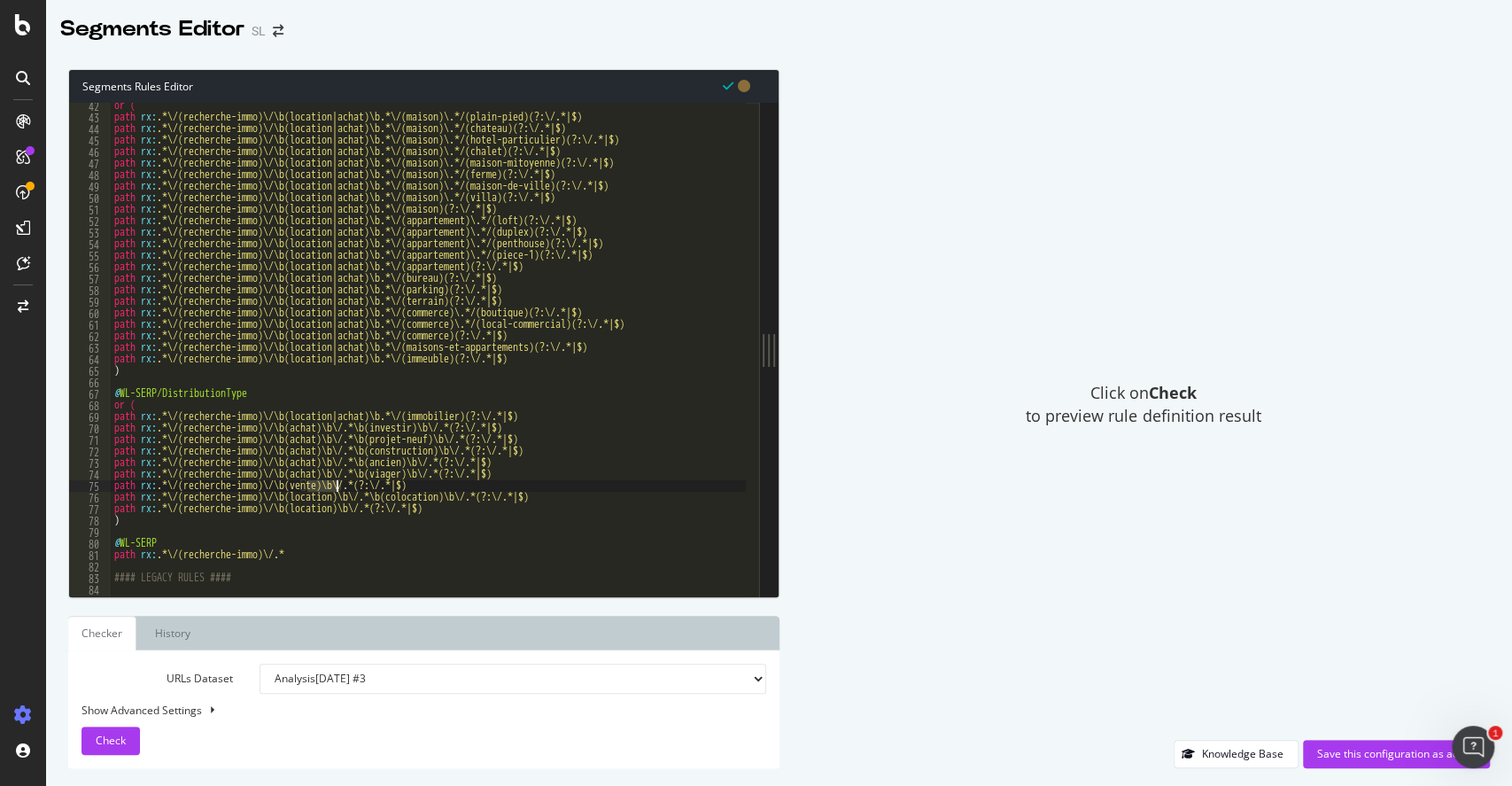 click on "or   ( path   rx : .*\/(recherche-immo)\/\b(location|achat)\b.*\/(maison)\.*/(plain-pied)(?:\/.*|$) path   rx : .*\/(recherche-immo)\/\b(location|achat)\b.*\/(maison)\.*/(chateau)(?:\/.*|$) path   rx : .*\/(recherche-immo)\/\b(location|achat)\b.*\/(maison)\.*/(hotel-particulier)(?:\/.*|$) path   rx : .*\/(recherche-immo)\/\b(location|achat)\b.*\/(maison)\.*/(chalet)(?:\/.*|$) path   rx : .*\/(recherche-immo)\/\b(location|achat)\b.*\/(maison)\.*/(maison-mitoyenne)(?:\/.*|$) path   rx : .*\/(recherche-immo)\/\b(location|achat)\b.*\/(maison)\.*/(ferme)(?:\/.*|$) path   rx : .*\/(recherche-immo)\/\b(location|achat)\b.*\/(maison)\.*/(maison-de-ville)(?:\/.*|$) path   rx : .*\/(recherche-immo)\/\b(location|achat)\b.*\/(maison)\.*/(villa)(?:\/.*|$) path   rx : .*\/(recherche-immo)\/\b(location|achat)\b.*\/(maison)(?:\/.*|$) path   rx : .*\/(recherche-immo)\/\b(location|achat)\b.*\/(appartement)\.*/(loft)(?:\/.*|$) path   rx : .*\/(recherche-immo)\/\b(location|achat)\b.*\/(appartement)\.*/(duplex)(?:\/.*|$) path   rx" at bounding box center [1122, 352] 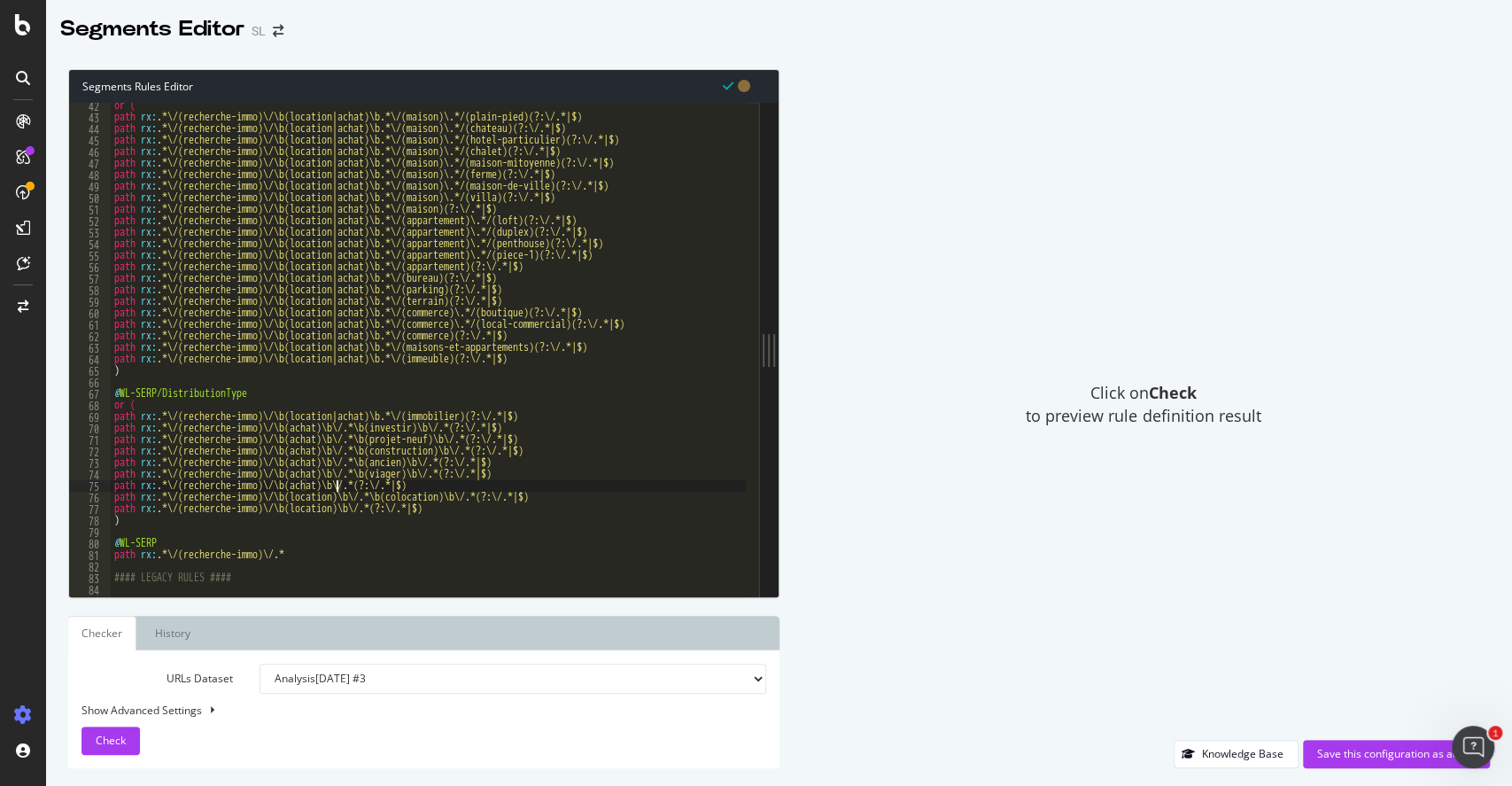 click on "or   ( path   rx : .*\/(recherche-immo)\/\b(location|achat)\b.*\/(maison)\.*/(plain-pied)(?:\/.*|$) path   rx : .*\/(recherche-immo)\/\b(location|achat)\b.*\/(maison)\.*/(chateau)(?:\/.*|$) path   rx : .*\/(recherche-immo)\/\b(location|achat)\b.*\/(maison)\.*/(hotel-particulier)(?:\/.*|$) path   rx : .*\/(recherche-immo)\/\b(location|achat)\b.*\/(maison)\.*/(chalet)(?:\/.*|$) path   rx : .*\/(recherche-immo)\/\b(location|achat)\b.*\/(maison)\.*/(maison-mitoyenne)(?:\/.*|$) path   rx : .*\/(recherche-immo)\/\b(location|achat)\b.*\/(maison)\.*/(ferme)(?:\/.*|$) path   rx : .*\/(recherche-immo)\/\b(location|achat)\b.*\/(maison)\.*/(maison-de-ville)(?:\/.*|$) path   rx : .*\/(recherche-immo)\/\b(location|achat)\b.*\/(maison)\.*/(villa)(?:\/.*|$) path   rx : .*\/(recherche-immo)\/\b(location|achat)\b.*\/(maison)(?:\/.*|$) path   rx : .*\/(recherche-immo)\/\b(location|achat)\b.*\/(appartement)\.*/(loft)(?:\/.*|$) path   rx : .*\/(recherche-immo)\/\b(location|achat)\b.*\/(appartement)\.*/(duplex)(?:\/.*|$) path   rx" at bounding box center [1122, 352] 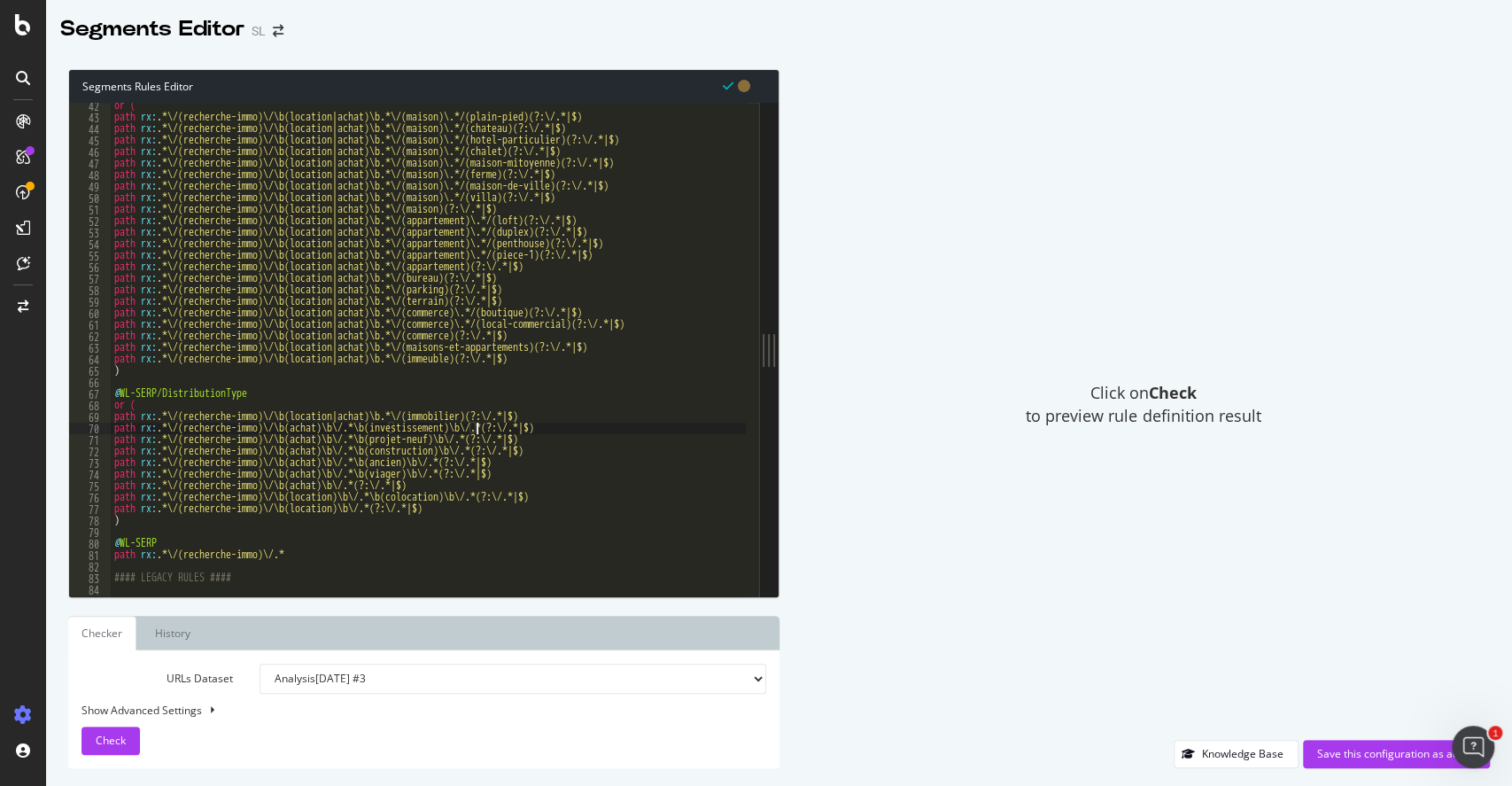 scroll, scrollTop: 0, scrollLeft: 29, axis: horizontal 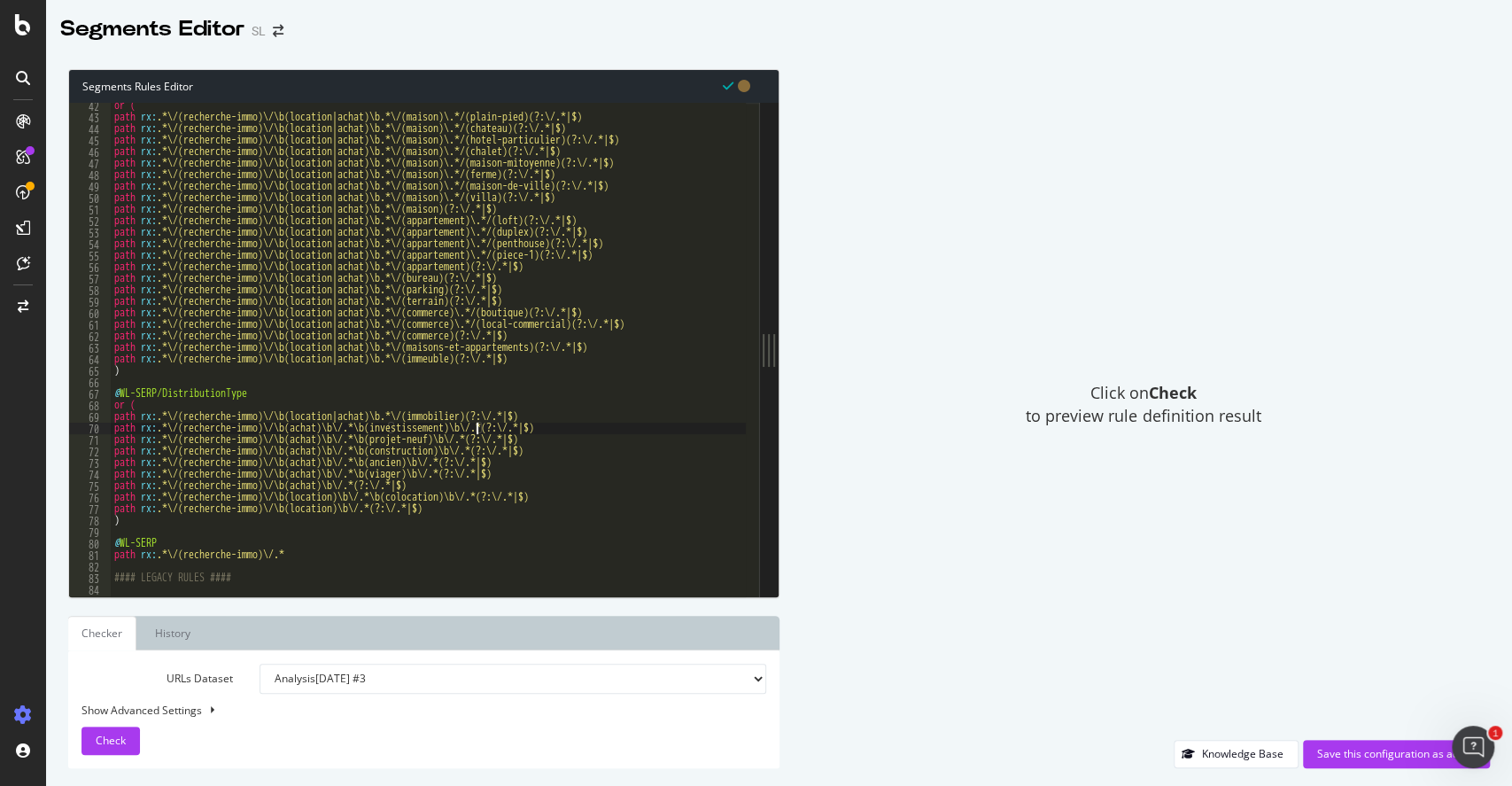 click on "or   ( path   rx : .*\/(recherche-immo)\/\b(location|achat)\b.*\/(maison)\.*/(plain-pied)(?:\/.*|$) path   rx : .*\/(recherche-immo)\/\b(location|achat)\b.*\/(maison)\.*/(chateau)(?:\/.*|$) path   rx : .*\/(recherche-immo)\/\b(location|achat)\b.*\/(maison)\.*/(hotel-particulier)(?:\/.*|$) path   rx : .*\/(recherche-immo)\/\b(location|achat)\b.*\/(maison)\.*/(chalet)(?:\/.*|$) path   rx : .*\/(recherche-immo)\/\b(location|achat)\b.*\/(maison)\.*/(maison-mitoyenne)(?:\/.*|$) path   rx : .*\/(recherche-immo)\/\b(location|achat)\b.*\/(maison)\.*/(ferme)(?:\/.*|$) path   rx : .*\/(recherche-immo)\/\b(location|achat)\b.*\/(maison)\.*/(maison-de-ville)(?:\/.*|$) path   rx : .*\/(recherche-immo)\/\b(location|achat)\b.*\/(maison)\.*/(villa)(?:\/.*|$) path   rx : .*\/(recherche-immo)\/\b(location|achat)\b.*\/(maison)(?:\/.*|$) path   rx : .*\/(recherche-immo)\/\b(location|achat)\b.*\/(appartement)\.*/(loft)(?:\/.*|$) path   rx : .*\/(recherche-immo)\/\b(location|achat)\b.*\/(appartement)\.*/(duplex)(?:\/.*|$) path   rx" at bounding box center [1122, 352] 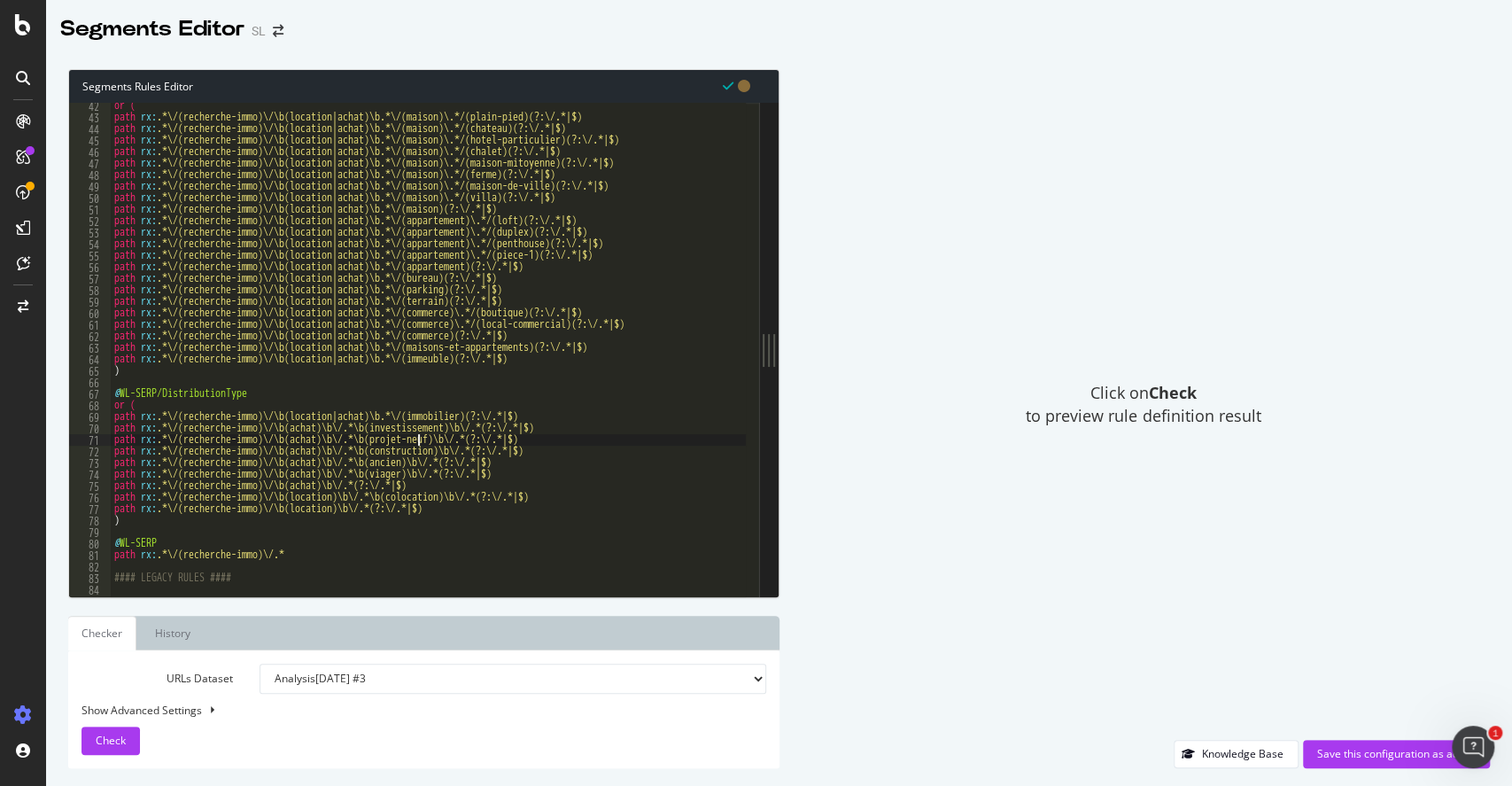 click on "or   ( path   rx : .*\/(recherche-immo)\/\b(location|achat)\b.*\/(maison)\.*/(plain-pied)(?:\/.*|$) path   rx : .*\/(recherche-immo)\/\b(location|achat)\b.*\/(maison)\.*/(chateau)(?:\/.*|$) path   rx : .*\/(recherche-immo)\/\b(location|achat)\b.*\/(maison)\.*/(hotel-particulier)(?:\/.*|$) path   rx : .*\/(recherche-immo)\/\b(location|achat)\b.*\/(maison)\.*/(chalet)(?:\/.*|$) path   rx : .*\/(recherche-immo)\/\b(location|achat)\b.*\/(maison)\.*/(maison-mitoyenne)(?:\/.*|$) path   rx : .*\/(recherche-immo)\/\b(location|achat)\b.*\/(maison)\.*/(ferme)(?:\/.*|$) path   rx : .*\/(recherche-immo)\/\b(location|achat)\b.*\/(maison)\.*/(maison-de-ville)(?:\/.*|$) path   rx : .*\/(recherche-immo)\/\b(location|achat)\b.*\/(maison)\.*/(villa)(?:\/.*|$) path   rx : .*\/(recherche-immo)\/\b(location|achat)\b.*\/(maison)(?:\/.*|$) path   rx : .*\/(recherche-immo)\/\b(location|achat)\b.*\/(appartement)\.*/(loft)(?:\/.*|$) path   rx : .*\/(recherche-immo)\/\b(location|achat)\b.*\/(appartement)\.*/(duplex)(?:\/.*|$) path   rx" at bounding box center (1122, 352) 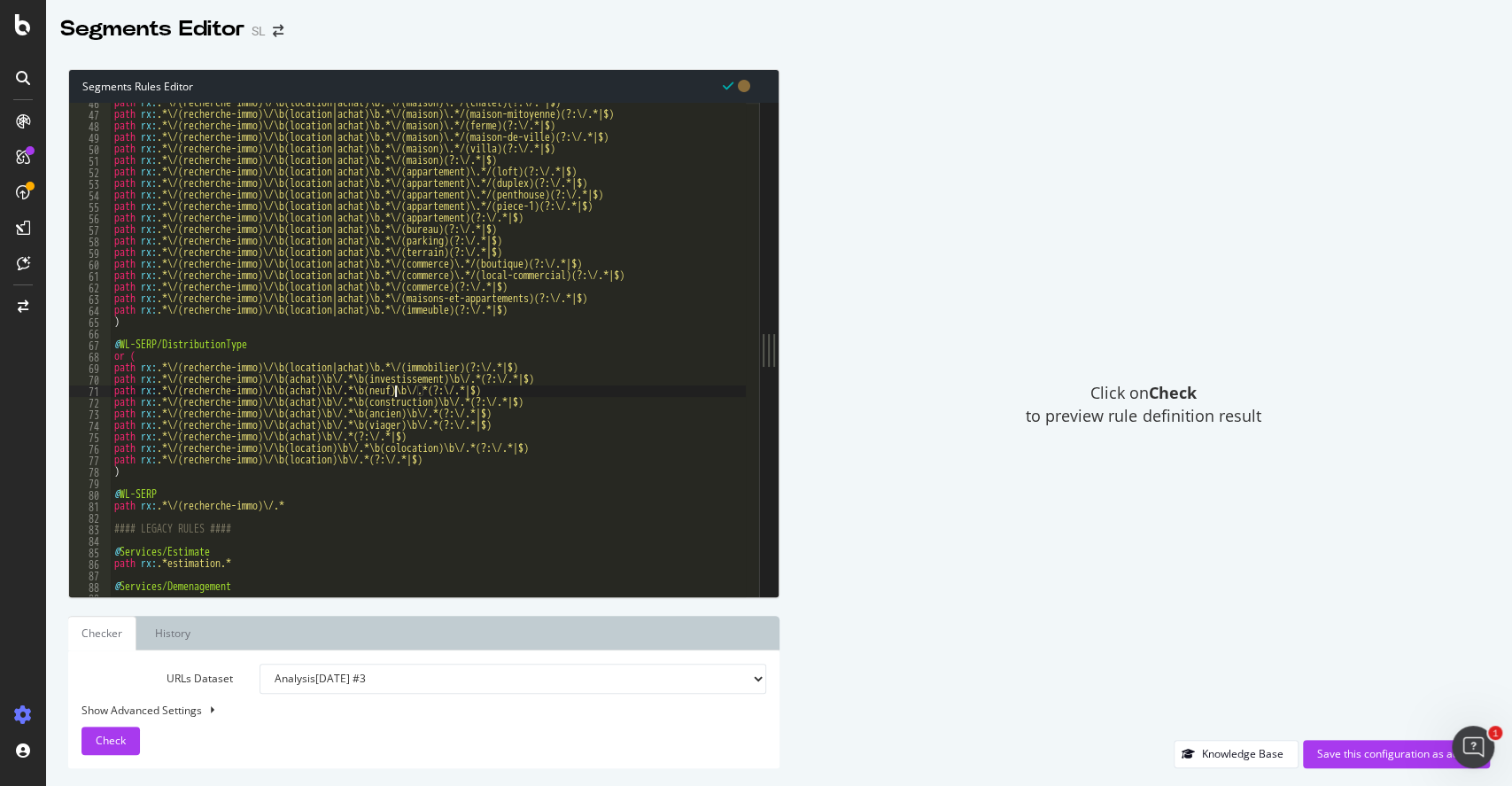 scroll, scrollTop: 524, scrollLeft: 0, axis: vertical 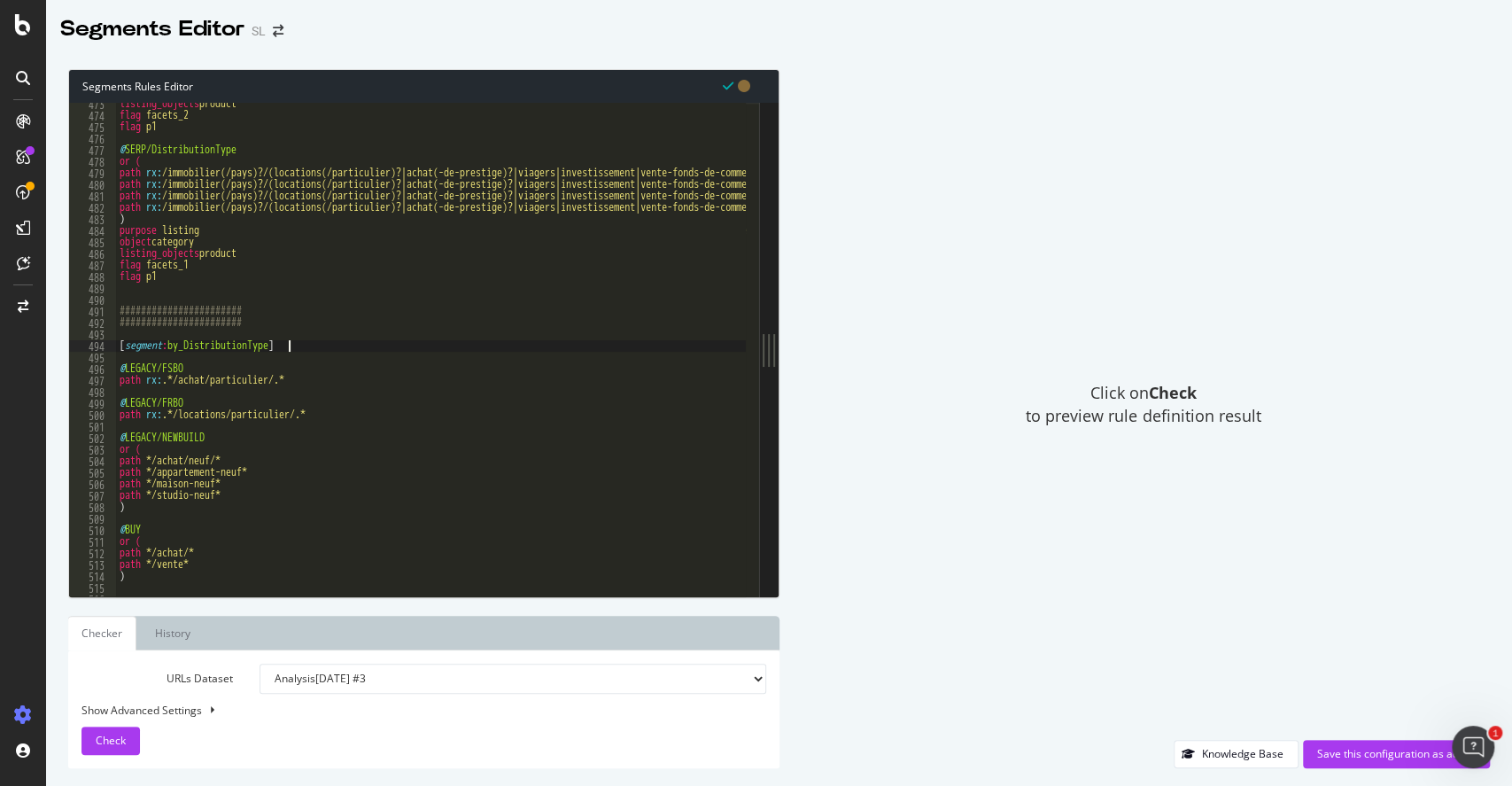 click on "listing_objects  product flag   facets_2 flag   p1 @ SERP/DistributionType or   ( path   rx : /immobilier(/pays)?/(locations(/particulier)?|achat(-de-prestige)?|viagers|investissement|vente-fonds-de-commerce)/[a-z-]+\.htm/?$ path   rx : /immobilier(/pays)?/(locations(/particulier)?|achat(-de-prestige)?|viagers|investissement|vente-fonds-de-commerce)/([0-9]{2,3}|2[ABab])/?$ path   rx : /immobilier(/pays)?/(locations(/particulier)?|achat(-de-prestige)?|viagers|investissement|vente-fonds-de-commerce)/immo-[a-z0-9-]+-([0-9]{2,3}|2[ABab])(/quartier-[a-z0-9-]+)?/?$ path   rx : /immobilier(/pays)?/(locations(/particulier)?|achat(-de-prestige)?|viagers|investissement|vente-fonds-de-commerce)/immo-[a-z0-9-]+-([0-9]{2,3}|2[ABab])|/quai|/rue|/avenue|/boulevard|(/quartier-[a-z0-9-]+)?/?$ ) purpose   listing object  category listing_objects  product flag   facets_1 flag   p1 ####################### ####################### [ segment : by_DistributionType ] @ LEGACY/FSBO path   rx : .*/achat/particulier/.* @ LEGACY/FRBO   :" at bounding box center (1128, 350) 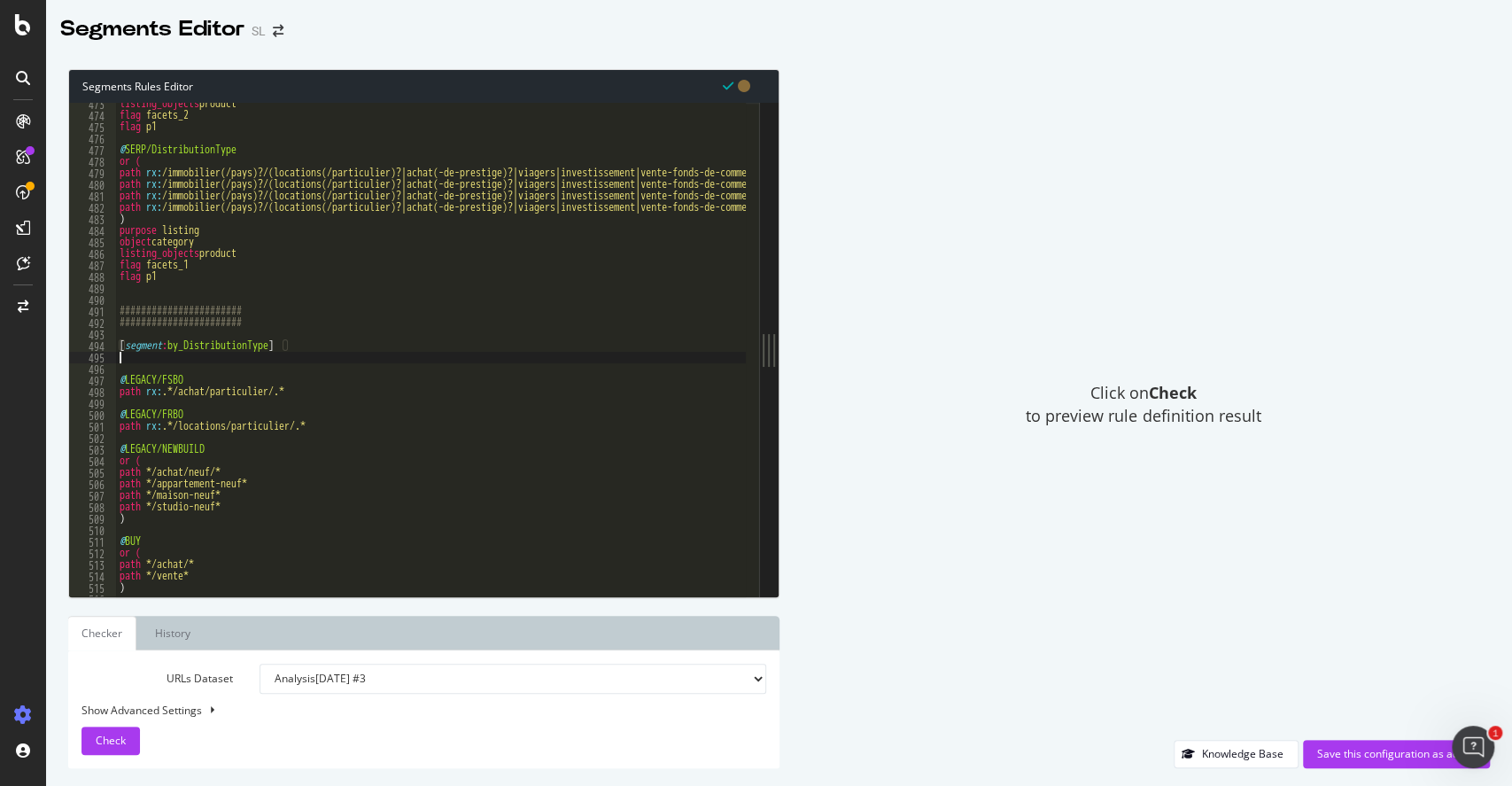 scroll, scrollTop: 0, scrollLeft: 0, axis: both 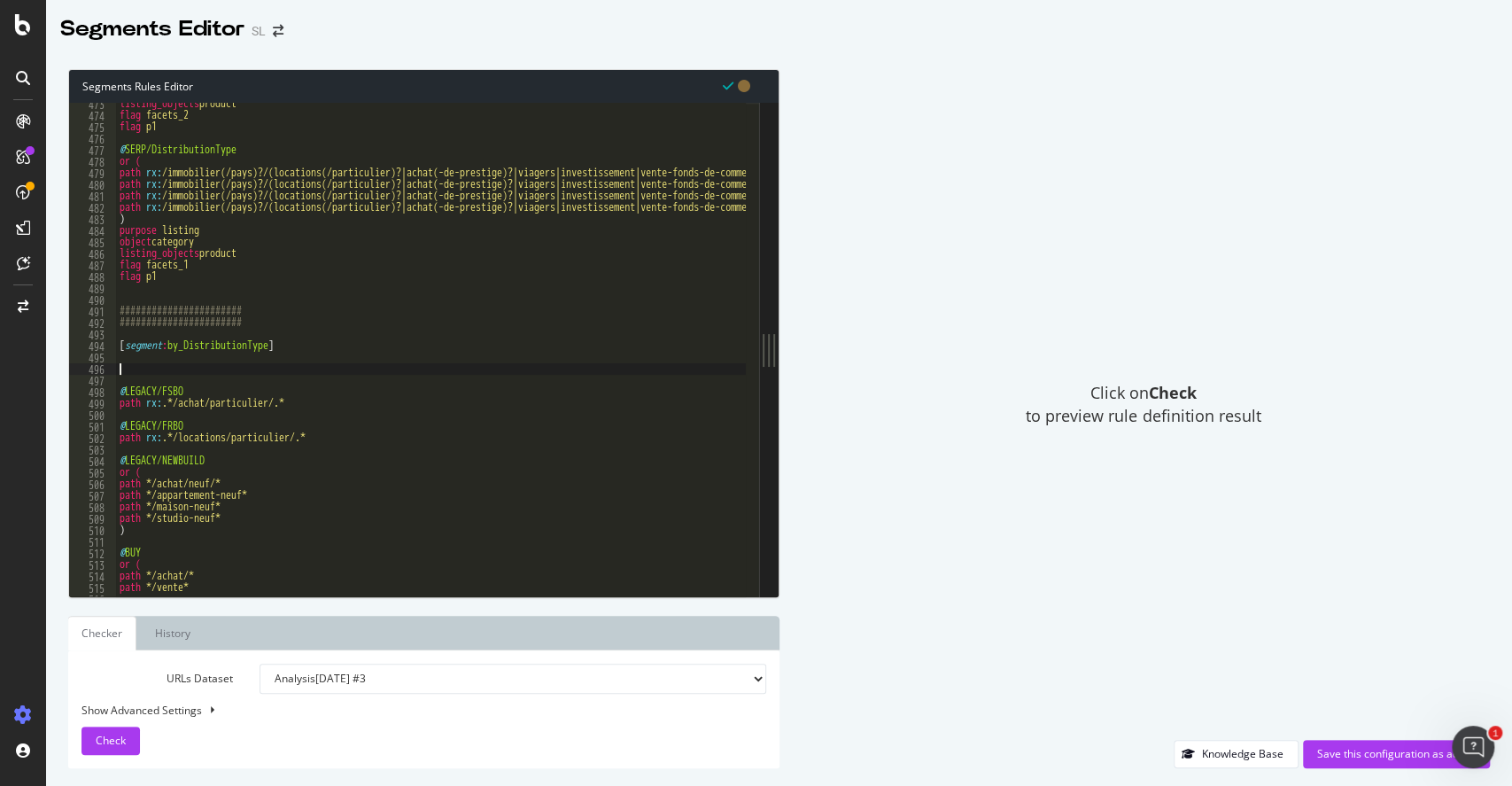 paste on "#### LEGACY RULES ####" 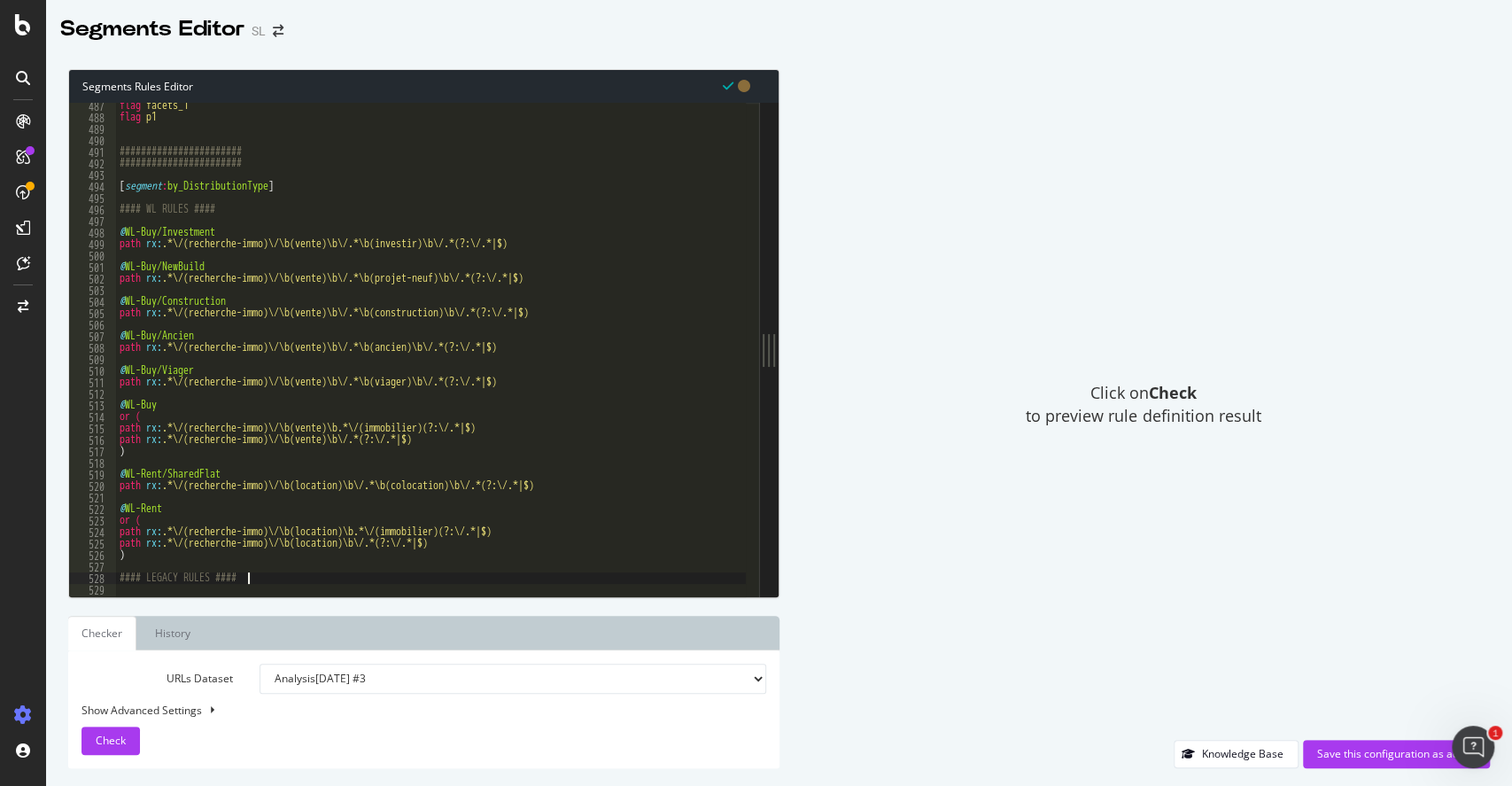 scroll, scrollTop: 5600, scrollLeft: 0, axis: vertical 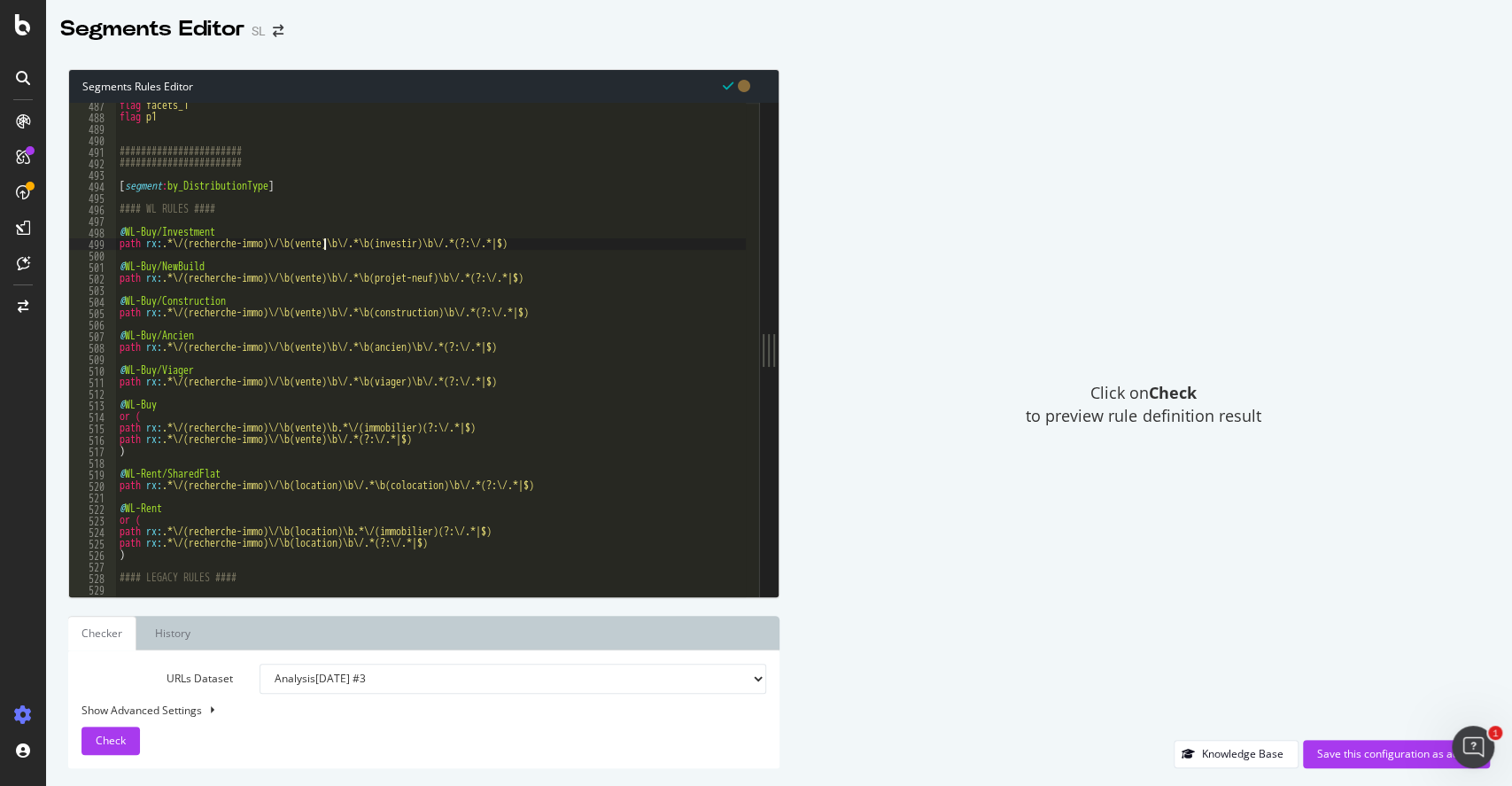 click on "flag   facets_1 flag   p1 ####################### ####################### [ segment : by_DistributionType ] #### WL RULES #### @ WL-Buy/Investment path   rx : .*\/(recherche-immo)\/\b(vente)\b\/.*\b(investir)\b\/.*(?:\/.*|$) @ WL-Buy/NewBuild path   rx : .*\/(recherche-immo)\/\b(vente)\b\/.*\b(projet-neuf)\b\/.*(?:\/.*|$) @ WL-Buy/Construction path   rx : .*\/(recherche-immo)\/\b(vente)\b\/.*\b(construction)\b\/.*(?:\/.*|$) @ WL-Buy/Ancien path   rx : .*\/(recherche-immo)\/\b(vente)\b\/.*\b(ancien)\b\/.*(?:\/.*|$) @ WL-Buy/Viager path   rx : .*\/(recherche-immo)\/\b(vente)\b\/.*\b(viager)\b\/.*(?:\/.*|$) @ WL-Buy or   ( path   rx : .*\/(recherche-immo)\/\b(vente)\b.*\/(immobilier)(?:\/.*|$) path   rx : .*\/(recherche-immo)\/\b(vente)\b\/.*(?:\/.*|$) ) @ WL-Rent/SharedFlat path   rx : .*\/(recherche-immo)\/\b(location)\b\/.*\b(colocation)\b\/.*(?:\/.*|$) @ WL-Rent or   ( path   rx : .*\/(recherche-immo)\/\b(location)\b.*\/(immobilier)(?:\/.*|$) path   rx : .*\/(recherche-immo)\/\b(location)\b\/.*(?:\/.*|$) )" at bounding box center [1128, 352] 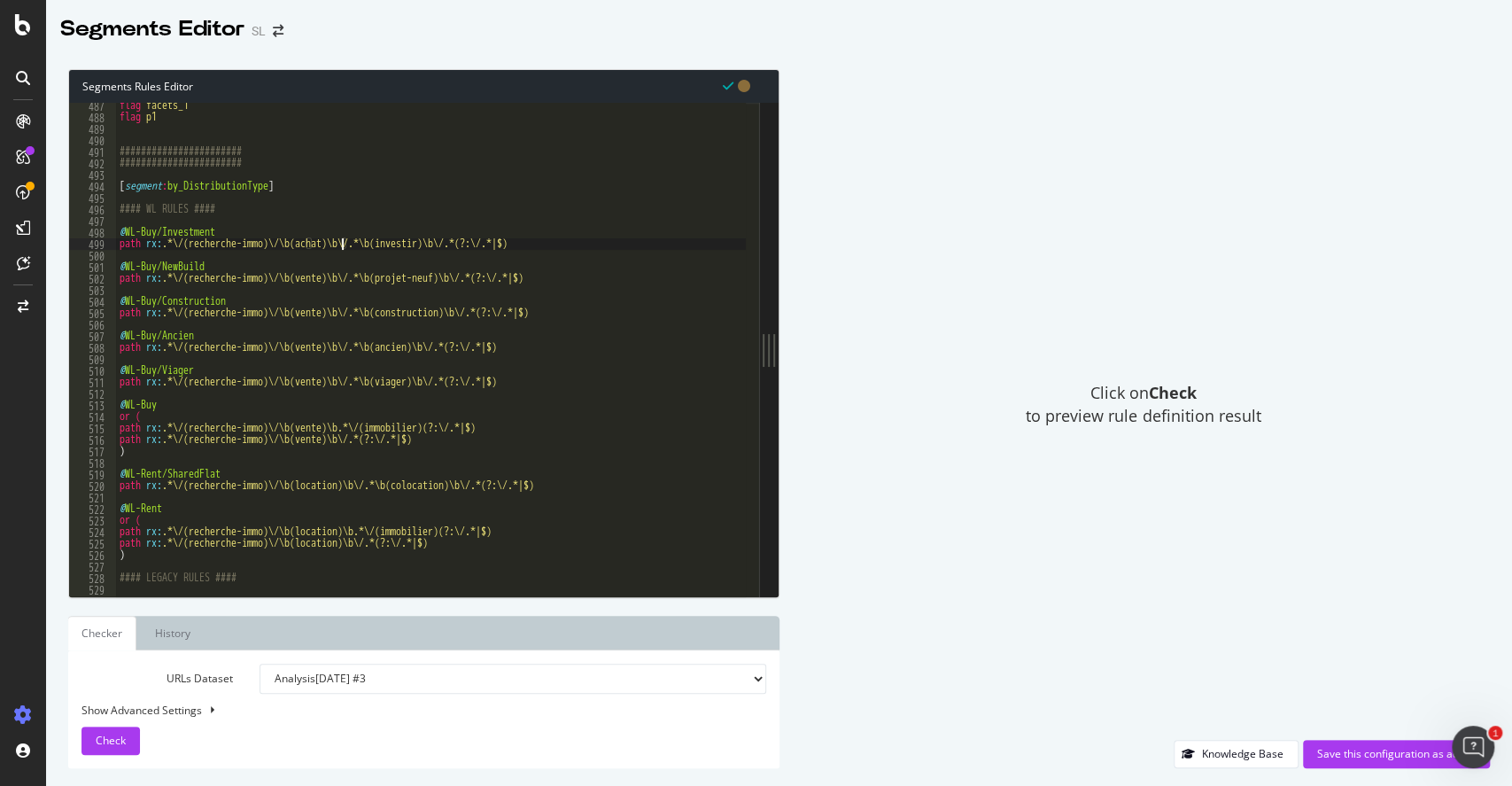 scroll, scrollTop: 0, scrollLeft: 19, axis: horizontal 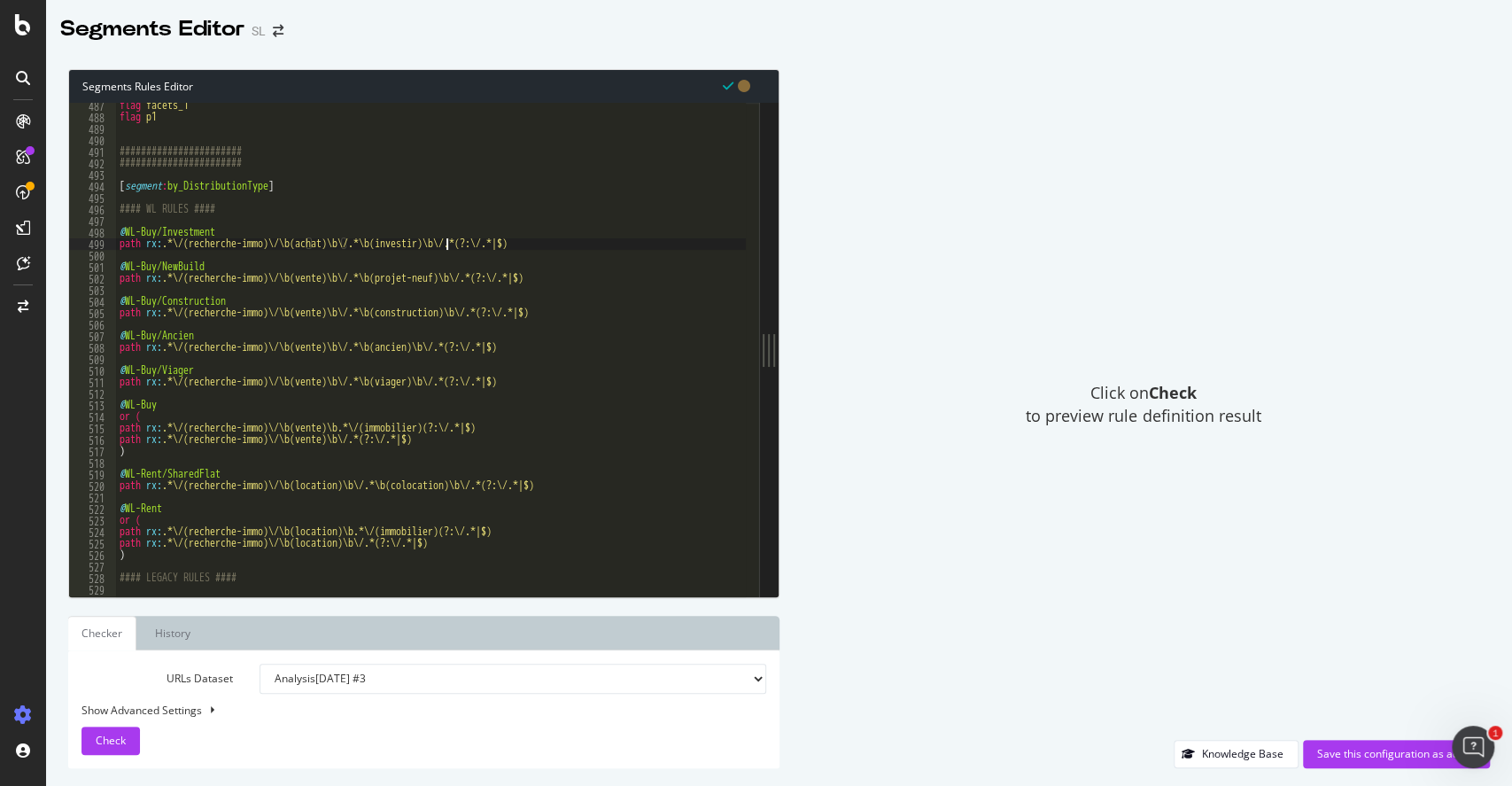 click on "flag   facets_1 flag   p1 ####################### ####################### [ segment : by_DistributionType ] #### WL RULES #### @ WL-Buy/Investment path   rx : .*\/(recherche-immo)\/\b(achat)\b\/.*\b(investir)\b\/.*(?:\/.*|$) @ WL-Buy/NewBuild path   rx : .*\/(recherche-immo)\/\b(vente)\b\/.*\b(projet-neuf)\b\/.*(?:\/.*|$) @ WL-Buy/Construction path   rx : .*\/(recherche-immo)\/\b(vente)\b\/.*\b(construction)\b\/.*(?:\/.*|$) @ WL-Buy/Ancien path   rx : .*\/(recherche-immo)\/\b(vente)\b\/.*\b(ancien)\b\/.*(?:\/.*|$) @ WL-Buy/Viager path   rx : .*\/(recherche-immo)\/\b(vente)\b\/.*\b(viager)\b\/.*(?:\/.*|$) @ WL-Buy or   ( path   rx : .*\/(recherche-immo)\/\b(vente)\b.*\/(immobilier)(?:\/.*|$) path   rx : .*\/(recherche-immo)\/\b(vente)\b\/.*(?:\/.*|$) ) @ WL-Rent/SharedFlat path   rx : .*\/(recherche-immo)\/\b(location)\b\/.*\b(colocation)\b\/.*(?:\/.*|$) @ WL-Rent or   ( path   rx : .*\/(recherche-immo)\/\b(location)\b.*\/(immobilier)(?:\/.*|$) path   rx : .*\/(recherche-immo)\/\b(location)\b\/.*(?:\/.*|$) )" at bounding box center (1128, 352) 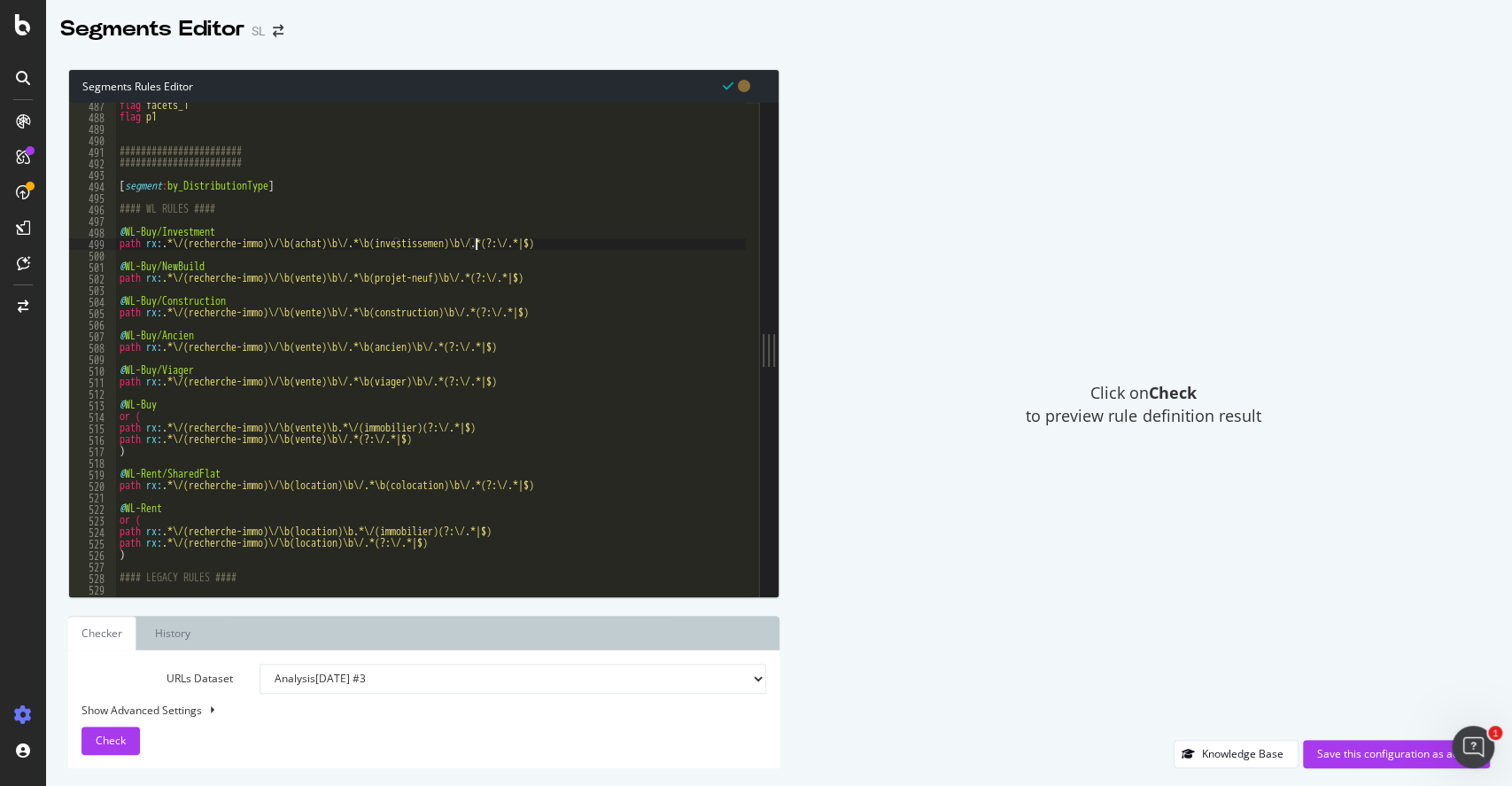 scroll, scrollTop: 0, scrollLeft: 29, axis: horizontal 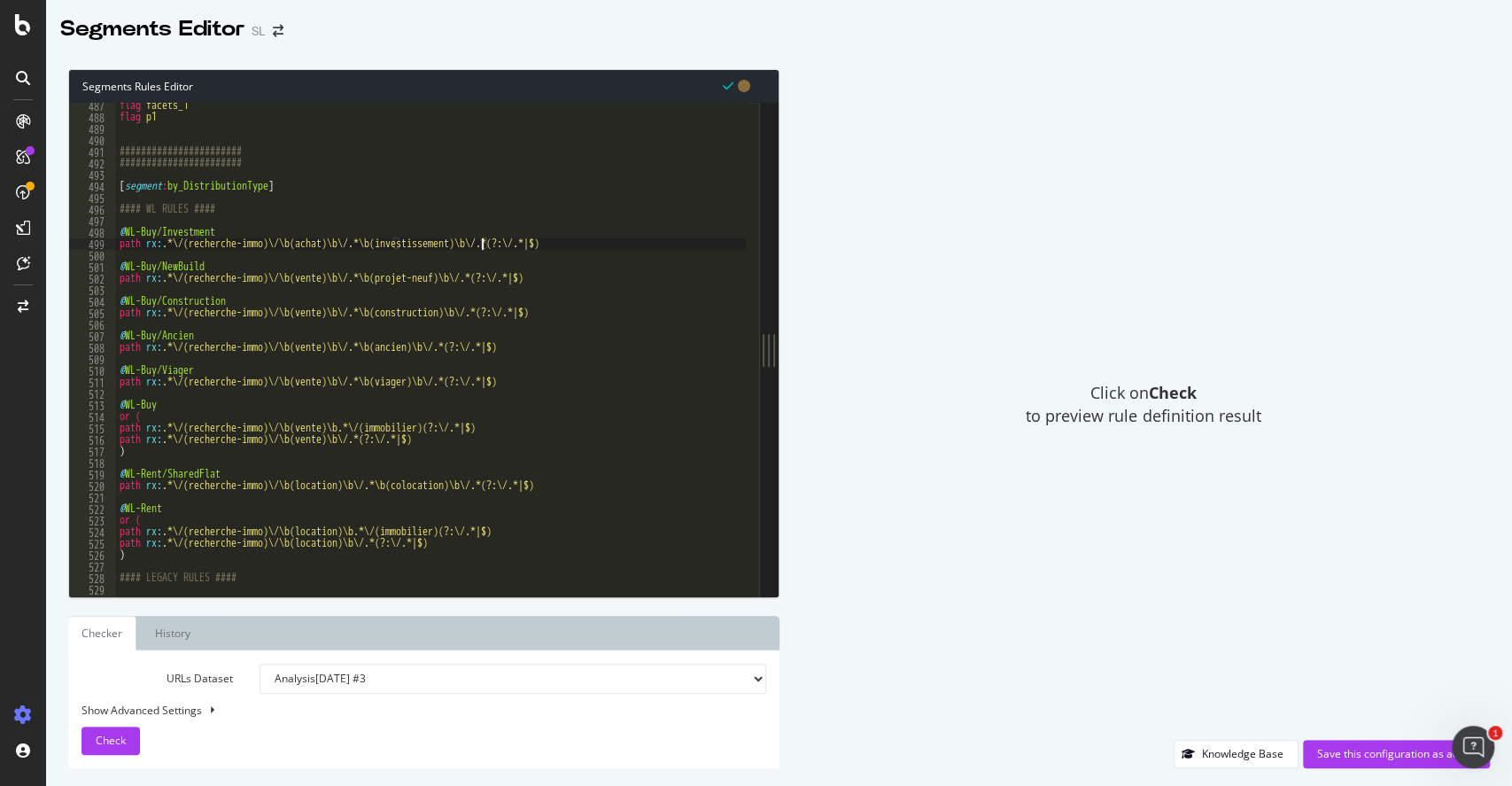 click on "flag   facets_1 flag   p1 ####################### ####################### [ segment : by_DistributionType ] #### WL RULES #### @ WL-Buy/Investment path   rx : .*\/(recherche-immo)\/\b(achat)\b\/.*\b(investissement)\b\/.*(?:\/.*|$) @ WL-Buy/NewBuild path   rx : .*\/(recherche-immo)\/\b(vente)\b\/.*\b(projet-neuf)\b\/.*(?:\/.*|$) @ WL-Buy/Construction path   rx : .*\/(recherche-immo)\/\b(vente)\b\/.*\b(construction)\b\/.*(?:\/.*|$) @ WL-Buy/Ancien path   rx : .*\/(recherche-immo)\/\b(vente)\b\/.*\b(ancien)\b\/.*(?:\/.*|$) @ WL-Buy/Viager path   rx : .*\/(recherche-immo)\/\b(vente)\b\/.*\b(viager)\b\/.*(?:\/.*|$) @ WL-Buy or   ( path   rx : .*\/(recherche-immo)\/\b(vente)\b.*\/(immobilier)(?:\/.*|$) path   rx : .*\/(recherche-immo)\/\b(vente)\b\/.*(?:\/.*|$) ) @ WL-Rent/SharedFlat path   rx : .*\/(recherche-immo)\/\b(location)\b\/.*\b(colocation)\b\/.*(?:\/.*|$) @ WL-Rent or   ( path   rx : .*\/(recherche-immo)\/\b(location)\b.*\/(immobilier)(?:\/.*|$) path   rx : ) #### LEGACY RULES ####" at bounding box center (1128, 352) 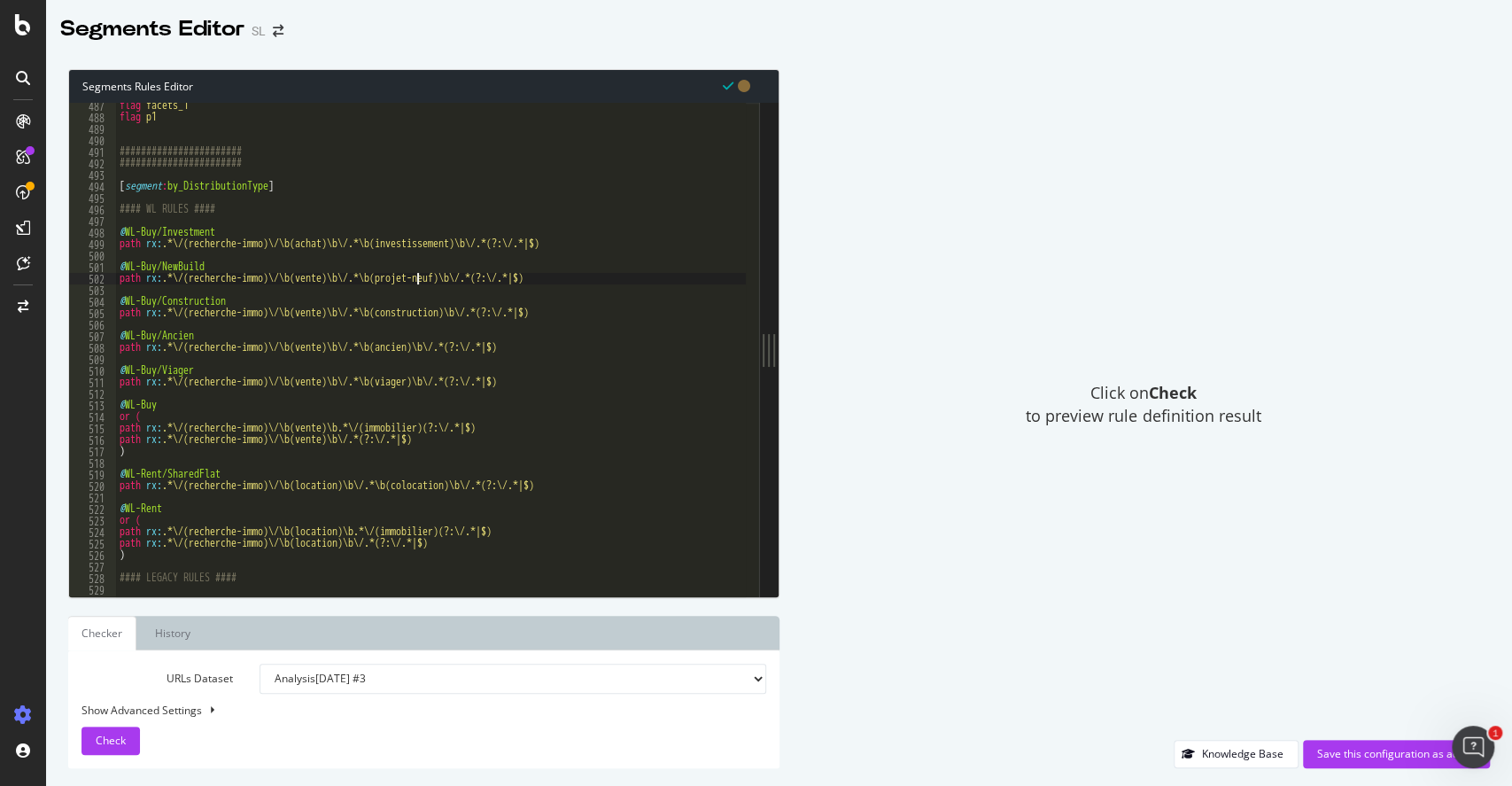 click on "flag   facets_1 flag   p1 ####################### ####################### [ segment : by_DistributionType ] #### WL RULES #### @ WL-Buy/Investment path   rx : .*\/(recherche-immo)\/\b(achat)\b\/.*\b(investissement)\b\/.*(?:\/.*|$) @ WL-Buy/NewBuild path   rx : .*\/(recherche-immo)\/\b(vente)\b\/.*\b(projet-neuf)\b\/.*(?:\/.*|$) @ WL-Buy/Construction path   rx : .*\/(recherche-immo)\/\b(vente)\b\/.*\b(construction)\b\/.*(?:\/.*|$) @ WL-Buy/Ancien path   rx : .*\/(recherche-immo)\/\b(vente)\b\/.*\b(ancien)\b\/.*(?:\/.*|$) @ WL-Buy/Viager path   rx : .*\/(recherche-immo)\/\b(vente)\b\/.*\b(viager)\b\/.*(?:\/.*|$) @ WL-Buy or   ( path   rx : .*\/(recherche-immo)\/\b(vente)\b.*\/(immobilier)(?:\/.*|$) path   rx : .*\/(recherche-immo)\/\b(vente)\b\/.*(?:\/.*|$) ) @ WL-Rent/SharedFlat path   rx : .*\/(recherche-immo)\/\b(location)\b\/.*\b(colocation)\b\/.*(?:\/.*|$) @ WL-Rent or   ( path   rx : .*\/(recherche-immo)\/\b(location)\b.*\/(immobilier)(?:\/.*|$) path   rx : ) #### LEGACY RULES ####" at bounding box center (1128, 352) 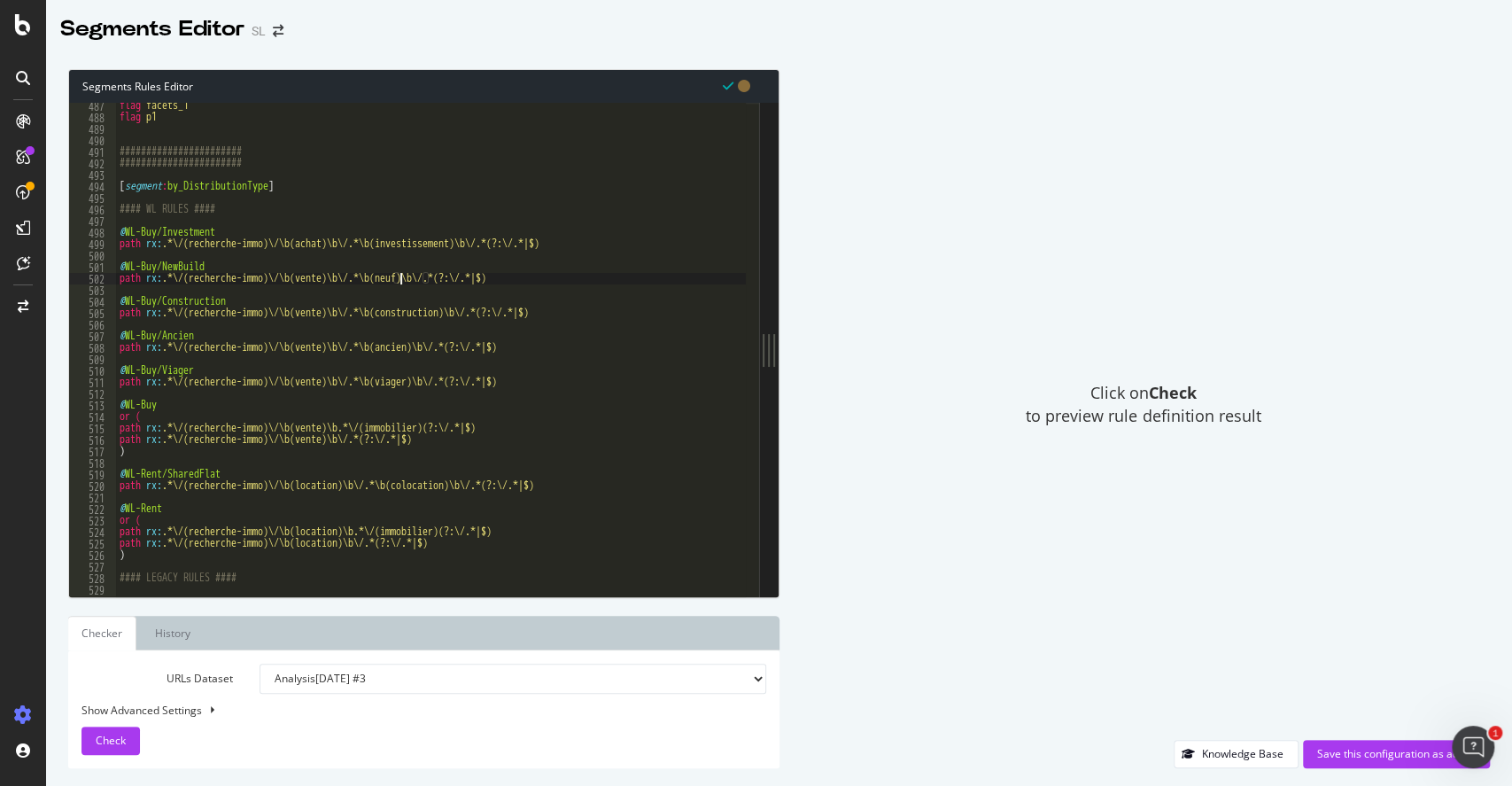 click on "flag   facets_1 flag   p1 ####################### ####################### [ segment : by_DistributionType ] #### WL RULES #### @ WL-Buy/Investment path   rx : .*\/(recherche-immo)\/\b(achat)\b\/.*\b(investissement)\b\/.*(?:\/.*|$) @ WL-Buy/NewBuild path   rx : .*\/(recherche-immo)\/\b(vente)\b\/.*\b(neuf)\b\/.*(?:\/.*|$) @ WL-Buy/Construction path   rx : .*\/(recherche-immo)\/\b(vente)\b\/.*\b(construction)\b\/.*(?:\/.*|$) @ WL-Buy/Ancien path   rx : .*\/(recherche-immo)\/\b(vente)\b\/.*\b(ancien)\b\/.*(?:\/.*|$) @ WL-Buy/Viager path   rx : .*\/(recherche-immo)\/\b(vente)\b\/.*\b(viager)\b\/.*(?:\/.*|$) @ WL-Buy or   ( path   rx : .*\/(recherche-immo)\/\b(vente)\b.*\/(immobilier)(?:\/.*|$) path   rx : .*\/(recherche-immo)\/\b(vente)\b\/.*(?:\/.*|$) ) @ WL-Rent/SharedFlat path   rx : .*\/(recherche-immo)\/\b(location)\b\/.*\b(colocation)\b\/.*(?:\/.*|$) @ WL-Rent or   ( path   rx : .*\/(recherche-immo)\/\b(location)\b.*\/(immobilier)(?:\/.*|$) path   rx : .*\/(recherche-immo)\/\b(location)\b\/.*(?:\/.*|$) )" at bounding box center [1128, 352] 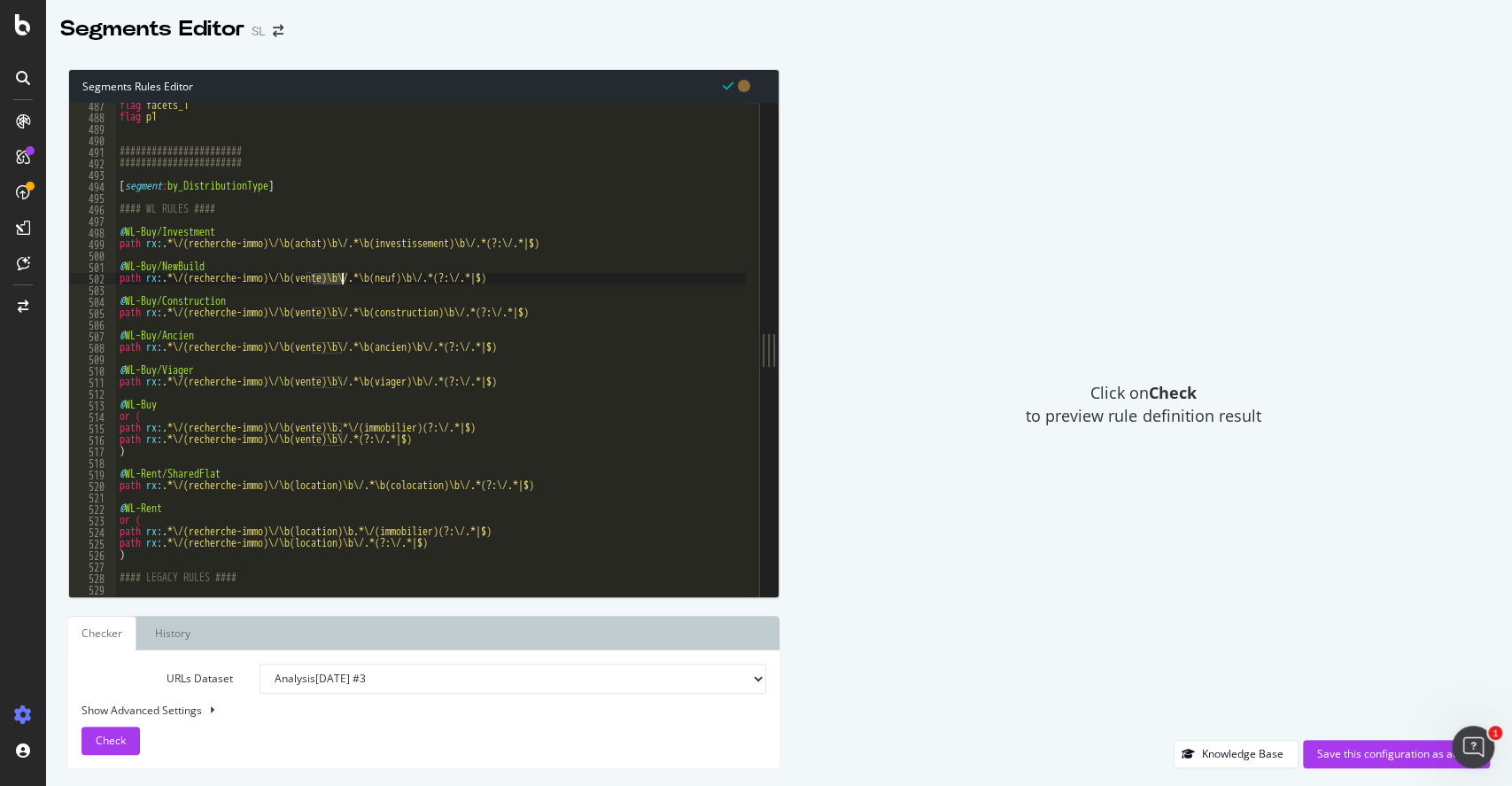 click on "flag   facets_1 flag   p1 ####################### ####################### [ segment : by_DistributionType ] #### WL RULES #### @ WL-Buy/Investment path   rx : .*\/(recherche-immo)\/\b(achat)\b\/.*\b(investissement)\b\/.*(?:\/.*|$) @ WL-Buy/NewBuild path   rx : .*\/(recherche-immo)\/\b(vente)\b\/.*\b(neuf)\b\/.*(?:\/.*|$) @ WL-Buy/Construction path   rx : .*\/(recherche-immo)\/\b(vente)\b\/.*\b(construction)\b\/.*(?:\/.*|$) @ WL-Buy/Ancien path   rx : .*\/(recherche-immo)\/\b(vente)\b\/.*\b(ancien)\b\/.*(?:\/.*|$) @ WL-Buy/Viager path   rx : .*\/(recherche-immo)\/\b(vente)\b\/.*\b(viager)\b\/.*(?:\/.*|$) @ WL-Buy or   ( path   rx : .*\/(recherche-immo)\/\b(vente)\b.*\/(immobilier)(?:\/.*|$) path   rx : .*\/(recherche-immo)\/\b(vente)\b\/.*(?:\/.*|$) ) @ WL-Rent/SharedFlat path   rx : .*\/(recherche-immo)\/\b(location)\b\/.*\b(colocation)\b\/.*(?:\/.*|$) @ WL-Rent or   ( path   rx : .*\/(recherche-immo)\/\b(location)\b.*\/(immobilier)(?:\/.*|$) path   rx : .*\/(recherche-immo)\/\b(location)\b\/.*(?:\/.*|$) )" at bounding box center (1128, 352) 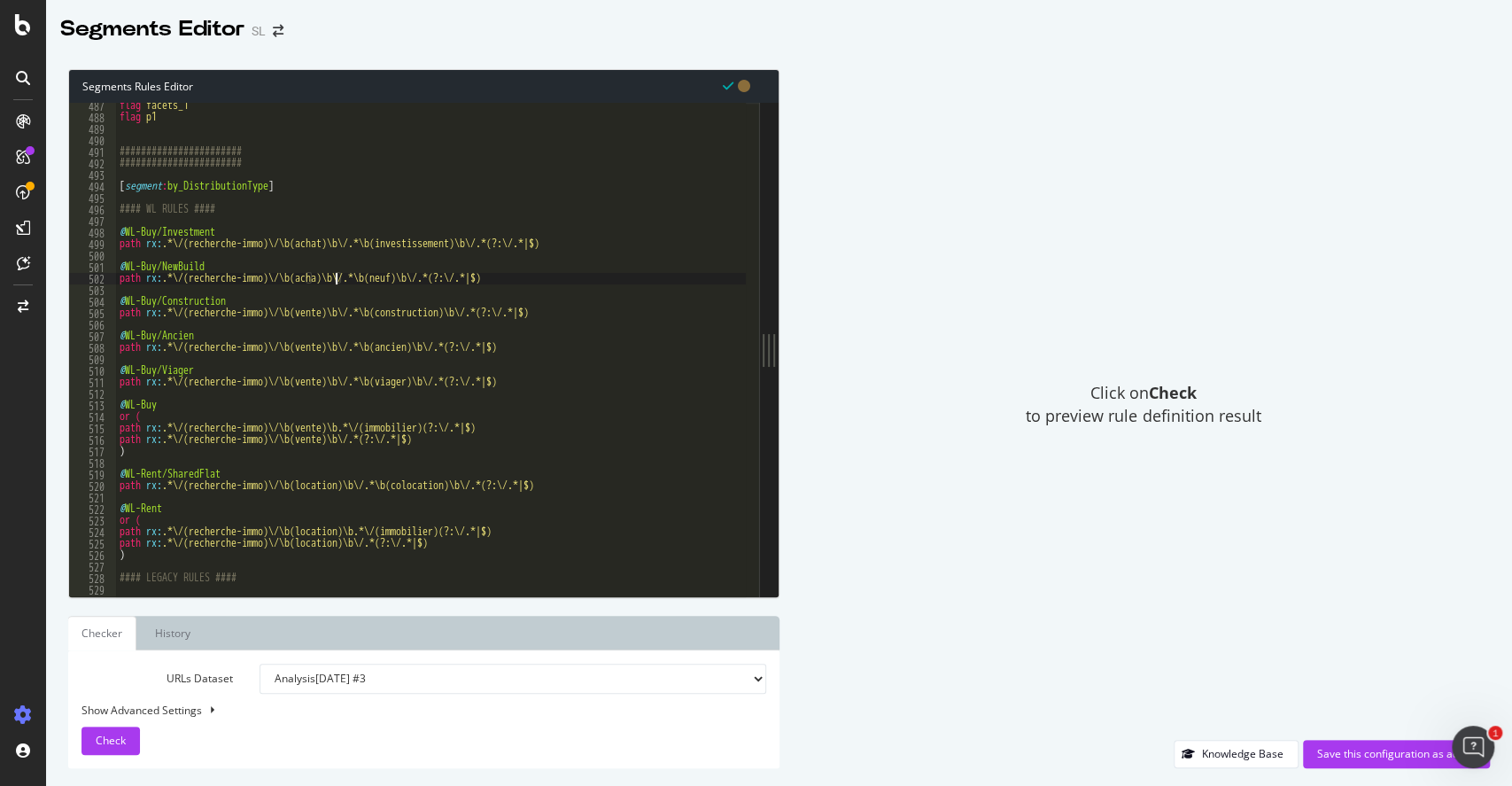scroll, scrollTop: 0, scrollLeft: 19, axis: horizontal 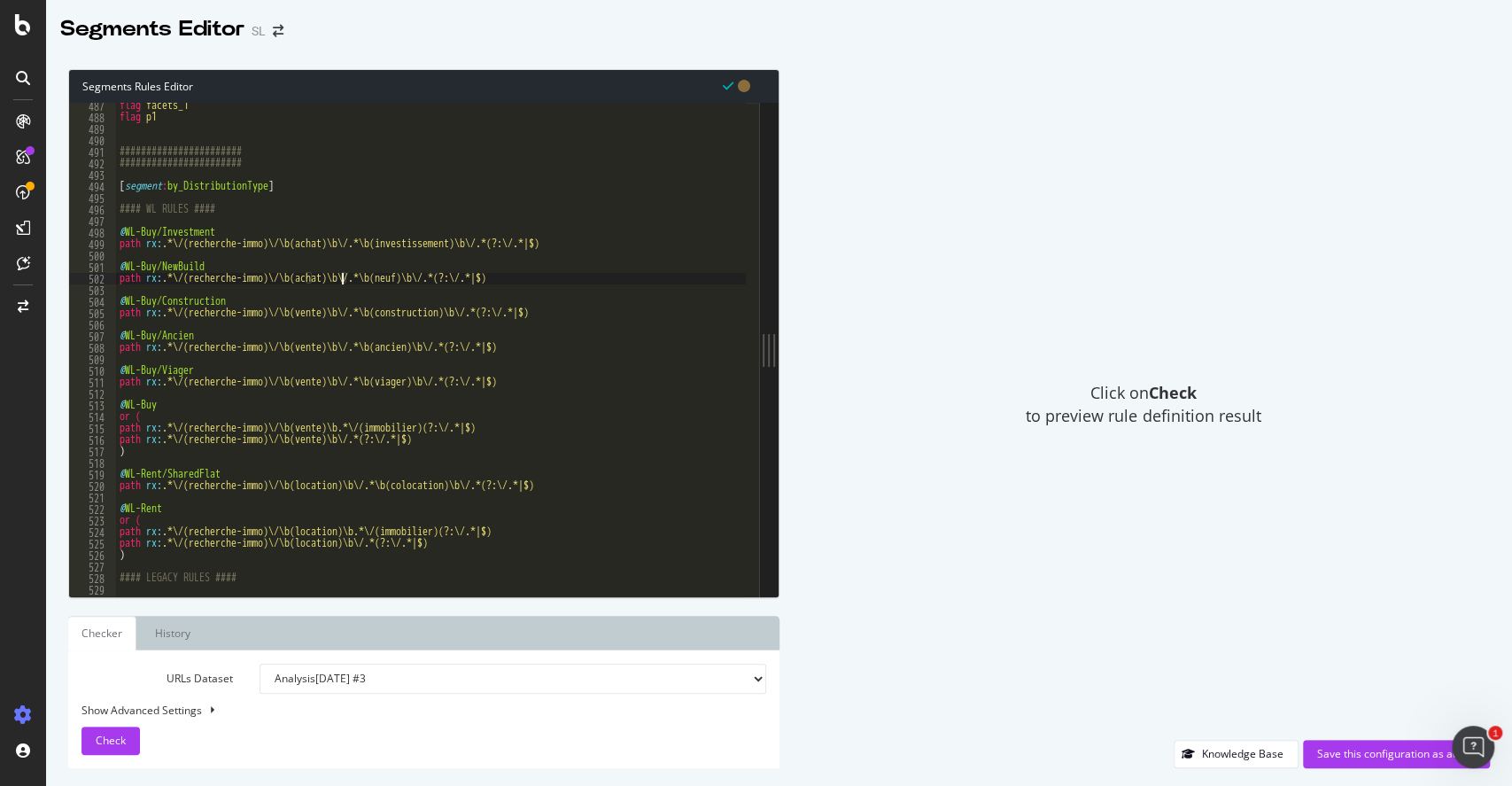 click on "flag   facets_1 flag   p1 ####################### ####################### [ segment : by_DistributionType ] #### WL RULES #### @ WL-Buy/Investment path   rx : .*\/(recherche-immo)\/\b(achat)\b\/.*\b(investissement)\b\/.*(?:\/.*|$) @ WL-Buy/NewBuild path   rx : .*\/(recherche-immo)\/\b(achat)\b\/.*\b(neuf)\b\/.*(?:\/.*|$) @ WL-Buy/Construction path   rx : .*\/(recherche-immo)\/\b(vente)\b\/.*\b(construction)\b\/.*(?:\/.*|$) @ WL-Buy/Ancien path   rx : .*\/(recherche-immo)\/\b(vente)\b\/.*\b(ancien)\b\/.*(?:\/.*|$) @ WL-Buy/Viager path   rx : .*\/(recherche-immo)\/\b(vente)\b\/.*\b(viager)\b\/.*(?:\/.*|$) @ WL-Buy or   ( path   rx : .*\/(recherche-immo)\/\b(vente)\b.*\/(immobilier)(?:\/.*|$) path   rx : .*\/(recherche-immo)\/\b(vente)\b\/.*(?:\/.*|$) ) @ WL-Rent/SharedFlat path   rx : .*\/(recherche-immo)\/\b(location)\b\/.*\b(colocation)\b\/.*(?:\/.*|$) @ WL-Rent or   ( path   rx : .*\/(recherche-immo)\/\b(location)\b.*\/(immobilier)(?:\/.*|$) path   rx : .*\/(recherche-immo)\/\b(location)\b\/.*(?:\/.*|$) )" at bounding box center (1128, 352) 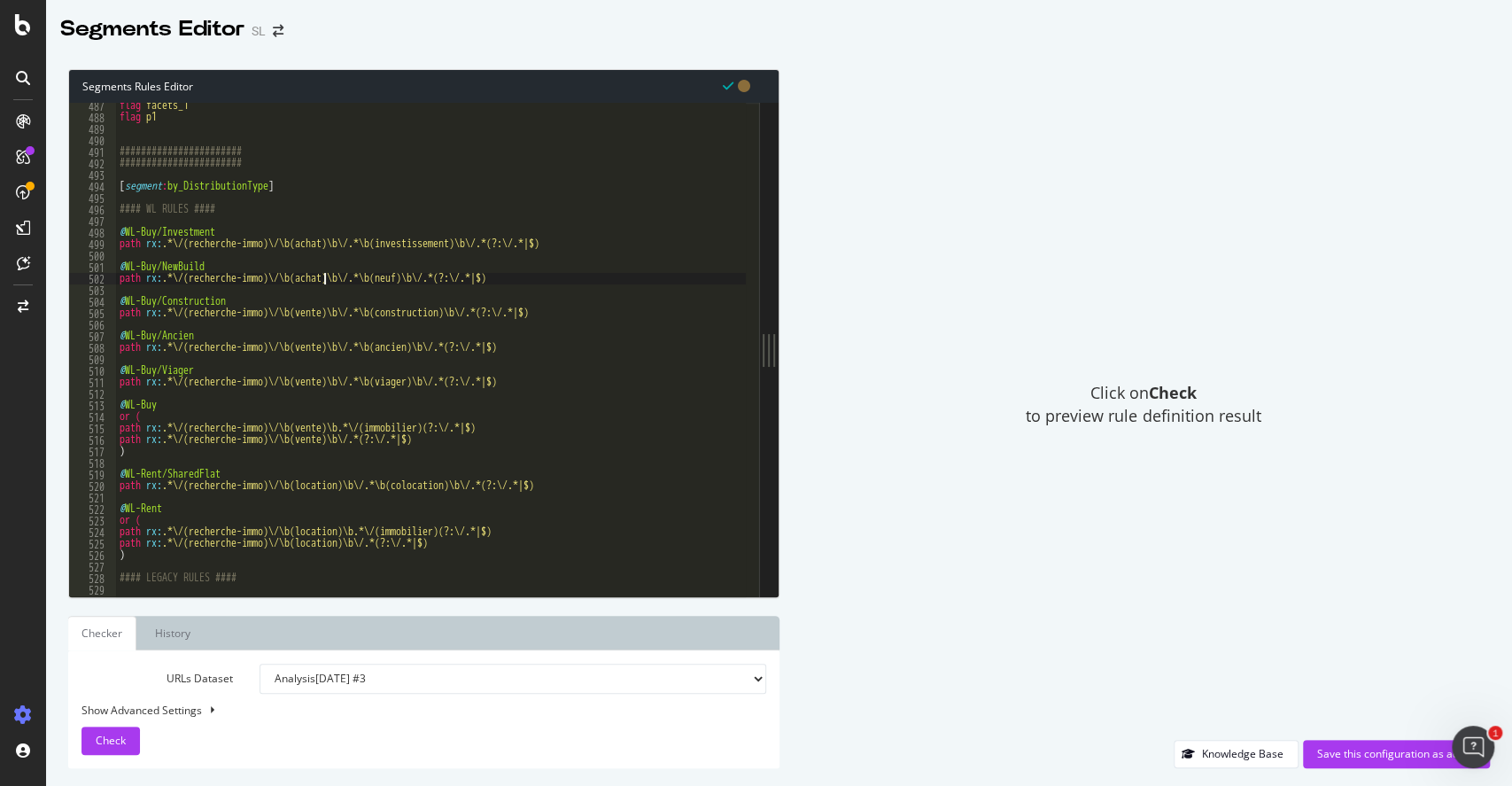 click on "flag   facets_1 flag   p1 ####################### ####################### [ segment : by_DistributionType ] #### WL RULES #### @ WL-Buy/Investment path   rx : .*\/(recherche-immo)\/\b(achat)\b\/.*\b(investissement)\b\/.*(?:\/.*|$) @ WL-Buy/NewBuild path   rx : .*\/(recherche-immo)\/\b(achat)\b\/.*\b(neuf)\b\/.*(?:\/.*|$) @ WL-Buy/Construction path   rx : .*\/(recherche-immo)\/\b(vente)\b\/.*\b(construction)\b\/.*(?:\/.*|$) @ WL-Buy/Ancien path   rx : .*\/(recherche-immo)\/\b(vente)\b\/.*\b(ancien)\b\/.*(?:\/.*|$) @ WL-Buy/Viager path   rx : .*\/(recherche-immo)\/\b(vente)\b\/.*\b(viager)\b\/.*(?:\/.*|$) @ WL-Buy or   ( path   rx : .*\/(recherche-immo)\/\b(vente)\b.*\/(immobilier)(?:\/.*|$) path   rx : .*\/(recherche-immo)\/\b(vente)\b\/.*(?:\/.*|$) ) @ WL-Rent/SharedFlat path   rx : .*\/(recherche-immo)\/\b(location)\b\/.*\b(colocation)\b\/.*(?:\/.*|$) @ WL-Rent or   ( path   rx : .*\/(recherche-immo)\/\b(location)\b.*\/(immobilier)(?:\/.*|$) path   rx : .*\/(recherche-immo)\/\b(location)\b\/.*(?:\/.*|$) )" at bounding box center (1128, 352) 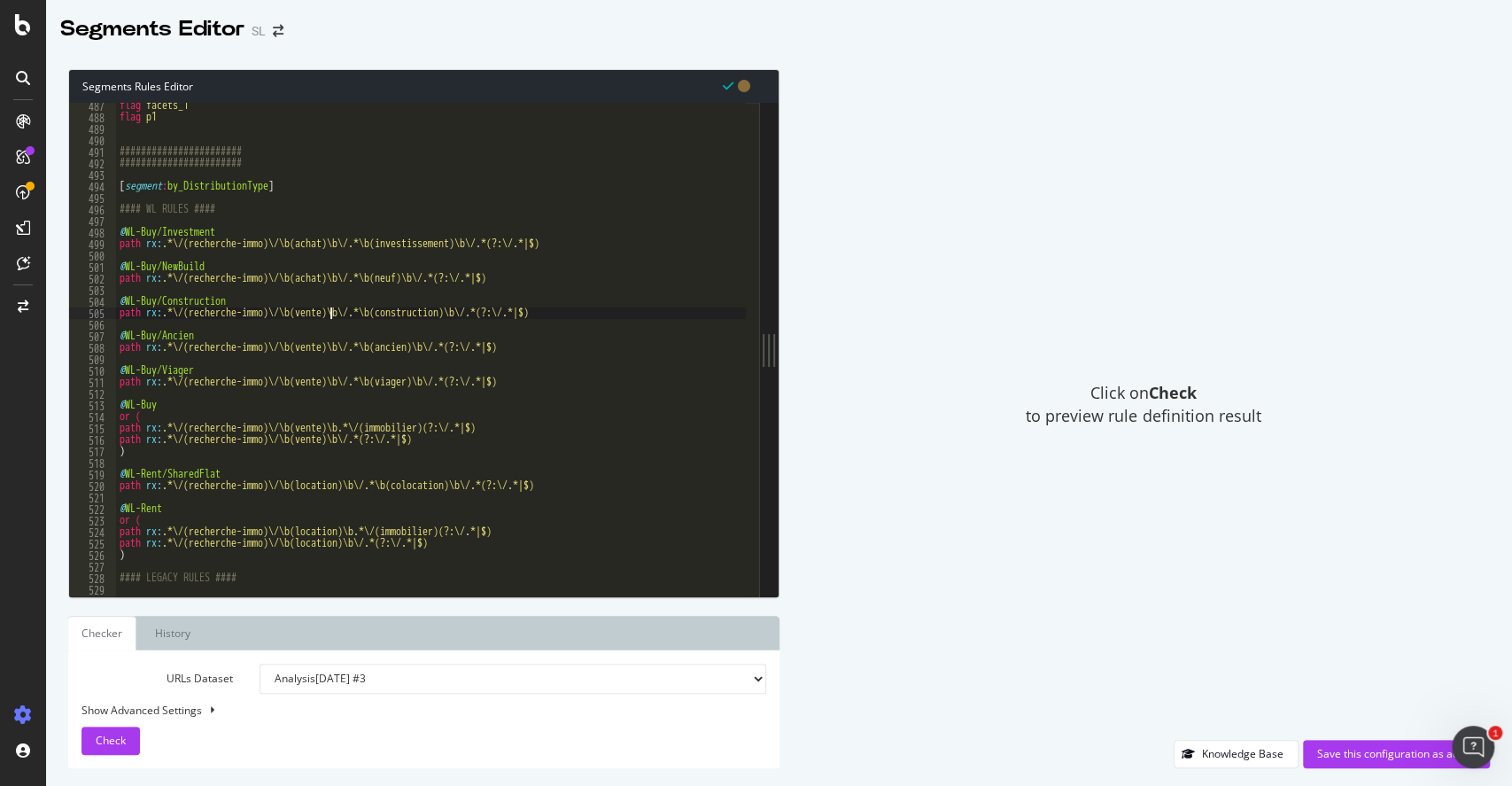 click on "flag   facets_1 flag   p1 ####################### ####################### [ segment : by_DistributionType ] #### WL RULES #### @ WL-Buy/Investment path   rx : .*\/(recherche-immo)\/\b(achat)\b\/.*\b(investissement)\b\/.*(?:\/.*|$) @ WL-Buy/NewBuild path   rx : .*\/(recherche-immo)\/\b(achat)\b\/.*\b(neuf)\b\/.*(?:\/.*|$) @ WL-Buy/Construction path   rx : .*\/(recherche-immo)\/\b(vente)\b\/.*\b(construction)\b\/.*(?:\/.*|$) @ WL-Buy/Ancien path   rx : .*\/(recherche-immo)\/\b(vente)\b\/.*\b(ancien)\b\/.*(?:\/.*|$) @ WL-Buy/Viager path   rx : .*\/(recherche-immo)\/\b(vente)\b\/.*\b(viager)\b\/.*(?:\/.*|$) @ WL-Buy or   ( path   rx : .*\/(recherche-immo)\/\b(vente)\b.*\/(immobilier)(?:\/.*|$) path   rx : .*\/(recherche-immo)\/\b(vente)\b\/.*(?:\/.*|$) ) @ WL-Rent/SharedFlat path   rx : .*\/(recherche-immo)\/\b(location)\b\/.*\b(colocation)\b\/.*(?:\/.*|$) @ WL-Rent or   ( path   rx : .*\/(recherche-immo)\/\b(location)\b.*\/(immobilier)(?:\/.*|$) path   rx : .*\/(recherche-immo)\/\b(location)\b\/.*(?:\/.*|$) )" at bounding box center [1128, 352] 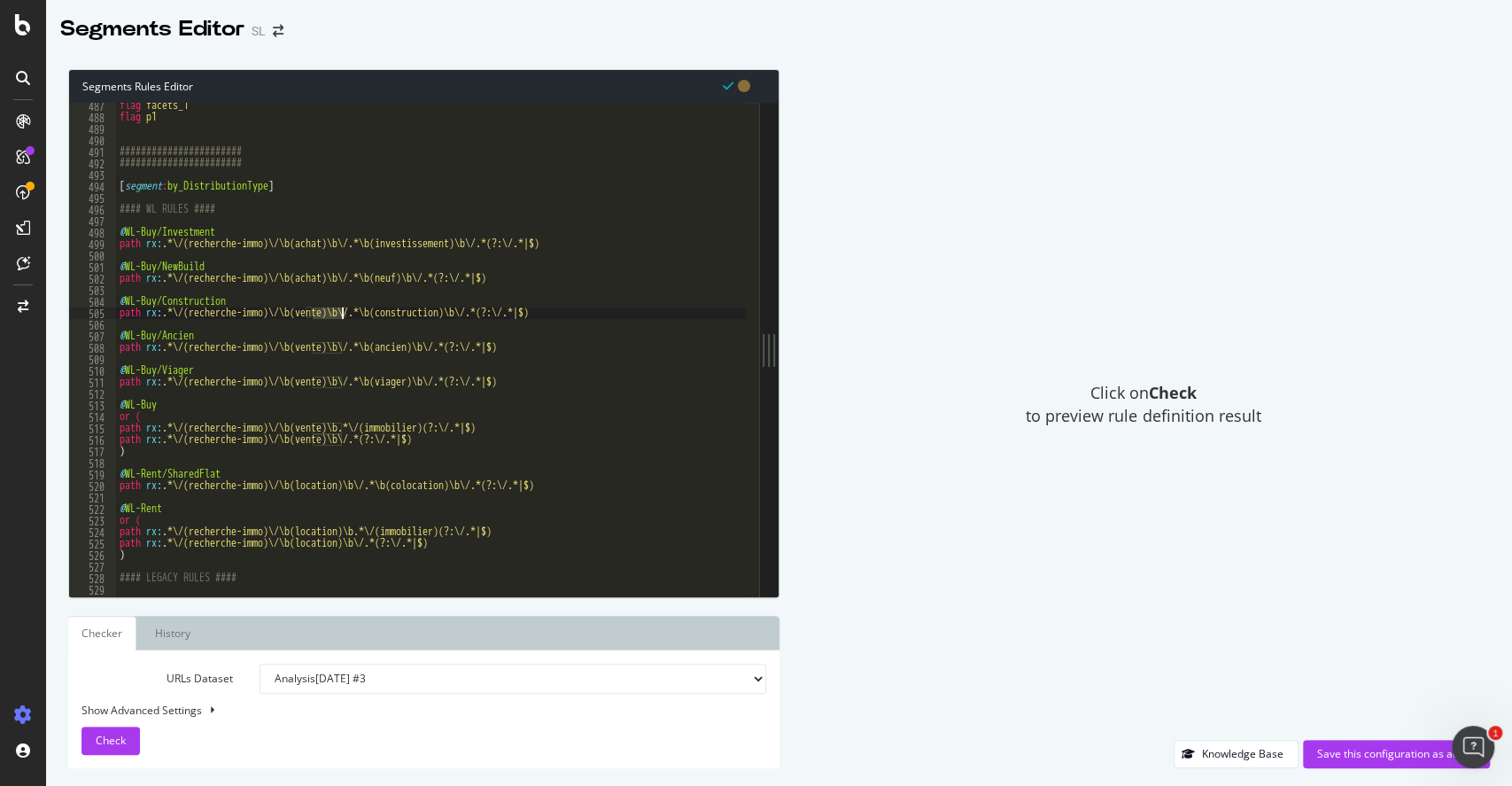paste on "achat" 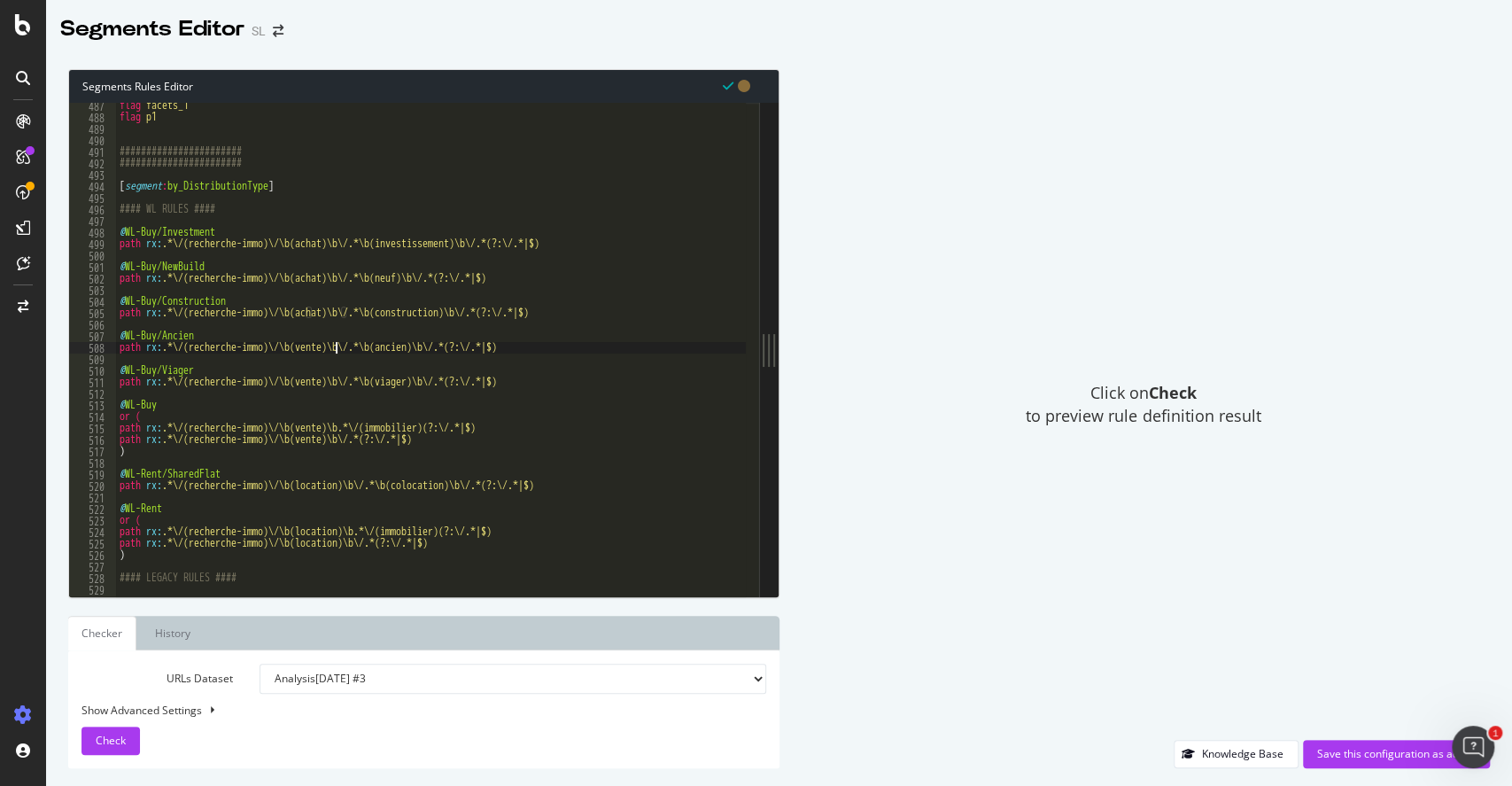 click on "flag   facets_1 flag   p1 ####################### ####################### [ segment : by_DistributionType ] #### WL RULES #### @ WL-Buy/Investment path   rx : .*\/(recherche-immo)\/\b(achat)\b\/.*\b(investissement)\b\/.*(?:\/.*|$) @ WL-Buy/NewBuild path   rx : .*\/(recherche-immo)\/\b(achat)\b\/.*\b(neuf)\b\/.*(?:\/.*|$) @ WL-Buy/Construction path   rx : .*\/(recherche-immo)\/\b(achat)\b\/.*\b(construction)\b\/.*(?:\/.*|$) @ WL-Buy/Ancien path   rx : .*\/(recherche-immo)\/\b(vente)\b\/.*\b(ancien)\b\/.*(?:\/.*|$) @ WL-Buy/Viager path   rx : .*\/(recherche-immo)\/\b(vente)\b\/.*\b(viager)\b\/.*(?:\/.*|$) @ WL-Buy or   ( path   rx : .*\/(recherche-immo)\/\b(vente)\b.*\/(immobilier)(?:\/.*|$) path   rx : .*\/(recherche-immo)\/\b(vente)\b\/.*(?:\/.*|$) ) @ WL-Rent/SharedFlat path   rx : .*\/(recherche-immo)\/\b(location)\b\/.*\b(colocation)\b\/.*(?:\/.*|$) @ WL-Rent or   ( path   rx : .*\/(recherche-immo)\/\b(location)\b.*\/(immobilier)(?:\/.*|$) path   rx : .*\/(recherche-immo)\/\b(location)\b\/.*(?:\/.*|$) )" at bounding box center [1128, 352] 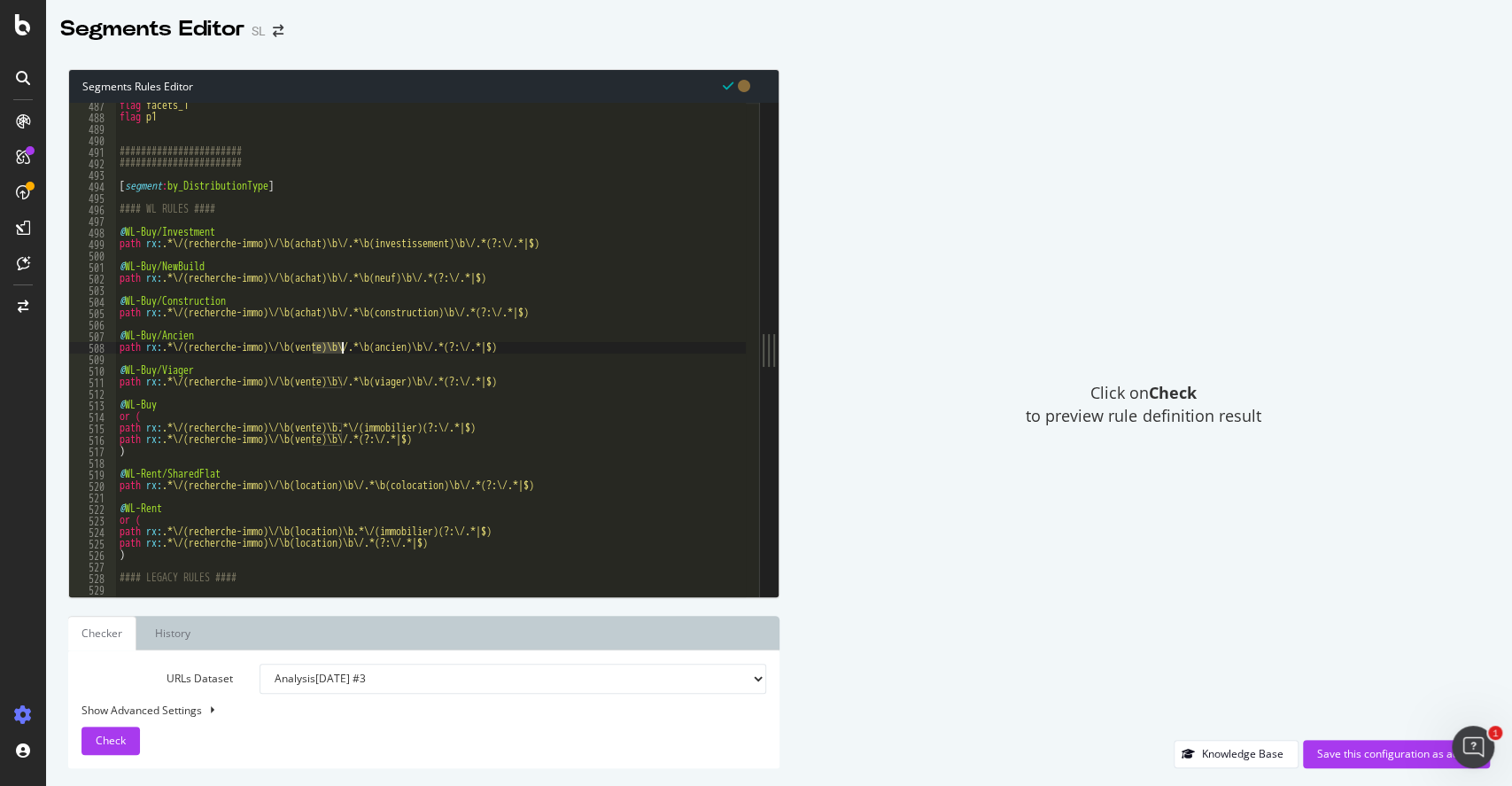 click on "flag   facets_1 flag   p1 ####################### ####################### [ segment : by_DistributionType ] #### WL RULES #### @ WL-Buy/Investment path   rx : .*\/(recherche-immo)\/\b(achat)\b\/.*\b(investissement)\b\/.*(?:\/.*|$) @ WL-Buy/NewBuild path   rx : .*\/(recherche-immo)\/\b(achat)\b\/.*\b(neuf)\b\/.*(?:\/.*|$) @ WL-Buy/Construction path   rx : .*\/(recherche-immo)\/\b(achat)\b\/.*\b(construction)\b\/.*(?:\/.*|$) @ WL-Buy/Ancien path   rx : .*\/(recherche-immo)\/\b(vente)\b\/.*\b(ancien)\b\/.*(?:\/.*|$) @ WL-Buy/Viager path   rx : .*\/(recherche-immo)\/\b(vente)\b\/.*\b(viager)\b\/.*(?:\/.*|$) @ WL-Buy or   ( path   rx : .*\/(recherche-immo)\/\b(vente)\b.*\/(immobilier)(?:\/.*|$) path   rx : .*\/(recherche-immo)\/\b(vente)\b\/.*(?:\/.*|$) ) @ WL-Rent/SharedFlat path   rx : .*\/(recherche-immo)\/\b(location)\b\/.*\b(colocation)\b\/.*(?:\/.*|$) @ WL-Rent or   ( path   rx : .*\/(recherche-immo)\/\b(location)\b.*\/(immobilier)(?:\/.*|$) path   rx : .*\/(recherche-immo)\/\b(location)\b\/.*(?:\/.*|$) )" at bounding box center [1128, 352] 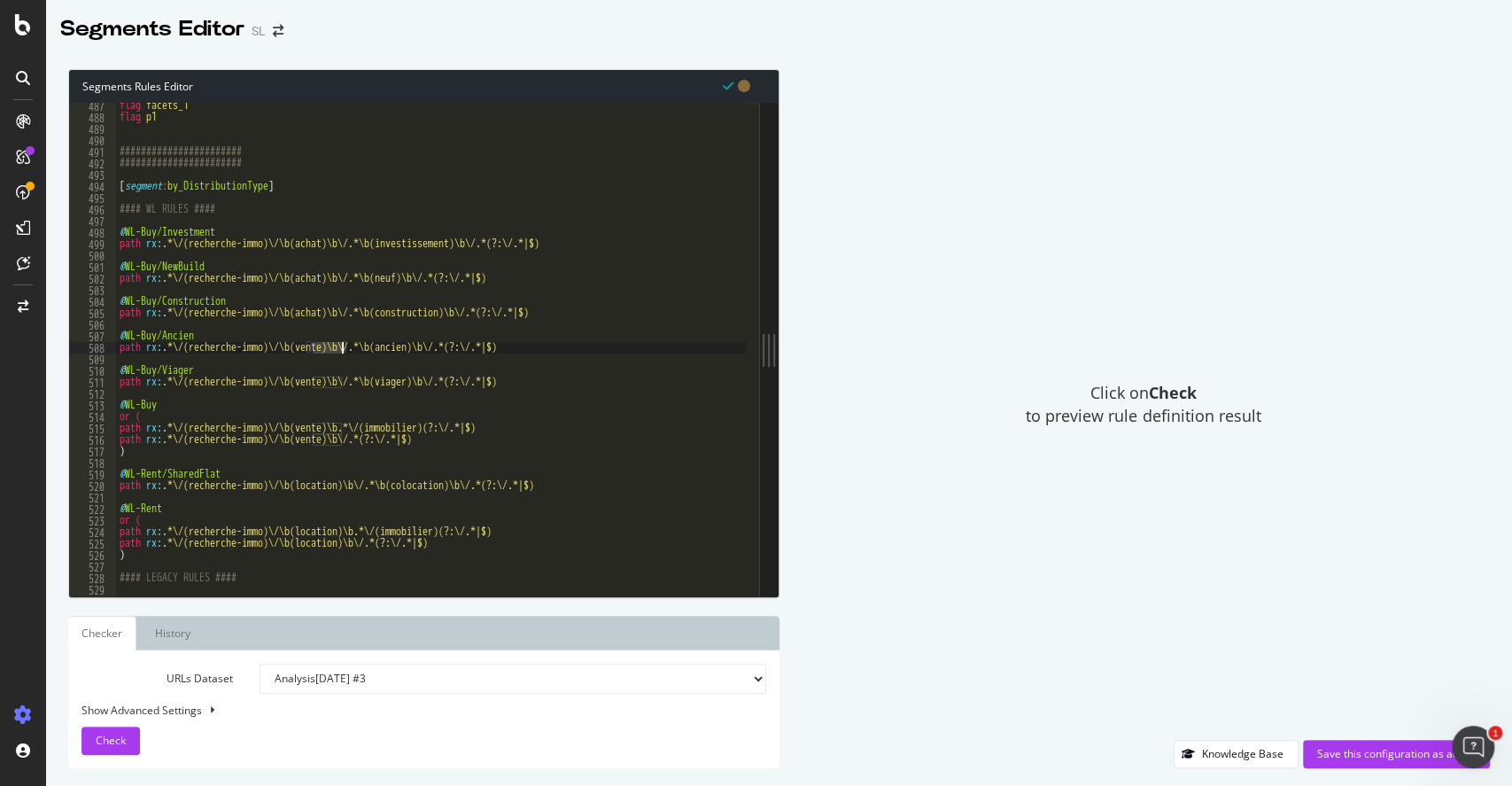 paste on "achat" 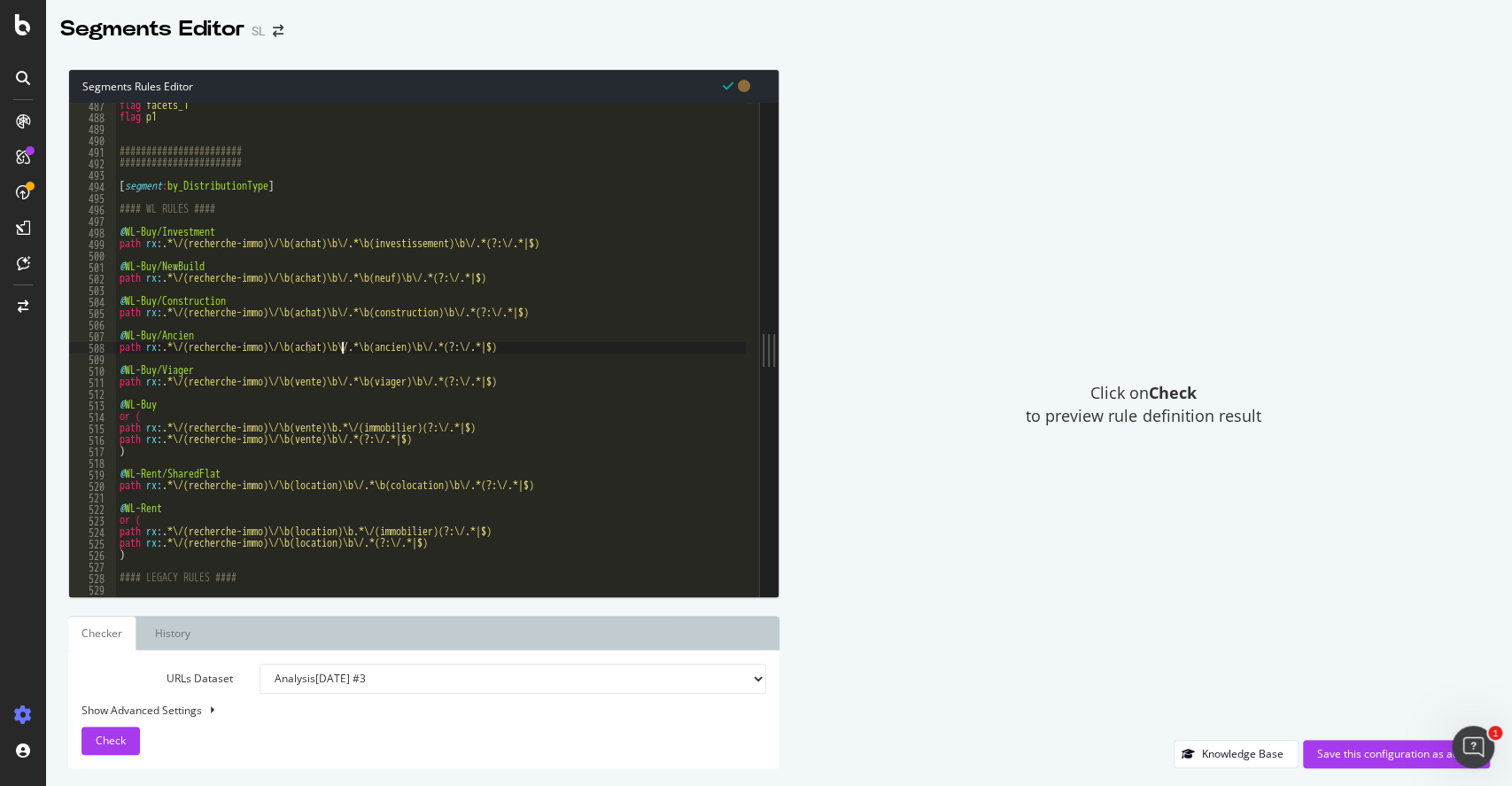 click on "flag   facets_1 flag   p1 ####################### ####################### [ segment : by_DistributionType ] #### WL RULES #### @ WL-Buy/Investment path   rx : .*\/(recherche-immo)\/\b(achat)\b\/.*\b(investissement)\b\/.*(?:\/.*|$) @ WL-Buy/NewBuild path   rx : .*\/(recherche-immo)\/\b(achat)\b\/.*\b(neuf)\b\/.*(?:\/.*|$) @ WL-Buy/Construction path   rx : .*\/(recherche-immo)\/\b(achat)\b\/.*\b(construction)\b\/.*(?:\/.*|$) @ WL-Buy/Ancien path   rx : .*\/(recherche-immo)\/\b(achat)\b\/.*\b(ancien)\b\/.*(?:\/.*|$) @ WL-Buy/Viager path   rx : .*\/(recherche-immo)\/\b(vente)\b\/.*\b(viager)\b\/.*(?:\/.*|$) @ WL-Buy or   ( path   rx : .*\/(recherche-immo)\/\b(vente)\b.*\/(immobilier)(?:\/.*|$) path   rx : .*\/(recherche-immo)\/\b(vente)\b\/.*(?:\/.*|$) ) @ WL-Rent/SharedFlat path   rx : .*\/(recherche-immo)\/\b(location)\b\/.*\b(colocation)\b\/.*(?:\/.*|$) @ WL-Rent or   ( path   rx : .*\/(recherche-immo)\/\b(location)\b.*\/(immobilier)(?:\/.*|$) path   rx : .*\/(recherche-immo)\/\b(location)\b\/.*(?:\/.*|$) )" at bounding box center (1128, 352) 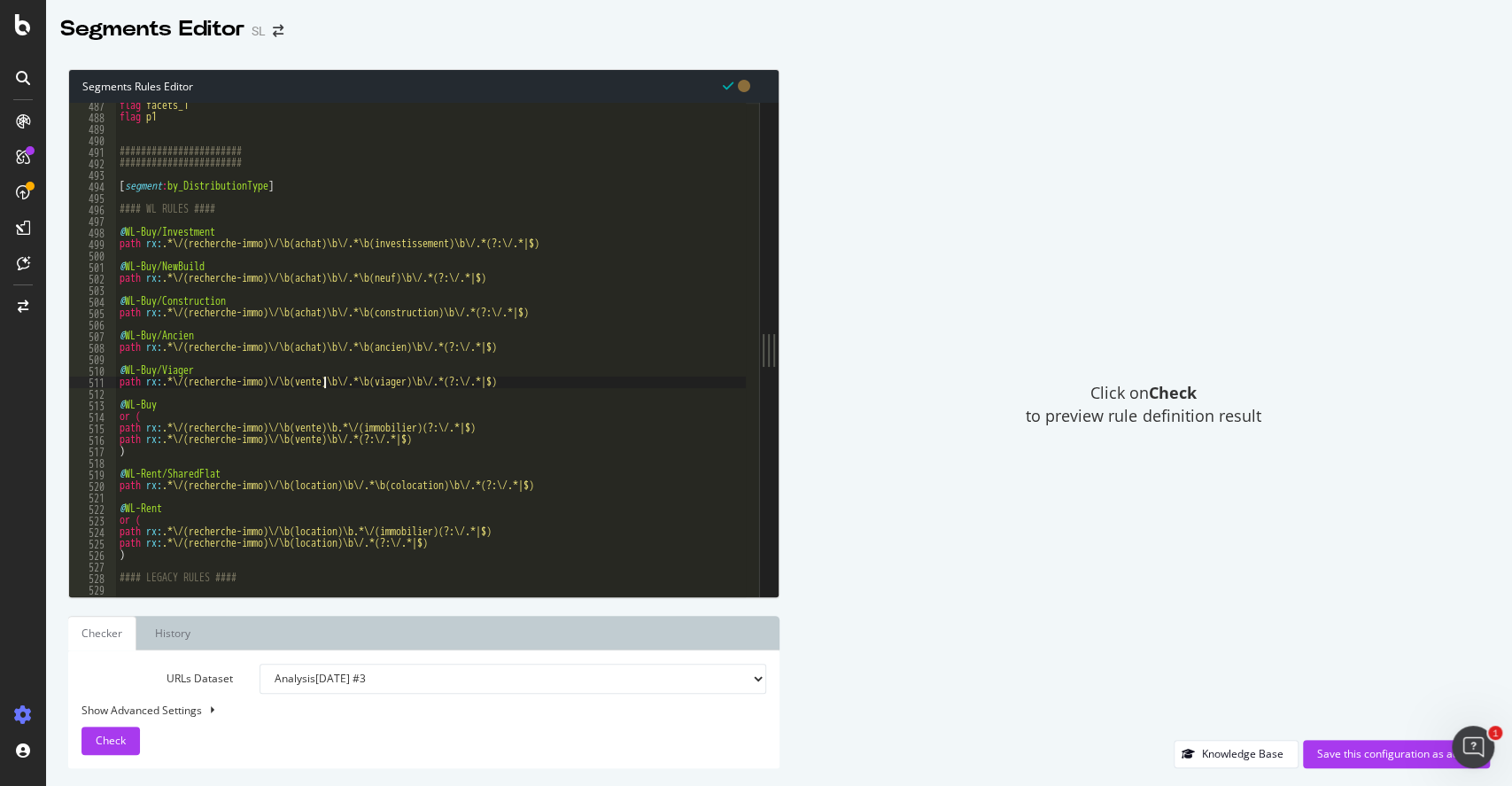 click on "flag   facets_1 flag   p1 ####################### ####################### [ segment : by_DistributionType ] #### WL RULES #### @ WL-Buy/Investment path   rx : .*\/(recherche-immo)\/\b(achat)\b\/.*\b(investissement)\b\/.*(?:\/.*|$) @ WL-Buy/NewBuild path   rx : .*\/(recherche-immo)\/\b(achat)\b\/.*\b(neuf)\b\/.*(?:\/.*|$) @ WL-Buy/Construction path   rx : .*\/(recherche-immo)\/\b(achat)\b\/.*\b(construction)\b\/.*(?:\/.*|$) @ WL-Buy/Ancien path   rx : .*\/(recherche-immo)\/\b(achat)\b\/.*\b(ancien)\b\/.*(?:\/.*|$) @ WL-Buy/Viager path   rx : .*\/(recherche-immo)\/\b(vente)\b\/.*\b(viager)\b\/.*(?:\/.*|$) @ WL-Buy or   ( path   rx : .*\/(recherche-immo)\/\b(vente)\b.*\/(immobilier)(?:\/.*|$) path   rx : .*\/(recherche-immo)\/\b(vente)\b\/.*(?:\/.*|$) ) @ WL-Rent/SharedFlat path   rx : .*\/(recherche-immo)\/\b(location)\b\/.*\b(colocation)\b\/.*(?:\/.*|$) @ WL-Rent or   ( path   rx : .*\/(recherche-immo)\/\b(location)\b.*\/(immobilier)(?:\/.*|$) path   rx : .*\/(recherche-immo)\/\b(location)\b\/.*(?:\/.*|$) )" at bounding box center [1128, 352] 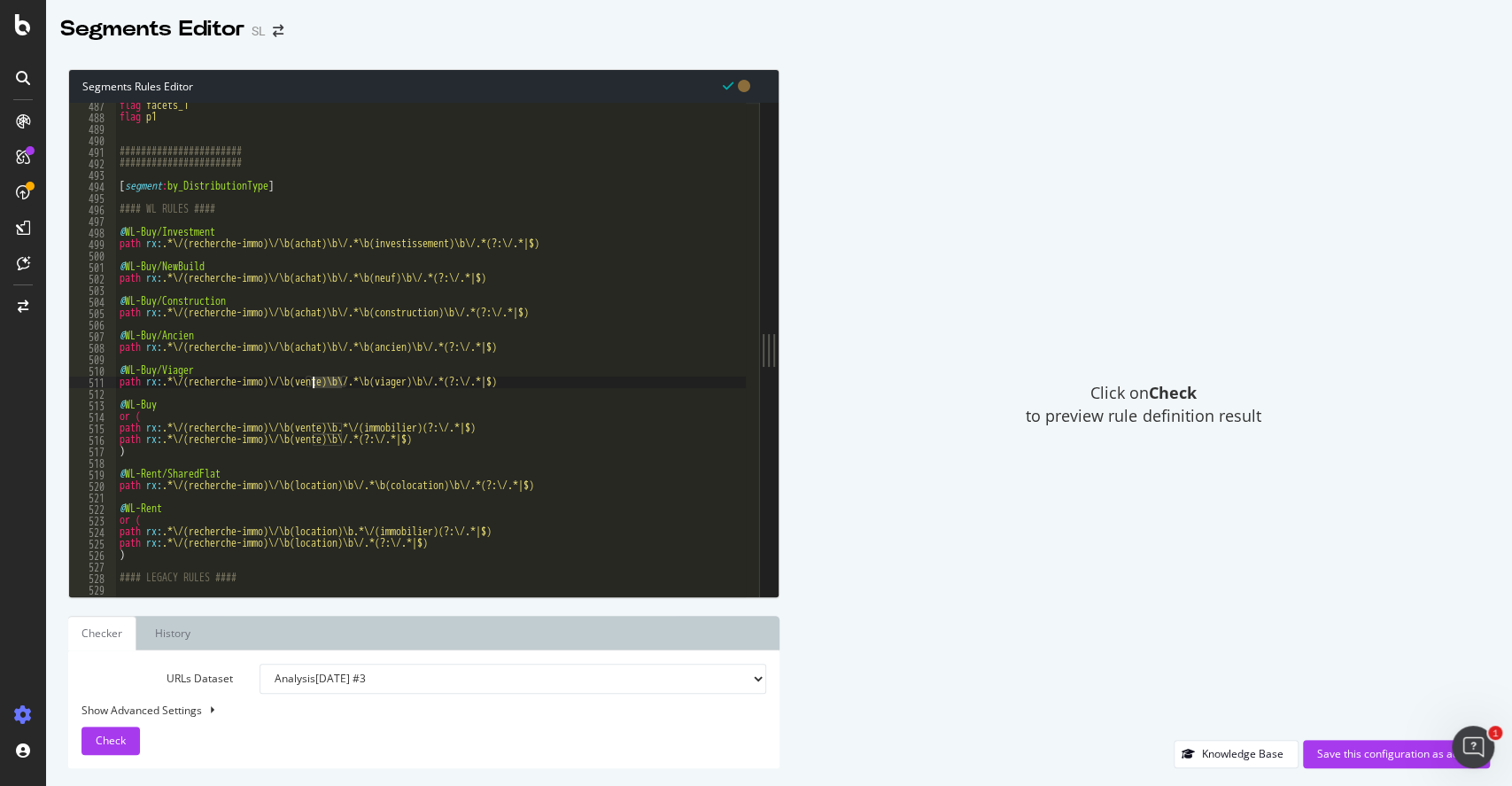 paste on "achat" 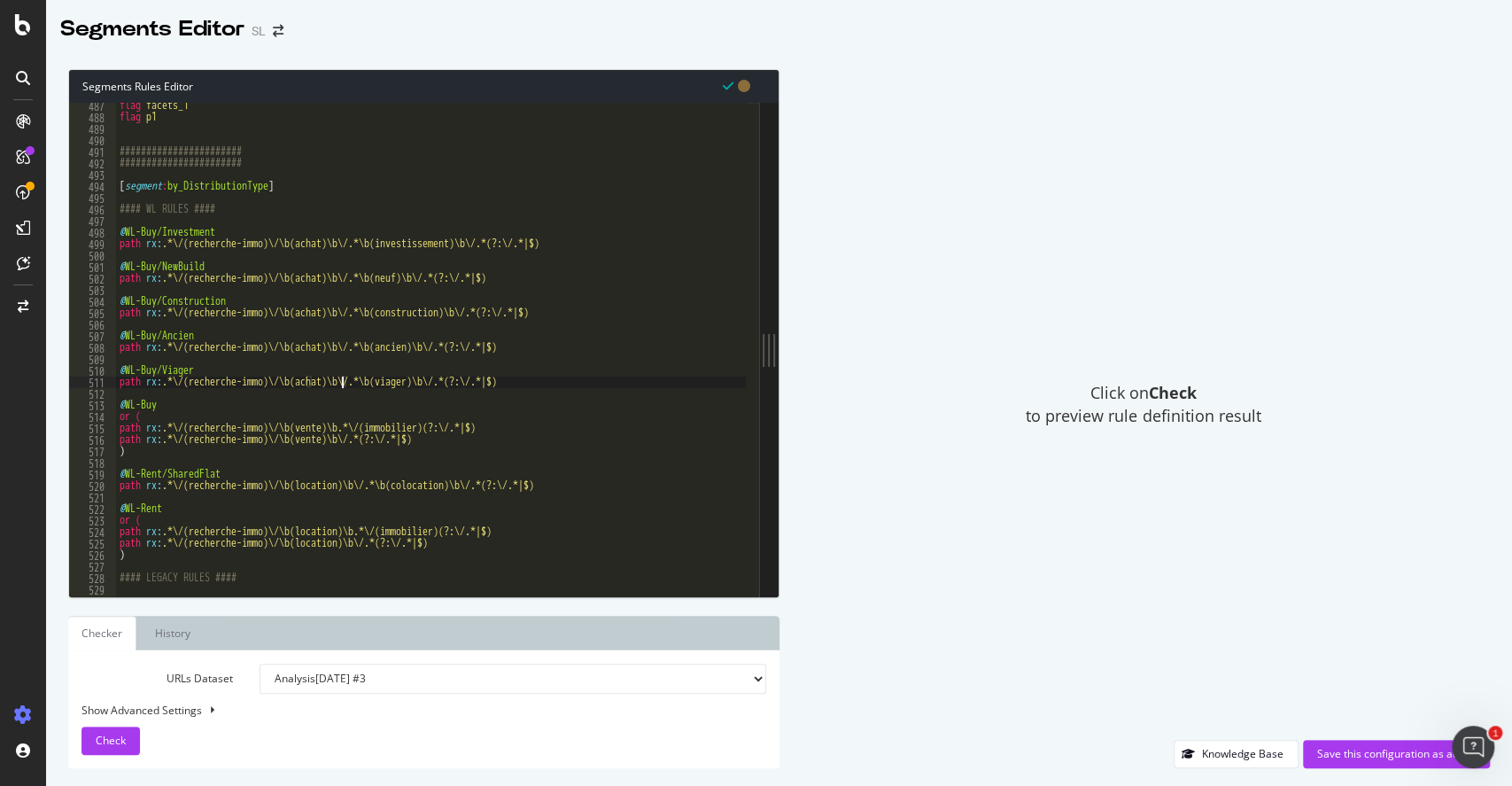 click on "flag   facets_1 flag   p1 ####################### ####################### [ segment : by_DistributionType ] #### WL RULES #### @ WL-Buy/Investment path   rx : .*\/(recherche-immo)\/\b(achat)\b\/.*\b(investissement)\b\/.*(?:\/.*|$) @ WL-Buy/NewBuild path   rx : .*\/(recherche-immo)\/\b(achat)\b\/.*\b(neuf)\b\/.*(?:\/.*|$) @ WL-Buy/Construction path   rx : .*\/(recherche-immo)\/\b(achat)\b\/.*\b(construction)\b\/.*(?:\/.*|$) @ WL-Buy/Ancien path   rx : .*\/(recherche-immo)\/\b(achat)\b\/.*\b(ancien)\b\/.*(?:\/.*|$) @ WL-Buy/Viager path   rx : .*\/(recherche-immo)\/\b(achat)\b\/.*\b(viager)\b\/.*(?:\/.*|$) @ WL-Buy or   ( path   rx : .*\/(recherche-immo)\/\b(vente)\b.*\/(immobilier)(?:\/.*|$) path   rx : .*\/(recherche-immo)\/\b(vente)\b\/.*(?:\/.*|$) ) @ WL-Rent/SharedFlat path   rx : .*\/(recherche-immo)\/\b(location)\b\/.*\b(colocation)\b\/.*(?:\/.*|$) @ WL-Rent or   ( path   rx : .*\/(recherche-immo)\/\b(location)\b.*\/(immobilier)(?:\/.*|$) path   rx : .*\/(recherche-immo)\/\b(location)\b\/.*(?:\/.*|$) )" at bounding box center [1128, 352] 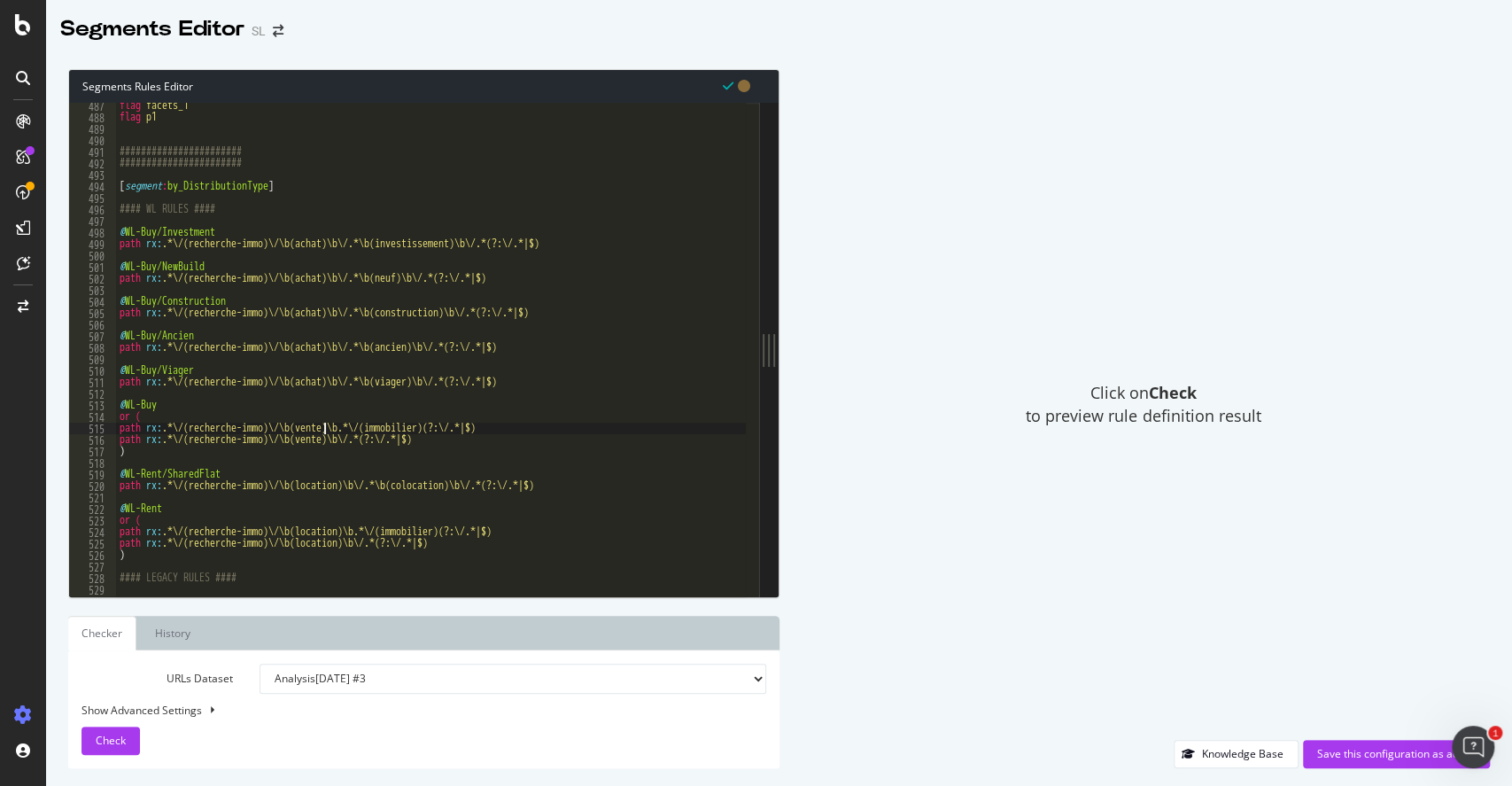 click on "flag   facets_1 flag   p1 ####################### ####################### [ segment : by_DistributionType ] #### WL RULES #### @ WL-Buy/Investment path   rx : .*\/(recherche-immo)\/\b(achat)\b\/.*\b(investissement)\b\/.*(?:\/.*|$) @ WL-Buy/NewBuild path   rx : .*\/(recherche-immo)\/\b(achat)\b\/.*\b(neuf)\b\/.*(?:\/.*|$) @ WL-Buy/Construction path   rx : .*\/(recherche-immo)\/\b(achat)\b\/.*\b(construction)\b\/.*(?:\/.*|$) @ WL-Buy/Ancien path   rx : .*\/(recherche-immo)\/\b(achat)\b\/.*\b(ancien)\b\/.*(?:\/.*|$) @ WL-Buy/Viager path   rx : .*\/(recherche-immo)\/\b(achat)\b\/.*\b(viager)\b\/.*(?:\/.*|$) @ WL-Buy or   ( path   rx : .*\/(recherche-immo)\/\b(vente)\b.*\/(immobilier)(?:\/.*|$) path   rx : .*\/(recherche-immo)\/\b(vente)\b\/.*(?:\/.*|$) ) @ WL-Rent/SharedFlat path   rx : .*\/(recherche-immo)\/\b(location)\b\/.*\b(colocation)\b\/.*(?:\/.*|$) @ WL-Rent or   ( path   rx : .*\/(recherche-immo)\/\b(location)\b.*\/(immobilier)(?:\/.*|$) path   rx : .*\/(recherche-immo)\/\b(location)\b\/.*(?:\/.*|$) )" at bounding box center [1128, 352] 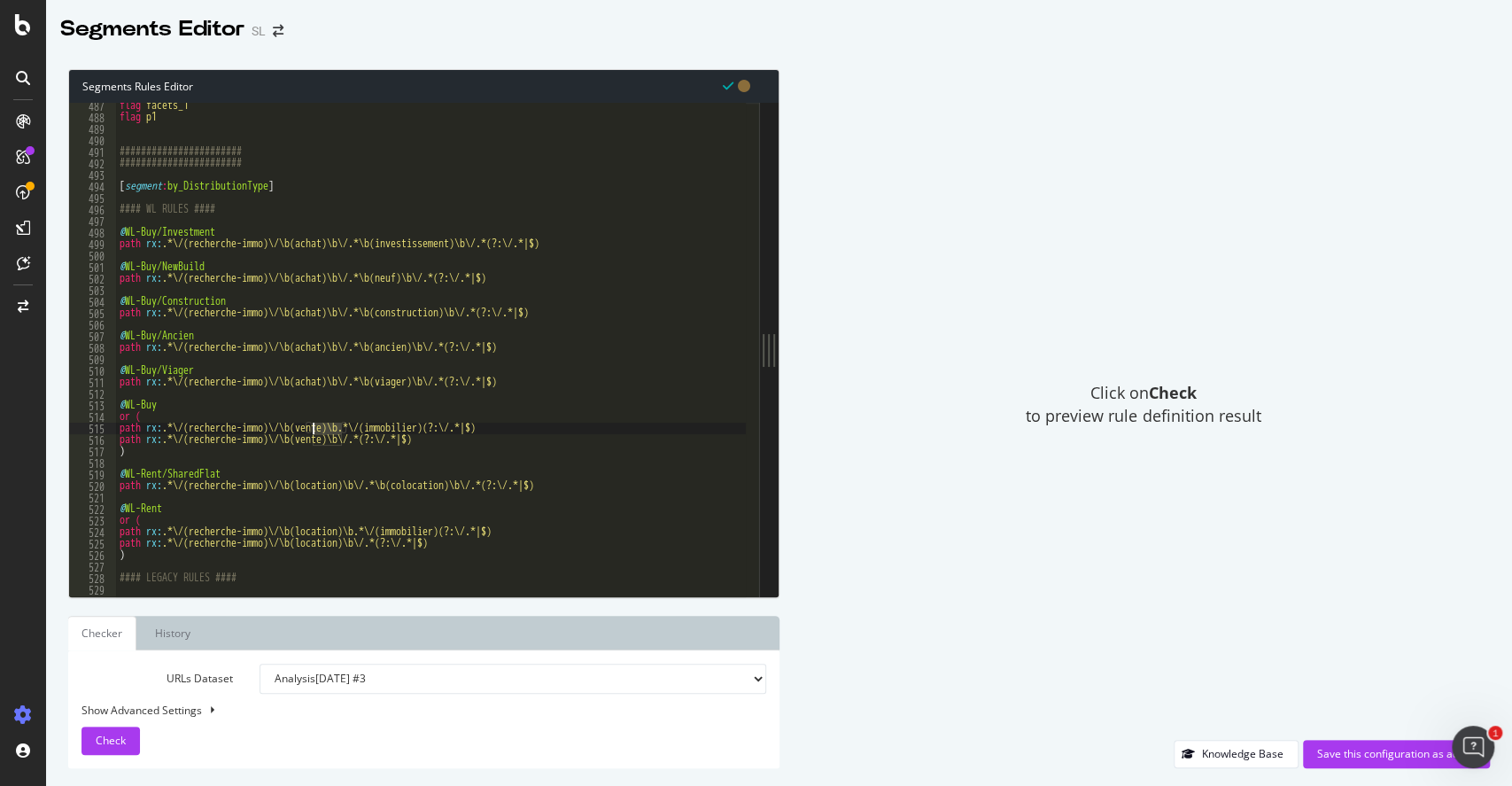 paste on "achat" 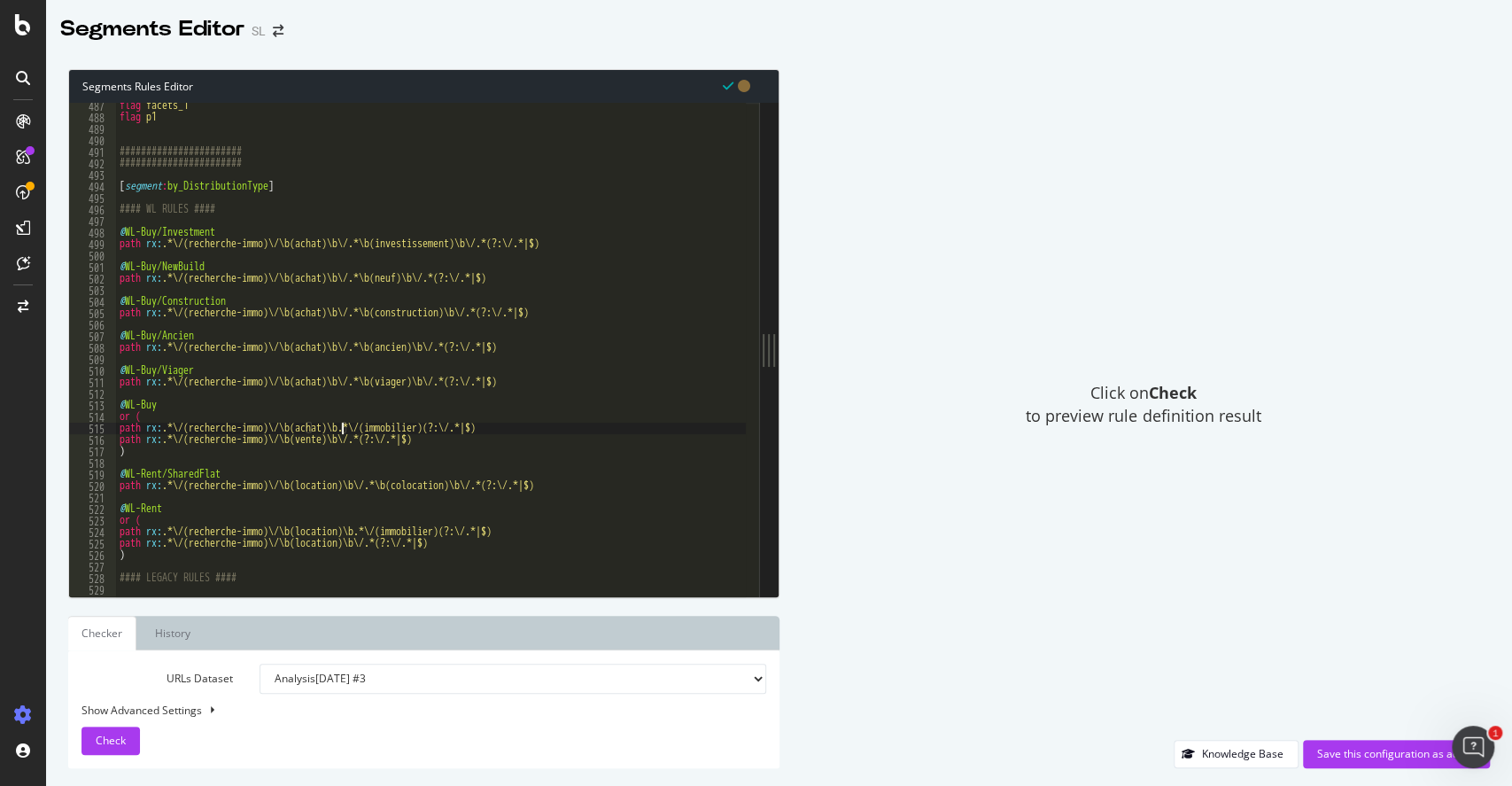 click on "flag   facets_1 flag   p1 ####################### ####################### [ segment : by_DistributionType ] #### WL RULES #### @ WL-Buy/Investment path   rx : .*\/(recherche-immo)\/\b(achat)\b\/.*\b(investissement)\b\/.*(?:\/.*|$) @ WL-Buy/NewBuild path   rx : .*\/(recherche-immo)\/\b(achat)\b\/.*\b(neuf)\b\/.*(?:\/.*|$) @ WL-Buy/Construction path   rx : .*\/(recherche-immo)\/\b(achat)\b\/.*\b(construction)\b\/.*(?:\/.*|$) @ WL-Buy/Ancien path   rx : .*\/(recherche-immo)\/\b(achat)\b\/.*\b(ancien)\b\/.*(?:\/.*|$) @ WL-Buy/Viager path   rx : .*\/(recherche-immo)\/\b(achat)\b\/.*\b(viager)\b\/.*(?:\/.*|$) @ WL-Buy or   ( path   rx : .*\/(recherche-immo)\/\b(achat)\b.*\/(immobilier)(?:\/.*|$) path   rx : .*\/(recherche-immo)\/\b(vente)\b\/.*(?:\/.*|$) ) @ WL-Rent/SharedFlat path   rx : .*\/(recherche-immo)\/\b(location)\b\/.*\b(colocation)\b\/.*(?:\/.*|$) @ WL-Rent or   ( path   rx : .*\/(recherche-immo)\/\b(location)\b.*\/(immobilier)(?:\/.*|$) path   rx : .*\/(recherche-immo)\/\b(location)\b\/.*(?:\/.*|$) )" at bounding box center [1128, 352] 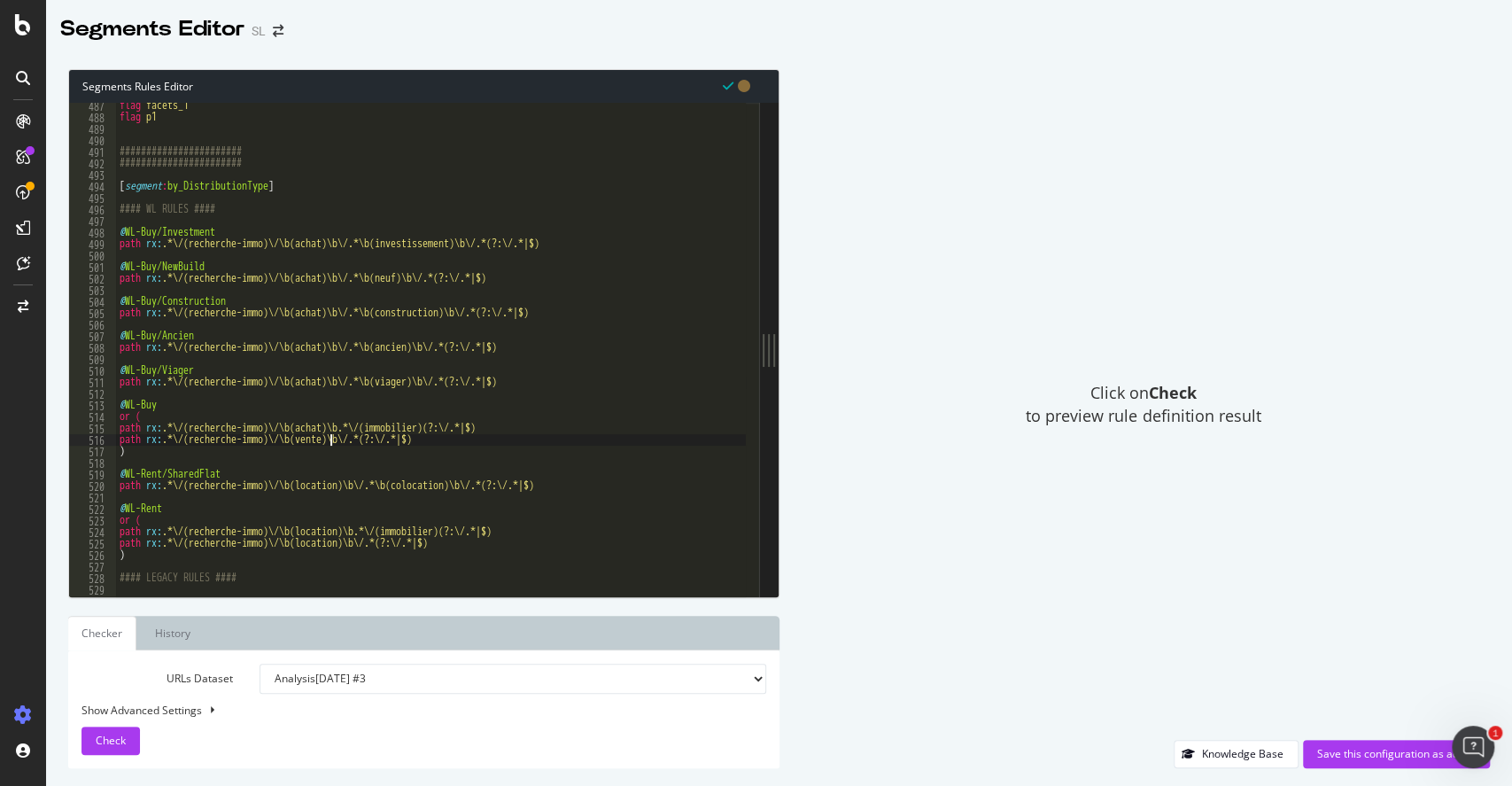 click on "flag   facets_1 flag   p1 ####################### ####################### [ segment : by_DistributionType ] #### WL RULES #### @ WL-Buy/Investment path   rx : .*\/(recherche-immo)\/\b(achat)\b\/.*\b(investissement)\b\/.*(?:\/.*|$) @ WL-Buy/NewBuild path   rx : .*\/(recherche-immo)\/\b(achat)\b\/.*\b(neuf)\b\/.*(?:\/.*|$) @ WL-Buy/Construction path   rx : .*\/(recherche-immo)\/\b(achat)\b\/.*\b(construction)\b\/.*(?:\/.*|$) @ WL-Buy/Ancien path   rx : .*\/(recherche-immo)\/\b(achat)\b\/.*\b(ancien)\b\/.*(?:\/.*|$) @ WL-Buy/Viager path   rx : .*\/(recherche-immo)\/\b(achat)\b\/.*\b(viager)\b\/.*(?:\/.*|$) @ WL-Buy or   ( path   rx : .*\/(recherche-immo)\/\b(achat)\b.*\/(immobilier)(?:\/.*|$) path   rx : .*\/(recherche-immo)\/\b(vente)\b\/.*(?:\/.*|$) ) @ WL-Rent/SharedFlat path   rx : .*\/(recherche-immo)\/\b(location)\b\/.*\b(colocation)\b\/.*(?:\/.*|$) @ WL-Rent or   ( path   rx : .*\/(recherche-immo)\/\b(location)\b.*\/(immobilier)(?:\/.*|$) path   rx : .*\/(recherche-immo)\/\b(location)\b\/.*(?:\/.*|$) )" at bounding box center [1128, 352] 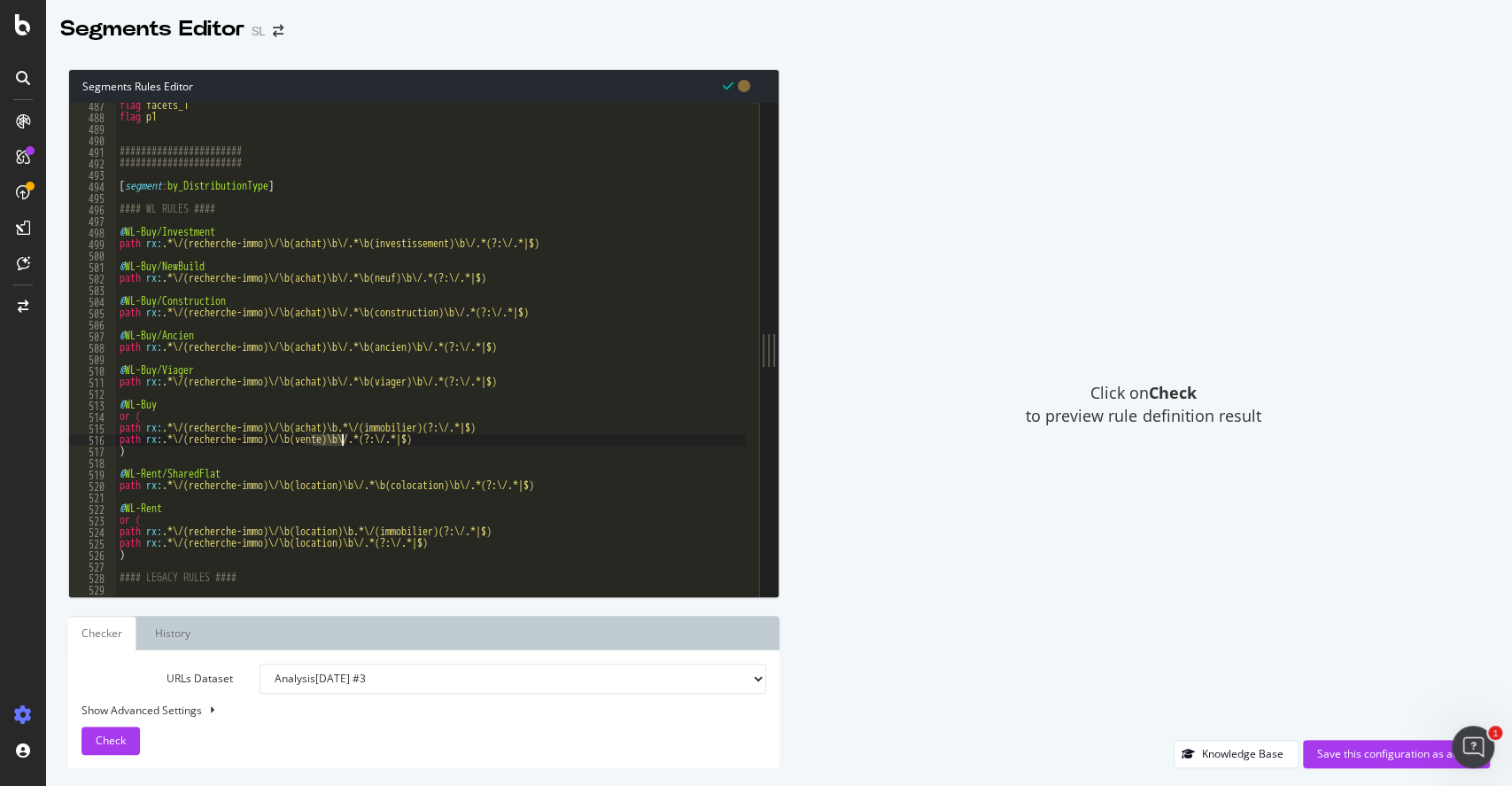 paste on "achat" 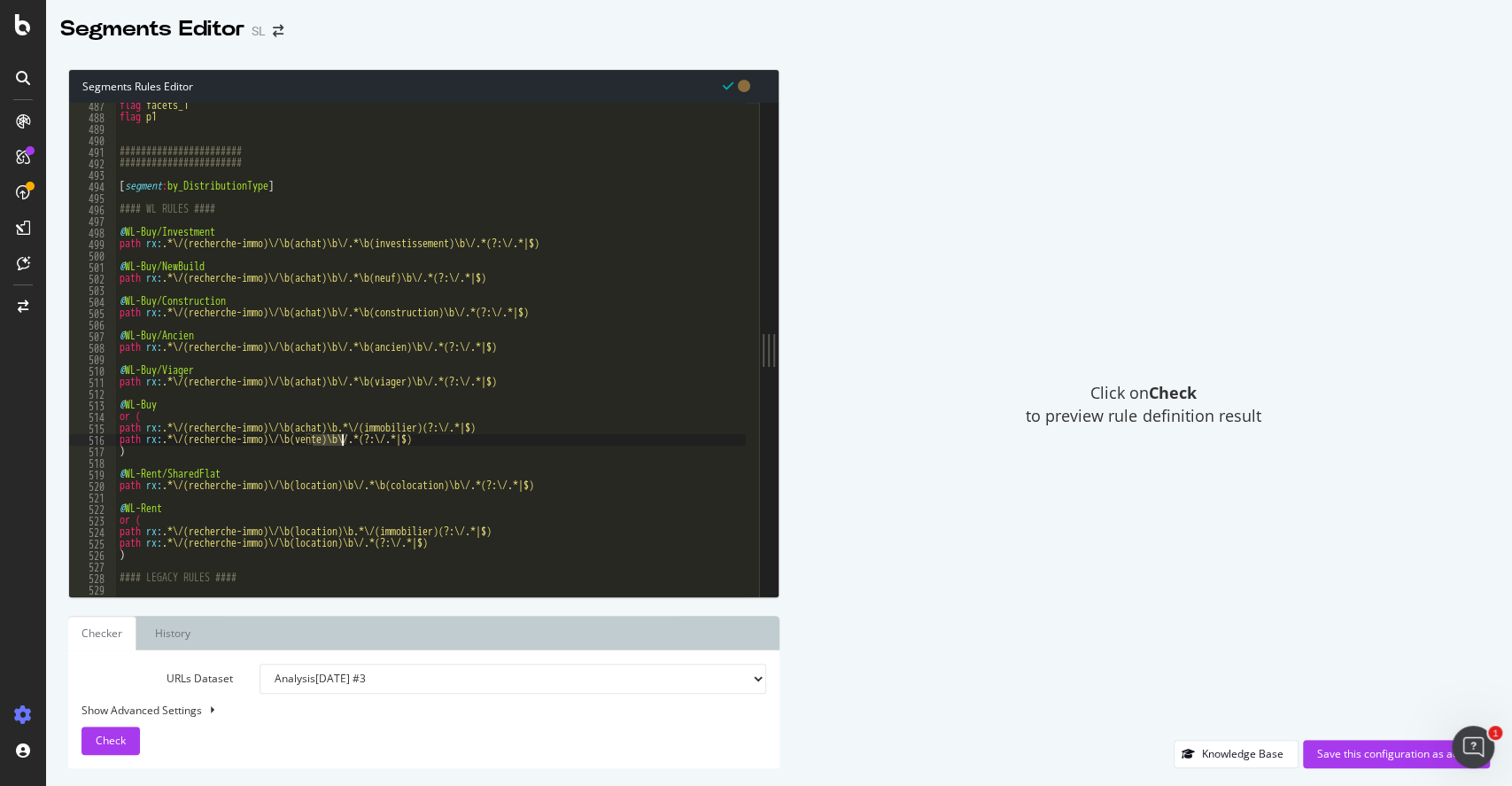 type on "path rx:.*\/(recherche-immo)\/\b(achat)\b\/.*(?:\/.*|$)" 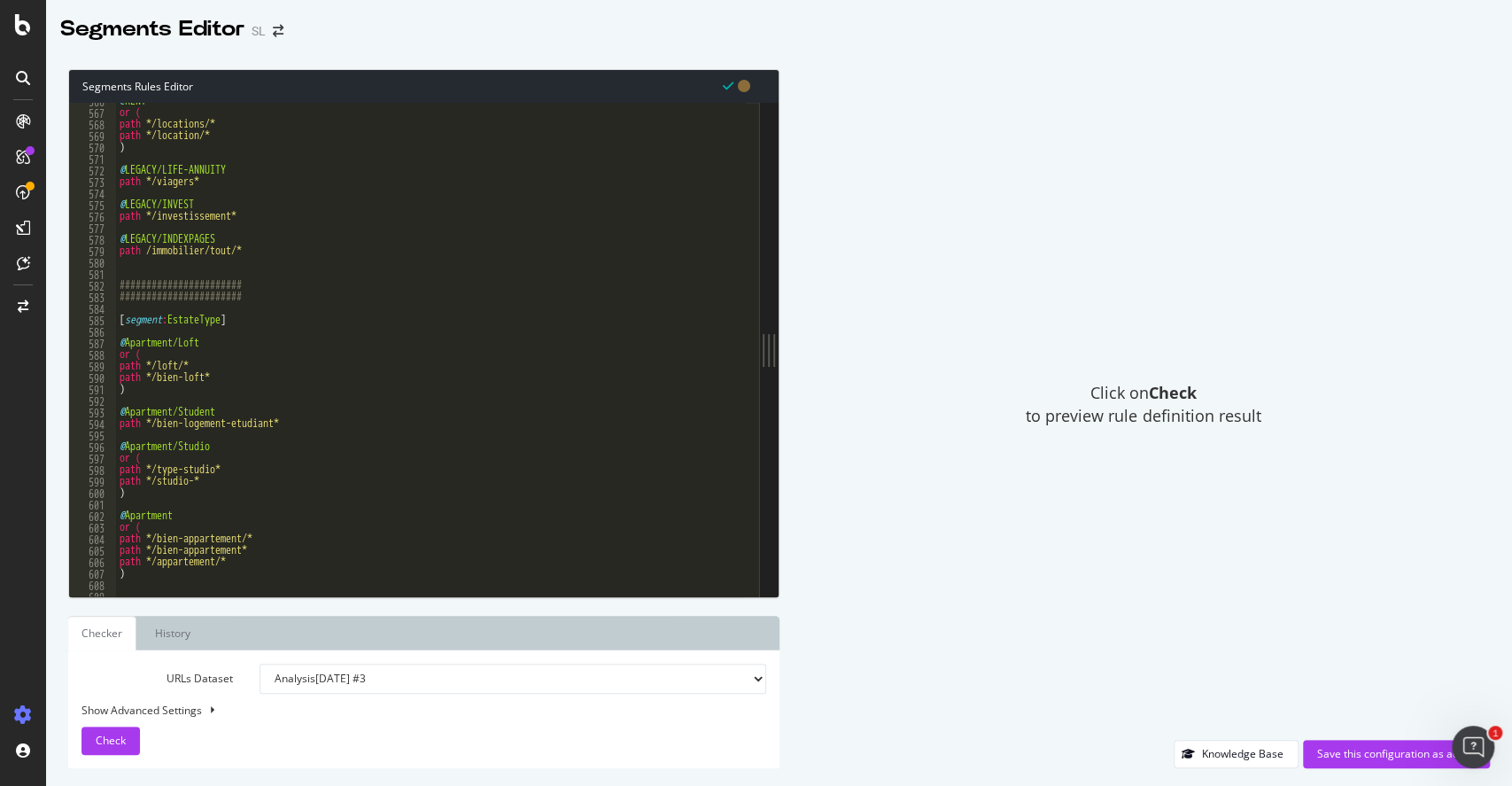 scroll, scrollTop: 6515, scrollLeft: 0, axis: vertical 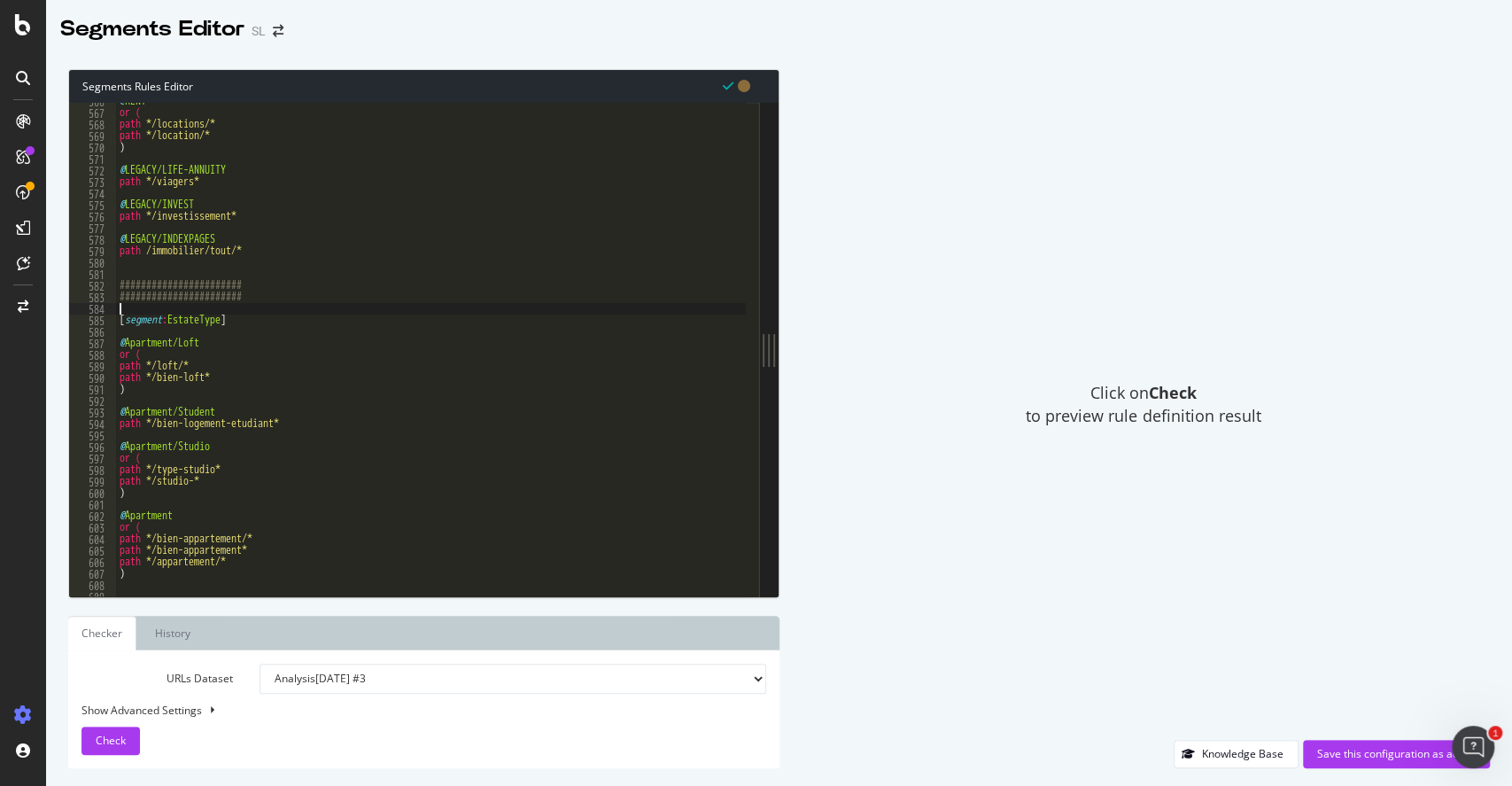 click on "@ RENT or   ( path   */locations/* path   */location/* ) @ LEGACY/LIFE-ANNUITY path   */viagers* @ LEGACY/INVEST path   */investissement* @ LEGACY/INDEXPAGES path   /immobilier/tout/* ####################### ####################### [ segment : EstateType ] @ Apartment/Loft or   ( path   */loft/* path   */bien-loft* ) @ Apartment/Student path   */bien-logement-etudiant* @ Apartment/Studio or   ( path   */type-studio* path   */studio-* ) @ Apartment or   ( path   */bien-appartement/* path   */bien-appartement* path   */appartement/* )" at bounding box center [1128, 347] 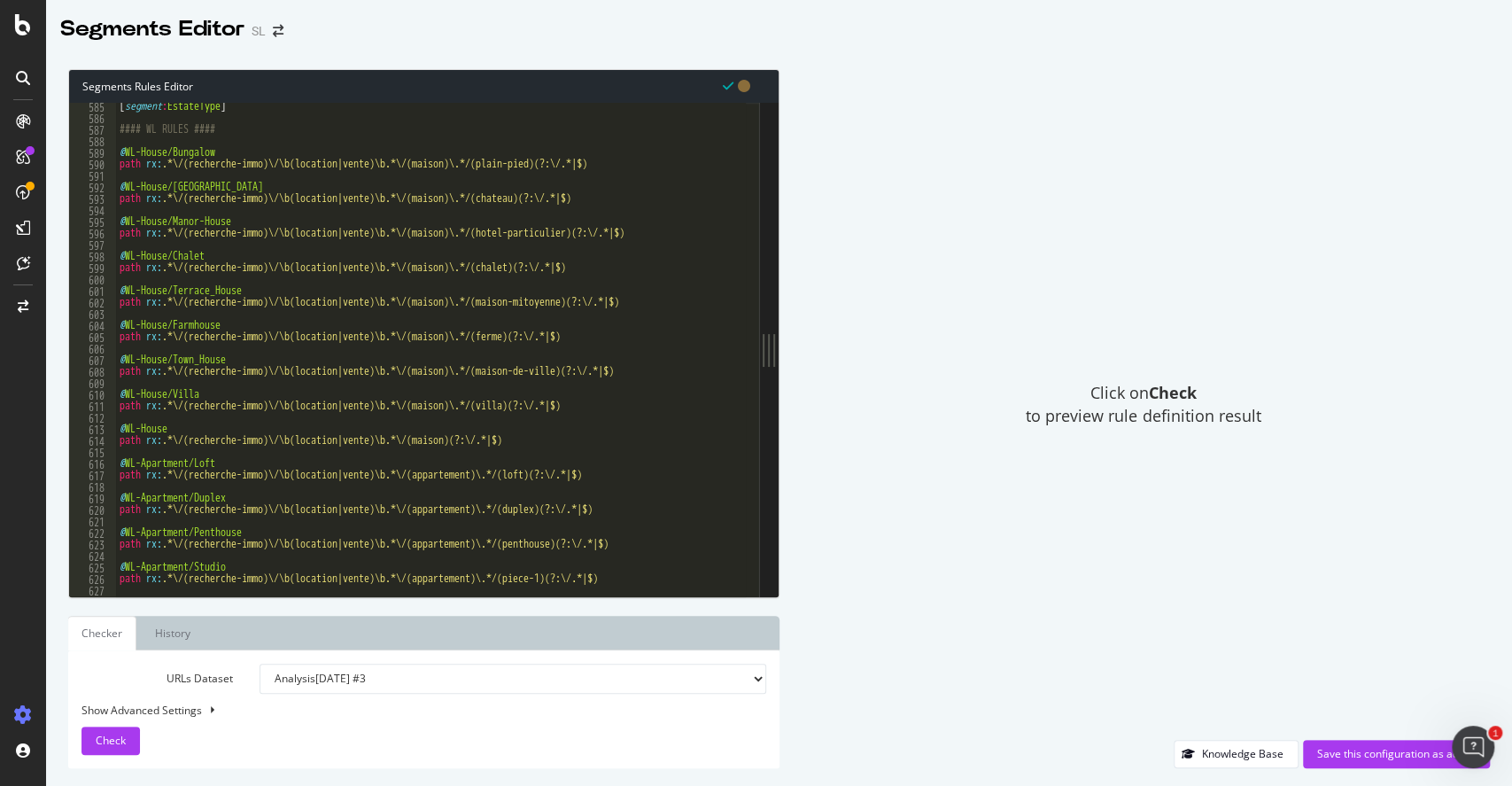 scroll, scrollTop: 6690, scrollLeft: 0, axis: vertical 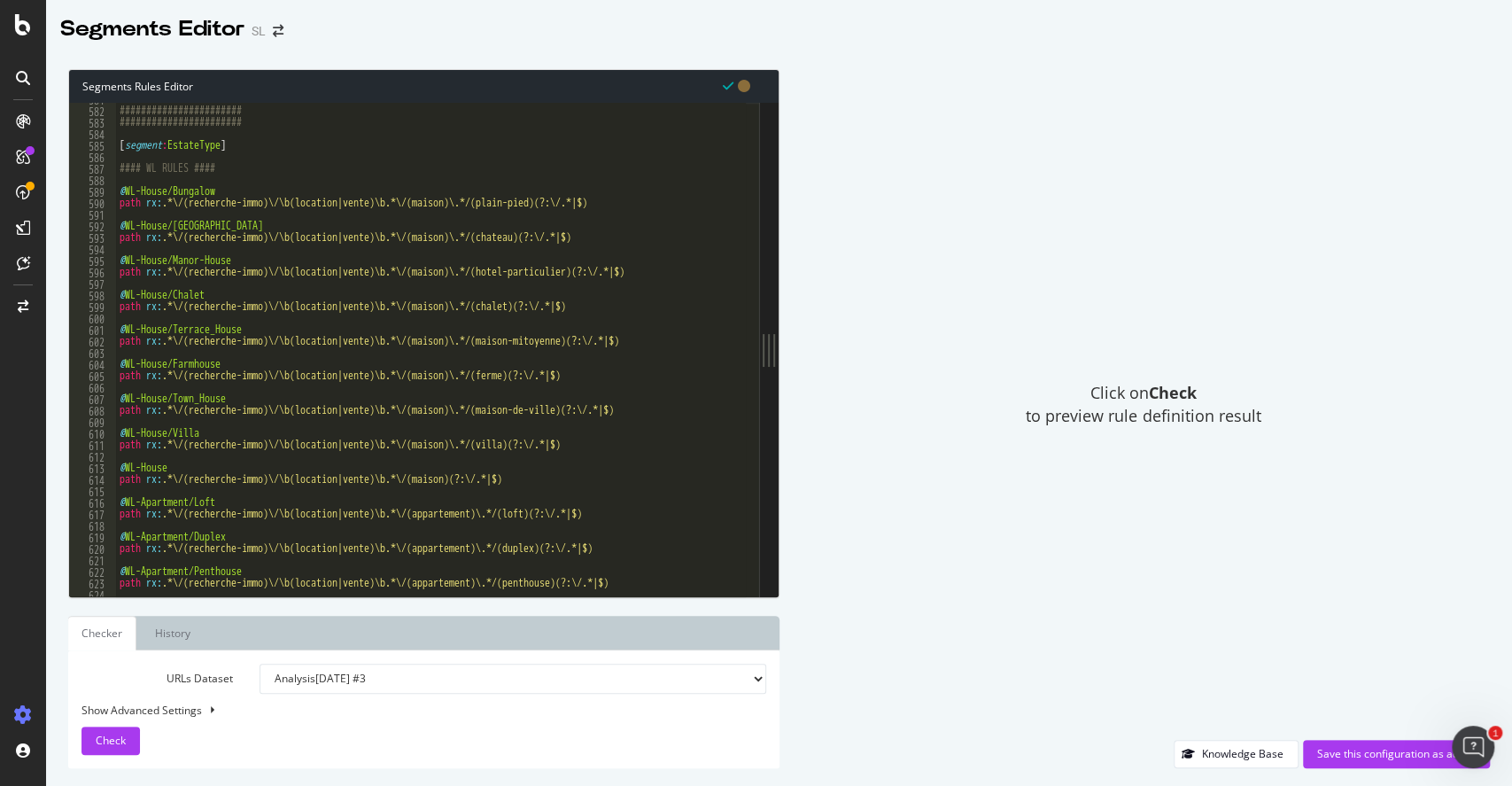 click on "####################### ####################### [ segment : EstateType ] #### WL RULES #### @ WL-House/Bungalow path   rx : .*\/(recherche-immo)\/\b(location|vente)\b.*\/(maison)\.*/(plain-pied)(?:\/.*|$) @ WL-House/Castle path   rx : .*\/(recherche-immo)\/\b(location|vente)\b.*\/(maison)\.*/(chateau)(?:\/.*|$) @ WL-House/Manor-House path   rx : .*\/(recherche-immo)\/\b(location|vente)\b.*\/(maison)\.*/(hotel-particulier)(?:\/.*|$) @ WL-House/Chalet path   rx : .*\/(recherche-immo)\/\b(location|vente)\b.*\/(maison)\.*/(chalet)(?:\/.*|$) @ WL-House/Terrace_House path   rx : .*\/(recherche-immo)\/\b(location|vente)\b.*\/(maison)\.*/(maison-mitoyenne)(?:\/.*|$) @ WL-House/Farmhouse path   rx : .*\/(recherche-immo)\/\b(location|vente)\b.*\/(maison)\.*/(ferme)(?:\/.*|$) @ WL-House/Town_House path   rx : .*\/(recherche-immo)\/\b(location|vente)\b.*\/(maison)\.*/(maison-de-ville)(?:\/.*|$) @ WL-House/Villa path   rx : .*\/(recherche-immo)\/\b(location|vente)\b.*\/(maison)\.*/(villa)(?:\/.*|$) @ WL-House path   rx :" at bounding box center [1128, 346] 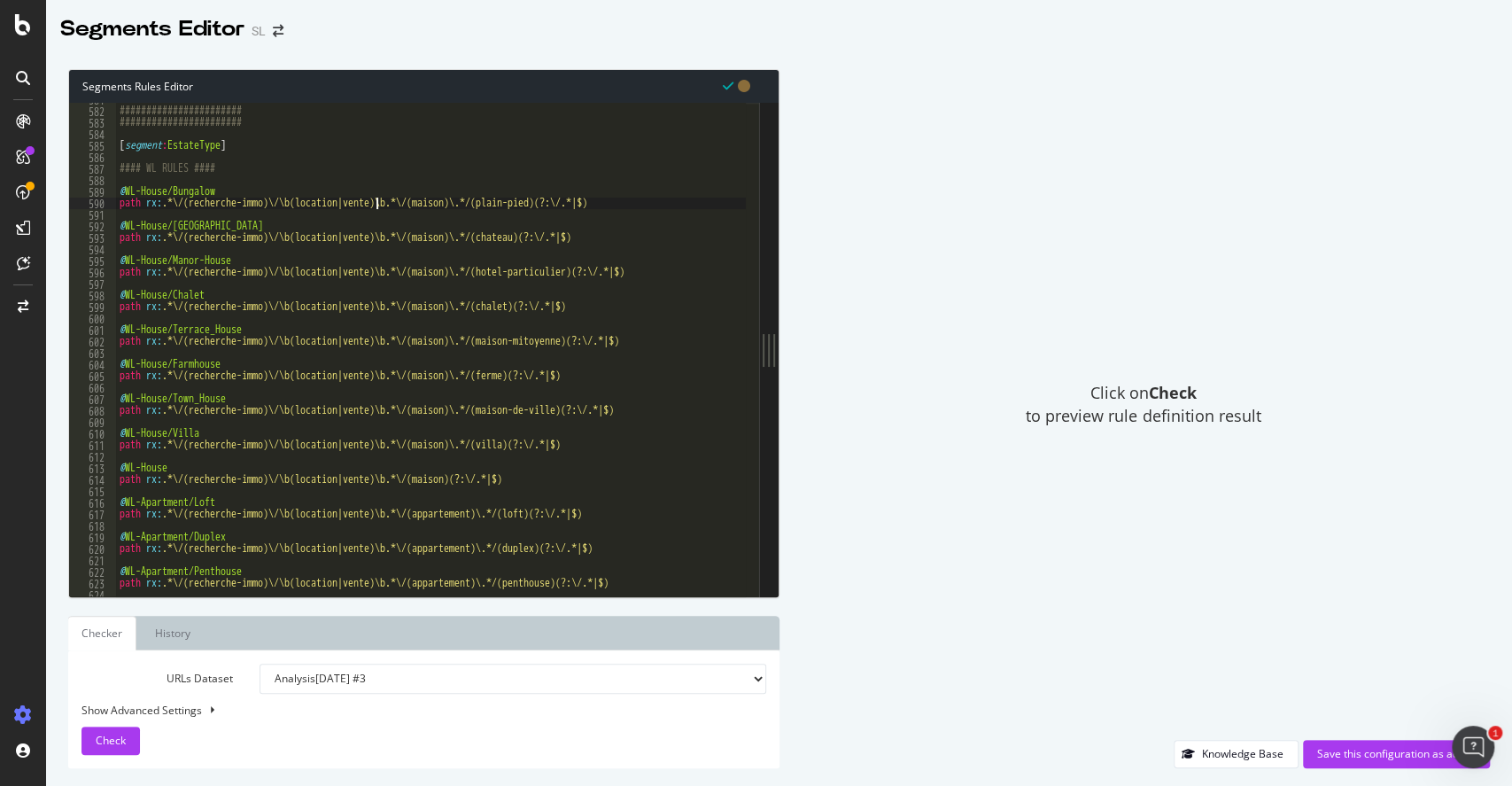 click on "####################### ####################### [ segment : EstateType ] #### WL RULES #### @ WL-House/Bungalow path   rx : .*\/(recherche-immo)\/\b(location|vente)\b.*\/(maison)\.*/(plain-pied)(?:\/.*|$) @ WL-House/Castle path   rx : .*\/(recherche-immo)\/\b(location|vente)\b.*\/(maison)\.*/(chateau)(?:\/.*|$) @ WL-House/Manor-House path   rx : .*\/(recherche-immo)\/\b(location|vente)\b.*\/(maison)\.*/(hotel-particulier)(?:\/.*|$) @ WL-House/Chalet path   rx : .*\/(recherche-immo)\/\b(location|vente)\b.*\/(maison)\.*/(chalet)(?:\/.*|$) @ WL-House/Terrace_House path   rx : .*\/(recherche-immo)\/\b(location|vente)\b.*\/(maison)\.*/(maison-mitoyenne)(?:\/.*|$) @ WL-House/Farmhouse path   rx : .*\/(recherche-immo)\/\b(location|vente)\b.*\/(maison)\.*/(ferme)(?:\/.*|$) @ WL-House/Town_House path   rx : .*\/(recherche-immo)\/\b(location|vente)\b.*\/(maison)\.*/(maison-de-ville)(?:\/.*|$) @ WL-House/Villa path   rx : .*\/(recherche-immo)\/\b(location|vente)\b.*\/(maison)\.*/(villa)(?:\/.*|$) @ WL-House path   rx :" at bounding box center (1128, 346) 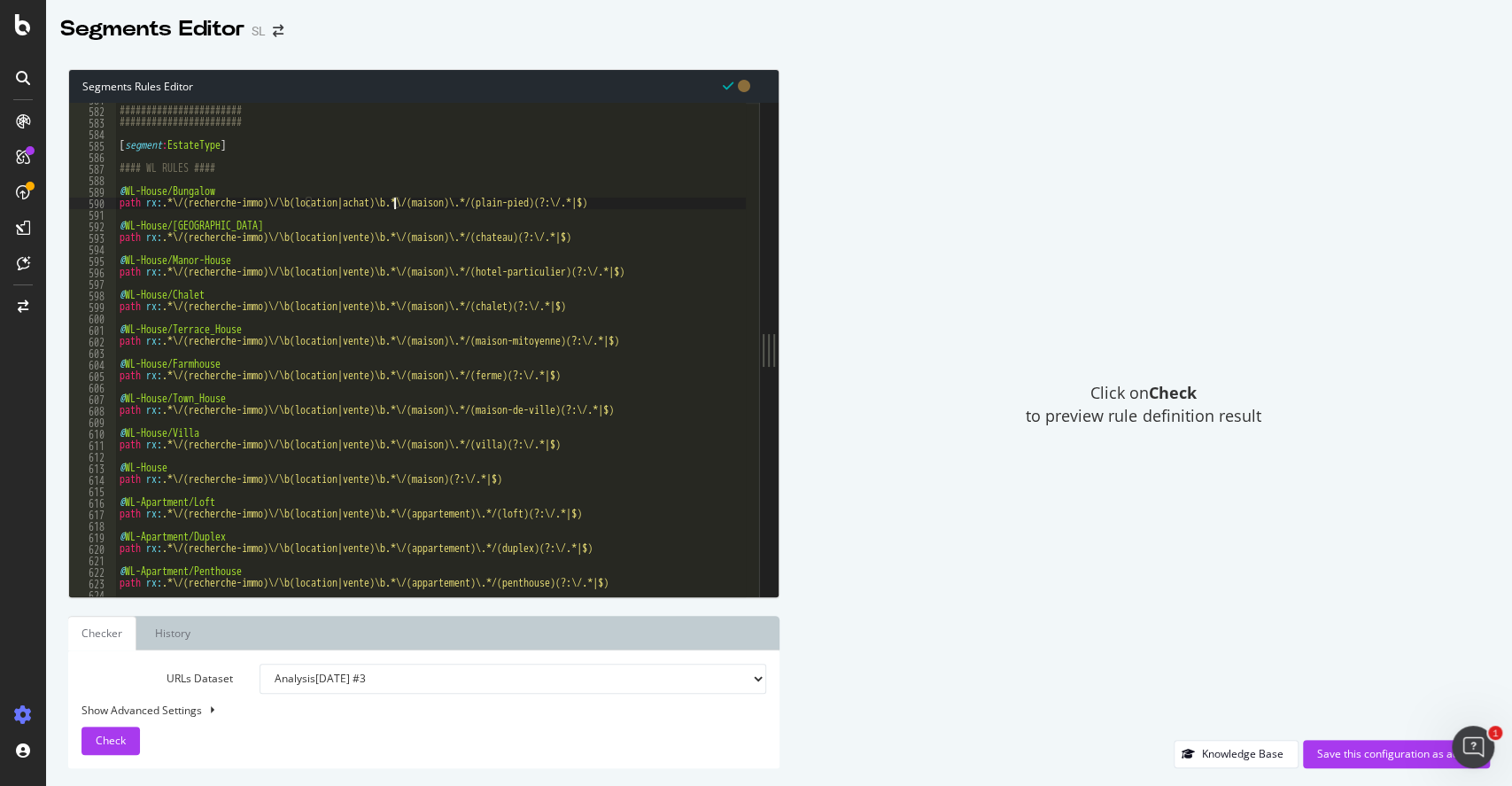 scroll, scrollTop: 0, scrollLeft: 22, axis: horizontal 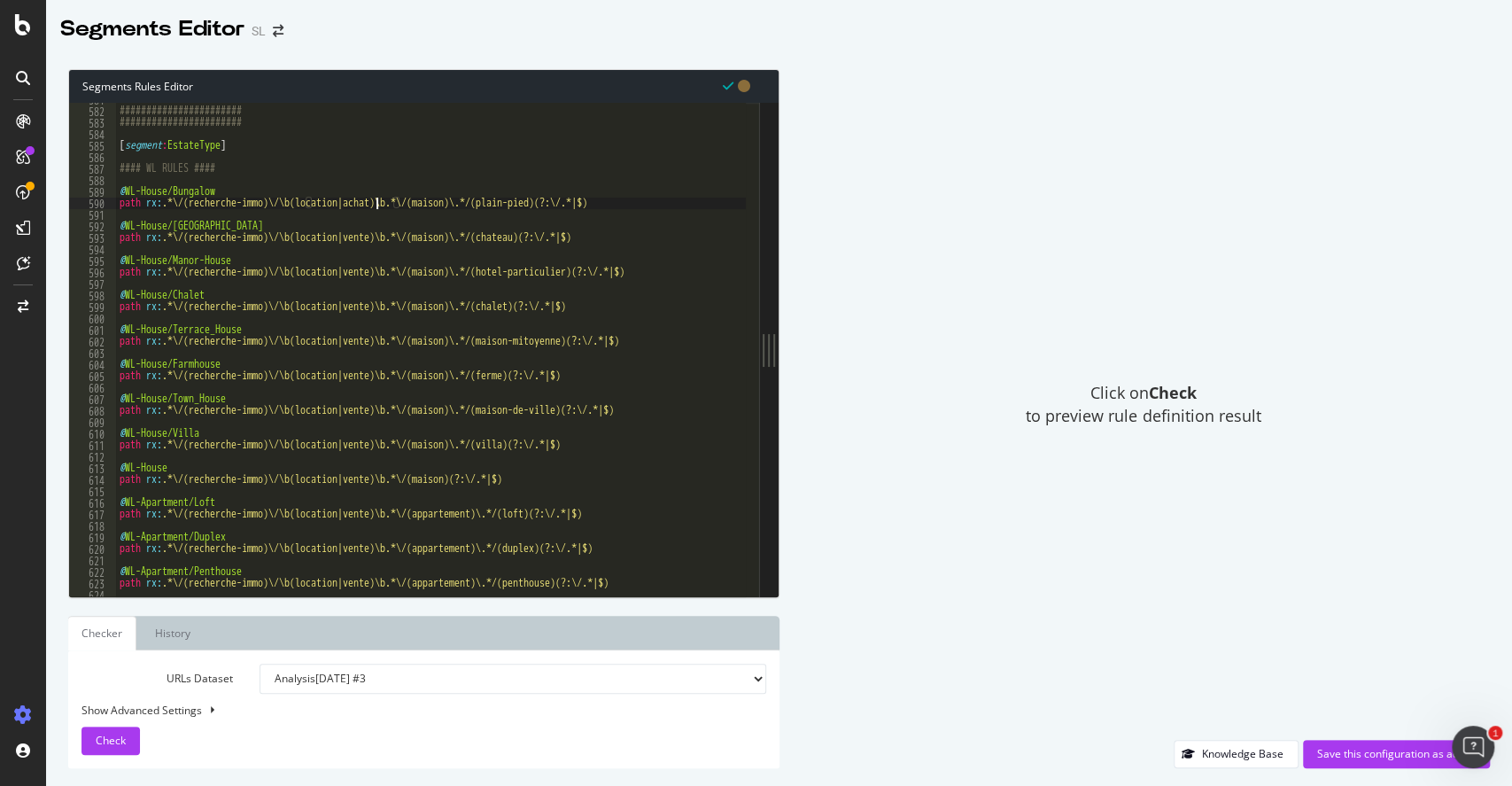 click on "####################### ####################### [ segment : EstateType ] #### WL RULES #### @ WL-House/Bungalow path   rx : .*\/(recherche-immo)\/\b(location|achat)\b.*\/(maison)\.*/(plain-pied)(?:\/.*|$) @ WL-House/Castle path   rx : .*\/(recherche-immo)\/\b(location|vente)\b.*\/(maison)\.*/(chateau)(?:\/.*|$) @ WL-House/Manor-House path   rx : .*\/(recherche-immo)\/\b(location|vente)\b.*\/(maison)\.*/(hotel-particulier)(?:\/.*|$) @ WL-House/Chalet path   rx : .*\/(recherche-immo)\/\b(location|vente)\b.*\/(maison)\.*/(chalet)(?:\/.*|$) @ WL-House/Terrace_House path   rx : .*\/(recherche-immo)\/\b(location|vente)\b.*\/(maison)\.*/(maison-mitoyenne)(?:\/.*|$) @ WL-House/Farmhouse path   rx : .*\/(recherche-immo)\/\b(location|vente)\b.*\/(maison)\.*/(ferme)(?:\/.*|$) @ WL-House/Town_House path   rx : .*\/(recherche-immo)\/\b(location|vente)\b.*\/(maison)\.*/(maison-de-ville)(?:\/.*|$) @ WL-House/Villa path   rx : .*\/(recherche-immo)\/\b(location|vente)\b.*\/(maison)\.*/(villa)(?:\/.*|$) @ WL-House path   rx :" at bounding box center [1128, 346] 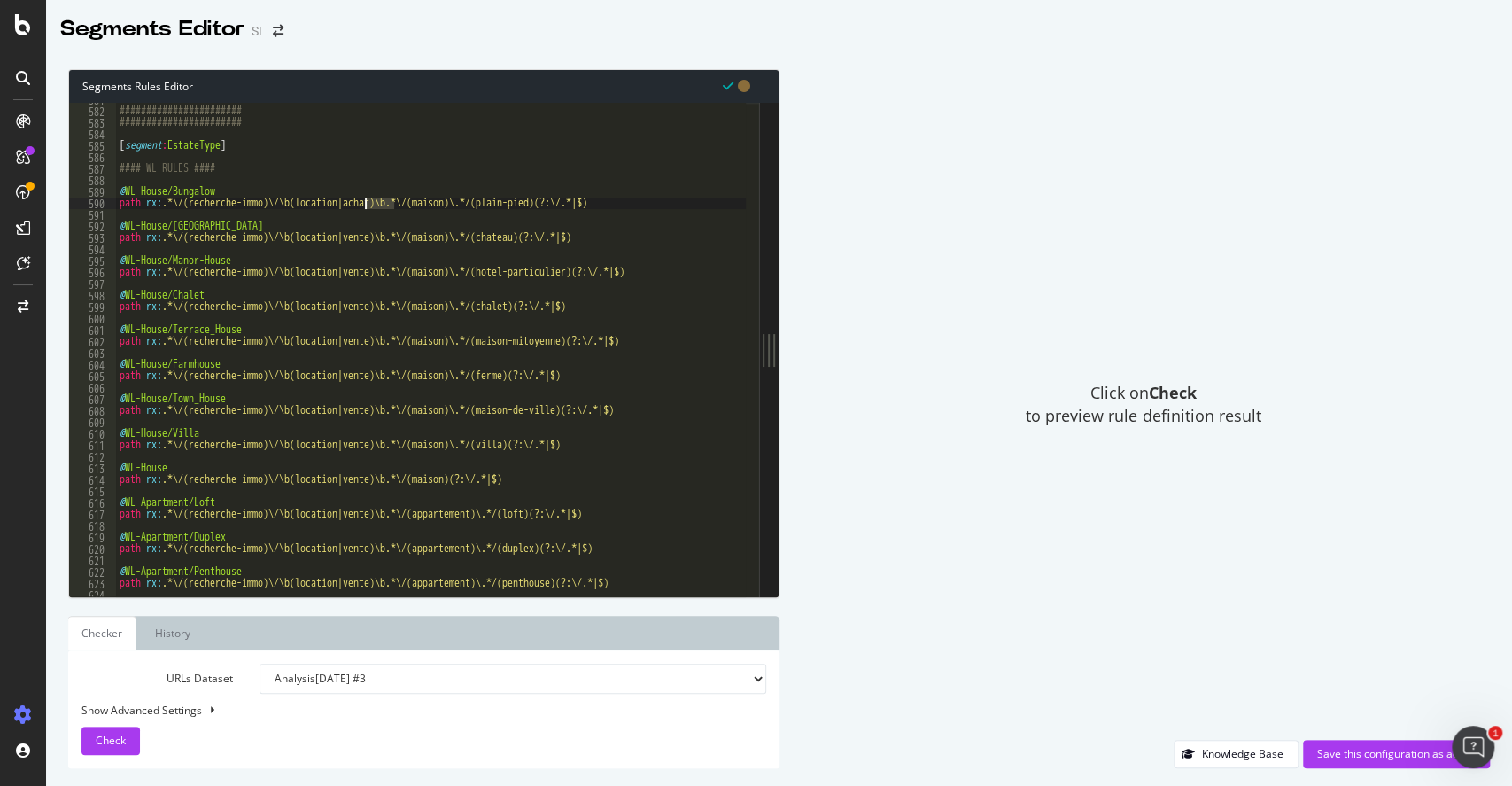 click on "####################### ####################### [ segment : EstateType ] #### WL RULES #### @ WL-House/Bungalow path   rx : .*\/(recherche-immo)\/\b(location|achat)\b.*\/(maison)\.*/(plain-pied)(?:\/.*|$) @ WL-House/Castle path   rx : .*\/(recherche-immo)\/\b(location|vente)\b.*\/(maison)\.*/(chateau)(?:\/.*|$) @ WL-House/Manor-House path   rx : .*\/(recherche-immo)\/\b(location|vente)\b.*\/(maison)\.*/(hotel-particulier)(?:\/.*|$) @ WL-House/Chalet path   rx : .*\/(recherche-immo)\/\b(location|vente)\b.*\/(maison)\.*/(chalet)(?:\/.*|$) @ WL-House/Terrace_House path   rx : .*\/(recherche-immo)\/\b(location|vente)\b.*\/(maison)\.*/(maison-mitoyenne)(?:\/.*|$) @ WL-House/Farmhouse path   rx : .*\/(recherche-immo)\/\b(location|vente)\b.*\/(maison)\.*/(ferme)(?:\/.*|$) @ WL-House/Town_House path   rx : .*\/(recherche-immo)\/\b(location|vente)\b.*\/(maison)\.*/(maison-de-ville)(?:\/.*|$) @ WL-House/Villa path   rx : .*\/(recherche-immo)\/\b(location|vente)\b.*\/(maison)\.*/(villa)(?:\/.*|$) @ WL-House path   rx :" at bounding box center (1128, 346) 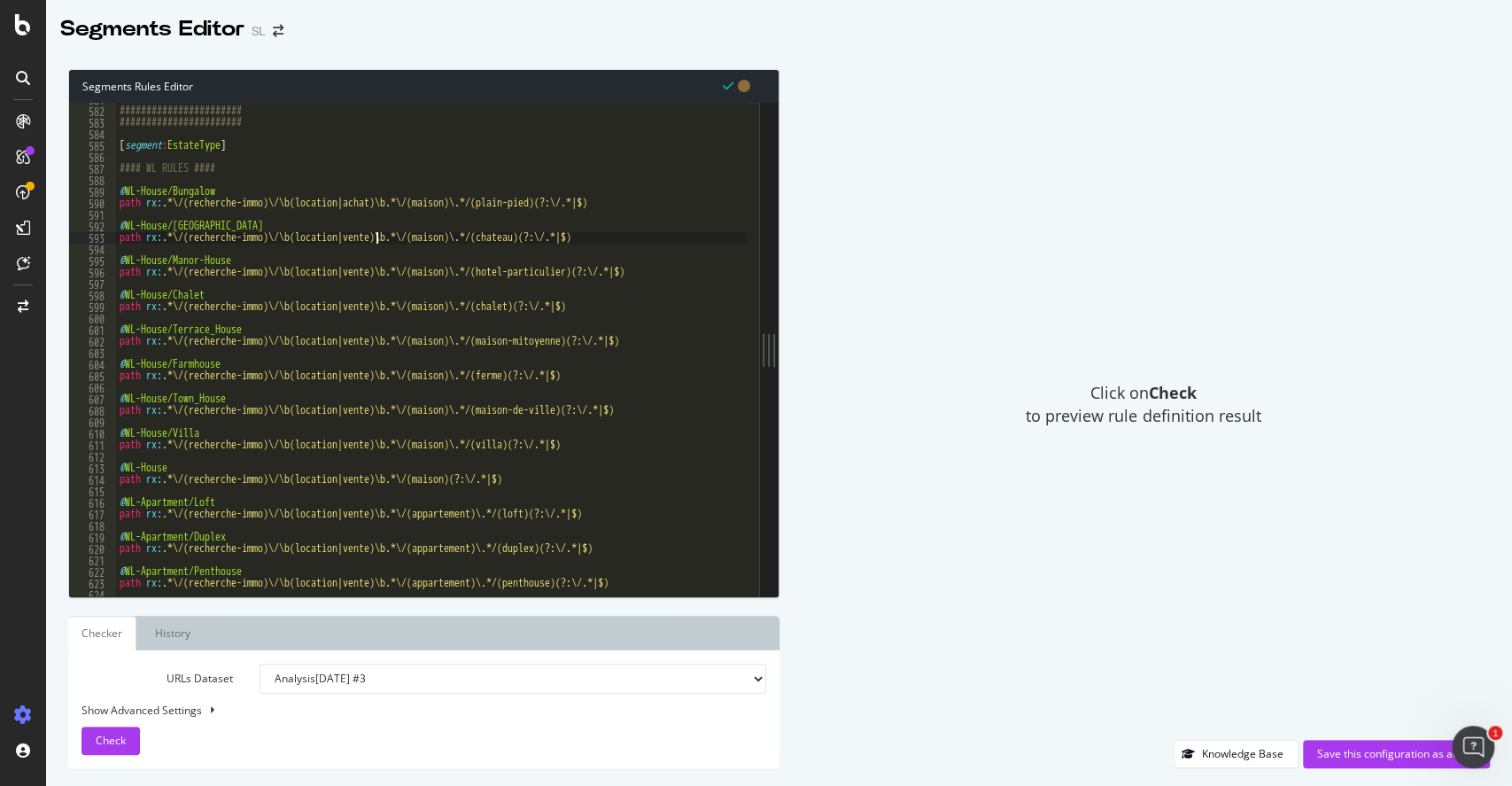 click on "####################### ####################### [ segment : EstateType ] #### WL RULES #### @ WL-House/Bungalow path   rx : .*\/(recherche-immo)\/\b(location|achat)\b.*\/(maison)\.*/(plain-pied)(?:\/.*|$) @ WL-House/Castle path   rx : .*\/(recherche-immo)\/\b(location|vente)\b.*\/(maison)\.*/(chateau)(?:\/.*|$) @ WL-House/Manor-House path   rx : .*\/(recherche-immo)\/\b(location|vente)\b.*\/(maison)\.*/(hotel-particulier)(?:\/.*|$) @ WL-House/Chalet path   rx : .*\/(recherche-immo)\/\b(location|vente)\b.*\/(maison)\.*/(chalet)(?:\/.*|$) @ WL-House/Terrace_House path   rx : .*\/(recherche-immo)\/\b(location|vente)\b.*\/(maison)\.*/(maison-mitoyenne)(?:\/.*|$) @ WL-House/Farmhouse path   rx : .*\/(recherche-immo)\/\b(location|vente)\b.*\/(maison)\.*/(ferme)(?:\/.*|$) @ WL-House/Town_House path   rx : .*\/(recherche-immo)\/\b(location|vente)\b.*\/(maison)\.*/(maison-de-ville)(?:\/.*|$) @ WL-House/Villa path   rx : .*\/(recherche-immo)\/\b(location|vente)\b.*\/(maison)\.*/(villa)(?:\/.*|$) @ WL-House path   rx :" at bounding box center [1128, 346] 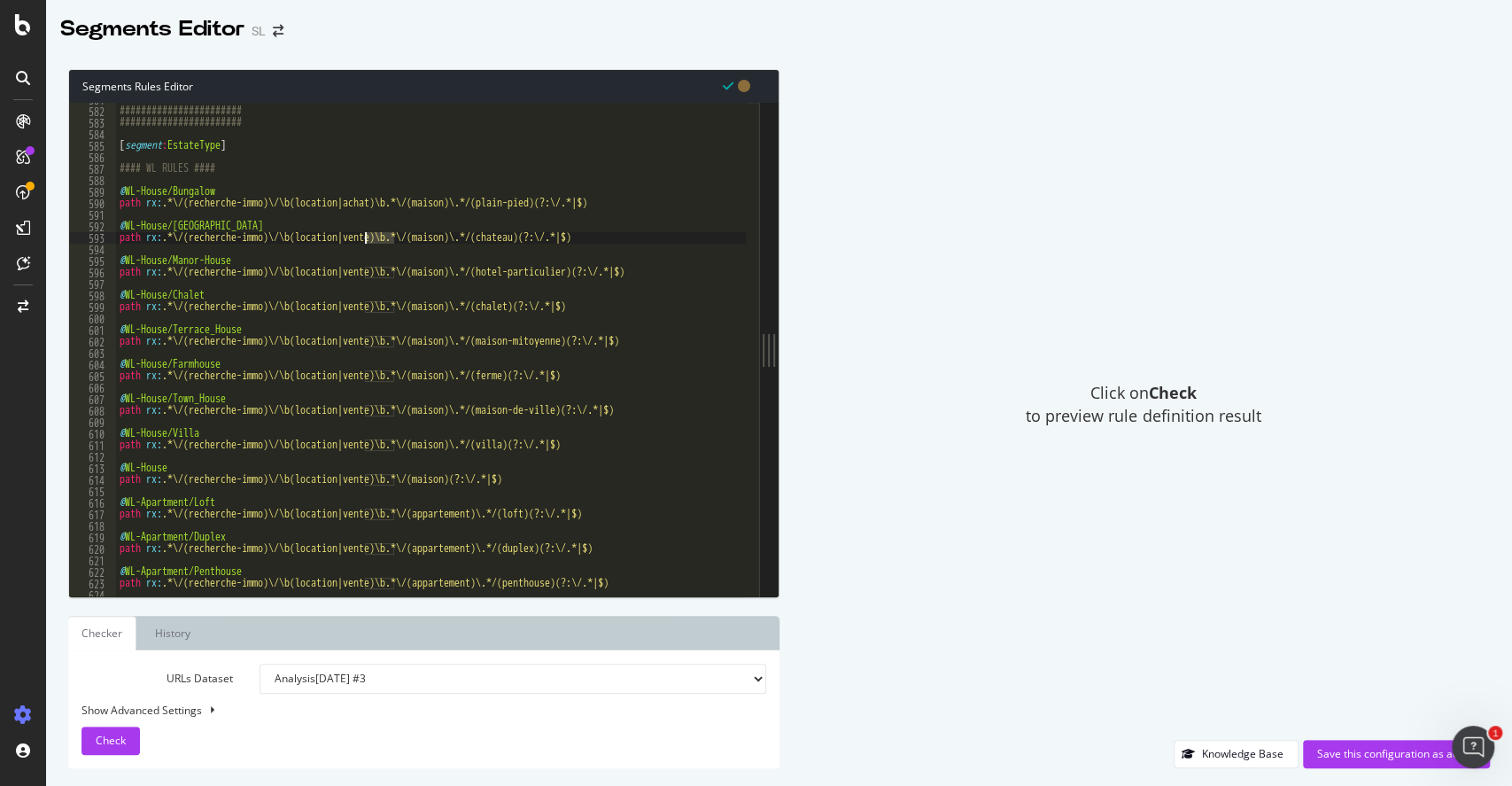 paste on "achat" 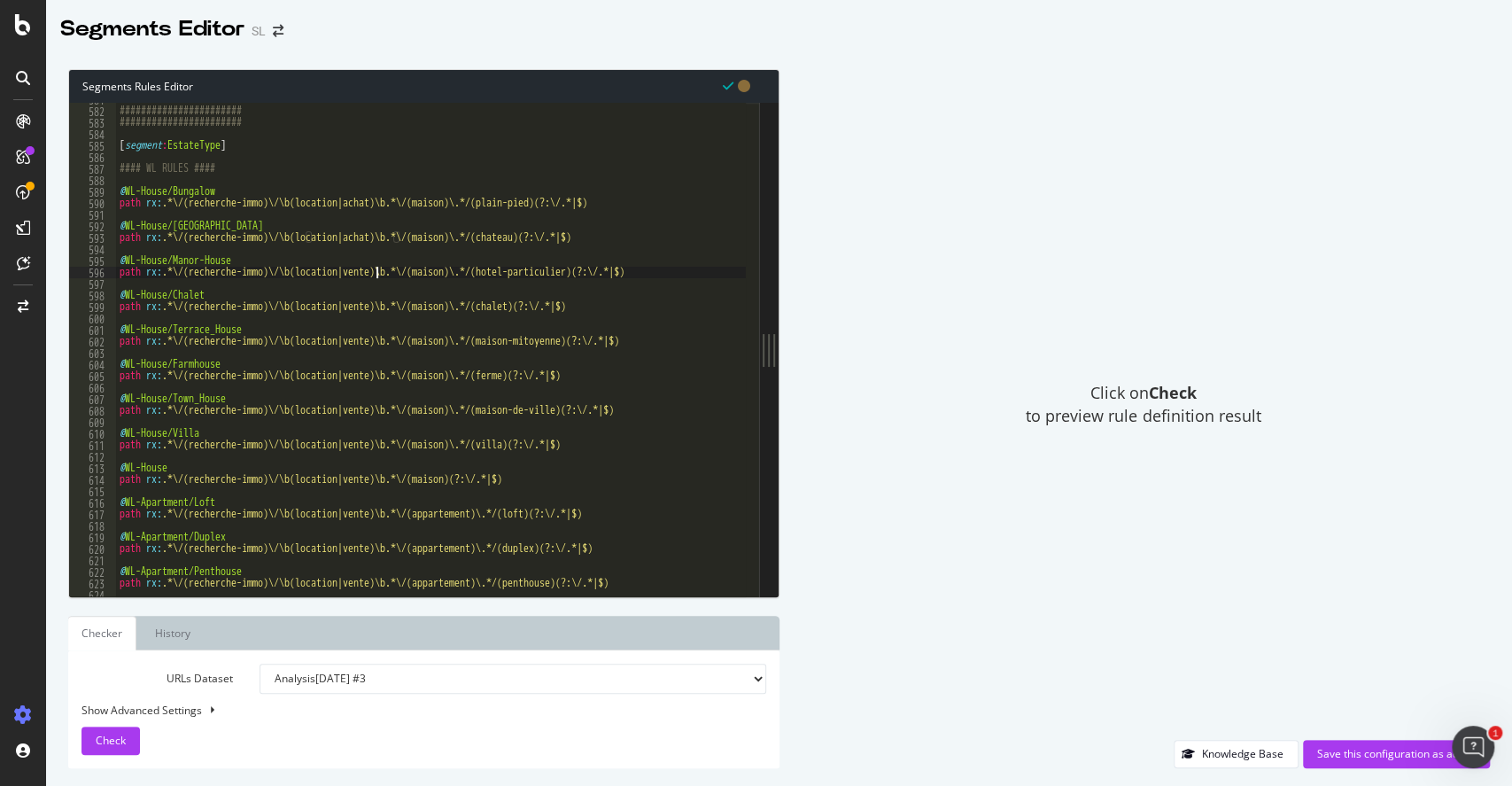 click on "####################### ####################### [ segment : EstateType ] #### WL RULES #### @ WL-House/Bungalow path   rx : .*\/(recherche-immo)\/\b(location|achat)\b.*\/(maison)\.*/(plain-pied)(?:\/.*|$) @ WL-House/Castle path   rx : .*\/(recherche-immo)\/\b(location|achat)\b.*\/(maison)\.*/(chateau)(?:\/.*|$) @ WL-House/Manor-House path   rx : .*\/(recherche-immo)\/\b(location|vente)\b.*\/(maison)\.*/(hotel-particulier)(?:\/.*|$) @ WL-House/Chalet path   rx : .*\/(recherche-immo)\/\b(location|vente)\b.*\/(maison)\.*/(chalet)(?:\/.*|$) @ WL-House/Terrace_House path   rx : .*\/(recherche-immo)\/\b(location|vente)\b.*\/(maison)\.*/(maison-mitoyenne)(?:\/.*|$) @ WL-House/Farmhouse path   rx : .*\/(recherche-immo)\/\b(location|vente)\b.*\/(maison)\.*/(ferme)(?:\/.*|$) @ WL-House/Town_House path   rx : .*\/(recherche-immo)\/\b(location|vente)\b.*\/(maison)\.*/(maison-de-ville)(?:\/.*|$) @ WL-House/Villa path   rx : .*\/(recherche-immo)\/\b(location|vente)\b.*\/(maison)\.*/(villa)(?:\/.*|$) @ WL-House path   rx :" at bounding box center [1128, 346] 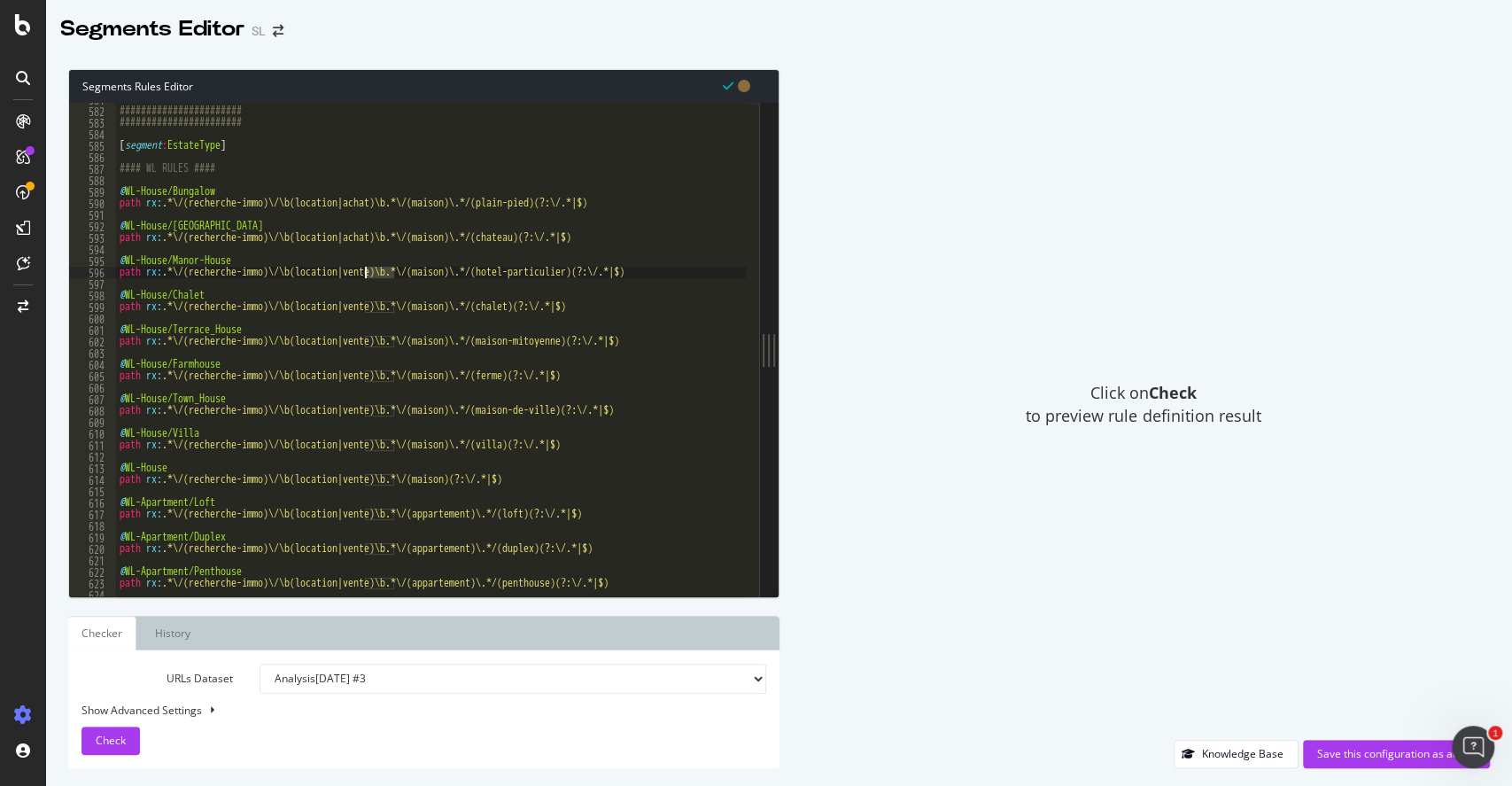 click on "####################### ####################### [ segment : EstateType ] #### WL RULES #### @ WL-House/Bungalow path   rx : .*\/(recherche-immo)\/\b(location|achat)\b.*\/(maison)\.*/(plain-pied)(?:\/.*|$) @ WL-House/Castle path   rx : .*\/(recherche-immo)\/\b(location|achat)\b.*\/(maison)\.*/(chateau)(?:\/.*|$) @ WL-House/Manor-House path   rx : .*\/(recherche-immo)\/\b(location|vente)\b.*\/(maison)\.*/(hotel-particulier)(?:\/.*|$) @ WL-House/Chalet path   rx : .*\/(recherche-immo)\/\b(location|vente)\b.*\/(maison)\.*/(chalet)(?:\/.*|$) @ WL-House/Terrace_House path   rx : .*\/(recherche-immo)\/\b(location|vente)\b.*\/(maison)\.*/(maison-mitoyenne)(?:\/.*|$) @ WL-House/Farmhouse path   rx : .*\/(recherche-immo)\/\b(location|vente)\b.*\/(maison)\.*/(ferme)(?:\/.*|$) @ WL-House/Town_House path   rx : .*\/(recherche-immo)\/\b(location|vente)\b.*\/(maison)\.*/(maison-de-ville)(?:\/.*|$) @ WL-House/Villa path   rx : .*\/(recherche-immo)\/\b(location|vente)\b.*\/(maison)\.*/(villa)(?:\/.*|$) @ WL-House path   rx :" at bounding box center (1128, 346) 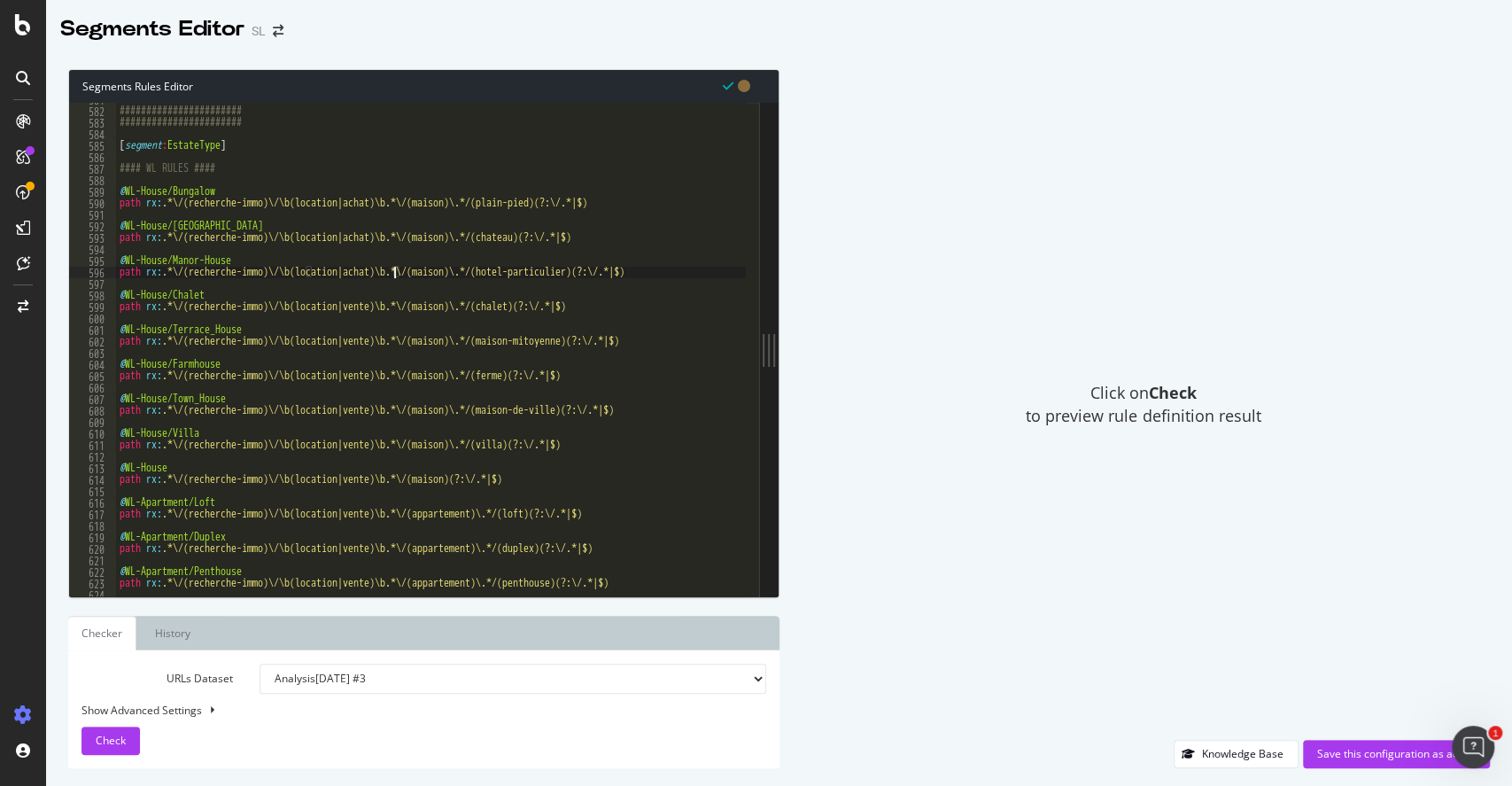 click on "####################### ####################### [ segment : EstateType ] #### WL RULES #### @ WL-House/Bungalow path   rx : .*\/(recherche-immo)\/\b(location|achat)\b.*\/(maison)\.*/(plain-pied)(?:\/.*|$) @ WL-House/Castle path   rx : .*\/(recherche-immo)\/\b(location|achat)\b.*\/(maison)\.*/(chateau)(?:\/.*|$) @ WL-House/Manor-House path   rx : .*\/(recherche-immo)\/\b(location|achat)\b.*\/(maison)\.*/(hotel-particulier)(?:\/.*|$) @ WL-House/Chalet path   rx : .*\/(recherche-immo)\/\b(location|vente)\b.*\/(maison)\.*/(chalet)(?:\/.*|$) @ WL-House/Terrace_House path   rx : .*\/(recherche-immo)\/\b(location|vente)\b.*\/(maison)\.*/(maison-mitoyenne)(?:\/.*|$) @ WL-House/Farmhouse path   rx : .*\/(recherche-immo)\/\b(location|vente)\b.*\/(maison)\.*/(ferme)(?:\/.*|$) @ WL-House/Town_House path   rx : .*\/(recherche-immo)\/\b(location|vente)\b.*\/(maison)\.*/(maison-de-ville)(?:\/.*|$) @ WL-House/Villa path   rx : .*\/(recherche-immo)\/\b(location|vente)\b.*\/(maison)\.*/(villa)(?:\/.*|$) @ WL-House path   rx :" at bounding box center [1128, 346] 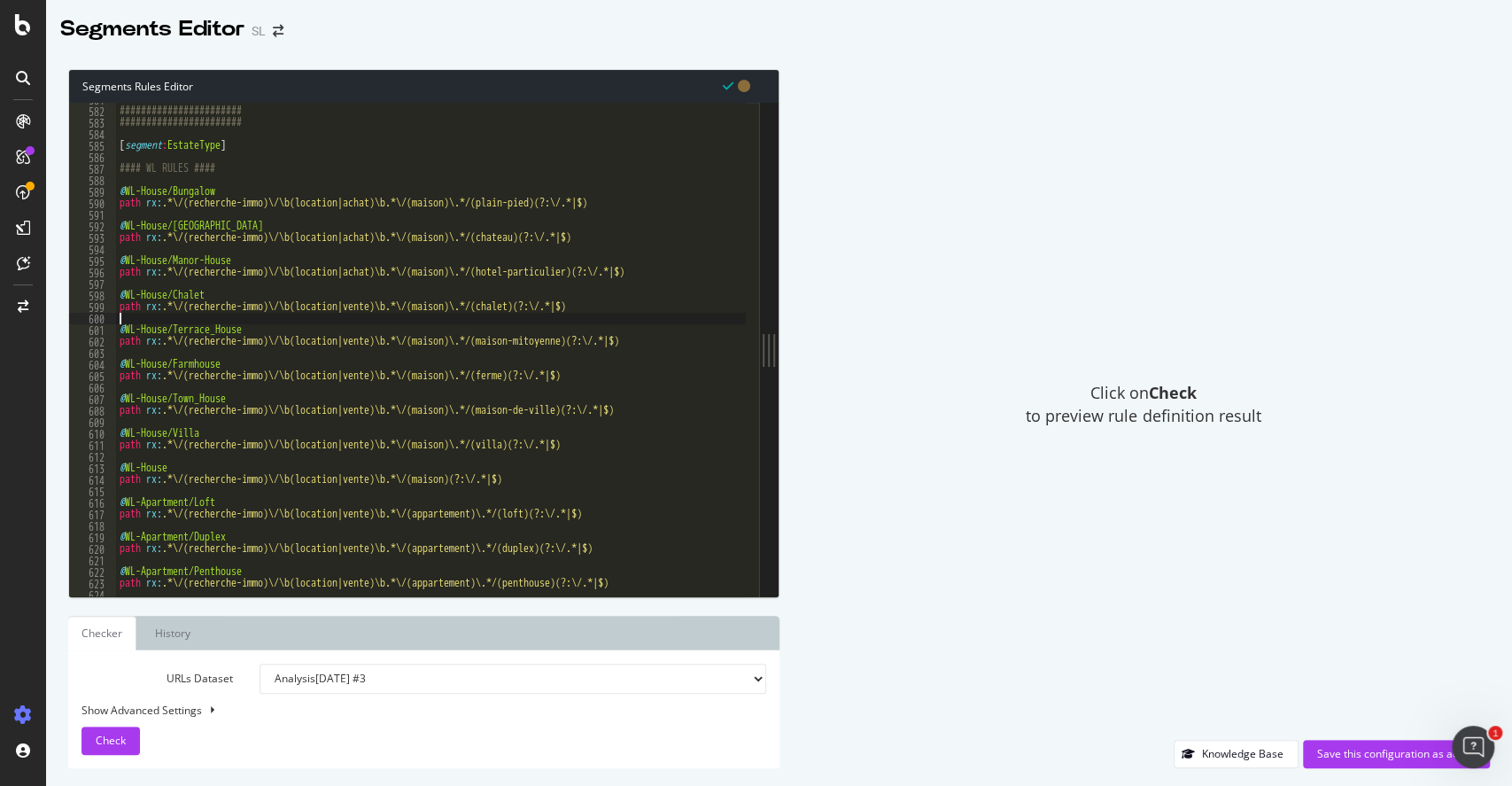 scroll, scrollTop: 0, scrollLeft: 0, axis: both 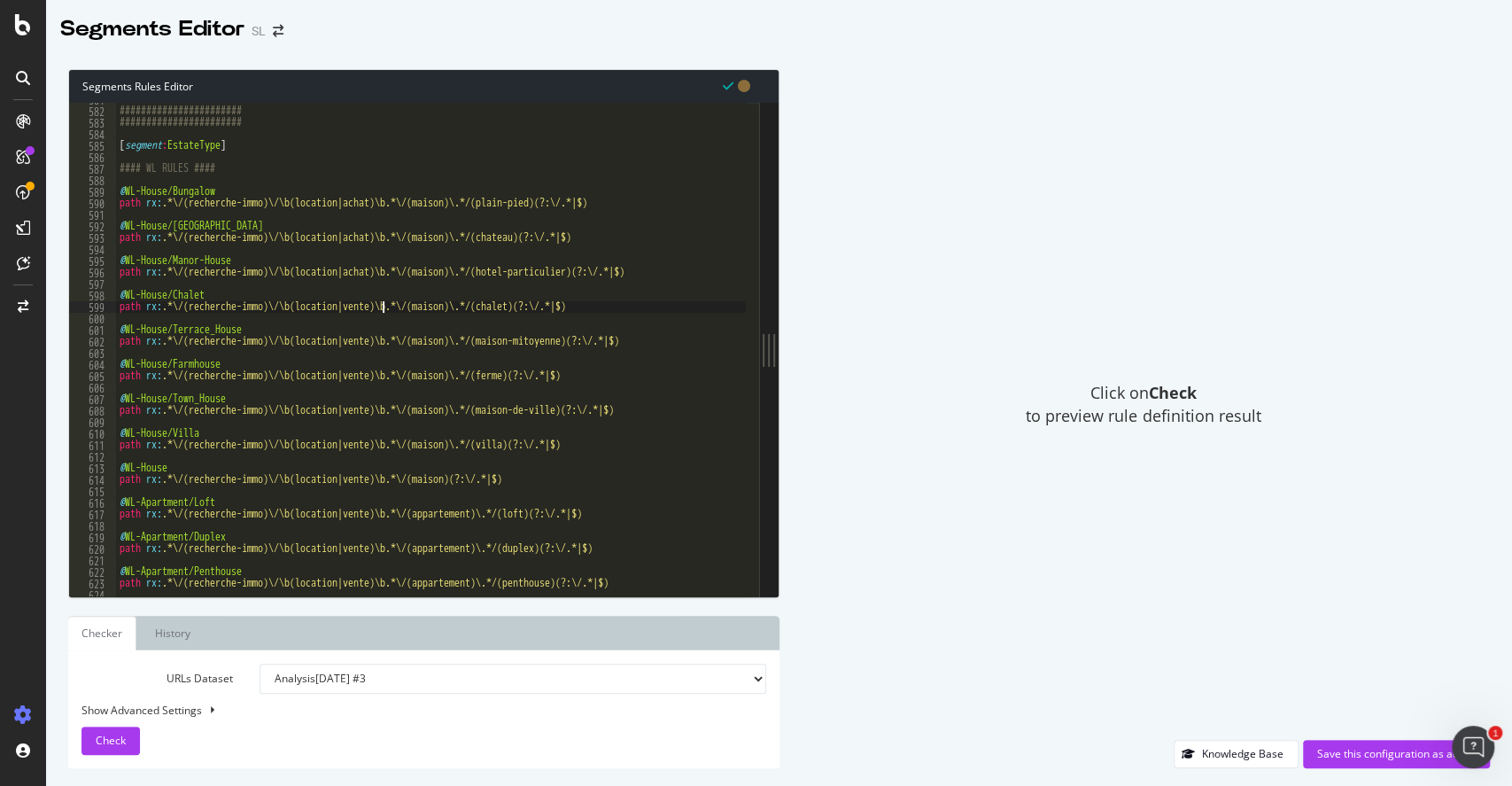 click on "####################### ####################### [ segment : EstateType ] #### WL RULES #### @ WL-House/Bungalow path   rx : .*\/(recherche-immo)\/\b(location|achat)\b.*\/(maison)\.*/(plain-pied)(?:\/.*|$) @ WL-House/Castle path   rx : .*\/(recherche-immo)\/\b(location|achat)\b.*\/(maison)\.*/(chateau)(?:\/.*|$) @ WL-House/Manor-House path   rx : .*\/(recherche-immo)\/\b(location|achat)\b.*\/(maison)\.*/(hotel-particulier)(?:\/.*|$) @ WL-House/Chalet path   rx : .*\/(recherche-immo)\/\b(location|vente)\b.*\/(maison)\.*/(chalet)(?:\/.*|$) @ WL-House/Terrace_House path   rx : .*\/(recherche-immo)\/\b(location|vente)\b.*\/(maison)\.*/(maison-mitoyenne)(?:\/.*|$) @ WL-House/Farmhouse path   rx : .*\/(recherche-immo)\/\b(location|vente)\b.*\/(maison)\.*/(ferme)(?:\/.*|$) @ WL-House/Town_House path   rx : .*\/(recherche-immo)\/\b(location|vente)\b.*\/(maison)\.*/(maison-de-ville)(?:\/.*|$) @ WL-House/Villa path   rx : .*\/(recherche-immo)\/\b(location|vente)\b.*\/(maison)\.*/(villa)(?:\/.*|$) @ WL-House path   rx :" at bounding box center (1128, 346) 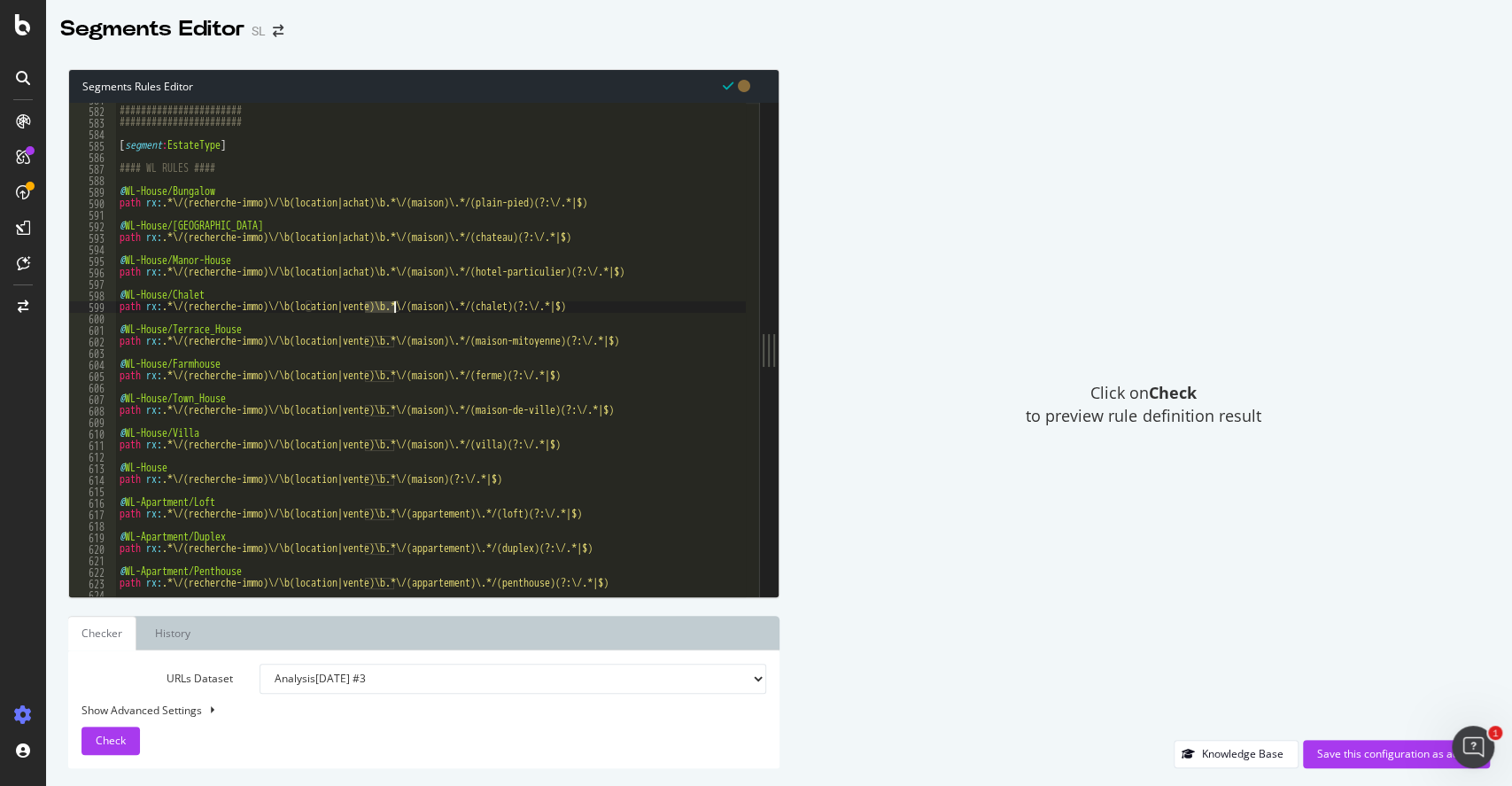 paste on "achat" 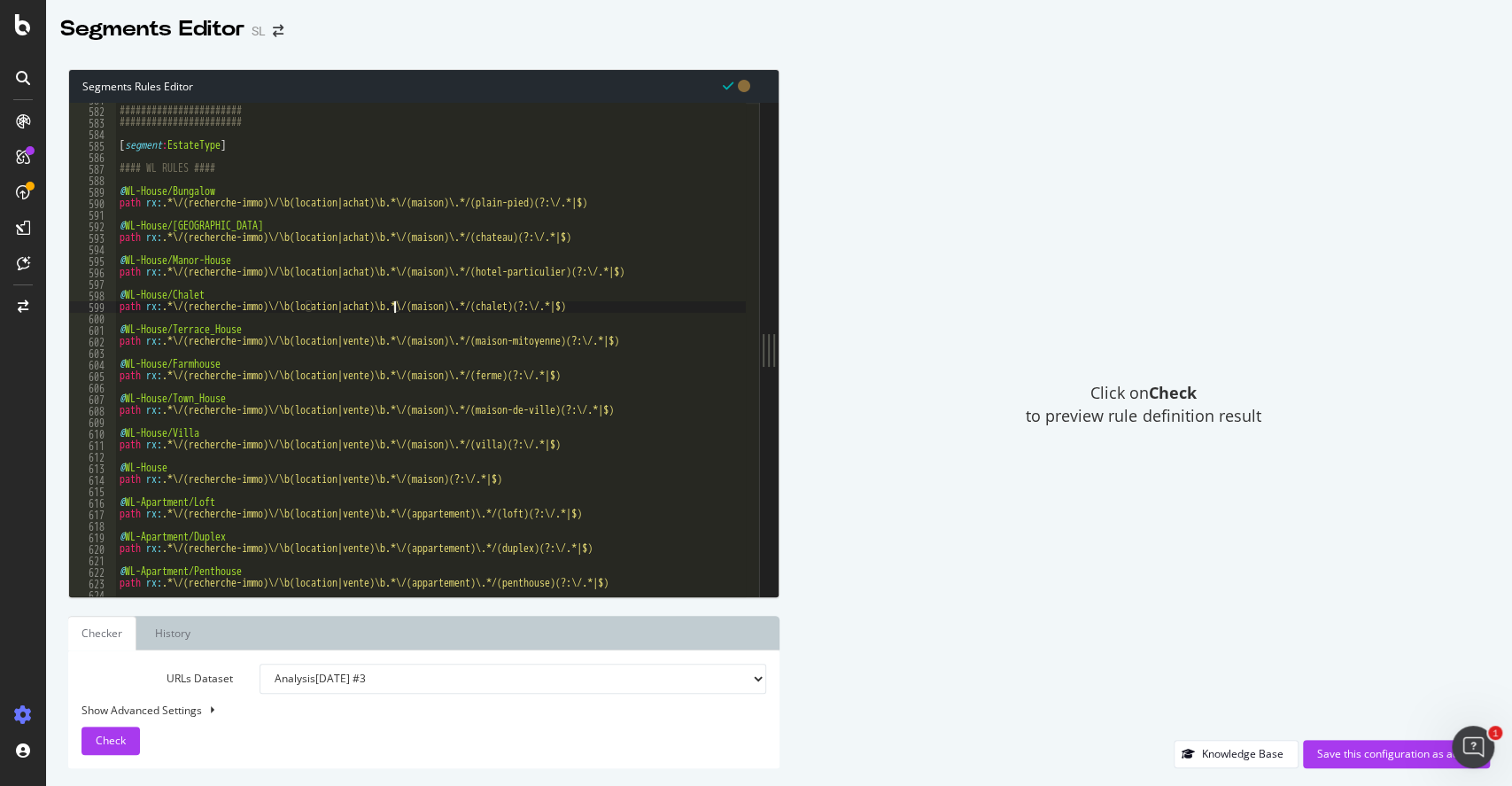 click on "####################### ####################### [ segment : EstateType ] #### WL RULES #### @ WL-House/Bungalow path   rx : .*\/(recherche-immo)\/\b(location|achat)\b.*\/(maison)\.*/(plain-pied)(?:\/.*|$) @ WL-House/Castle path   rx : .*\/(recherche-immo)\/\b(location|achat)\b.*\/(maison)\.*/(chateau)(?:\/.*|$) @ WL-House/Manor-House path   rx : .*\/(recherche-immo)\/\b(location|achat)\b.*\/(maison)\.*/(hotel-particulier)(?:\/.*|$) @ WL-House/Chalet path   rx : .*\/(recherche-immo)\/\b(location|achat)\b.*\/(maison)\.*/(chalet)(?:\/.*|$) @ WL-House/Terrace_House path   rx : .*\/(recherche-immo)\/\b(location|vente)\b.*\/(maison)\.*/(maison-mitoyenne)(?:\/.*|$) @ WL-House/Farmhouse path   rx : .*\/(recherche-immo)\/\b(location|vente)\b.*\/(maison)\.*/(ferme)(?:\/.*|$) @ WL-House/Town_House path   rx : .*\/(recherche-immo)\/\b(location|vente)\b.*\/(maison)\.*/(maison-de-ville)(?:\/.*|$) @ WL-House/Villa path   rx : .*\/(recherche-immo)\/\b(location|vente)\b.*\/(maison)\.*/(villa)(?:\/.*|$) @ WL-House path   rx :" at bounding box center [1128, 346] 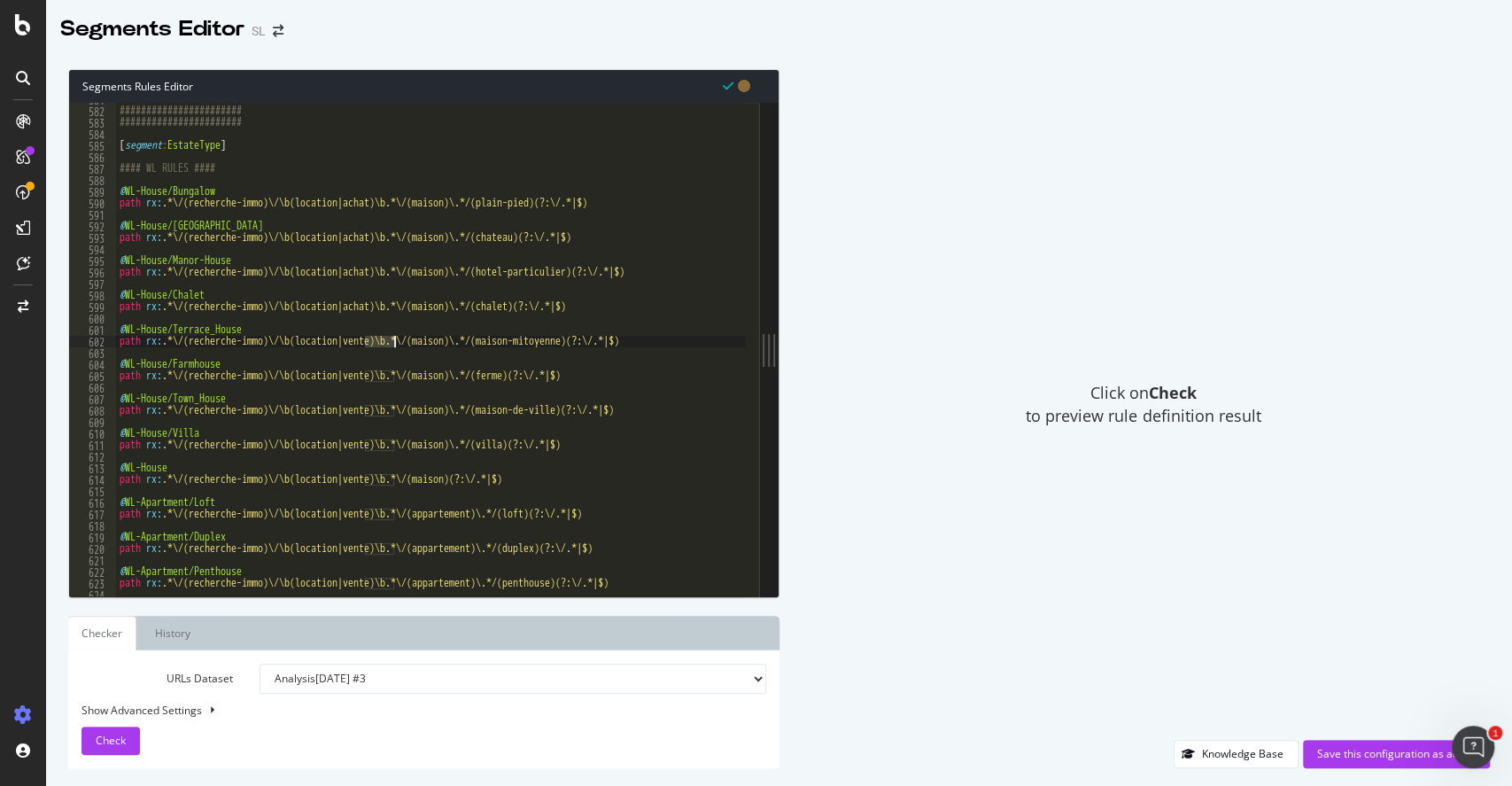 click on "####################### ####################### [ segment : EstateType ] #### WL RULES #### @ WL-House/Bungalow path   rx : .*\/(recherche-immo)\/\b(location|achat)\b.*\/(maison)\.*/(plain-pied)(?:\/.*|$) @ WL-House/Castle path   rx : .*\/(recherche-immo)\/\b(location|achat)\b.*\/(maison)\.*/(chateau)(?:\/.*|$) @ WL-House/Manor-House path   rx : .*\/(recherche-immo)\/\b(location|achat)\b.*\/(maison)\.*/(hotel-particulier)(?:\/.*|$) @ WL-House/Chalet path   rx : .*\/(recherche-immo)\/\b(location|achat)\b.*\/(maison)\.*/(chalet)(?:\/.*|$) @ WL-House/Terrace_House path   rx : .*\/(recherche-immo)\/\b(location|vente)\b.*\/(maison)\.*/(maison-mitoyenne)(?:\/.*|$) @ WL-House/Farmhouse path   rx : .*\/(recherche-immo)\/\b(location|vente)\b.*\/(maison)\.*/(ferme)(?:\/.*|$) @ WL-House/Town_House path   rx : .*\/(recherche-immo)\/\b(location|vente)\b.*\/(maison)\.*/(maison-de-ville)(?:\/.*|$) @ WL-House/Villa path   rx : .*\/(recherche-immo)\/\b(location|vente)\b.*\/(maison)\.*/(villa)(?:\/.*|$) @ WL-House path   rx :" at bounding box center (1128, 346) 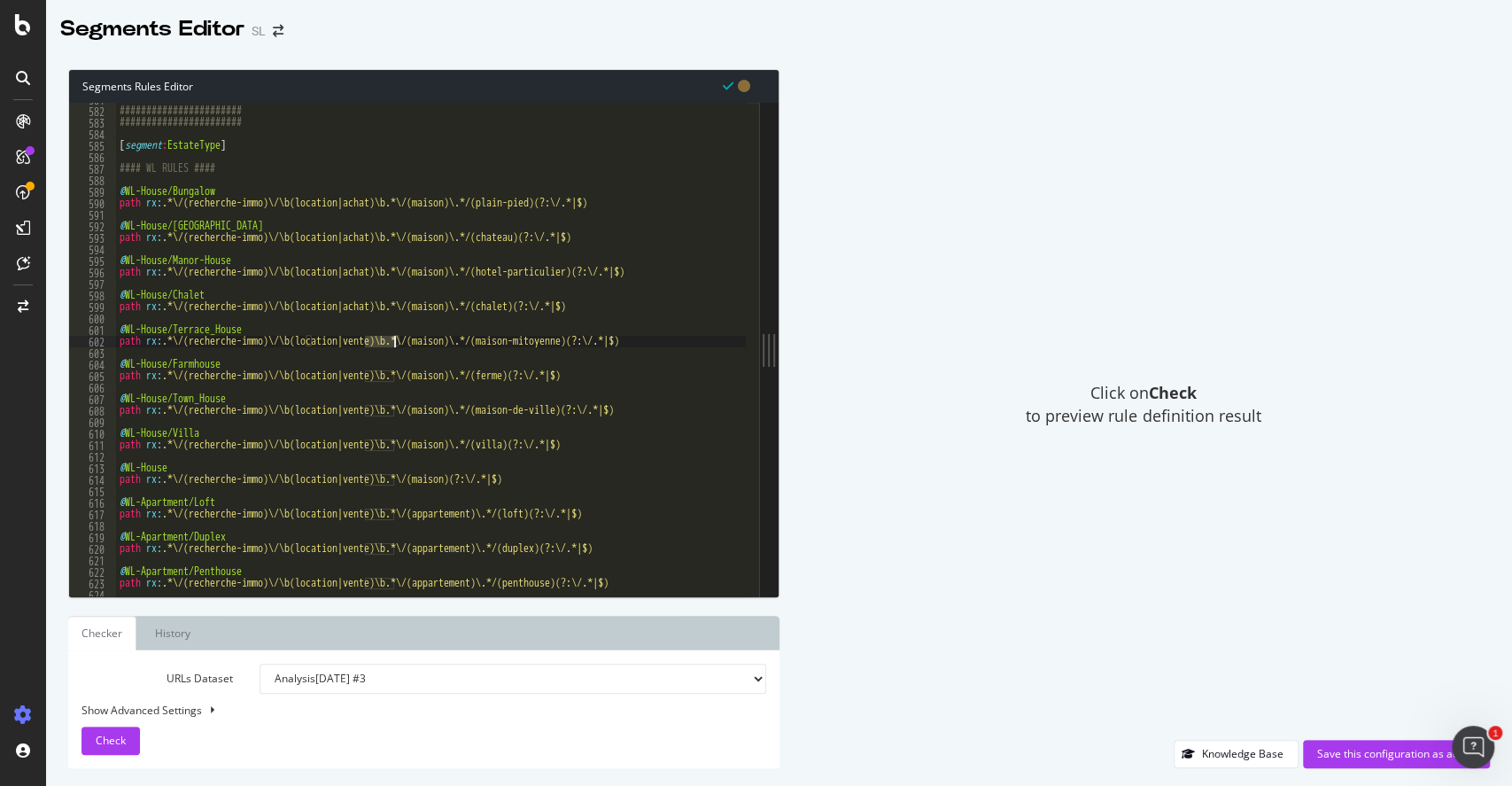 paste on "achat" 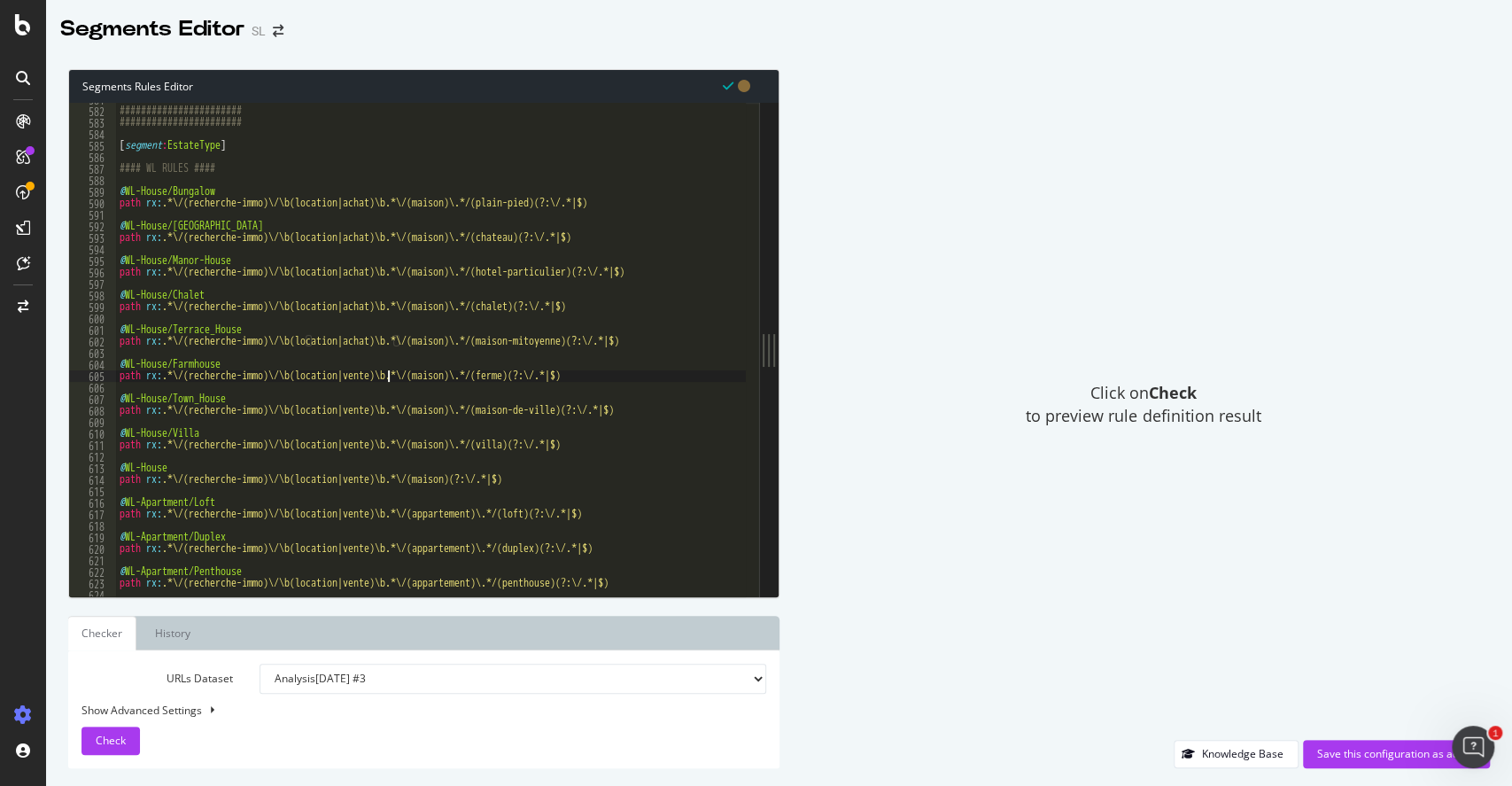 click on "####################### ####################### [ segment : EstateType ] #### WL RULES #### @ WL-House/Bungalow path   rx : .*\/(recherche-immo)\/\b(location|achat)\b.*\/(maison)\.*/(plain-pied)(?:\/.*|$) @ WL-House/Castle path   rx : .*\/(recherche-immo)\/\b(location|achat)\b.*\/(maison)\.*/(chateau)(?:\/.*|$) @ WL-House/Manor-House path   rx : .*\/(recherche-immo)\/\b(location|achat)\b.*\/(maison)\.*/(hotel-particulier)(?:\/.*|$) @ WL-House/Chalet path   rx : .*\/(recherche-immo)\/\b(location|achat)\b.*\/(maison)\.*/(chalet)(?:\/.*|$) @ WL-House/Terrace_House path   rx : .*\/(recherche-immo)\/\b(location|achat)\b.*\/(maison)\.*/(maison-mitoyenne)(?:\/.*|$) @ WL-House/Farmhouse path   rx : .*\/(recherche-immo)\/\b(location|vente)\b.*\/(maison)\.*/(ferme)(?:\/.*|$) @ WL-House/Town_House path   rx : .*\/(recherche-immo)\/\b(location|vente)\b.*\/(maison)\.*/(maison-de-ville)(?:\/.*|$) @ WL-House/Villa path   rx : .*\/(recherche-immo)\/\b(location|vente)\b.*\/(maison)\.*/(villa)(?:\/.*|$) @ WL-House path   rx :" at bounding box center (1128, 346) 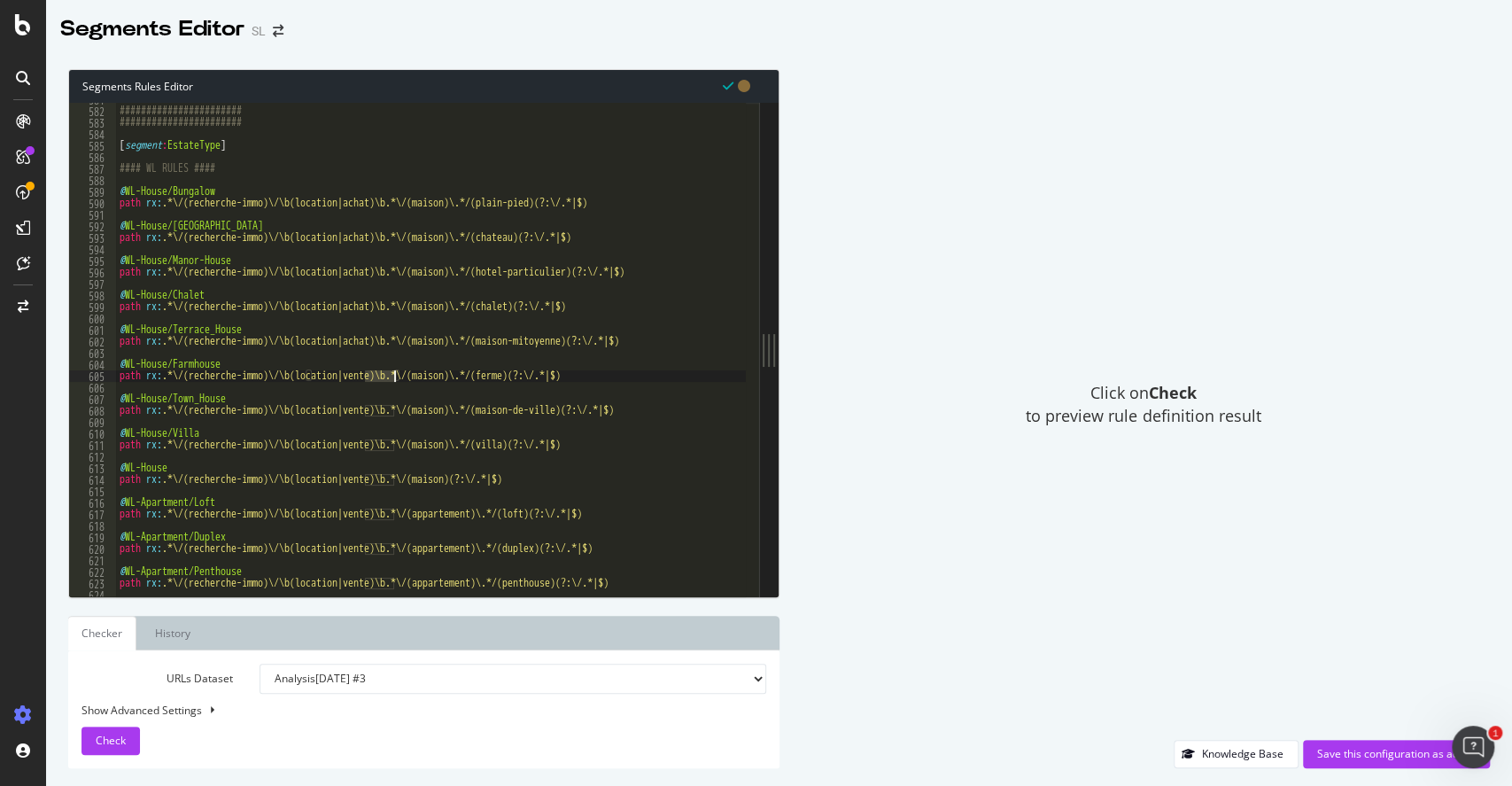 click on "####################### ####################### [ segment : EstateType ] #### WL RULES #### @ WL-House/Bungalow path   rx : .*\/(recherche-immo)\/\b(location|achat)\b.*\/(maison)\.*/(plain-pied)(?:\/.*|$) @ WL-House/Castle path   rx : .*\/(recherche-immo)\/\b(location|achat)\b.*\/(maison)\.*/(chateau)(?:\/.*|$) @ WL-House/Manor-House path   rx : .*\/(recherche-immo)\/\b(location|achat)\b.*\/(maison)\.*/(hotel-particulier)(?:\/.*|$) @ WL-House/Chalet path   rx : .*\/(recherche-immo)\/\b(location|achat)\b.*\/(maison)\.*/(chalet)(?:\/.*|$) @ WL-House/Terrace_House path   rx : .*\/(recherche-immo)\/\b(location|achat)\b.*\/(maison)\.*/(maison-mitoyenne)(?:\/.*|$) @ WL-House/Farmhouse path   rx : .*\/(recherche-immo)\/\b(location|vente)\b.*\/(maison)\.*/(ferme)(?:\/.*|$) @ WL-House/Town_House path   rx : .*\/(recherche-immo)\/\b(location|vente)\b.*\/(maison)\.*/(maison-de-ville)(?:\/.*|$) @ WL-House/Villa path   rx : .*\/(recherche-immo)\/\b(location|vente)\b.*\/(maison)\.*/(villa)(?:\/.*|$) @ WL-House path   rx :" at bounding box center [1128, 346] 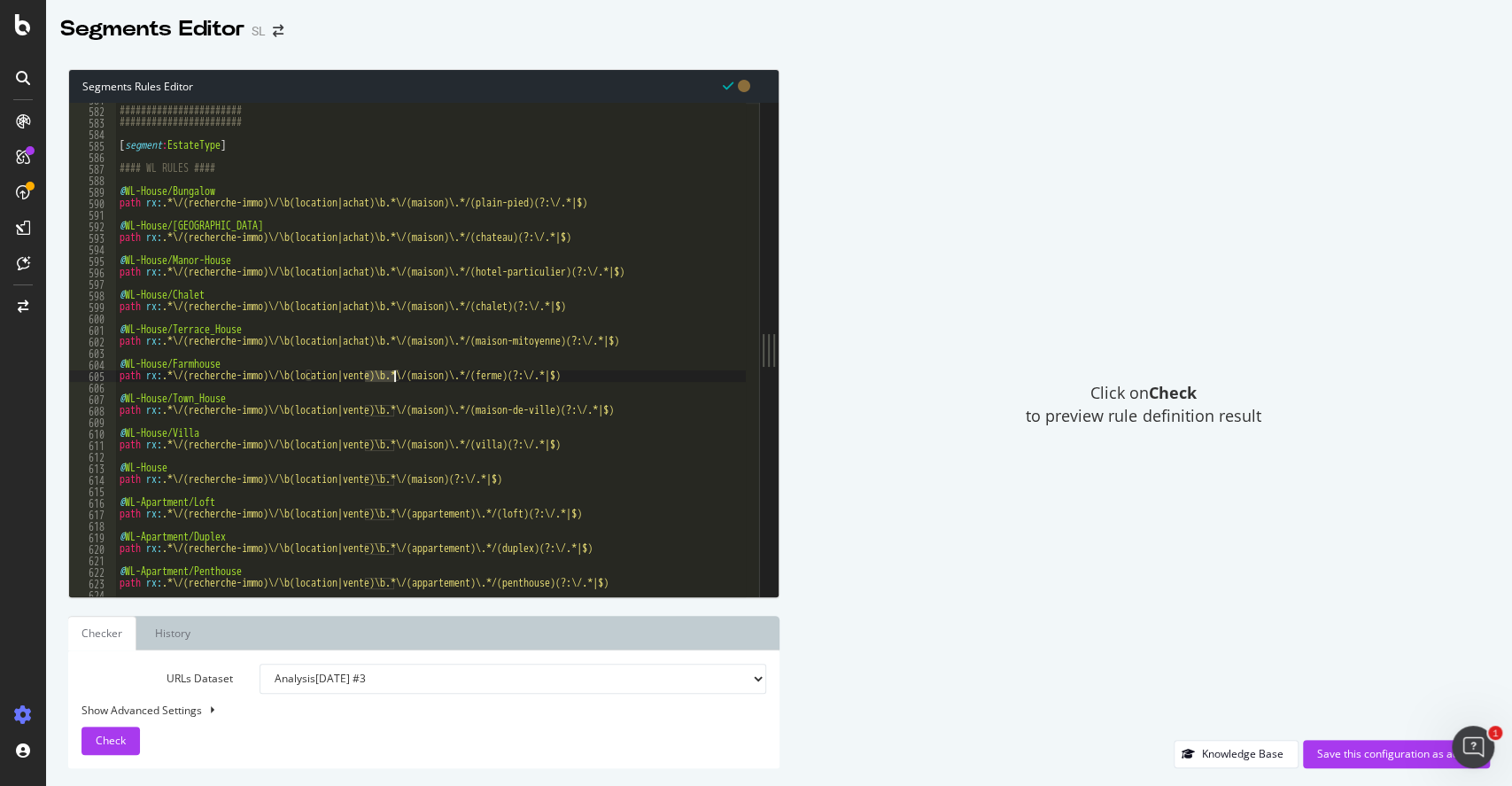 paste on "achat" 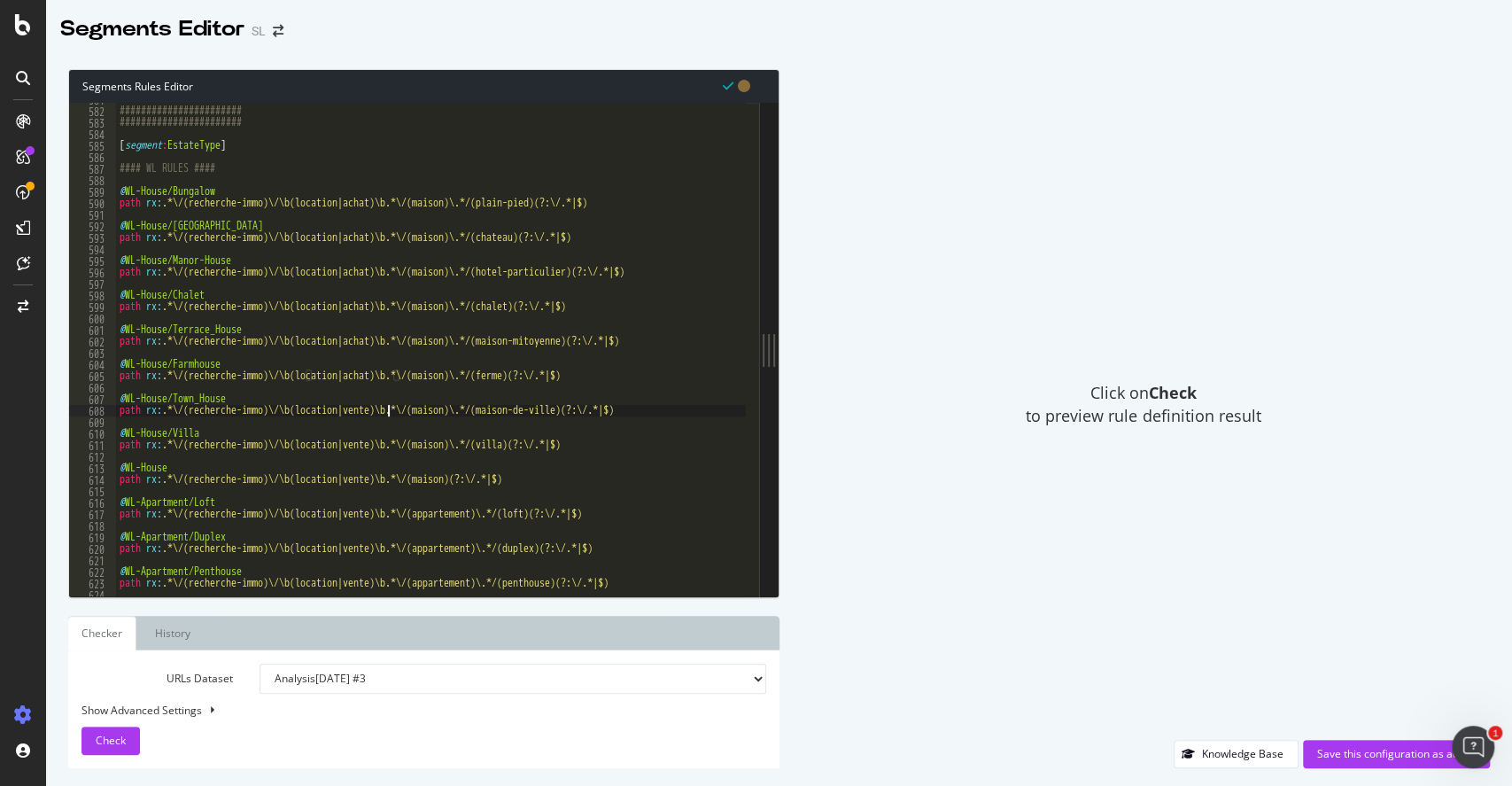 click on "####################### ####################### [ segment : EstateType ] #### WL RULES #### @ WL-House/Bungalow path   rx : .*\/(recherche-immo)\/\b(location|achat)\b.*\/(maison)\.*/(plain-pied)(?:\/.*|$) @ WL-House/Castle path   rx : .*\/(recherche-immo)\/\b(location|achat)\b.*\/(maison)\.*/(chateau)(?:\/.*|$) @ WL-House/Manor-House path   rx : .*\/(recherche-immo)\/\b(location|achat)\b.*\/(maison)\.*/(hotel-particulier)(?:\/.*|$) @ WL-House/Chalet path   rx : .*\/(recherche-immo)\/\b(location|achat)\b.*\/(maison)\.*/(chalet)(?:\/.*|$) @ WL-House/Terrace_House path   rx : .*\/(recherche-immo)\/\b(location|achat)\b.*\/(maison)\.*/(maison-mitoyenne)(?:\/.*|$) @ WL-House/Farmhouse path   rx : .*\/(recherche-immo)\/\b(location|achat)\b.*\/(maison)\.*/(ferme)(?:\/.*|$) @ WL-House/Town_House path   rx : .*\/(recherche-immo)\/\b(location|vente)\b.*\/(maison)\.*/(maison-de-ville)(?:\/.*|$) @ WL-House/Villa path   rx : .*\/(recherche-immo)\/\b(location|vente)\b.*\/(maison)\.*/(villa)(?:\/.*|$) @ WL-House path   rx :" at bounding box center [1128, 346] 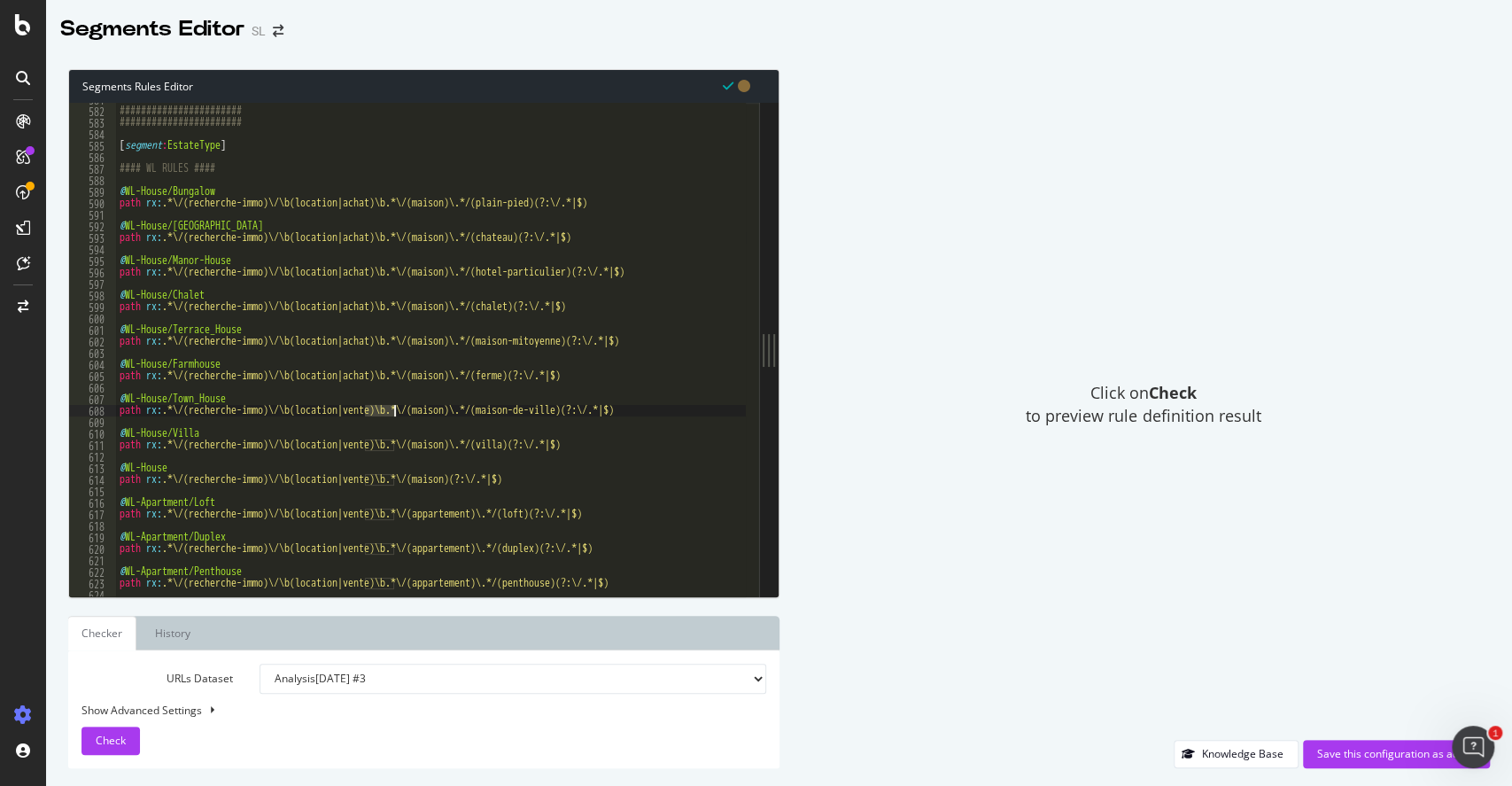 click on "####################### ####################### [ segment : EstateType ] #### WL RULES #### @ WL-House/Bungalow path   rx : .*\/(recherche-immo)\/\b(location|achat)\b.*\/(maison)\.*/(plain-pied)(?:\/.*|$) @ WL-House/Castle path   rx : .*\/(recherche-immo)\/\b(location|achat)\b.*\/(maison)\.*/(chateau)(?:\/.*|$) @ WL-House/Manor-House path   rx : .*\/(recherche-immo)\/\b(location|achat)\b.*\/(maison)\.*/(hotel-particulier)(?:\/.*|$) @ WL-House/Chalet path   rx : .*\/(recherche-immo)\/\b(location|achat)\b.*\/(maison)\.*/(chalet)(?:\/.*|$) @ WL-House/Terrace_House path   rx : .*\/(recherche-immo)\/\b(location|achat)\b.*\/(maison)\.*/(maison-mitoyenne)(?:\/.*|$) @ WL-House/Farmhouse path   rx : .*\/(recherche-immo)\/\b(location|achat)\b.*\/(maison)\.*/(ferme)(?:\/.*|$) @ WL-House/Town_House path   rx : .*\/(recherche-immo)\/\b(location|vente)\b.*\/(maison)\.*/(maison-de-ville)(?:\/.*|$) @ WL-House/Villa path   rx : .*\/(recherche-immo)\/\b(location|vente)\b.*\/(maison)\.*/(villa)(?:\/.*|$) @ WL-House path   rx :" at bounding box center (1128, 346) 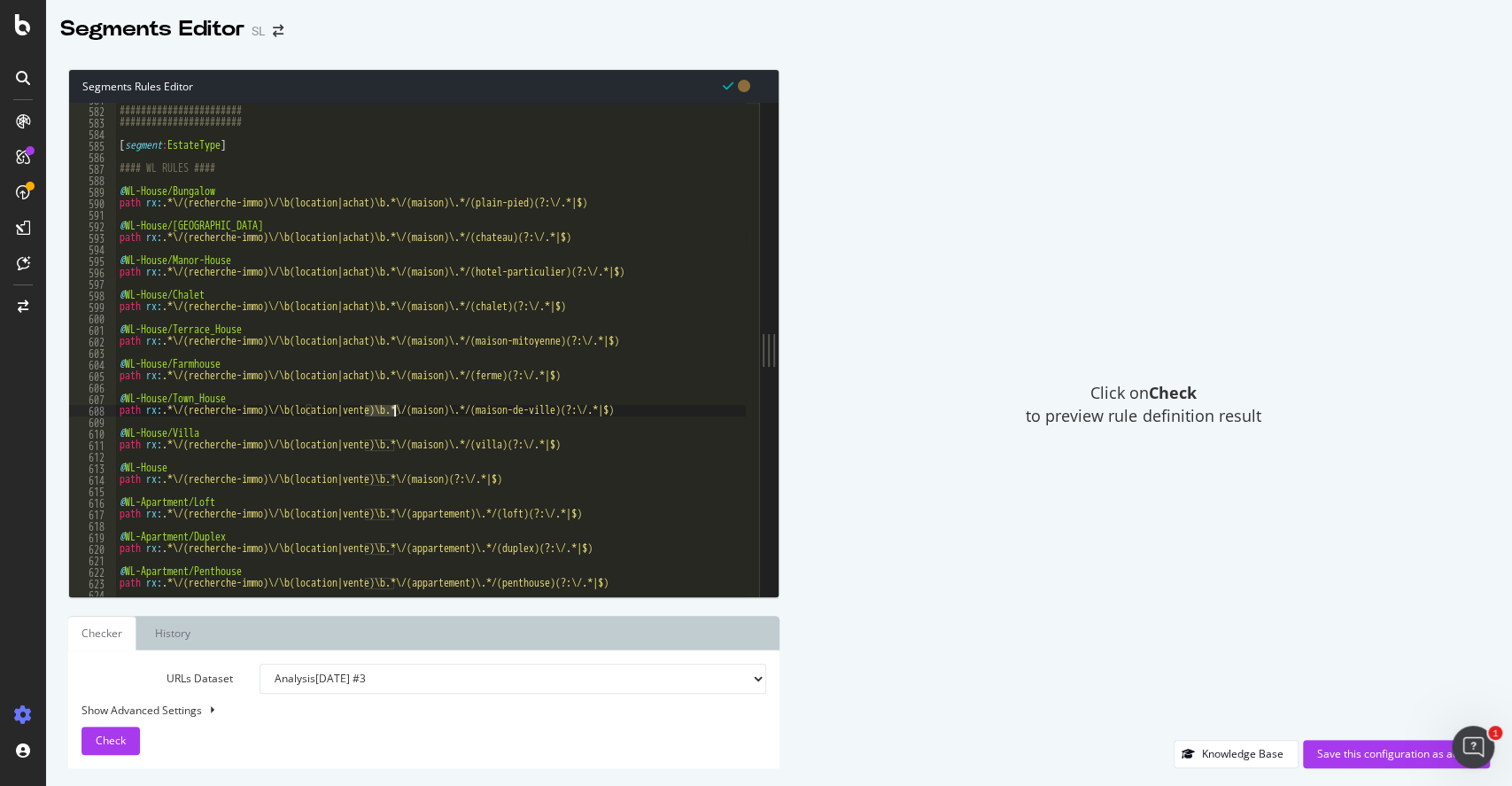 paste on "achat" 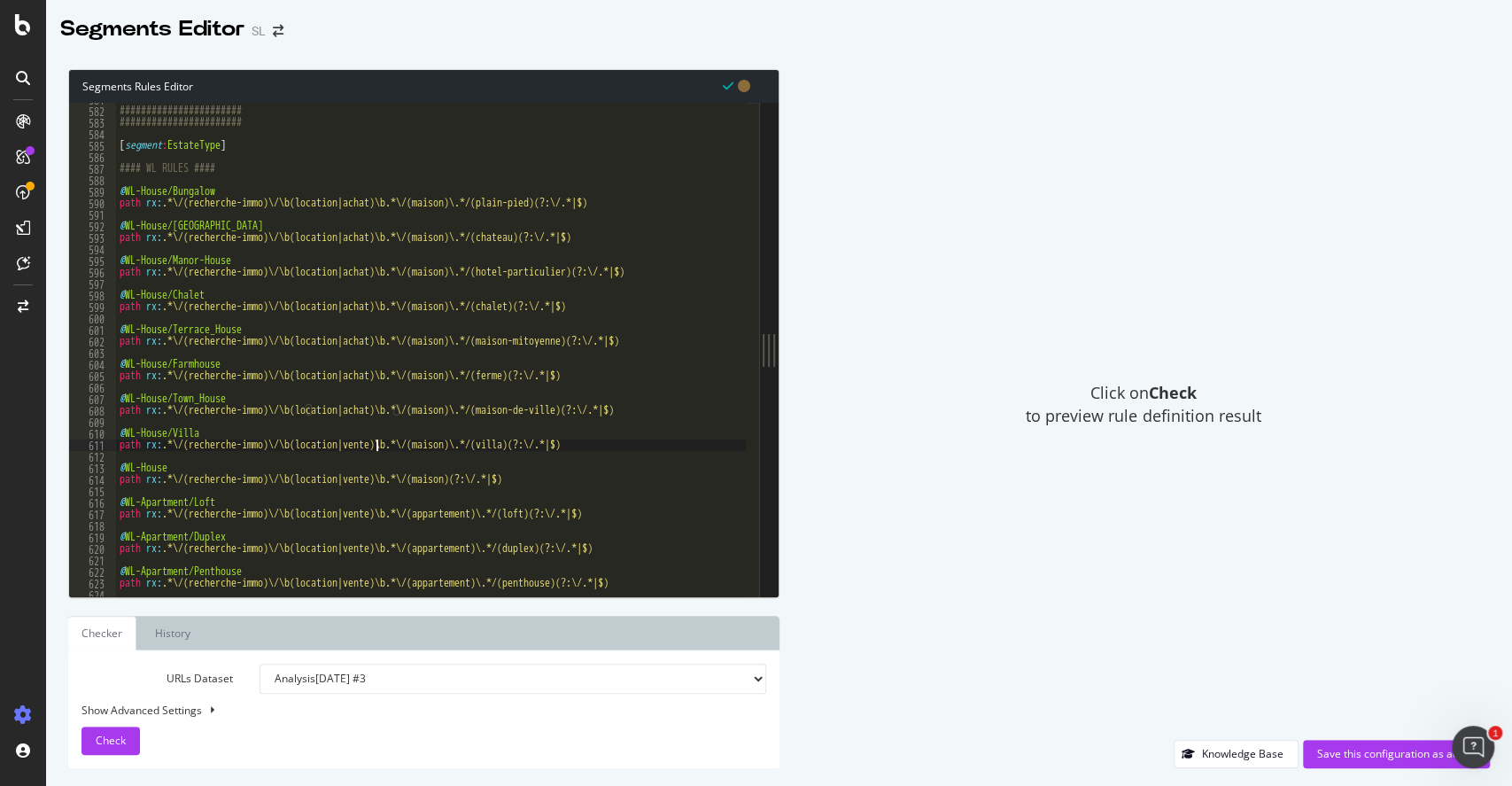 click on "####################### ####################### [ segment : EstateType ] #### WL RULES #### @ WL-House/Bungalow path   rx : .*\/(recherche-immo)\/\b(location|achat)\b.*\/(maison)\.*/(plain-pied)(?:\/.*|$) @ WL-House/Castle path   rx : .*\/(recherche-immo)\/\b(location|achat)\b.*\/(maison)\.*/(chateau)(?:\/.*|$) @ WL-House/Manor-House path   rx : .*\/(recherche-immo)\/\b(location|achat)\b.*\/(maison)\.*/(hotel-particulier)(?:\/.*|$) @ WL-House/Chalet path   rx : .*\/(recherche-immo)\/\b(location|achat)\b.*\/(maison)\.*/(chalet)(?:\/.*|$) @ WL-House/Terrace_House path   rx : .*\/(recherche-immo)\/\b(location|achat)\b.*\/(maison)\.*/(maison-mitoyenne)(?:\/.*|$) @ WL-House/Farmhouse path   rx : .*\/(recherche-immo)\/\b(location|achat)\b.*\/(maison)\.*/(ferme)(?:\/.*|$) @ WL-House/Town_House path   rx : .*\/(recherche-immo)\/\b(location|achat)\b.*\/(maison)\.*/(maison-de-ville)(?:\/.*|$) @ WL-House/Villa path   rx : .*\/(recherche-immo)\/\b(location|vente)\b.*\/(maison)\.*/(villa)(?:\/.*|$) @ WL-House path   rx :" at bounding box center [1128, 346] 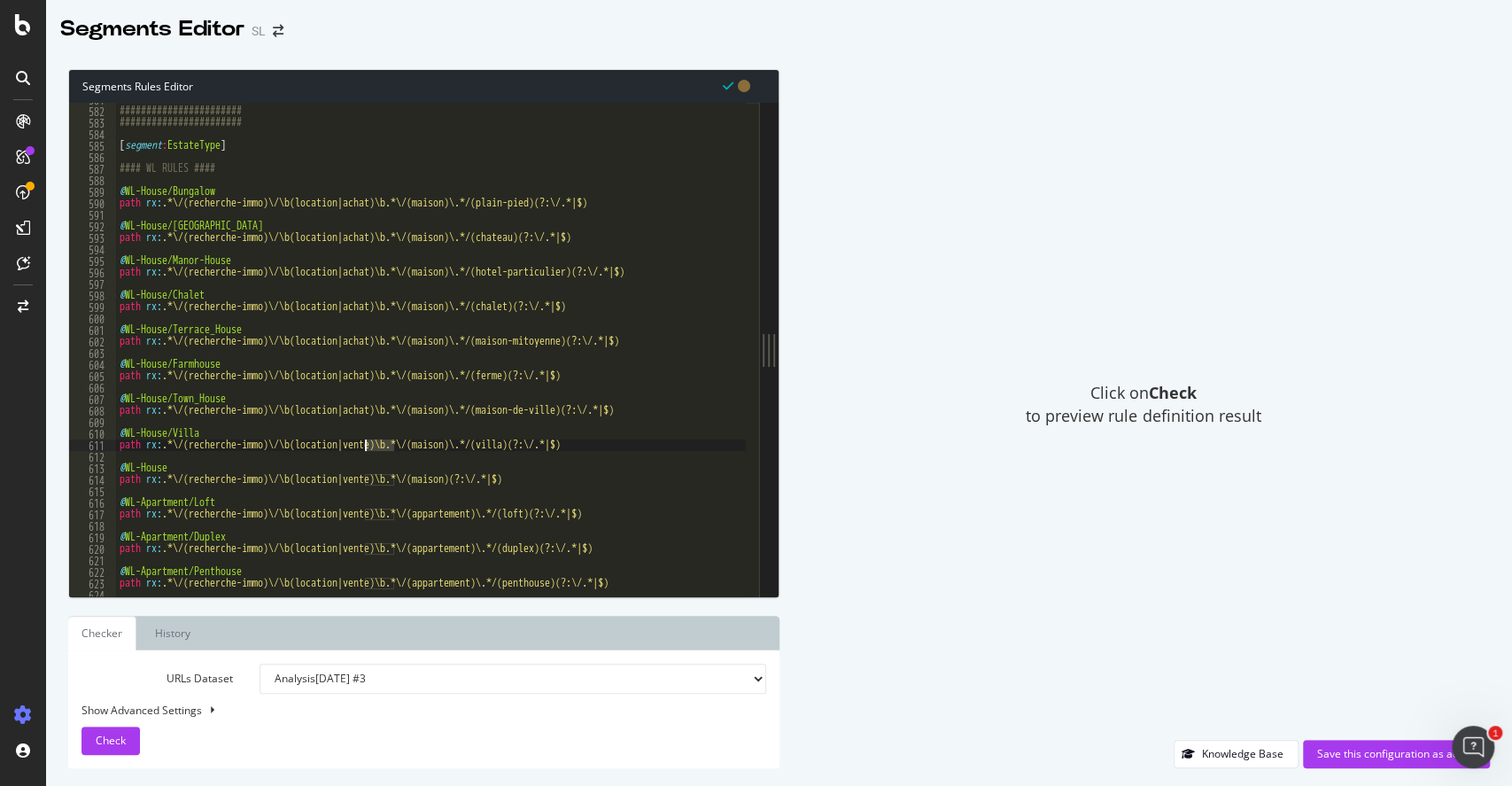 paste on "achat" 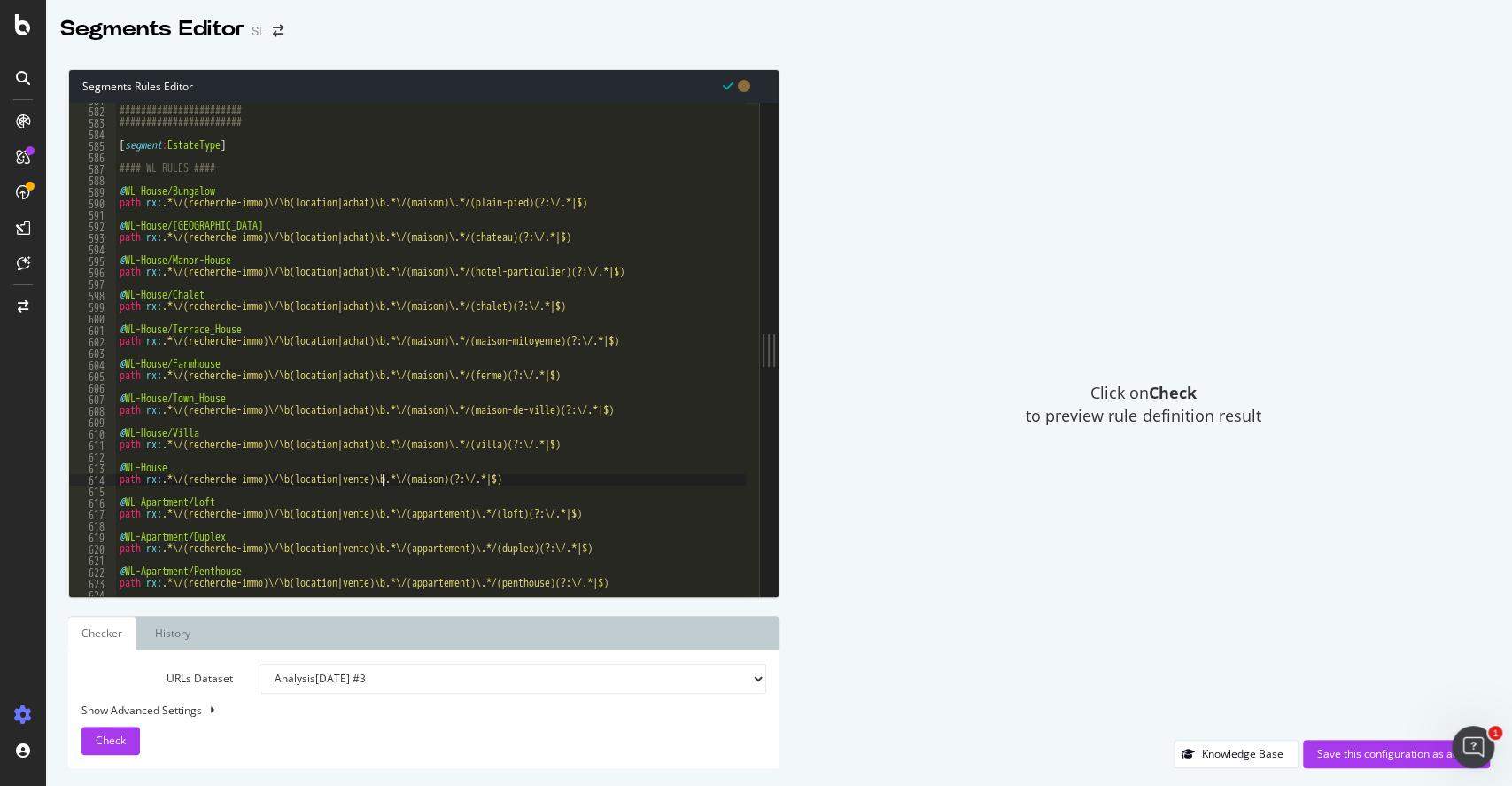 click on "####################### ####################### [ segment : EstateType ] #### WL RULES #### @ WL-House/Bungalow path   rx : .*\/(recherche-immo)\/\b(location|achat)\b.*\/(maison)\.*/(plain-pied)(?:\/.*|$) @ WL-House/Castle path   rx : .*\/(recherche-immo)\/\b(location|achat)\b.*\/(maison)\.*/(chateau)(?:\/.*|$) @ WL-House/Manor-House path   rx : .*\/(recherche-immo)\/\b(location|achat)\b.*\/(maison)\.*/(hotel-particulier)(?:\/.*|$) @ WL-House/Chalet path   rx : .*\/(recherche-immo)\/\b(location|achat)\b.*\/(maison)\.*/(chalet)(?:\/.*|$) @ WL-House/Terrace_House path   rx : .*\/(recherche-immo)\/\b(location|achat)\b.*\/(maison)\.*/(maison-mitoyenne)(?:\/.*|$) @ WL-House/Farmhouse path   rx : .*\/(recherche-immo)\/\b(location|achat)\b.*\/(maison)\.*/(ferme)(?:\/.*|$) @ WL-House/Town_House path   rx : .*\/(recherche-immo)\/\b(location|achat)\b.*\/(maison)\.*/(maison-de-ville)(?:\/.*|$) @ WL-House/Villa path   rx : .*\/(recherche-immo)\/\b(location|achat)\b.*\/(maison)\.*/(villa)(?:\/.*|$) @ WL-House path   rx :" at bounding box center (1128, 346) 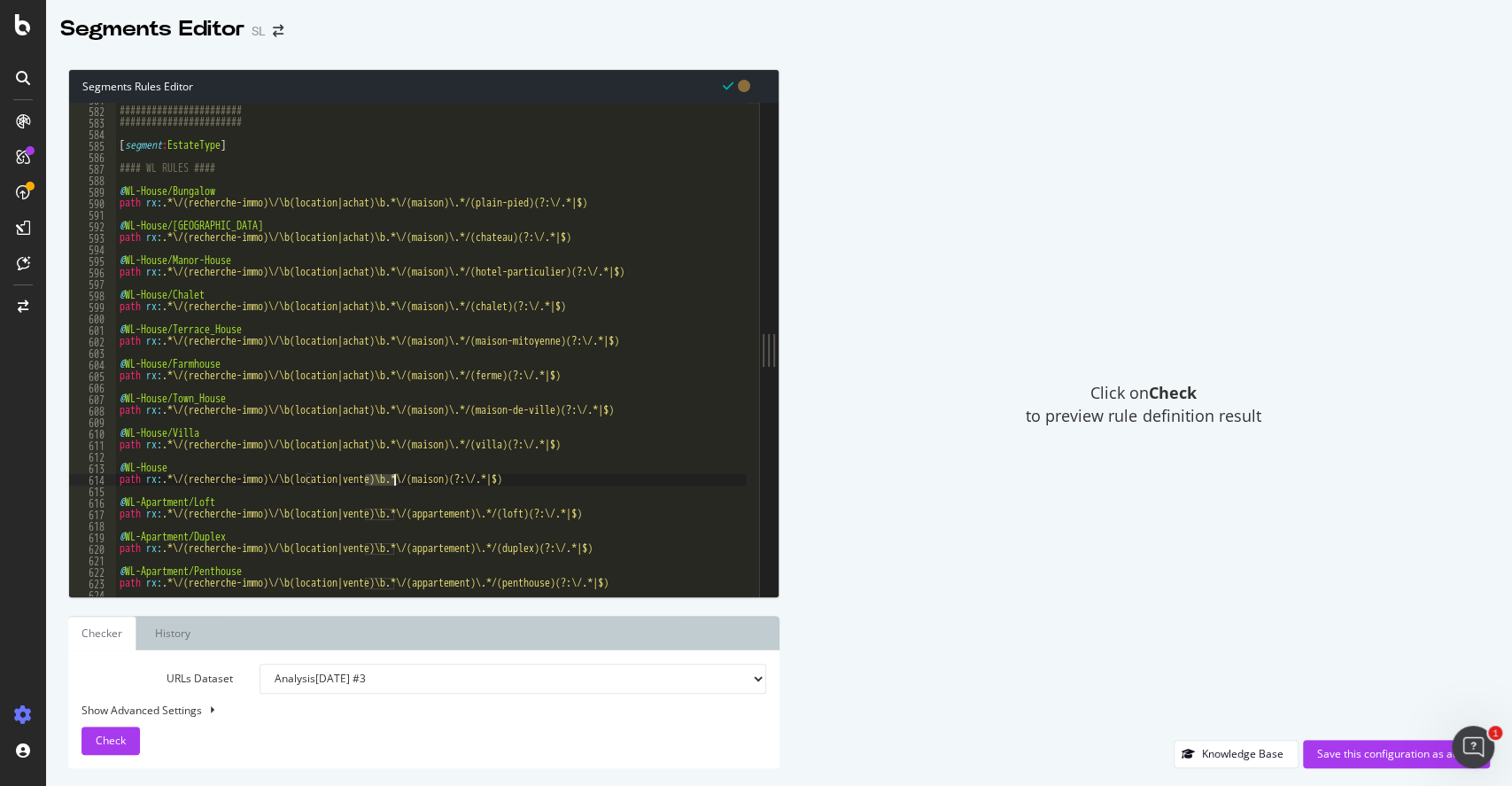 click on "####################### ####################### [ segment : EstateType ] #### WL RULES #### @ WL-House/Bungalow path   rx : .*\/(recherche-immo)\/\b(location|achat)\b.*\/(maison)\.*/(plain-pied)(?:\/.*|$) @ WL-House/Castle path   rx : .*\/(recherche-immo)\/\b(location|achat)\b.*\/(maison)\.*/(chateau)(?:\/.*|$) @ WL-House/Manor-House path   rx : .*\/(recherche-immo)\/\b(location|achat)\b.*\/(maison)\.*/(hotel-particulier)(?:\/.*|$) @ WL-House/Chalet path   rx : .*\/(recherche-immo)\/\b(location|achat)\b.*\/(maison)\.*/(chalet)(?:\/.*|$) @ WL-House/Terrace_House path   rx : .*\/(recherche-immo)\/\b(location|achat)\b.*\/(maison)\.*/(maison-mitoyenne)(?:\/.*|$) @ WL-House/Farmhouse path   rx : .*\/(recherche-immo)\/\b(location|achat)\b.*\/(maison)\.*/(ferme)(?:\/.*|$) @ WL-House/Town_House path   rx : .*\/(recherche-immo)\/\b(location|achat)\b.*\/(maison)\.*/(maison-de-ville)(?:\/.*|$) @ WL-House/Villa path   rx : .*\/(recherche-immo)\/\b(location|achat)\b.*\/(maison)\.*/(villa)(?:\/.*|$) @ WL-House path   rx :" at bounding box center [1128, 346] 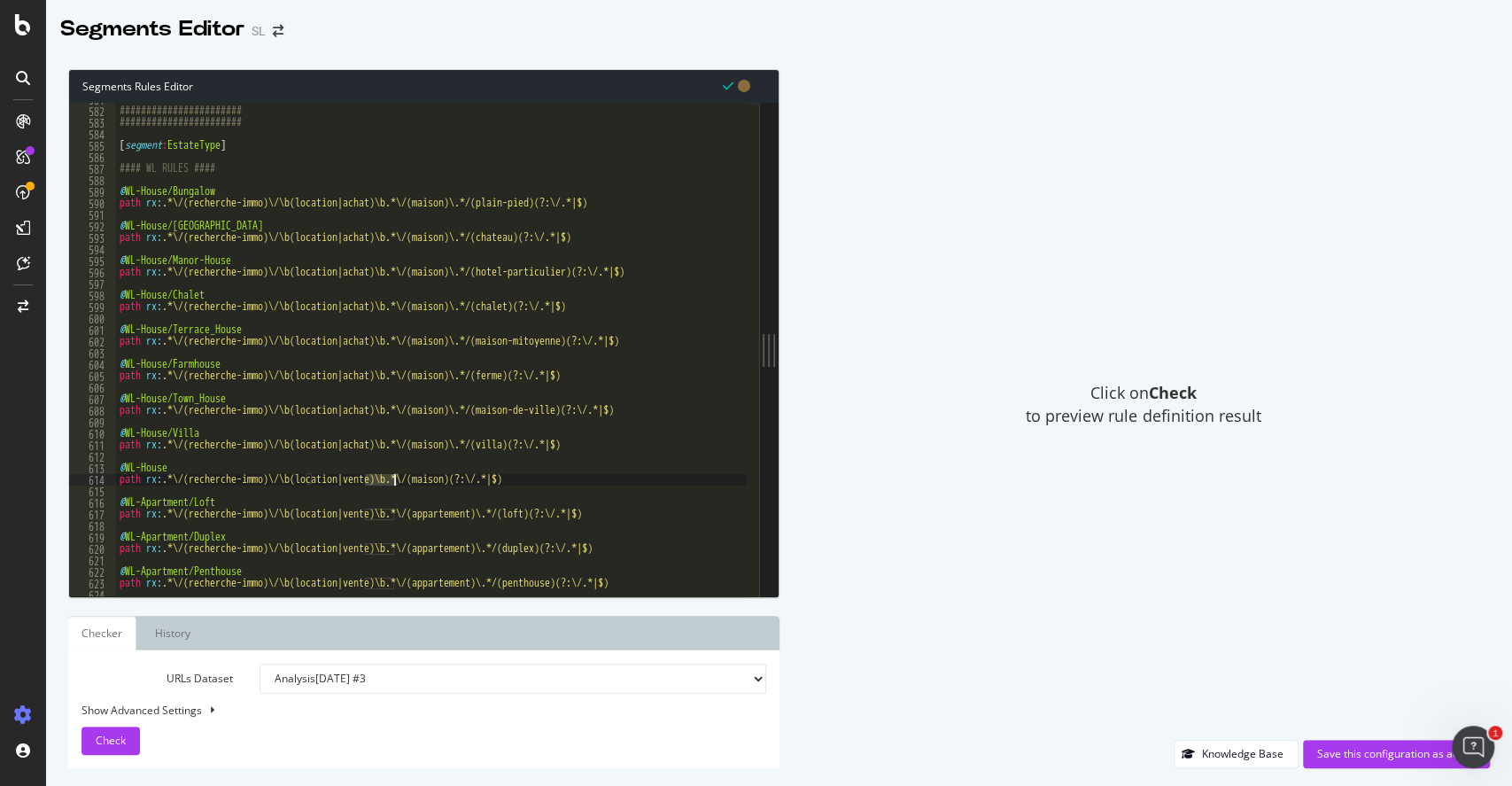 paste on "achat" 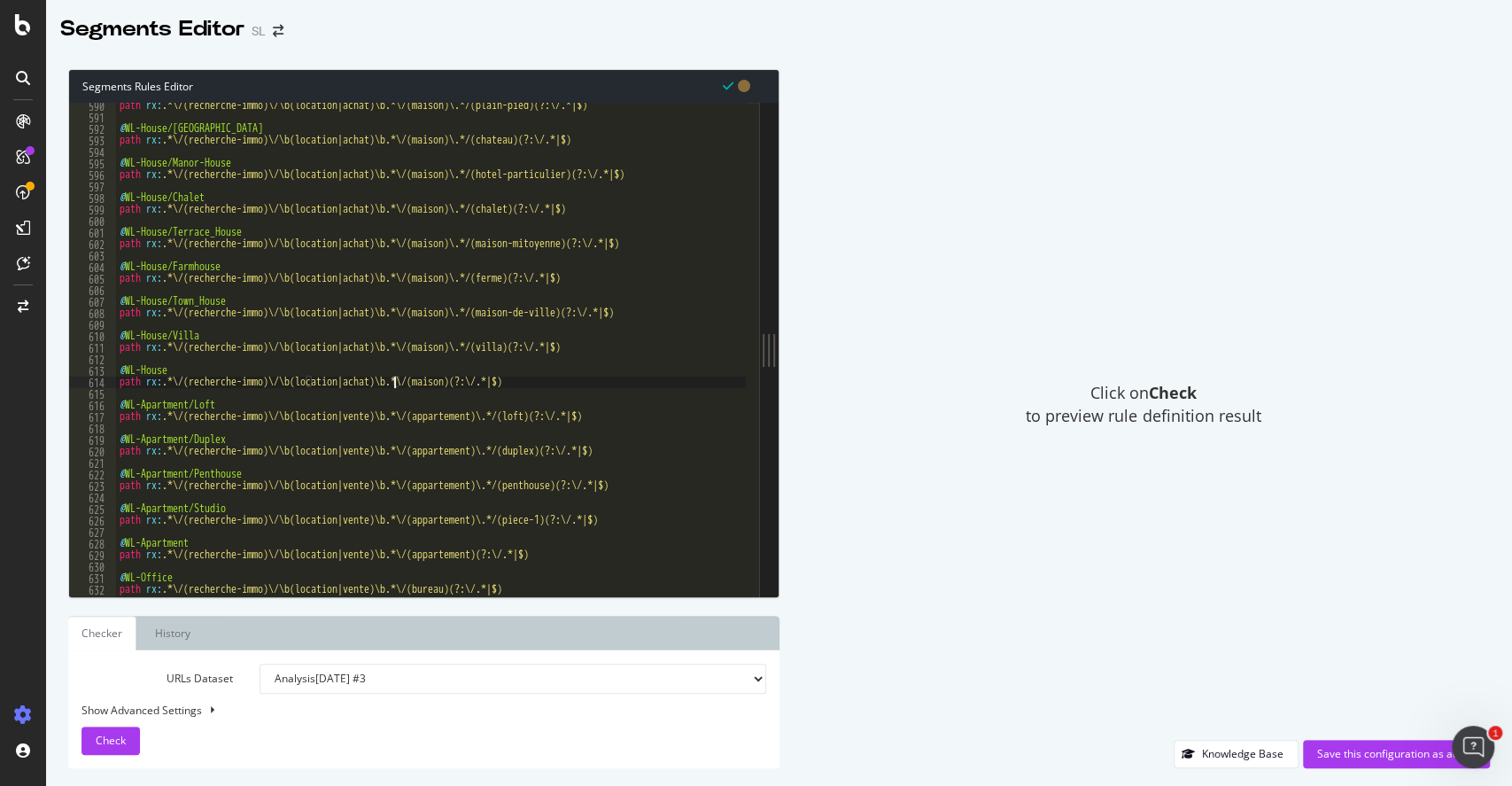 scroll, scrollTop: 6802, scrollLeft: 0, axis: vertical 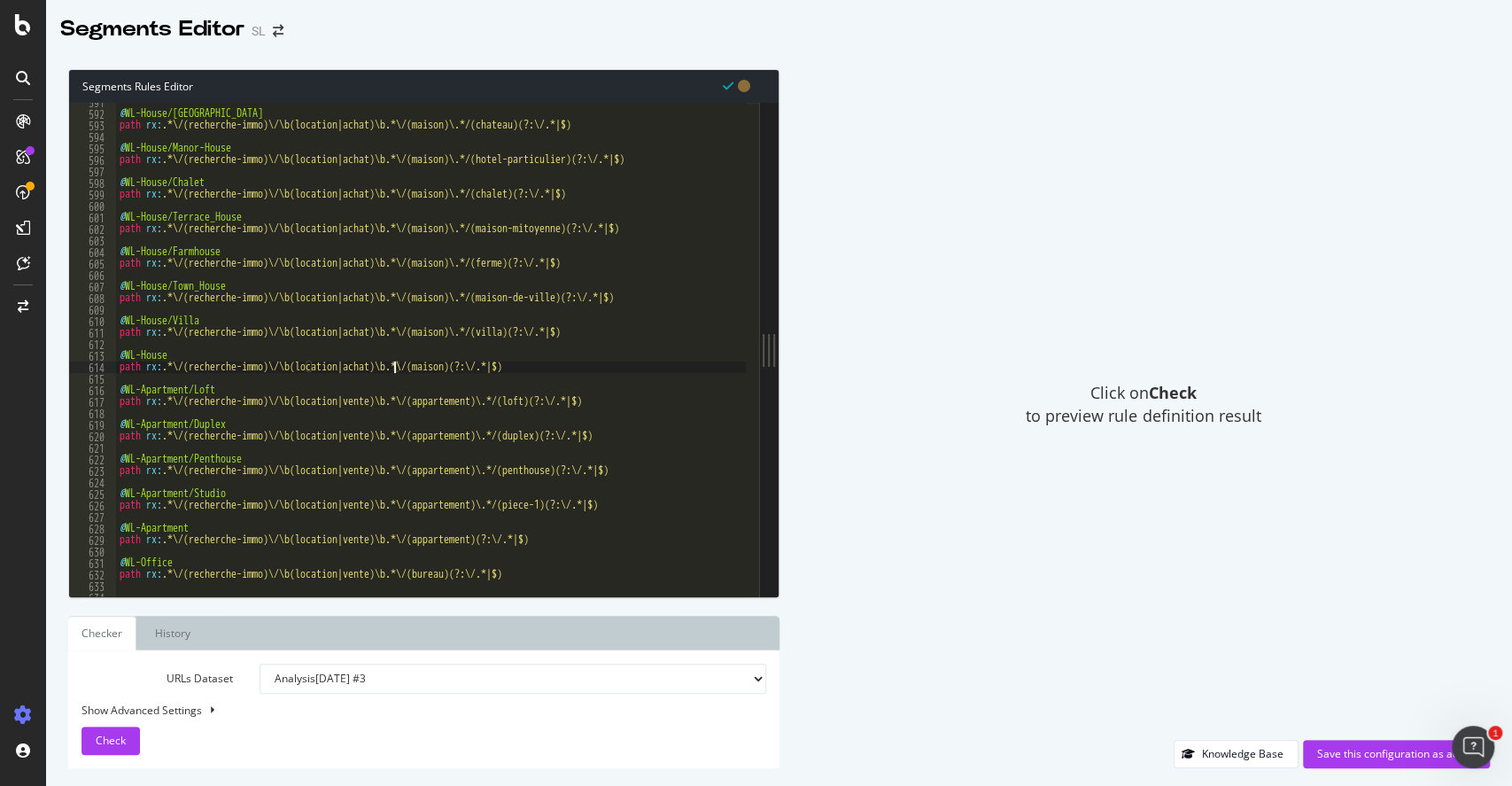 click on "@ WL-House/Castle path   rx : .*\/(recherche-immo)\/\b(location|achat)\b.*\/(maison)\.*/(chateau)(?:\/.*|$) @ WL-House/Manor-House path   rx : .*\/(recherche-immo)\/\b(location|achat)\b.*\/(maison)\.*/(hotel-particulier)(?:\/.*|$) @ WL-House/Chalet path   rx : .*\/(recherche-immo)\/\b(location|achat)\b.*\/(maison)\.*/(chalet)(?:\/.*|$) @ WL-House/Terrace_House path   rx : .*\/(recherche-immo)\/\b(location|achat)\b.*\/(maison)\.*/(maison-mitoyenne)(?:\/.*|$) @ WL-House/Farmhouse path   rx : .*\/(recherche-immo)\/\b(location|achat)\b.*\/(maison)\.*/(ferme)(?:\/.*|$) @ WL-House/Town_House path   rx : .*\/(recherche-immo)\/\b(location|achat)\b.*\/(maison)\.*/(maison-de-ville)(?:\/.*|$) @ WL-House/Villa path   rx : .*\/(recherche-immo)\/\b(location|achat)\b.*\/(maison)\.*/(villa)(?:\/.*|$) @ WL-House path   rx : .*\/(recherche-immo)\/\b(location|achat)\b.*\/(maison)(?:\/.*|$) @ WL-Apartment/Loft path   rx : .*\/(recherche-immo)\/\b(location|vente)\b.*\/(appartement)\.*/(loft)(?:\/.*|$) @ WL-Apartment/Duplex path" at bounding box center (1128, 348) 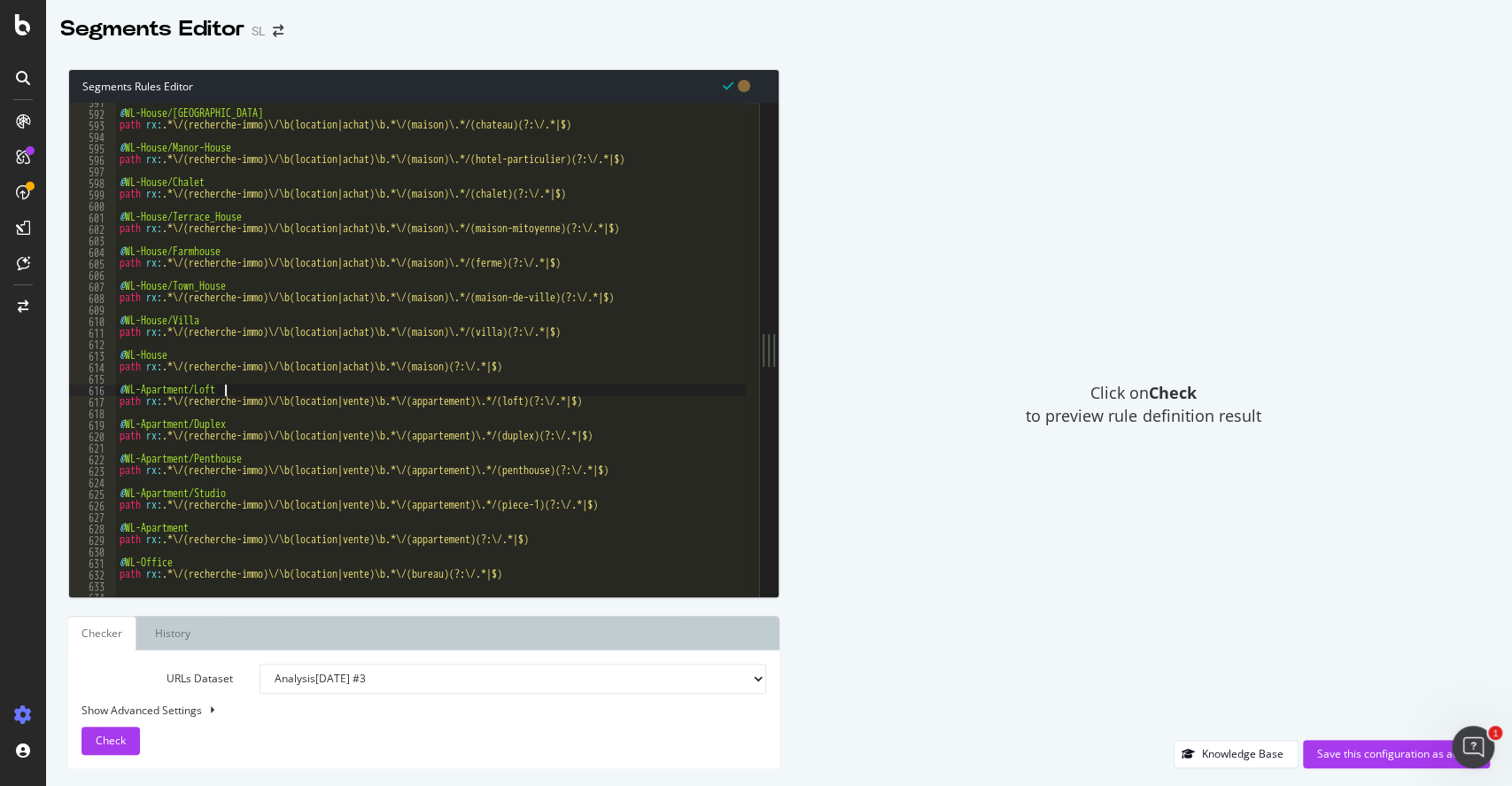 click on "@ WL-House/Castle path   rx : .*\/(recherche-immo)\/\b(location|achat)\b.*\/(maison)\.*/(chateau)(?:\/.*|$) @ WL-House/Manor-House path   rx : .*\/(recherche-immo)\/\b(location|achat)\b.*\/(maison)\.*/(hotel-particulier)(?:\/.*|$) @ WL-House/Chalet path   rx : .*\/(recherche-immo)\/\b(location|achat)\b.*\/(maison)\.*/(chalet)(?:\/.*|$) @ WL-House/Terrace_House path   rx : .*\/(recherche-immo)\/\b(location|achat)\b.*\/(maison)\.*/(maison-mitoyenne)(?:\/.*|$) @ WL-House/Farmhouse path   rx : .*\/(recherche-immo)\/\b(location|achat)\b.*\/(maison)\.*/(ferme)(?:\/.*|$) @ WL-House/Town_House path   rx : .*\/(recherche-immo)\/\b(location|achat)\b.*\/(maison)\.*/(maison-de-ville)(?:\/.*|$) @ WL-House/Villa path   rx : .*\/(recherche-immo)\/\b(location|achat)\b.*\/(maison)\.*/(villa)(?:\/.*|$) @ WL-House path   rx : .*\/(recherche-immo)\/\b(location|achat)\b.*\/(maison)(?:\/.*|$) @ WL-Apartment/Loft path   rx : .*\/(recherche-immo)\/\b(location|vente)\b.*\/(appartement)\.*/(loft)(?:\/.*|$) @ WL-Apartment/Duplex path" at bounding box center [1128, 348] 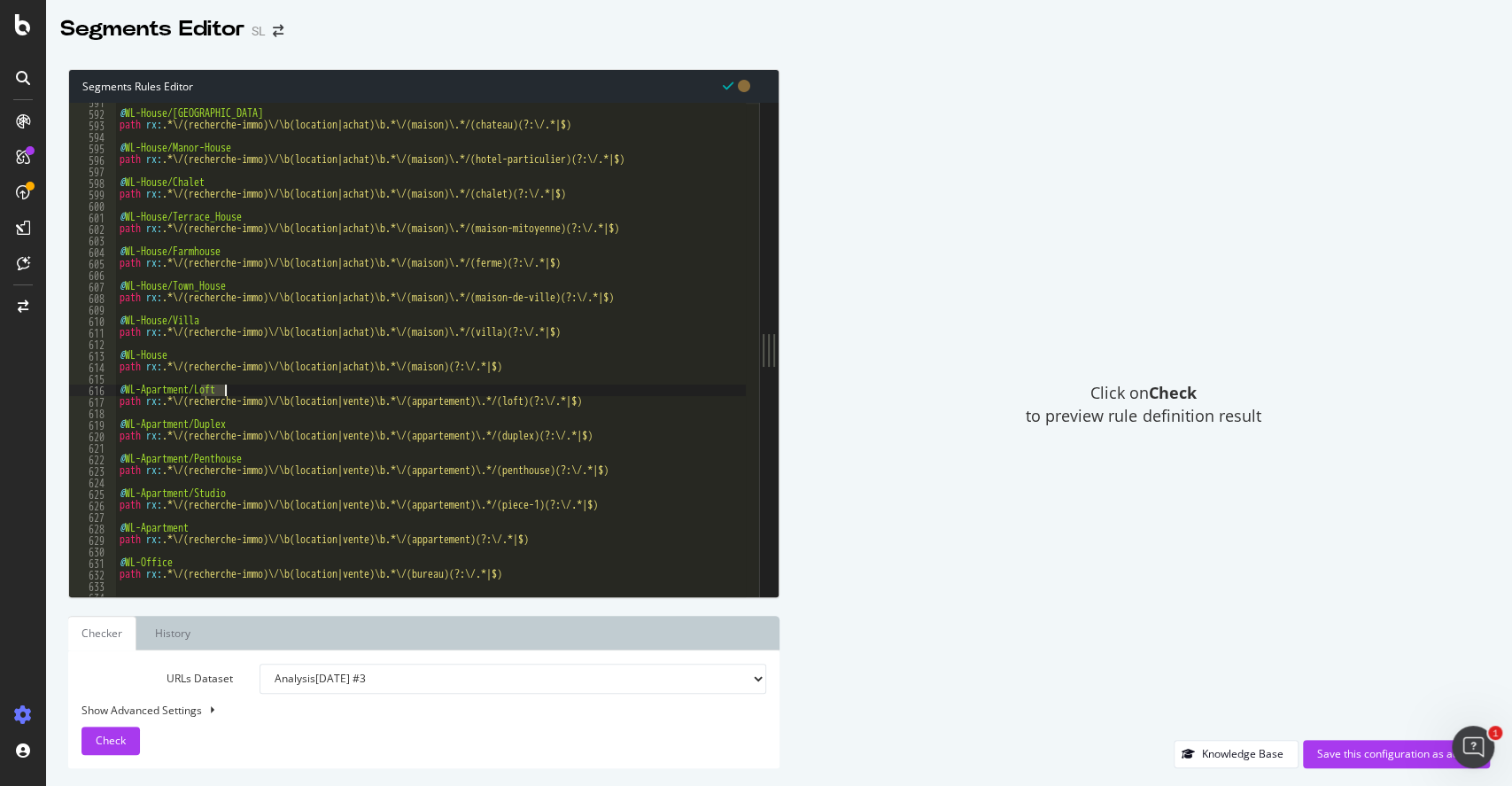 click on "@ WL-House/Castle path   rx : .*\/(recherche-immo)\/\b(location|achat)\b.*\/(maison)\.*/(chateau)(?:\/.*|$) @ WL-House/Manor-House path   rx : .*\/(recherche-immo)\/\b(location|achat)\b.*\/(maison)\.*/(hotel-particulier)(?:\/.*|$) @ WL-House/Chalet path   rx : .*\/(recherche-immo)\/\b(location|achat)\b.*\/(maison)\.*/(chalet)(?:\/.*|$) @ WL-House/Terrace_House path   rx : .*\/(recherche-immo)\/\b(location|achat)\b.*\/(maison)\.*/(maison-mitoyenne)(?:\/.*|$) @ WL-House/Farmhouse path   rx : .*\/(recherche-immo)\/\b(location|achat)\b.*\/(maison)\.*/(ferme)(?:\/.*|$) @ WL-House/Town_House path   rx : .*\/(recherche-immo)\/\b(location|achat)\b.*\/(maison)\.*/(maison-de-ville)(?:\/.*|$) @ WL-House/Villa path   rx : .*\/(recherche-immo)\/\b(location|achat)\b.*\/(maison)\.*/(villa)(?:\/.*|$) @ WL-House path   rx : .*\/(recherche-immo)\/\b(location|achat)\b.*\/(maison)(?:\/.*|$) @ WL-Apartment/Loft path   rx : .*\/(recherche-immo)\/\b(location|vente)\b.*\/(appartement)\.*/(loft)(?:\/.*|$) @ WL-Apartment/Duplex path" at bounding box center (1128, 348) 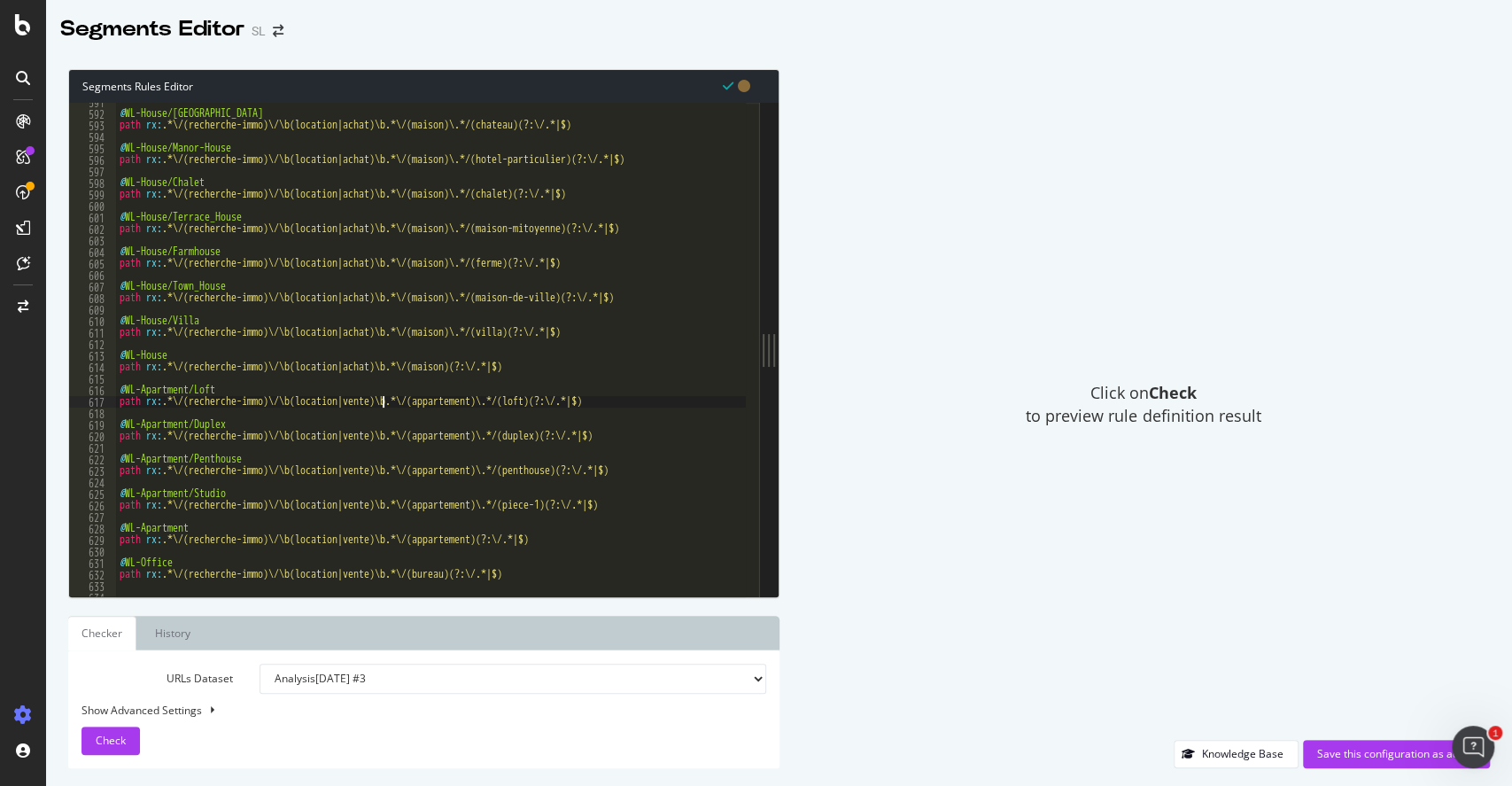 click on "@ WL-House/Castle path   rx : .*\/(recherche-immo)\/\b(location|achat)\b.*\/(maison)\.*/(chateau)(?:\/.*|$) @ WL-House/Manor-House path   rx : .*\/(recherche-immo)\/\b(location|achat)\b.*\/(maison)\.*/(hotel-particulier)(?:\/.*|$) @ WL-House/Chalet path   rx : .*\/(recherche-immo)\/\b(location|achat)\b.*\/(maison)\.*/(chalet)(?:\/.*|$) @ WL-House/Terrace_House path   rx : .*\/(recherche-immo)\/\b(location|achat)\b.*\/(maison)\.*/(maison-mitoyenne)(?:\/.*|$) @ WL-House/Farmhouse path   rx : .*\/(recherche-immo)\/\b(location|achat)\b.*\/(maison)\.*/(ferme)(?:\/.*|$) @ WL-House/Town_House path   rx : .*\/(recherche-immo)\/\b(location|achat)\b.*\/(maison)\.*/(maison-de-ville)(?:\/.*|$) @ WL-House/Villa path   rx : .*\/(recherche-immo)\/\b(location|achat)\b.*\/(maison)\.*/(villa)(?:\/.*|$) @ WL-House path   rx : .*\/(recherche-immo)\/\b(location|achat)\b.*\/(maison)(?:\/.*|$) @ WL-Apartment/Loft path   rx : .*\/(recherche-immo)\/\b(location|vente)\b.*\/(appartement)\.*/(loft)(?:\/.*|$) @ WL-Apartment/Duplex path" at bounding box center (1128, 348) 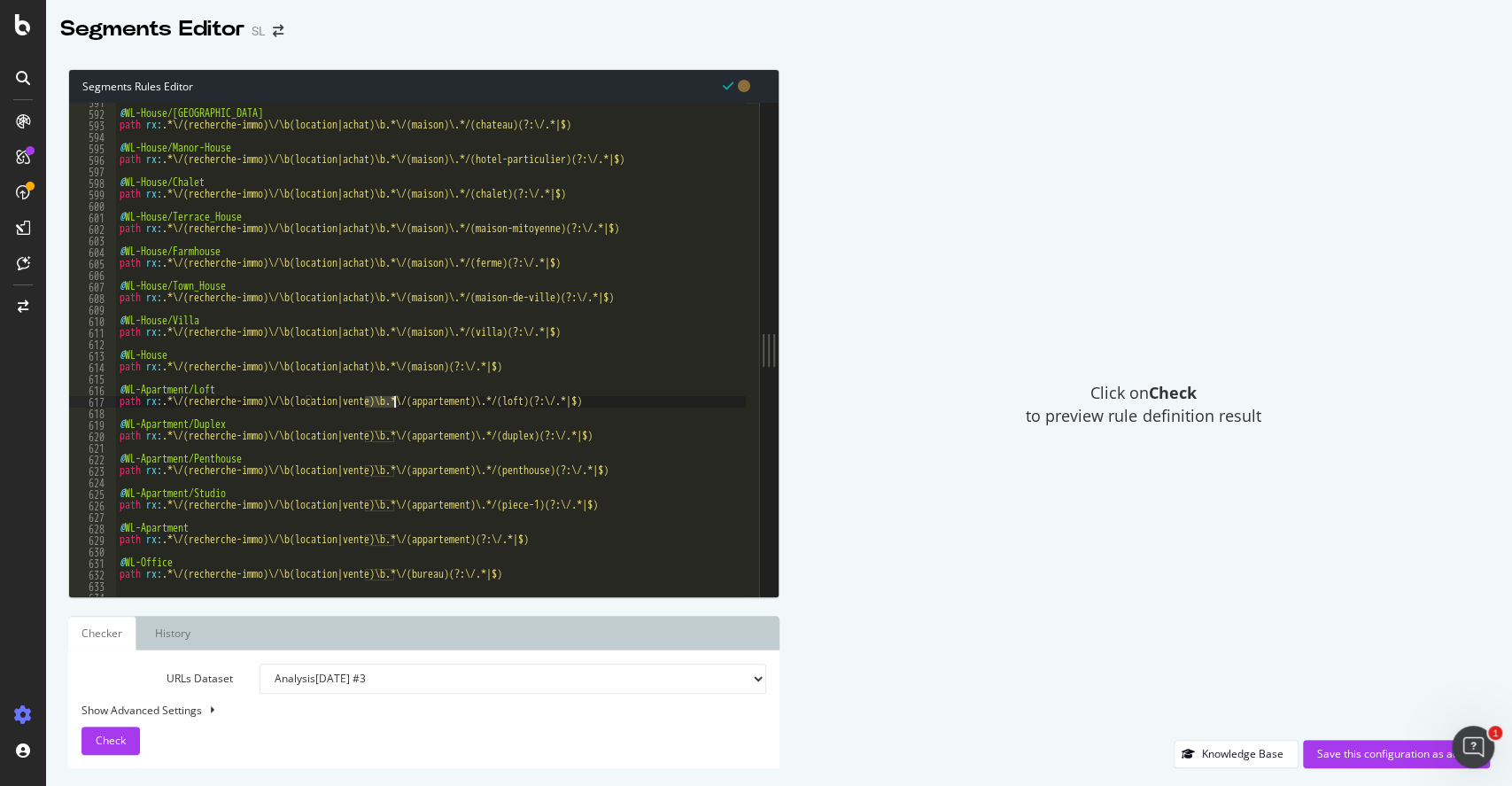paste on "achat" 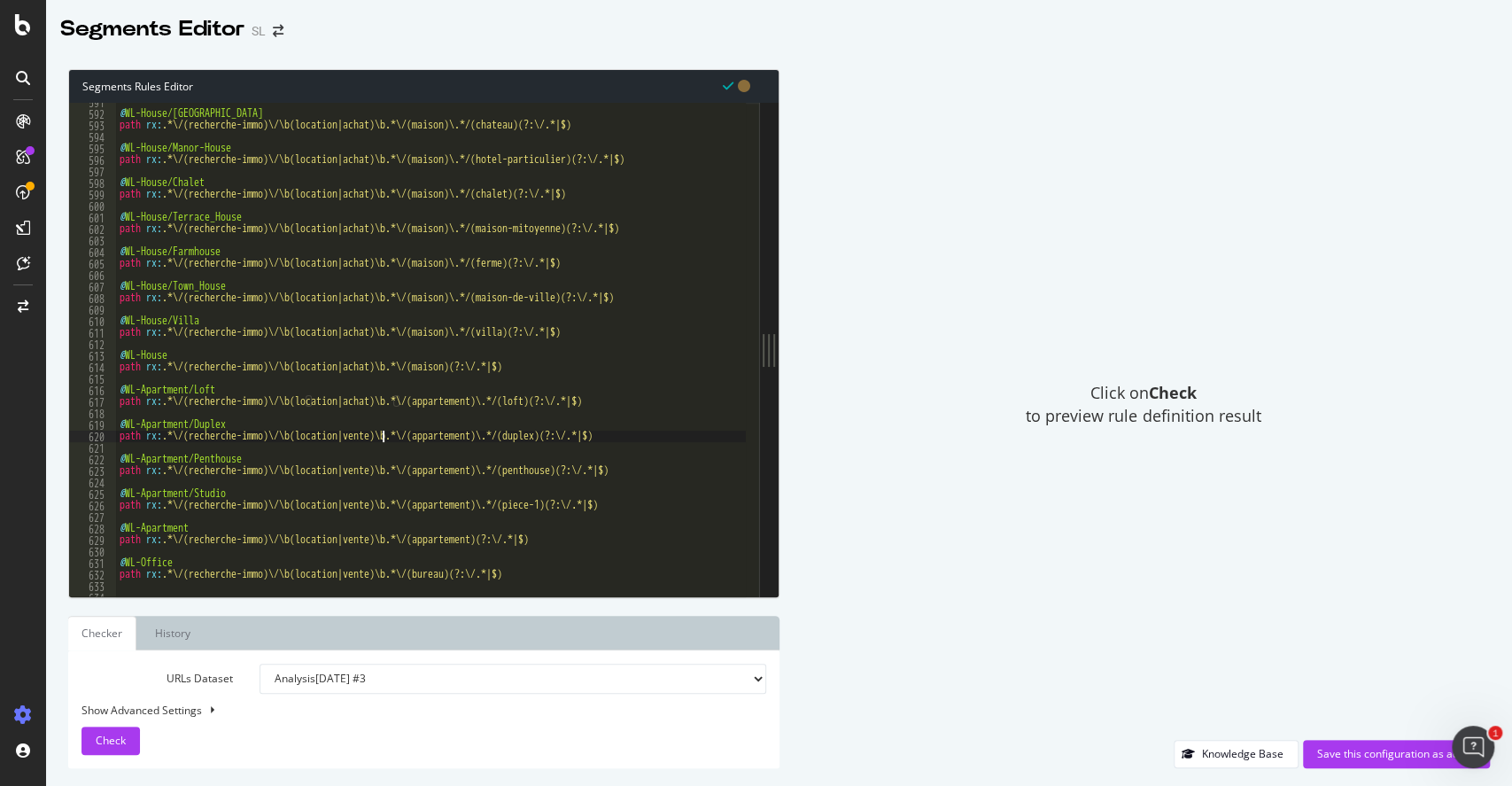 click on "@ WL-House/Castle path   rx : .*\/(recherche-immo)\/\b(location|achat)\b.*\/(maison)\.*/(chateau)(?:\/.*|$) @ WL-House/Manor-House path   rx : .*\/(recherche-immo)\/\b(location|achat)\b.*\/(maison)\.*/(hotel-particulier)(?:\/.*|$) @ WL-House/Chalet path   rx : .*\/(recherche-immo)\/\b(location|achat)\b.*\/(maison)\.*/(chalet)(?:\/.*|$) @ WL-House/Terrace_House path   rx : .*\/(recherche-immo)\/\b(location|achat)\b.*\/(maison)\.*/(maison-mitoyenne)(?:\/.*|$) @ WL-House/Farmhouse path   rx : .*\/(recherche-immo)\/\b(location|achat)\b.*\/(maison)\.*/(ferme)(?:\/.*|$) @ WL-House/Town_House path   rx : .*\/(recherche-immo)\/\b(location|achat)\b.*\/(maison)\.*/(maison-de-ville)(?:\/.*|$) @ WL-House/Villa path   rx : .*\/(recherche-immo)\/\b(location|achat)\b.*\/(maison)\.*/(villa)(?:\/.*|$) @ WL-House path   rx : .*\/(recherche-immo)\/\b(location|achat)\b.*\/(maison)(?:\/.*|$) @ WL-Apartment/Loft path   rx : .*\/(recherche-immo)\/\b(location|achat)\b.*\/(appartement)\.*/(loft)(?:\/.*|$) @ WL-Apartment/Duplex path" at bounding box center [1128, 348] 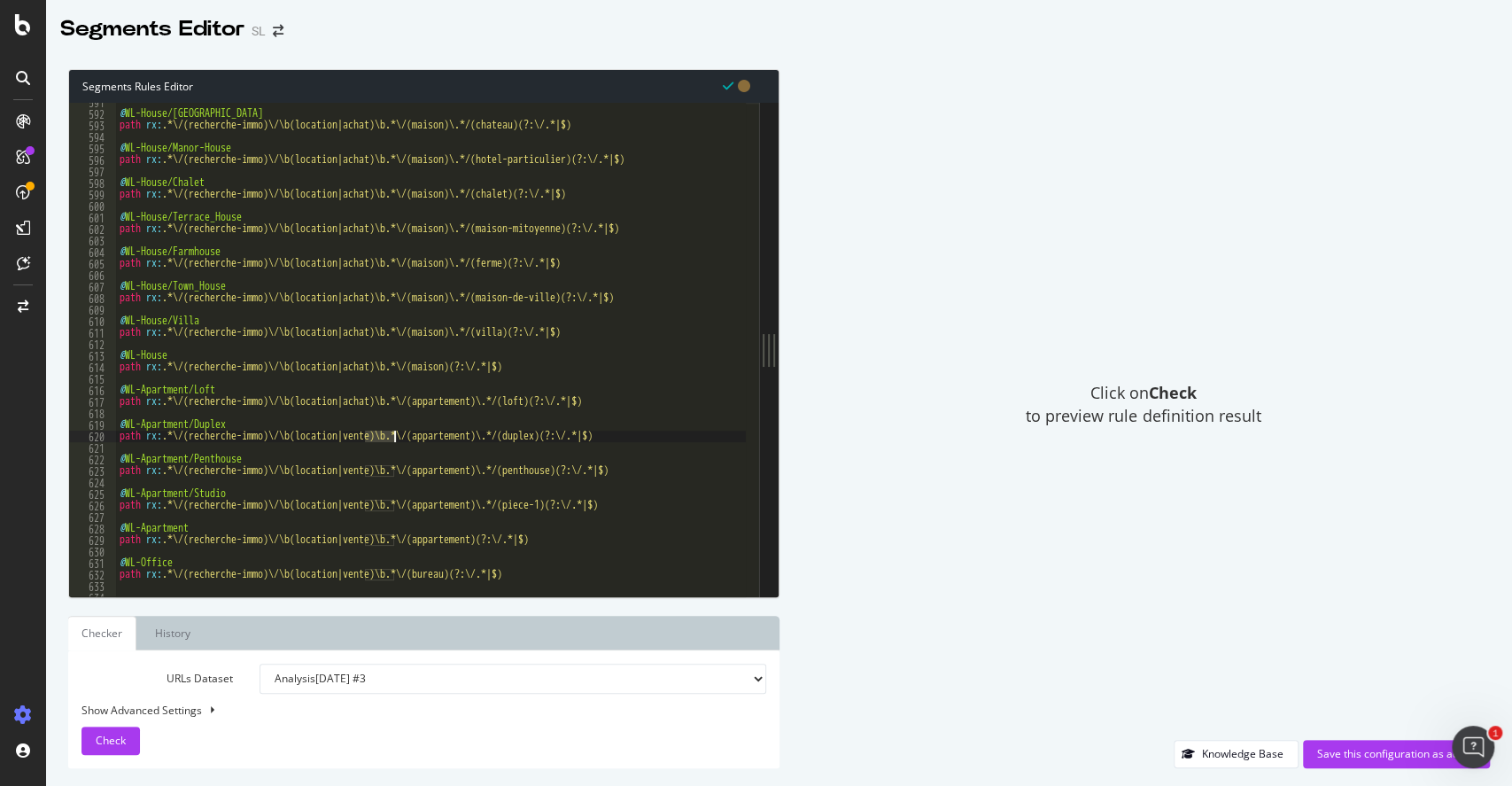click on "@ WL-House/Castle path   rx : .*\/(recherche-immo)\/\b(location|achat)\b.*\/(maison)\.*/(chateau)(?:\/.*|$) @ WL-House/Manor-House path   rx : .*\/(recherche-immo)\/\b(location|achat)\b.*\/(maison)\.*/(hotel-particulier)(?:\/.*|$) @ WL-House/Chalet path   rx : .*\/(recherche-immo)\/\b(location|achat)\b.*\/(maison)\.*/(chalet)(?:\/.*|$) @ WL-House/Terrace_House path   rx : .*\/(recherche-immo)\/\b(location|achat)\b.*\/(maison)\.*/(maison-mitoyenne)(?:\/.*|$) @ WL-House/Farmhouse path   rx : .*\/(recherche-immo)\/\b(location|achat)\b.*\/(maison)\.*/(ferme)(?:\/.*|$) @ WL-House/Town_House path   rx : .*\/(recherche-immo)\/\b(location|achat)\b.*\/(maison)\.*/(maison-de-ville)(?:\/.*|$) @ WL-House/Villa path   rx : .*\/(recherche-immo)\/\b(location|achat)\b.*\/(maison)\.*/(villa)(?:\/.*|$) @ WL-House path   rx : .*\/(recherche-immo)\/\b(location|achat)\b.*\/(maison)(?:\/.*|$) @ WL-Apartment/Loft path   rx : .*\/(recherche-immo)\/\b(location|achat)\b.*\/(appartement)\.*/(loft)(?:\/.*|$) @ WL-Apartment/Duplex path" at bounding box center (1128, 348) 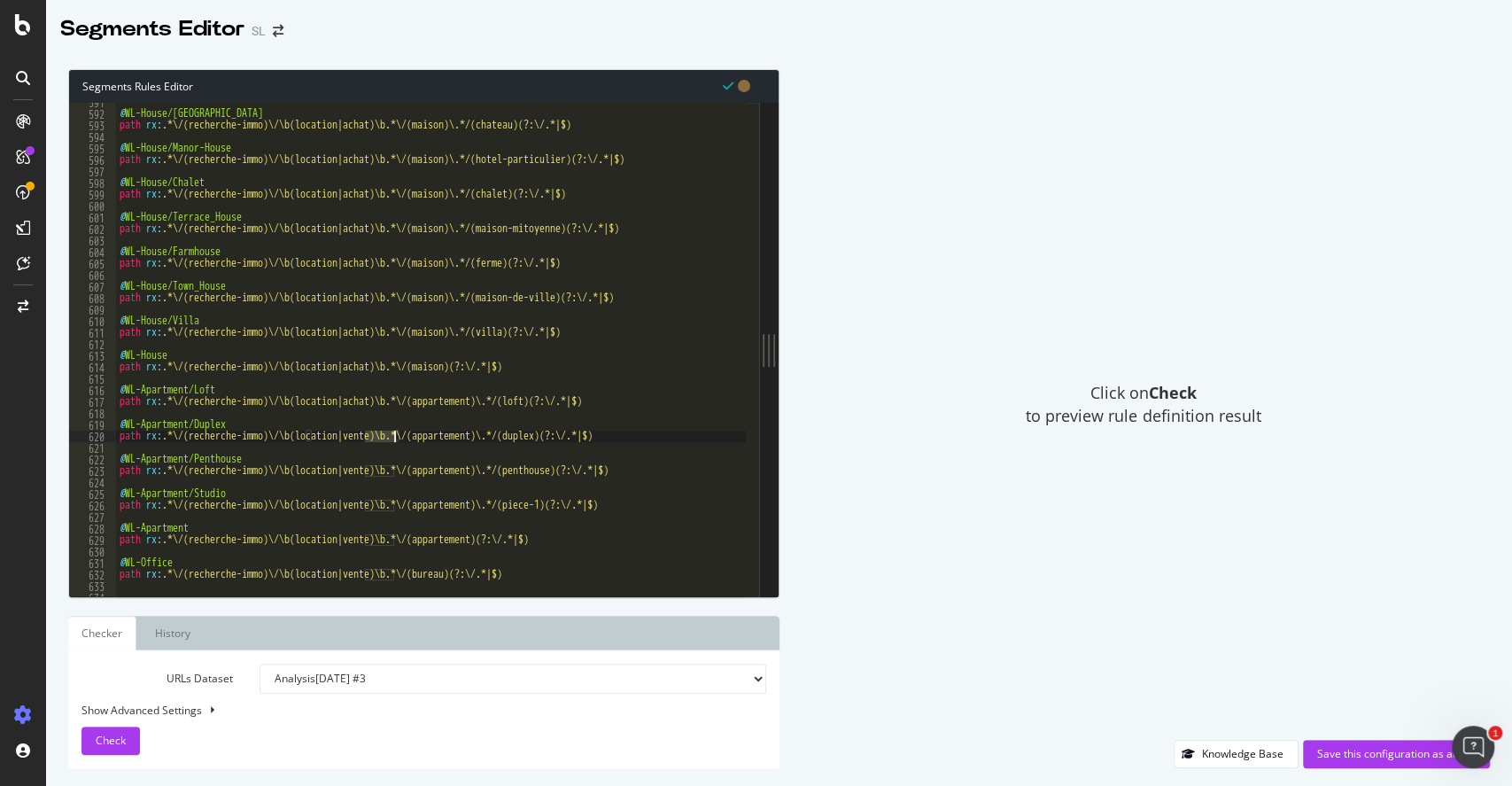paste on "achat" 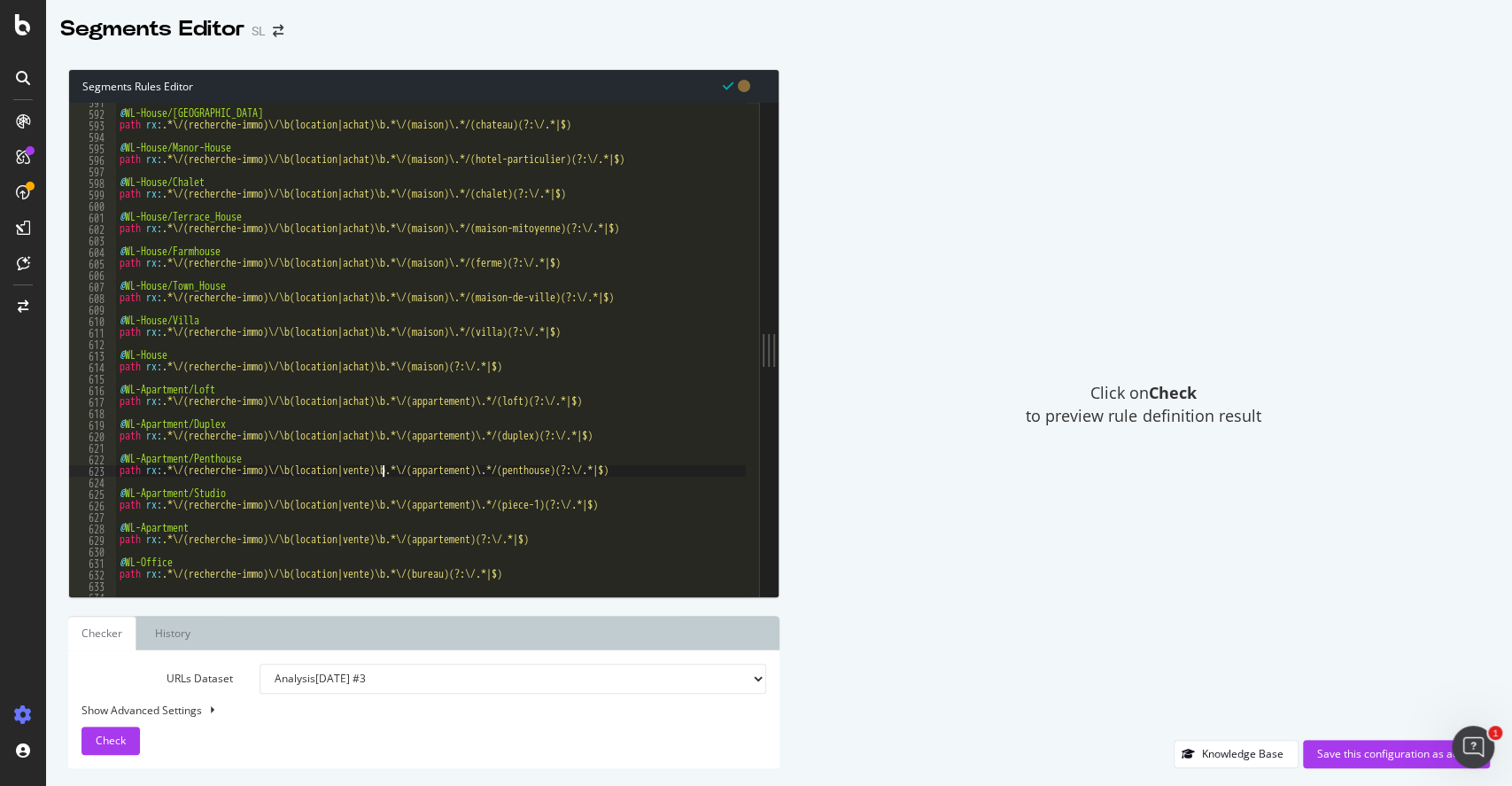 click on "@ WL-House/Castle path   rx : .*\/(recherche-immo)\/\b(location|achat)\b.*\/(maison)\.*/(chateau)(?:\/.*|$) @ WL-House/Manor-House path   rx : .*\/(recherche-immo)\/\b(location|achat)\b.*\/(maison)\.*/(hotel-particulier)(?:\/.*|$) @ WL-House/Chalet path   rx : .*\/(recherche-immo)\/\b(location|achat)\b.*\/(maison)\.*/(chalet)(?:\/.*|$) @ WL-House/Terrace_House path   rx : .*\/(recherche-immo)\/\b(location|achat)\b.*\/(maison)\.*/(maison-mitoyenne)(?:\/.*|$) @ WL-House/Farmhouse path   rx : .*\/(recherche-immo)\/\b(location|achat)\b.*\/(maison)\.*/(ferme)(?:\/.*|$) @ WL-House/Town_House path   rx : .*\/(recherche-immo)\/\b(location|achat)\b.*\/(maison)\.*/(maison-de-ville)(?:\/.*|$) @ WL-House/Villa path   rx : .*\/(recherche-immo)\/\b(location|achat)\b.*\/(maison)\.*/(villa)(?:\/.*|$) @ WL-House path   rx : .*\/(recherche-immo)\/\b(location|achat)\b.*\/(maison)(?:\/.*|$) @ WL-Apartment/Loft path   rx : .*\/(recherche-immo)\/\b(location|achat)\b.*\/(appartement)\.*/(loft)(?:\/.*|$) @ WL-Apartment/Duplex path" at bounding box center [1128, 348] 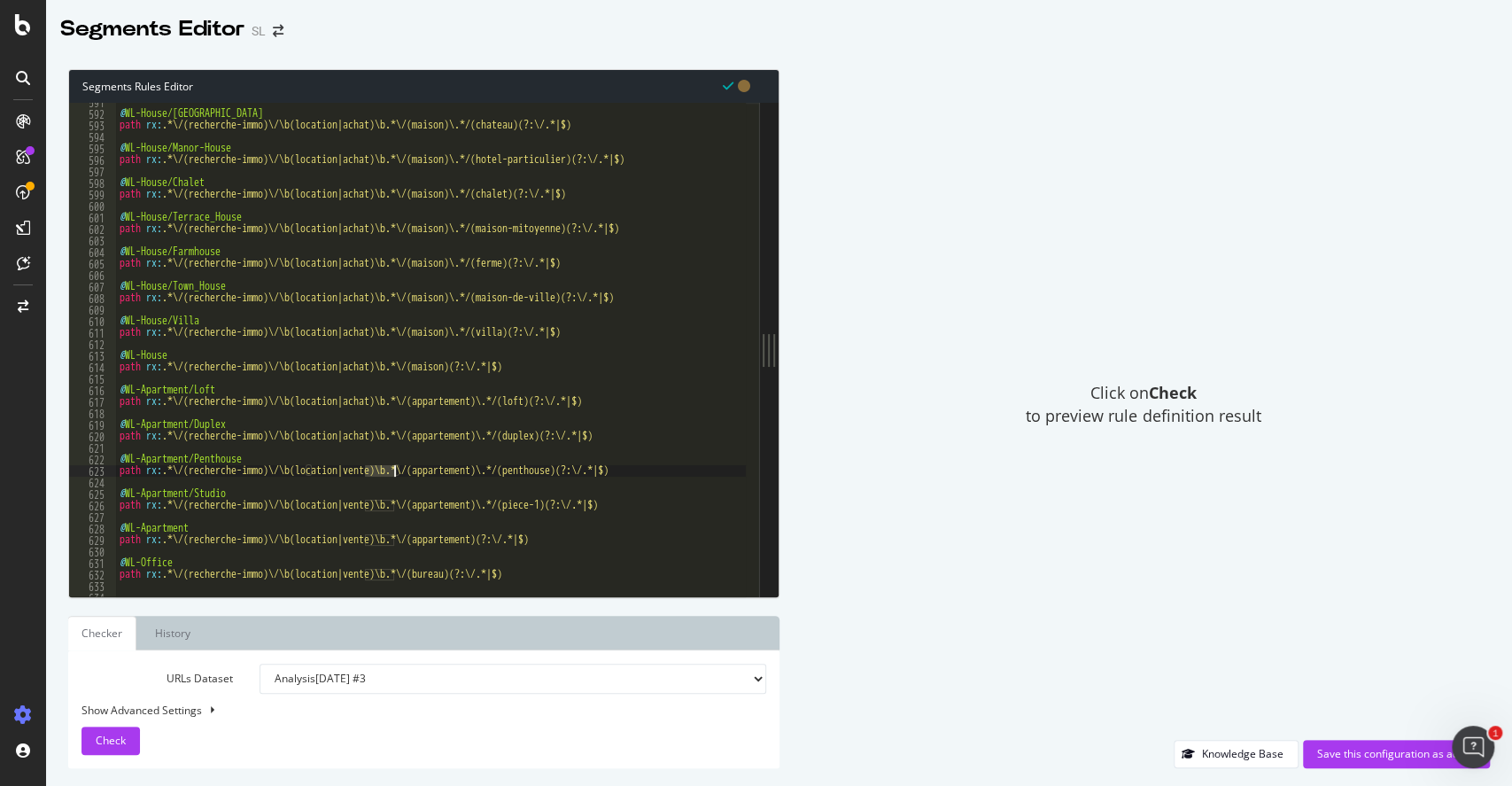paste on "achat" 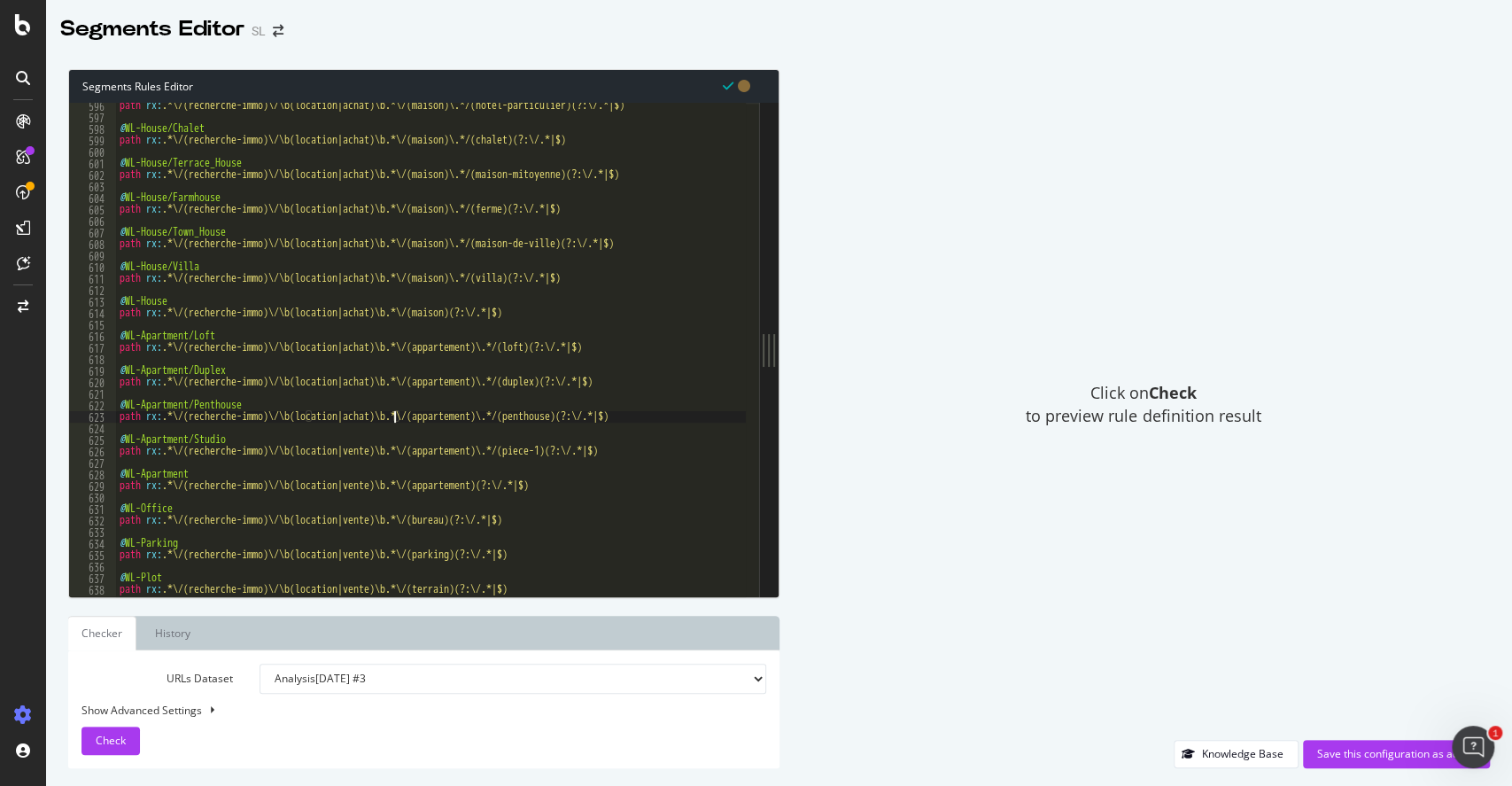 scroll, scrollTop: 6859, scrollLeft: 0, axis: vertical 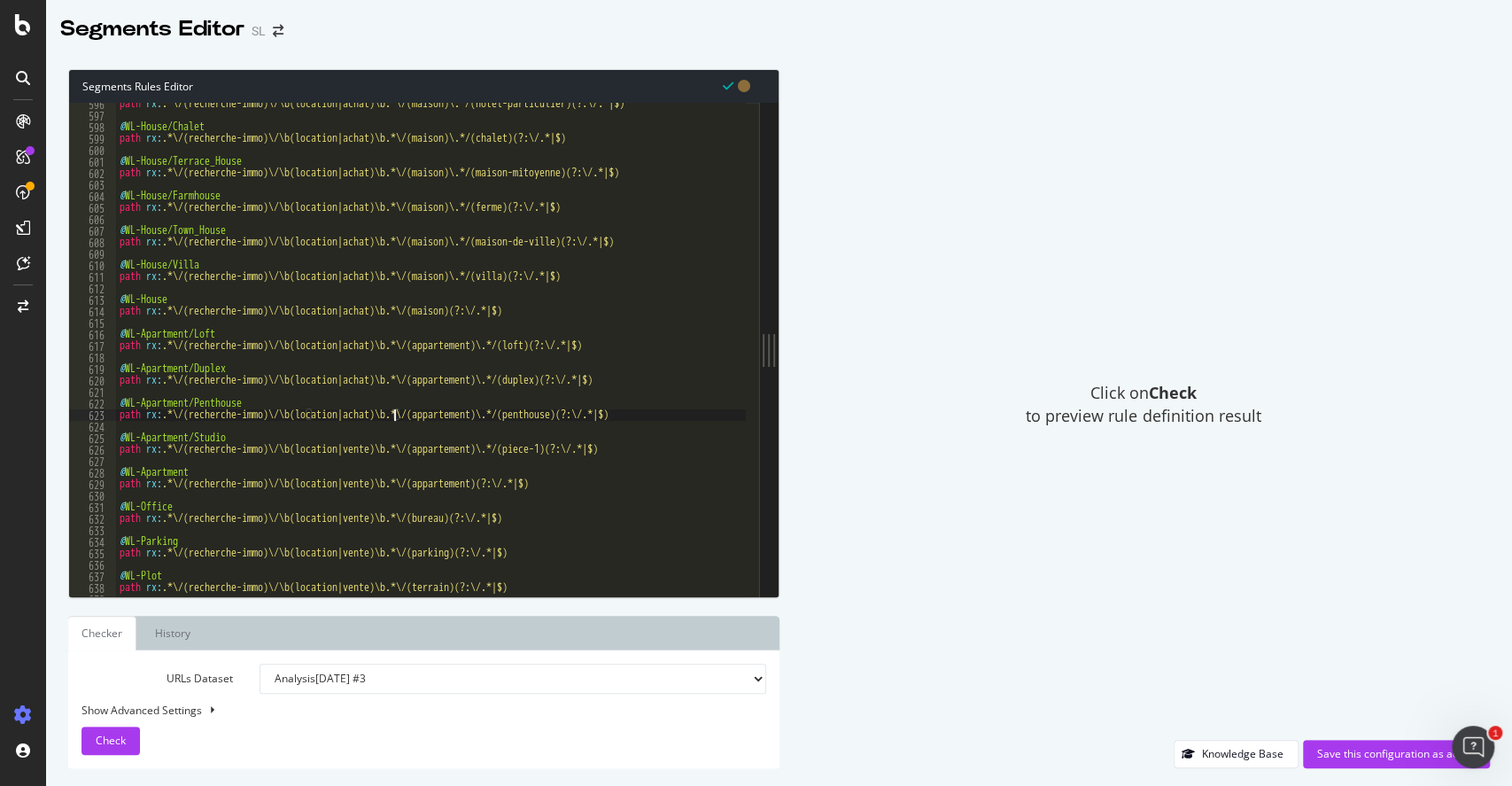 click on "path   rx : .*\/(recherche-immo)\/\b(location|achat)\b.*\/(maison)\.*/(hotel-particulier)(?:\/.*|$) @ WL-House/Chalet path   rx : .*\/(recherche-immo)\/\b(location|achat)\b.*\/(maison)\.*/(chalet)(?:\/.*|$) @ WL-House/Terrace_House path   rx : .*\/(recherche-immo)\/\b(location|achat)\b.*\/(maison)\.*/(maison-mitoyenne)(?:\/.*|$) @ WL-House/Farmhouse path   rx : .*\/(recherche-immo)\/\b(location|achat)\b.*\/(maison)\.*/(ferme)(?:\/.*|$) @ WL-House/Town_House path   rx : .*\/(recherche-immo)\/\b(location|achat)\b.*\/(maison)\.*/(maison-de-ville)(?:\/.*|$) @ WL-House/Villa path   rx : .*\/(recherche-immo)\/\b(location|achat)\b.*\/(maison)\.*/(villa)(?:\/.*|$) @ WL-House path   rx : .*\/(recherche-immo)\/\b(location|achat)\b.*\/(maison)(?:\/.*|$) @ WL-Apartment/Loft path   rx : .*\/(recherche-immo)\/\b(location|achat)\b.*\/(appartement)\.*/(loft)(?:\/.*|$) @ WL-Apartment/Duplex path   rx : .*\/(recherche-immo)\/\b(location|achat)\b.*\/(appartement)\.*/(duplex)(?:\/.*|$) @ WL-Apartment/Penthouse path   rx : @ path" at bounding box center [1128, 350] 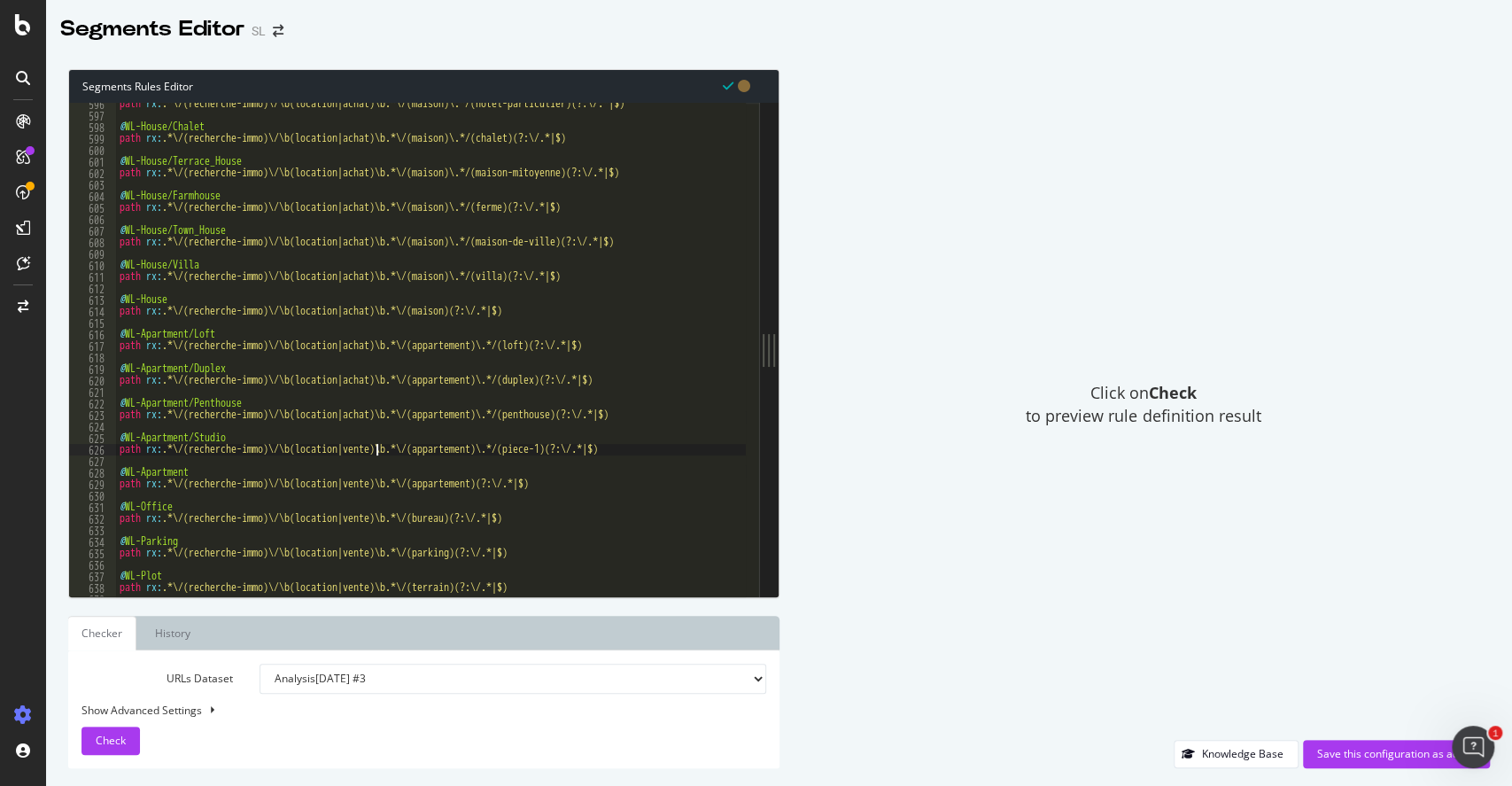 click on "path   rx : .*\/(recherche-immo)\/\b(location|achat)\b.*\/(maison)\.*/(hotel-particulier)(?:\/.*|$) @ WL-House/Chalet path   rx : .*\/(recherche-immo)\/\b(location|achat)\b.*\/(maison)\.*/(chalet)(?:\/.*|$) @ WL-House/Terrace_House path   rx : .*\/(recherche-immo)\/\b(location|achat)\b.*\/(maison)\.*/(maison-mitoyenne)(?:\/.*|$) @ WL-House/Farmhouse path   rx : .*\/(recherche-immo)\/\b(location|achat)\b.*\/(maison)\.*/(ferme)(?:\/.*|$) @ WL-House/Town_House path   rx : .*\/(recherche-immo)\/\b(location|achat)\b.*\/(maison)\.*/(maison-de-ville)(?:\/.*|$) @ WL-House/Villa path   rx : .*\/(recherche-immo)\/\b(location|achat)\b.*\/(maison)\.*/(villa)(?:\/.*|$) @ WL-House path   rx : .*\/(recherche-immo)\/\b(location|achat)\b.*\/(maison)(?:\/.*|$) @ WL-Apartment/Loft path   rx : .*\/(recherche-immo)\/\b(location|achat)\b.*\/(appartement)\.*/(loft)(?:\/.*|$) @ WL-Apartment/Duplex path   rx : .*\/(recherche-immo)\/\b(location|achat)\b.*\/(appartement)\.*/(duplex)(?:\/.*|$) @ WL-Apartment/Penthouse path   rx : @ path" at bounding box center (1128, 350) 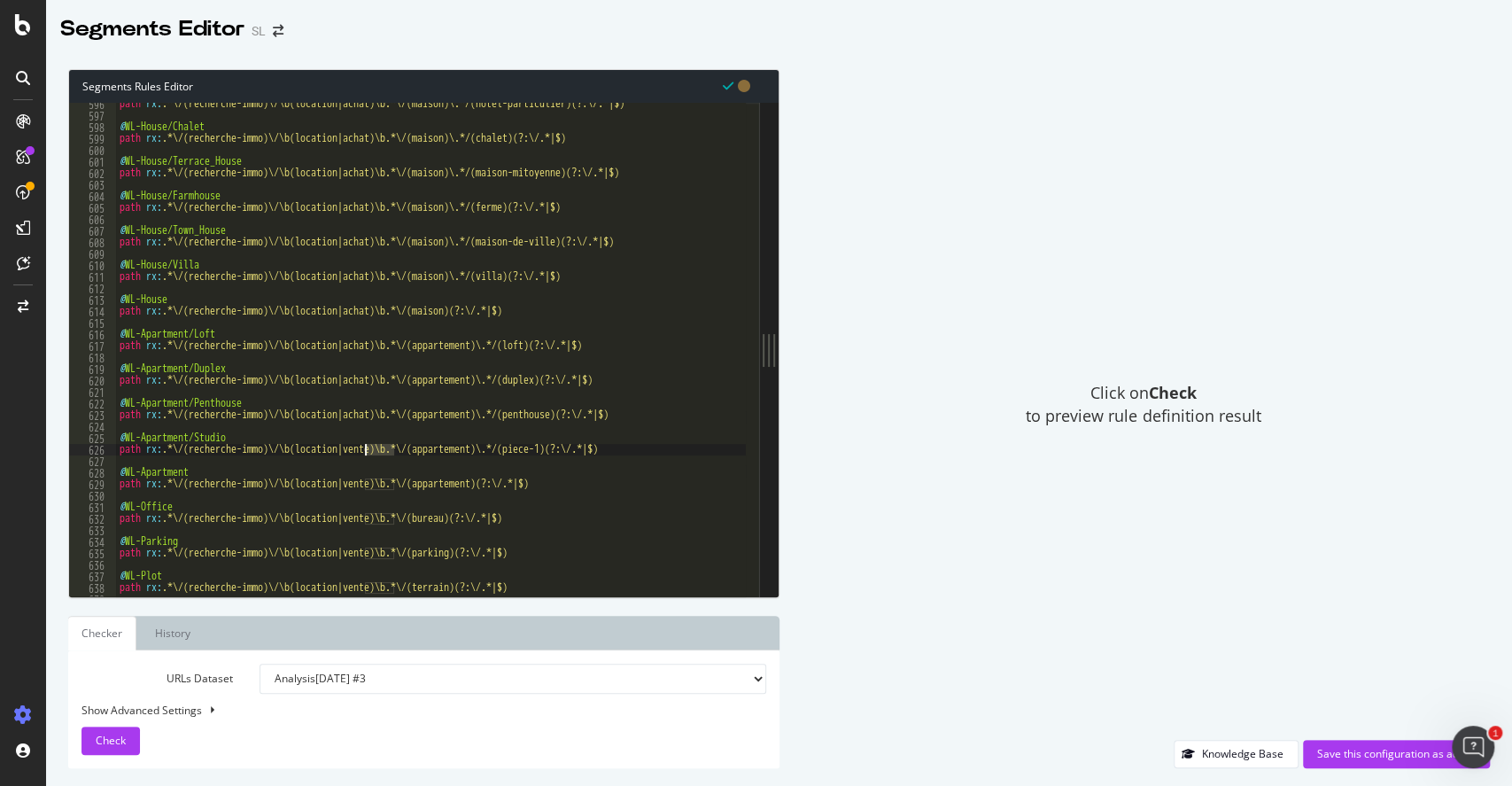 paste on "achat" 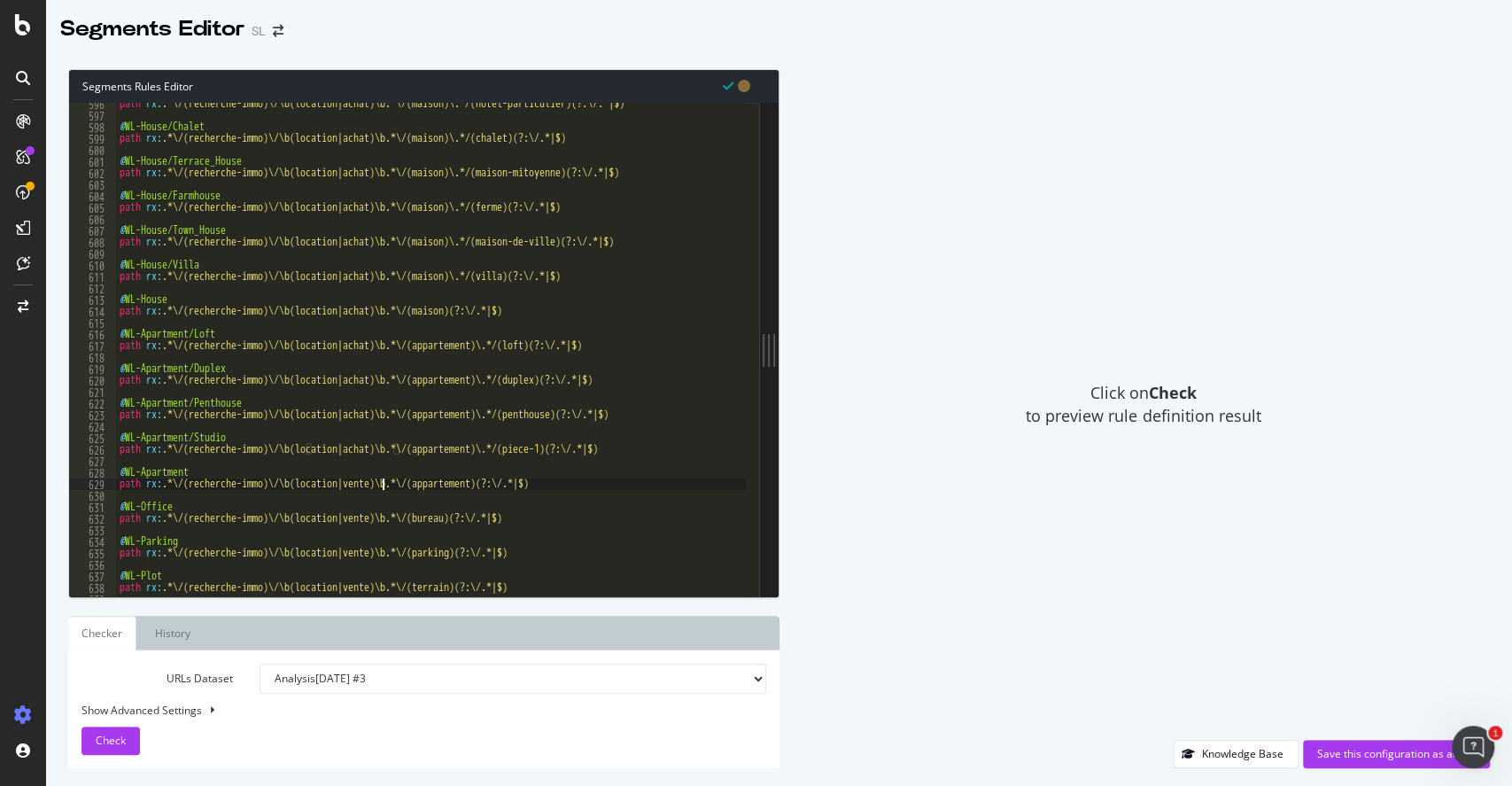 click on "path   rx : .*\/(recherche-immo)\/\b(location|achat)\b.*\/(maison)\.*/(hotel-particulier)(?:\/.*|$) @ WL-House/Chalet path   rx : .*\/(recherche-immo)\/\b(location|achat)\b.*\/(maison)\.*/(chalet)(?:\/.*|$) @ WL-House/Terrace_House path   rx : .*\/(recherche-immo)\/\b(location|achat)\b.*\/(maison)\.*/(maison-mitoyenne)(?:\/.*|$) @ WL-House/Farmhouse path   rx : .*\/(recherche-immo)\/\b(location|achat)\b.*\/(maison)\.*/(ferme)(?:\/.*|$) @ WL-House/Town_House path   rx : .*\/(recherche-immo)\/\b(location|achat)\b.*\/(maison)\.*/(maison-de-ville)(?:\/.*|$) @ WL-House/Villa path   rx : .*\/(recherche-immo)\/\b(location|achat)\b.*\/(maison)\.*/(villa)(?:\/.*|$) @ WL-House path   rx : .*\/(recherche-immo)\/\b(location|achat)\b.*\/(maison)(?:\/.*|$) @ WL-Apartment/Loft path   rx : .*\/(recherche-immo)\/\b(location|achat)\b.*\/(appartement)\.*/(loft)(?:\/.*|$) @ WL-Apartment/Duplex path   rx : .*\/(recherche-immo)\/\b(location|achat)\b.*\/(appartement)\.*/(duplex)(?:\/.*|$) @ WL-Apartment/Penthouse path   rx : @ path" at bounding box center (1128, 350) 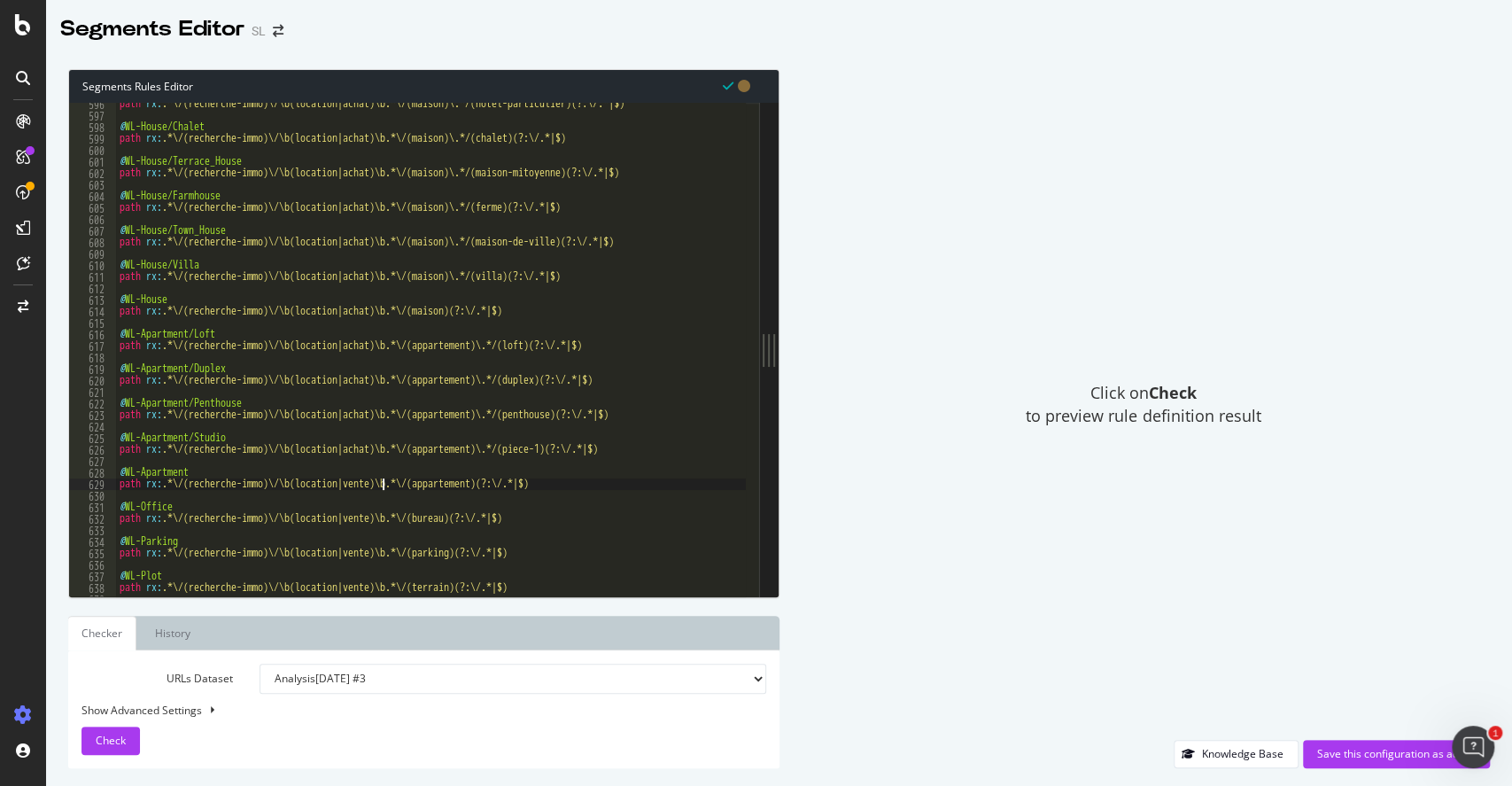 click on "path   rx : .*\/(recherche-immo)\/\b(location|achat)\b.*\/(maison)\.*/(hotel-particulier)(?:\/.*|$) @ WL-House/Chalet path   rx : .*\/(recherche-immo)\/\b(location|achat)\b.*\/(maison)\.*/(chalet)(?:\/.*|$) @ WL-House/Terrace_House path   rx : .*\/(recherche-immo)\/\b(location|achat)\b.*\/(maison)\.*/(maison-mitoyenne)(?:\/.*|$) @ WL-House/Farmhouse path   rx : .*\/(recherche-immo)\/\b(location|achat)\b.*\/(maison)\.*/(ferme)(?:\/.*|$) @ WL-House/Town_House path   rx : .*\/(recherche-immo)\/\b(location|achat)\b.*\/(maison)\.*/(maison-de-ville)(?:\/.*|$) @ WL-House/Villa path   rx : .*\/(recherche-immo)\/\b(location|achat)\b.*\/(maison)\.*/(villa)(?:\/.*|$) @ WL-House path   rx : .*\/(recherche-immo)\/\b(location|achat)\b.*\/(maison)(?:\/.*|$) @ WL-Apartment/Loft path   rx : .*\/(recherche-immo)\/\b(location|achat)\b.*\/(appartement)\.*/(loft)(?:\/.*|$) @ WL-Apartment/Duplex path   rx : .*\/(recherche-immo)\/\b(location|achat)\b.*\/(appartement)\.*/(duplex)(?:\/.*|$) @ WL-Apartment/Penthouse path   rx : @ path" at bounding box center [1128, 350] 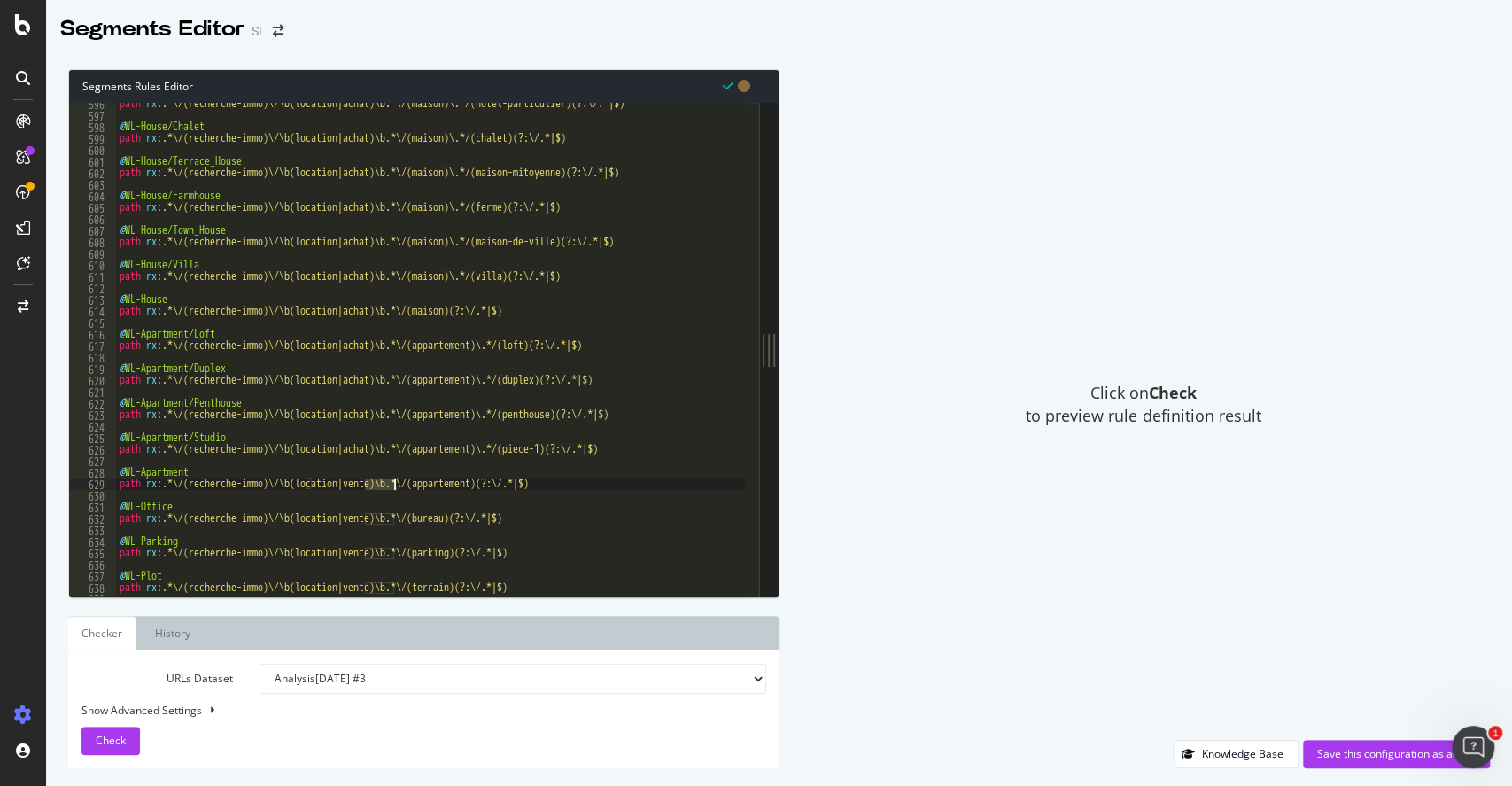 paste on "achat" 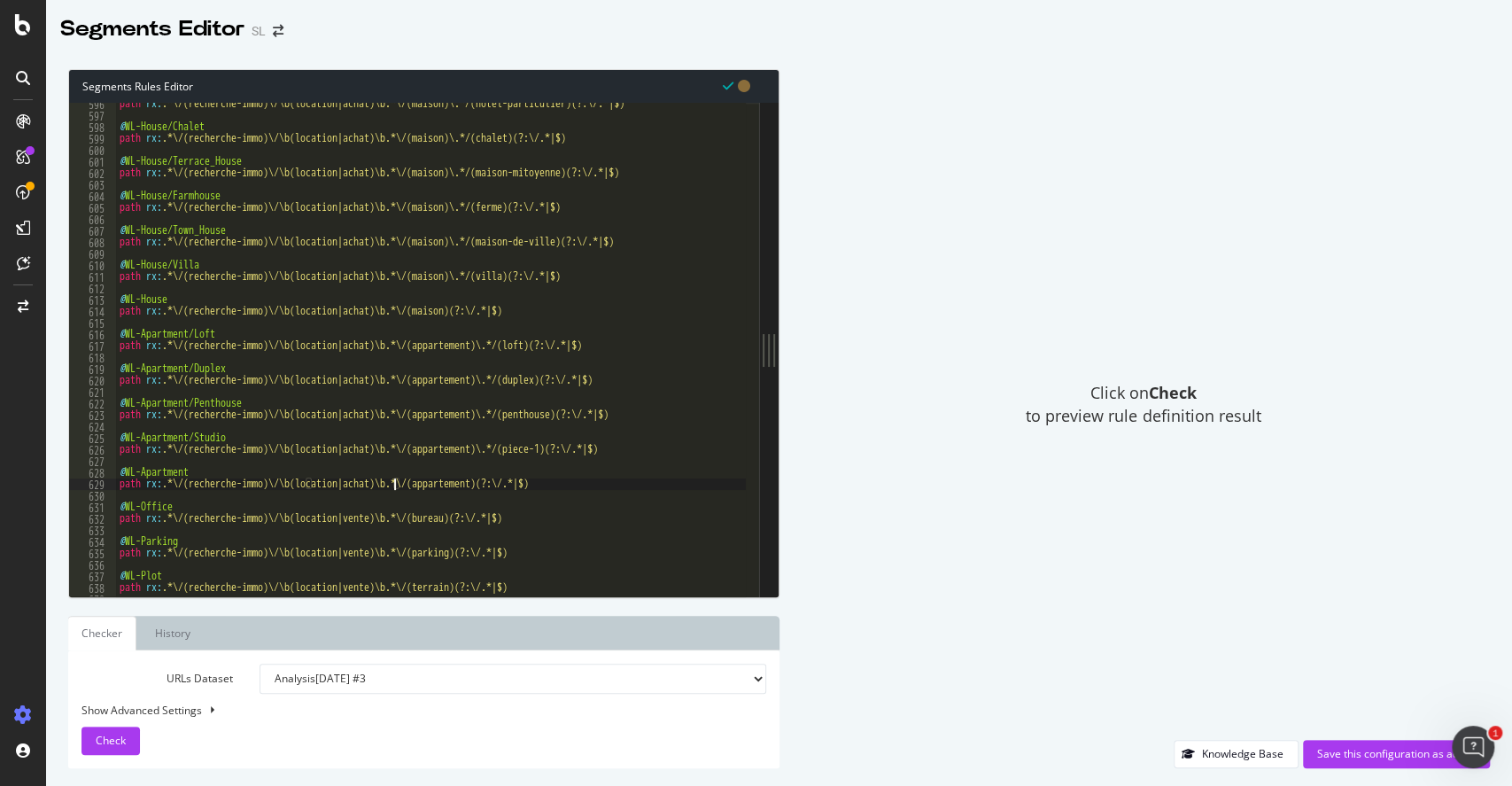 click on "path   rx : .*\/(recherche-immo)\/\b(location|achat)\b.*\/(maison)\.*/(hotel-particulier)(?:\/.*|$) @ WL-House/Chalet path   rx : .*\/(recherche-immo)\/\b(location|achat)\b.*\/(maison)\.*/(chalet)(?:\/.*|$) @ WL-House/Terrace_House path   rx : .*\/(recherche-immo)\/\b(location|achat)\b.*\/(maison)\.*/(maison-mitoyenne)(?:\/.*|$) @ WL-House/Farmhouse path   rx : .*\/(recherche-immo)\/\b(location|achat)\b.*\/(maison)\.*/(ferme)(?:\/.*|$) @ WL-House/Town_House path   rx : .*\/(recherche-immo)\/\b(location|achat)\b.*\/(maison)\.*/(maison-de-ville)(?:\/.*|$) @ WL-House/Villa path   rx : .*\/(recherche-immo)\/\b(location|achat)\b.*\/(maison)\.*/(villa)(?:\/.*|$) @ WL-House path   rx : .*\/(recherche-immo)\/\b(location|achat)\b.*\/(maison)(?:\/.*|$) @ WL-Apartment/Loft path   rx : .*\/(recherche-immo)\/\b(location|achat)\b.*\/(appartement)\.*/(loft)(?:\/.*|$) @ WL-Apartment/Duplex path   rx : .*\/(recherche-immo)\/\b(location|achat)\b.*\/(appartement)\.*/(duplex)(?:\/.*|$) @ WL-Apartment/Penthouse path   rx : @ path" at bounding box center (1128, 350) 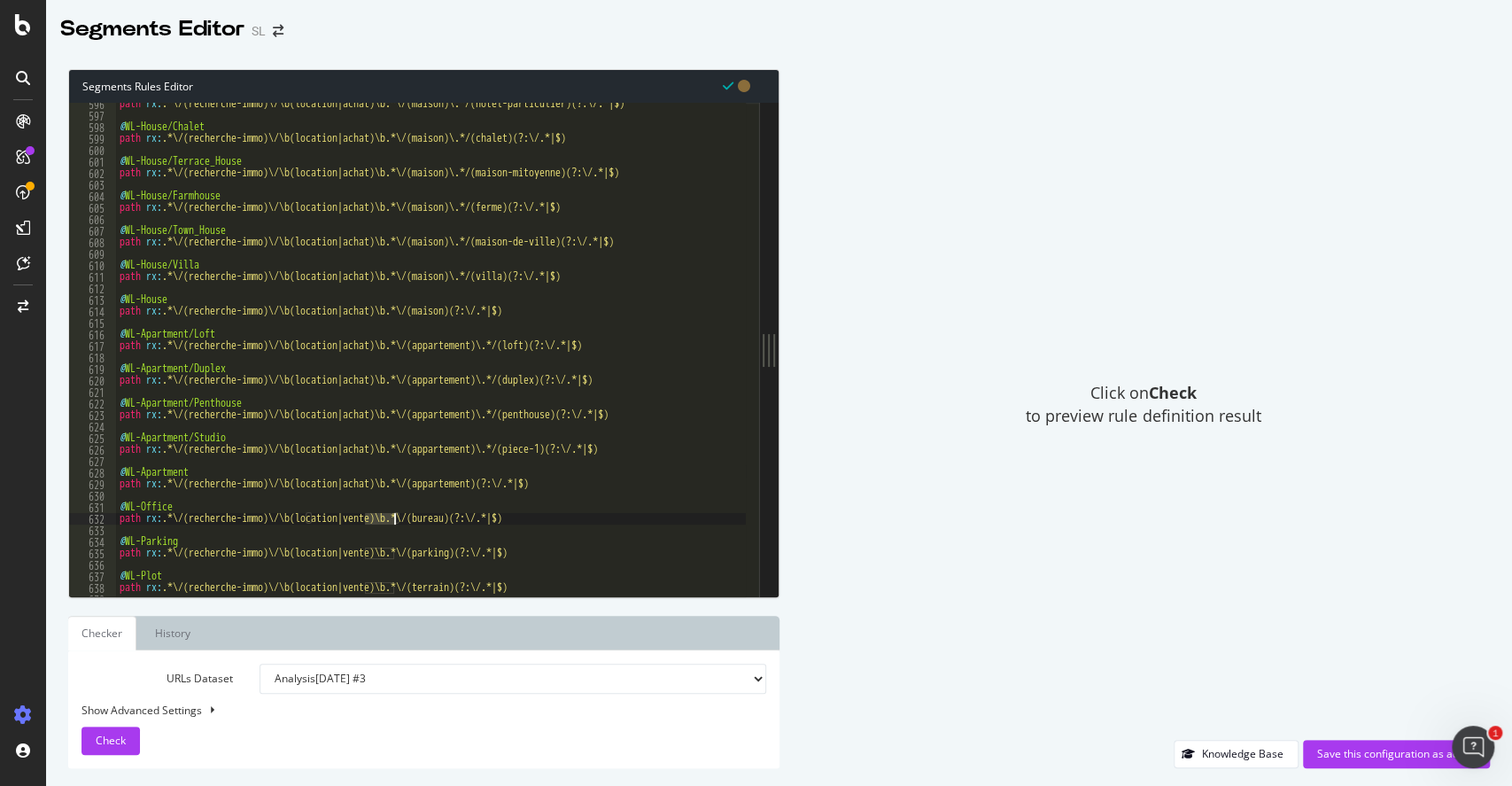click on "path   rx : .*\/(recherche-immo)\/\b(location|achat)\b.*\/(maison)\.*/(hotel-particulier)(?:\/.*|$) @ WL-House/Chalet path   rx : .*\/(recherche-immo)\/\b(location|achat)\b.*\/(maison)\.*/(chalet)(?:\/.*|$) @ WL-House/Terrace_House path   rx : .*\/(recherche-immo)\/\b(location|achat)\b.*\/(maison)\.*/(maison-mitoyenne)(?:\/.*|$) @ WL-House/Farmhouse path   rx : .*\/(recherche-immo)\/\b(location|achat)\b.*\/(maison)\.*/(ferme)(?:\/.*|$) @ WL-House/Town_House path   rx : .*\/(recherche-immo)\/\b(location|achat)\b.*\/(maison)\.*/(maison-de-ville)(?:\/.*|$) @ WL-House/Villa path   rx : .*\/(recherche-immo)\/\b(location|achat)\b.*\/(maison)\.*/(villa)(?:\/.*|$) @ WL-House path   rx : .*\/(recherche-immo)\/\b(location|achat)\b.*\/(maison)(?:\/.*|$) @ WL-Apartment/Loft path   rx : .*\/(recherche-immo)\/\b(location|achat)\b.*\/(appartement)\.*/(loft)(?:\/.*|$) @ WL-Apartment/Duplex path   rx : .*\/(recherche-immo)\/\b(location|achat)\b.*\/(appartement)\.*/(duplex)(?:\/.*|$) @ WL-Apartment/Penthouse path   rx : @ path" at bounding box center [1128, 350] 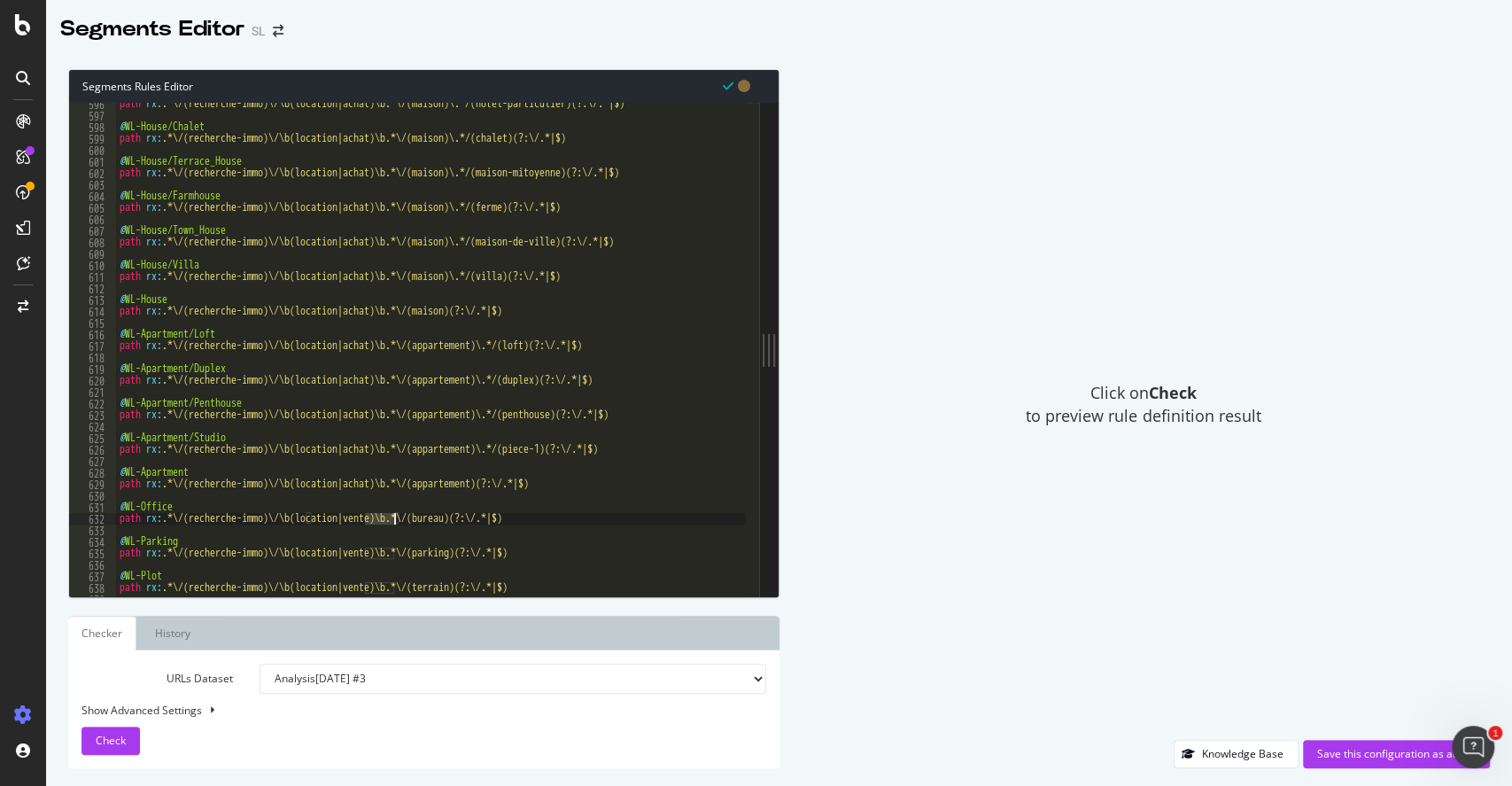 paste on "achat" 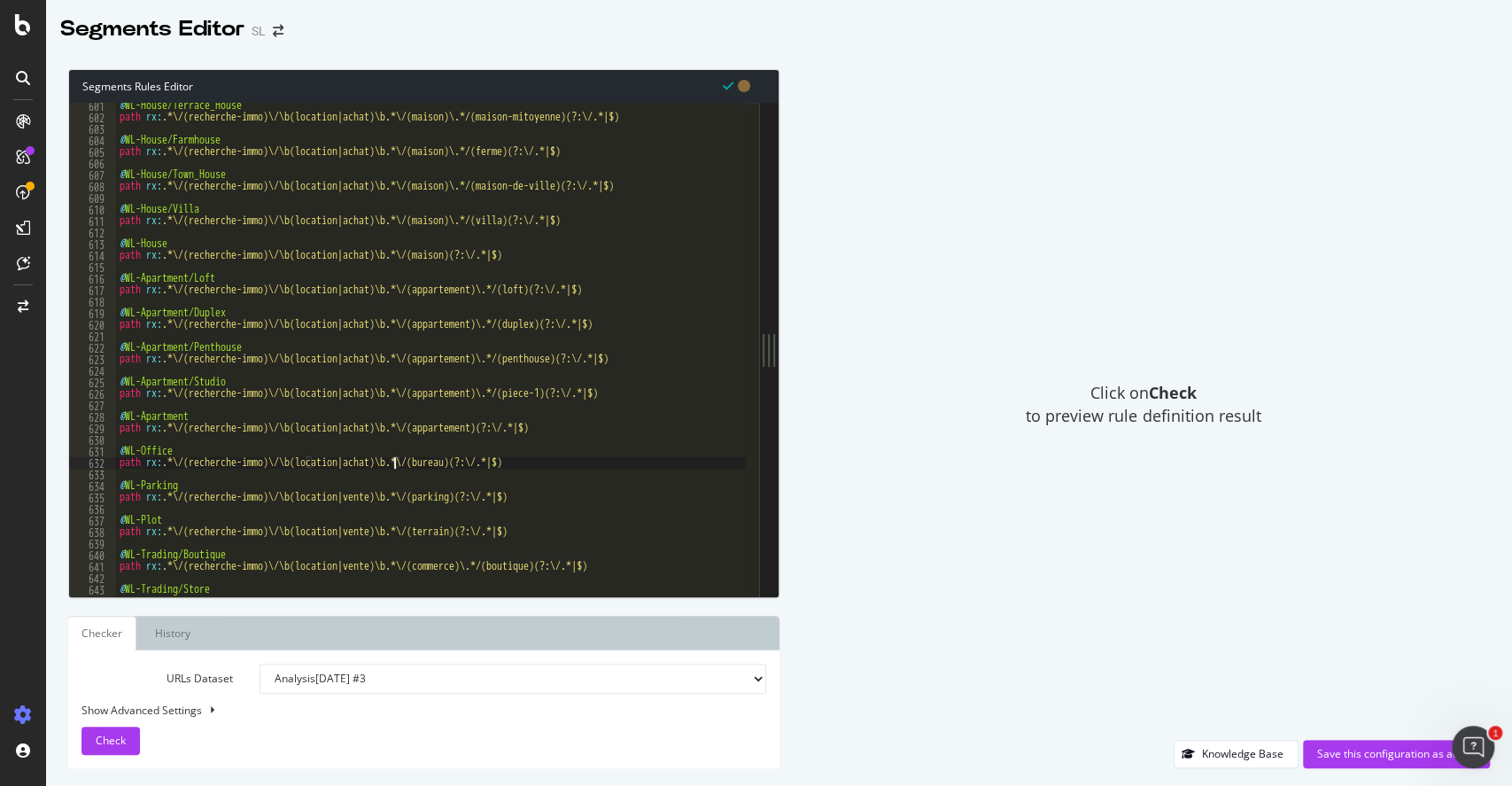 scroll, scrollTop: 6915, scrollLeft: 0, axis: vertical 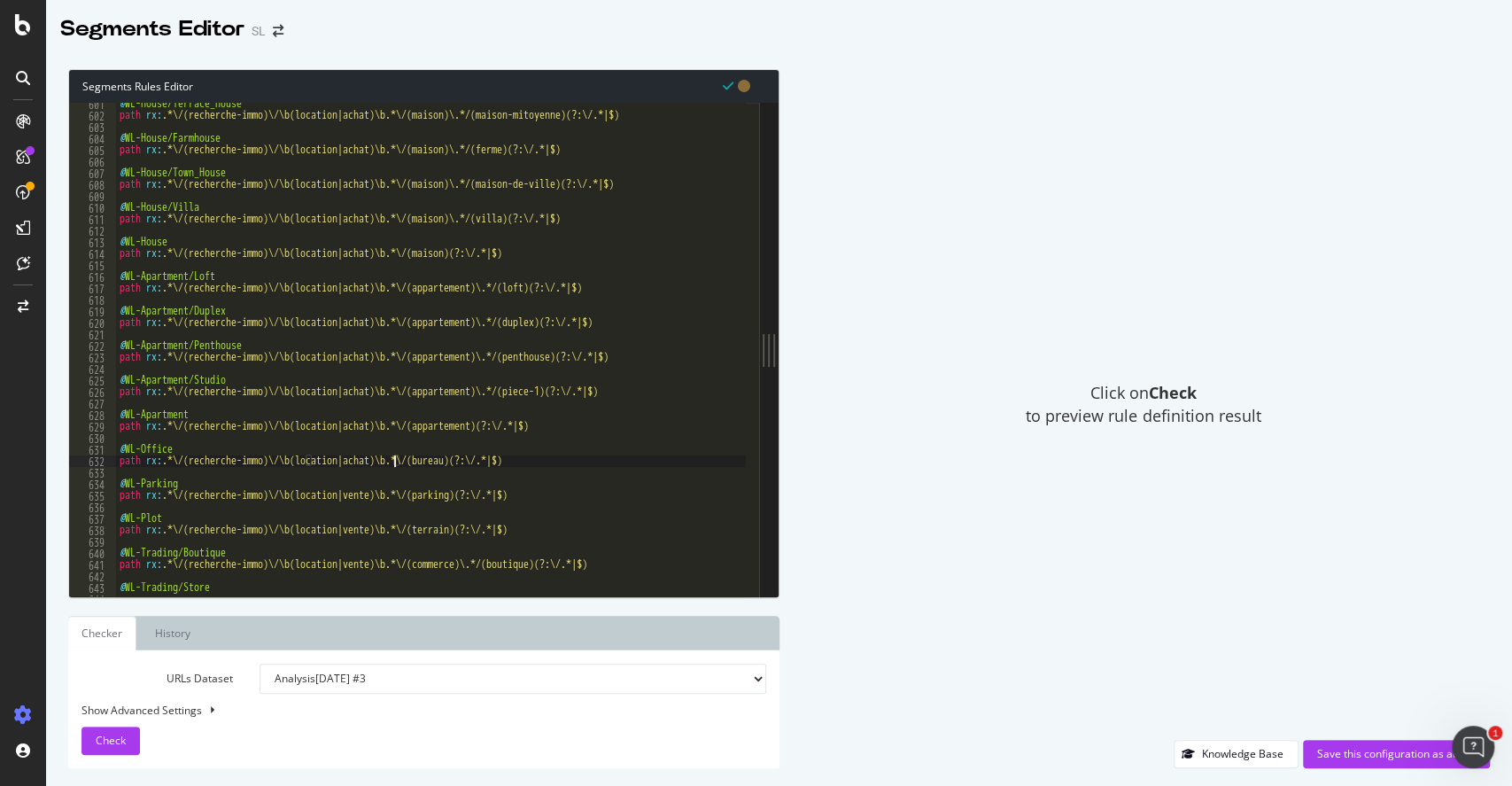 click on "@ WL-House/Terrace_House path   rx : .*\/(recherche-immo)\/\b(location|achat)\b.*\/(maison)\.*/(maison-mitoyenne)(?:\/.*|$) @ WL-House/Farmhouse path   rx : .*\/(recherche-immo)\/\b(location|achat)\b.*\/(maison)\.*/(ferme)(?:\/.*|$) @ WL-House/Town_House path   rx : .*\/(recherche-immo)\/\b(location|achat)\b.*\/(maison)\.*/(maison-de-ville)(?:\/.*|$) @ WL-House/Villa path   rx : .*\/(recherche-immo)\/\b(location|achat)\b.*\/(maison)\.*/(villa)(?:\/.*|$) @ WL-House path   rx : .*\/(recherche-immo)\/\b(location|achat)\b.*\/(maison)(?:\/.*|$) @ WL-Apartment/Loft path   rx : .*\/(recherche-immo)\/\b(location|achat)\b.*\/(appartement)\.*/(loft)(?:\/.*|$) @ WL-Apartment/Duplex path   rx : .*\/(recherche-immo)\/\b(location|achat)\b.*\/(appartement)\.*/(duplex)(?:\/.*|$) @ WL-Apartment/Penthouse path   rx : .*\/(recherche-immo)\/\b(location|achat)\b.*\/(appartement)\.*/(penthouse)(?:\/.*|$) @ WL-Apartment/Studio path   rx : .*\/(recherche-immo)\/\b(location|achat)\b.*\/(appartement)\.*/(piece-1)(?:\/.*|$) @ path   rx" at bounding box center [1128, 350] 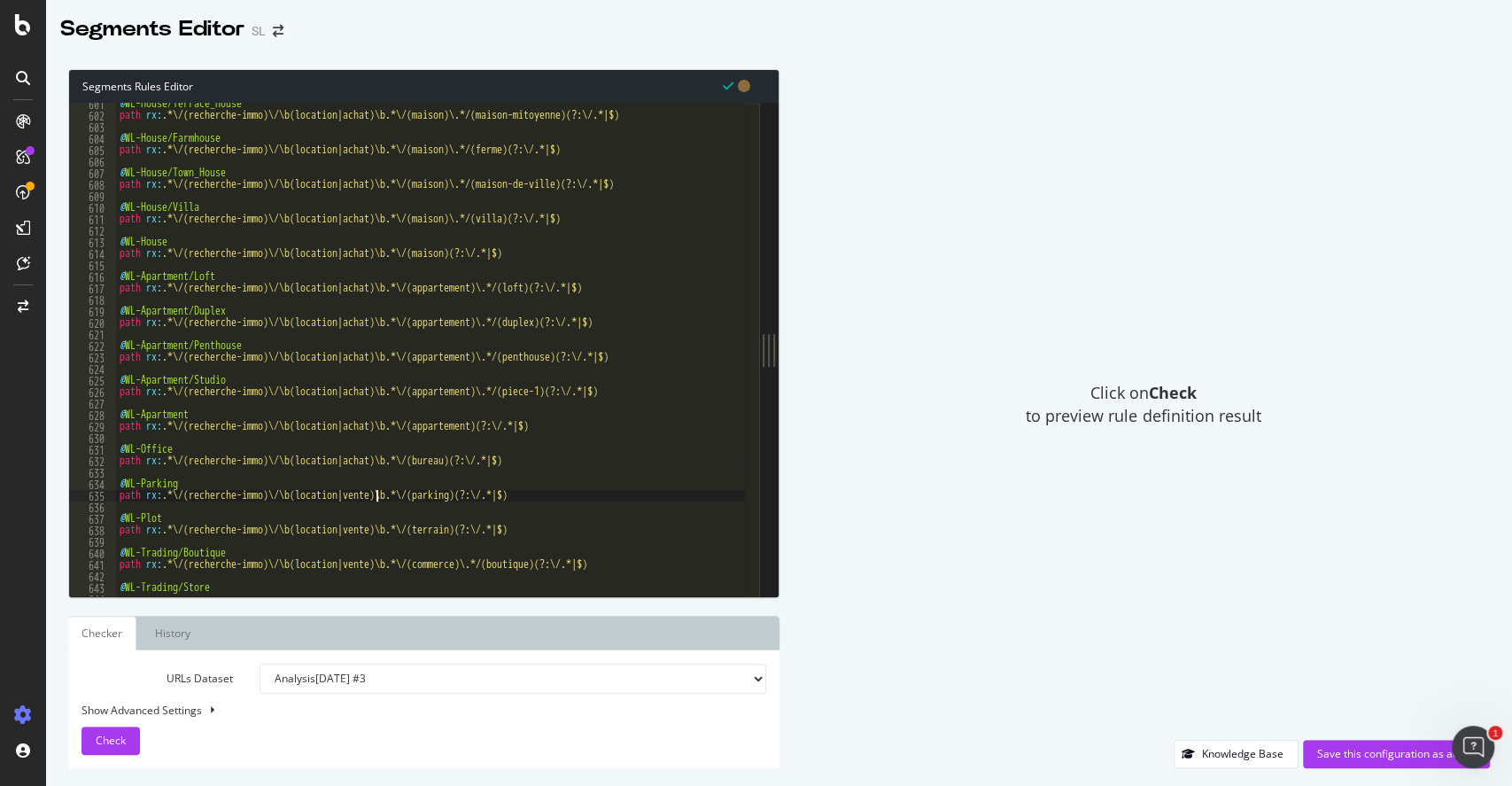 click on "@ WL-House/Terrace_House path   rx : .*\/(recherche-immo)\/\b(location|achat)\b.*\/(maison)\.*/(maison-mitoyenne)(?:\/.*|$) @ WL-House/Farmhouse path   rx : .*\/(recherche-immo)\/\b(location|achat)\b.*\/(maison)\.*/(ferme)(?:\/.*|$) @ WL-House/Town_House path   rx : .*\/(recherche-immo)\/\b(location|achat)\b.*\/(maison)\.*/(maison-de-ville)(?:\/.*|$) @ WL-House/Villa path   rx : .*\/(recherche-immo)\/\b(location|achat)\b.*\/(maison)\.*/(villa)(?:\/.*|$) @ WL-House path   rx : .*\/(recherche-immo)\/\b(location|achat)\b.*\/(maison)(?:\/.*|$) @ WL-Apartment/Loft path   rx : .*\/(recherche-immo)\/\b(location|achat)\b.*\/(appartement)\.*/(loft)(?:\/.*|$) @ WL-Apartment/Duplex path   rx : .*\/(recherche-immo)\/\b(location|achat)\b.*\/(appartement)\.*/(duplex)(?:\/.*|$) @ WL-Apartment/Penthouse path   rx : .*\/(recherche-immo)\/\b(location|achat)\b.*\/(appartement)\.*/(penthouse)(?:\/.*|$) @ WL-Apartment/Studio path   rx : .*\/(recherche-immo)\/\b(location|achat)\b.*\/(appartement)\.*/(piece-1)(?:\/.*|$) @ path   rx" at bounding box center (1128, 350) 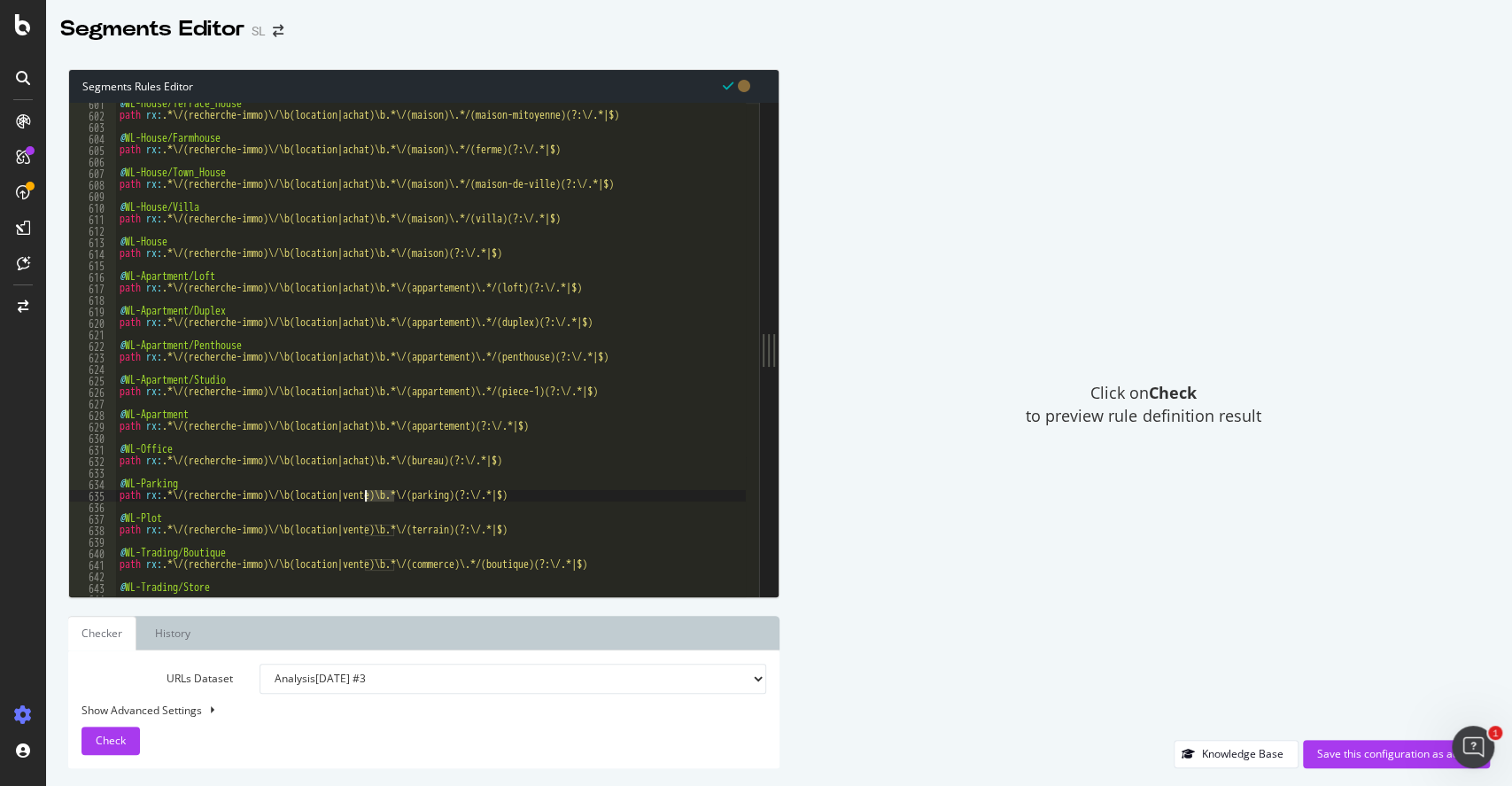 paste on "achat" 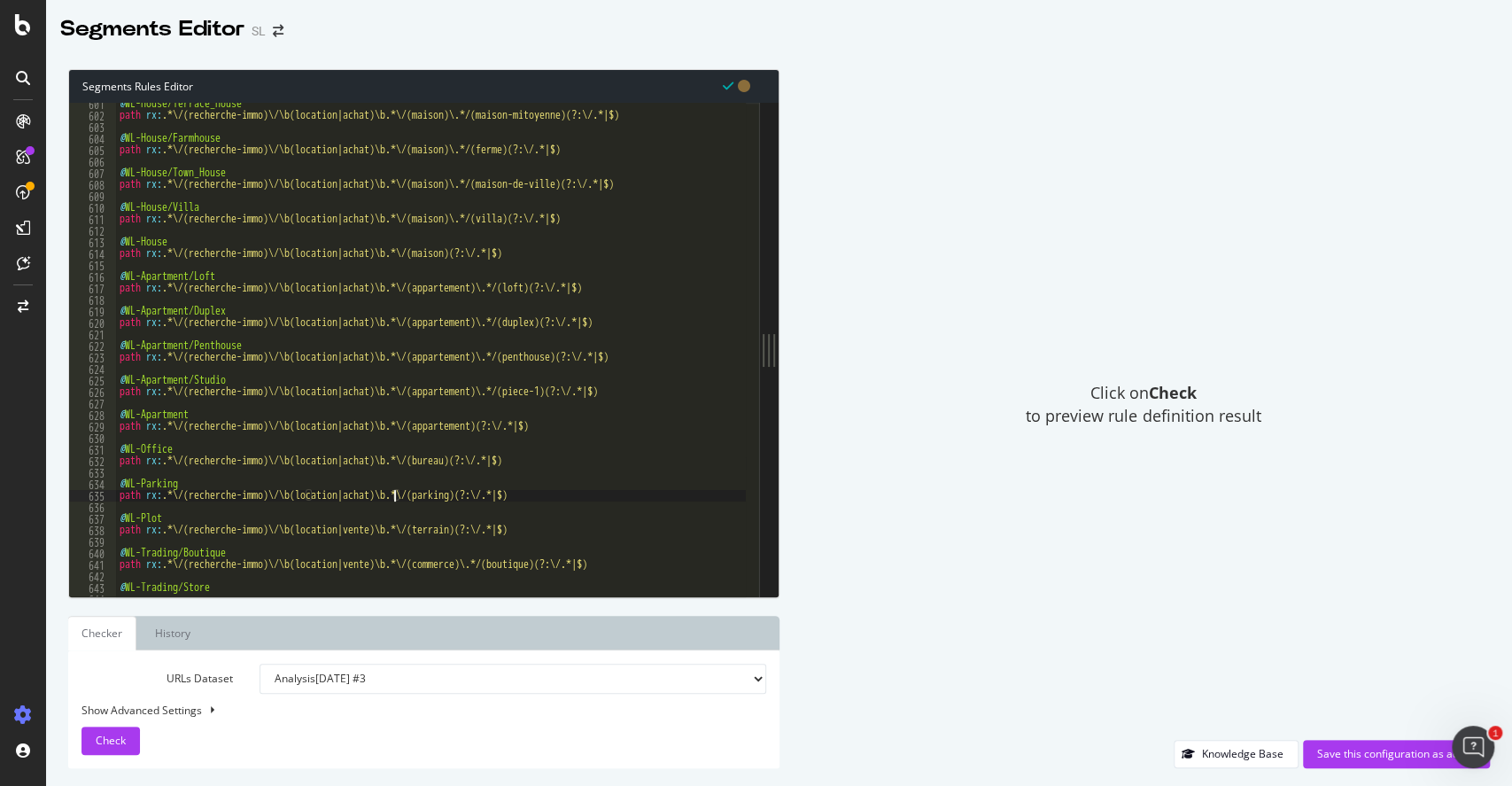 click on "@ WL-House/Terrace_House path   rx : .*\/(recherche-immo)\/\b(location|achat)\b.*\/(maison)\.*/(maison-mitoyenne)(?:\/.*|$) @ WL-House/Farmhouse path   rx : .*\/(recherche-immo)\/\b(location|achat)\b.*\/(maison)\.*/(ferme)(?:\/.*|$) @ WL-House/Town_House path   rx : .*\/(recherche-immo)\/\b(location|achat)\b.*\/(maison)\.*/(maison-de-ville)(?:\/.*|$) @ WL-House/Villa path   rx : .*\/(recherche-immo)\/\b(location|achat)\b.*\/(maison)\.*/(villa)(?:\/.*|$) @ WL-House path   rx : .*\/(recherche-immo)\/\b(location|achat)\b.*\/(maison)(?:\/.*|$) @ WL-Apartment/Loft path   rx : .*\/(recherche-immo)\/\b(location|achat)\b.*\/(appartement)\.*/(loft)(?:\/.*|$) @ WL-Apartment/Duplex path   rx : .*\/(recherche-immo)\/\b(location|achat)\b.*\/(appartement)\.*/(duplex)(?:\/.*|$) @ WL-Apartment/Penthouse path   rx : .*\/(recherche-immo)\/\b(location|achat)\b.*\/(appartement)\.*/(penthouse)(?:\/.*|$) @ WL-Apartment/Studio path   rx : .*\/(recherche-immo)\/\b(location|achat)\b.*\/(appartement)\.*/(piece-1)(?:\/.*|$) @ path   rx" at bounding box center [1128, 350] 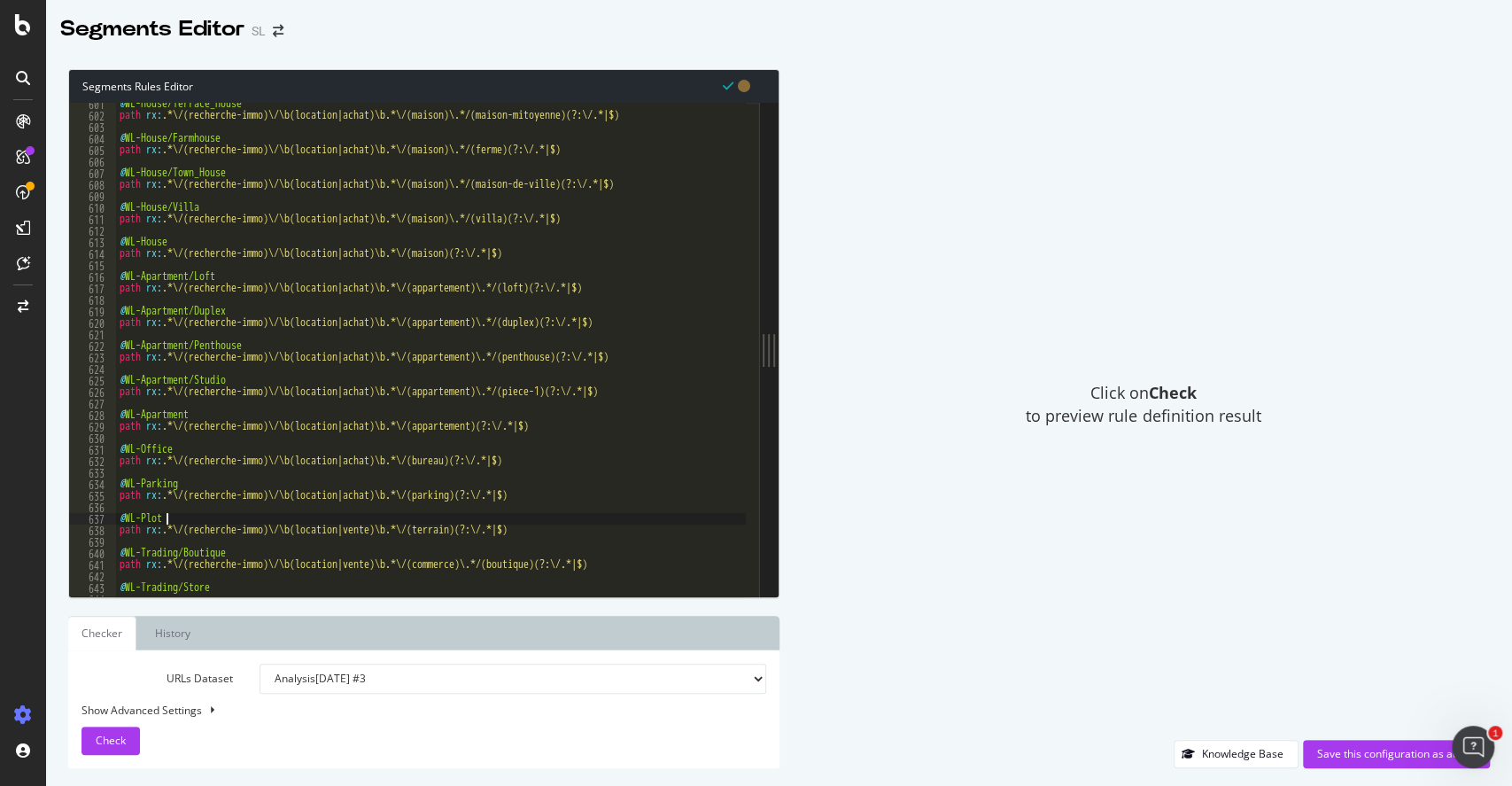 click on "@ WL-House/Terrace_House path   rx : .*\/(recherche-immo)\/\b(location|achat)\b.*\/(maison)\.*/(maison-mitoyenne)(?:\/.*|$) @ WL-House/Farmhouse path   rx : .*\/(recherche-immo)\/\b(location|achat)\b.*\/(maison)\.*/(ferme)(?:\/.*|$) @ WL-House/Town_House path   rx : .*\/(recherche-immo)\/\b(location|achat)\b.*\/(maison)\.*/(maison-de-ville)(?:\/.*|$) @ WL-House/Villa path   rx : .*\/(recherche-immo)\/\b(location|achat)\b.*\/(maison)\.*/(villa)(?:\/.*|$) @ WL-House path   rx : .*\/(recherche-immo)\/\b(location|achat)\b.*\/(maison)(?:\/.*|$) @ WL-Apartment/Loft path   rx : .*\/(recherche-immo)\/\b(location|achat)\b.*\/(appartement)\.*/(loft)(?:\/.*|$) @ WL-Apartment/Duplex path   rx : .*\/(recherche-immo)\/\b(location|achat)\b.*\/(appartement)\.*/(duplex)(?:\/.*|$) @ WL-Apartment/Penthouse path   rx : .*\/(recherche-immo)\/\b(location|achat)\b.*\/(appartement)\.*/(penthouse)(?:\/.*|$) @ WL-Apartment/Studio path   rx : .*\/(recherche-immo)\/\b(location|achat)\b.*\/(appartement)\.*/(piece-1)(?:\/.*|$) @ path   rx" at bounding box center (1128, 350) 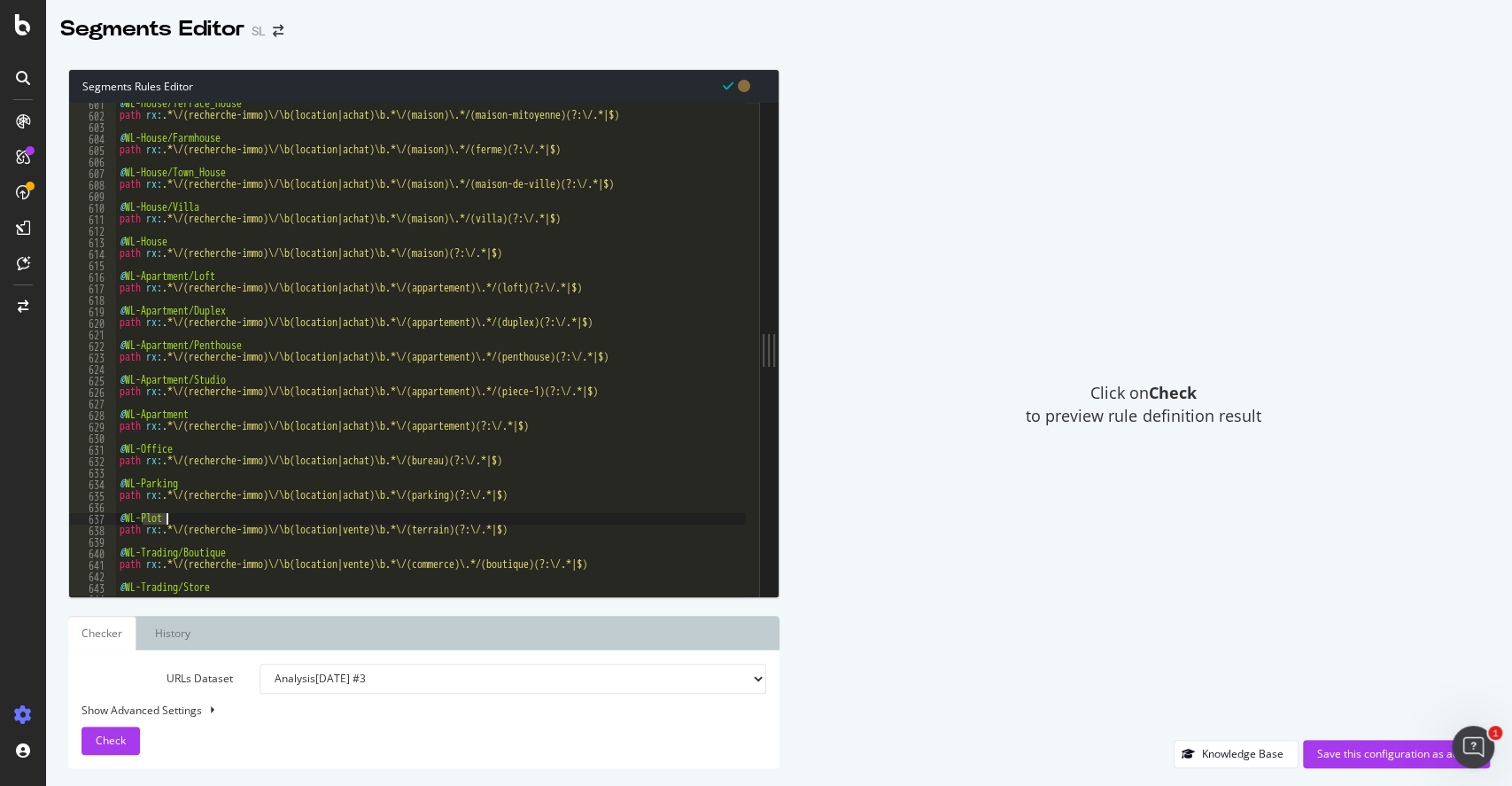 click on "@ WL-House/Terrace_House path   rx : .*\/(recherche-immo)\/\b(location|achat)\b.*\/(maison)\.*/(maison-mitoyenne)(?:\/.*|$) @ WL-House/Farmhouse path   rx : .*\/(recherche-immo)\/\b(location|achat)\b.*\/(maison)\.*/(ferme)(?:\/.*|$) @ WL-House/Town_House path   rx : .*\/(recherche-immo)\/\b(location|achat)\b.*\/(maison)\.*/(maison-de-ville)(?:\/.*|$) @ WL-House/Villa path   rx : .*\/(recherche-immo)\/\b(location|achat)\b.*\/(maison)\.*/(villa)(?:\/.*|$) @ WL-House path   rx : .*\/(recherche-immo)\/\b(location|achat)\b.*\/(maison)(?:\/.*|$) @ WL-Apartment/Loft path   rx : .*\/(recherche-immo)\/\b(location|achat)\b.*\/(appartement)\.*/(loft)(?:\/.*|$) @ WL-Apartment/Duplex path   rx : .*\/(recherche-immo)\/\b(location|achat)\b.*\/(appartement)\.*/(duplex)(?:\/.*|$) @ WL-Apartment/Penthouse path   rx : .*\/(recherche-immo)\/\b(location|achat)\b.*\/(appartement)\.*/(penthouse)(?:\/.*|$) @ WL-Apartment/Studio path   rx : .*\/(recherche-immo)\/\b(location|achat)\b.*\/(appartement)\.*/(piece-1)(?:\/.*|$) @ path   rx" at bounding box center [1128, 350] 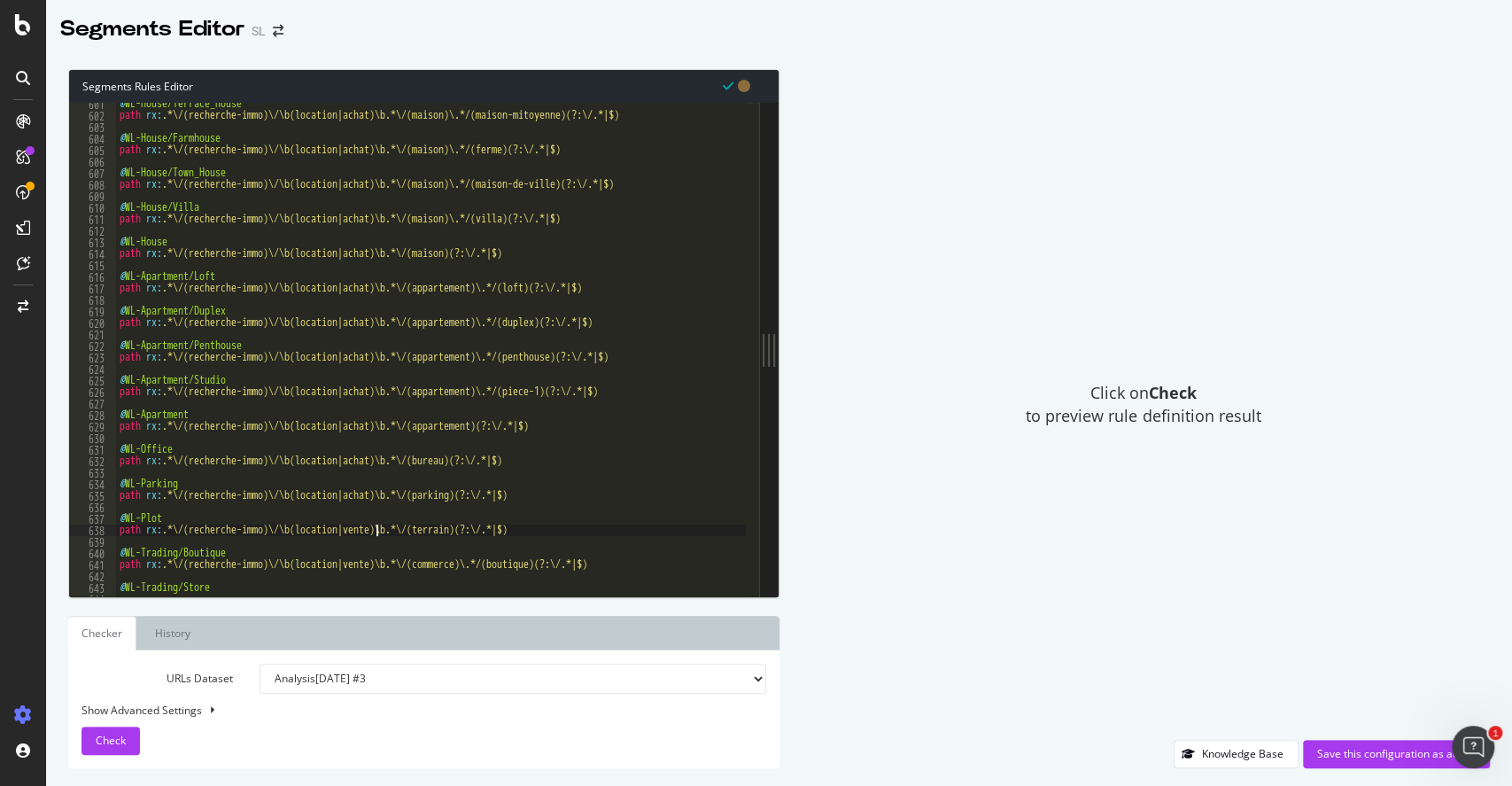 click on "@ WL-House/Terrace_House path   rx : .*\/(recherche-immo)\/\b(location|achat)\b.*\/(maison)\.*/(maison-mitoyenne)(?:\/.*|$) @ WL-House/Farmhouse path   rx : .*\/(recherche-immo)\/\b(location|achat)\b.*\/(maison)\.*/(ferme)(?:\/.*|$) @ WL-House/Town_House path   rx : .*\/(recherche-immo)\/\b(location|achat)\b.*\/(maison)\.*/(maison-de-ville)(?:\/.*|$) @ WL-House/Villa path   rx : .*\/(recherche-immo)\/\b(location|achat)\b.*\/(maison)\.*/(villa)(?:\/.*|$) @ WL-House path   rx : .*\/(recherche-immo)\/\b(location|achat)\b.*\/(maison)(?:\/.*|$) @ WL-Apartment/Loft path   rx : .*\/(recherche-immo)\/\b(location|achat)\b.*\/(appartement)\.*/(loft)(?:\/.*|$) @ WL-Apartment/Duplex path   rx : .*\/(recherche-immo)\/\b(location|achat)\b.*\/(appartement)\.*/(duplex)(?:\/.*|$) @ WL-Apartment/Penthouse path   rx : .*\/(recherche-immo)\/\b(location|achat)\b.*\/(appartement)\.*/(penthouse)(?:\/.*|$) @ WL-Apartment/Studio path   rx : .*\/(recherche-immo)\/\b(location|achat)\b.*\/(appartement)\.*/(piece-1)(?:\/.*|$) @ path   rx" at bounding box center [1128, 350] 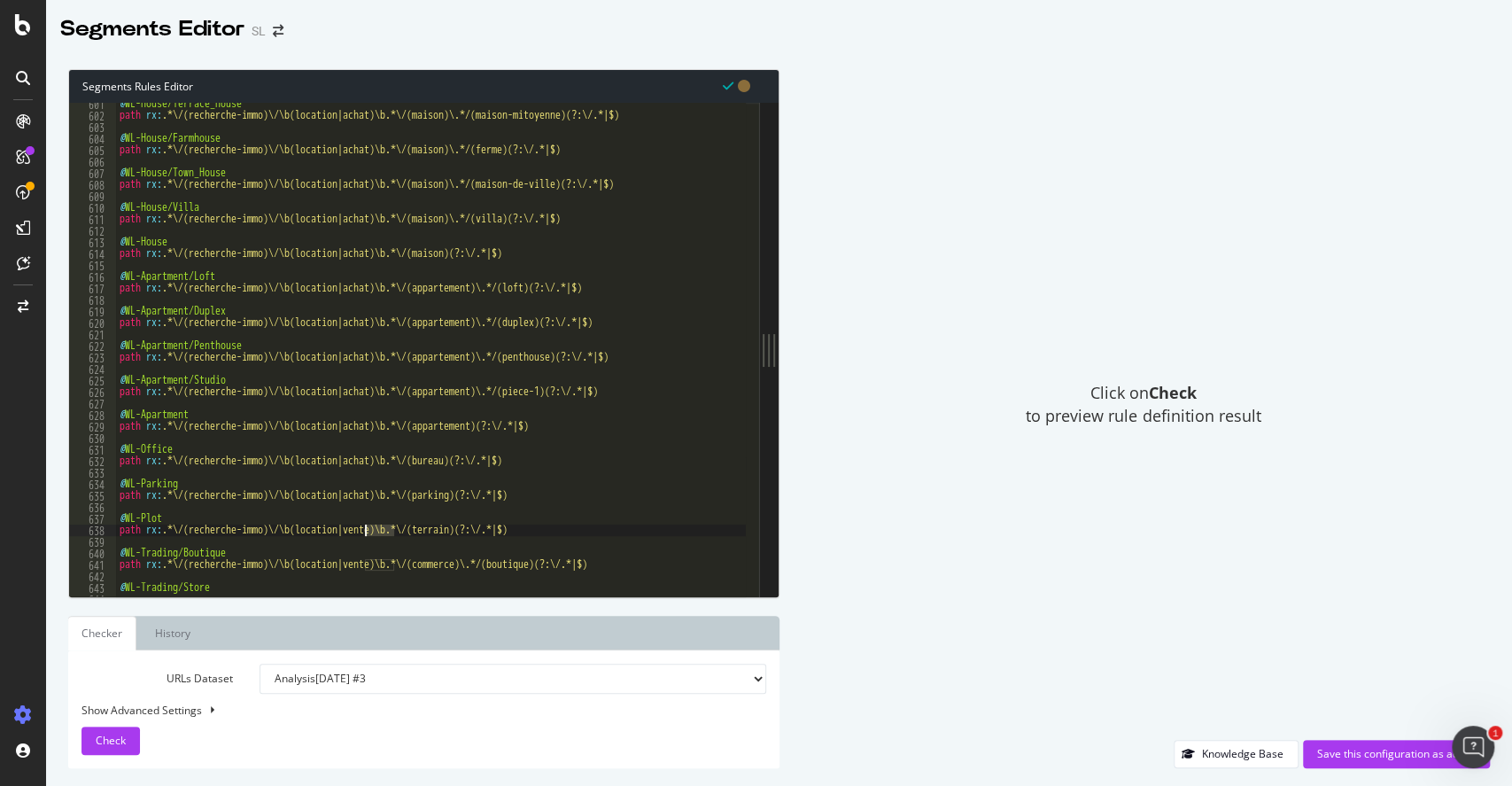 paste on "achat" 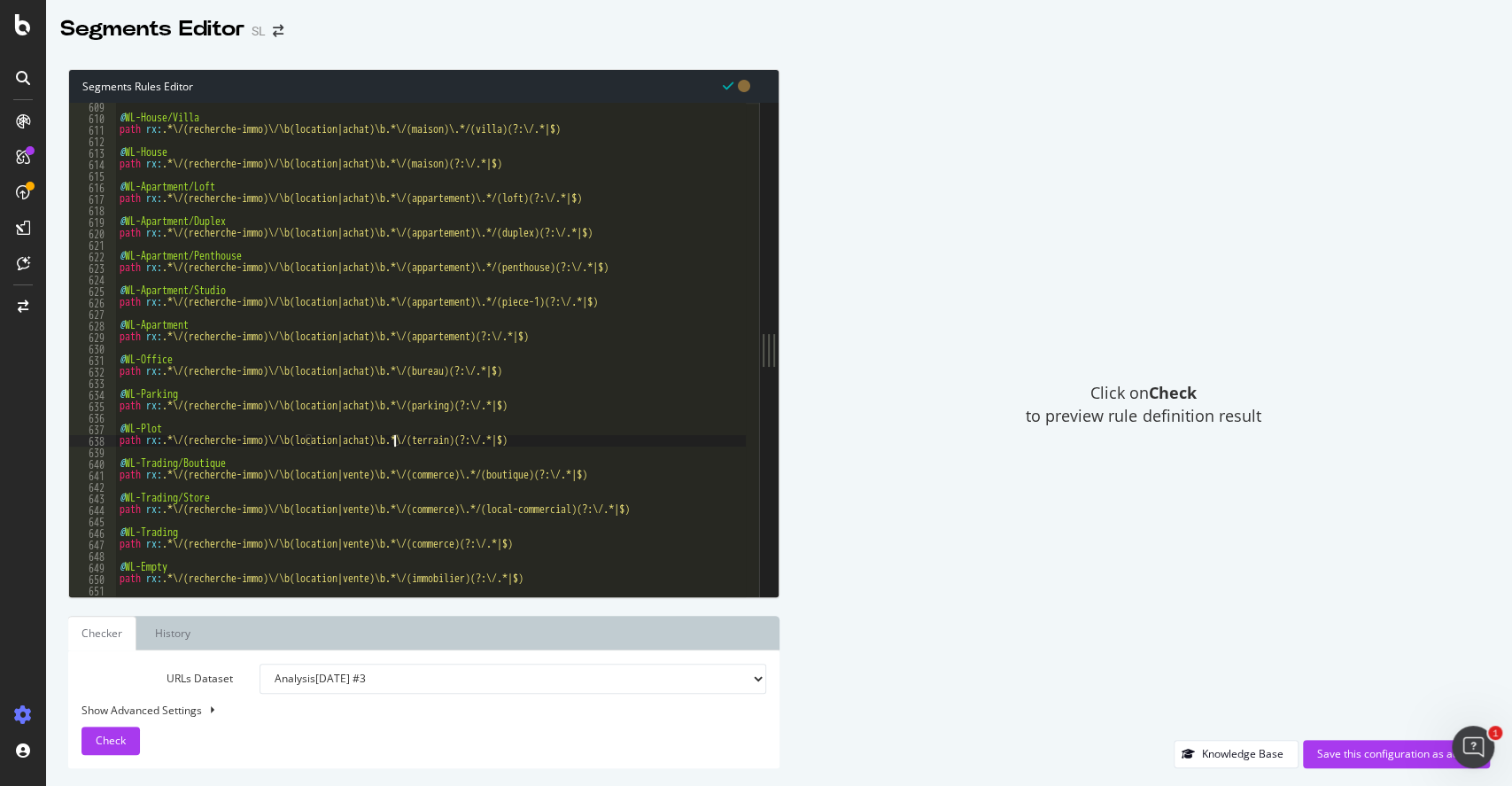 scroll, scrollTop: 7006, scrollLeft: 0, axis: vertical 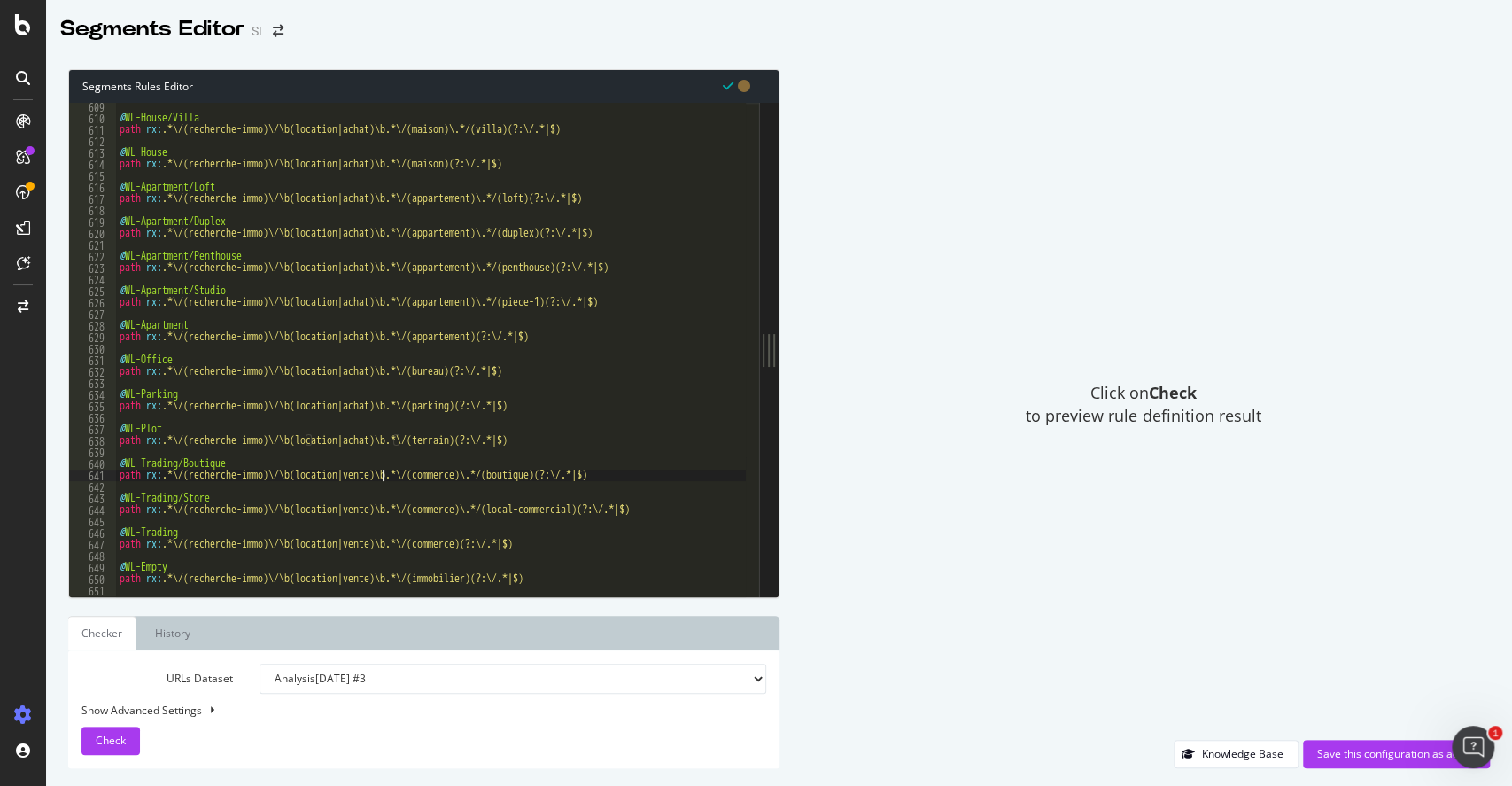 click on "@ WL-House/Villa path   rx : .*\/(recherche-immo)\/\b(location|achat)\b.*\/(maison)\.*/(villa)(?:\/.*|$) @ WL-House path   rx : .*\/(recherche-immo)\/\b(location|achat)\b.*\/(maison)(?:\/.*|$) @ WL-Apartment/Loft path   rx : .*\/(recherche-immo)\/\b(location|achat)\b.*\/(appartement)\.*/(loft)(?:\/.*|$) @ WL-Apartment/Duplex path   rx : .*\/(recherche-immo)\/\b(location|achat)\b.*\/(appartement)\.*/(duplex)(?:\/.*|$) @ WL-Apartment/Penthouse path   rx : .*\/(recherche-immo)\/\b(location|achat)\b.*\/(appartement)\.*/(penthouse)(?:\/.*|$) @ WL-Apartment/Studio path   rx : .*\/(recherche-immo)\/\b(location|achat)\b.*\/(appartement)\.*/(piece-1)(?:\/.*|$) @ WL-Apartment path   rx : .*\/(recherche-immo)\/\b(location|achat)\b.*\/(appartement)(?:\/.*|$) @ WL-Office path   rx : .*\/(recherche-immo)\/\b(location|achat)\b.*\/(bureau)(?:\/.*|$) @ WL-Parking path   rx : .*\/(recherche-immo)\/\b(location|achat)\b.*\/(parking)(?:\/.*|$) @ WL-Plot path   rx : .*\/(recherche-immo)\/\b(location|achat)\b.*\/(terrain)(?:\/.*|$)" at bounding box center [1128, 353] 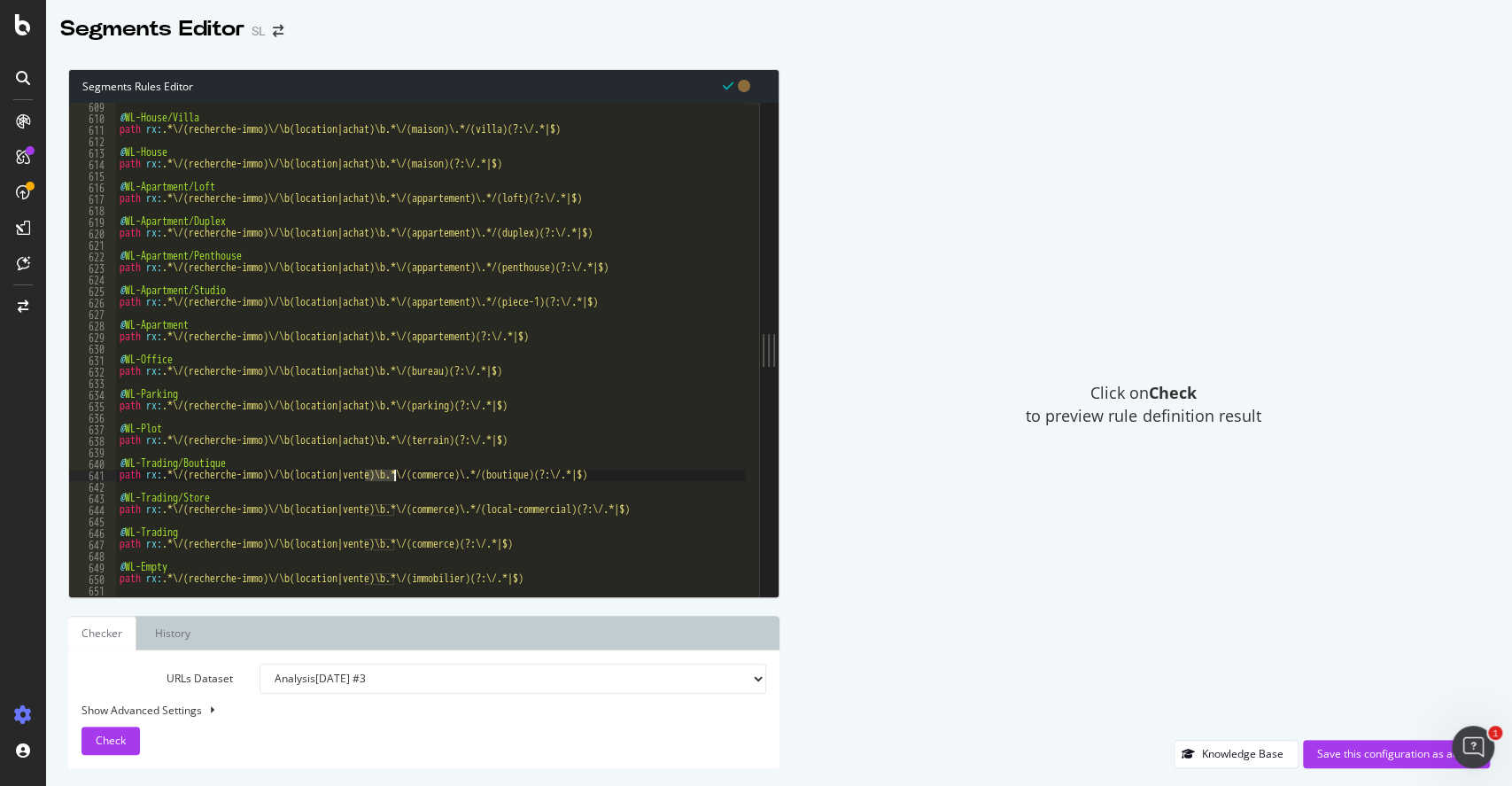 click on "@ WL-House/Villa path   rx : .*\/(recherche-immo)\/\b(location|achat)\b.*\/(maison)\.*/(villa)(?:\/.*|$) @ WL-House path   rx : .*\/(recherche-immo)\/\b(location|achat)\b.*\/(maison)(?:\/.*|$) @ WL-Apartment/Loft path   rx : .*\/(recherche-immo)\/\b(location|achat)\b.*\/(appartement)\.*/(loft)(?:\/.*|$) @ WL-Apartment/Duplex path   rx : .*\/(recherche-immo)\/\b(location|achat)\b.*\/(appartement)\.*/(duplex)(?:\/.*|$) @ WL-Apartment/Penthouse path   rx : .*\/(recherche-immo)\/\b(location|achat)\b.*\/(appartement)\.*/(penthouse)(?:\/.*|$) @ WL-Apartment/Studio path   rx : .*\/(recherche-immo)\/\b(location|achat)\b.*\/(appartement)\.*/(piece-1)(?:\/.*|$) @ WL-Apartment path   rx : .*\/(recherche-immo)\/\b(location|achat)\b.*\/(appartement)(?:\/.*|$) @ WL-Office path   rx : .*\/(recherche-immo)\/\b(location|achat)\b.*\/(bureau)(?:\/.*|$) @ WL-Parking path   rx : .*\/(recherche-immo)\/\b(location|achat)\b.*\/(parking)(?:\/.*|$) @ WL-Plot path   rx : .*\/(recherche-immo)\/\b(location|achat)\b.*\/(terrain)(?:\/.*|$)" at bounding box center [1128, 353] 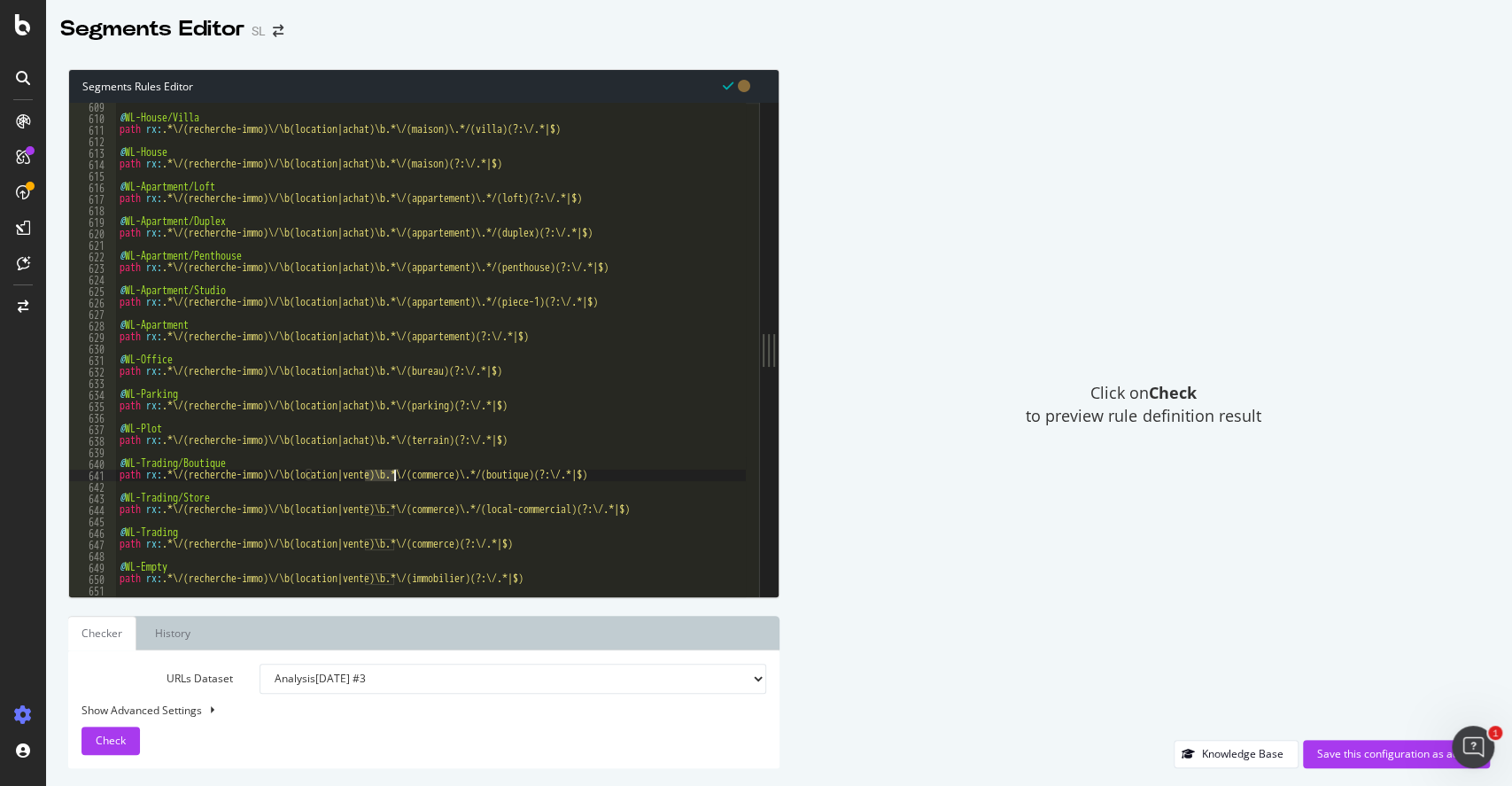 paste on "achat" 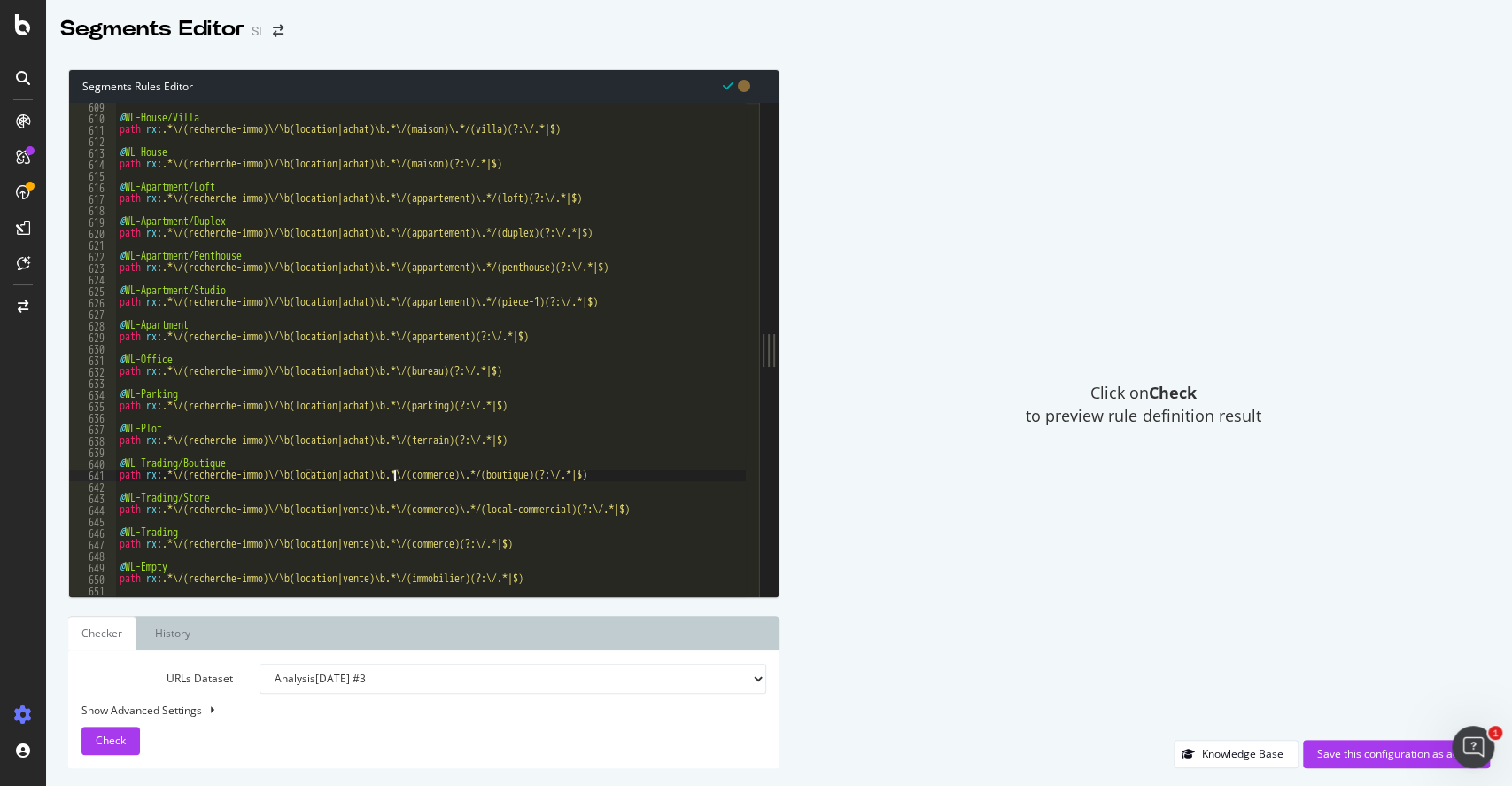click on "@ WL-House/Villa path   rx : .*\/(recherche-immo)\/\b(location|achat)\b.*\/(maison)\.*/(villa)(?:\/.*|$) @ WL-House path   rx : .*\/(recherche-immo)\/\b(location|achat)\b.*\/(maison)(?:\/.*|$) @ WL-Apartment/Loft path   rx : .*\/(recherche-immo)\/\b(location|achat)\b.*\/(appartement)\.*/(loft)(?:\/.*|$) @ WL-Apartment/Duplex path   rx : .*\/(recherche-immo)\/\b(location|achat)\b.*\/(appartement)\.*/(duplex)(?:\/.*|$) @ WL-Apartment/Penthouse path   rx : .*\/(recherche-immo)\/\b(location|achat)\b.*\/(appartement)\.*/(penthouse)(?:\/.*|$) @ WL-Apartment/Studio path   rx : .*\/(recherche-immo)\/\b(location|achat)\b.*\/(appartement)\.*/(piece-1)(?:\/.*|$) @ WL-Apartment path   rx : .*\/(recherche-immo)\/\b(location|achat)\b.*\/(appartement)(?:\/.*|$) @ WL-Office path   rx : .*\/(recherche-immo)\/\b(location|achat)\b.*\/(bureau)(?:\/.*|$) @ WL-Parking path   rx : .*\/(recherche-immo)\/\b(location|achat)\b.*\/(parking)(?:\/.*|$) @ WL-Plot path   rx : .*\/(recherche-immo)\/\b(location|achat)\b.*\/(terrain)(?:\/.*|$)" at bounding box center [1128, 353] 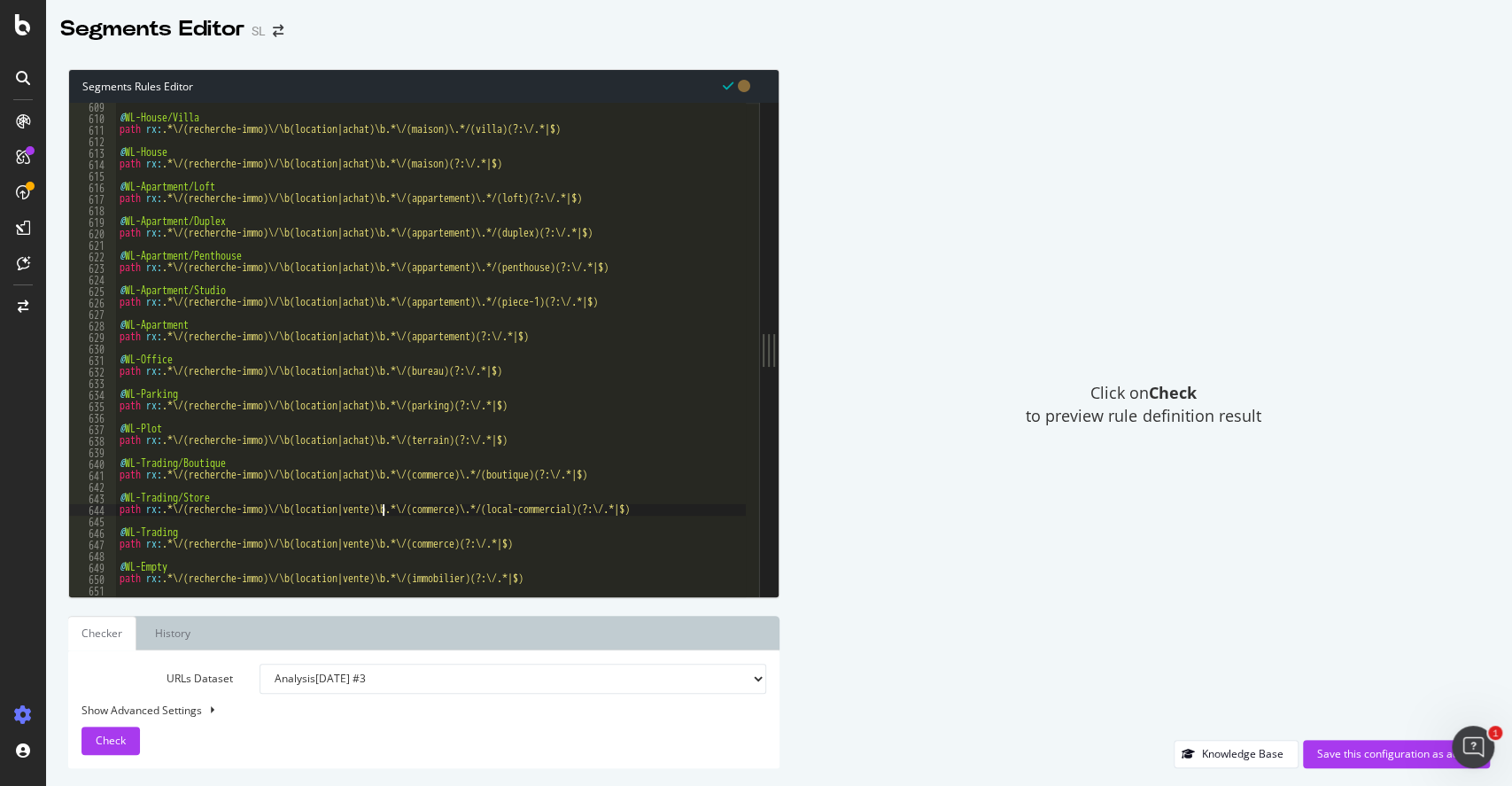 click on "@ WL-House/Villa path   rx : .*\/(recherche-immo)\/\b(location|achat)\b.*\/(maison)\.*/(villa)(?:\/.*|$) @ WL-House path   rx : .*\/(recherche-immo)\/\b(location|achat)\b.*\/(maison)(?:\/.*|$) @ WL-Apartment/Loft path   rx : .*\/(recherche-immo)\/\b(location|achat)\b.*\/(appartement)\.*/(loft)(?:\/.*|$) @ WL-Apartment/Duplex path   rx : .*\/(recherche-immo)\/\b(location|achat)\b.*\/(appartement)\.*/(duplex)(?:\/.*|$) @ WL-Apartment/Penthouse path   rx : .*\/(recherche-immo)\/\b(location|achat)\b.*\/(appartement)\.*/(penthouse)(?:\/.*|$) @ WL-Apartment/Studio path   rx : .*\/(recherche-immo)\/\b(location|achat)\b.*\/(appartement)\.*/(piece-1)(?:\/.*|$) @ WL-Apartment path   rx : .*\/(recherche-immo)\/\b(location|achat)\b.*\/(appartement)(?:\/.*|$) @ WL-Office path   rx : .*\/(recherche-immo)\/\b(location|achat)\b.*\/(bureau)(?:\/.*|$) @ WL-Parking path   rx : .*\/(recherche-immo)\/\b(location|achat)\b.*\/(parking)(?:\/.*|$) @ WL-Plot path   rx : .*\/(recherche-immo)\/\b(location|achat)\b.*\/(terrain)(?:\/.*|$)" at bounding box center (1128, 353) 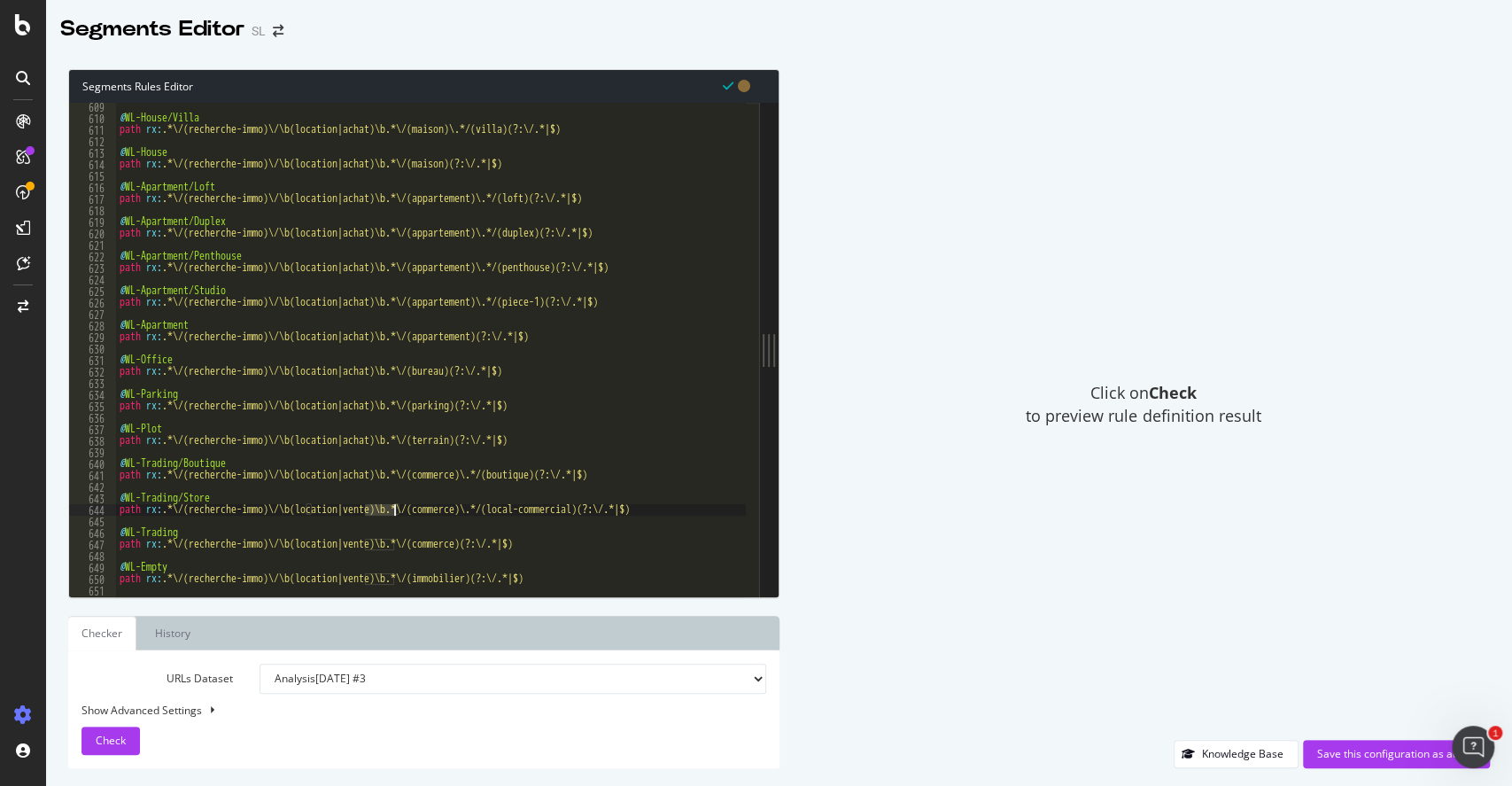 paste on "achat" 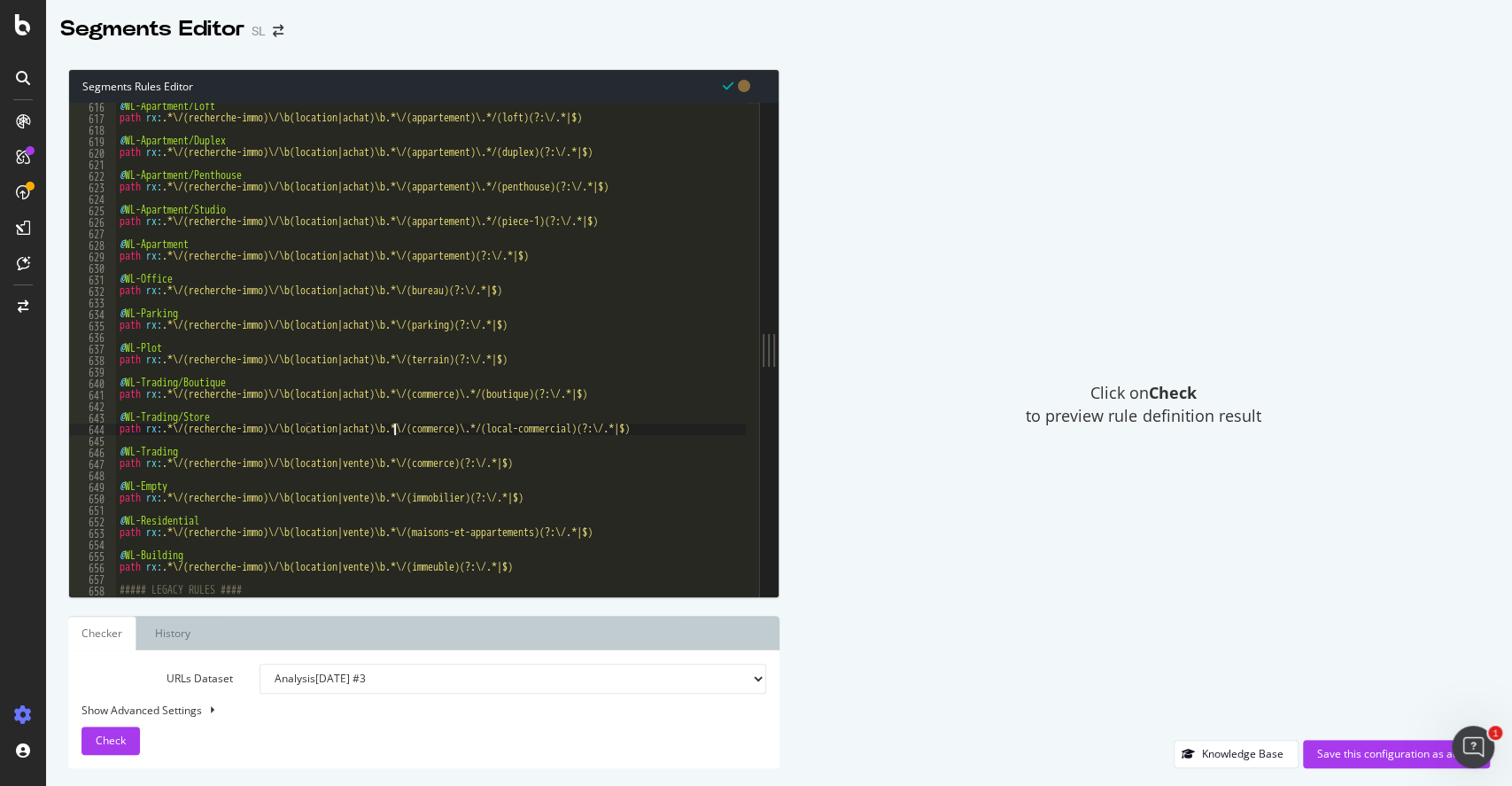 scroll, scrollTop: 7110, scrollLeft: 0, axis: vertical 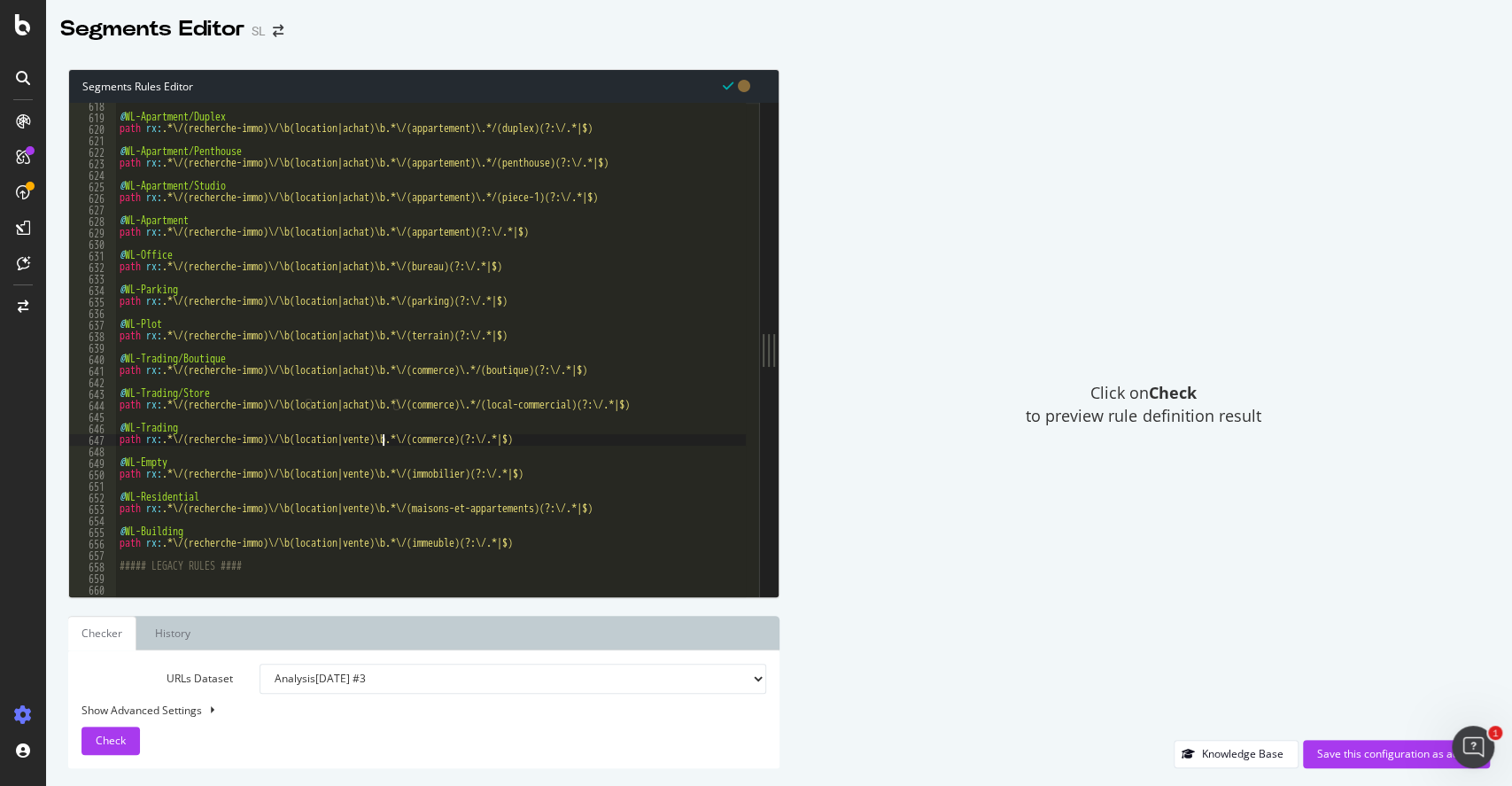 click on "@ WL-Apartment/Duplex path   rx : .*\/(recherche-immo)\/\b(location|achat)\b.*\/(appartement)\.*/(duplex)(?:\/.*|$) @ WL-Apartment/Penthouse path   rx : .*\/(recherche-immo)\/\b(location|achat)\b.*\/(appartement)\.*/(penthouse)(?:\/.*|$) @ WL-Apartment/Studio path   rx : .*\/(recherche-immo)\/\b(location|achat)\b.*\/(appartement)\.*/(piece-1)(?:\/.*|$) @ WL-Apartment path   rx : .*\/(recherche-immo)\/\b(location|achat)\b.*\/(appartement)(?:\/.*|$) @ WL-Office path   rx : .*\/(recherche-immo)\/\b(location|achat)\b.*\/(bureau)(?:\/.*|$) @ WL-Parking path   rx : .*\/(recherche-immo)\/\b(location|achat)\b.*\/(parking)(?:\/.*|$) @ WL-Plot path   rx : .*\/(recherche-immo)\/\b(location|achat)\b.*\/(terrain)(?:\/.*|$) @ WL-Trading/Boutique path   rx : .*\/(recherche-immo)\/\b(location|achat)\b.*\/(commerce)\.*/(boutique)(?:\/.*|$) @ WL-Trading/Store path   rx : .*\/(recherche-immo)\/\b(location|achat)\b.*\/(commerce)\.*/(local-commercial)(?:\/.*|$) @ WL-Trading path   rx : @ WL-Empty path   rx : @ WL-Residential path" at bounding box center (1128, 352) 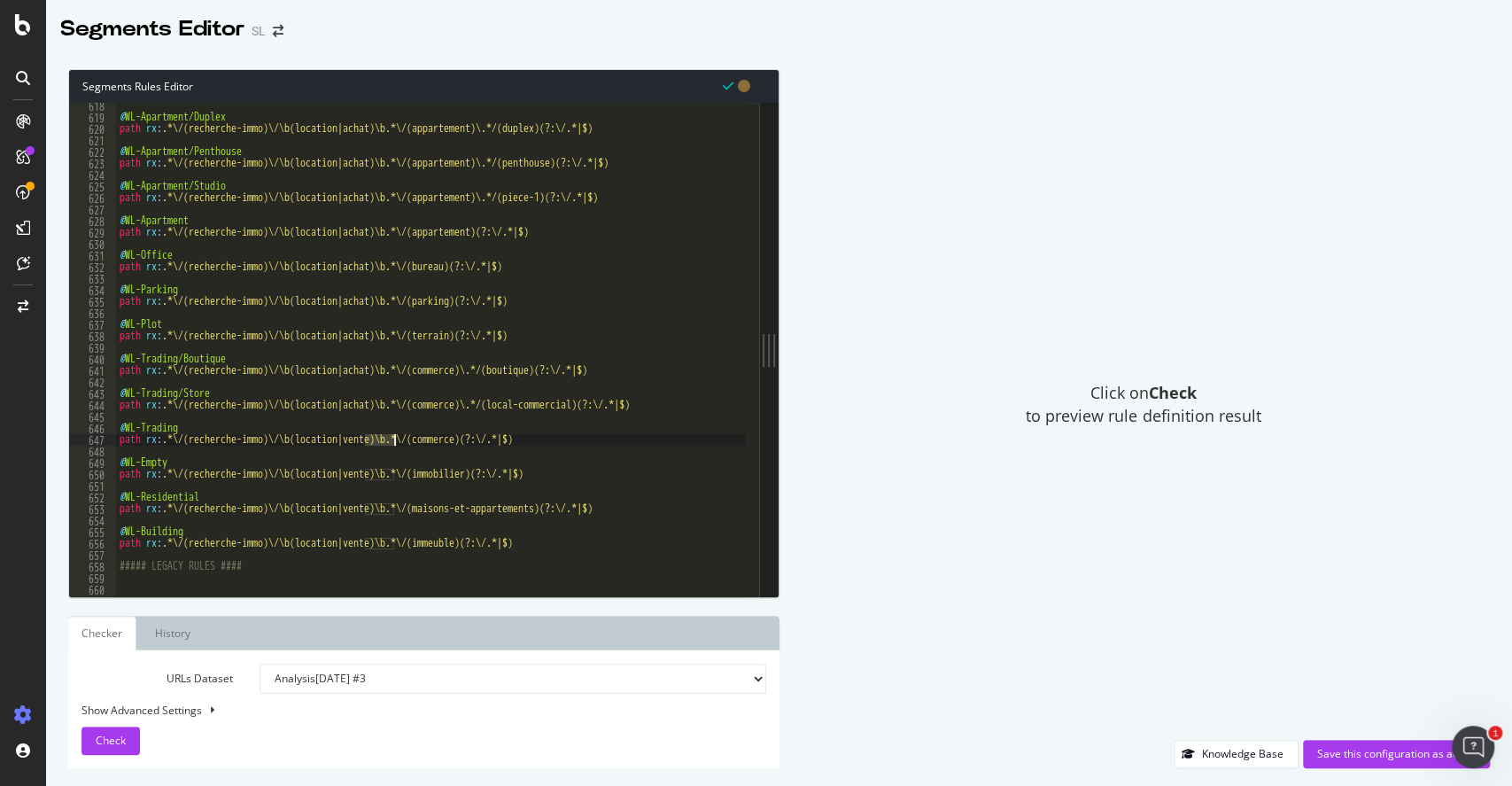 click on "@ WL-Apartment/Duplex path   rx : .*\/(recherche-immo)\/\b(location|achat)\b.*\/(appartement)\.*/(duplex)(?:\/.*|$) @ WL-Apartment/Penthouse path   rx : .*\/(recherche-immo)\/\b(location|achat)\b.*\/(appartement)\.*/(penthouse)(?:\/.*|$) @ WL-Apartment/Studio path   rx : .*\/(recherche-immo)\/\b(location|achat)\b.*\/(appartement)\.*/(piece-1)(?:\/.*|$) @ WL-Apartment path   rx : .*\/(recherche-immo)\/\b(location|achat)\b.*\/(appartement)(?:\/.*|$) @ WL-Office path   rx : .*\/(recherche-immo)\/\b(location|achat)\b.*\/(bureau)(?:\/.*|$) @ WL-Parking path   rx : .*\/(recherche-immo)\/\b(location|achat)\b.*\/(parking)(?:\/.*|$) @ WL-Plot path   rx : .*\/(recherche-immo)\/\b(location|achat)\b.*\/(terrain)(?:\/.*|$) @ WL-Trading/Boutique path   rx : .*\/(recherche-immo)\/\b(location|achat)\b.*\/(commerce)\.*/(boutique)(?:\/.*|$) @ WL-Trading/Store path   rx : .*\/(recherche-immo)\/\b(location|achat)\b.*\/(commerce)\.*/(local-commercial)(?:\/.*|$) @ WL-Trading path   rx : @ WL-Empty path   rx : @ WL-Residential path" at bounding box center (1128, 352) 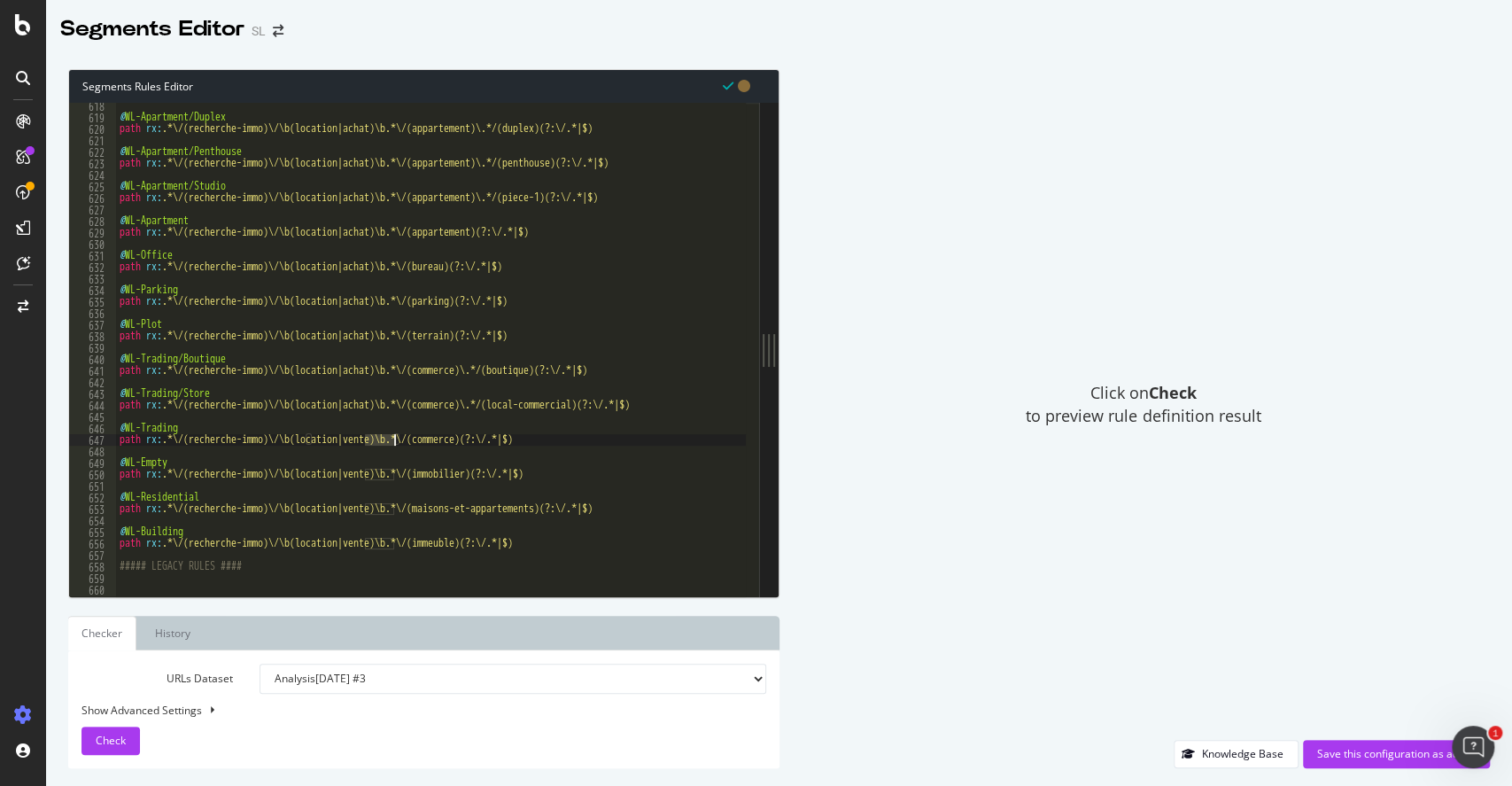 paste on "achat" 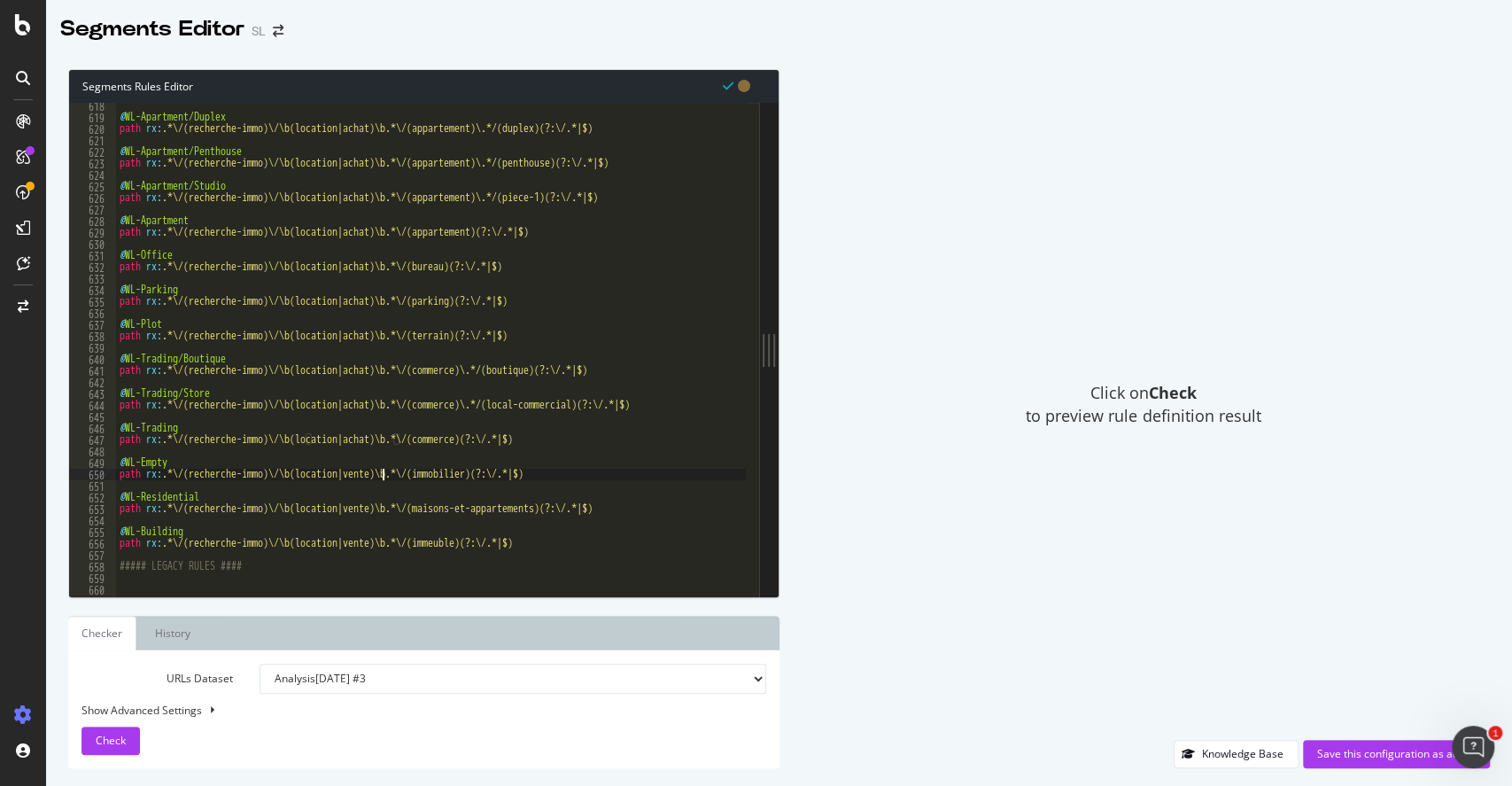 click on "@ WL-Apartment/Duplex path   rx : .*\/(recherche-immo)\/\b(location|achat)\b.*\/(appartement)\.*/(duplex)(?:\/.*|$) @ WL-Apartment/Penthouse path   rx : .*\/(recherche-immo)\/\b(location|achat)\b.*\/(appartement)\.*/(penthouse)(?:\/.*|$) @ WL-Apartment/Studio path   rx : .*\/(recherche-immo)\/\b(location|achat)\b.*\/(appartement)\.*/(piece-1)(?:\/.*|$) @ WL-Apartment path   rx : .*\/(recherche-immo)\/\b(location|achat)\b.*\/(appartement)(?:\/.*|$) @ WL-Office path   rx : .*\/(recherche-immo)\/\b(location|achat)\b.*\/(bureau)(?:\/.*|$) @ WL-Parking path   rx : .*\/(recherche-immo)\/\b(location|achat)\b.*\/(parking)(?:\/.*|$) @ WL-Plot path   rx : .*\/(recherche-immo)\/\b(location|achat)\b.*\/(terrain)(?:\/.*|$) @ WL-Trading/Boutique path   rx : .*\/(recherche-immo)\/\b(location|achat)\b.*\/(commerce)\.*/(boutique)(?:\/.*|$) @ WL-Trading/Store path   rx : .*\/(recherche-immo)\/\b(location|achat)\b.*\/(commerce)\.*/(local-commercial)(?:\/.*|$) @ WL-Trading path   rx : @ WL-Empty path   rx : @ WL-Residential path" at bounding box center [1128, 352] 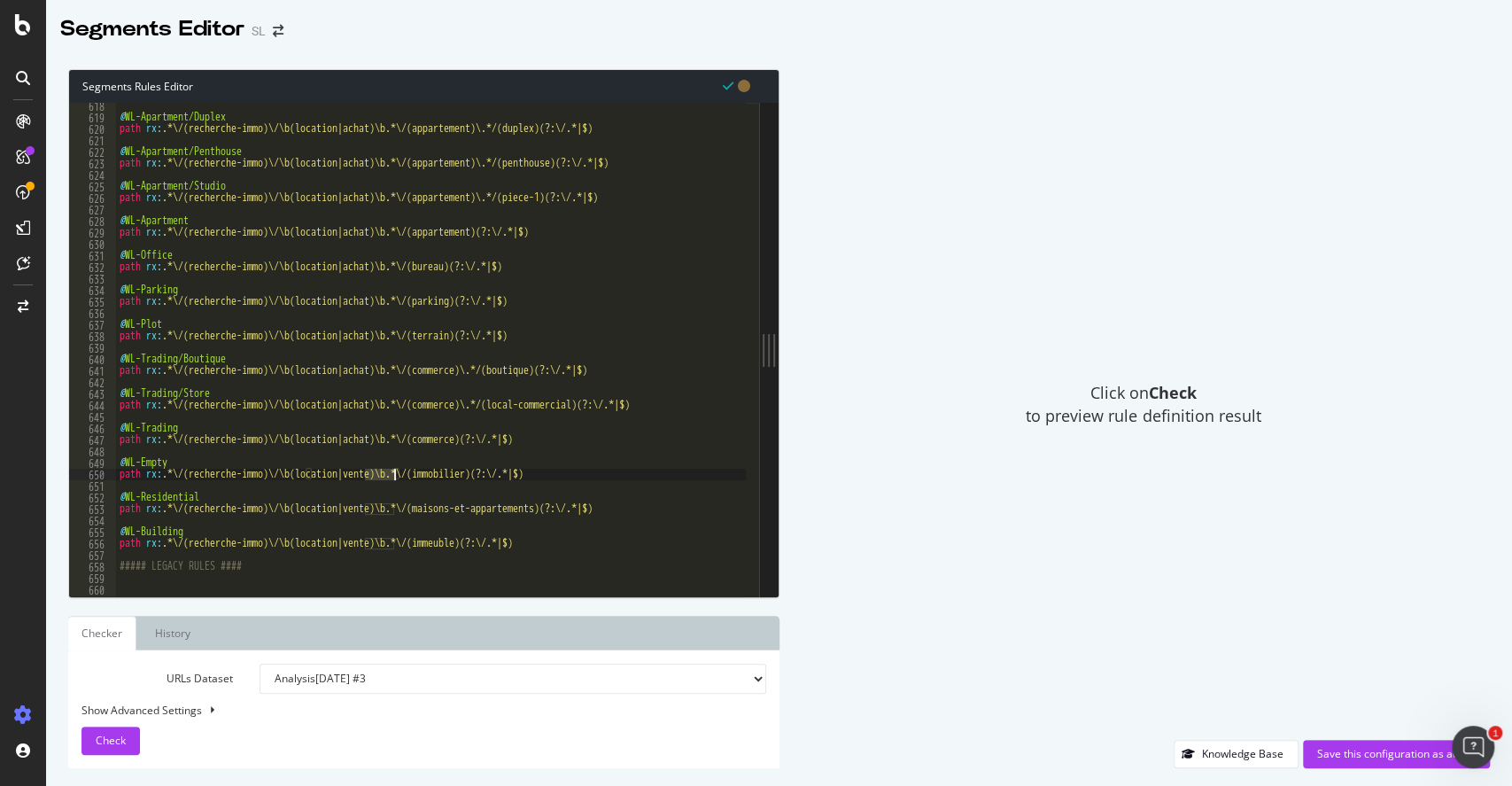 paste on "achat" 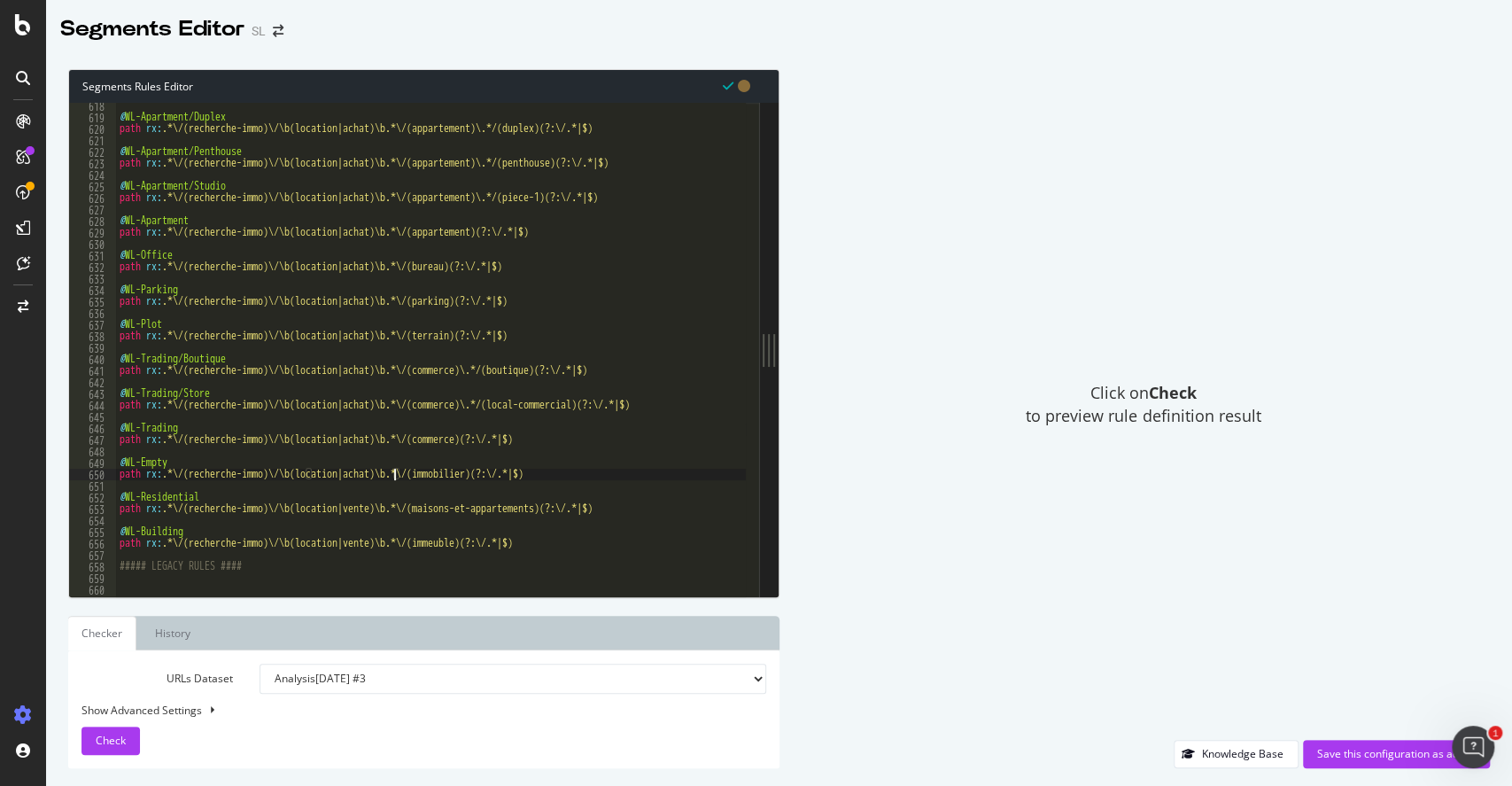 click on "@ WL-Apartment/Duplex path   rx : .*\/(recherche-immo)\/\b(location|achat)\b.*\/(appartement)\.*/(duplex)(?:\/.*|$) @ WL-Apartment/Penthouse path   rx : .*\/(recherche-immo)\/\b(location|achat)\b.*\/(appartement)\.*/(penthouse)(?:\/.*|$) @ WL-Apartment/Studio path   rx : .*\/(recherche-immo)\/\b(location|achat)\b.*\/(appartement)\.*/(piece-1)(?:\/.*|$) @ WL-Apartment path   rx : .*\/(recherche-immo)\/\b(location|achat)\b.*\/(appartement)(?:\/.*|$) @ WL-Office path   rx : .*\/(recherche-immo)\/\b(location|achat)\b.*\/(bureau)(?:\/.*|$) @ WL-Parking path   rx : .*\/(recherche-immo)\/\b(location|achat)\b.*\/(parking)(?:\/.*|$) @ WL-Plot path   rx : .*\/(recherche-immo)\/\b(location|achat)\b.*\/(terrain)(?:\/.*|$) @ WL-Trading/Boutique path   rx : .*\/(recherche-immo)\/\b(location|achat)\b.*\/(commerce)\.*/(boutique)(?:\/.*|$) @ WL-Trading/Store path   rx : .*\/(recherche-immo)\/\b(location|achat)\b.*\/(commerce)\.*/(local-commercial)(?:\/.*|$) @ WL-Trading path   rx : @ WL-Empty path   rx : @ WL-Residential path" at bounding box center (1128, 352) 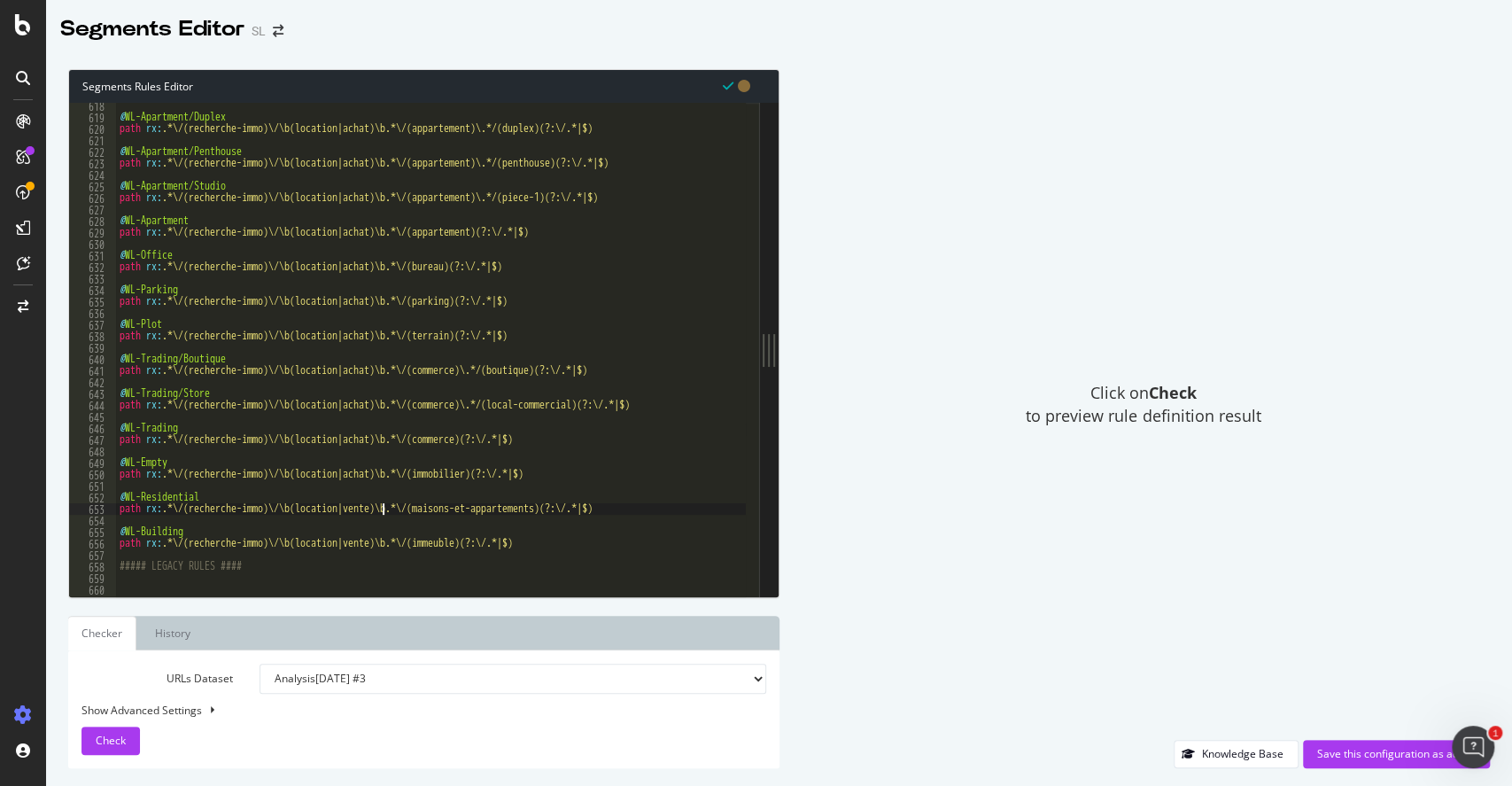 click on "@ WL-Apartment/Duplex path   rx : .*\/(recherche-immo)\/\b(location|achat)\b.*\/(appartement)\.*/(duplex)(?:\/.*|$) @ WL-Apartment/Penthouse path   rx : .*\/(recherche-immo)\/\b(location|achat)\b.*\/(appartement)\.*/(penthouse)(?:\/.*|$) @ WL-Apartment/Studio path   rx : .*\/(recherche-immo)\/\b(location|achat)\b.*\/(appartement)\.*/(piece-1)(?:\/.*|$) @ WL-Apartment path   rx : .*\/(recherche-immo)\/\b(location|achat)\b.*\/(appartement)(?:\/.*|$) @ WL-Office path   rx : .*\/(recherche-immo)\/\b(location|achat)\b.*\/(bureau)(?:\/.*|$) @ WL-Parking path   rx : .*\/(recherche-immo)\/\b(location|achat)\b.*\/(parking)(?:\/.*|$) @ WL-Plot path   rx : .*\/(recherche-immo)\/\b(location|achat)\b.*\/(terrain)(?:\/.*|$) @ WL-Trading/Boutique path   rx : .*\/(recherche-immo)\/\b(location|achat)\b.*\/(commerce)\.*/(boutique)(?:\/.*|$) @ WL-Trading/Store path   rx : .*\/(recherche-immo)\/\b(location|achat)\b.*\/(commerce)\.*/(local-commercial)(?:\/.*|$) @ WL-Trading path   rx : @ WL-Empty path   rx : @ WL-Residential path" at bounding box center (1128, 352) 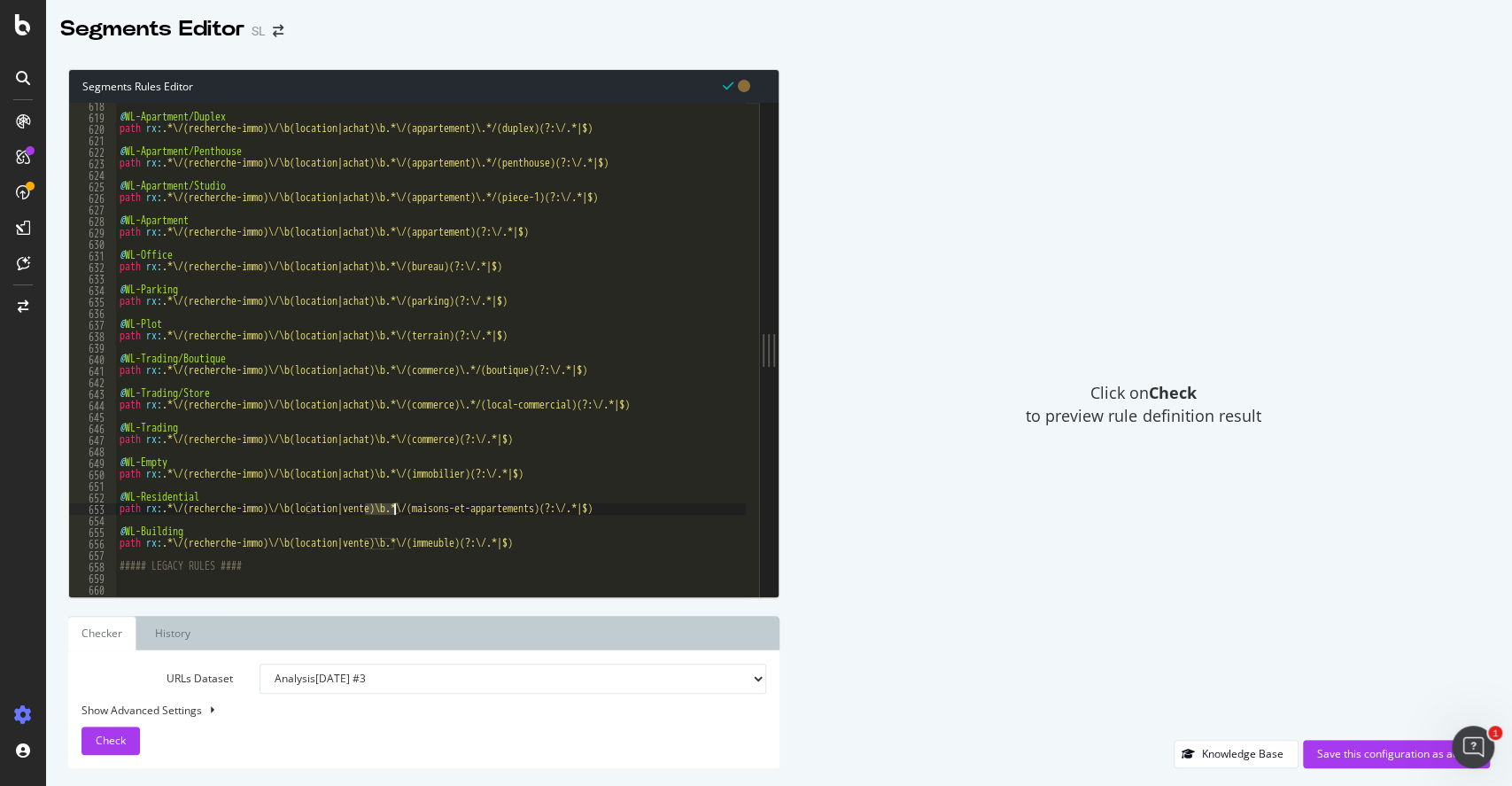 paste on "achat" 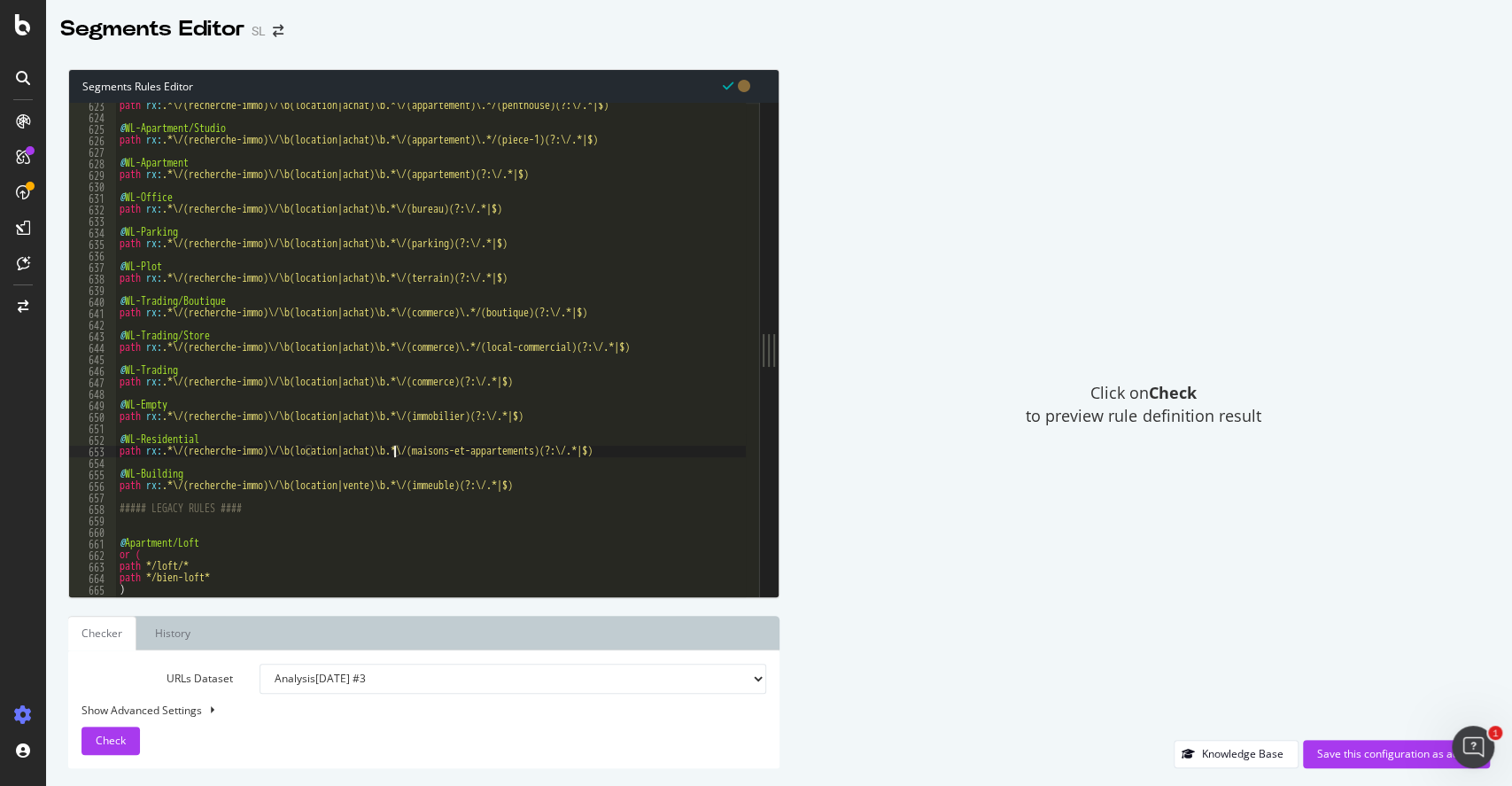 scroll, scrollTop: 7168, scrollLeft: 0, axis: vertical 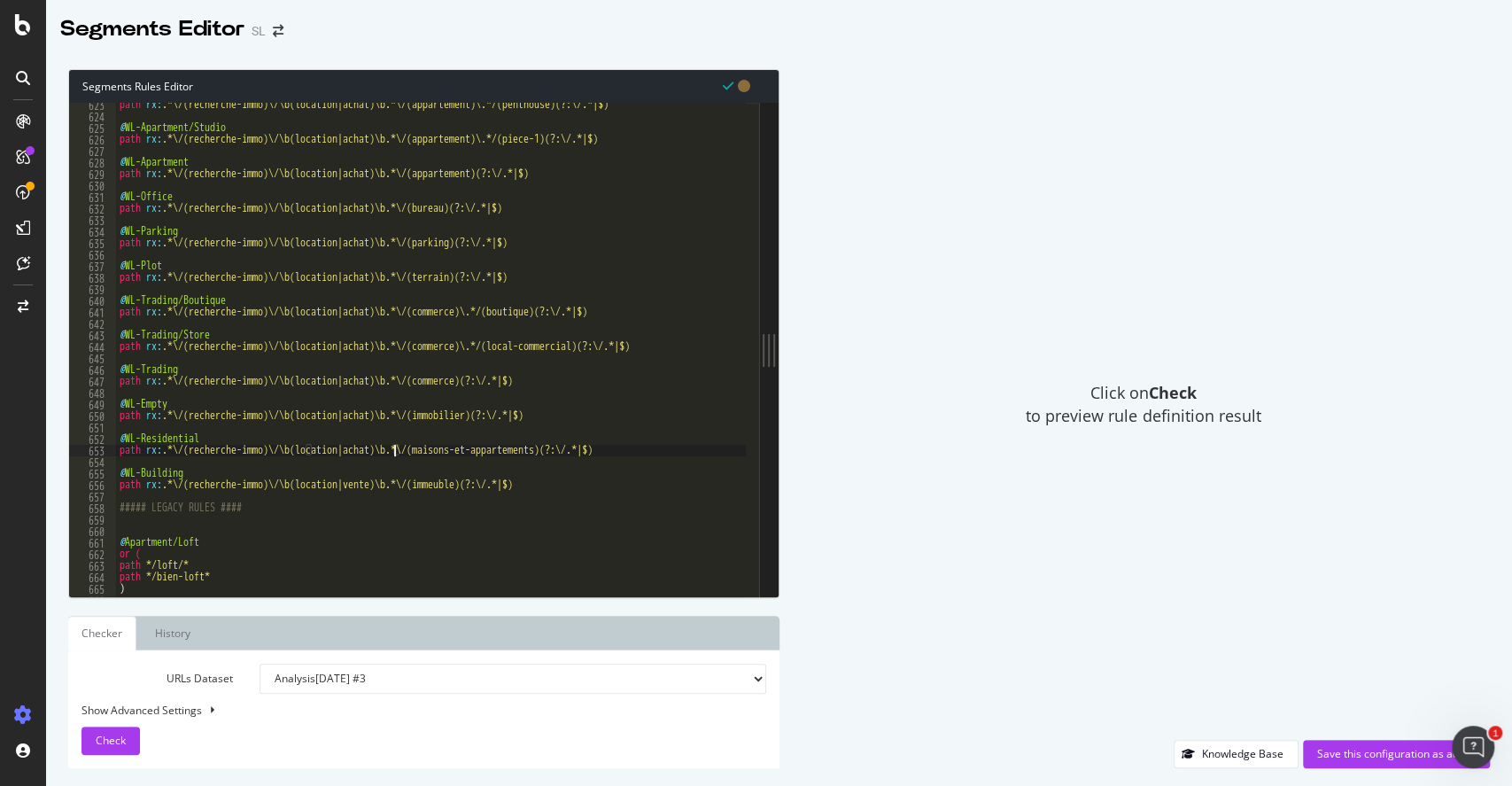 click on "path   rx : .*\/(recherche-immo)\/\b(location|achat)\b.*\/(appartement)\.*/(penthouse)(?:\/.*|$) @ WL-Apartment/Studio path   rx : .*\/(recherche-immo)\/\b(location|achat)\b.*\/(appartement)\.*/(piece-1)(?:\/.*|$) @ WL-Apartment path   rx : .*\/(recherche-immo)\/\b(location|achat)\b.*\/(appartement)(?:\/.*|$) @ WL-Office path   rx : .*\/(recherche-immo)\/\b(location|achat)\b.*\/(bureau)(?:\/.*|$) @ WL-Parking path   rx : .*\/(recherche-immo)\/\b(location|achat)\b.*\/(parking)(?:\/.*|$) @ WL-Plot path   rx : .*\/(recherche-immo)\/\b(location|achat)\b.*\/(terrain)(?:\/.*|$) @ WL-Trading/Boutique path   rx : .*\/(recherche-immo)\/\b(location|achat)\b.*\/(commerce)\.*/(boutique)(?:\/.*|$) @ WL-Trading/Store path   rx : .*\/(recherche-immo)\/\b(location|achat)\b.*\/(commerce)\.*/(local-commercial)(?:\/.*|$) @ WL-Trading path   rx : .*\/(recherche-immo)\/\b(location|achat)\b.*\/(commerce)(?:\/.*|$) @ WL-Empty path   rx : .*\/(recherche-immo)\/\b(location|achat)\b.*\/(immobilier)(?:\/.*|$) @ WL-Residential path   rx" at bounding box center (1128, 351) 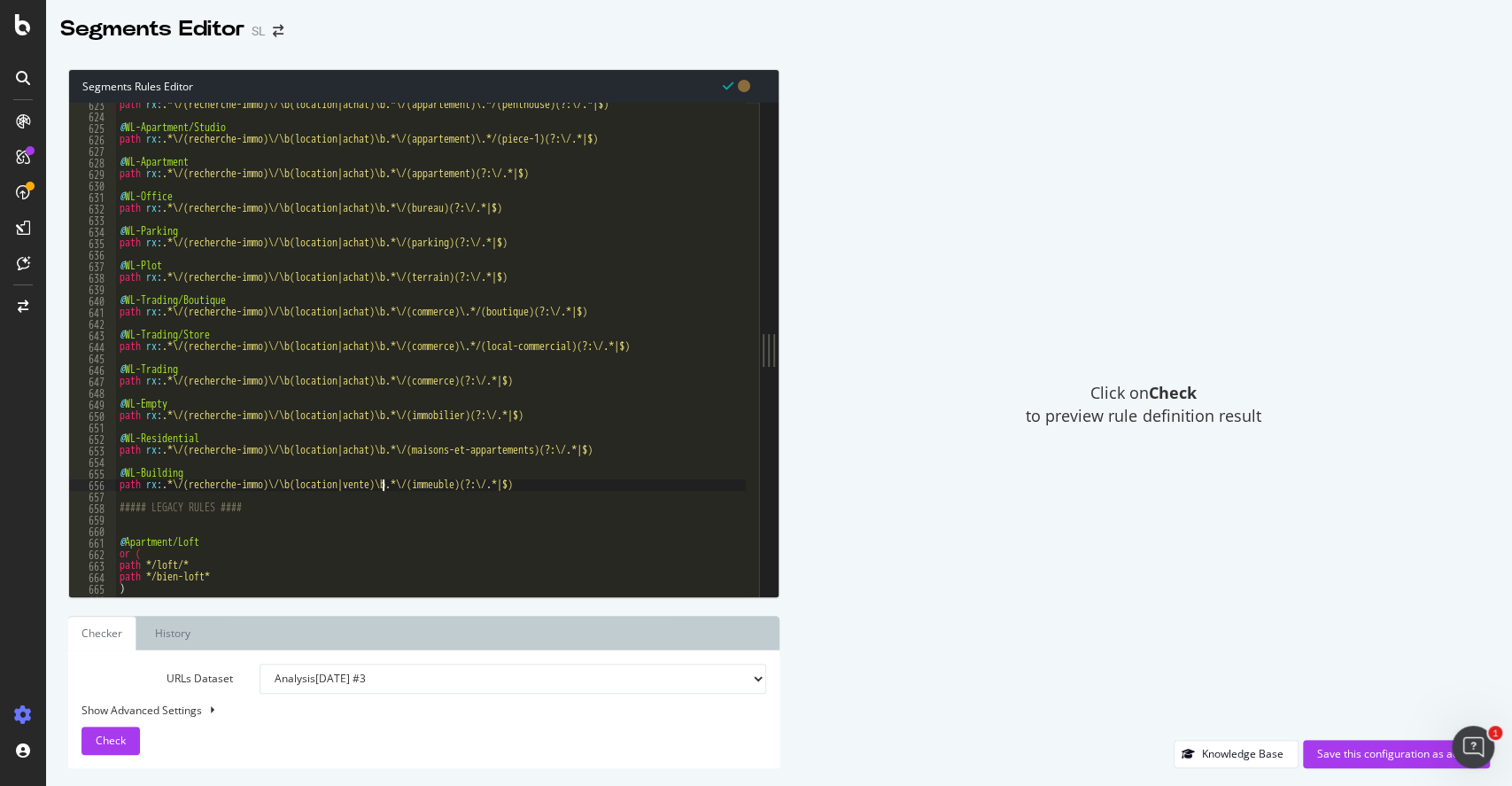click on "path   rx : .*\/(recherche-immo)\/\b(location|achat)\b.*\/(appartement)\.*/(penthouse)(?:\/.*|$) @ WL-Apartment/Studio path   rx : .*\/(recherche-immo)\/\b(location|achat)\b.*\/(appartement)\.*/(piece-1)(?:\/.*|$) @ WL-Apartment path   rx : .*\/(recherche-immo)\/\b(location|achat)\b.*\/(appartement)(?:\/.*|$) @ WL-Office path   rx : .*\/(recherche-immo)\/\b(location|achat)\b.*\/(bureau)(?:\/.*|$) @ WL-Parking path   rx : .*\/(recherche-immo)\/\b(location|achat)\b.*\/(parking)(?:\/.*|$) @ WL-Plot path   rx : .*\/(recherche-immo)\/\b(location|achat)\b.*\/(terrain)(?:\/.*|$) @ WL-Trading/Boutique path   rx : .*\/(recherche-immo)\/\b(location|achat)\b.*\/(commerce)\.*/(boutique)(?:\/.*|$) @ WL-Trading/Store path   rx : .*\/(recherche-immo)\/\b(location|achat)\b.*\/(commerce)\.*/(local-commercial)(?:\/.*|$) @ WL-Trading path   rx : .*\/(recherche-immo)\/\b(location|achat)\b.*\/(commerce)(?:\/.*|$) @ WL-Empty path   rx : .*\/(recherche-immo)\/\b(location|achat)\b.*\/(immobilier)(?:\/.*|$) @ WL-Residential path   rx" at bounding box center [1128, 351] 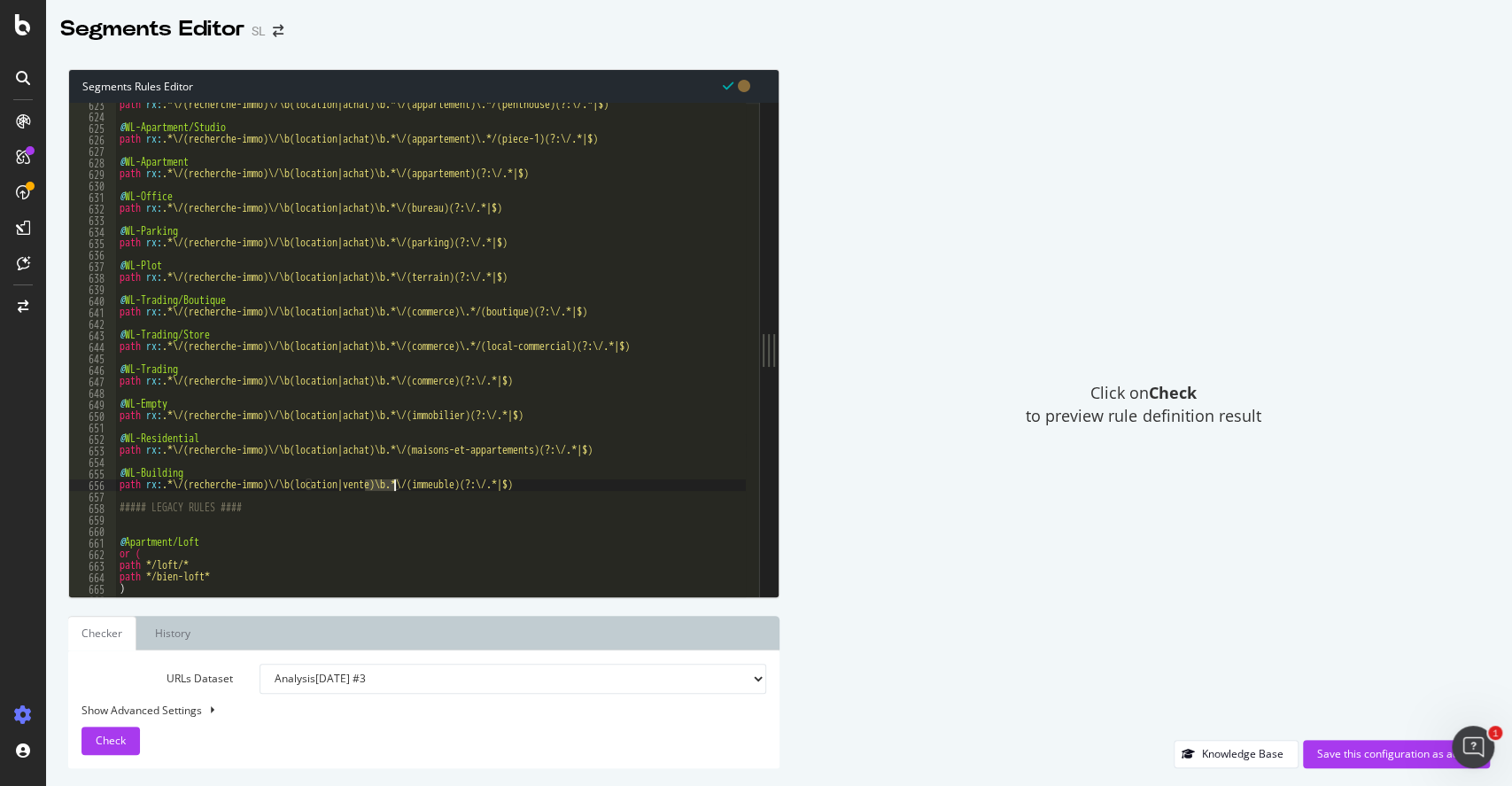 paste on "achat" 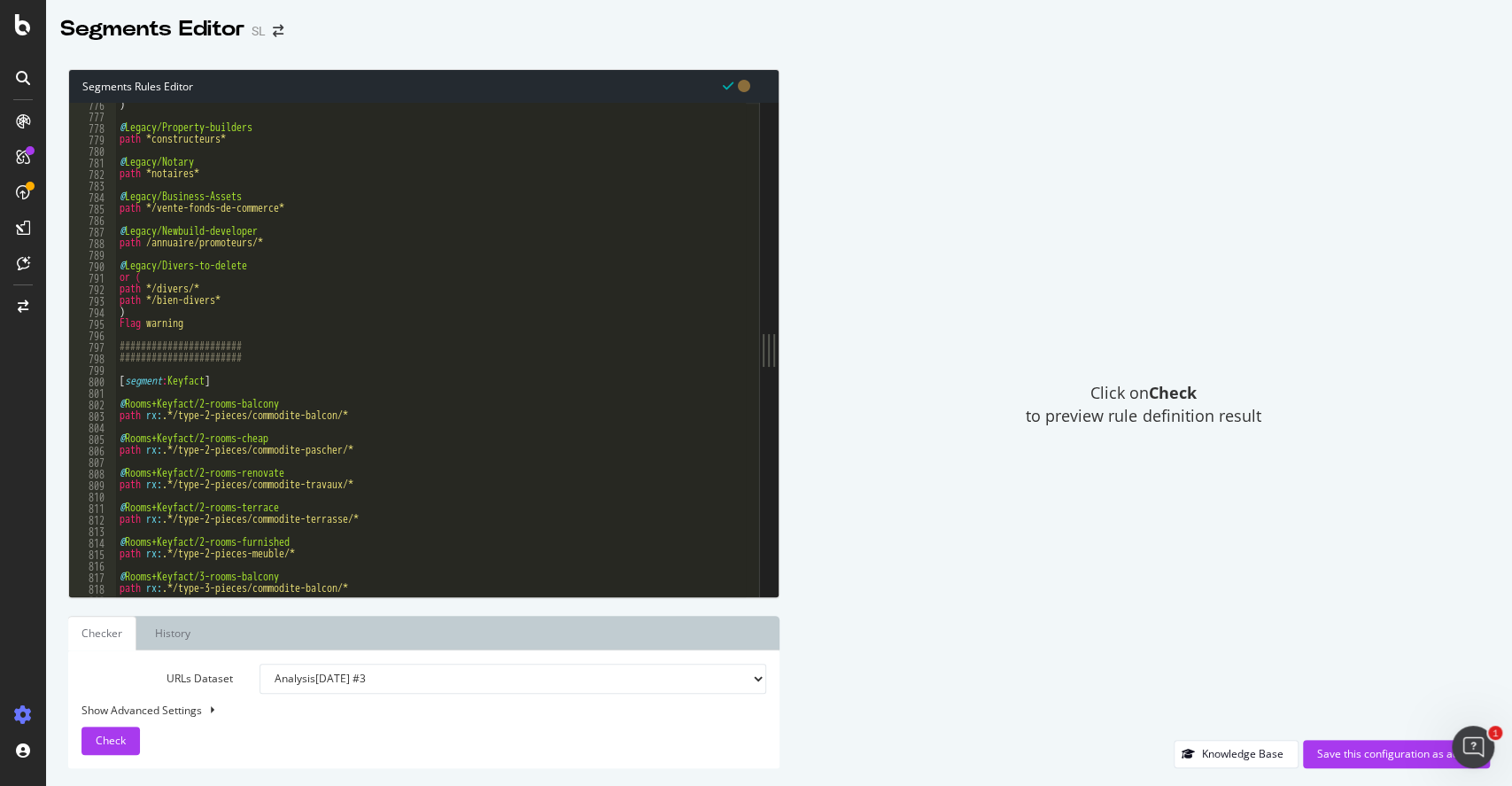 scroll, scrollTop: 8931, scrollLeft: 0, axis: vertical 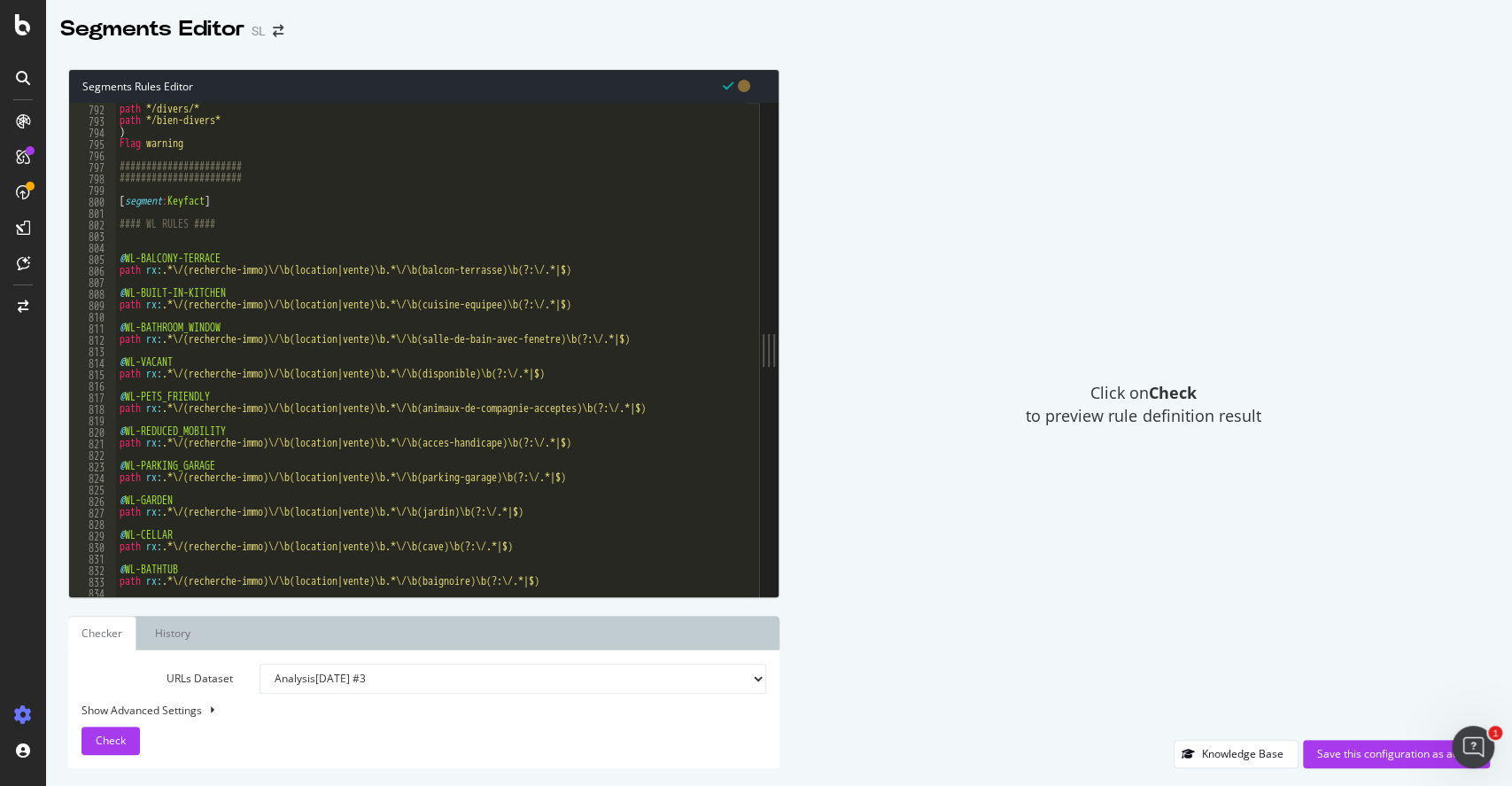 click on "or   ( path   */divers/* path   */bien-divers* ) Flag   warning ####################### ####################### [ segment : Keyfact ] #### WL RULES #### @ WL-BALCONY-TERRACE path   rx : .*\/(recherche-immo)\/\b(location|vente)\b.*\/\b(balcon-terrasse)\b(?:\/.*|$) @ WL-BUILT-IN-KITCHEN path   rx : .*\/(recherche-immo)\/\b(location|vente)\b.*\/\b(cuisine-equipee)\b(?:\/.*|$) @ WL-BATHROOM_WINDOW path   rx : .*\/(recherche-immo)\/\b(location|vente)\b.*\/\b(salle-de-bain-avec-fenetre)\b(?:\/.*|$) @ WL-VACANT path   rx : .*\/(recherche-immo)\/\b(location|vente)\b.*\/\b(disponible)\b(?:\/.*|$) @ WL-PETS_FRIENDLY path   rx : .*\/(recherche-immo)\/\b(location|vente)\b.*\/\b(animaux-de-compagnie-acceptes)\b(?:\/.*|$) @ WL-REDUCED_MOBILITY path   rx : .*\/(recherche-immo)\/\b(location|vente)\b.*\/\b(acces-handicape)\b(?:\/.*|$) @ WL-PARKING_GARAGE path   rx : .*\/(recherche-immo)\/\b(location|vente)\b.*\/\b(parking-garage)\b(?:\/.*|$) @ WL-GARDEN path   rx : @ WL-CELLAR path   rx : @ WL-BATHTUB path   rx :" at bounding box center (1128, 344) 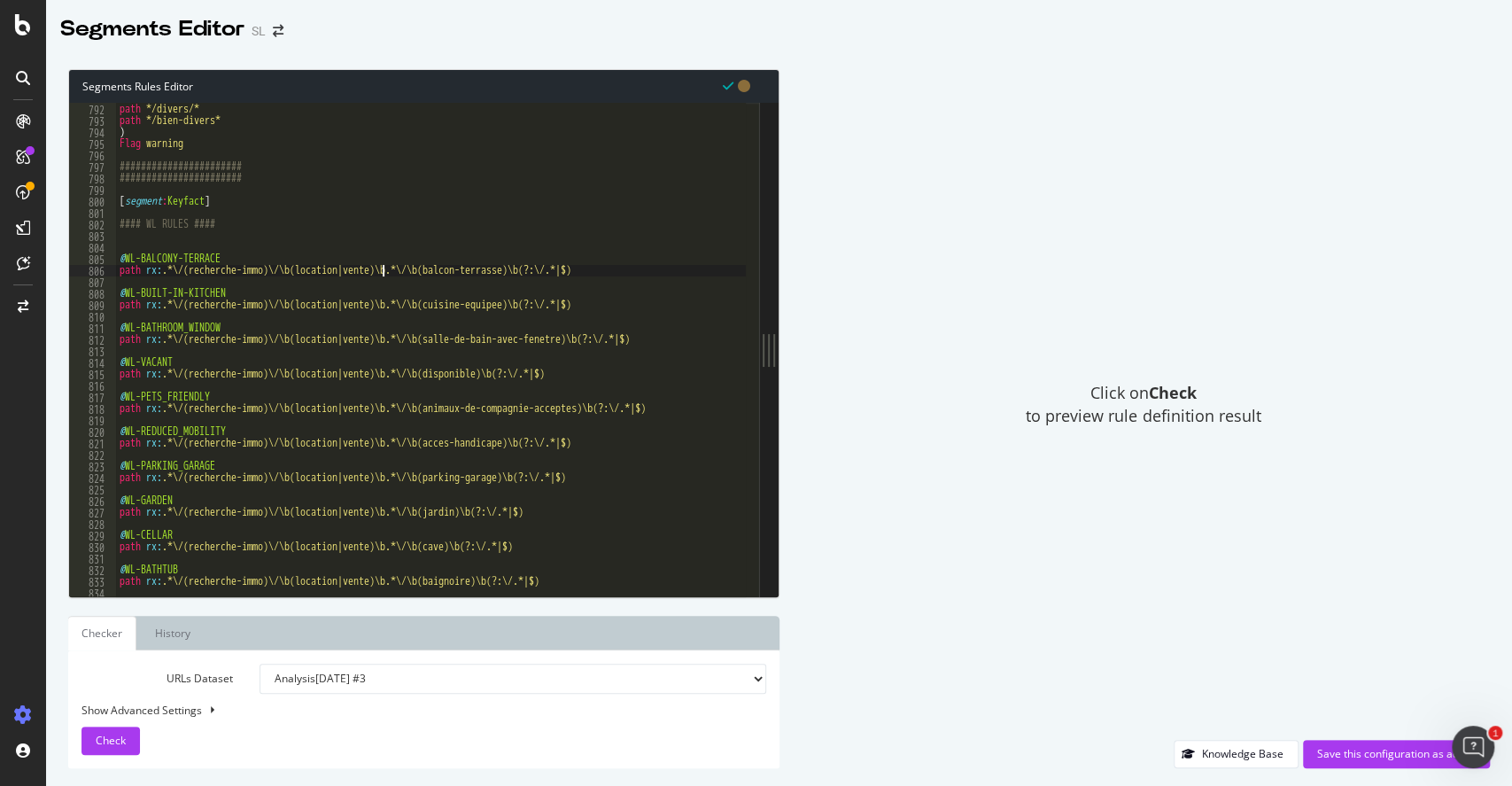 click on "or   ( path   */divers/* path   */bien-divers* ) Flag   warning ####################### ####################### [ segment : Keyfact ] #### WL RULES #### @ WL-BALCONY-TERRACE path   rx : .*\/(recherche-immo)\/\b(location|vente)\b.*\/\b(balcon-terrasse)\b(?:\/.*|$) @ WL-BUILT-IN-KITCHEN path   rx : .*\/(recherche-immo)\/\b(location|vente)\b.*\/\b(cuisine-equipee)\b(?:\/.*|$) @ WL-BATHROOM_WINDOW path   rx : .*\/(recherche-immo)\/\b(location|vente)\b.*\/\b(salle-de-bain-avec-fenetre)\b(?:\/.*|$) @ WL-VACANT path   rx : .*\/(recherche-immo)\/\b(location|vente)\b.*\/\b(disponible)\b(?:\/.*|$) @ WL-PETS_FRIENDLY path   rx : .*\/(recherche-immo)\/\b(location|vente)\b.*\/\b(animaux-de-compagnie-acceptes)\b(?:\/.*|$) @ WL-REDUCED_MOBILITY path   rx : .*\/(recherche-immo)\/\b(location|vente)\b.*\/\b(acces-handicape)\b(?:\/.*|$) @ WL-PARKING_GARAGE path   rx : .*\/(recherche-immo)\/\b(location|vente)\b.*\/\b(parking-garage)\b(?:\/.*|$) @ WL-GARDEN path   rx : @ WL-CELLAR path   rx : @ WL-BATHTUB path   rx :" at bounding box center (1128, 344) 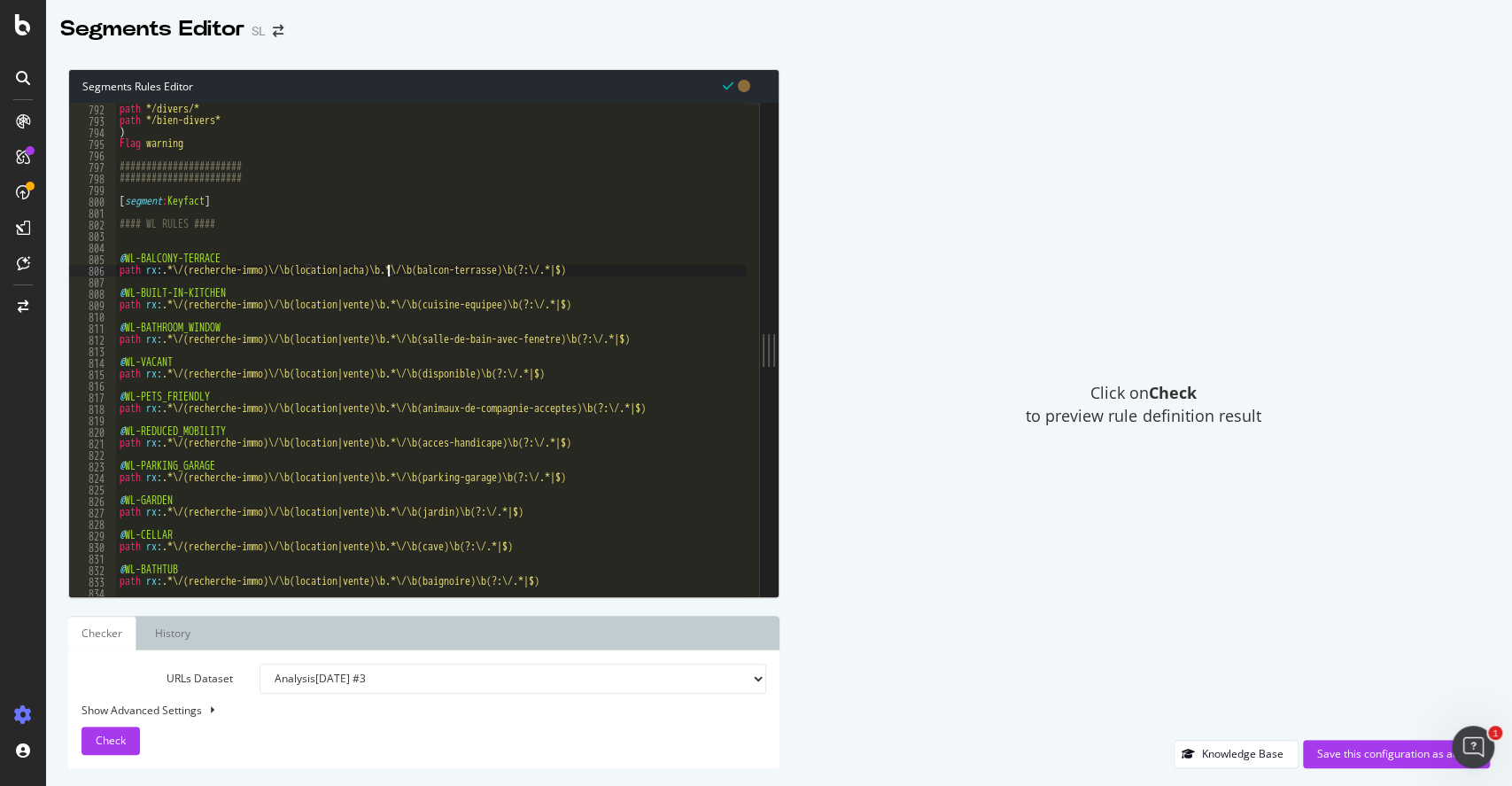 scroll, scrollTop: 0, scrollLeft: 22, axis: horizontal 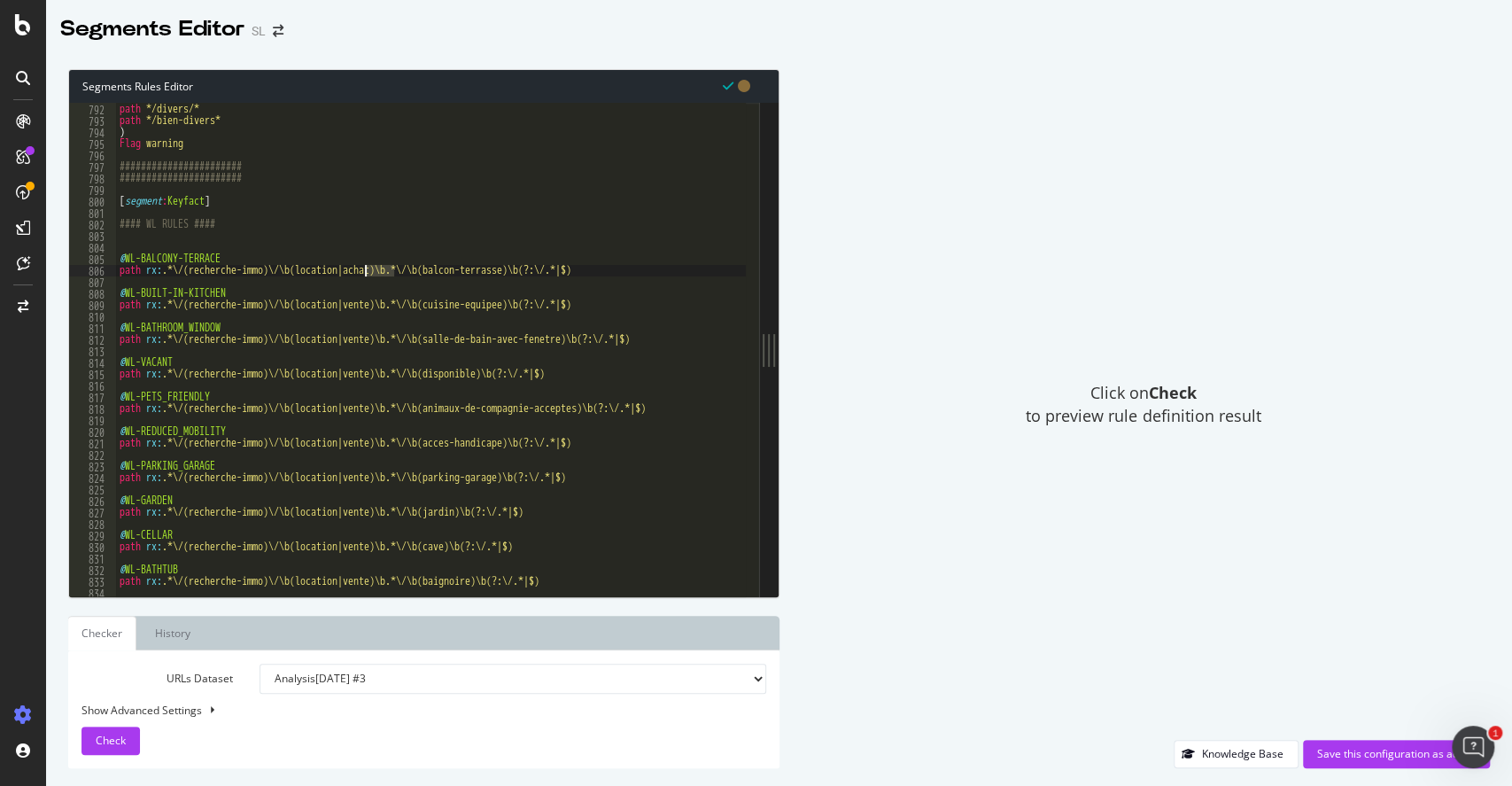 click on "or   ( path   */divers/* path   */bien-divers* ) Flag   warning ####################### ####################### [ segment : Keyfact ] #### WL RULES #### @ WL-BALCONY-TERRACE path   rx : .*\/(recherche-immo)\/\b(location|achat)\b.*\/\b(balcon-terrasse)\b(?:\/.*|$) @ WL-BUILT-IN-KITCHEN path   rx : .*\/(recherche-immo)\/\b(location|vente)\b.*\/\b(cuisine-equipee)\b(?:\/.*|$) @ WL-BATHROOM_WINDOW path   rx : .*\/(recherche-immo)\/\b(location|vente)\b.*\/\b(salle-de-bain-avec-fenetre)\b(?:\/.*|$) @ WL-VACANT path   rx : .*\/(recherche-immo)\/\b(location|vente)\b.*\/\b(disponible)\b(?:\/.*|$) @ WL-PETS_FRIENDLY path   rx : .*\/(recherche-immo)\/\b(location|vente)\b.*\/\b(animaux-de-compagnie-acceptes)\b(?:\/.*|$) @ WL-REDUCED_MOBILITY path   rx : .*\/(recherche-immo)\/\b(location|vente)\b.*\/\b(acces-handicape)\b(?:\/.*|$) @ WL-PARKING_GARAGE path   rx : .*\/(recherche-immo)\/\b(location|vente)\b.*\/\b(parking-garage)\b(?:\/.*|$) @ WL-GARDEN path   rx : @ WL-CELLAR path   rx : @ WL-BATHTUB path   rx :" at bounding box center (1128, 344) 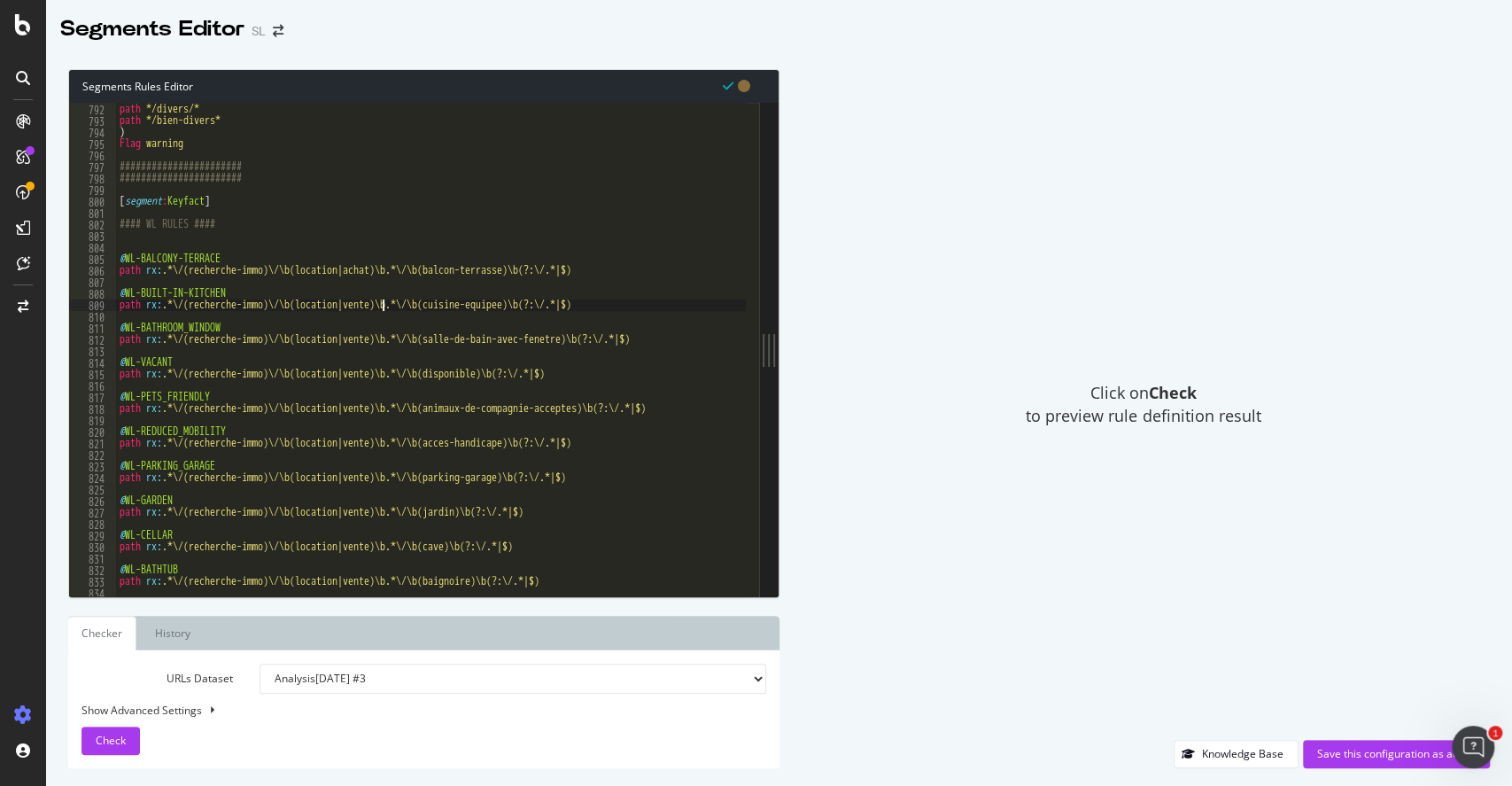 click on "or   ( path   */divers/* path   */bien-divers* ) Flag   warning ####################### ####################### [ segment : Keyfact ] #### WL RULES #### @ WL-BALCONY-TERRACE path   rx : .*\/(recherche-immo)\/\b(location|achat)\b.*\/\b(balcon-terrasse)\b(?:\/.*|$) @ WL-BUILT-IN-KITCHEN path   rx : .*\/(recherche-immo)\/\b(location|vente)\b.*\/\b(cuisine-equipee)\b(?:\/.*|$) @ WL-BATHROOM_WINDOW path   rx : .*\/(recherche-immo)\/\b(location|vente)\b.*\/\b(salle-de-bain-avec-fenetre)\b(?:\/.*|$) @ WL-VACANT path   rx : .*\/(recherche-immo)\/\b(location|vente)\b.*\/\b(disponible)\b(?:\/.*|$) @ WL-PETS_FRIENDLY path   rx : .*\/(recherche-immo)\/\b(location|vente)\b.*\/\b(animaux-de-compagnie-acceptes)\b(?:\/.*|$) @ WL-REDUCED_MOBILITY path   rx : .*\/(recherche-immo)\/\b(location|vente)\b.*\/\b(acces-handicape)\b(?:\/.*|$) @ WL-PARKING_GARAGE path   rx : .*\/(recherche-immo)\/\b(location|vente)\b.*\/\b(parking-garage)\b(?:\/.*|$) @ WL-GARDEN path   rx : @ WL-CELLAR path   rx : @ WL-BATHTUB path   rx :" at bounding box center [1128, 344] 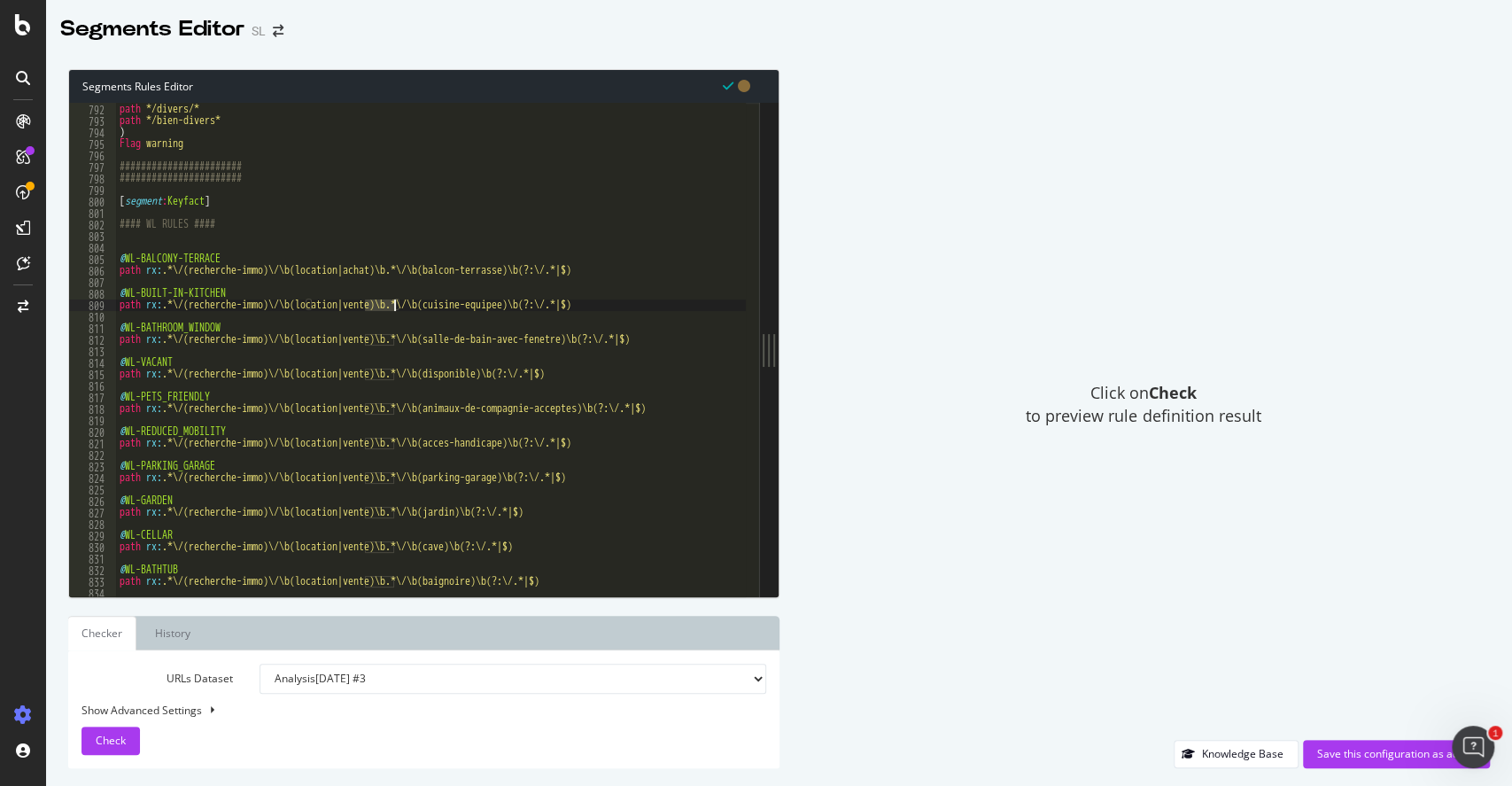 paste on "achat" 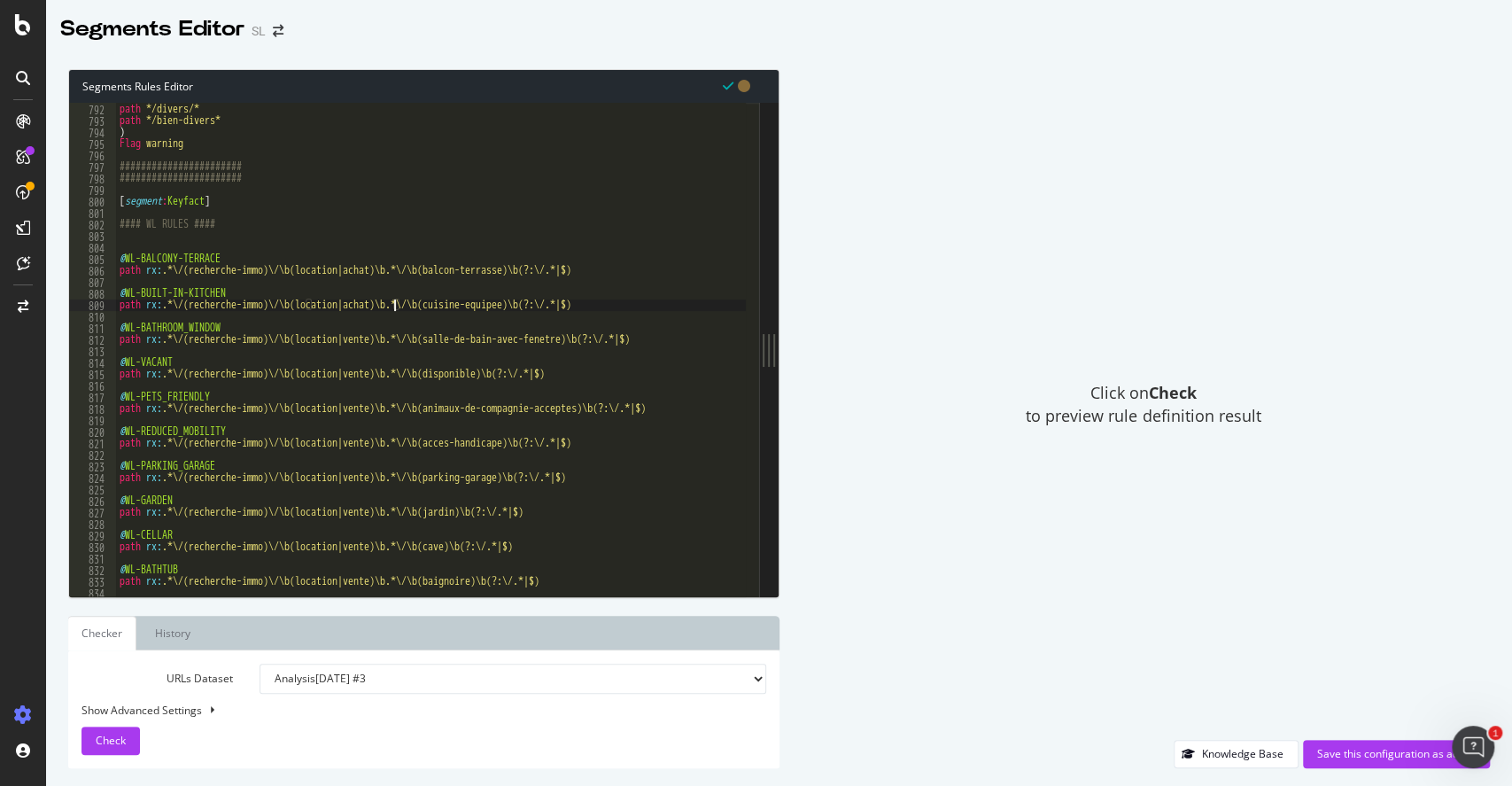 click on "or   ( path   */divers/* path   */bien-divers* ) Flag   warning ####################### ####################### [ segment : Keyfact ] #### WL RULES #### @ WL-BALCONY-TERRACE path   rx : .*\/(recherche-immo)\/\b(location|achat)\b.*\/\b(balcon-terrasse)\b(?:\/.*|$) @ WL-BUILT-IN-KITCHEN path   rx : .*\/(recherche-immo)\/\b(location|achat)\b.*\/\b(cuisine-equipee)\b(?:\/.*|$) @ WL-BATHROOM_WINDOW path   rx : .*\/(recherche-immo)\/\b(location|vente)\b.*\/\b(salle-de-bain-avec-fenetre)\b(?:\/.*|$) @ WL-VACANT path   rx : .*\/(recherche-immo)\/\b(location|vente)\b.*\/\b(disponible)\b(?:\/.*|$) @ WL-PETS_FRIENDLY path   rx : .*\/(recherche-immo)\/\b(location|vente)\b.*\/\b(animaux-de-compagnie-acceptes)\b(?:\/.*|$) @ WL-REDUCED_MOBILITY path   rx : .*\/(recherche-immo)\/\b(location|vente)\b.*\/\b(acces-handicape)\b(?:\/.*|$) @ WL-PARKING_GARAGE path   rx : .*\/(recherche-immo)\/\b(location|vente)\b.*\/\b(parking-garage)\b(?:\/.*|$) @ WL-GARDEN path   rx : @ WL-CELLAR path   rx : @ WL-BATHTUB path   rx :" at bounding box center (1128, 344) 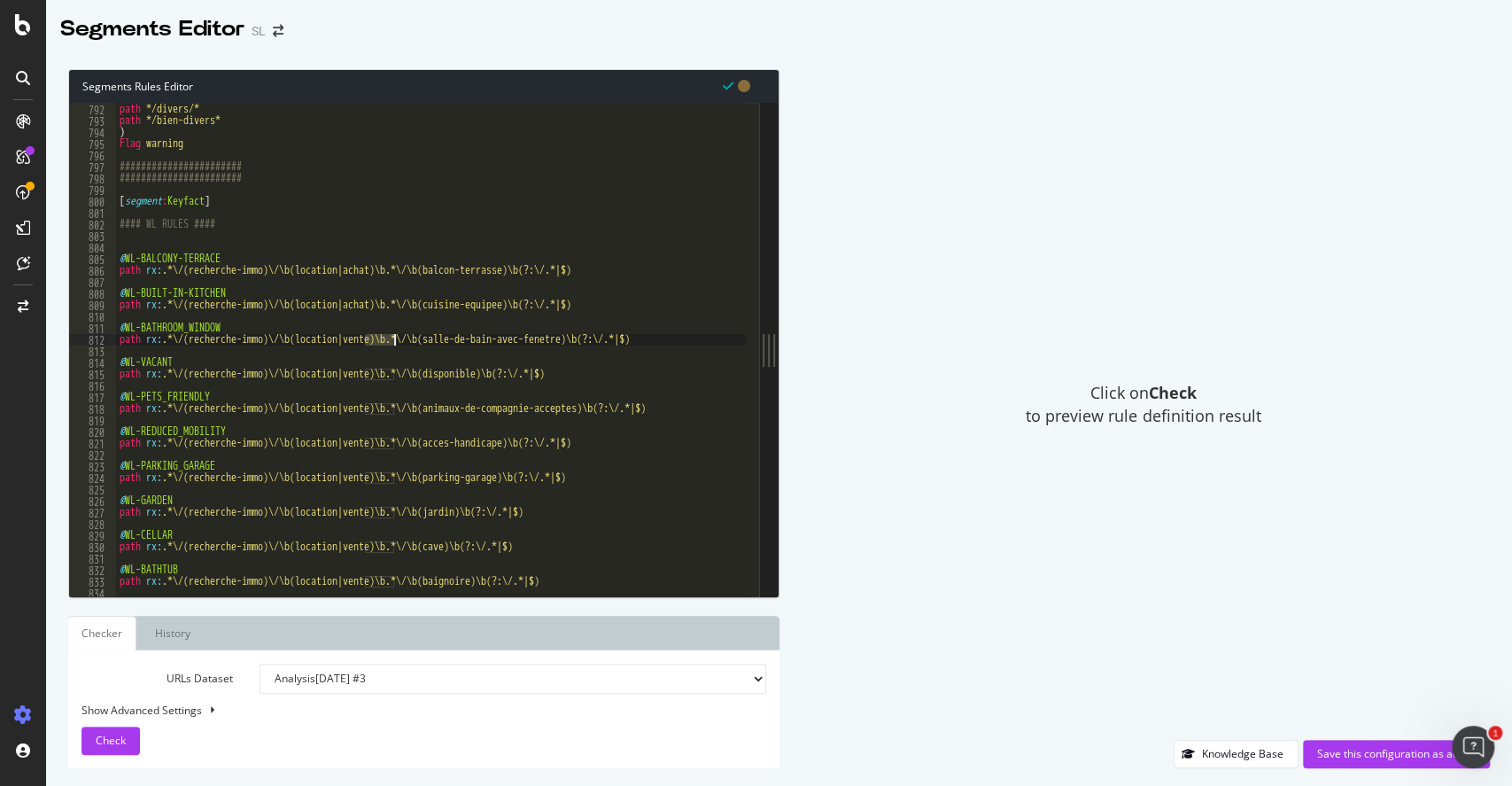 click on "or   ( path   */divers/* path   */bien-divers* ) Flag   warning ####################### ####################### [ segment : Keyfact ] #### WL RULES #### @ WL-BALCONY-TERRACE path   rx : .*\/(recherche-immo)\/\b(location|achat)\b.*\/\b(balcon-terrasse)\b(?:\/.*|$) @ WL-BUILT-IN-KITCHEN path   rx : .*\/(recherche-immo)\/\b(location|achat)\b.*\/\b(cuisine-equipee)\b(?:\/.*|$) @ WL-BATHROOM_WINDOW path   rx : .*\/(recherche-immo)\/\b(location|vente)\b.*\/\b(salle-de-bain-avec-fenetre)\b(?:\/.*|$) @ WL-VACANT path   rx : .*\/(recherche-immo)\/\b(location|vente)\b.*\/\b(disponible)\b(?:\/.*|$) @ WL-PETS_FRIENDLY path   rx : .*\/(recherche-immo)\/\b(location|vente)\b.*\/\b(animaux-de-compagnie-acceptes)\b(?:\/.*|$) @ WL-REDUCED_MOBILITY path   rx : .*\/(recherche-immo)\/\b(location|vente)\b.*\/\b(acces-handicape)\b(?:\/.*|$) @ WL-PARKING_GARAGE path   rx : .*\/(recherche-immo)\/\b(location|vente)\b.*\/\b(parking-garage)\b(?:\/.*|$) @ WL-GARDEN path   rx : @ WL-CELLAR path   rx : @ WL-BATHTUB path   rx :" at bounding box center [1128, 344] 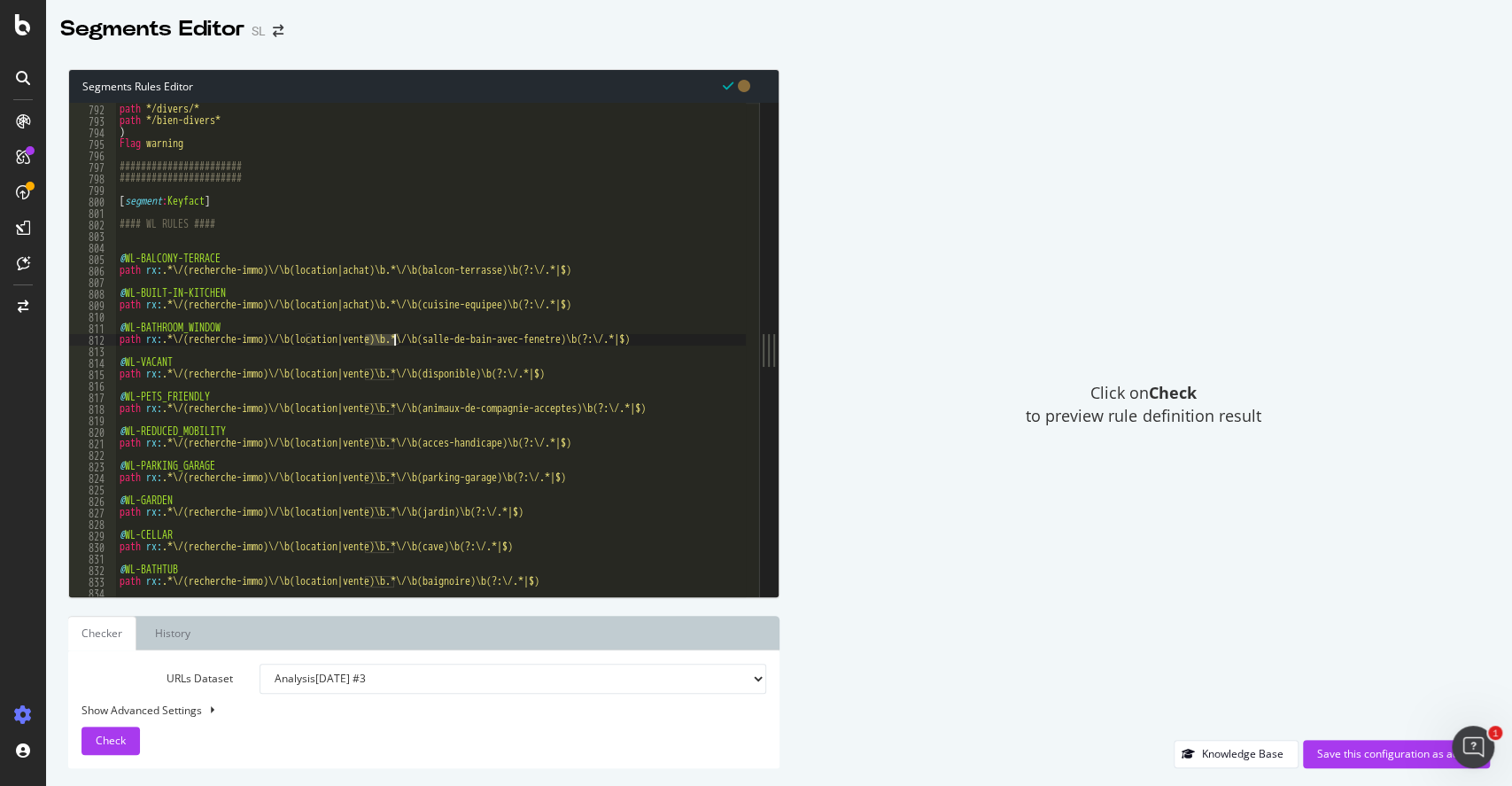 paste on "achat" 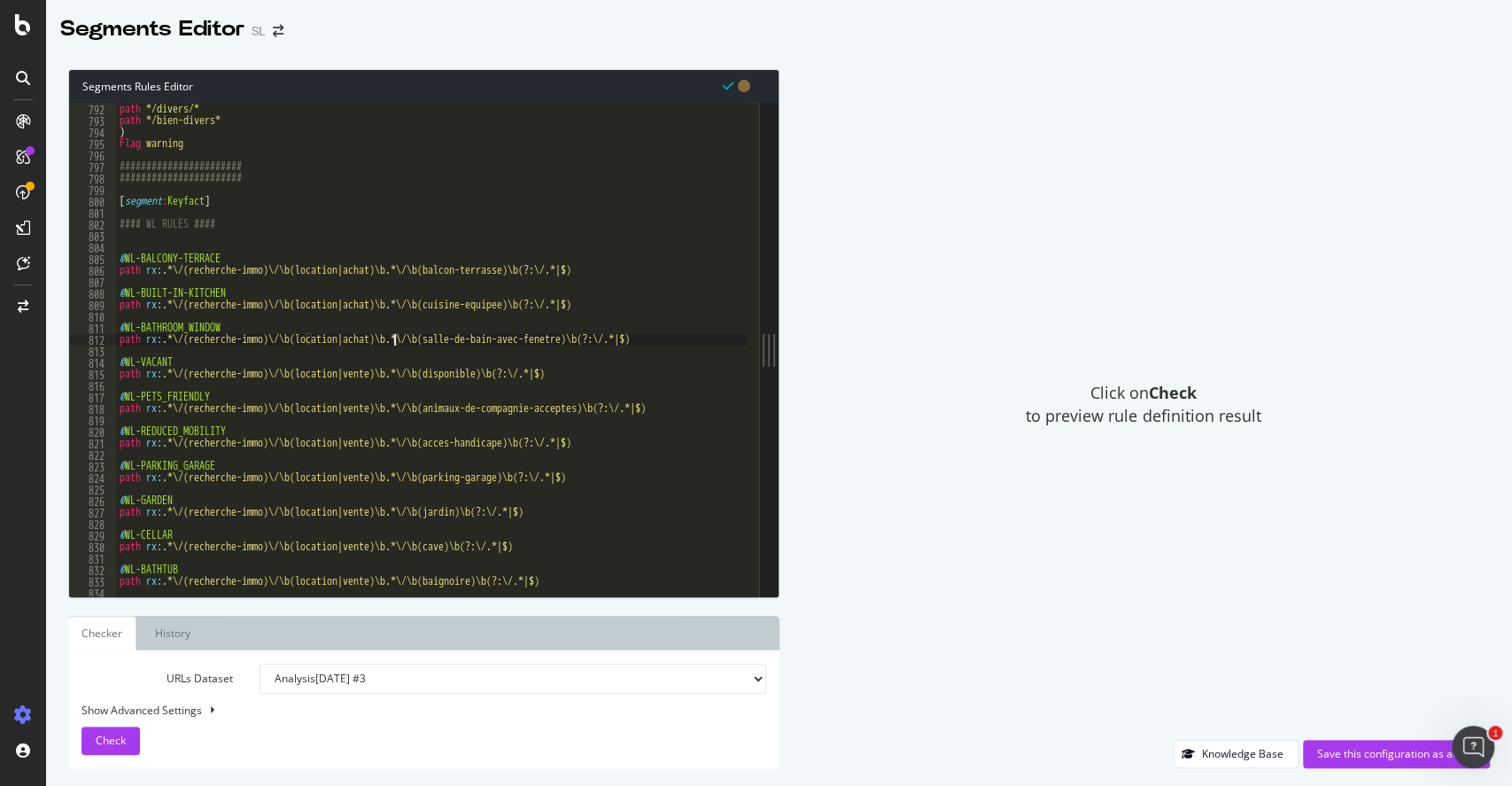 click on "or   ( path   */divers/* path   */bien-divers* ) Flag   warning ####################### ####################### [ segment : Keyfact ] #### WL RULES #### @ WL-BALCONY-TERRACE path   rx : .*\/(recherche-immo)\/\b(location|achat)\b.*\/\b(balcon-terrasse)\b(?:\/.*|$) @ WL-BUILT-IN-KITCHEN path   rx : .*\/(recherche-immo)\/\b(location|achat)\b.*\/\b(cuisine-equipee)\b(?:\/.*|$) @ WL-BATHROOM_WINDOW path   rx : .*\/(recherche-immo)\/\b(location|achat)\b.*\/\b(salle-de-bain-avec-fenetre)\b(?:\/.*|$) @ WL-VACANT path   rx : .*\/(recherche-immo)\/\b(location|vente)\b.*\/\b(disponible)\b(?:\/.*|$) @ WL-PETS_FRIENDLY path   rx : .*\/(recherche-immo)\/\b(location|vente)\b.*\/\b(animaux-de-compagnie-acceptes)\b(?:\/.*|$) @ WL-REDUCED_MOBILITY path   rx : .*\/(recherche-immo)\/\b(location|vente)\b.*\/\b(acces-handicape)\b(?:\/.*|$) @ WL-PARKING_GARAGE path   rx : .*\/(recherche-immo)\/\b(location|vente)\b.*\/\b(parking-garage)\b(?:\/.*|$) @ WL-GARDEN path   rx : @ WL-CELLAR path   rx : @ WL-BATHTUB path   rx :" at bounding box center (1128, 344) 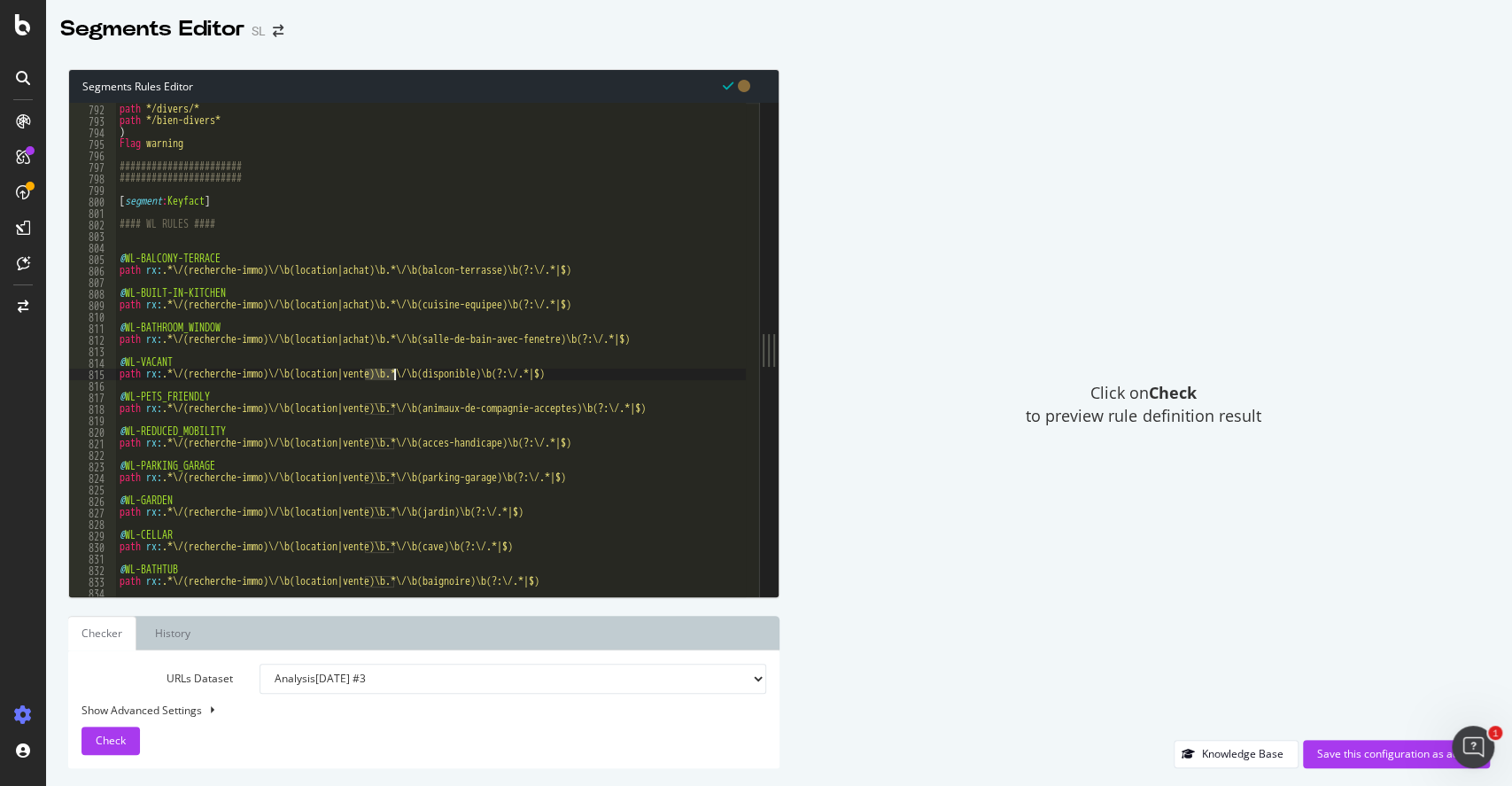 click on "or   ( path   */divers/* path   */bien-divers* ) Flag   warning ####################### ####################### [ segment : Keyfact ] #### WL RULES #### @ WL-BALCONY-TERRACE path   rx : .*\/(recherche-immo)\/\b(location|achat)\b.*\/\b(balcon-terrasse)\b(?:\/.*|$) @ WL-BUILT-IN-KITCHEN path   rx : .*\/(recherche-immo)\/\b(location|achat)\b.*\/\b(cuisine-equipee)\b(?:\/.*|$) @ WL-BATHROOM_WINDOW path   rx : .*\/(recherche-immo)\/\b(location|achat)\b.*\/\b(salle-de-bain-avec-fenetre)\b(?:\/.*|$) @ WL-VACANT path   rx : .*\/(recherche-immo)\/\b(location|vente)\b.*\/\b(disponible)\b(?:\/.*|$) @ WL-PETS_FRIENDLY path   rx : .*\/(recherche-immo)\/\b(location|vente)\b.*\/\b(animaux-de-compagnie-acceptes)\b(?:\/.*|$) @ WL-REDUCED_MOBILITY path   rx : .*\/(recherche-immo)\/\b(location|vente)\b.*\/\b(acces-handicape)\b(?:\/.*|$) @ WL-PARKING_GARAGE path   rx : .*\/(recherche-immo)\/\b(location|vente)\b.*\/\b(parking-garage)\b(?:\/.*|$) @ WL-GARDEN path   rx : @ WL-CELLAR path   rx : @ WL-BATHTUB path   rx :" at bounding box center [1128, 344] 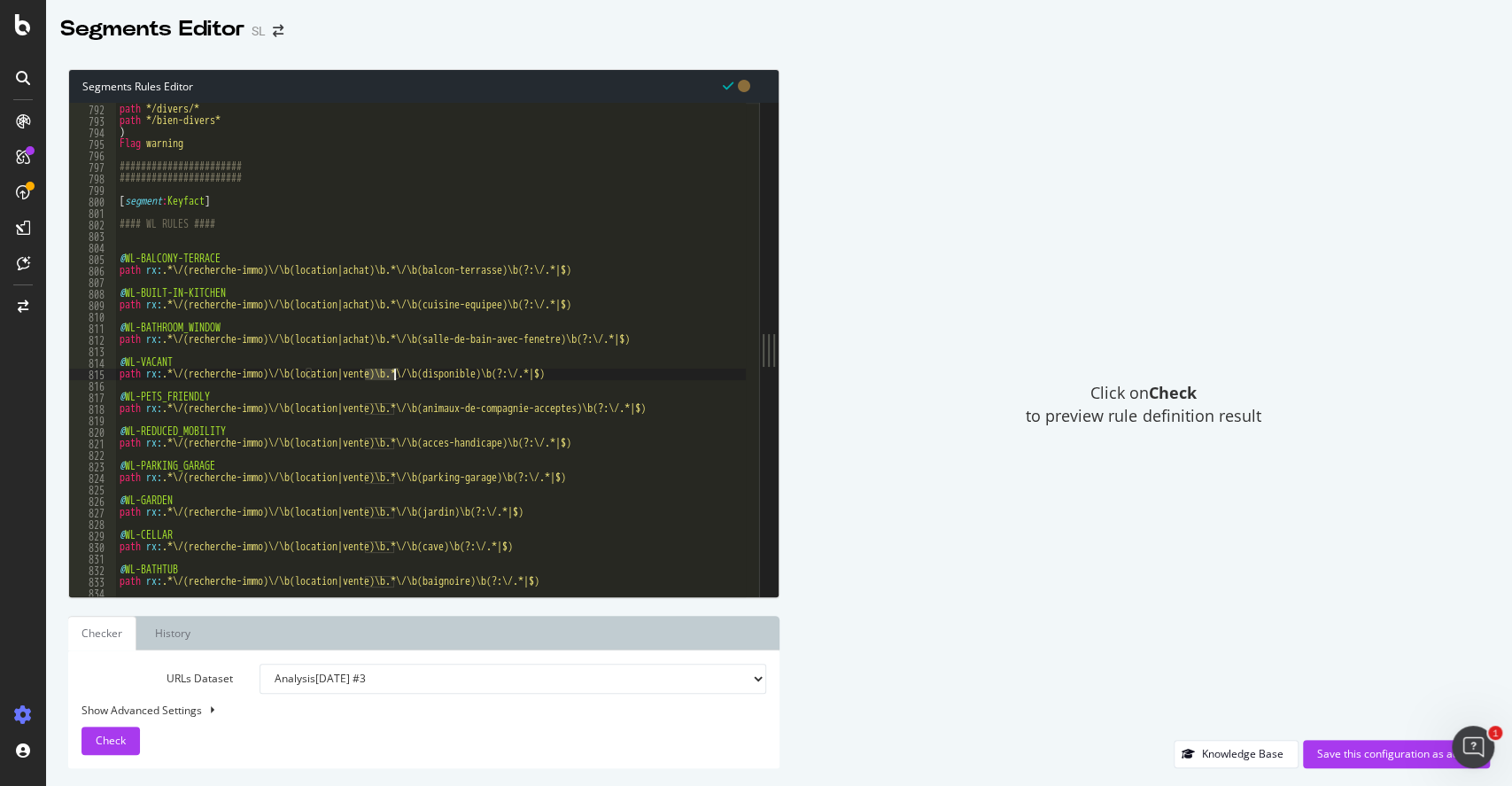 paste on "achat" 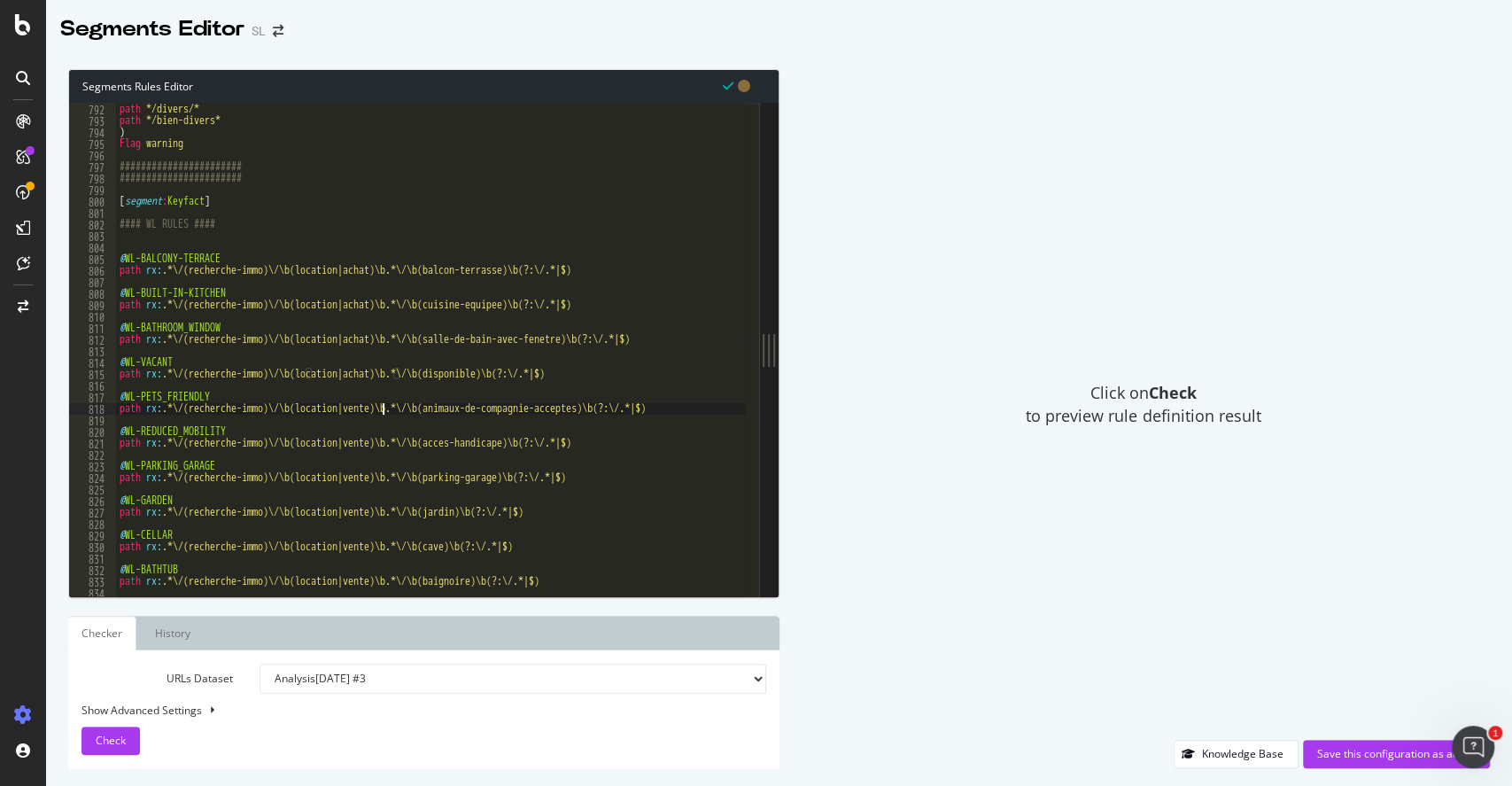click on "or   ( path   */divers/* path   */bien-divers* ) Flag   warning ####################### ####################### [ segment : Keyfact ] #### WL RULES #### @ WL-BALCONY-TERRACE path   rx : .*\/(recherche-immo)\/\b(location|achat)\b.*\/\b(balcon-terrasse)\b(?:\/.*|$) @ WL-BUILT-IN-KITCHEN path   rx : .*\/(recherche-immo)\/\b(location|achat)\b.*\/\b(cuisine-equipee)\b(?:\/.*|$) @ WL-BATHROOM_WINDOW path   rx : .*\/(recherche-immo)\/\b(location|achat)\b.*\/\b(salle-de-bain-avec-fenetre)\b(?:\/.*|$) @ WL-VACANT path   rx : .*\/(recherche-immo)\/\b(location|achat)\b.*\/\b(disponible)\b(?:\/.*|$) @ WL-PETS_FRIENDLY path   rx : .*\/(recherche-immo)\/\b(location|vente)\b.*\/\b(animaux-de-compagnie-acceptes)\b(?:\/.*|$) @ WL-REDUCED_MOBILITY path   rx : .*\/(recherche-immo)\/\b(location|vente)\b.*\/\b(acces-handicape)\b(?:\/.*|$) @ WL-PARKING_GARAGE path   rx : .*\/(recherche-immo)\/\b(location|vente)\b.*\/\b(parking-garage)\b(?:\/.*|$) @ WL-GARDEN path   rx : @ WL-CELLAR path   rx : @ WL-BATHTUB path   rx :" at bounding box center (1128, 344) 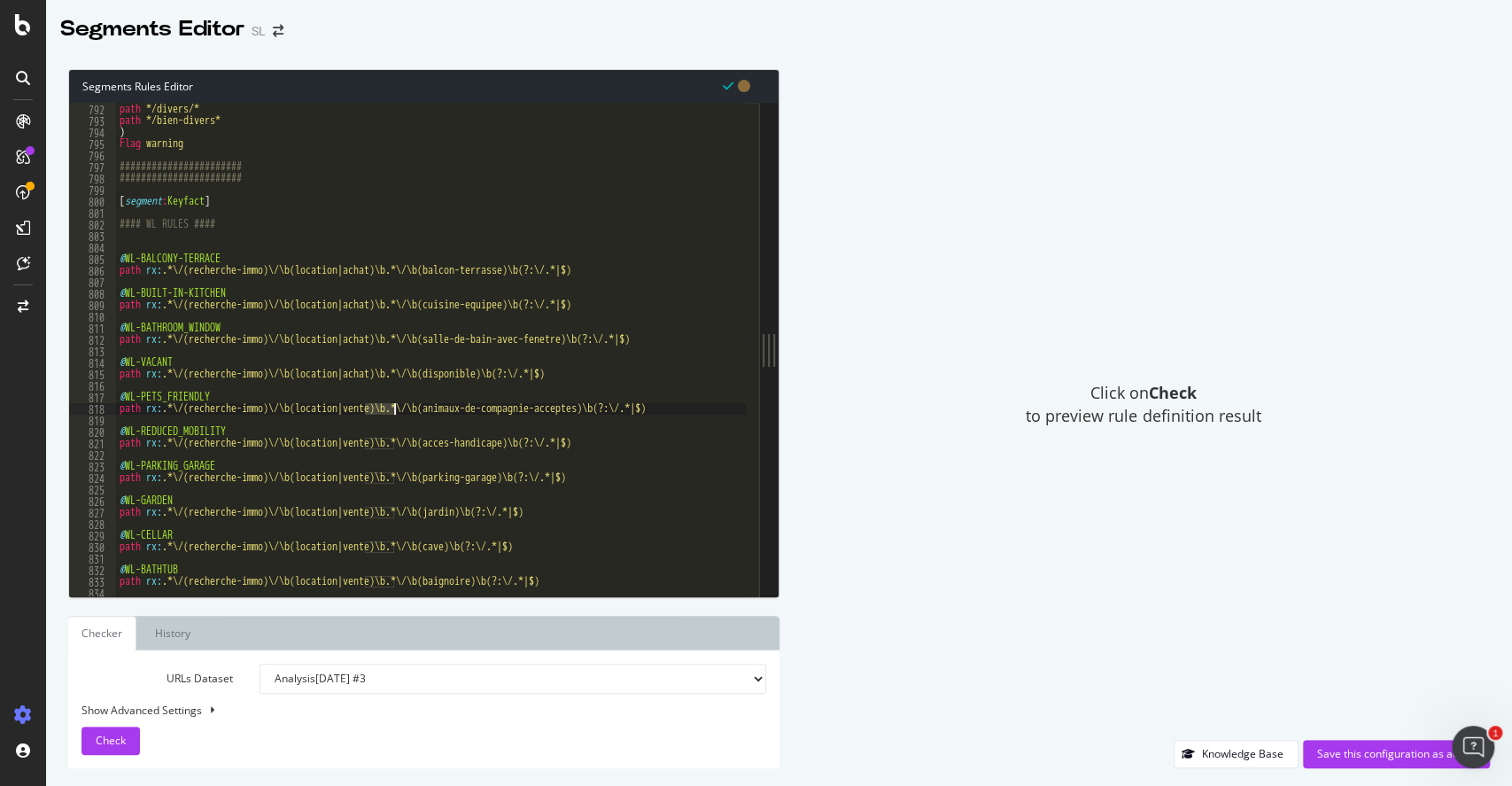click on "or   ( path   */divers/* path   */bien-divers* ) Flag   warning ####################### ####################### [ segment : Keyfact ] #### WL RULES #### @ WL-BALCONY-TERRACE path   rx : .*\/(recherche-immo)\/\b(location|achat)\b.*\/\b(balcon-terrasse)\b(?:\/.*|$) @ WL-BUILT-IN-KITCHEN path   rx : .*\/(recherche-immo)\/\b(location|achat)\b.*\/\b(cuisine-equipee)\b(?:\/.*|$) @ WL-BATHROOM_WINDOW path   rx : .*\/(recherche-immo)\/\b(location|achat)\b.*\/\b(salle-de-bain-avec-fenetre)\b(?:\/.*|$) @ WL-VACANT path   rx : .*\/(recherche-immo)\/\b(location|achat)\b.*\/\b(disponible)\b(?:\/.*|$) @ WL-PETS_FRIENDLY path   rx : .*\/(recherche-immo)\/\b(location|vente)\b.*\/\b(animaux-de-compagnie-acceptes)\b(?:\/.*|$) @ WL-REDUCED_MOBILITY path   rx : .*\/(recherche-immo)\/\b(location|vente)\b.*\/\b(acces-handicape)\b(?:\/.*|$) @ WL-PARKING_GARAGE path   rx : .*\/(recherche-immo)\/\b(location|vente)\b.*\/\b(parking-garage)\b(?:\/.*|$) @ WL-GARDEN path   rx : @ WL-CELLAR path   rx : @ WL-BATHTUB path   rx :" at bounding box center (1128, 344) 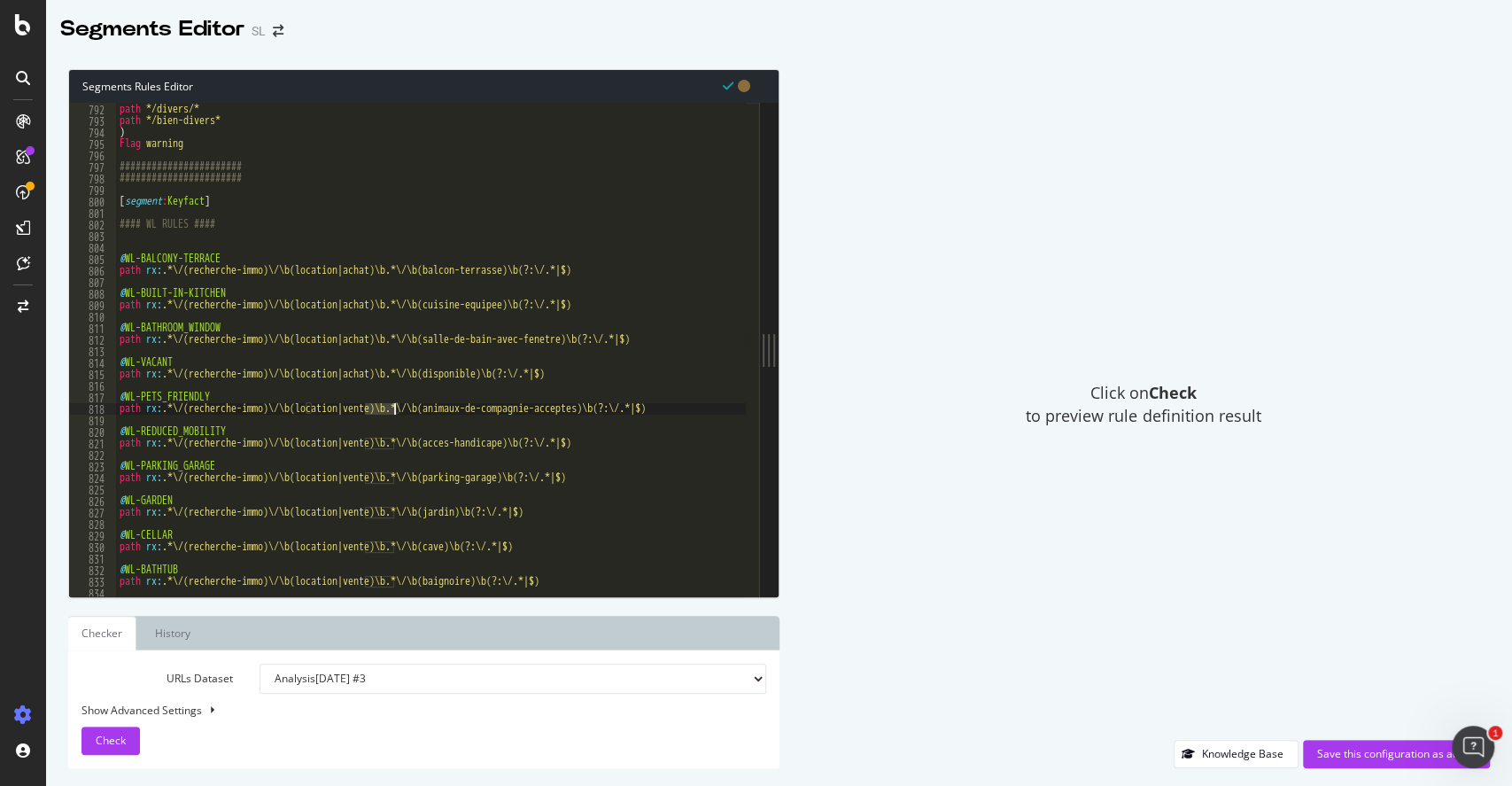 paste on "achat" 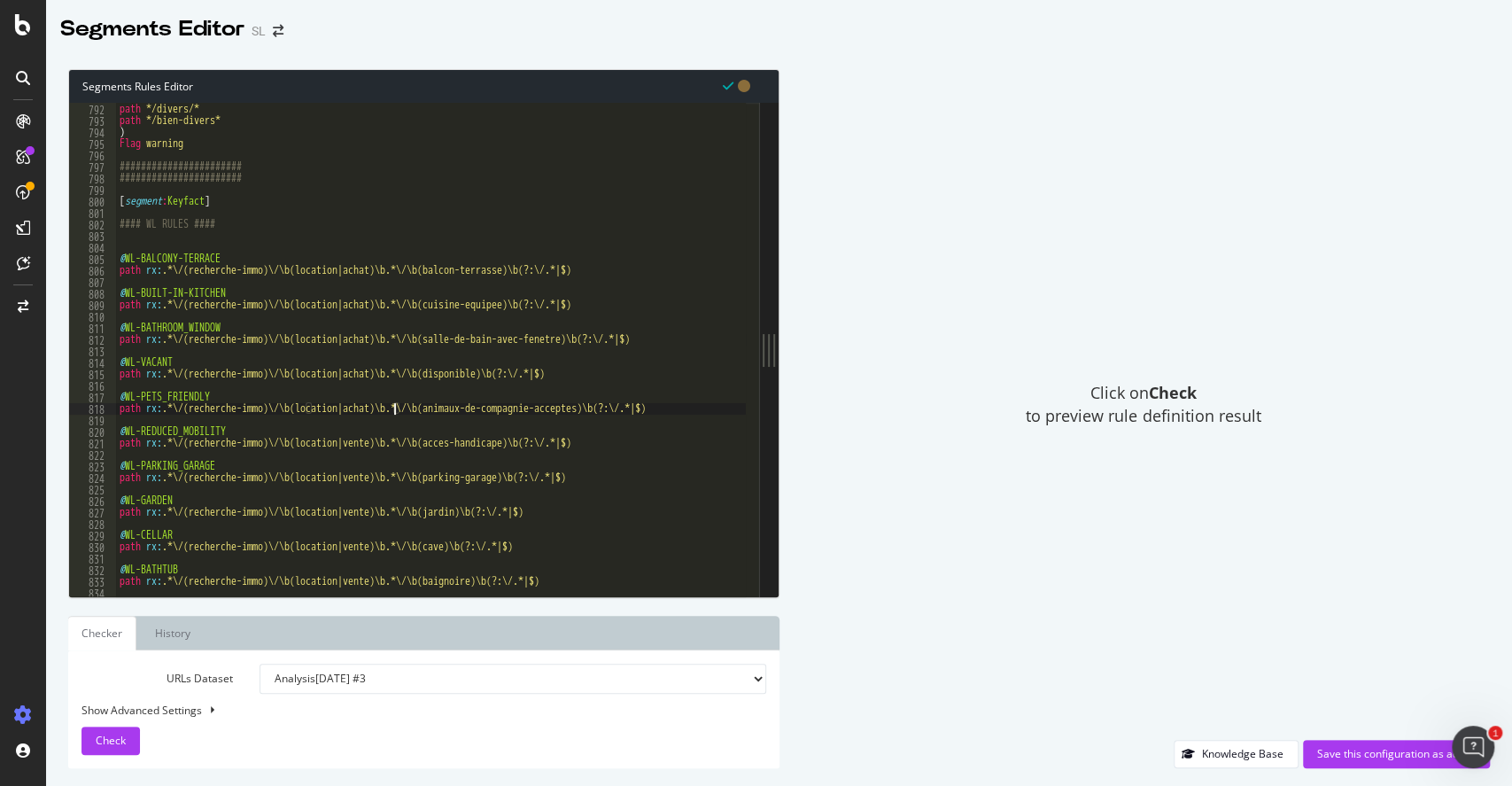 click on "or   ( path   */divers/* path   */bien-divers* ) Flag   warning ####################### ####################### [ segment : Keyfact ] #### WL RULES #### @ WL-BALCONY-TERRACE path   rx : .*\/(recherche-immo)\/\b(location|achat)\b.*\/\b(balcon-terrasse)\b(?:\/.*|$) @ WL-BUILT-IN-KITCHEN path   rx : .*\/(recherche-immo)\/\b(location|achat)\b.*\/\b(cuisine-equipee)\b(?:\/.*|$) @ WL-BATHROOM_WINDOW path   rx : .*\/(recherche-immo)\/\b(location|achat)\b.*\/\b(salle-de-bain-avec-fenetre)\b(?:\/.*|$) @ WL-VACANT path   rx : .*\/(recherche-immo)\/\b(location|achat)\b.*\/\b(disponible)\b(?:\/.*|$) @ WL-PETS_FRIENDLY path   rx : .*\/(recherche-immo)\/\b(location|achat)\b.*\/\b(animaux-de-compagnie-acceptes)\b(?:\/.*|$) @ WL-REDUCED_MOBILITY path   rx : .*\/(recherche-immo)\/\b(location|vente)\b.*\/\b(acces-handicape)\b(?:\/.*|$) @ WL-PARKING_GARAGE path   rx : .*\/(recherche-immo)\/\b(location|vente)\b.*\/\b(parking-garage)\b(?:\/.*|$) @ WL-GARDEN path   rx : @ WL-CELLAR path   rx : @ WL-BATHTUB path   rx :" at bounding box center [1128, 344] 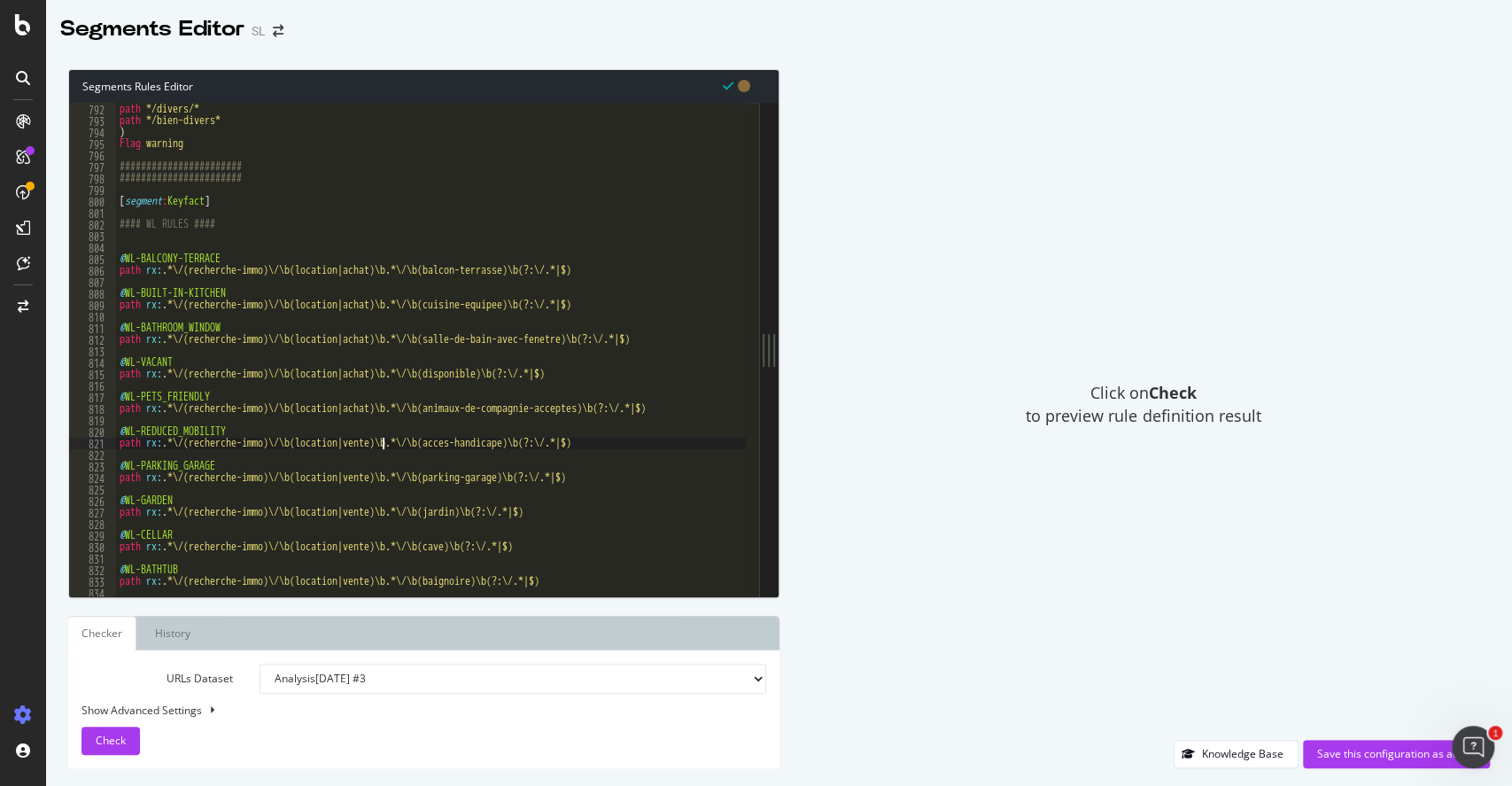 click on "or   ( path   */divers/* path   */bien-divers* ) Flag   warning ####################### ####################### [ segment : Keyfact ] #### WL RULES #### @ WL-BALCONY-TERRACE path   rx : .*\/(recherche-immo)\/\b(location|achat)\b.*\/\b(balcon-terrasse)\b(?:\/.*|$) @ WL-BUILT-IN-KITCHEN path   rx : .*\/(recherche-immo)\/\b(location|achat)\b.*\/\b(cuisine-equipee)\b(?:\/.*|$) @ WL-BATHROOM_WINDOW path   rx : .*\/(recherche-immo)\/\b(location|achat)\b.*\/\b(salle-de-bain-avec-fenetre)\b(?:\/.*|$) @ WL-VACANT path   rx : .*\/(recherche-immo)\/\b(location|achat)\b.*\/\b(disponible)\b(?:\/.*|$) @ WL-PETS_FRIENDLY path   rx : .*\/(recherche-immo)\/\b(location|achat)\b.*\/\b(animaux-de-compagnie-acceptes)\b(?:\/.*|$) @ WL-REDUCED_MOBILITY path   rx : .*\/(recherche-immo)\/\b(location|vente)\b.*\/\b(acces-handicape)\b(?:\/.*|$) @ WL-PARKING_GARAGE path   rx : .*\/(recherche-immo)\/\b(location|vente)\b.*\/\b(parking-garage)\b(?:\/.*|$) @ WL-GARDEN path   rx : @ WL-CELLAR path   rx : @ WL-BATHTUB path   rx :" at bounding box center (1128, 344) 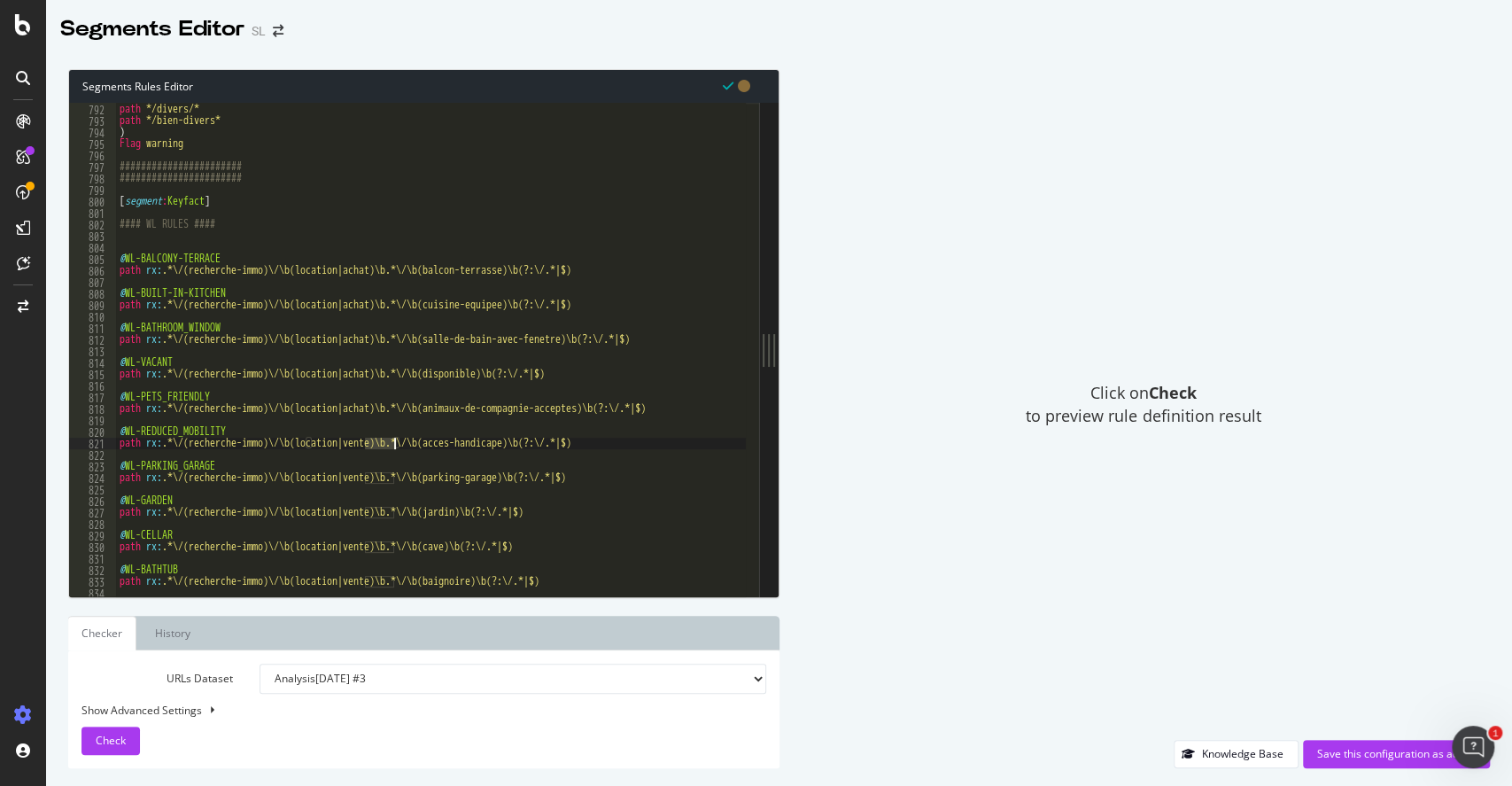 paste on "achat" 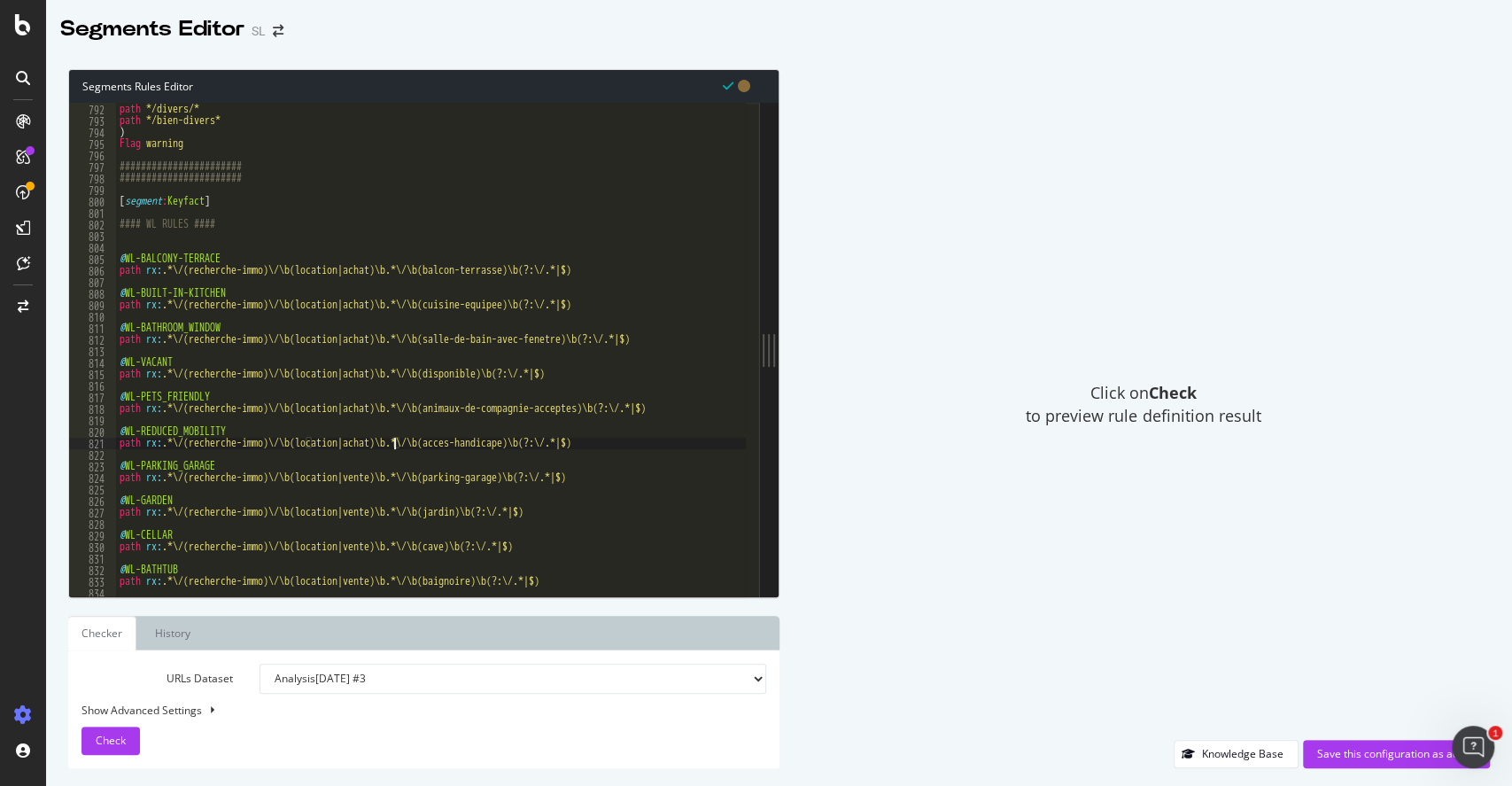 click on "or   ( path   */divers/* path   */bien-divers* ) Flag   warning ####################### ####################### [ segment : Keyfact ] #### WL RULES #### @ WL-BALCONY-TERRACE path   rx : .*\/(recherche-immo)\/\b(location|achat)\b.*\/\b(balcon-terrasse)\b(?:\/.*|$) @ WL-BUILT-IN-KITCHEN path   rx : .*\/(recherche-immo)\/\b(location|achat)\b.*\/\b(cuisine-equipee)\b(?:\/.*|$) @ WL-BATHROOM_WINDOW path   rx : .*\/(recherche-immo)\/\b(location|achat)\b.*\/\b(salle-de-bain-avec-fenetre)\b(?:\/.*|$) @ WL-VACANT path   rx : .*\/(recherche-immo)\/\b(location|achat)\b.*\/\b(disponible)\b(?:\/.*|$) @ WL-PETS_FRIENDLY path   rx : .*\/(recherche-immo)\/\b(location|achat)\b.*\/\b(animaux-de-compagnie-acceptes)\b(?:\/.*|$) @ WL-REDUCED_MOBILITY path   rx : .*\/(recherche-immo)\/\b(location|achat)\b.*\/\b(acces-handicape)\b(?:\/.*|$) @ WL-PARKING_GARAGE path   rx : .*\/(recherche-immo)\/\b(location|vente)\b.*\/\b(parking-garage)\b(?:\/.*|$) @ WL-GARDEN path   rx : @ WL-CELLAR path   rx : @ WL-BATHTUB path   rx :" at bounding box center (1128, 344) 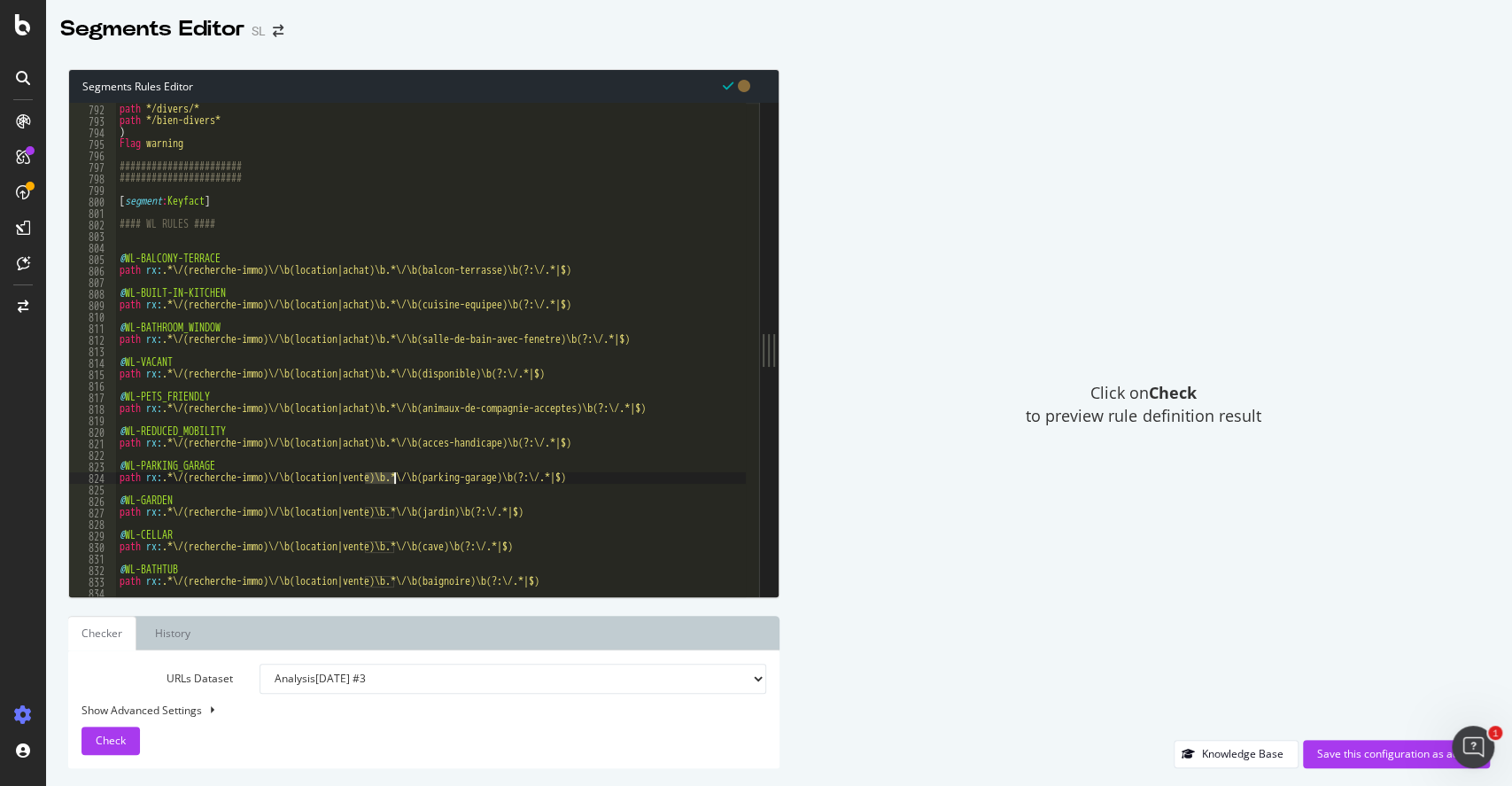 click on "or   ( path   */divers/* path   */bien-divers* ) Flag   warning ####################### ####################### [ segment : Keyfact ] #### WL RULES #### @ WL-BALCONY-TERRACE path   rx : .*\/(recherche-immo)\/\b(location|achat)\b.*\/\b(balcon-terrasse)\b(?:\/.*|$) @ WL-BUILT-IN-KITCHEN path   rx : .*\/(recherche-immo)\/\b(location|achat)\b.*\/\b(cuisine-equipee)\b(?:\/.*|$) @ WL-BATHROOM_WINDOW path   rx : .*\/(recherche-immo)\/\b(location|achat)\b.*\/\b(salle-de-bain-avec-fenetre)\b(?:\/.*|$) @ WL-VACANT path   rx : .*\/(recherche-immo)\/\b(location|achat)\b.*\/\b(disponible)\b(?:\/.*|$) @ WL-PETS_FRIENDLY path   rx : .*\/(recherche-immo)\/\b(location|achat)\b.*\/\b(animaux-de-compagnie-acceptes)\b(?:\/.*|$) @ WL-REDUCED_MOBILITY path   rx : .*\/(recherche-immo)\/\b(location|achat)\b.*\/\b(acces-handicape)\b(?:\/.*|$) @ WL-PARKING_GARAGE path   rx : .*\/(recherche-immo)\/\b(location|vente)\b.*\/\b(parking-garage)\b(?:\/.*|$) @ WL-GARDEN path   rx : @ WL-CELLAR path   rx : @ WL-BATHTUB path   rx :" at bounding box center (1128, 344) 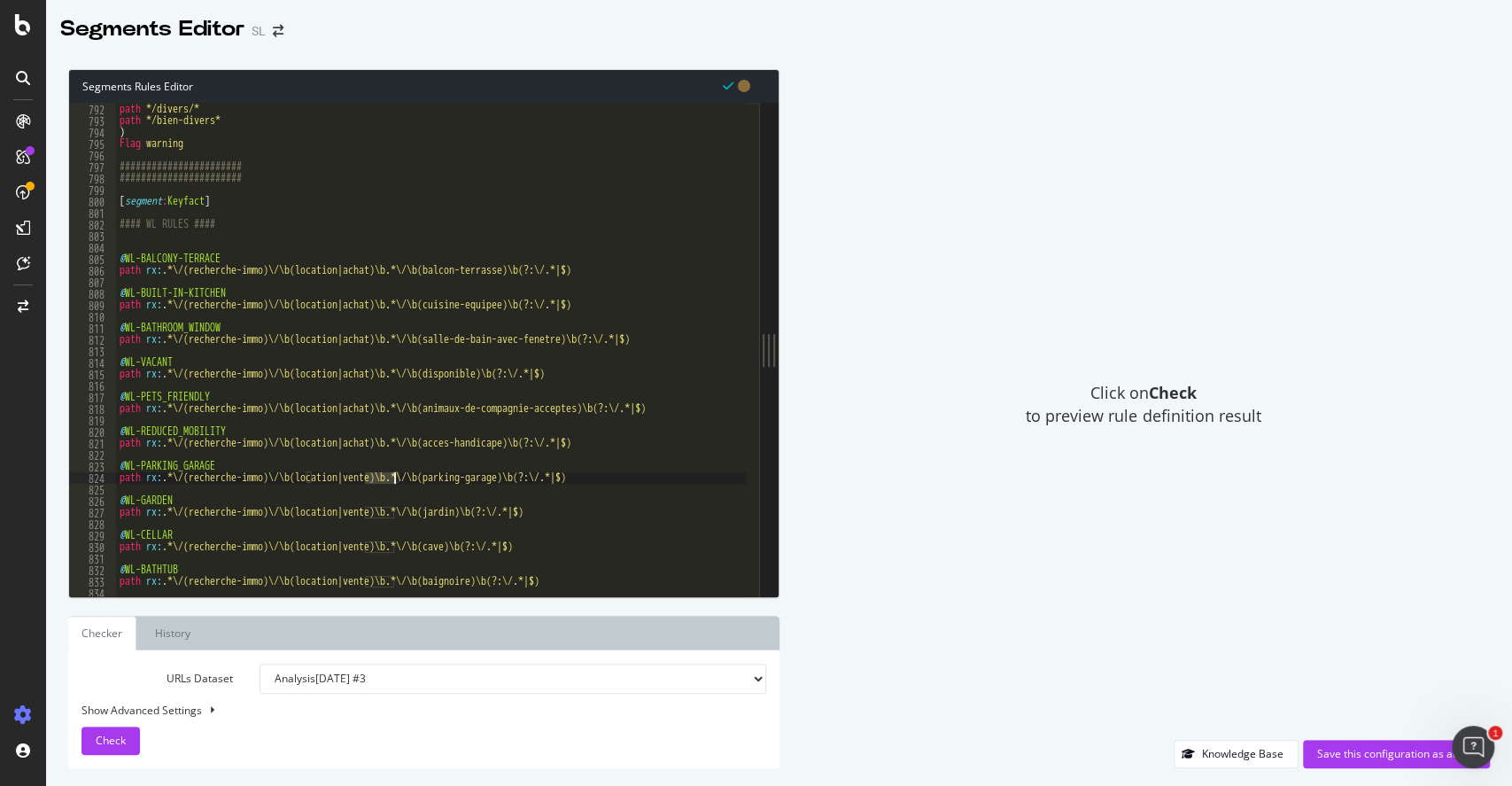 paste on "achat" 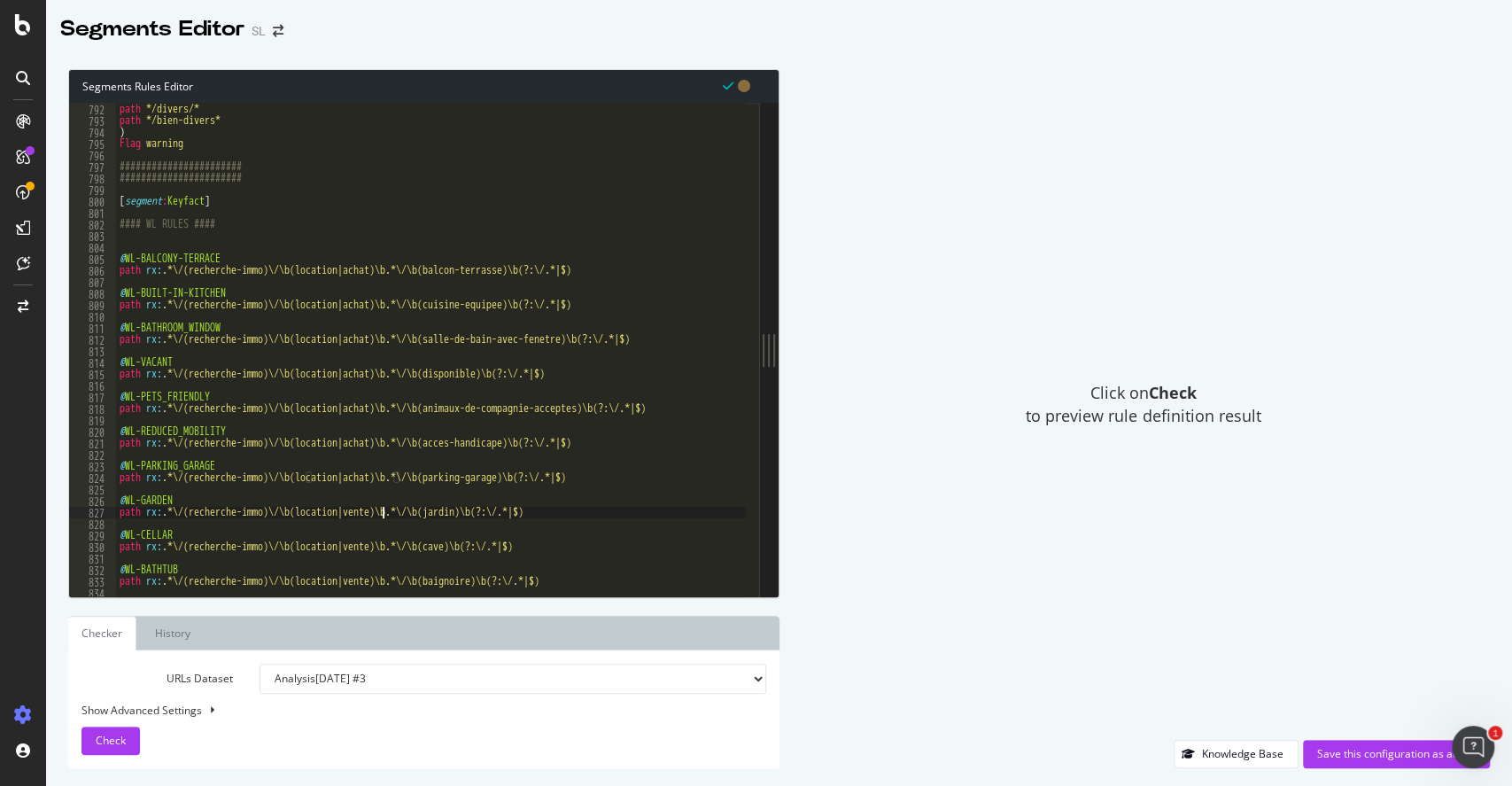 click on "or   ( path   */divers/* path   */bien-divers* ) Flag   warning ####################### ####################### [ segment : Keyfact ] #### WL RULES #### @ WL-BALCONY-TERRACE path   rx : .*\/(recherche-immo)\/\b(location|achat)\b.*\/\b(balcon-terrasse)\b(?:\/.*|$) @ WL-BUILT-IN-KITCHEN path   rx : .*\/(recherche-immo)\/\b(location|achat)\b.*\/\b(cuisine-equipee)\b(?:\/.*|$) @ WL-BATHROOM_WINDOW path   rx : .*\/(recherche-immo)\/\b(location|achat)\b.*\/\b(salle-de-bain-avec-fenetre)\b(?:\/.*|$) @ WL-VACANT path   rx : .*\/(recherche-immo)\/\b(location|achat)\b.*\/\b(disponible)\b(?:\/.*|$) @ WL-PETS_FRIENDLY path   rx : .*\/(recherche-immo)\/\b(location|achat)\b.*\/\b(animaux-de-compagnie-acceptes)\b(?:\/.*|$) @ WL-REDUCED_MOBILITY path   rx : .*\/(recherche-immo)\/\b(location|achat)\b.*\/\b(acces-handicape)\b(?:\/.*|$) @ WL-PARKING_GARAGE path   rx : .*\/(recherche-immo)\/\b(location|achat)\b.*\/\b(parking-garage)\b(?:\/.*|$) @ WL-GARDEN path   rx : @ WL-CELLAR path   rx : @ WL-BATHTUB path   rx :" at bounding box center [1128, 344] 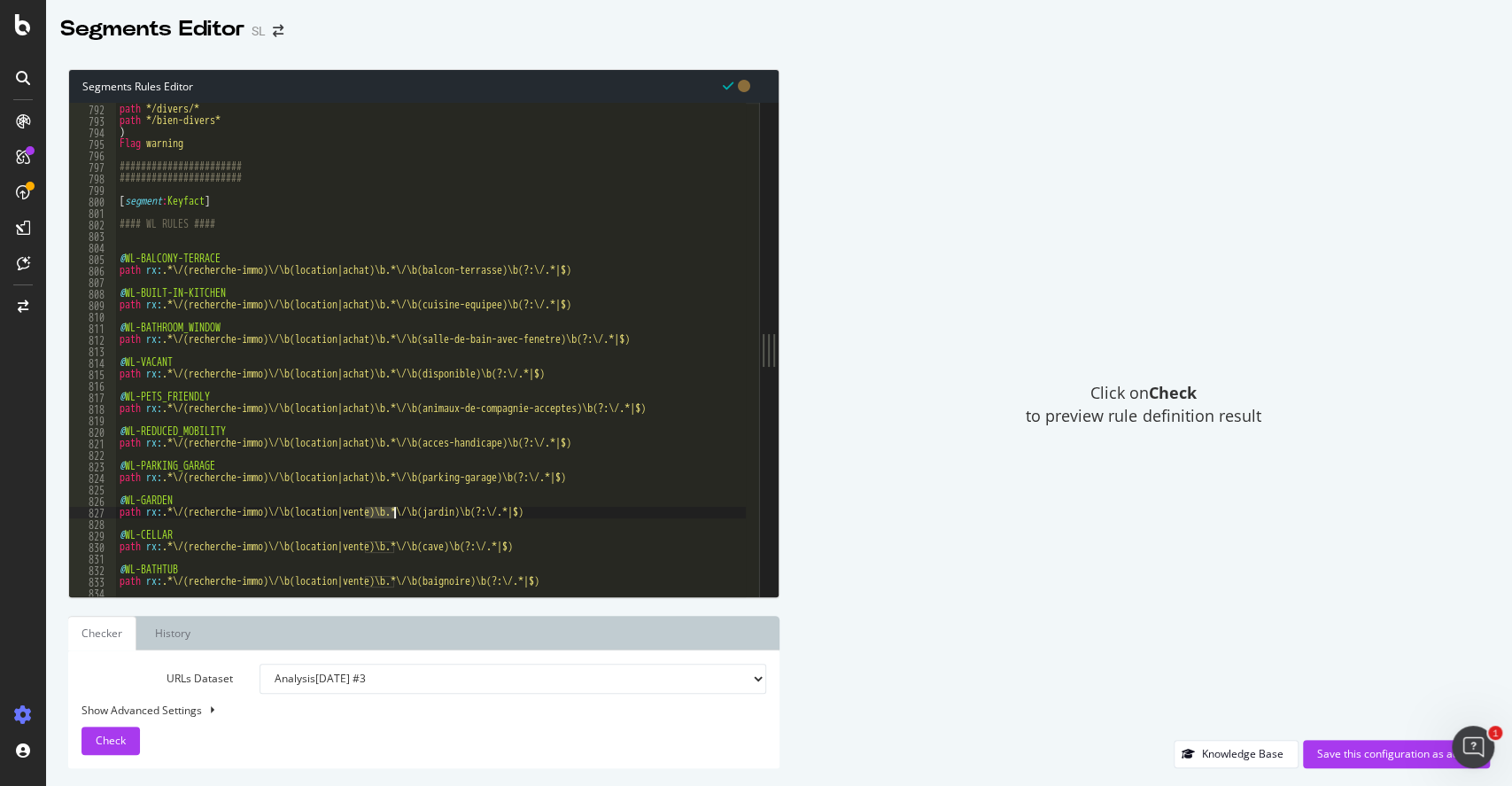 click on "or   ( path   */divers/* path   */bien-divers* ) Flag   warning ####################### ####################### [ segment : Keyfact ] #### WL RULES #### @ WL-BALCONY-TERRACE path   rx : .*\/(recherche-immo)\/\b(location|achat)\b.*\/\b(balcon-terrasse)\b(?:\/.*|$) @ WL-BUILT-IN-KITCHEN path   rx : .*\/(recherche-immo)\/\b(location|achat)\b.*\/\b(cuisine-equipee)\b(?:\/.*|$) @ WL-BATHROOM_WINDOW path   rx : .*\/(recherche-immo)\/\b(location|achat)\b.*\/\b(salle-de-bain-avec-fenetre)\b(?:\/.*|$) @ WL-VACANT path   rx : .*\/(recherche-immo)\/\b(location|achat)\b.*\/\b(disponible)\b(?:\/.*|$) @ WL-PETS_FRIENDLY path   rx : .*\/(recherche-immo)\/\b(location|achat)\b.*\/\b(animaux-de-compagnie-acceptes)\b(?:\/.*|$) @ WL-REDUCED_MOBILITY path   rx : .*\/(recherche-immo)\/\b(location|achat)\b.*\/\b(acces-handicape)\b(?:\/.*|$) @ WL-PARKING_GARAGE path   rx : .*\/(recherche-immo)\/\b(location|achat)\b.*\/\b(parking-garage)\b(?:\/.*|$) @ WL-GARDEN path   rx : @ WL-CELLAR path   rx : @ WL-BATHTUB path   rx :" at bounding box center [1128, 344] 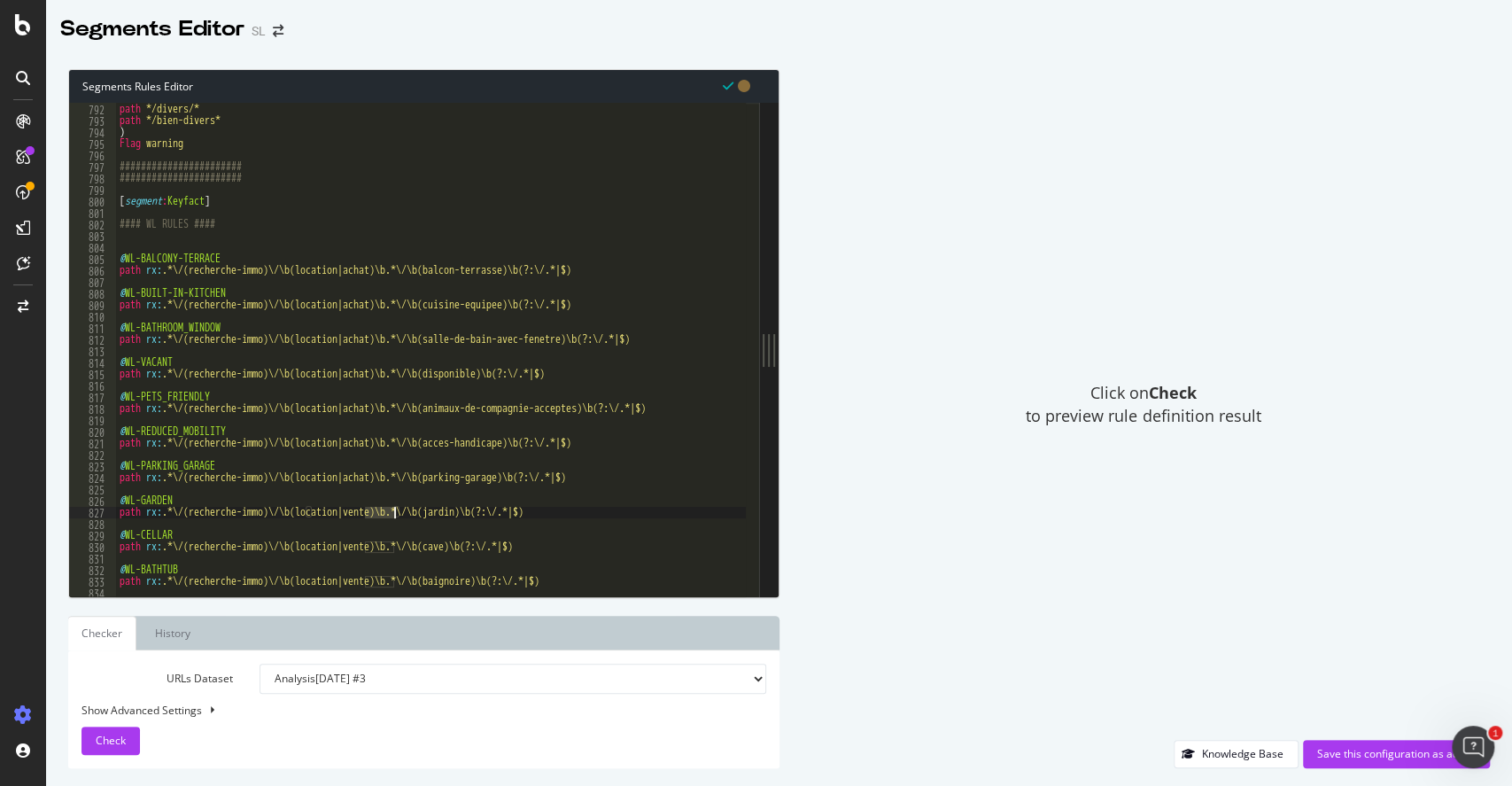 paste on "achat" 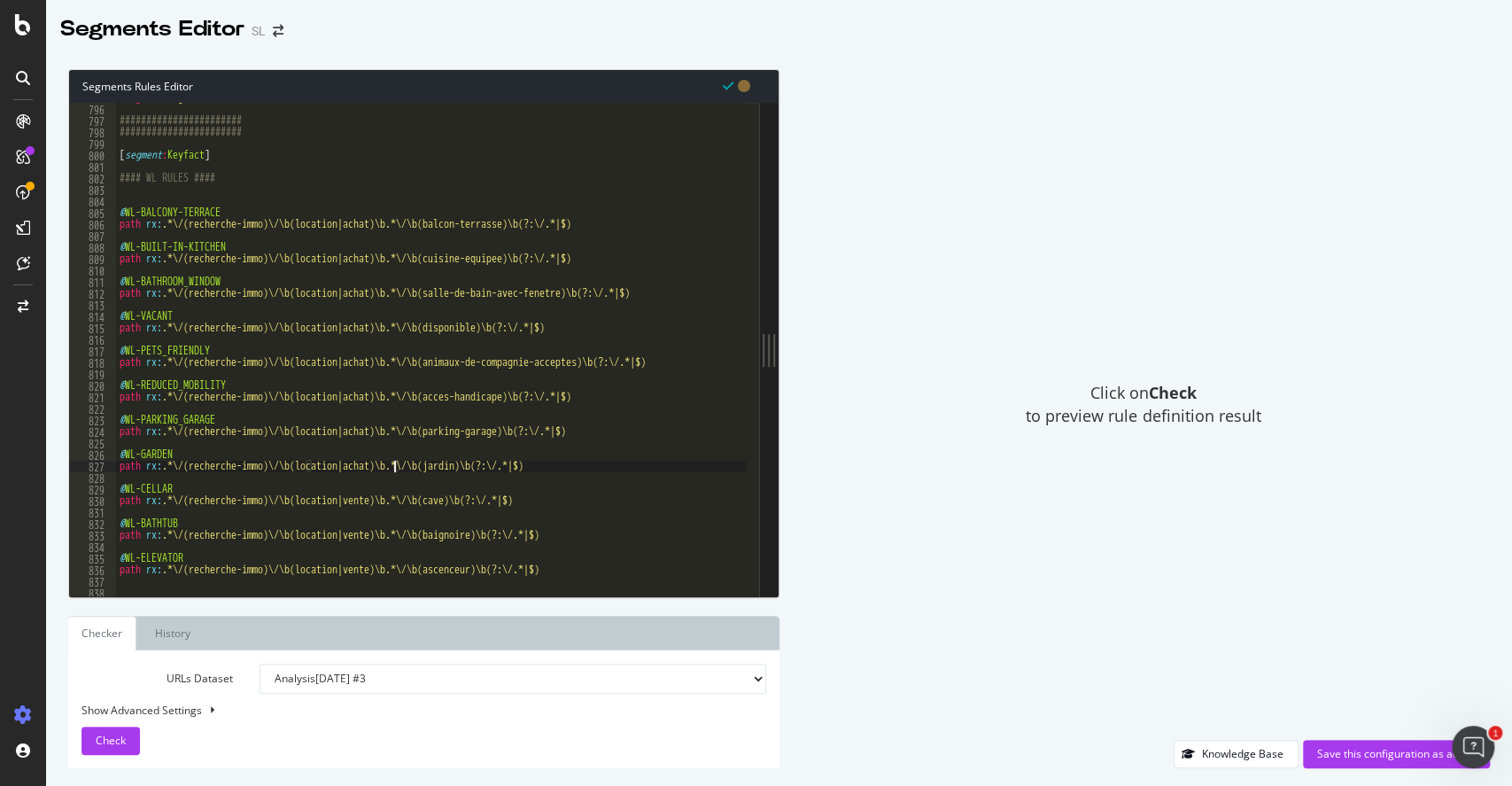 scroll, scrollTop: 9158, scrollLeft: 0, axis: vertical 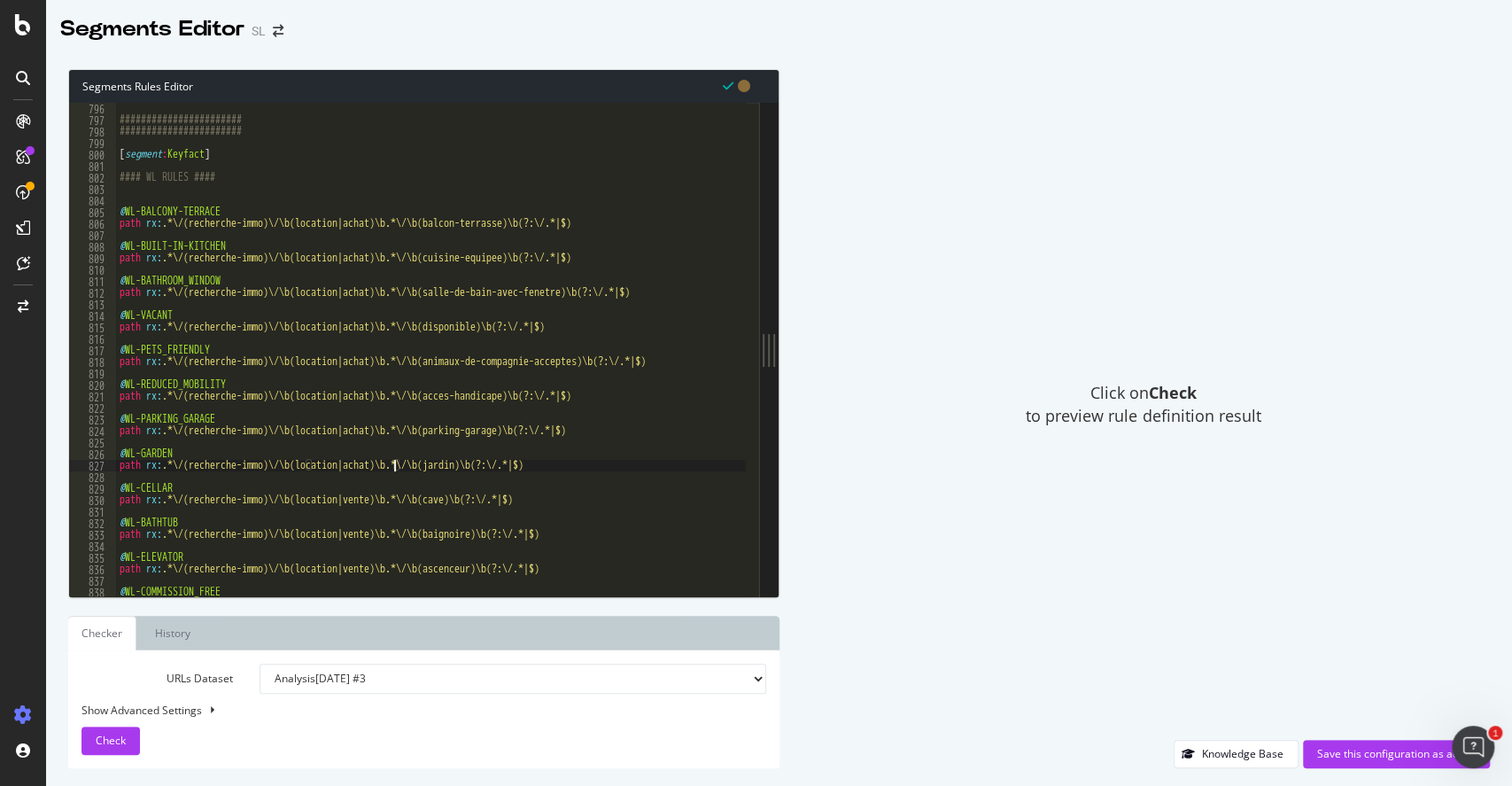 click on "####################### ####################### [ segment : Keyfact ] #### WL RULES #### @ WL-BALCONY-TERRACE path   rx : .*\/(recherche-immo)\/\b(location|achat)\b.*\/\b(balcon-terrasse)\b(?:\/.*|$) @ WL-BUILT-IN-KITCHEN path   rx : .*\/(recherche-immo)\/\b(location|achat)\b.*\/\b(cuisine-equipee)\b(?:\/.*|$) @ WL-BATHROOM_WINDOW path   rx : .*\/(recherche-immo)\/\b(location|achat)\b.*\/\b(salle-de-bain-avec-fenetre)\b(?:\/.*|$) @ WL-VACANT path   rx : .*\/(recherche-immo)\/\b(location|achat)\b.*\/\b(disponible)\b(?:\/.*|$) @ WL-PETS_FRIENDLY path   rx : .*\/(recherche-immo)\/\b(location|achat)\b.*\/\b(animaux-de-compagnie-acceptes)\b(?:\/.*|$) @ WL-REDUCED_MOBILITY path   rx : .*\/(recherche-immo)\/\b(location|achat)\b.*\/\b(acces-handicape)\b(?:\/.*|$) @ WL-PARKING_GARAGE path   rx : .*\/(recherche-immo)\/\b(location|achat)\b.*\/\b(parking-garage)\b(?:\/.*|$) @ WL-GARDEN path   rx : .*\/(recherche-immo)\/\b(location|achat)\b.*\/\b(jardin)\b(?:\/.*|$) @ WL-CELLAR path   rx : @ WL-BATHTUB path   rx : @ path" at bounding box center [1128, 354] 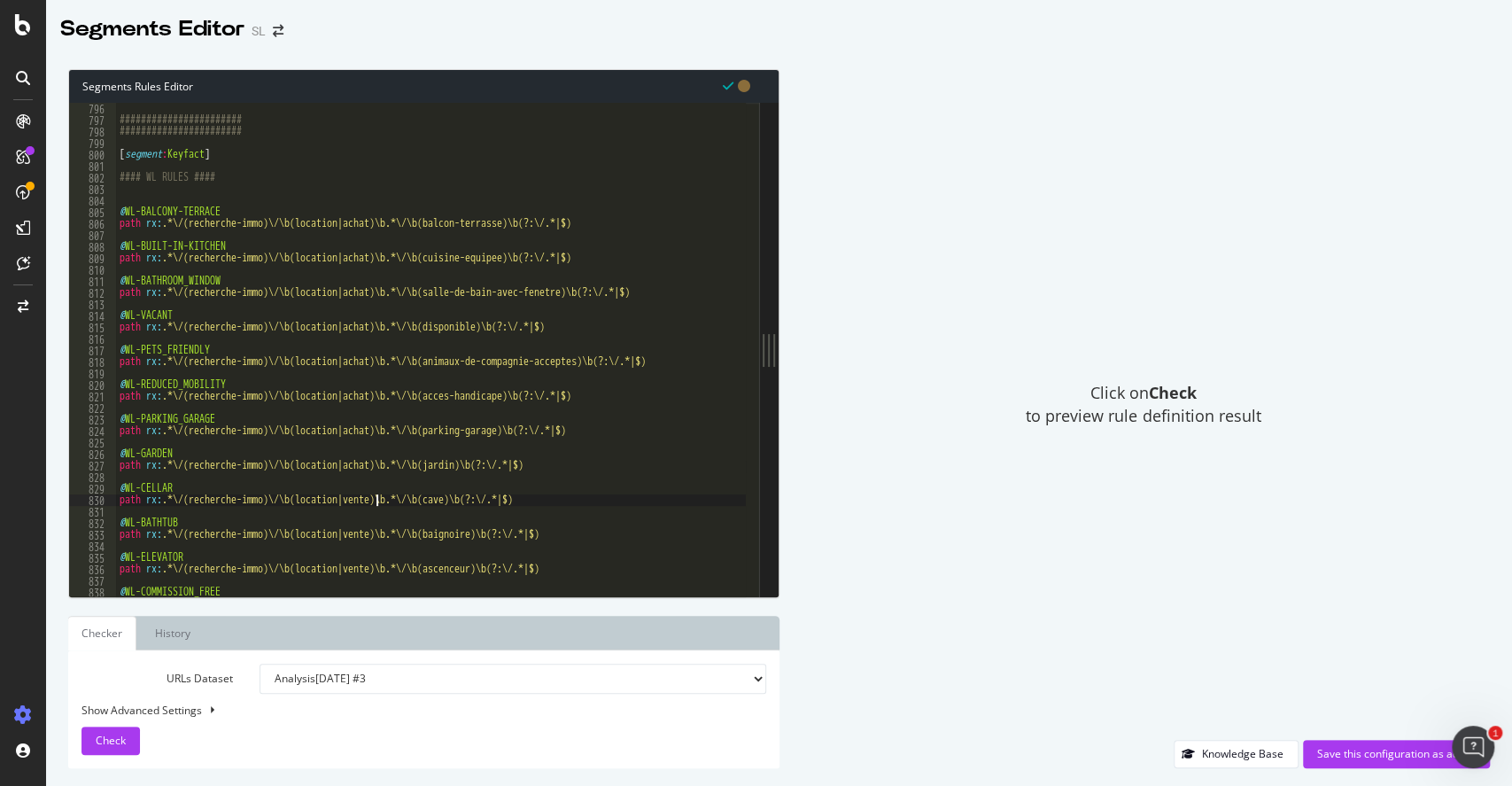 click on "####################### ####################### [ segment : Keyfact ] #### WL RULES #### @ WL-BALCONY-TERRACE path   rx : .*\/(recherche-immo)\/\b(location|achat)\b.*\/\b(balcon-terrasse)\b(?:\/.*|$) @ WL-BUILT-IN-KITCHEN path   rx : .*\/(recherche-immo)\/\b(location|achat)\b.*\/\b(cuisine-equipee)\b(?:\/.*|$) @ WL-BATHROOM_WINDOW path   rx : .*\/(recherche-immo)\/\b(location|achat)\b.*\/\b(salle-de-bain-avec-fenetre)\b(?:\/.*|$) @ WL-VACANT path   rx : .*\/(recherche-immo)\/\b(location|achat)\b.*\/\b(disponible)\b(?:\/.*|$) @ WL-PETS_FRIENDLY path   rx : .*\/(recherche-immo)\/\b(location|achat)\b.*\/\b(animaux-de-compagnie-acceptes)\b(?:\/.*|$) @ WL-REDUCED_MOBILITY path   rx : .*\/(recherche-immo)\/\b(location|achat)\b.*\/\b(acces-handicape)\b(?:\/.*|$) @ WL-PARKING_GARAGE path   rx : .*\/(recherche-immo)\/\b(location|achat)\b.*\/\b(parking-garage)\b(?:\/.*|$) @ WL-GARDEN path   rx : .*\/(recherche-immo)\/\b(location|achat)\b.*\/\b(jardin)\b(?:\/.*|$) @ WL-CELLAR path   rx : @ WL-BATHTUB path   rx : @ path" at bounding box center (1128, 354) 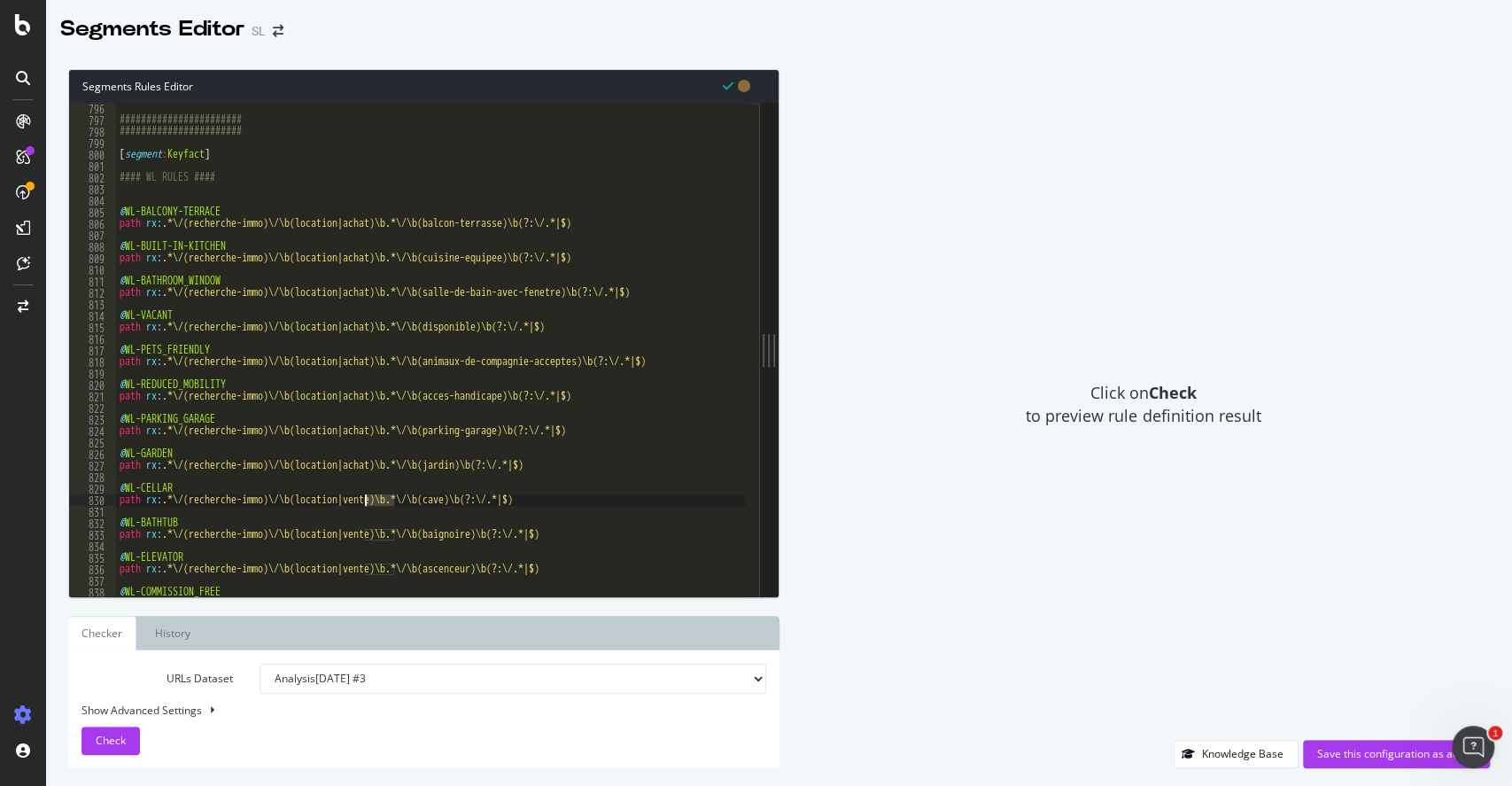 paste on "achat" 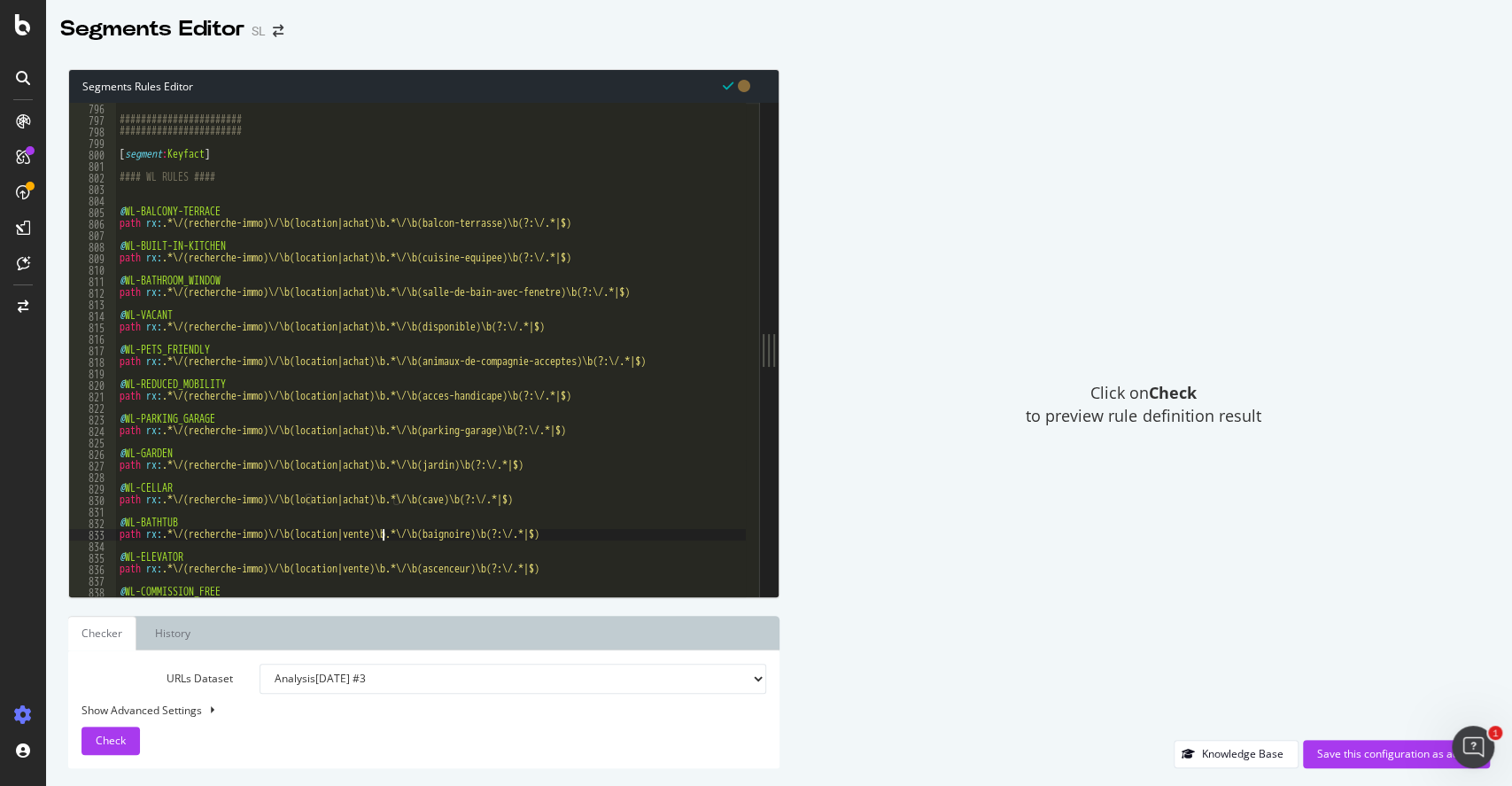 click on "####################### ####################### [ segment : Keyfact ] #### WL RULES #### @ WL-BALCONY-TERRACE path   rx : .*\/(recherche-immo)\/\b(location|achat)\b.*\/\b(balcon-terrasse)\b(?:\/.*|$) @ WL-BUILT-IN-KITCHEN path   rx : .*\/(recherche-immo)\/\b(location|achat)\b.*\/\b(cuisine-equipee)\b(?:\/.*|$) @ WL-BATHROOM_WINDOW path   rx : .*\/(recherche-immo)\/\b(location|achat)\b.*\/\b(salle-de-bain-avec-fenetre)\b(?:\/.*|$) @ WL-VACANT path   rx : .*\/(recherche-immo)\/\b(location|achat)\b.*\/\b(disponible)\b(?:\/.*|$) @ WL-PETS_FRIENDLY path   rx : .*\/(recherche-immo)\/\b(location|achat)\b.*\/\b(animaux-de-compagnie-acceptes)\b(?:\/.*|$) @ WL-REDUCED_MOBILITY path   rx : .*\/(recherche-immo)\/\b(location|achat)\b.*\/\b(acces-handicape)\b(?:\/.*|$) @ WL-PARKING_GARAGE path   rx : .*\/(recherche-immo)\/\b(location|achat)\b.*\/\b(parking-garage)\b(?:\/.*|$) @ WL-GARDEN path   rx : .*\/(recherche-immo)\/\b(location|achat)\b.*\/\b(jardin)\b(?:\/.*|$) @ WL-CELLAR path   rx : @ WL-BATHTUB path   rx : @ path" at bounding box center [1128, 354] 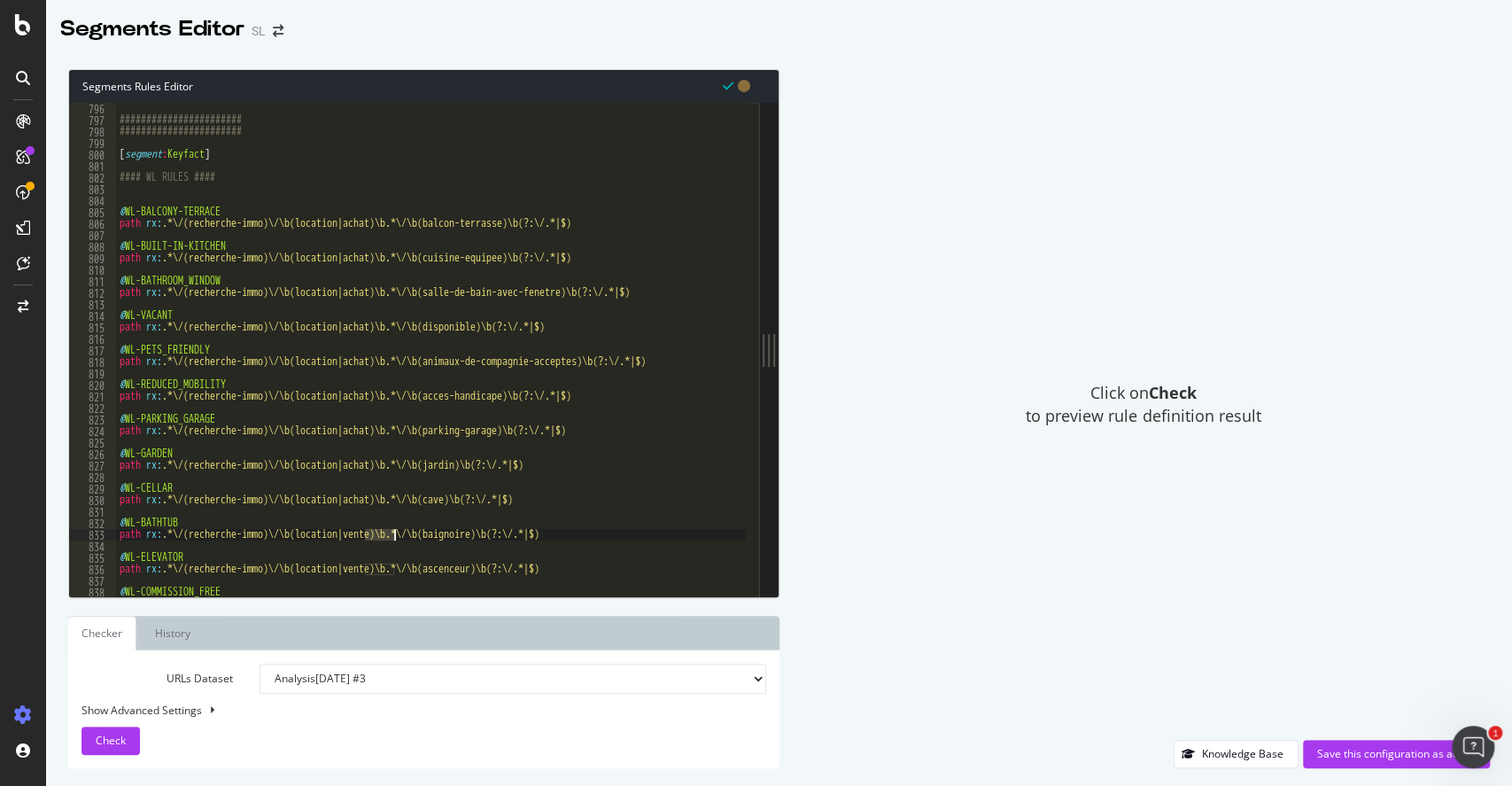 click on "####################### ####################### [ segment : Keyfact ] #### WL RULES #### @ WL-BALCONY-TERRACE path   rx : .*\/(recherche-immo)\/\b(location|achat)\b.*\/\b(balcon-terrasse)\b(?:\/.*|$) @ WL-BUILT-IN-KITCHEN path   rx : .*\/(recherche-immo)\/\b(location|achat)\b.*\/\b(cuisine-equipee)\b(?:\/.*|$) @ WL-BATHROOM_WINDOW path   rx : .*\/(recherche-immo)\/\b(location|achat)\b.*\/\b(salle-de-bain-avec-fenetre)\b(?:\/.*|$) @ WL-VACANT path   rx : .*\/(recherche-immo)\/\b(location|achat)\b.*\/\b(disponible)\b(?:\/.*|$) @ WL-PETS_FRIENDLY path   rx : .*\/(recherche-immo)\/\b(location|achat)\b.*\/\b(animaux-de-compagnie-acceptes)\b(?:\/.*|$) @ WL-REDUCED_MOBILITY path   rx : .*\/(recherche-immo)\/\b(location|achat)\b.*\/\b(acces-handicape)\b(?:\/.*|$) @ WL-PARKING_GARAGE path   rx : .*\/(recherche-immo)\/\b(location|achat)\b.*\/\b(parking-garage)\b(?:\/.*|$) @ WL-GARDEN path   rx : .*\/(recherche-immo)\/\b(location|achat)\b.*\/\b(jardin)\b(?:\/.*|$) @ WL-CELLAR path   rx : @ WL-BATHTUB path   rx : @ path" at bounding box center [1128, 354] 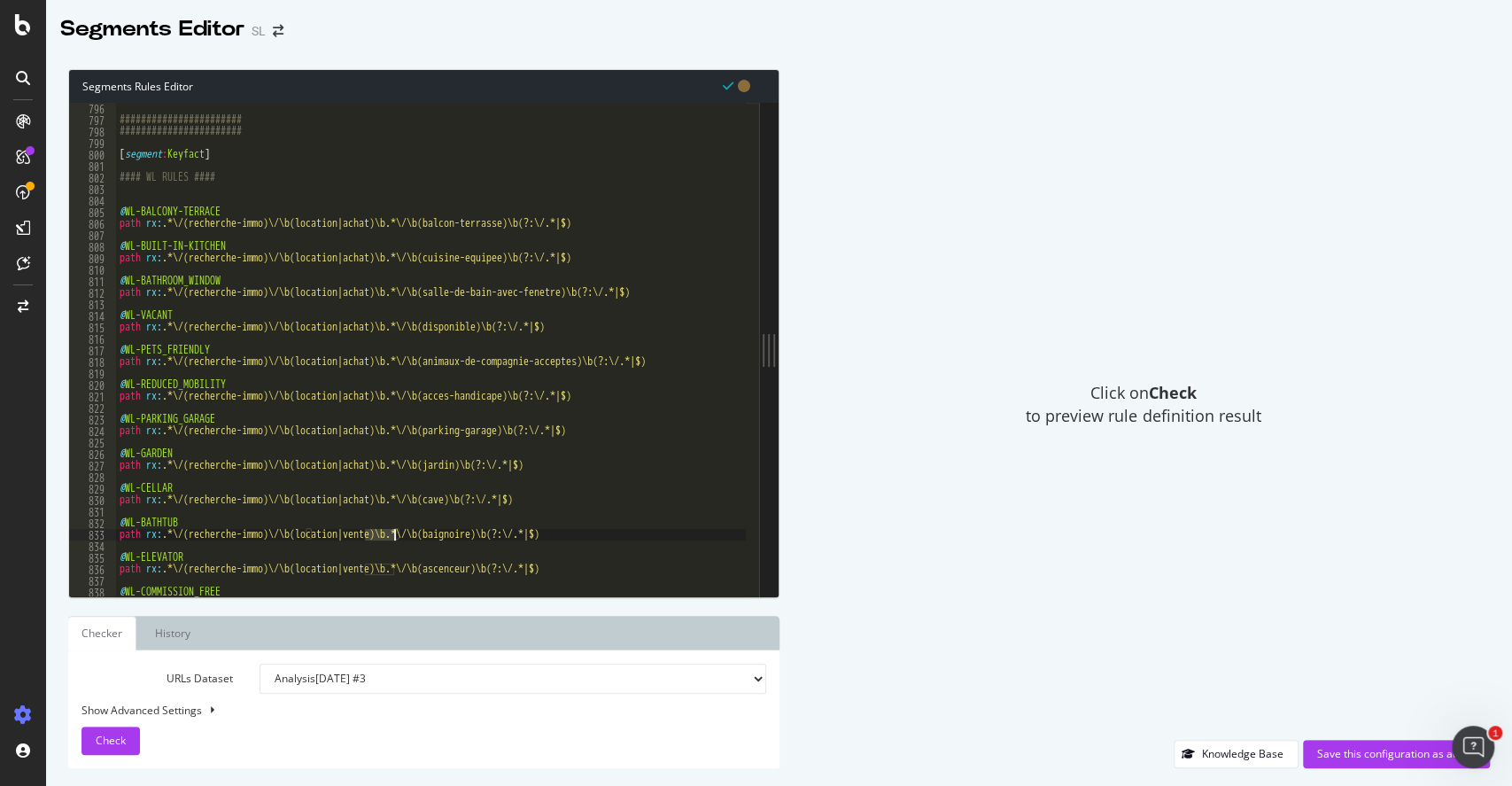 paste on "achat" 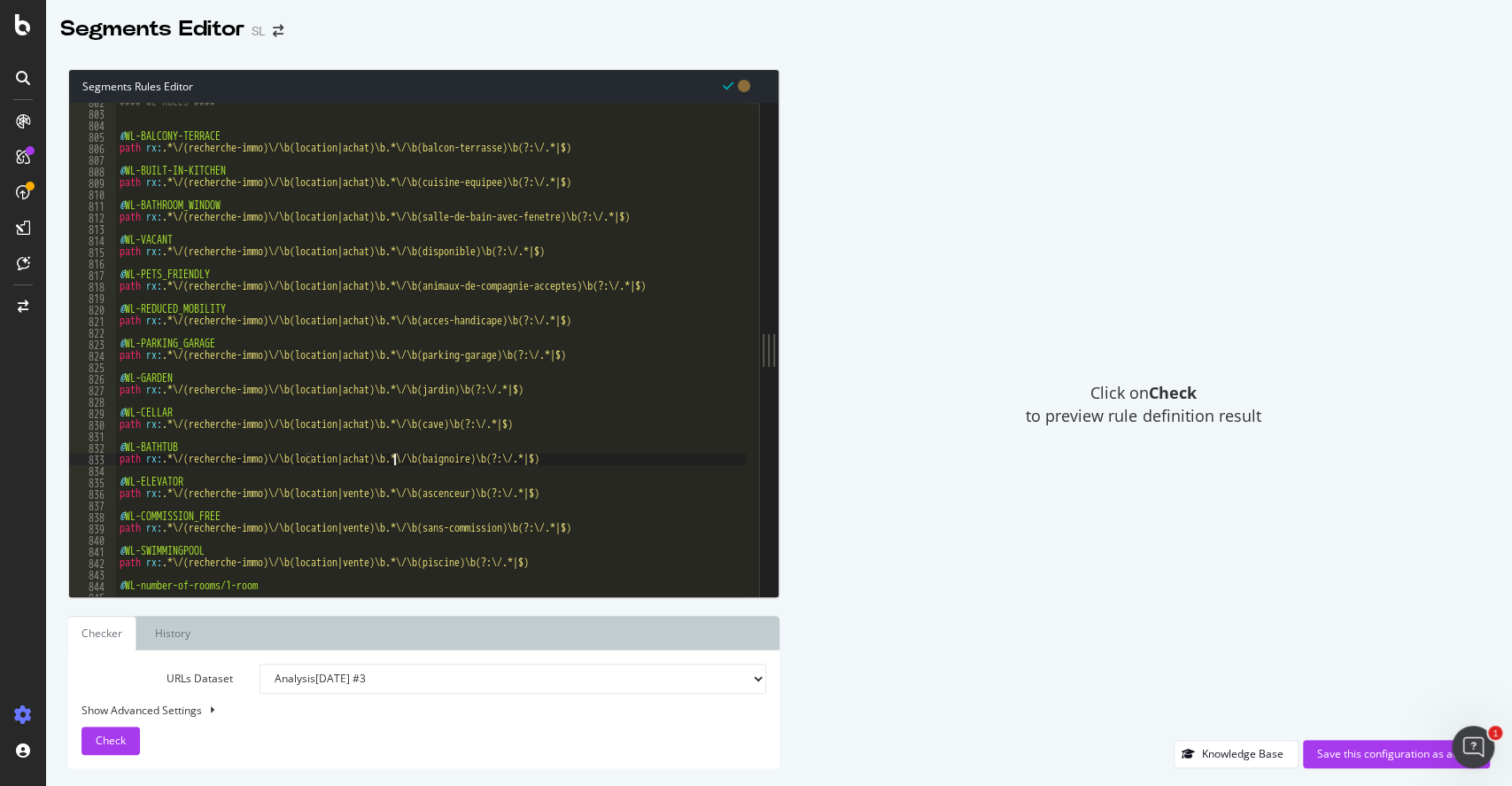 scroll, scrollTop: 9234, scrollLeft: 0, axis: vertical 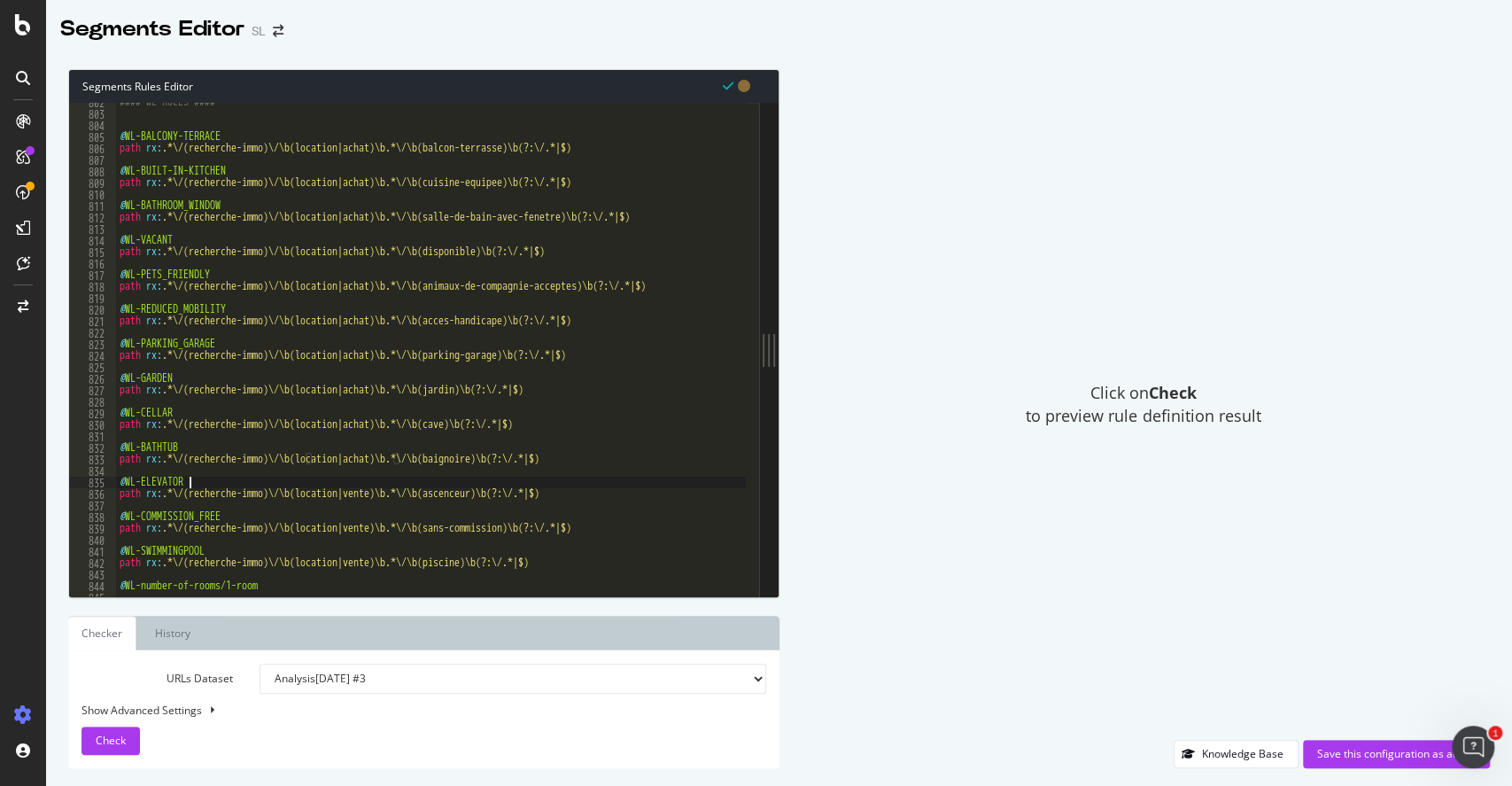 click on "#### WL RULES #### @ WL-BALCONY-TERRACE path   rx : .*\/(recherche-immo)\/\b(location|achat)\b.*\/\b(balcon-terrasse)\b(?:\/.*|$) @ WL-BUILT-IN-KITCHEN path   rx : .*\/(recherche-immo)\/\b(location|achat)\b.*\/\b(cuisine-equipee)\b(?:\/.*|$) @ WL-BATHROOM_WINDOW path   rx : .*\/(recherche-immo)\/\b(location|achat)\b.*\/\b(salle-de-bain-avec-fenetre)\b(?:\/.*|$) @ WL-VACANT path   rx : .*\/(recherche-immo)\/\b(location|achat)\b.*\/\b(disponible)\b(?:\/.*|$) @ WL-PETS_FRIENDLY path   rx : .*\/(recherche-immo)\/\b(location|achat)\b.*\/\b(animaux-de-compagnie-acceptes)\b(?:\/.*|$) @ WL-REDUCED_MOBILITY path   rx : .*\/(recherche-immo)\/\b(location|achat)\b.*\/\b(acces-handicape)\b(?:\/.*|$) @ WL-PARKING_GARAGE path   rx : .*\/(recherche-immo)\/\b(location|achat)\b.*\/\b(parking-garage)\b(?:\/.*|$) @ WL-GARDEN path   rx : .*\/(recherche-immo)\/\b(location|achat)\b.*\/\b(jardin)\b(?:\/.*|$) @ WL-CELLAR path   rx : .*\/(recherche-immo)\/\b(location|achat)\b.*\/\b(cave)\b(?:\/.*|$) @ WL-BATHTUB path   rx : @ path   :" at bounding box center [1128, 348] 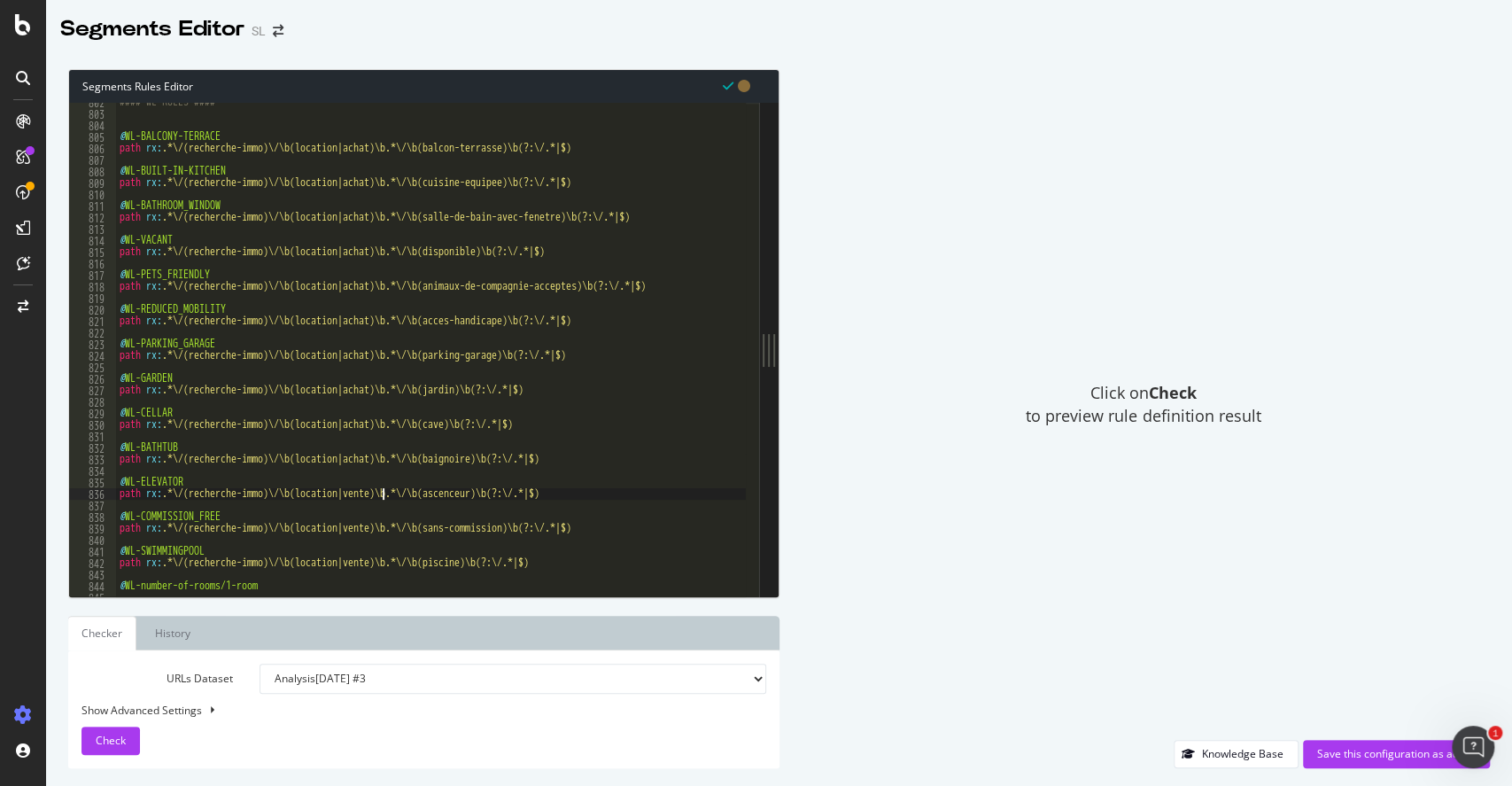 click on "#### WL RULES #### @ WL-BALCONY-TERRACE path   rx : .*\/(recherche-immo)\/\b(location|achat)\b.*\/\b(balcon-terrasse)\b(?:\/.*|$) @ WL-BUILT-IN-KITCHEN path   rx : .*\/(recherche-immo)\/\b(location|achat)\b.*\/\b(cuisine-equipee)\b(?:\/.*|$) @ WL-BATHROOM_WINDOW path   rx : .*\/(recherche-immo)\/\b(location|achat)\b.*\/\b(salle-de-bain-avec-fenetre)\b(?:\/.*|$) @ WL-VACANT path   rx : .*\/(recherche-immo)\/\b(location|achat)\b.*\/\b(disponible)\b(?:\/.*|$) @ WL-PETS_FRIENDLY path   rx : .*\/(recherche-immo)\/\b(location|achat)\b.*\/\b(animaux-de-compagnie-acceptes)\b(?:\/.*|$) @ WL-REDUCED_MOBILITY path   rx : .*\/(recherche-immo)\/\b(location|achat)\b.*\/\b(acces-handicape)\b(?:\/.*|$) @ WL-PARKING_GARAGE path   rx : .*\/(recherche-immo)\/\b(location|achat)\b.*\/\b(parking-garage)\b(?:\/.*|$) @ WL-GARDEN path   rx : .*\/(recherche-immo)\/\b(location|achat)\b.*\/\b(jardin)\b(?:\/.*|$) @ WL-CELLAR path   rx : .*\/(recherche-immo)\/\b(location|achat)\b.*\/\b(cave)\b(?:\/.*|$) @ WL-BATHTUB path   rx : @ path   :" at bounding box center (1128, 348) 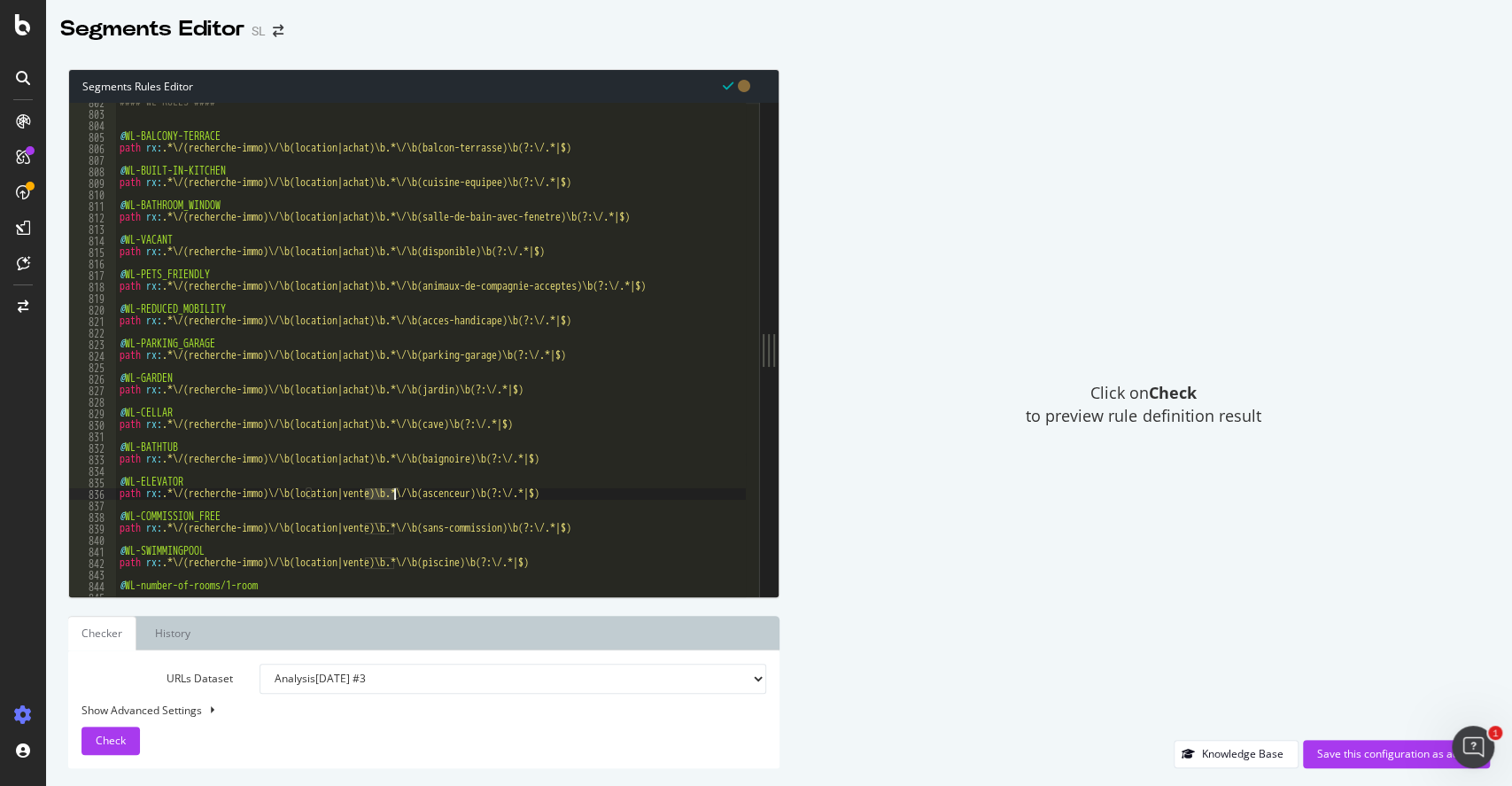 paste on "achat" 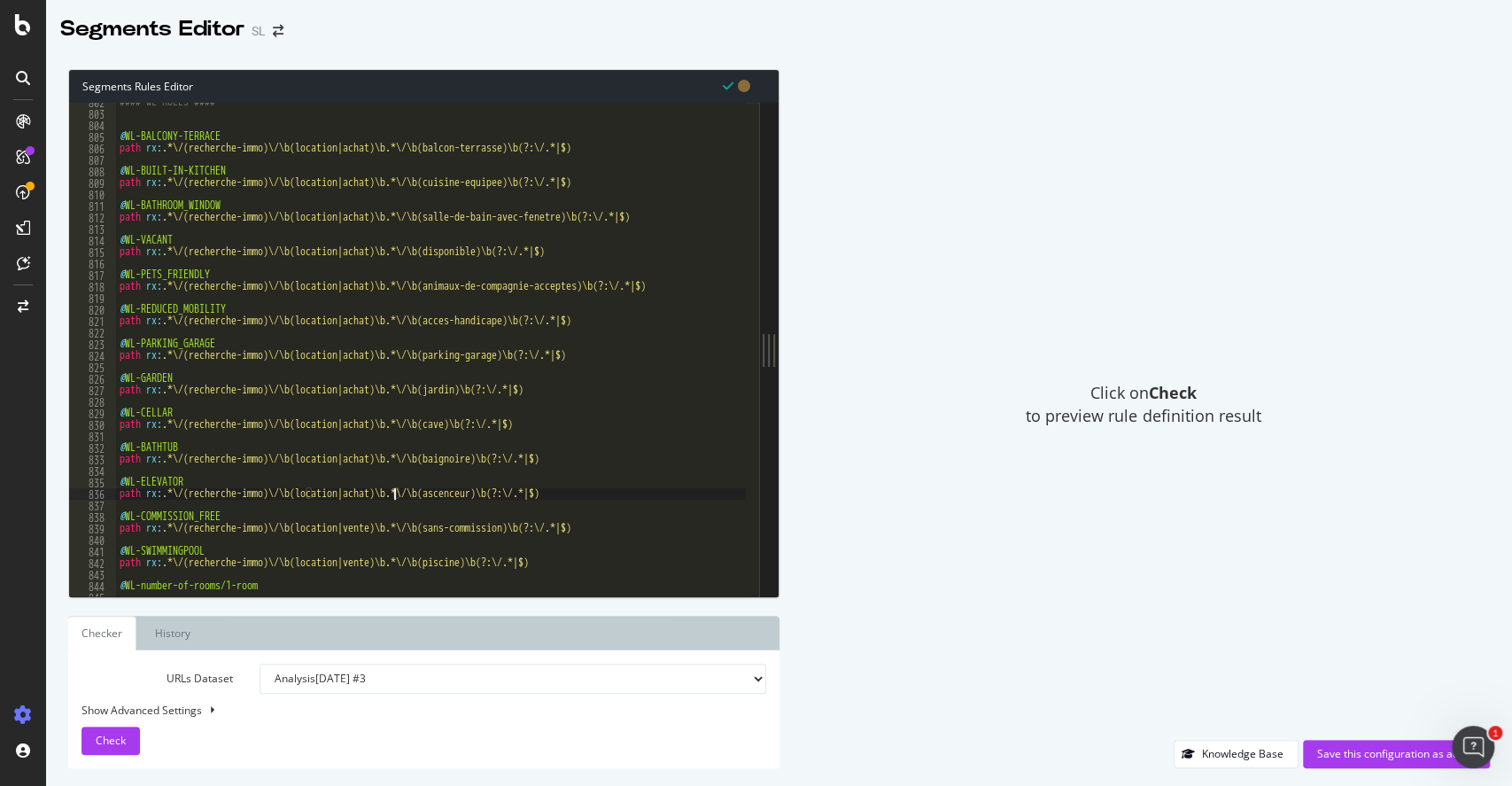 click on "#### WL RULES #### @ WL-BALCONY-TERRACE path   rx : .*\/(recherche-immo)\/\b(location|achat)\b.*\/\b(balcon-terrasse)\b(?:\/.*|$) @ WL-BUILT-IN-KITCHEN path   rx : .*\/(recherche-immo)\/\b(location|achat)\b.*\/\b(cuisine-equipee)\b(?:\/.*|$) @ WL-BATHROOM_WINDOW path   rx : .*\/(recherche-immo)\/\b(location|achat)\b.*\/\b(salle-de-bain-avec-fenetre)\b(?:\/.*|$) @ WL-VACANT path   rx : .*\/(recherche-immo)\/\b(location|achat)\b.*\/\b(disponible)\b(?:\/.*|$) @ WL-PETS_FRIENDLY path   rx : .*\/(recherche-immo)\/\b(location|achat)\b.*\/\b(animaux-de-compagnie-acceptes)\b(?:\/.*|$) @ WL-REDUCED_MOBILITY path   rx : .*\/(recherche-immo)\/\b(location|achat)\b.*\/\b(acces-handicape)\b(?:\/.*|$) @ WL-PARKING_GARAGE path   rx : .*\/(recherche-immo)\/\b(location|achat)\b.*\/\b(parking-garage)\b(?:\/.*|$) @ WL-GARDEN path   rx : .*\/(recherche-immo)\/\b(location|achat)\b.*\/\b(jardin)\b(?:\/.*|$) @ WL-CELLAR path   rx : .*\/(recherche-immo)\/\b(location|achat)\b.*\/\b(cave)\b(?:\/.*|$) @ WL-BATHTUB path   rx : @ path   :" at bounding box center [1128, 348] 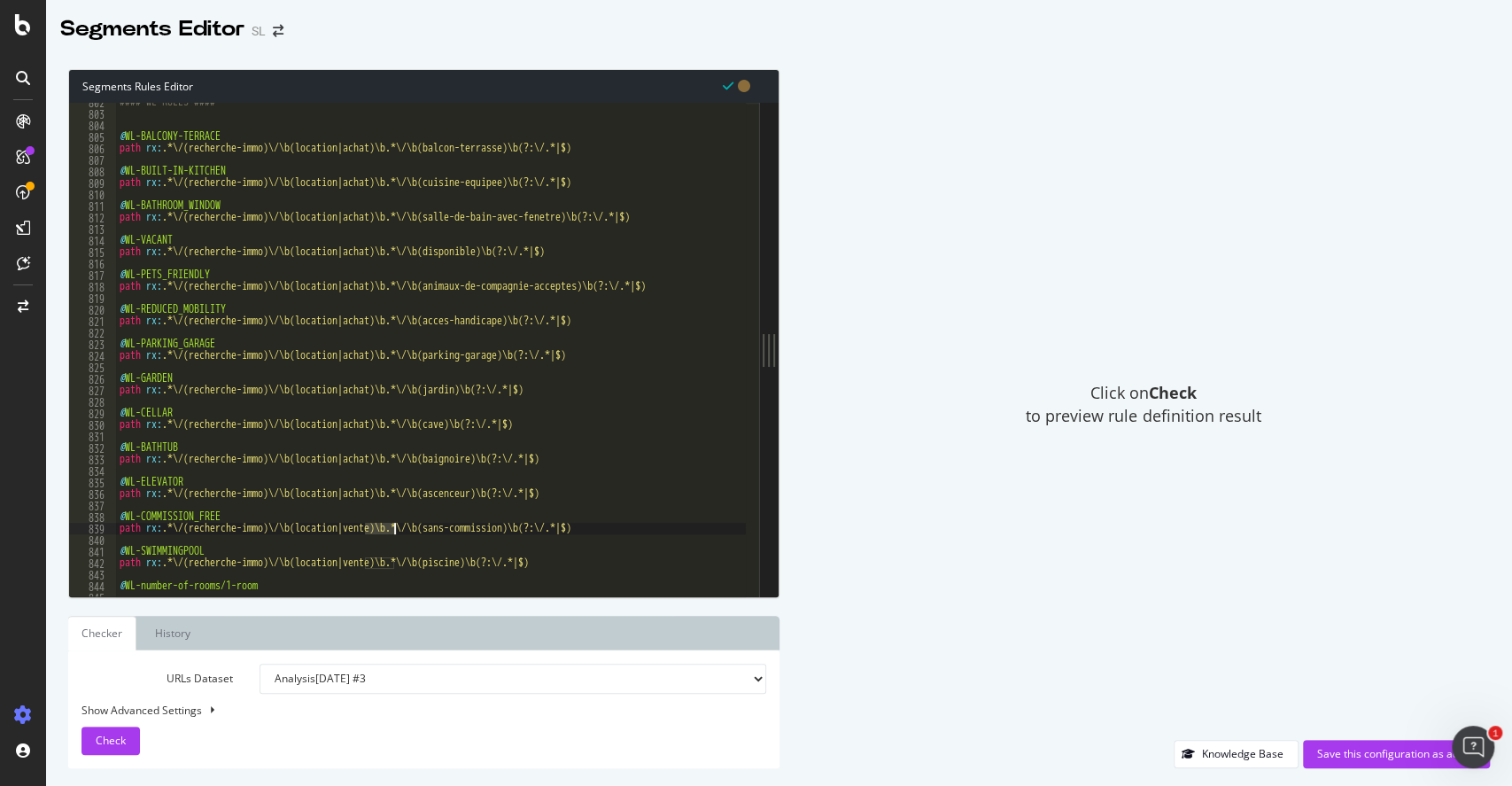 click on "#### WL RULES #### @ WL-BALCONY-TERRACE path   rx : .*\/(recherche-immo)\/\b(location|achat)\b.*\/\b(balcon-terrasse)\b(?:\/.*|$) @ WL-BUILT-IN-KITCHEN path   rx : .*\/(recherche-immo)\/\b(location|achat)\b.*\/\b(cuisine-equipee)\b(?:\/.*|$) @ WL-BATHROOM_WINDOW path   rx : .*\/(recherche-immo)\/\b(location|achat)\b.*\/\b(salle-de-bain-avec-fenetre)\b(?:\/.*|$) @ WL-VACANT path   rx : .*\/(recherche-immo)\/\b(location|achat)\b.*\/\b(disponible)\b(?:\/.*|$) @ WL-PETS_FRIENDLY path   rx : .*\/(recherche-immo)\/\b(location|achat)\b.*\/\b(animaux-de-compagnie-acceptes)\b(?:\/.*|$) @ WL-REDUCED_MOBILITY path   rx : .*\/(recherche-immo)\/\b(location|achat)\b.*\/\b(acces-handicape)\b(?:\/.*|$) @ WL-PARKING_GARAGE path   rx : .*\/(recherche-immo)\/\b(location|achat)\b.*\/\b(parking-garage)\b(?:\/.*|$) @ WL-GARDEN path   rx : .*\/(recherche-immo)\/\b(location|achat)\b.*\/\b(jardin)\b(?:\/.*|$) @ WL-CELLAR path   rx : .*\/(recherche-immo)\/\b(location|achat)\b.*\/\b(cave)\b(?:\/.*|$) @ WL-BATHTUB path   rx : @ path   :" at bounding box center (1128, 348) 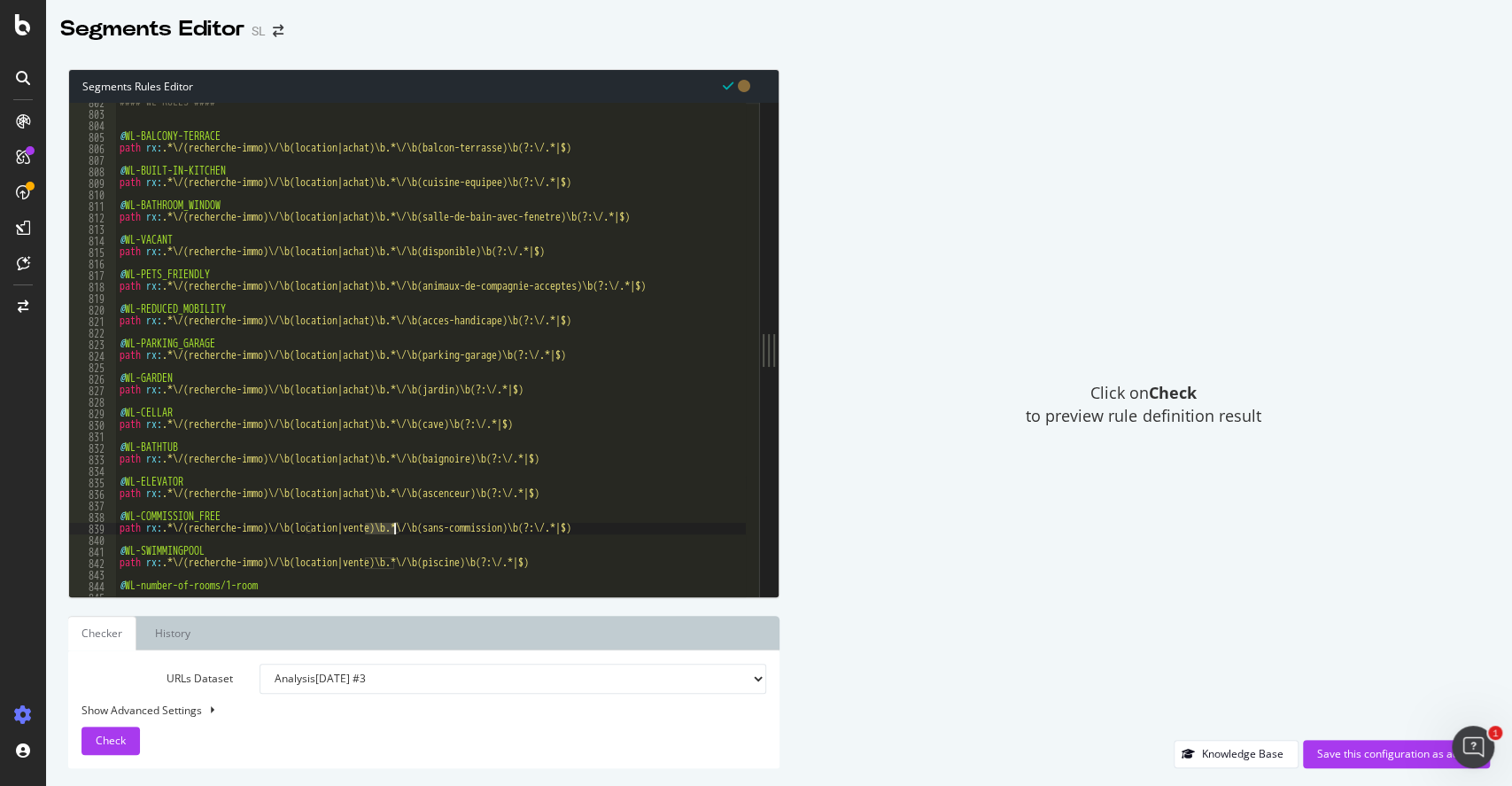 paste on "achat" 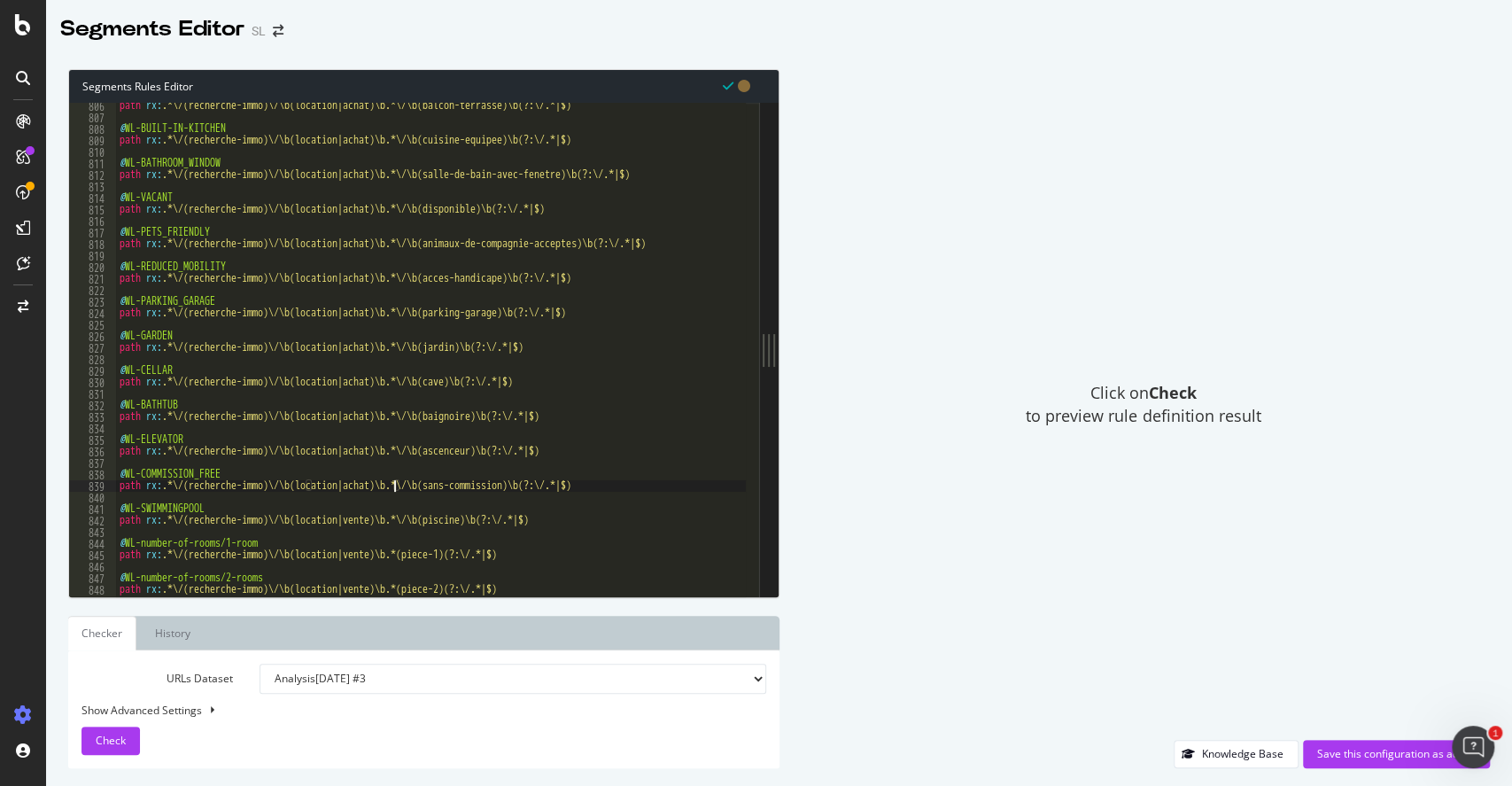 scroll, scrollTop: 9276, scrollLeft: 0, axis: vertical 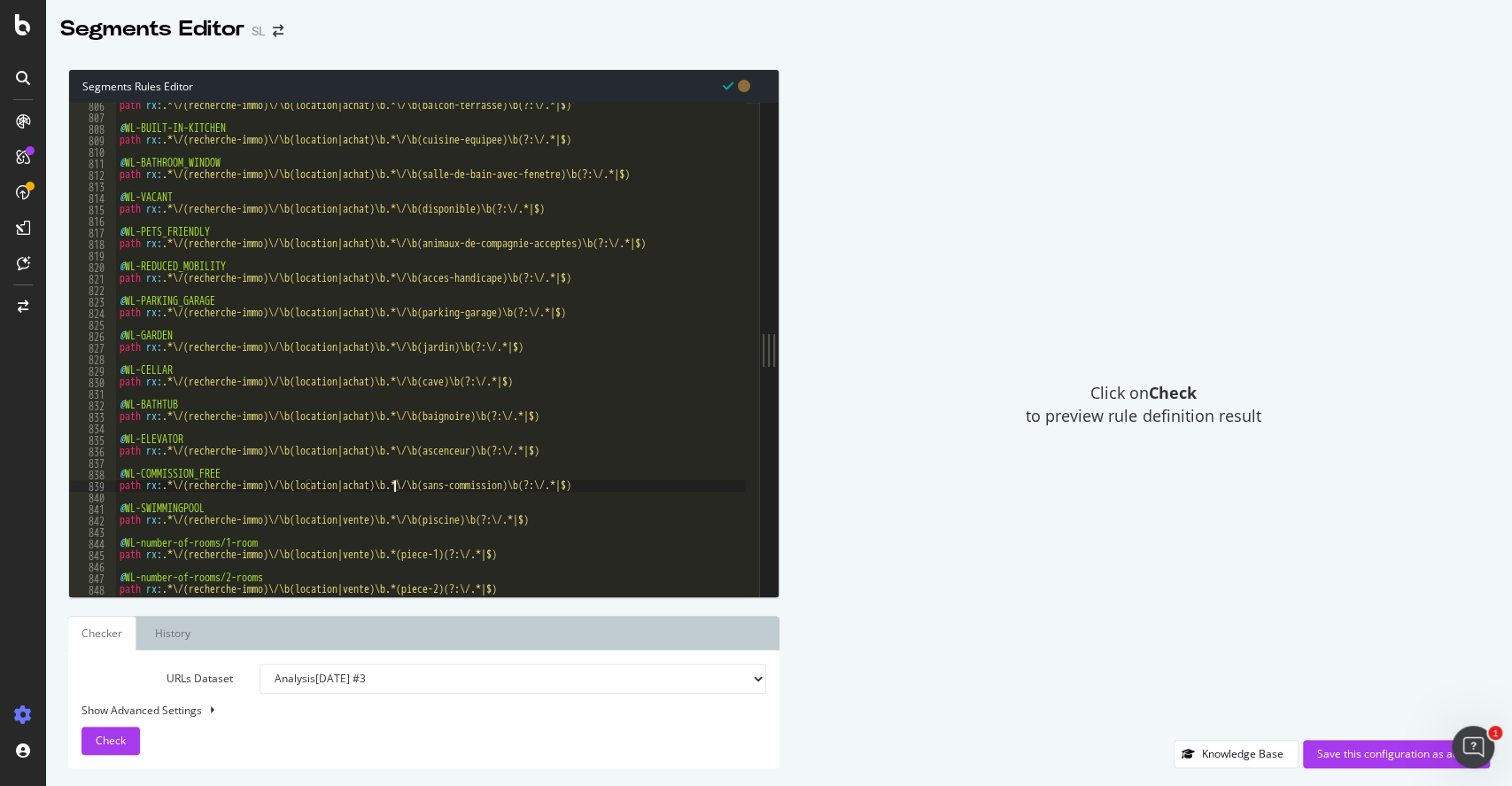 click on "path   rx : .*\/(recherche-immo)\/\b(location|achat)\b.*\/\b(balcon-terrasse)\b(?:\/.*|$) @ WL-BUILT-IN-KITCHEN path   rx : .*\/(recherche-immo)\/\b(location|achat)\b.*\/\b(cuisine-equipee)\b(?:\/.*|$) @ WL-BATHROOM_WINDOW path   rx : .*\/(recherche-immo)\/\b(location|achat)\b.*\/\b(salle-de-bain-avec-fenetre)\b(?:\/.*|$) @ WL-VACANT path   rx : .*\/(recherche-immo)\/\b(location|achat)\b.*\/\b(disponible)\b(?:\/.*|$) @ WL-PETS_FRIENDLY path   rx : .*\/(recherche-immo)\/\b(location|achat)\b.*\/\b(animaux-de-compagnie-acceptes)\b(?:\/.*|$) @ WL-REDUCED_MOBILITY path   rx : .*\/(recherche-immo)\/\b(location|achat)\b.*\/\b(acces-handicape)\b(?:\/.*|$) @ WL-PARKING_GARAGE path   rx : .*\/(recherche-immo)\/\b(location|achat)\b.*\/\b(parking-garage)\b(?:\/.*|$) @ WL-GARDEN path   rx : .*\/(recherche-immo)\/\b(location|achat)\b.*\/\b(jardin)\b(?:\/.*|$) @ WL-CELLAR path   rx : .*\/(recherche-immo)\/\b(location|achat)\b.*\/\b(cave)\b(?:\/.*|$) @ WL-BATHTUB path   rx : @ WL-ELEVATOR path   rx : @ WL-COMMISSION_FREE   :" at bounding box center [1128, 352] 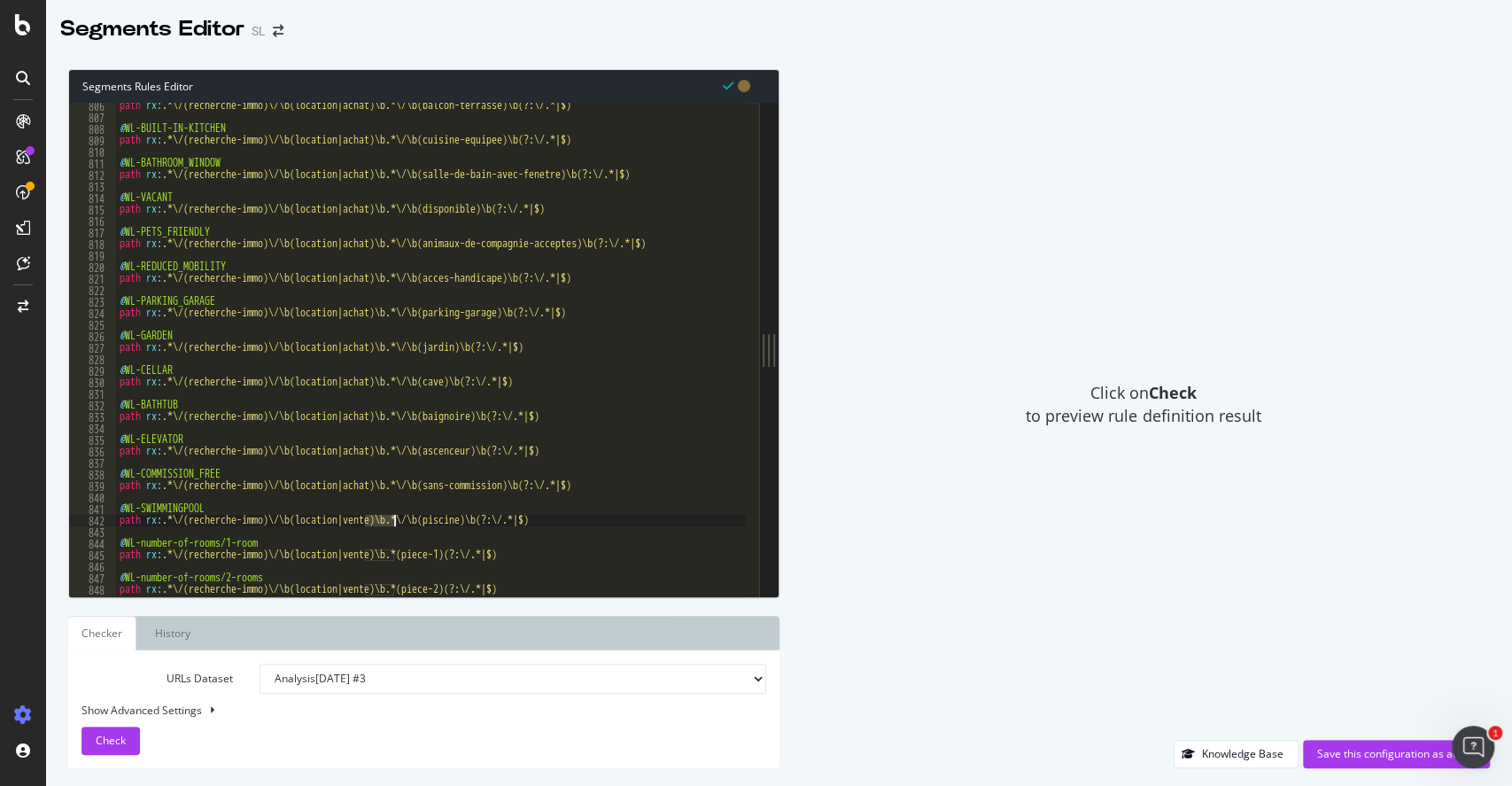 click on "path   rx : .*\/(recherche-immo)\/\b(location|achat)\b.*\/\b(balcon-terrasse)\b(?:\/.*|$) @ WL-BUILT-IN-KITCHEN path   rx : .*\/(recherche-immo)\/\b(location|achat)\b.*\/\b(cuisine-equipee)\b(?:\/.*|$) @ WL-BATHROOM_WINDOW path   rx : .*\/(recherche-immo)\/\b(location|achat)\b.*\/\b(salle-de-bain-avec-fenetre)\b(?:\/.*|$) @ WL-VACANT path   rx : .*\/(recherche-immo)\/\b(location|achat)\b.*\/\b(disponible)\b(?:\/.*|$) @ WL-PETS_FRIENDLY path   rx : .*\/(recherche-immo)\/\b(location|achat)\b.*\/\b(animaux-de-compagnie-acceptes)\b(?:\/.*|$) @ WL-REDUCED_MOBILITY path   rx : .*\/(recherche-immo)\/\b(location|achat)\b.*\/\b(acces-handicape)\b(?:\/.*|$) @ WL-PARKING_GARAGE path   rx : .*\/(recherche-immo)\/\b(location|achat)\b.*\/\b(parking-garage)\b(?:\/.*|$) @ WL-GARDEN path   rx : .*\/(recherche-immo)\/\b(location|achat)\b.*\/\b(jardin)\b(?:\/.*|$) @ WL-CELLAR path   rx : .*\/(recherche-immo)\/\b(location|achat)\b.*\/\b(cave)\b(?:\/.*|$) @ WL-BATHTUB path   rx : @ WL-ELEVATOR path   rx : @ WL-COMMISSION_FREE   :" at bounding box center [1128, 352] 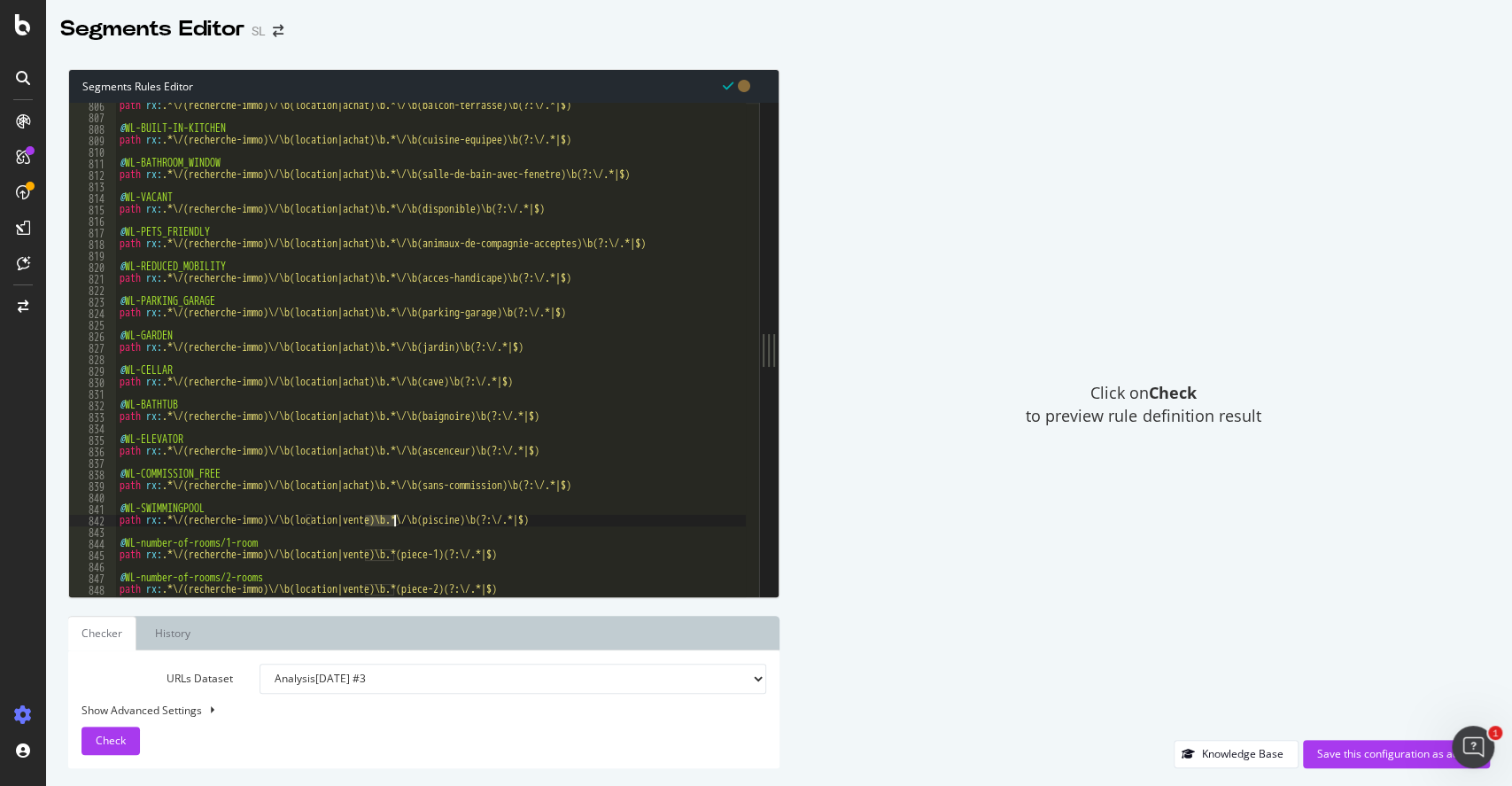 paste on "achat" 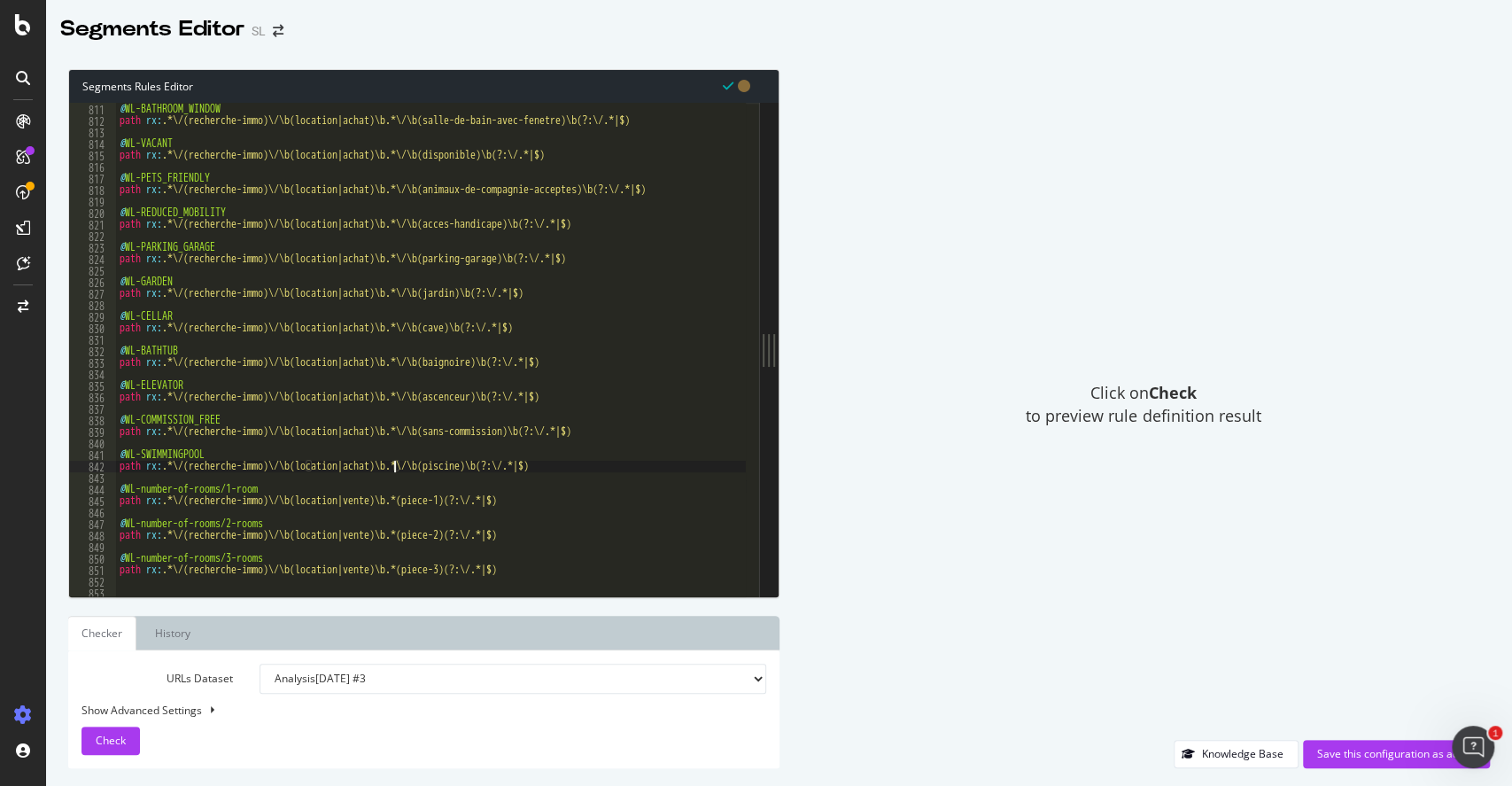 scroll, scrollTop: 9331, scrollLeft: 0, axis: vertical 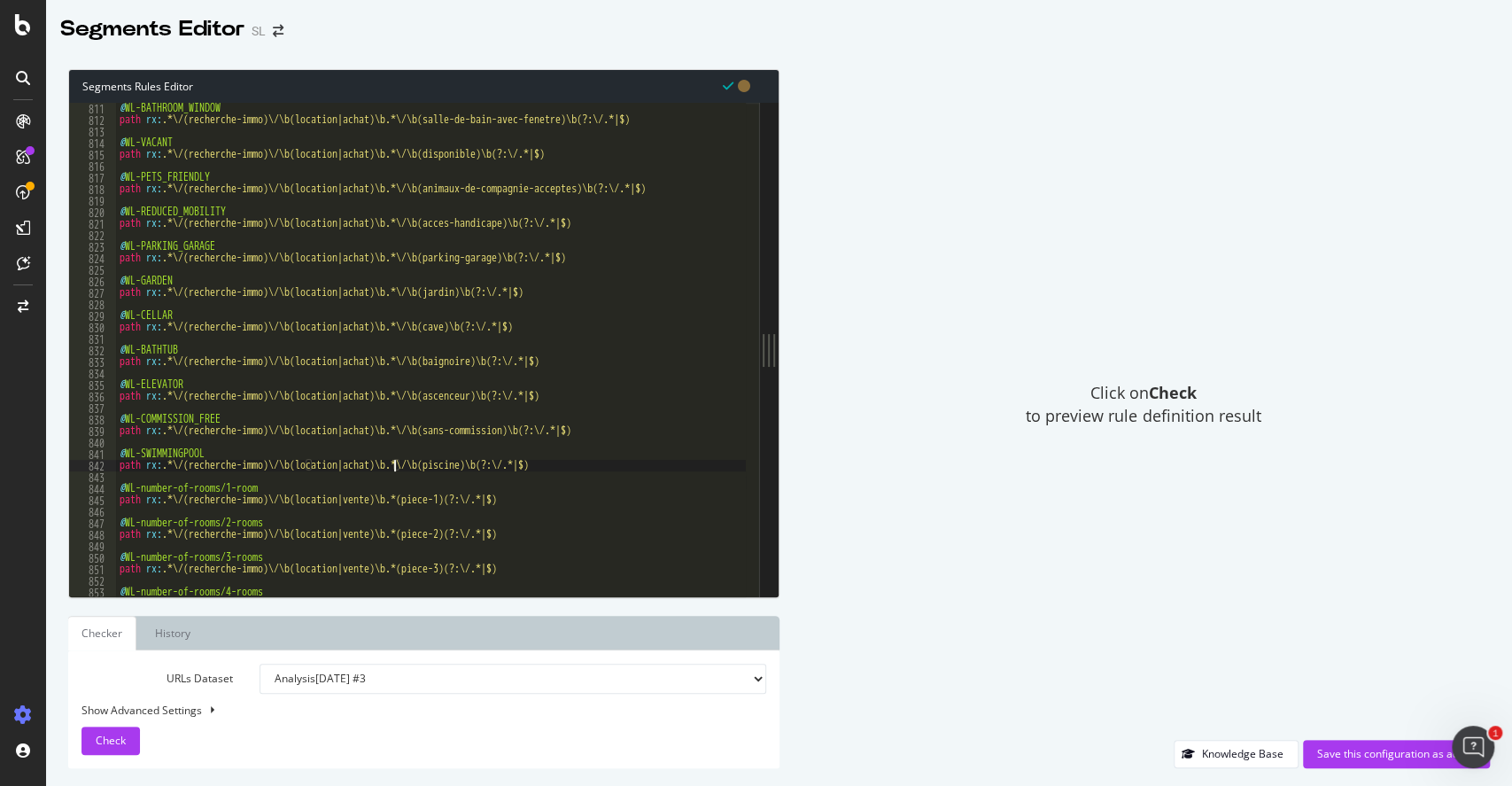 click on "@ WL-BATHROOM_WINDOW path   rx : .*\/(recherche-immo)\/\b(location|achat)\b.*\/\b(salle-de-bain-avec-fenetre)\b(?:\/.*|$) @ WL-VACANT path   rx : .*\/(recherche-immo)\/\b(location|achat)\b.*\/\b(disponible)\b(?:\/.*|$) @ WL-PETS_FRIENDLY path   rx : .*\/(recherche-immo)\/\b(location|achat)\b.*\/\b(animaux-de-compagnie-acceptes)\b(?:\/.*|$) @ WL-REDUCED_MOBILITY path   rx : .*\/(recherche-immo)\/\b(location|achat)\b.*\/\b(acces-handicape)\b(?:\/.*|$) @ WL-PARKING_GARAGE path   rx : .*\/(recherche-immo)\/\b(location|achat)\b.*\/\b(parking-garage)\b(?:\/.*|$) @ WL-GARDEN path   rx : .*\/(recherche-immo)\/\b(location|achat)\b.*\/\b(jardin)\b(?:\/.*|$) @ WL-CELLAR path   rx : .*\/(recherche-immo)\/\b(location|achat)\b.*\/\b(cave)\b(?:\/.*|$) @ WL-BATHTUB path   rx : .*\/(recherche-immo)\/\b(location|achat)\b.*\/\b(baignoire)\b(?:\/.*|$) @ WL-ELEVATOR path   rx : .*\/(recherche-immo)\/\b(location|achat)\b.*\/\b(ascenceur)\b(?:\/.*|$) @ WL-COMMISSION_FREE path   rx : @ WL-SWIMMINGPOOL path   rx : @ path   rx : @   :" at bounding box center [1128, 354] 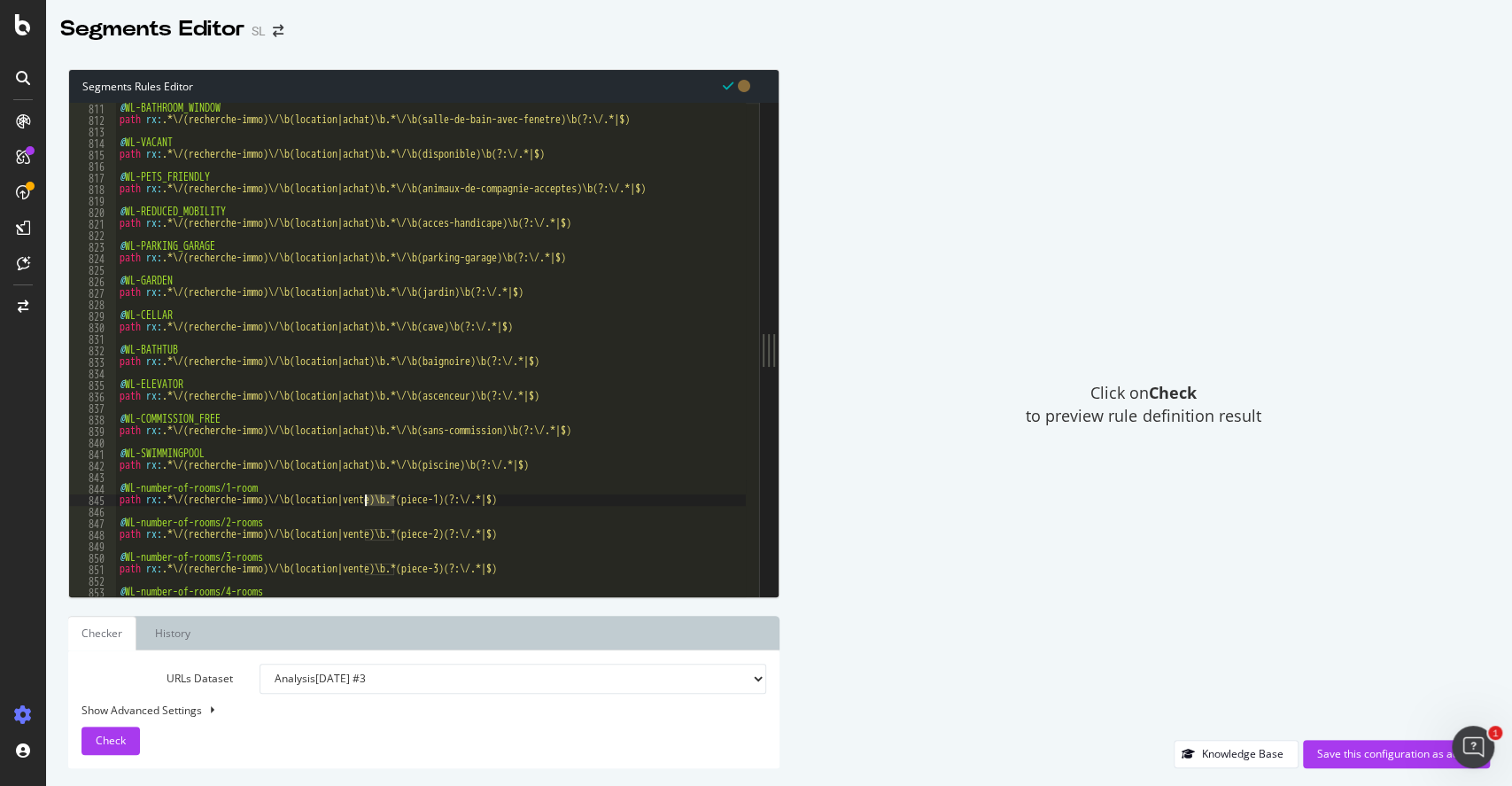 click on "@ WL-BATHROOM_WINDOW path   rx : .*\/(recherche-immo)\/\b(location|achat)\b.*\/\b(salle-de-bain-avec-fenetre)\b(?:\/.*|$) @ WL-VACANT path   rx : .*\/(recherche-immo)\/\b(location|achat)\b.*\/\b(disponible)\b(?:\/.*|$) @ WL-PETS_FRIENDLY path   rx : .*\/(recherche-immo)\/\b(location|achat)\b.*\/\b(animaux-de-compagnie-acceptes)\b(?:\/.*|$) @ WL-REDUCED_MOBILITY path   rx : .*\/(recherche-immo)\/\b(location|achat)\b.*\/\b(acces-handicape)\b(?:\/.*|$) @ WL-PARKING_GARAGE path   rx : .*\/(recherche-immo)\/\b(location|achat)\b.*\/\b(parking-garage)\b(?:\/.*|$) @ WL-GARDEN path   rx : .*\/(recherche-immo)\/\b(location|achat)\b.*\/\b(jardin)\b(?:\/.*|$) @ WL-CELLAR path   rx : .*\/(recherche-immo)\/\b(location|achat)\b.*\/\b(cave)\b(?:\/.*|$) @ WL-BATHTUB path   rx : .*\/(recherche-immo)\/\b(location|achat)\b.*\/\b(baignoire)\b(?:\/.*|$) @ WL-ELEVATOR path   rx : .*\/(recherche-immo)\/\b(location|achat)\b.*\/\b(ascenceur)\b(?:\/.*|$) @ WL-COMMISSION_FREE path   rx : @ WL-SWIMMINGPOOL path   rx : @ path   rx : @   :" at bounding box center (1128, 354) 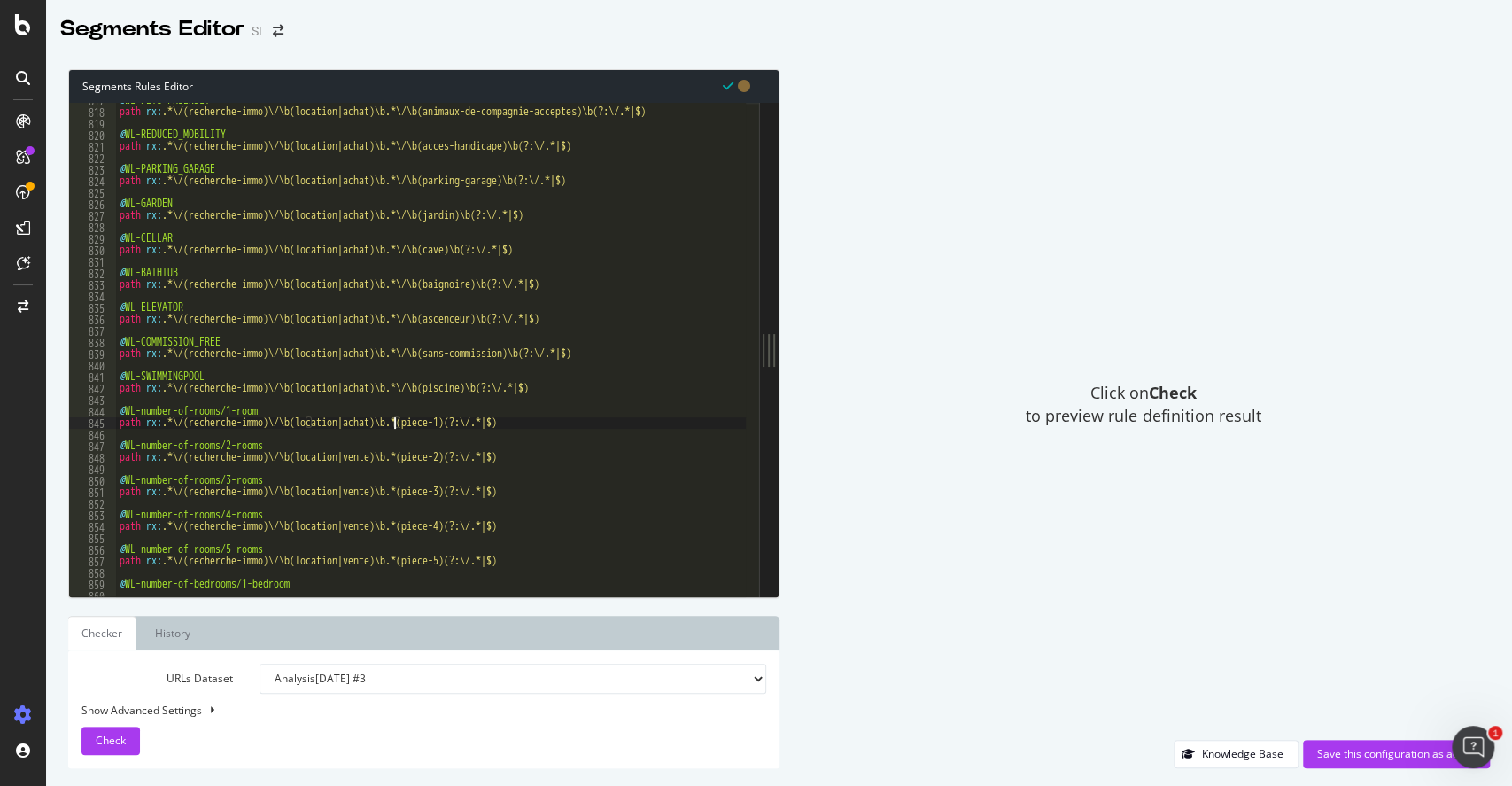 scroll, scrollTop: 9413, scrollLeft: 0, axis: vertical 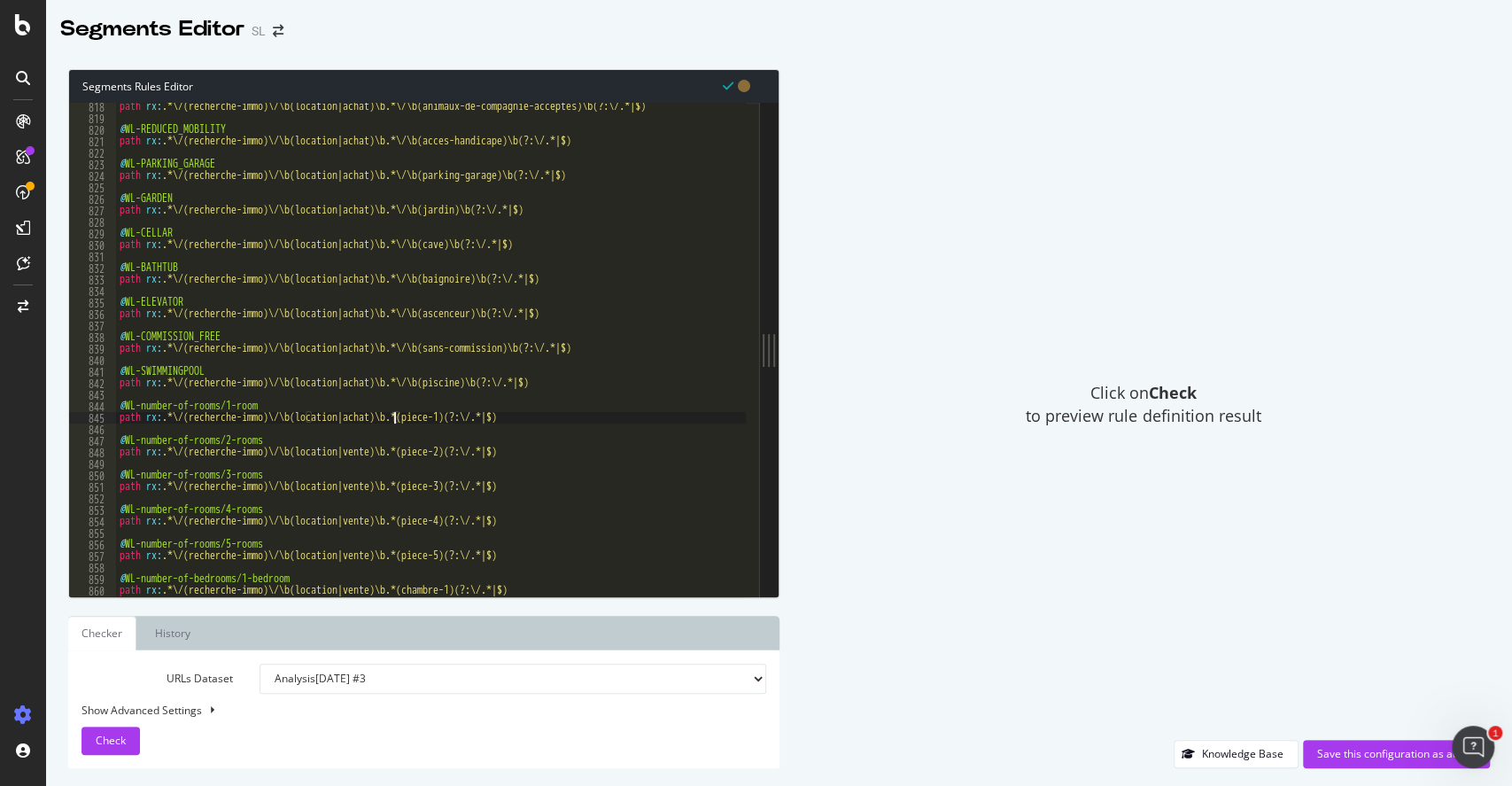 click on "path   rx : .*\/(recherche-immo)\/\b(location|achat)\b.*\/\b(animaux-de-compagnie-acceptes)\b(?:\/.*|$) @ WL-REDUCED_MOBILITY path   rx : .*\/(recherche-immo)\/\b(location|achat)\b.*\/\b(acces-handicape)\b(?:\/.*|$) @ WL-PARKING_GARAGE path   rx : .*\/(recherche-immo)\/\b(location|achat)\b.*\/\b(parking-garage)\b(?:\/.*|$) @ WL-GARDEN path   rx : .*\/(recherche-immo)\/\b(location|achat)\b.*\/\b(jardin)\b(?:\/.*|$) @ WL-CELLAR path   rx : .*\/(recherche-immo)\/\b(location|achat)\b.*\/\b(cave)\b(?:\/.*|$) @ WL-BATHTUB path   rx : .*\/(recherche-immo)\/\b(location|achat)\b.*\/\b(baignoire)\b(?:\/.*|$) @ WL-ELEVATOR path   rx : .*\/(recherche-immo)\/\b(location|achat)\b.*\/\b(ascenceur)\b(?:\/.*|$) @ WL-COMMISSION_FREE path   rx : .*\/(recherche-immo)\/\b(location|achat)\b.*\/\b(sans-commission)\b(?:\/.*|$) @ WL-SWIMMINGPOOL path   rx : .*\/(recherche-immo)\/\b(location|achat)\b.*\/\b(piscine)\b(?:\/.*|$) @ WL-number-of-rooms/1-room path   rx : .*\/(recherche-immo)\/\b(location|achat)\b.*(piece-1)(?:\/.*|$) @   :" at bounding box center [1128, 353] 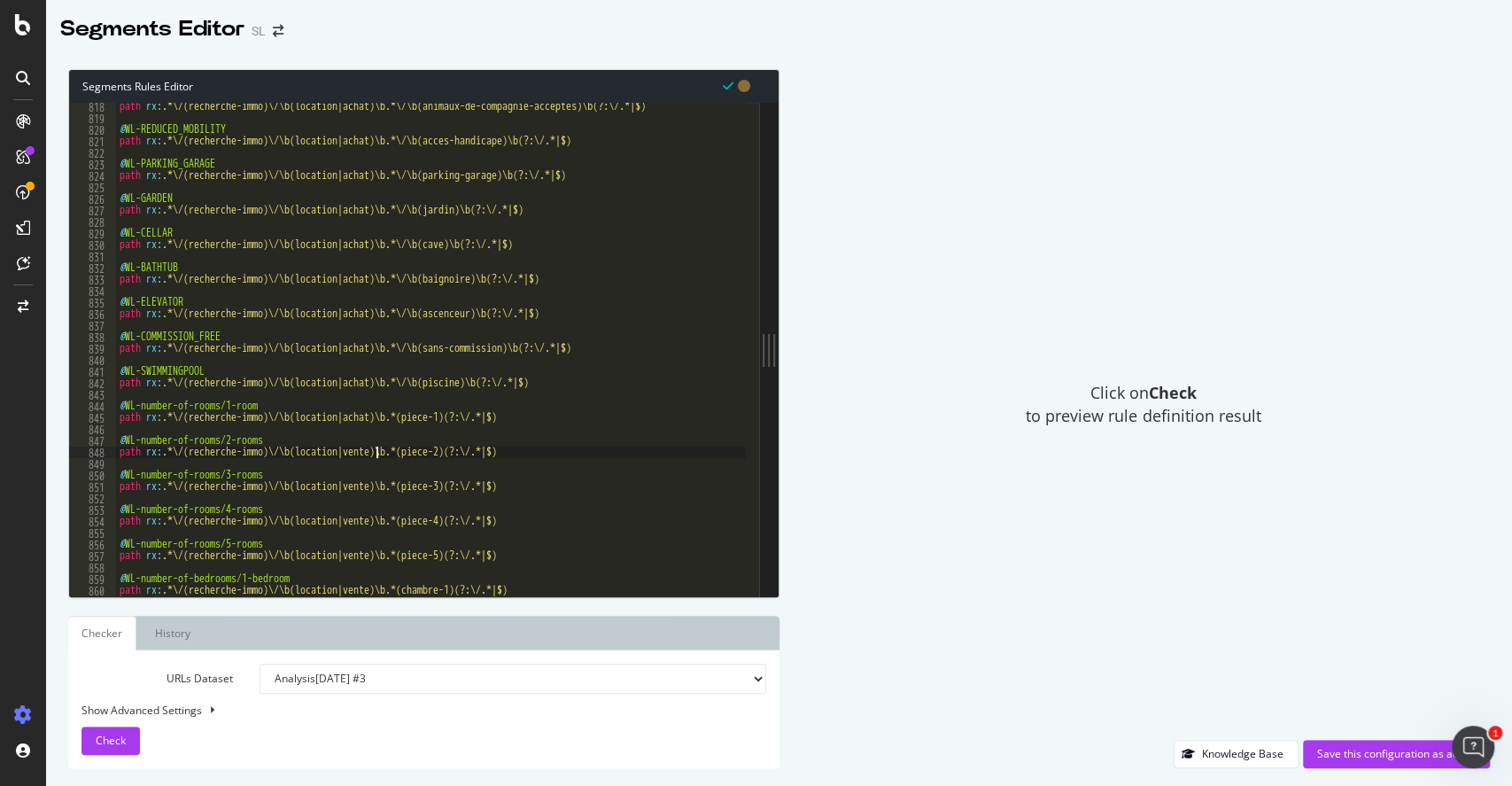 click on "path   rx : .*\/(recherche-immo)\/\b(location|achat)\b.*\/\b(animaux-de-compagnie-acceptes)\b(?:\/.*|$) @ WL-REDUCED_MOBILITY path   rx : .*\/(recherche-immo)\/\b(location|achat)\b.*\/\b(acces-handicape)\b(?:\/.*|$) @ WL-PARKING_GARAGE path   rx : .*\/(recherche-immo)\/\b(location|achat)\b.*\/\b(parking-garage)\b(?:\/.*|$) @ WL-GARDEN path   rx : .*\/(recherche-immo)\/\b(location|achat)\b.*\/\b(jardin)\b(?:\/.*|$) @ WL-CELLAR path   rx : .*\/(recherche-immo)\/\b(location|achat)\b.*\/\b(cave)\b(?:\/.*|$) @ WL-BATHTUB path   rx : .*\/(recherche-immo)\/\b(location|achat)\b.*\/\b(baignoire)\b(?:\/.*|$) @ WL-ELEVATOR path   rx : .*\/(recherche-immo)\/\b(location|achat)\b.*\/\b(ascenceur)\b(?:\/.*|$) @ WL-COMMISSION_FREE path   rx : .*\/(recherche-immo)\/\b(location|achat)\b.*\/\b(sans-commission)\b(?:\/.*|$) @ WL-SWIMMINGPOOL path   rx : .*\/(recherche-immo)\/\b(location|achat)\b.*\/\b(piscine)\b(?:\/.*|$) @ WL-number-of-rooms/1-room path   rx : .*\/(recherche-immo)\/\b(location|achat)\b.*(piece-1)(?:\/.*|$) @   :" at bounding box center [1128, 353] 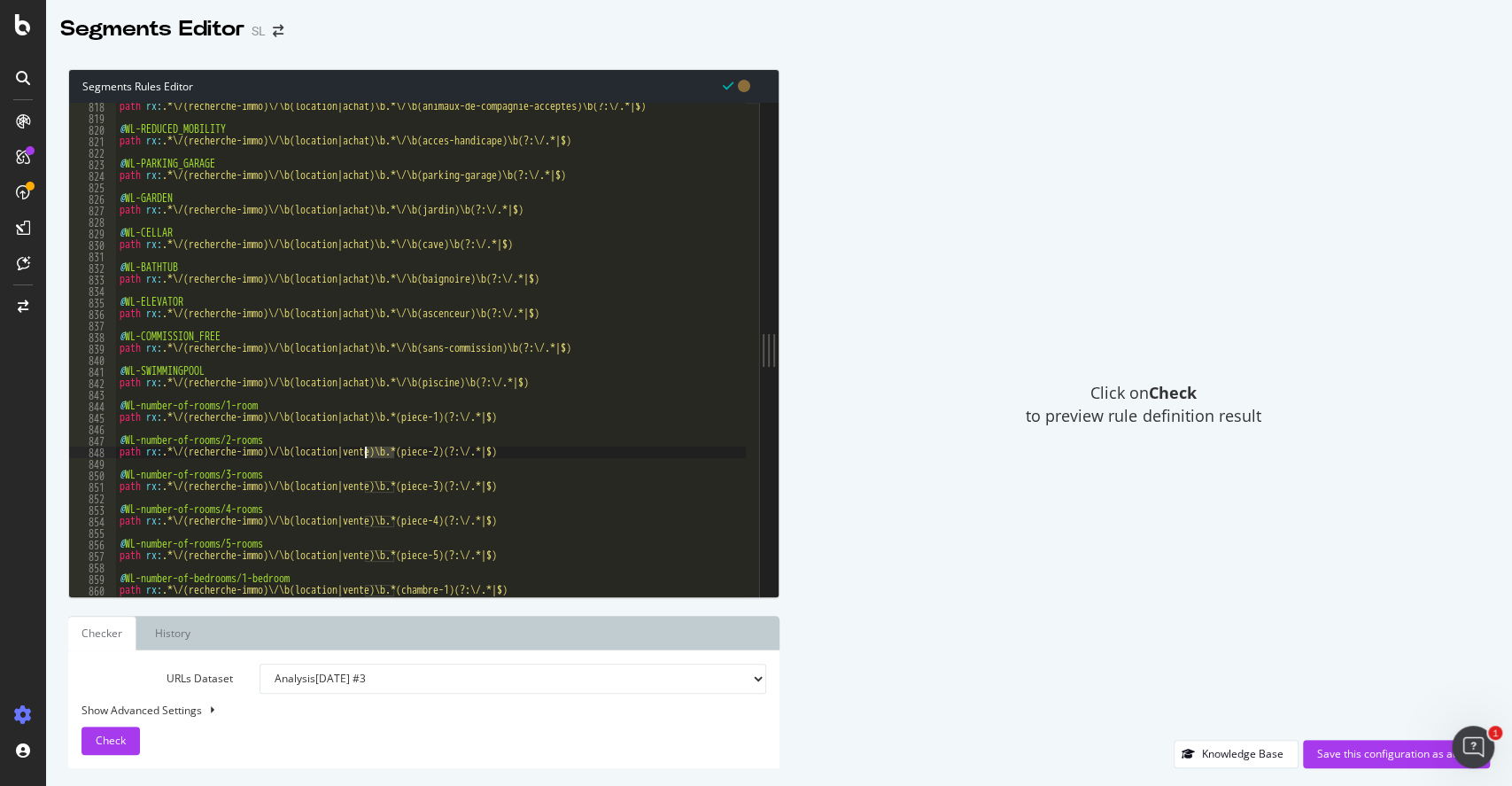 paste on "achat" 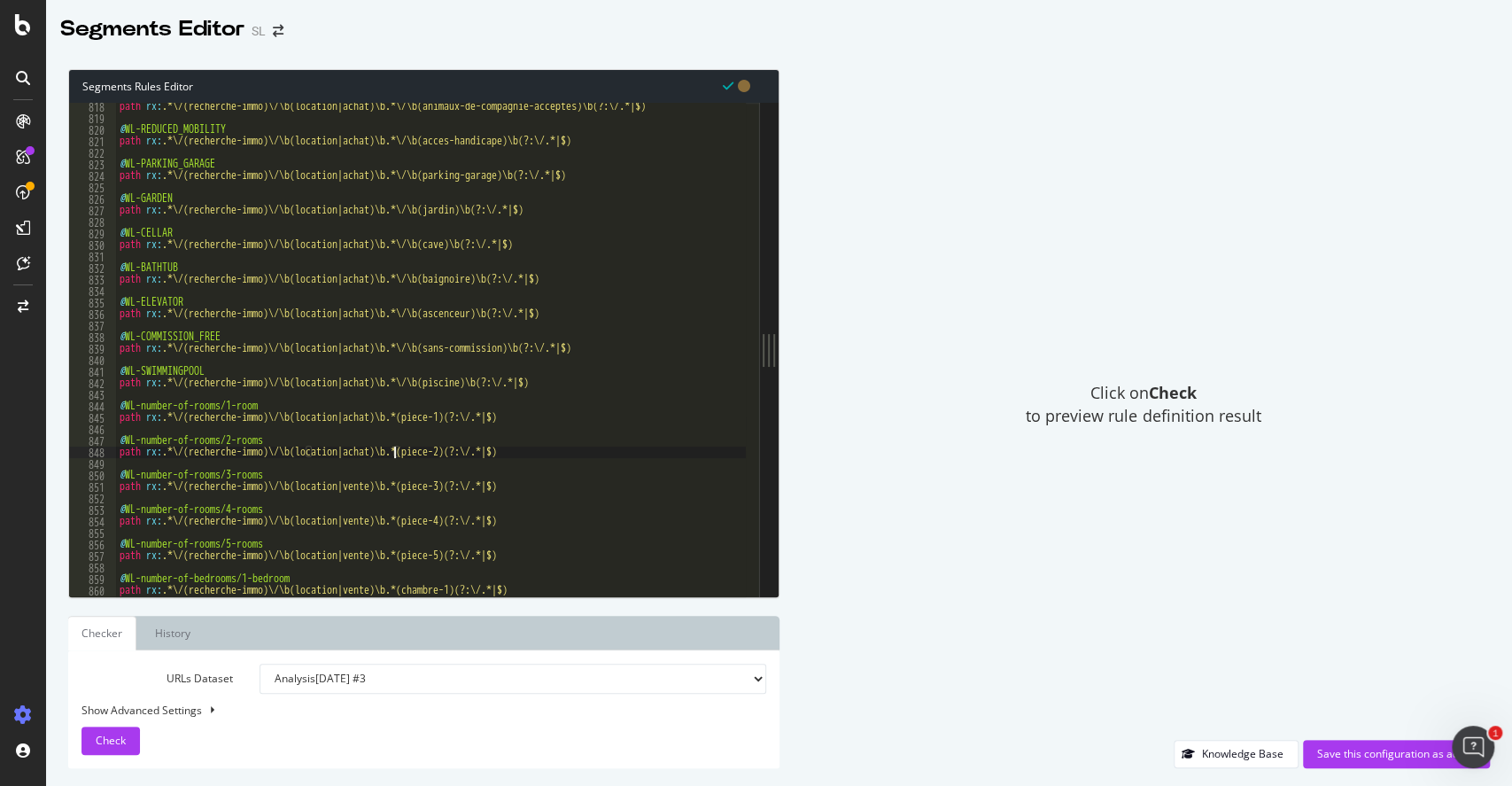 click on "path   rx : .*\/(recherche-immo)\/\b(location|achat)\b.*\/\b(animaux-de-compagnie-acceptes)\b(?:\/.*|$) @ WL-REDUCED_MOBILITY path   rx : .*\/(recherche-immo)\/\b(location|achat)\b.*\/\b(acces-handicape)\b(?:\/.*|$) @ WL-PARKING_GARAGE path   rx : .*\/(recherche-immo)\/\b(location|achat)\b.*\/\b(parking-garage)\b(?:\/.*|$) @ WL-GARDEN path   rx : .*\/(recherche-immo)\/\b(location|achat)\b.*\/\b(jardin)\b(?:\/.*|$) @ WL-CELLAR path   rx : .*\/(recherche-immo)\/\b(location|achat)\b.*\/\b(cave)\b(?:\/.*|$) @ WL-BATHTUB path   rx : .*\/(recherche-immo)\/\b(location|achat)\b.*\/\b(baignoire)\b(?:\/.*|$) @ WL-ELEVATOR path   rx : .*\/(recherche-immo)\/\b(location|achat)\b.*\/\b(ascenceur)\b(?:\/.*|$) @ WL-COMMISSION_FREE path   rx : .*\/(recherche-immo)\/\b(location|achat)\b.*\/\b(sans-commission)\b(?:\/.*|$) @ WL-SWIMMINGPOOL path   rx : .*\/(recherche-immo)\/\b(location|achat)\b.*\/\b(piscine)\b(?:\/.*|$) @ WL-number-of-rooms/1-room path   rx : .*\/(recherche-immo)\/\b(location|achat)\b.*(piece-1)(?:\/.*|$) @   :" at bounding box center [1128, 353] 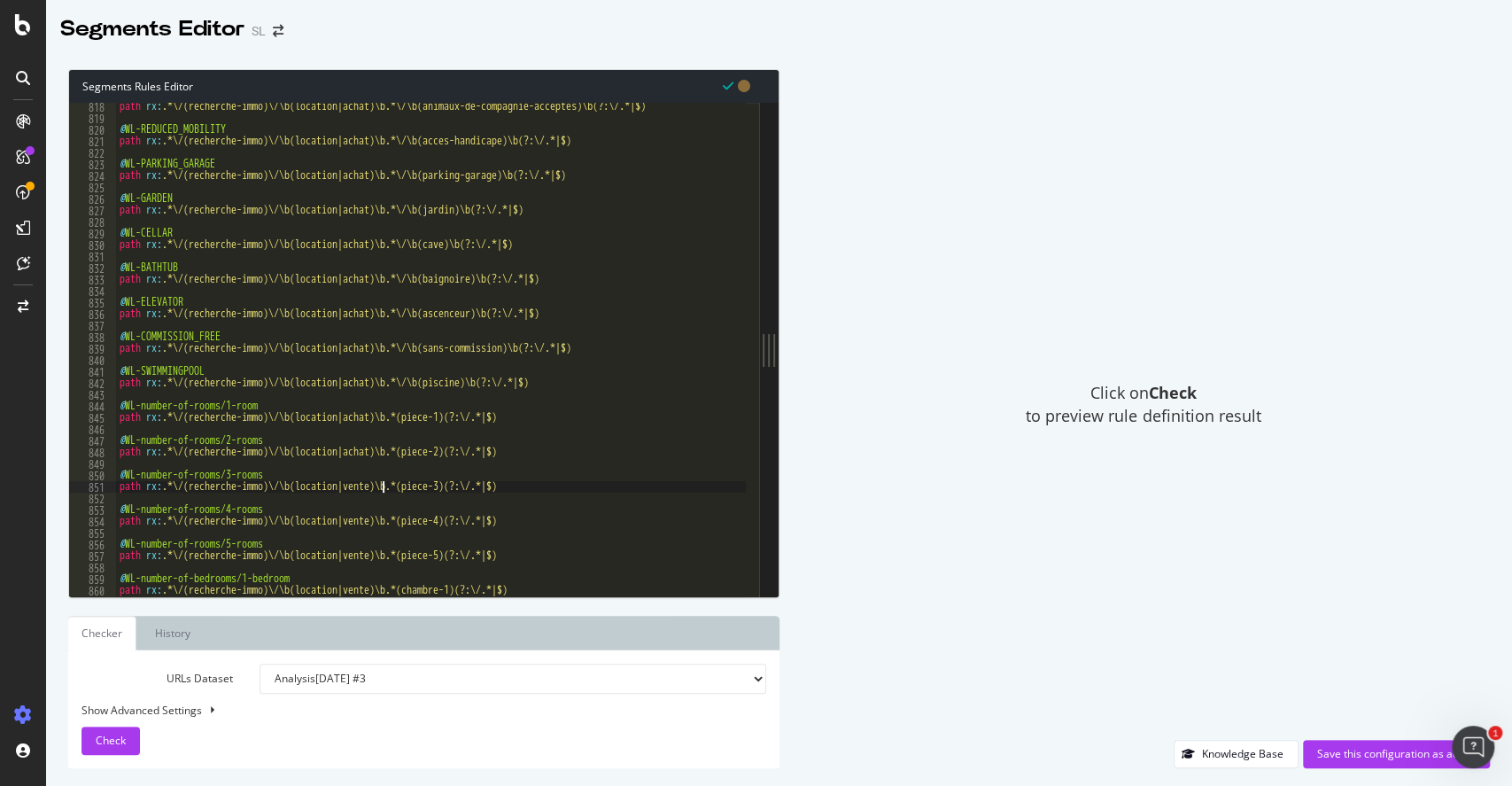 click on "path   rx : .*\/(recherche-immo)\/\b(location|achat)\b.*\/\b(animaux-de-compagnie-acceptes)\b(?:\/.*|$) @ WL-REDUCED_MOBILITY path   rx : .*\/(recherche-immo)\/\b(location|achat)\b.*\/\b(acces-handicape)\b(?:\/.*|$) @ WL-PARKING_GARAGE path   rx : .*\/(recherche-immo)\/\b(location|achat)\b.*\/\b(parking-garage)\b(?:\/.*|$) @ WL-GARDEN path   rx : .*\/(recherche-immo)\/\b(location|achat)\b.*\/\b(jardin)\b(?:\/.*|$) @ WL-CELLAR path   rx : .*\/(recherche-immo)\/\b(location|achat)\b.*\/\b(cave)\b(?:\/.*|$) @ WL-BATHTUB path   rx : .*\/(recherche-immo)\/\b(location|achat)\b.*\/\b(baignoire)\b(?:\/.*|$) @ WL-ELEVATOR path   rx : .*\/(recherche-immo)\/\b(location|achat)\b.*\/\b(ascenceur)\b(?:\/.*|$) @ WL-COMMISSION_FREE path   rx : .*\/(recherche-immo)\/\b(location|achat)\b.*\/\b(sans-commission)\b(?:\/.*|$) @ WL-SWIMMINGPOOL path   rx : .*\/(recherche-immo)\/\b(location|achat)\b.*\/\b(piscine)\b(?:\/.*|$) @ WL-number-of-rooms/1-room path   rx : .*\/(recherche-immo)\/\b(location|achat)\b.*(piece-1)(?:\/.*|$) @   :" at bounding box center [1128, 353] 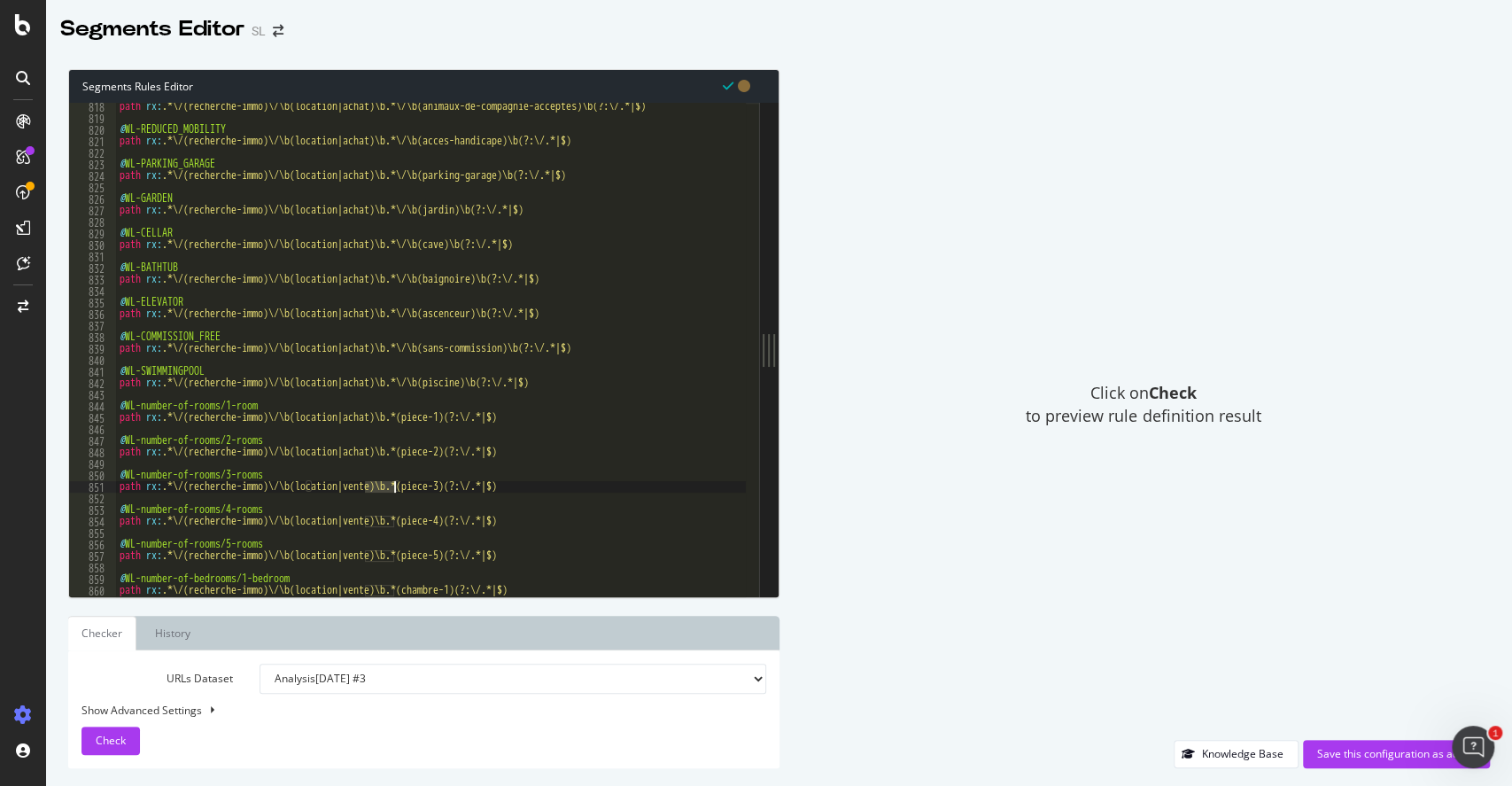paste on "achat" 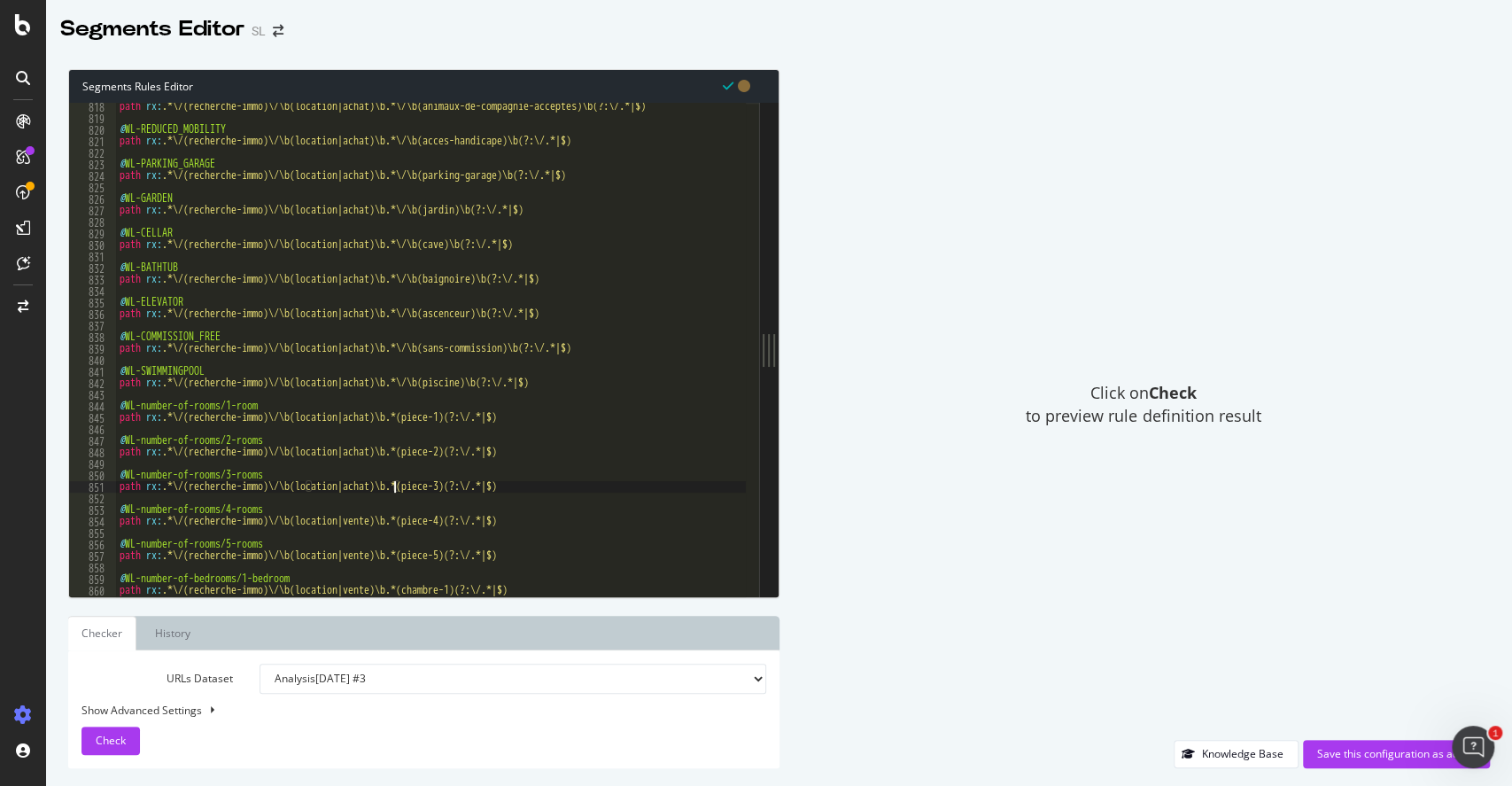 click on "path   rx : .*\/(recherche-immo)\/\b(location|achat)\b.*\/\b(animaux-de-compagnie-acceptes)\b(?:\/.*|$) @ WL-REDUCED_MOBILITY path   rx : .*\/(recherche-immo)\/\b(location|achat)\b.*\/\b(acces-handicape)\b(?:\/.*|$) @ WL-PARKING_GARAGE path   rx : .*\/(recherche-immo)\/\b(location|achat)\b.*\/\b(parking-garage)\b(?:\/.*|$) @ WL-GARDEN path   rx : .*\/(recherche-immo)\/\b(location|achat)\b.*\/\b(jardin)\b(?:\/.*|$) @ WL-CELLAR path   rx : .*\/(recherche-immo)\/\b(location|achat)\b.*\/\b(cave)\b(?:\/.*|$) @ WL-BATHTUB path   rx : .*\/(recherche-immo)\/\b(location|achat)\b.*\/\b(baignoire)\b(?:\/.*|$) @ WL-ELEVATOR path   rx : .*\/(recherche-immo)\/\b(location|achat)\b.*\/\b(ascenceur)\b(?:\/.*|$) @ WL-COMMISSION_FREE path   rx : .*\/(recherche-immo)\/\b(location|achat)\b.*\/\b(sans-commission)\b(?:\/.*|$) @ WL-SWIMMINGPOOL path   rx : .*\/(recherche-immo)\/\b(location|achat)\b.*\/\b(piscine)\b(?:\/.*|$) @ WL-number-of-rooms/1-room path   rx : .*\/(recherche-immo)\/\b(location|achat)\b.*(piece-1)(?:\/.*|$) @   :" at bounding box center [1128, 353] 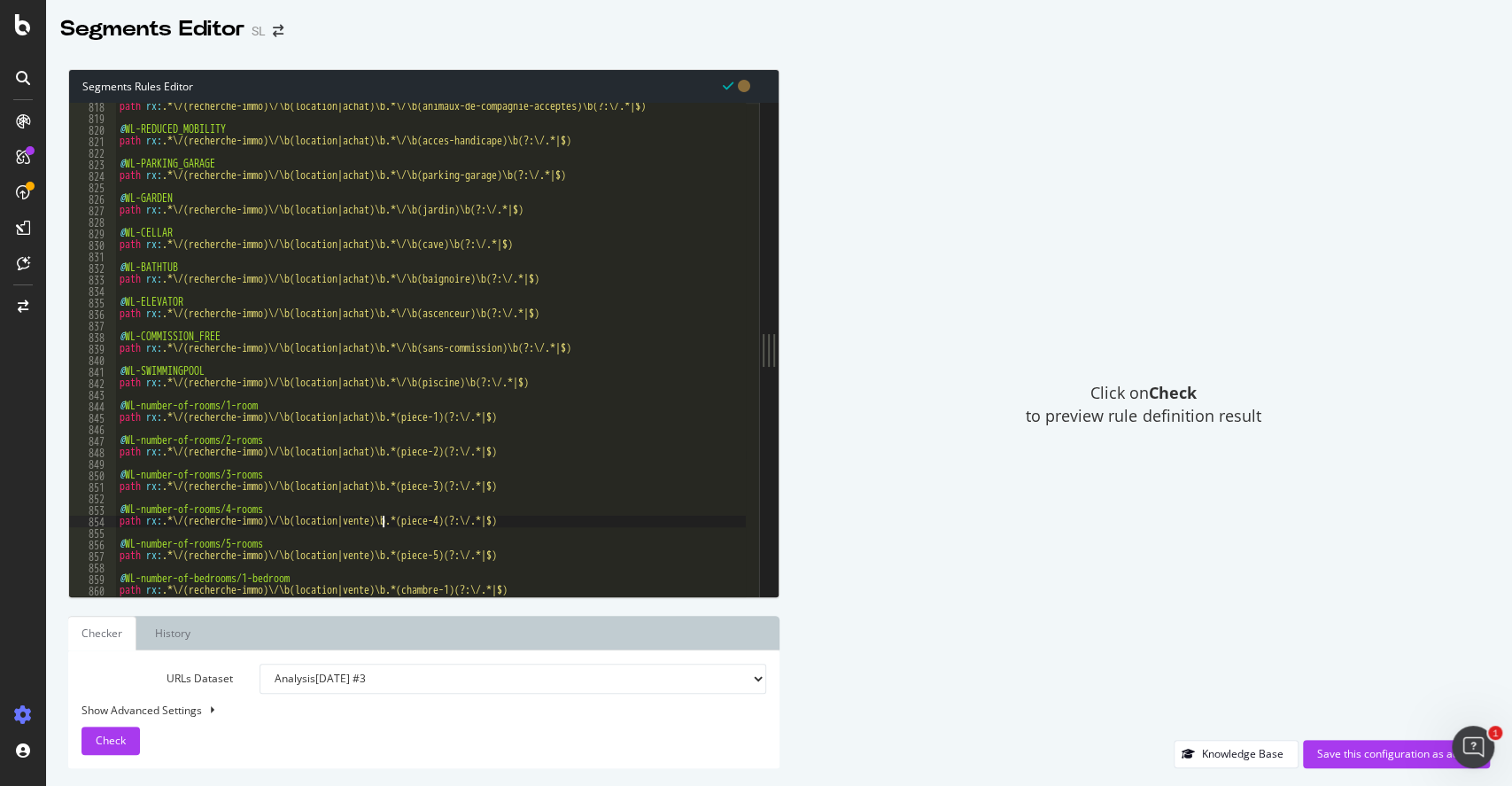 click on "path   rx : .*\/(recherche-immo)\/\b(location|achat)\b.*\/\b(animaux-de-compagnie-acceptes)\b(?:\/.*|$) @ WL-REDUCED_MOBILITY path   rx : .*\/(recherche-immo)\/\b(location|achat)\b.*\/\b(acces-handicape)\b(?:\/.*|$) @ WL-PARKING_GARAGE path   rx : .*\/(recherche-immo)\/\b(location|achat)\b.*\/\b(parking-garage)\b(?:\/.*|$) @ WL-GARDEN path   rx : .*\/(recherche-immo)\/\b(location|achat)\b.*\/\b(jardin)\b(?:\/.*|$) @ WL-CELLAR path   rx : .*\/(recherche-immo)\/\b(location|achat)\b.*\/\b(cave)\b(?:\/.*|$) @ WL-BATHTUB path   rx : .*\/(recherche-immo)\/\b(location|achat)\b.*\/\b(baignoire)\b(?:\/.*|$) @ WL-ELEVATOR path   rx : .*\/(recherche-immo)\/\b(location|achat)\b.*\/\b(ascenceur)\b(?:\/.*|$) @ WL-COMMISSION_FREE path   rx : .*\/(recherche-immo)\/\b(location|achat)\b.*\/\b(sans-commission)\b(?:\/.*|$) @ WL-SWIMMINGPOOL path   rx : .*\/(recherche-immo)\/\b(location|achat)\b.*\/\b(piscine)\b(?:\/.*|$) @ WL-number-of-rooms/1-room path   rx : .*\/(recherche-immo)\/\b(location|achat)\b.*(piece-1)(?:\/.*|$) @   :" at bounding box center (1128, 353) 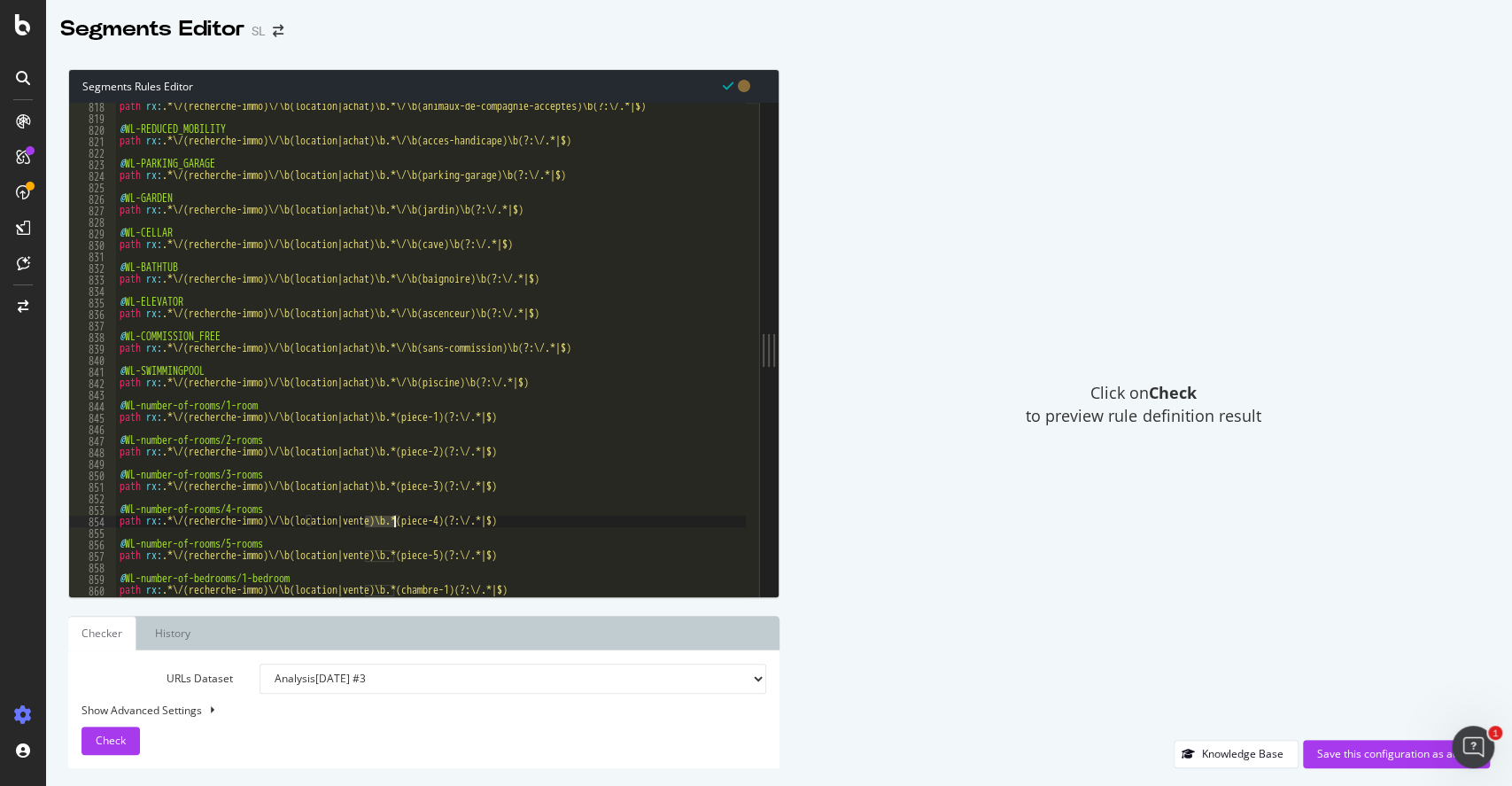 paste on "achat" 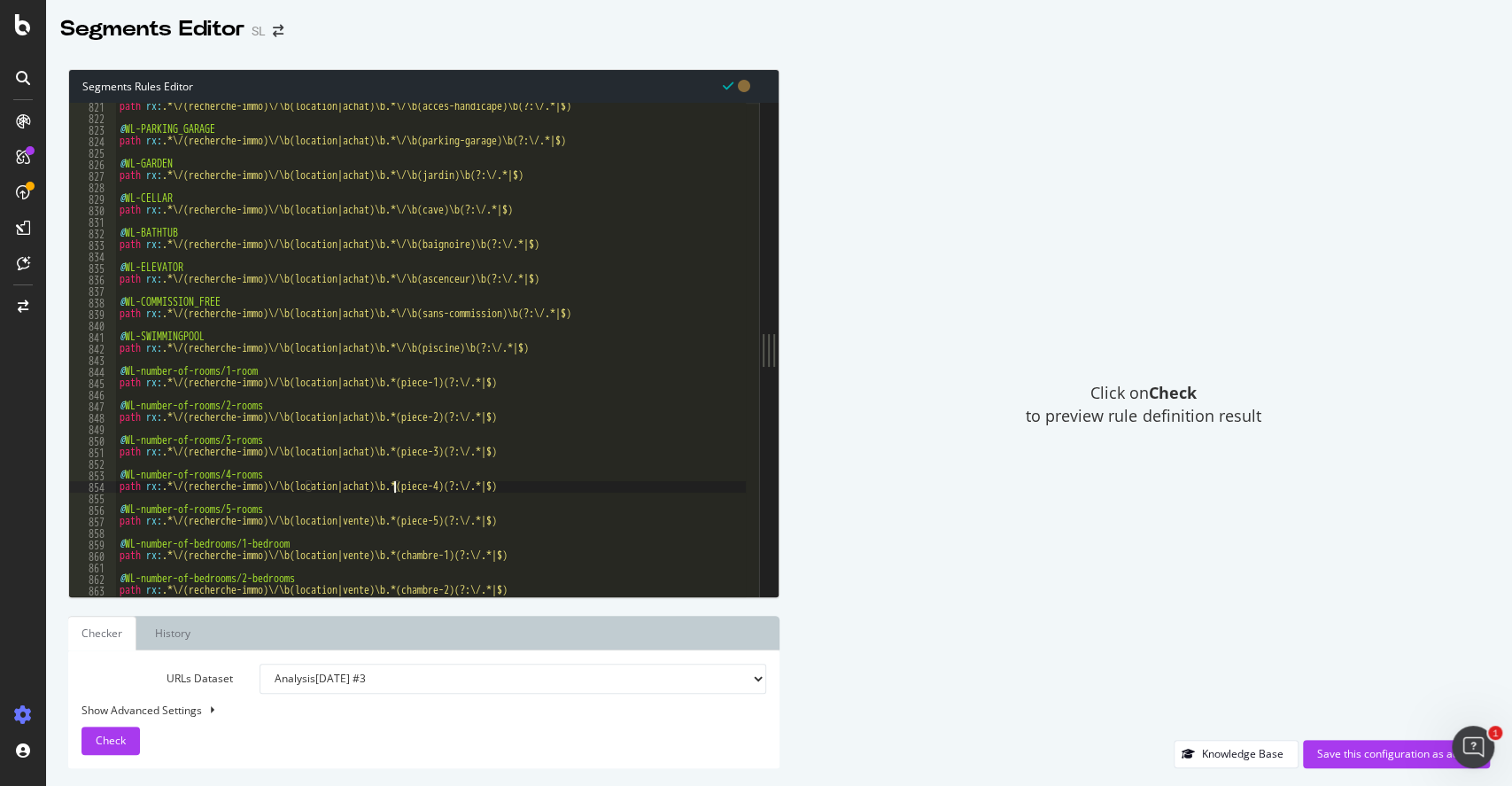 scroll, scrollTop: 9460, scrollLeft: 0, axis: vertical 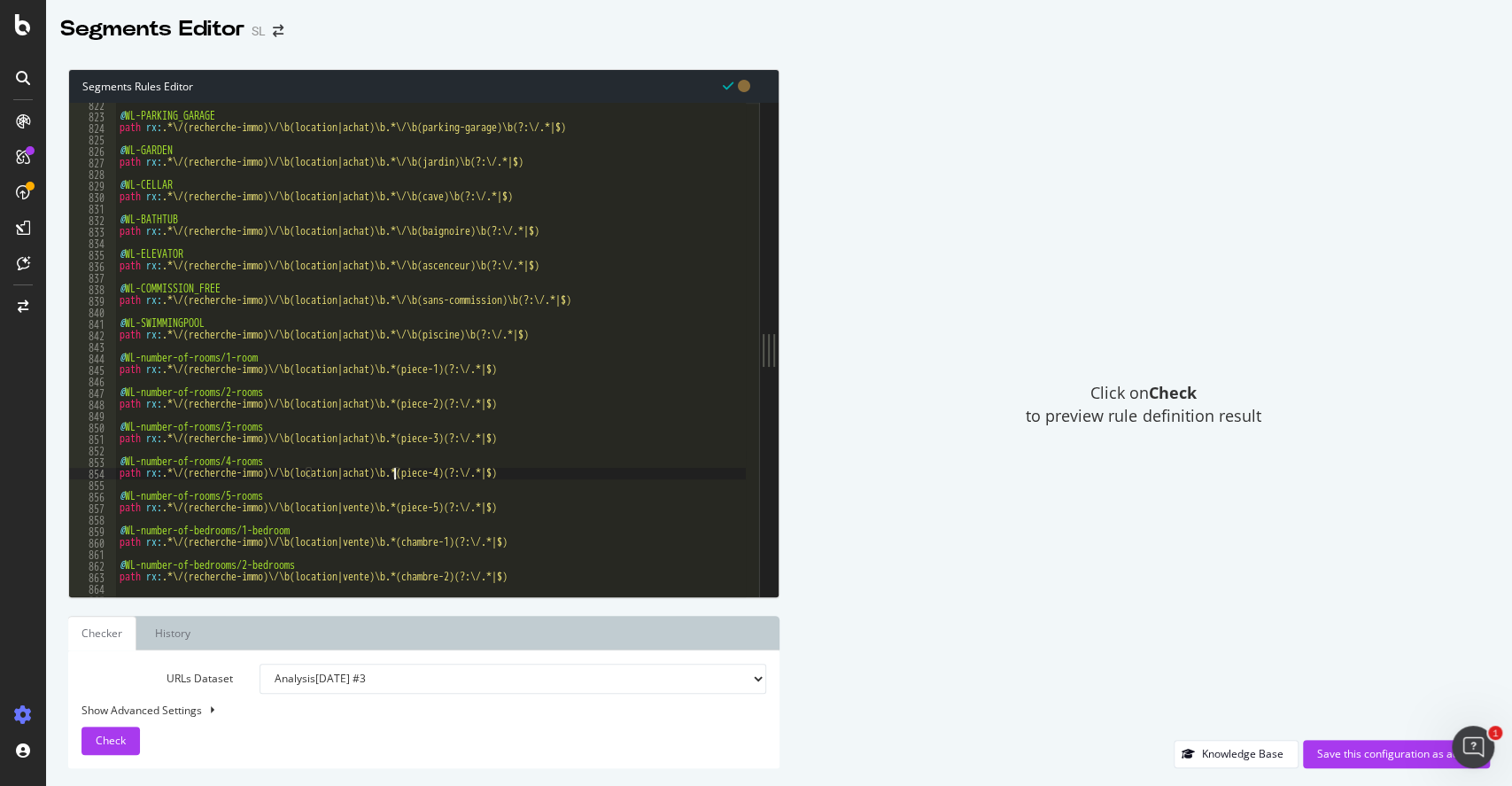 click on "@ WL-PARKING_GARAGE path   rx : .*\/(recherche-immo)\/\b(location|achat)\b.*\/\b(parking-garage)\b(?:\/.*|$) @ WL-GARDEN path   rx : .*\/(recherche-immo)\/\b(location|achat)\b.*\/\b(jardin)\b(?:\/.*|$) @ WL-CELLAR path   rx : .*\/(recherche-immo)\/\b(location|achat)\b.*\/\b(cave)\b(?:\/.*|$) @ WL-BATHTUB path   rx : .*\/(recherche-immo)\/\b(location|achat)\b.*\/\b(baignoire)\b(?:\/.*|$) @ WL-ELEVATOR path   rx : .*\/(recherche-immo)\/\b(location|achat)\b.*\/\b(ascenceur)\b(?:\/.*|$) @ WL-COMMISSION_FREE path   rx : .*\/(recherche-immo)\/\b(location|achat)\b.*\/\b(sans-commission)\b(?:\/.*|$) @ WL-SWIMMINGPOOL path   rx : .*\/(recherche-immo)\/\b(location|achat)\b.*\/\b(piscine)\b(?:\/.*|$) @ WL-number-of-rooms/1-room path   rx : .*\/(recherche-immo)\/\b(location|achat)\b.*(piece-1)(?:\/.*|$) @ WL-number-of-rooms/2-rooms path   rx : .*\/(recherche-immo)\/\b(location|achat)\b.*(piece-2)(?:\/.*|$) @ WL-number-of-rooms/3-rooms path   rx : .*\/(recherche-immo)\/\b(location|achat)\b.*(piece-3)(?:\/.*|$) @ path   rx" at bounding box center [1128, 351] 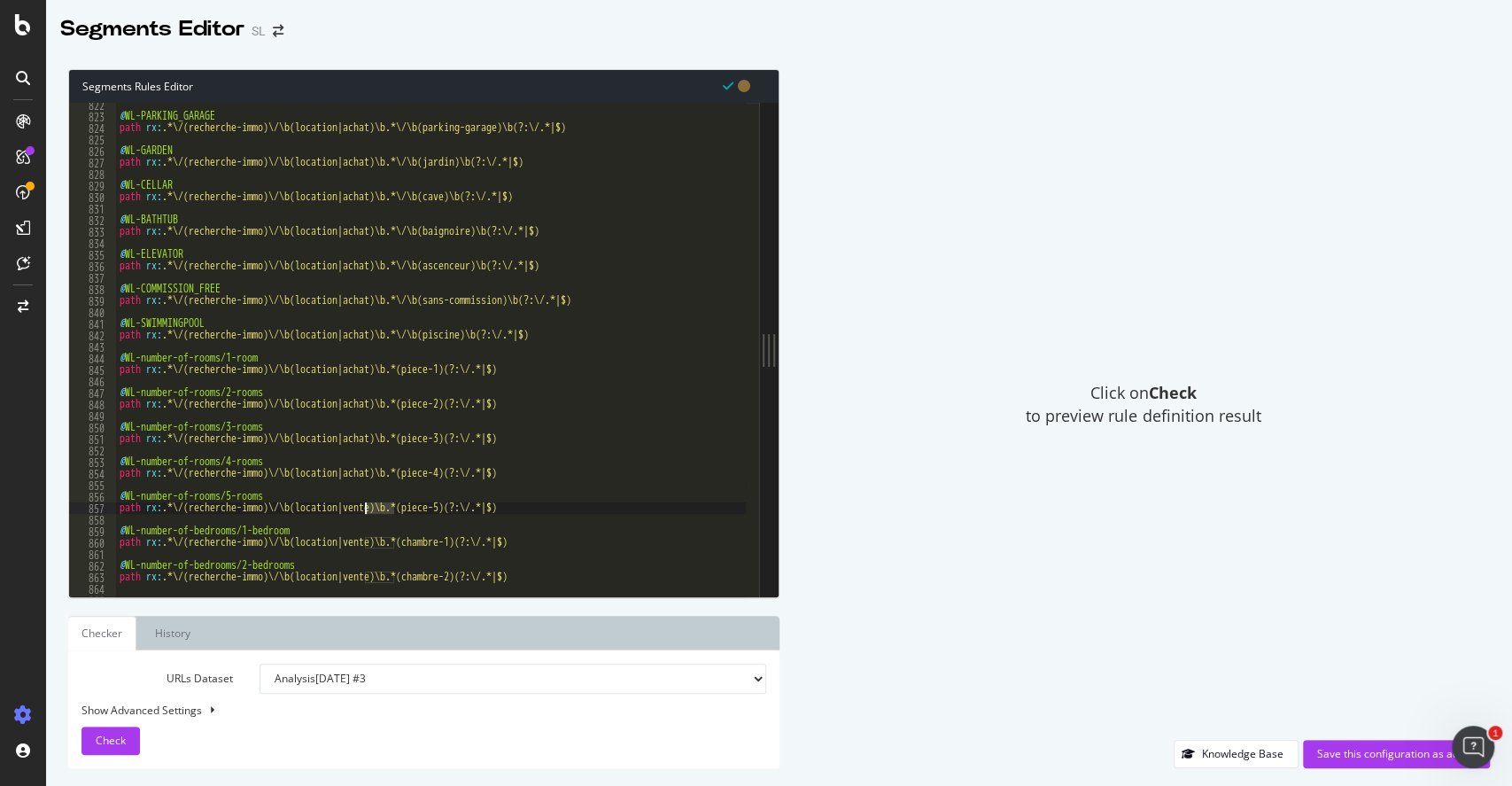 click on "@ WL-PARKING_GARAGE path   rx : .*\/(recherche-immo)\/\b(location|achat)\b.*\/\b(parking-garage)\b(?:\/.*|$) @ WL-GARDEN path   rx : .*\/(recherche-immo)\/\b(location|achat)\b.*\/\b(jardin)\b(?:\/.*|$) @ WL-CELLAR path   rx : .*\/(recherche-immo)\/\b(location|achat)\b.*\/\b(cave)\b(?:\/.*|$) @ WL-BATHTUB path   rx : .*\/(recherche-immo)\/\b(location|achat)\b.*\/\b(baignoire)\b(?:\/.*|$) @ WL-ELEVATOR path   rx : .*\/(recherche-immo)\/\b(location|achat)\b.*\/\b(ascenceur)\b(?:\/.*|$) @ WL-COMMISSION_FREE path   rx : .*\/(recherche-immo)\/\b(location|achat)\b.*\/\b(sans-commission)\b(?:\/.*|$) @ WL-SWIMMINGPOOL path   rx : .*\/(recherche-immo)\/\b(location|achat)\b.*\/\b(piscine)\b(?:\/.*|$) @ WL-number-of-rooms/1-room path   rx : .*\/(recherche-immo)\/\b(location|achat)\b.*(piece-1)(?:\/.*|$) @ WL-number-of-rooms/2-rooms path   rx : .*\/(recherche-immo)\/\b(location|achat)\b.*(piece-2)(?:\/.*|$) @ WL-number-of-rooms/3-rooms path   rx : .*\/(recherche-immo)\/\b(location|achat)\b.*(piece-3)(?:\/.*|$) @ path   rx" at bounding box center [1128, 351] 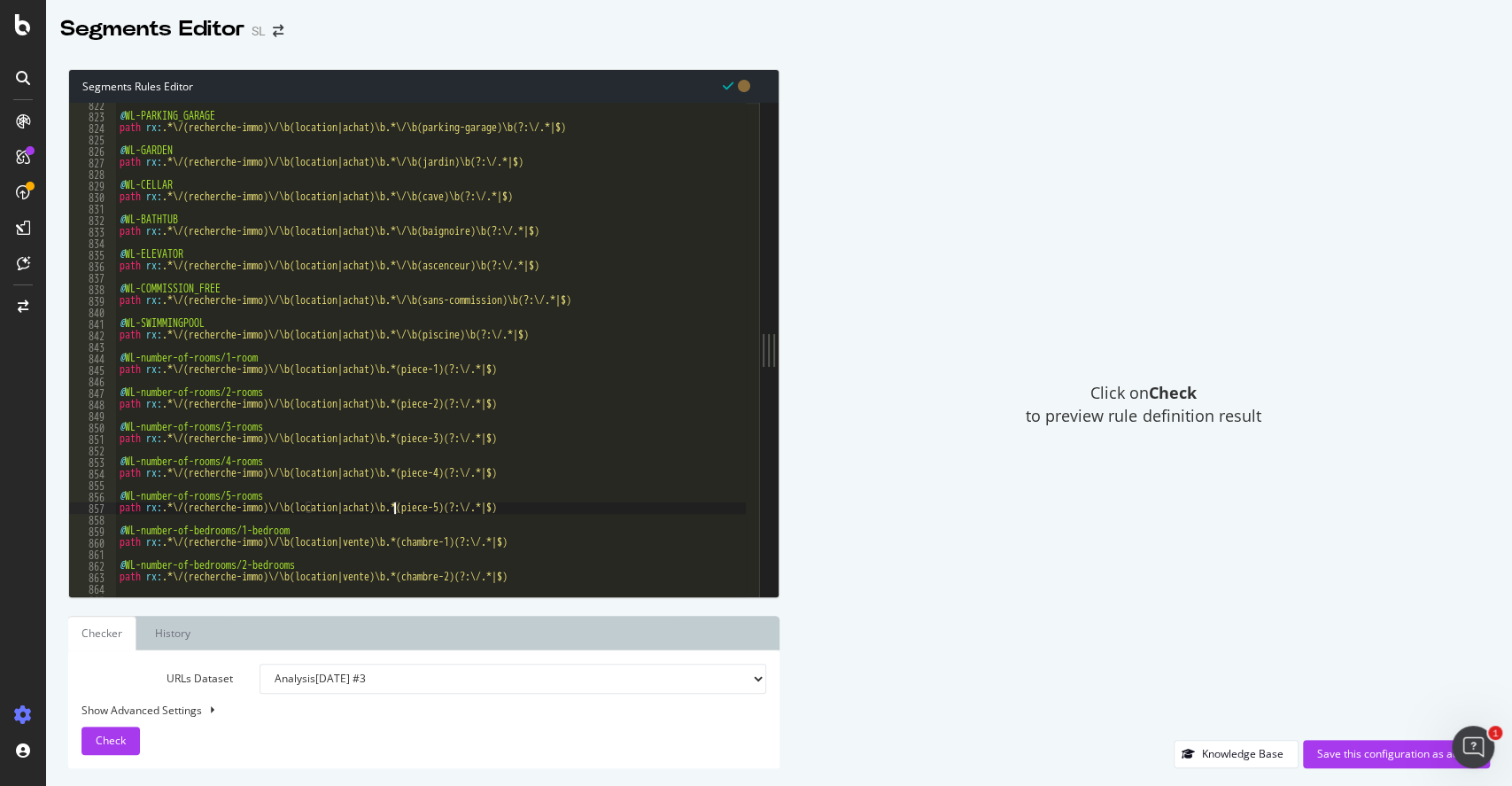 click on "@ WL-PARKING_GARAGE path   rx : .*\/(recherche-immo)\/\b(location|achat)\b.*\/\b(parking-garage)\b(?:\/.*|$) @ WL-GARDEN path   rx : .*\/(recherche-immo)\/\b(location|achat)\b.*\/\b(jardin)\b(?:\/.*|$) @ WL-CELLAR path   rx : .*\/(recherche-immo)\/\b(location|achat)\b.*\/\b(cave)\b(?:\/.*|$) @ WL-BATHTUB path   rx : .*\/(recherche-immo)\/\b(location|achat)\b.*\/\b(baignoire)\b(?:\/.*|$) @ WL-ELEVATOR path   rx : .*\/(recherche-immo)\/\b(location|achat)\b.*\/\b(ascenceur)\b(?:\/.*|$) @ WL-COMMISSION_FREE path   rx : .*\/(recherche-immo)\/\b(location|achat)\b.*\/\b(sans-commission)\b(?:\/.*|$) @ WL-SWIMMINGPOOL path   rx : .*\/(recherche-immo)\/\b(location|achat)\b.*\/\b(piscine)\b(?:\/.*|$) @ WL-number-of-rooms/1-room path   rx : .*\/(recherche-immo)\/\b(location|achat)\b.*(piece-1)(?:\/.*|$) @ WL-number-of-rooms/2-rooms path   rx : .*\/(recherche-immo)\/\b(location|achat)\b.*(piece-2)(?:\/.*|$) @ WL-number-of-rooms/3-rooms path   rx : .*\/(recherche-immo)\/\b(location|achat)\b.*(piece-3)(?:\/.*|$) @ path   rx" at bounding box center (1128, 351) 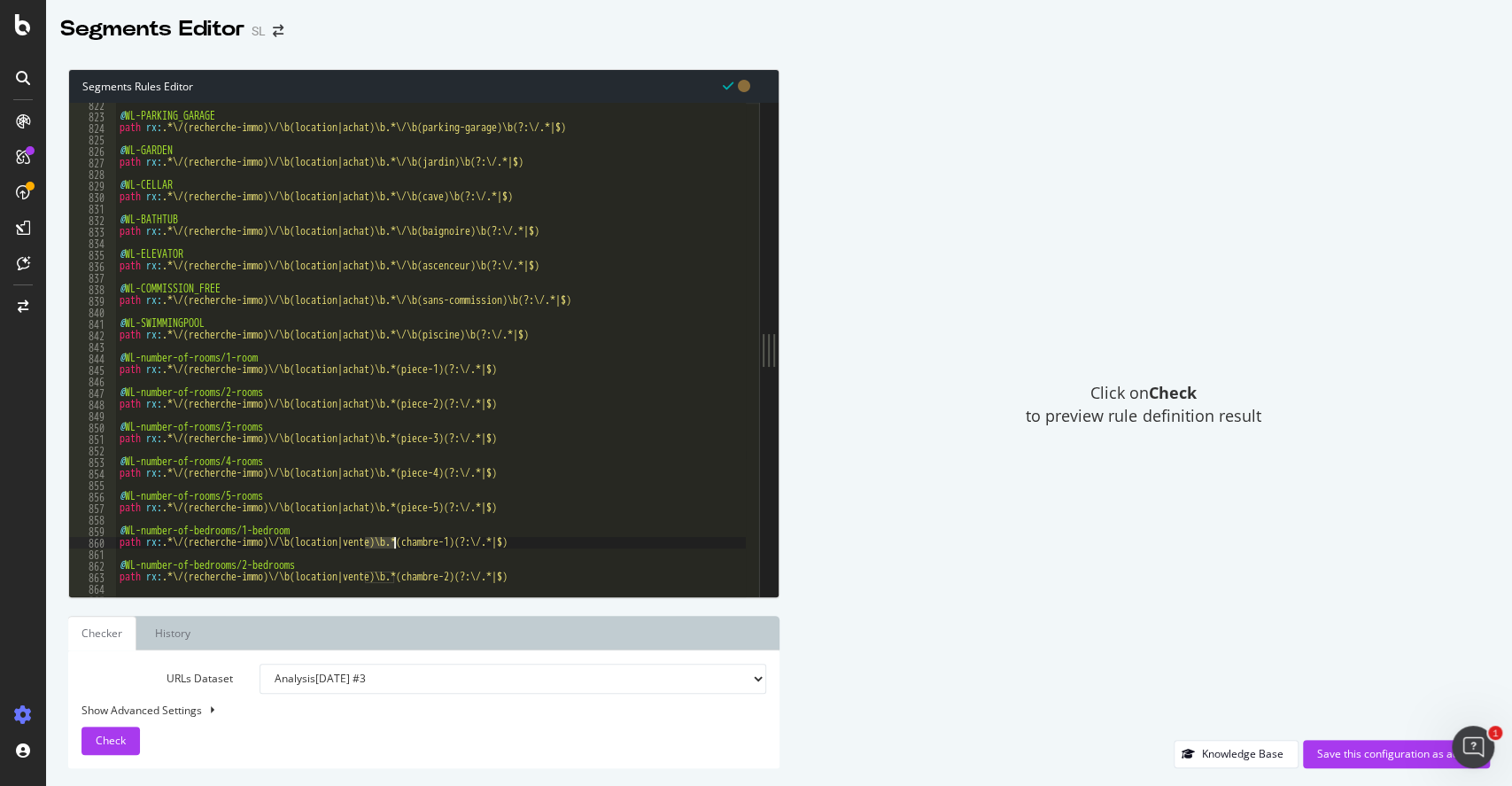click on "@ WL-PARKING_GARAGE path   rx : .*\/(recherche-immo)\/\b(location|achat)\b.*\/\b(parking-garage)\b(?:\/.*|$) @ WL-GARDEN path   rx : .*\/(recherche-immo)\/\b(location|achat)\b.*\/\b(jardin)\b(?:\/.*|$) @ WL-CELLAR path   rx : .*\/(recherche-immo)\/\b(location|achat)\b.*\/\b(cave)\b(?:\/.*|$) @ WL-BATHTUB path   rx : .*\/(recherche-immo)\/\b(location|achat)\b.*\/\b(baignoire)\b(?:\/.*|$) @ WL-ELEVATOR path   rx : .*\/(recherche-immo)\/\b(location|achat)\b.*\/\b(ascenceur)\b(?:\/.*|$) @ WL-COMMISSION_FREE path   rx : .*\/(recherche-immo)\/\b(location|achat)\b.*\/\b(sans-commission)\b(?:\/.*|$) @ WL-SWIMMINGPOOL path   rx : .*\/(recherche-immo)\/\b(location|achat)\b.*\/\b(piscine)\b(?:\/.*|$) @ WL-number-of-rooms/1-room path   rx : .*\/(recherche-immo)\/\b(location|achat)\b.*(piece-1)(?:\/.*|$) @ WL-number-of-rooms/2-rooms path   rx : .*\/(recherche-immo)\/\b(location|achat)\b.*(piece-2)(?:\/.*|$) @ WL-number-of-rooms/3-rooms path   rx : .*\/(recherche-immo)\/\b(location|achat)\b.*(piece-3)(?:\/.*|$) @ path   rx" at bounding box center [1128, 351] 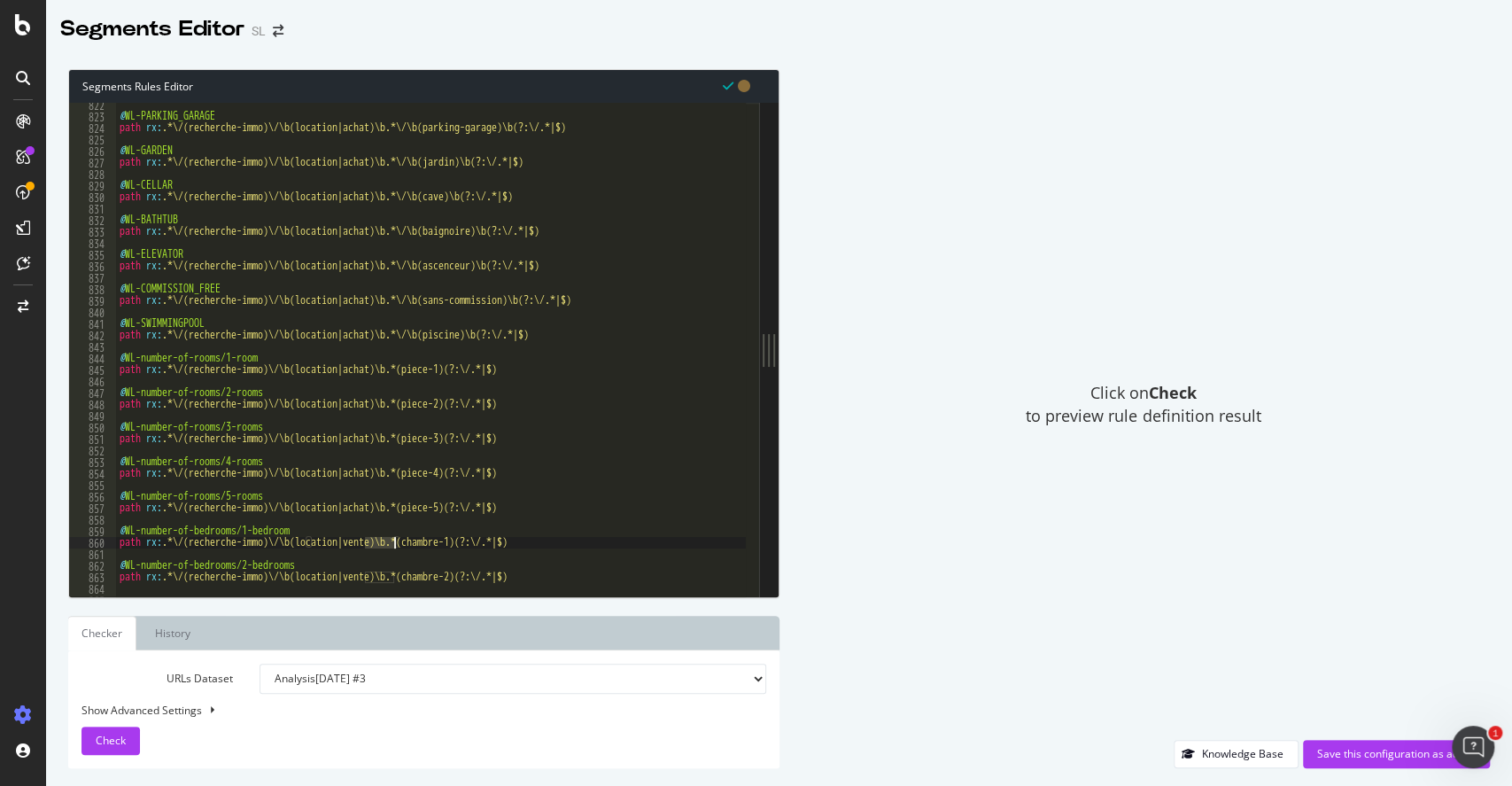 paste on "achat" 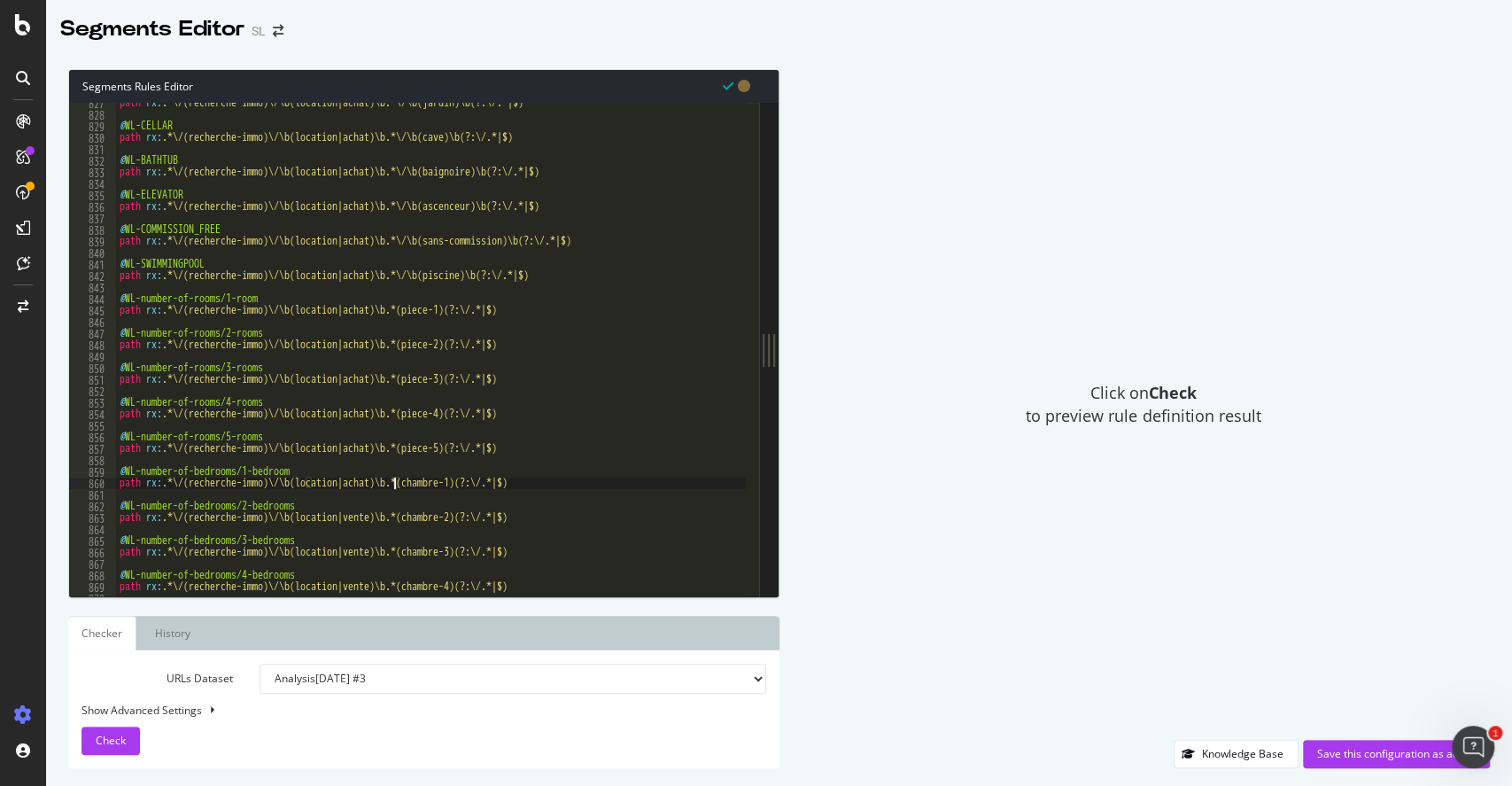 scroll, scrollTop: 9521, scrollLeft: 0, axis: vertical 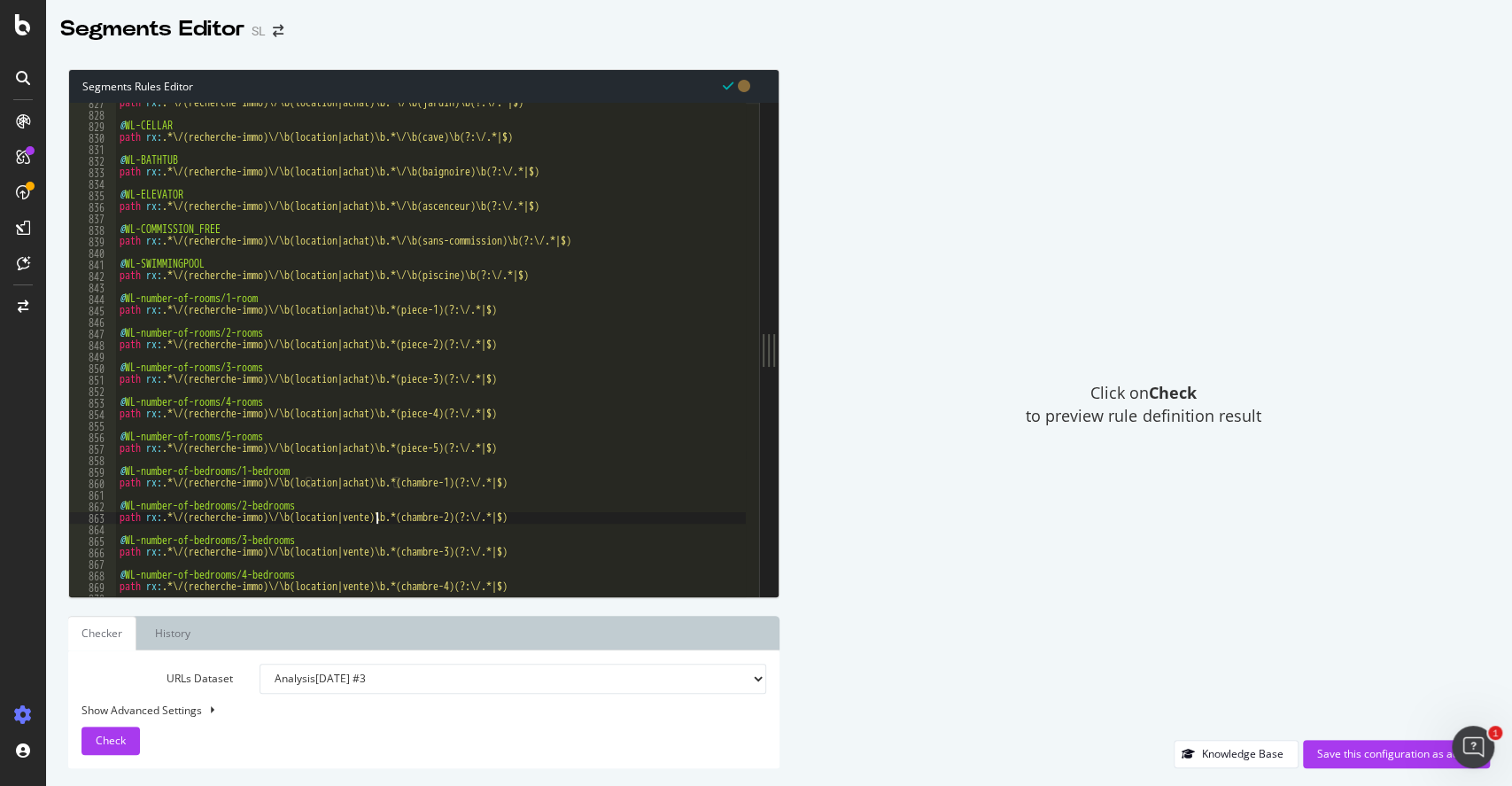 click on "path   rx : .*\/(recherche-immo)\/\b(location|achat)\b.*\/\b(jardin)\b(?:\/.*|$) @ WL-CELLAR path   rx : .*\/(recherche-immo)\/\b(location|achat)\b.*\/\b(cave)\b(?:\/.*|$) @ WL-BATHTUB path   rx : .*\/(recherche-immo)\/\b(location|achat)\b.*\/\b(baignoire)\b(?:\/.*|$) @ WL-ELEVATOR path   rx : .*\/(recherche-immo)\/\b(location|achat)\b.*\/\b(ascenceur)\b(?:\/.*|$) @ WL-COMMISSION_FREE path   rx : .*\/(recherche-immo)\/\b(location|achat)\b.*\/\b(sans-commission)\b(?:\/.*|$) @ WL-SWIMMINGPOOL path   rx : .*\/(recherche-immo)\/\b(location|achat)\b.*\/\b(piscine)\b(?:\/.*|$) @ WL-number-of-rooms/1-room path   rx : .*\/(recherche-immo)\/\b(location|achat)\b.*(piece-1)(?:\/.*|$) @ WL-number-of-rooms/2-rooms path   rx : .*\/(recherche-immo)\/\b(location|achat)\b.*(piece-2)(?:\/.*|$) @ WL-number-of-rooms/3-rooms path   rx : .*\/(recherche-immo)\/\b(location|achat)\b.*(piece-3)(?:\/.*|$) @ WL-number-of-rooms/4-rooms path   rx : .*\/(recherche-immo)\/\b(location|achat)\b.*(piece-4)(?:\/.*|$) @ path   rx : @ path   rx :" at bounding box center (1128, 349) 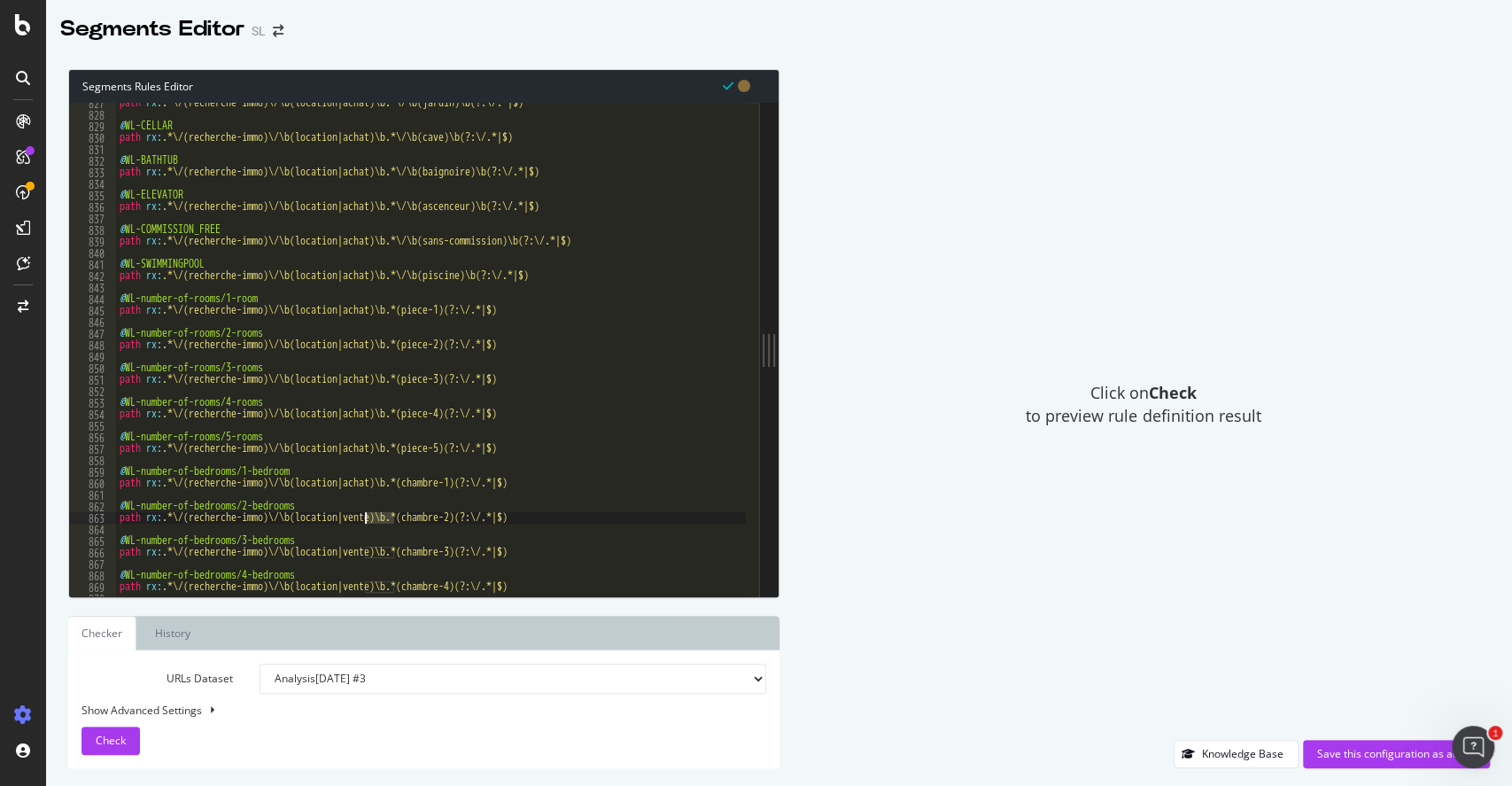 click on "path   rx : .*\/(recherche-immo)\/\b(location|achat)\b.*\/\b(jardin)\b(?:\/.*|$) @ WL-CELLAR path   rx : .*\/(recherche-immo)\/\b(location|achat)\b.*\/\b(cave)\b(?:\/.*|$) @ WL-BATHTUB path   rx : .*\/(recherche-immo)\/\b(location|achat)\b.*\/\b(baignoire)\b(?:\/.*|$) @ WL-ELEVATOR path   rx : .*\/(recherche-immo)\/\b(location|achat)\b.*\/\b(ascenceur)\b(?:\/.*|$) @ WL-COMMISSION_FREE path   rx : .*\/(recherche-immo)\/\b(location|achat)\b.*\/\b(sans-commission)\b(?:\/.*|$) @ WL-SWIMMINGPOOL path   rx : .*\/(recherche-immo)\/\b(location|achat)\b.*\/\b(piscine)\b(?:\/.*|$) @ WL-number-of-rooms/1-room path   rx : .*\/(recherche-immo)\/\b(location|achat)\b.*(piece-1)(?:\/.*|$) @ WL-number-of-rooms/2-rooms path   rx : .*\/(recherche-immo)\/\b(location|achat)\b.*(piece-2)(?:\/.*|$) @ WL-number-of-rooms/3-rooms path   rx : .*\/(recherche-immo)\/\b(location|achat)\b.*(piece-3)(?:\/.*|$) @ WL-number-of-rooms/4-rooms path   rx : .*\/(recherche-immo)\/\b(location|achat)\b.*(piece-4)(?:\/.*|$) @ path   rx : @ path   rx :" at bounding box center (1128, 349) 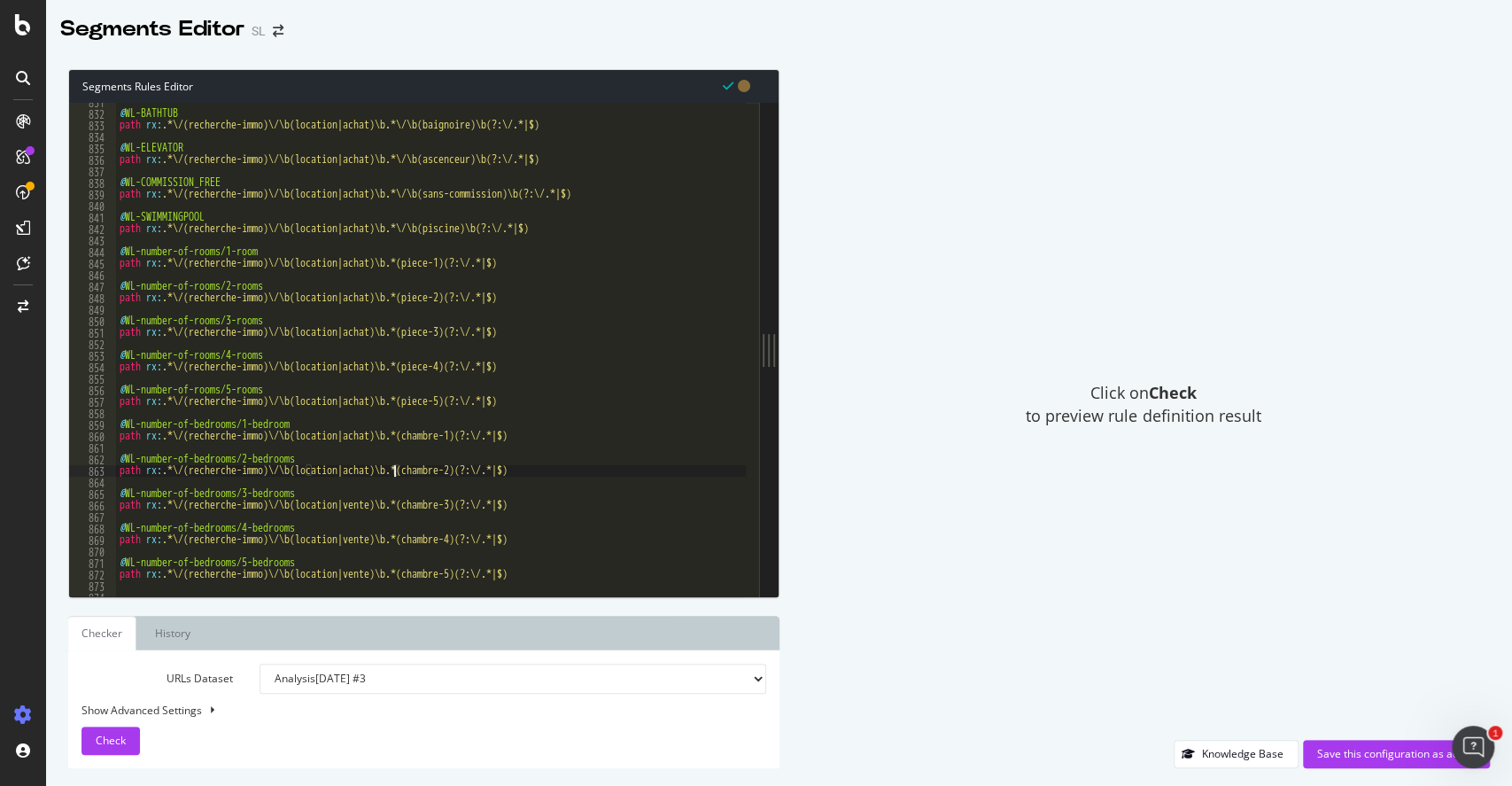 scroll, scrollTop: 9567, scrollLeft: 0, axis: vertical 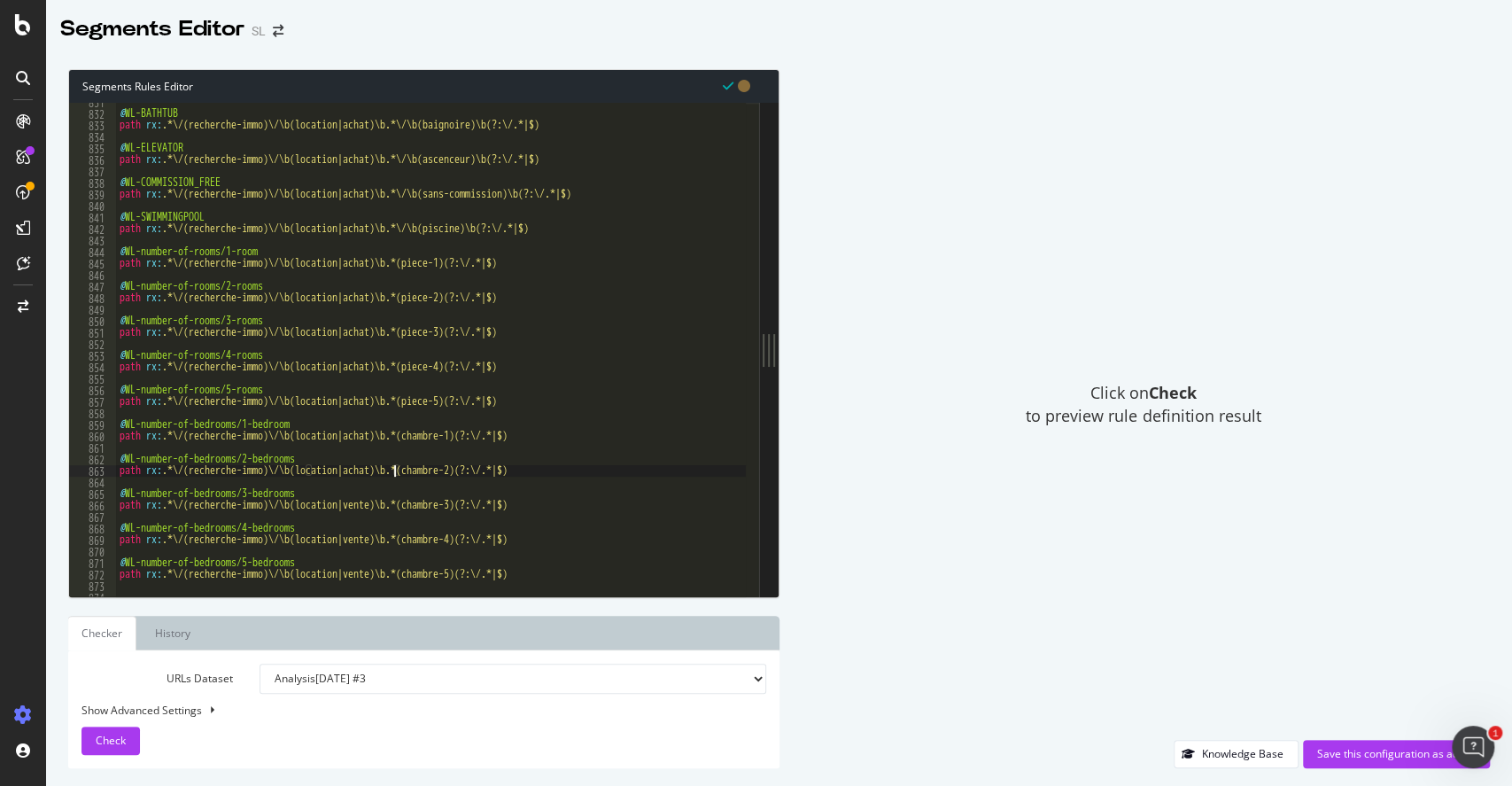 click on "@ WL-BATHTUB path   rx : .*\/(recherche-immo)\/\b(location|achat)\b.*\/\b(baignoire)\b(?:\/.*|$) @ WL-ELEVATOR path   rx : .*\/(recherche-immo)\/\b(location|achat)\b.*\/\b(ascenceur)\b(?:\/.*|$) @ WL-COMMISSION_FREE path   rx : .*\/(recherche-immo)\/\b(location|achat)\b.*\/\b(sans-commission)\b(?:\/.*|$) @ WL-SWIMMINGPOOL path   rx : .*\/(recherche-immo)\/\b(location|achat)\b.*\/\b(piscine)\b(?:\/.*|$) @ WL-number-of-rooms/1-room path   rx : .*\/(recherche-immo)\/\b(location|achat)\b.*(piece-1)(?:\/.*|$) @ WL-number-of-rooms/2-rooms path   rx : .*\/(recherche-immo)\/\b(location|achat)\b.*(piece-2)(?:\/.*|$) @ WL-number-of-rooms/3-rooms path   rx : .*\/(recherche-immo)\/\b(location|achat)\b.*(piece-3)(?:\/.*|$) @ WL-number-of-rooms/4-rooms path   rx : .*\/(recherche-immo)\/\b(location|achat)\b.*(piece-4)(?:\/.*|$) @ WL-number-of-rooms/5-rooms path   rx : .*\/(recherche-immo)\/\b(location|achat)\b.*(piece-5)(?:\/.*|$) @ WL-number-of-bedrooms/1-bedroom path   rx : @ WL-number-of-bedrooms/2-bedrooms path   rx : @" at bounding box center (1128, 348) 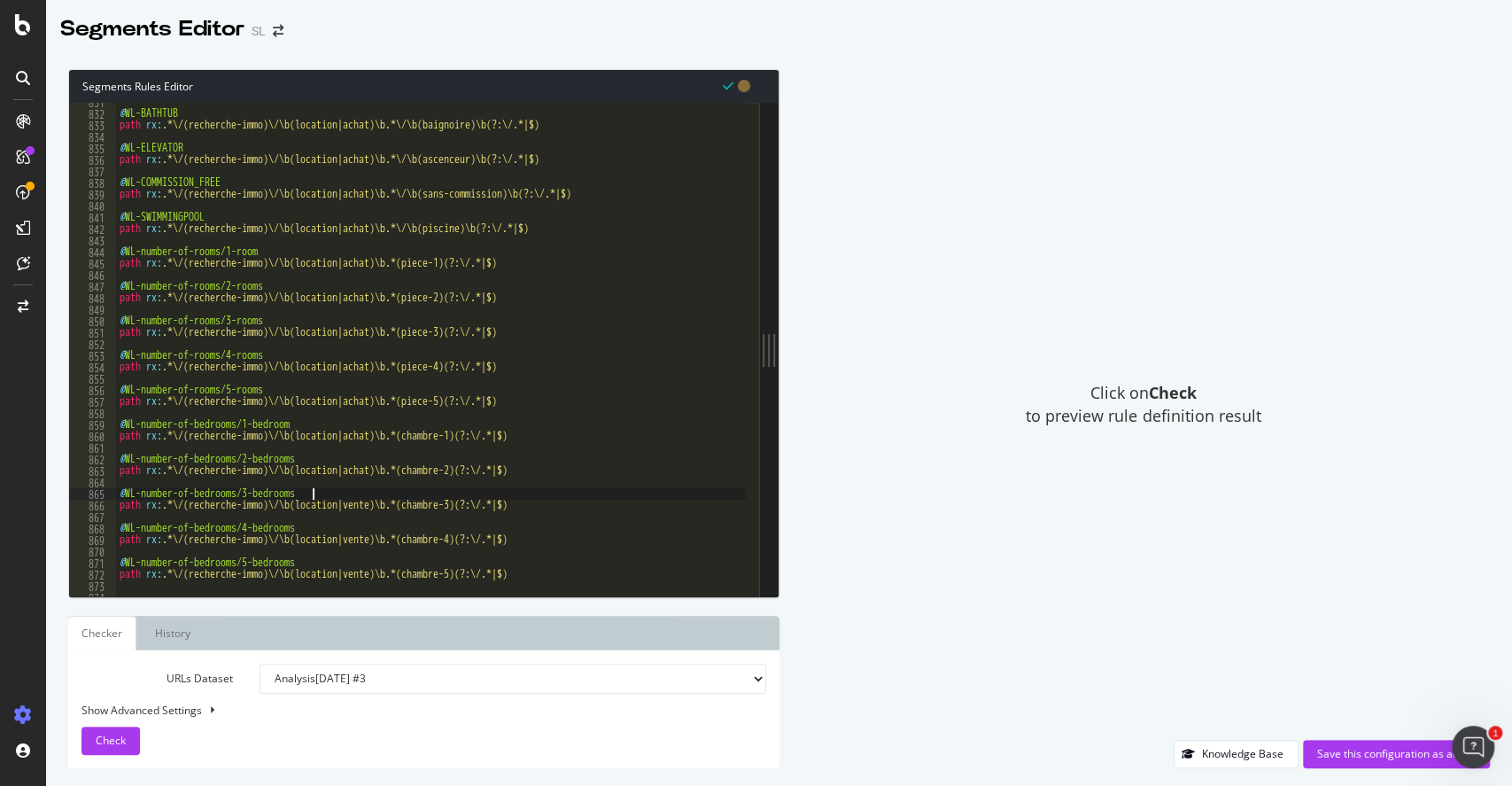 click on "@ WL-BATHTUB path   rx : .*\/(recherche-immo)\/\b(location|achat)\b.*\/\b(baignoire)\b(?:\/.*|$) @ WL-ELEVATOR path   rx : .*\/(recherche-immo)\/\b(location|achat)\b.*\/\b(ascenceur)\b(?:\/.*|$) @ WL-COMMISSION_FREE path   rx : .*\/(recherche-immo)\/\b(location|achat)\b.*\/\b(sans-commission)\b(?:\/.*|$) @ WL-SWIMMINGPOOL path   rx : .*\/(recherche-immo)\/\b(location|achat)\b.*\/\b(piscine)\b(?:\/.*|$) @ WL-number-of-rooms/1-room path   rx : .*\/(recherche-immo)\/\b(location|achat)\b.*(piece-1)(?:\/.*|$) @ WL-number-of-rooms/2-rooms path   rx : .*\/(recherche-immo)\/\b(location|achat)\b.*(piece-2)(?:\/.*|$) @ WL-number-of-rooms/3-rooms path   rx : .*\/(recherche-immo)\/\b(location|achat)\b.*(piece-3)(?:\/.*|$) @ WL-number-of-rooms/4-rooms path   rx : .*\/(recherche-immo)\/\b(location|achat)\b.*(piece-4)(?:\/.*|$) @ WL-number-of-rooms/5-rooms path   rx : .*\/(recherche-immo)\/\b(location|achat)\b.*(piece-5)(?:\/.*|$) @ WL-number-of-bedrooms/1-bedroom path   rx : @ WL-number-of-bedrooms/2-bedrooms path   rx : @" at bounding box center [1128, 348] 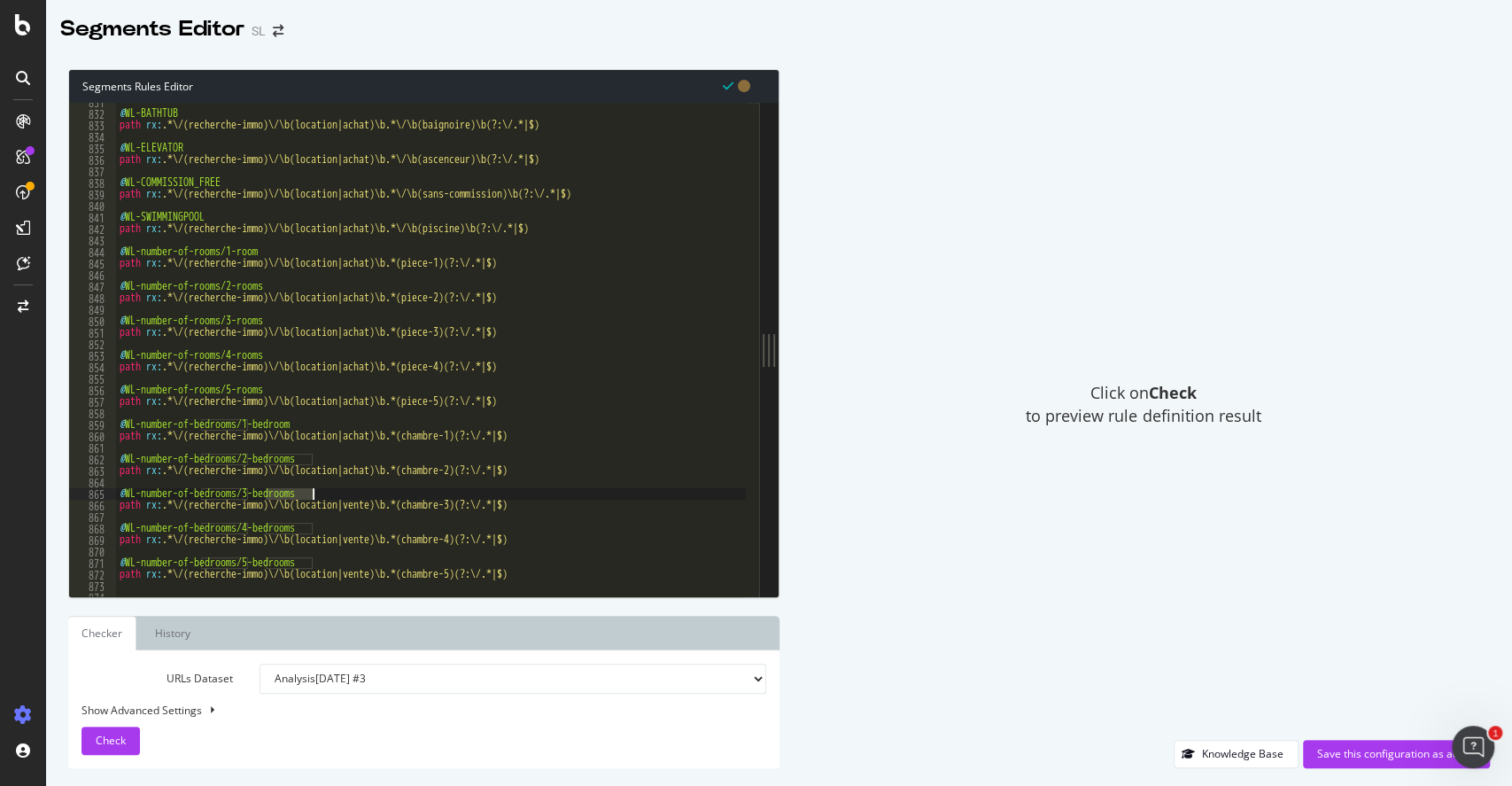 click on "@ WL-BATHTUB path   rx : .*\/(recherche-immo)\/\b(location|achat)\b.*\/\b(baignoire)\b(?:\/.*|$) @ WL-ELEVATOR path   rx : .*\/(recherche-immo)\/\b(location|achat)\b.*\/\b(ascenceur)\b(?:\/.*|$) @ WL-COMMISSION_FREE path   rx : .*\/(recherche-immo)\/\b(location|achat)\b.*\/\b(sans-commission)\b(?:\/.*|$) @ WL-SWIMMINGPOOL path   rx : .*\/(recherche-immo)\/\b(location|achat)\b.*\/\b(piscine)\b(?:\/.*|$) @ WL-number-of-rooms/1-room path   rx : .*\/(recherche-immo)\/\b(location|achat)\b.*(piece-1)(?:\/.*|$) @ WL-number-of-rooms/2-rooms path   rx : .*\/(recherche-immo)\/\b(location|achat)\b.*(piece-2)(?:\/.*|$) @ WL-number-of-rooms/3-rooms path   rx : .*\/(recherche-immo)\/\b(location|achat)\b.*(piece-3)(?:\/.*|$) @ WL-number-of-rooms/4-rooms path   rx : .*\/(recherche-immo)\/\b(location|achat)\b.*(piece-4)(?:\/.*|$) @ WL-number-of-rooms/5-rooms path   rx : .*\/(recherche-immo)\/\b(location|achat)\b.*(piece-5)(?:\/.*|$) @ WL-number-of-bedrooms/1-bedroom path   rx : @ WL-number-of-bedrooms/2-bedrooms path   rx : @" at bounding box center (1128, 348) 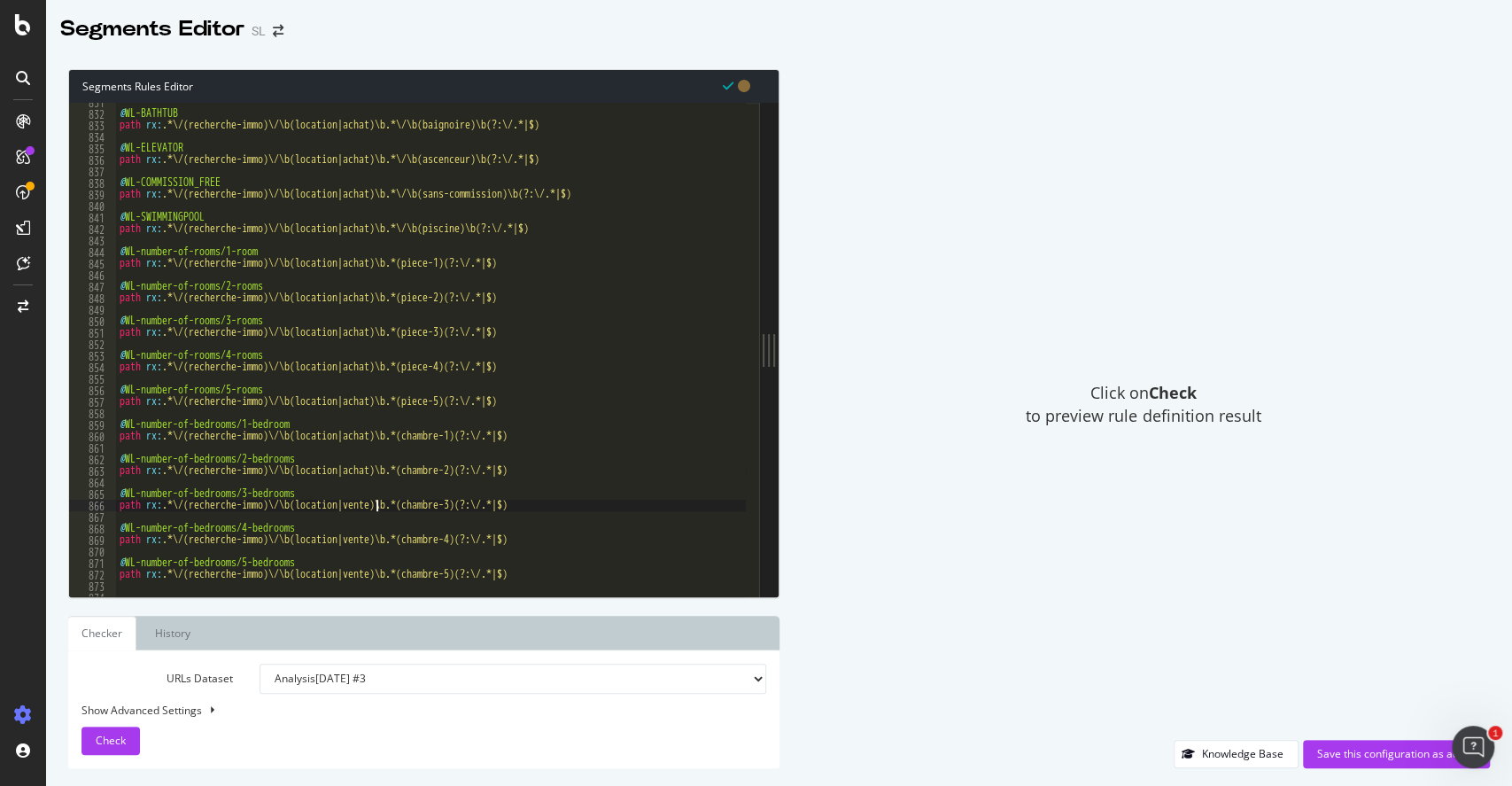 click on "@ WL-BATHTUB path   rx : .*\/(recherche-immo)\/\b(location|achat)\b.*\/\b(baignoire)\b(?:\/.*|$) @ WL-ELEVATOR path   rx : .*\/(recherche-immo)\/\b(location|achat)\b.*\/\b(ascenceur)\b(?:\/.*|$) @ WL-COMMISSION_FREE path   rx : .*\/(recherche-immo)\/\b(location|achat)\b.*\/\b(sans-commission)\b(?:\/.*|$) @ WL-SWIMMINGPOOL path   rx : .*\/(recherche-immo)\/\b(location|achat)\b.*\/\b(piscine)\b(?:\/.*|$) @ WL-number-of-rooms/1-room path   rx : .*\/(recherche-immo)\/\b(location|achat)\b.*(piece-1)(?:\/.*|$) @ WL-number-of-rooms/2-rooms path   rx : .*\/(recherche-immo)\/\b(location|achat)\b.*(piece-2)(?:\/.*|$) @ WL-number-of-rooms/3-rooms path   rx : .*\/(recherche-immo)\/\b(location|achat)\b.*(piece-3)(?:\/.*|$) @ WL-number-of-rooms/4-rooms path   rx : .*\/(recherche-immo)\/\b(location|achat)\b.*(piece-4)(?:\/.*|$) @ WL-number-of-rooms/5-rooms path   rx : .*\/(recherche-immo)\/\b(location|achat)\b.*(piece-5)(?:\/.*|$) @ WL-number-of-bedrooms/1-bedroom path   rx : @ WL-number-of-bedrooms/2-bedrooms path   rx : @" at bounding box center (1128, 348) 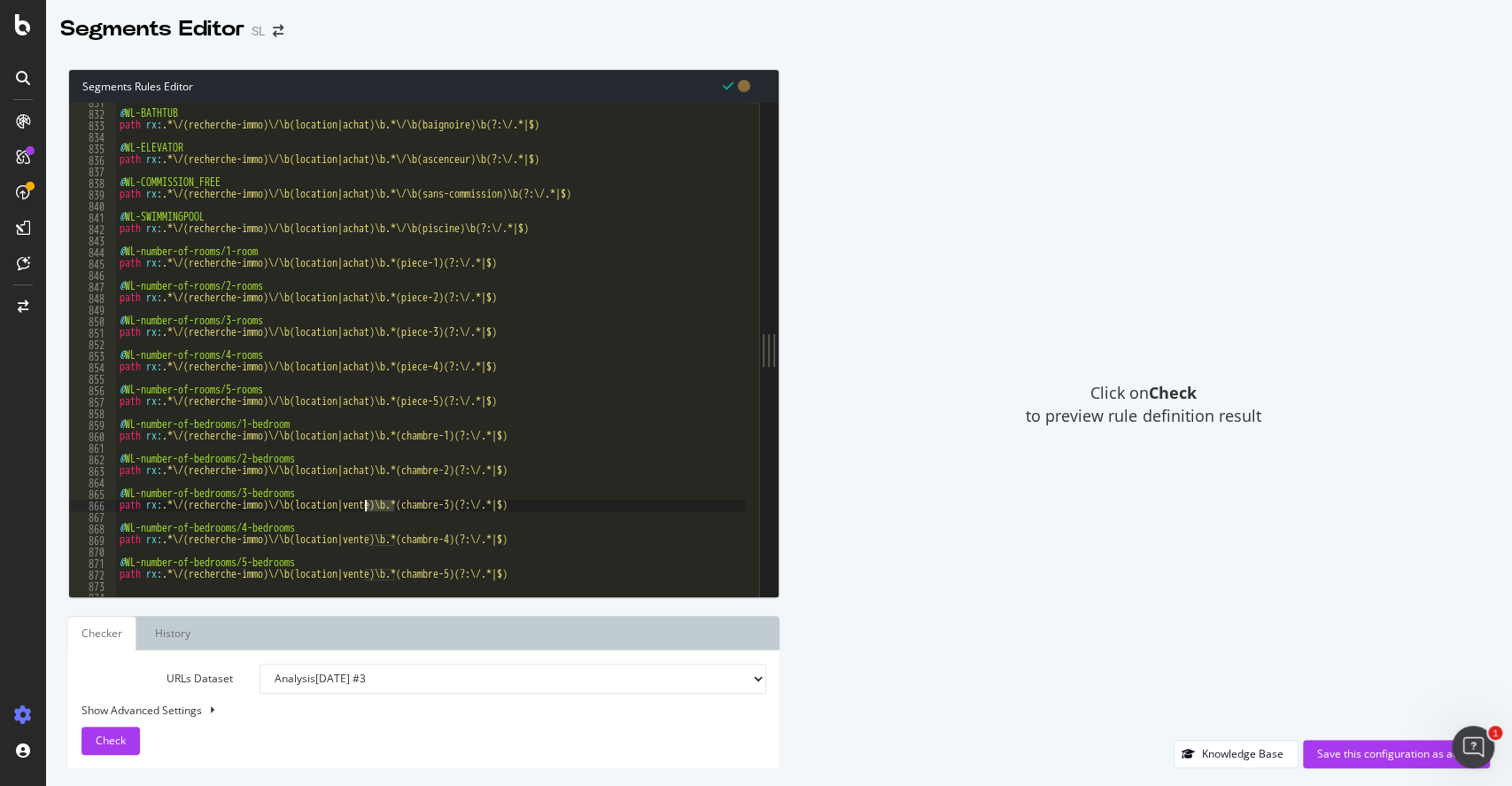 paste on "achat" 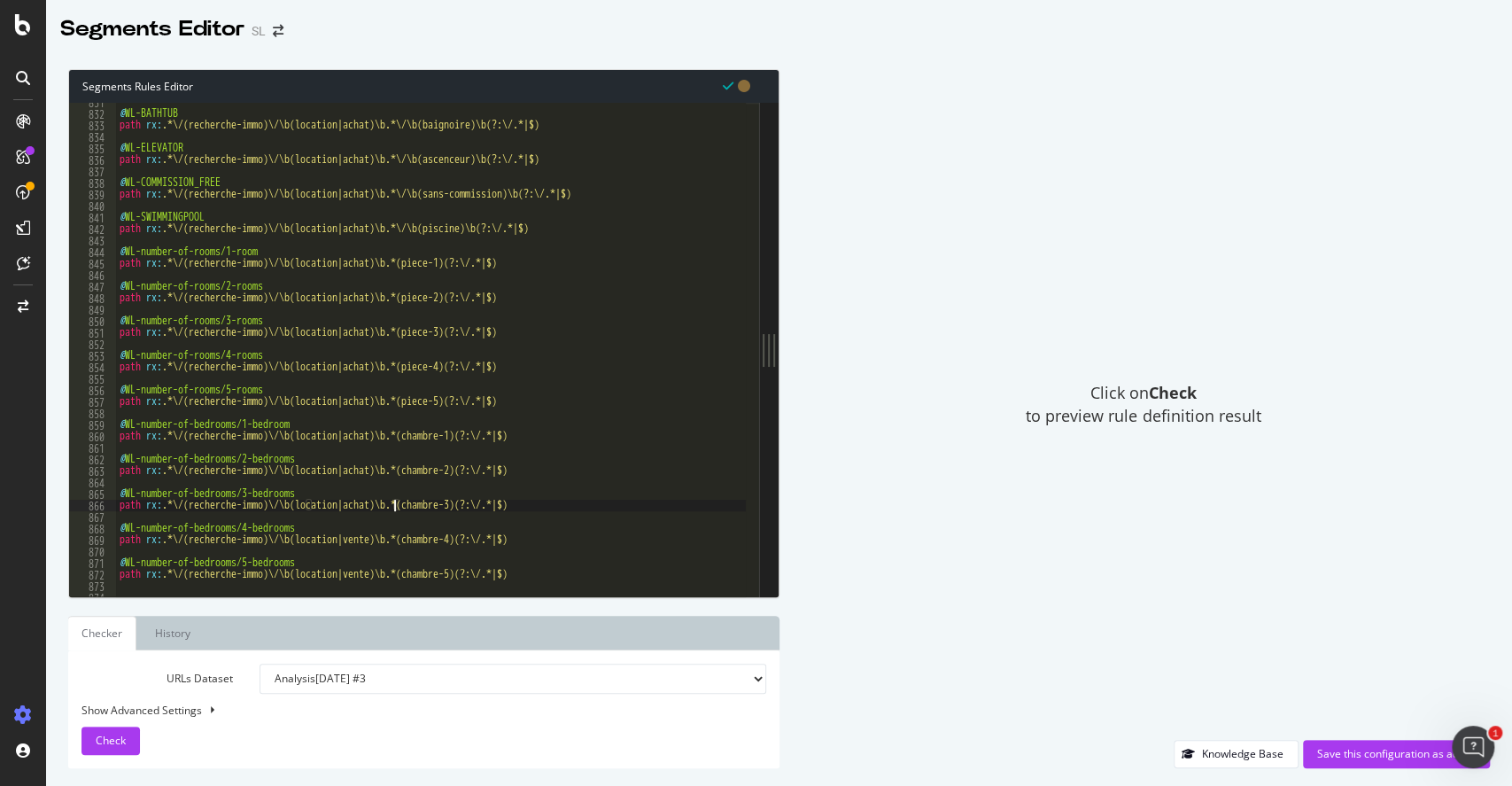 click on "@ WL-BATHTUB path   rx : .*\/(recherche-immo)\/\b(location|achat)\b.*\/\b(baignoire)\b(?:\/.*|$) @ WL-ELEVATOR path   rx : .*\/(recherche-immo)\/\b(location|achat)\b.*\/\b(ascenceur)\b(?:\/.*|$) @ WL-COMMISSION_FREE path   rx : .*\/(recherche-immo)\/\b(location|achat)\b.*\/\b(sans-commission)\b(?:\/.*|$) @ WL-SWIMMINGPOOL path   rx : .*\/(recherche-immo)\/\b(location|achat)\b.*\/\b(piscine)\b(?:\/.*|$) @ WL-number-of-rooms/1-room path   rx : .*\/(recherche-immo)\/\b(location|achat)\b.*(piece-1)(?:\/.*|$) @ WL-number-of-rooms/2-rooms path   rx : .*\/(recherche-immo)\/\b(location|achat)\b.*(piece-2)(?:\/.*|$) @ WL-number-of-rooms/3-rooms path   rx : .*\/(recherche-immo)\/\b(location|achat)\b.*(piece-3)(?:\/.*|$) @ WL-number-of-rooms/4-rooms path   rx : .*\/(recherche-immo)\/\b(location|achat)\b.*(piece-4)(?:\/.*|$) @ WL-number-of-rooms/5-rooms path   rx : .*\/(recherche-immo)\/\b(location|achat)\b.*(piece-5)(?:\/.*|$) @ WL-number-of-bedrooms/1-bedroom path   rx : @ WL-number-of-bedrooms/2-bedrooms path   rx : @" at bounding box center [1128, 348] 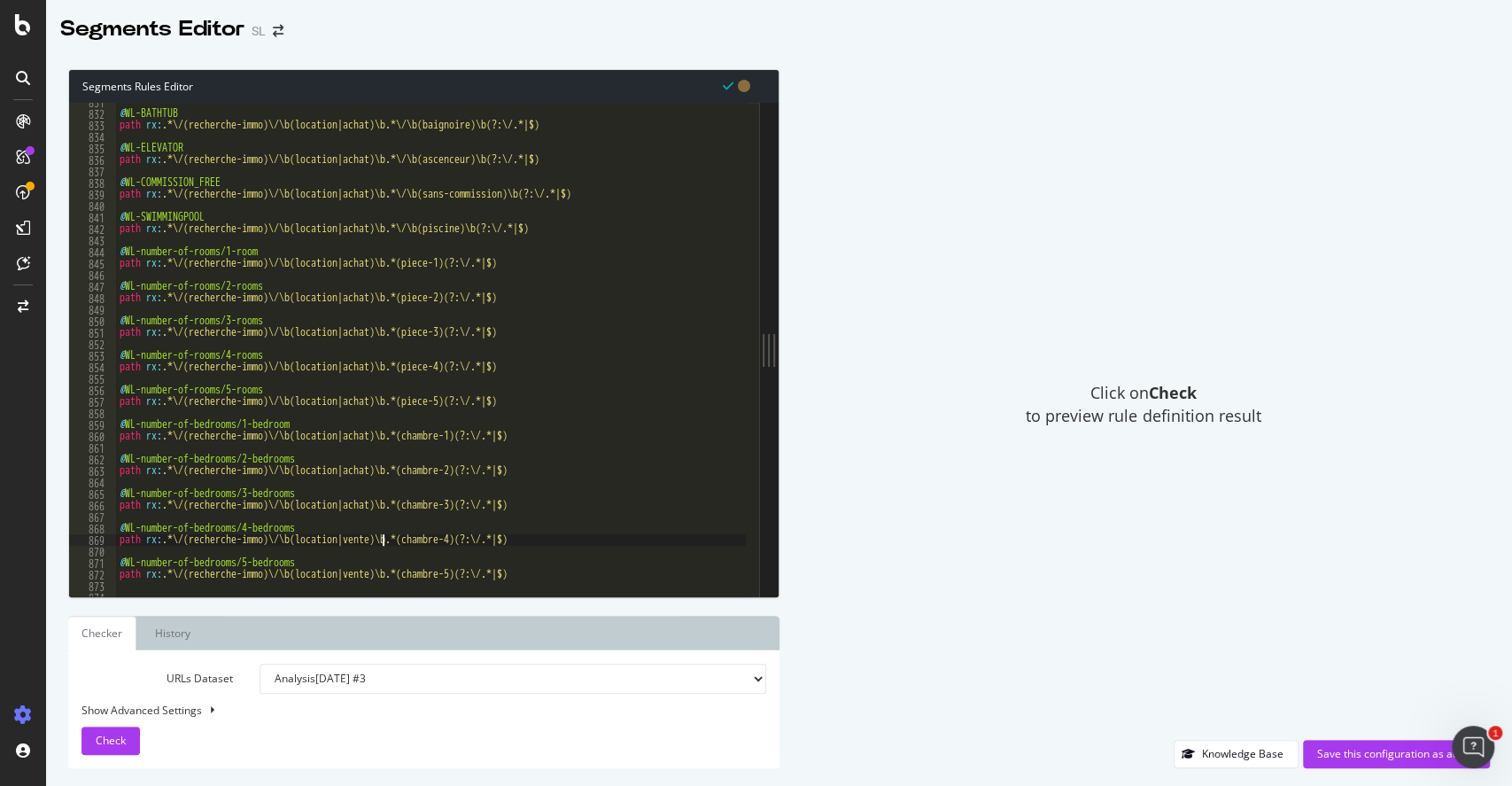 click on "@ WL-BATHTUB path   rx : .*\/(recherche-immo)\/\b(location|achat)\b.*\/\b(baignoire)\b(?:\/.*|$) @ WL-ELEVATOR path   rx : .*\/(recherche-immo)\/\b(location|achat)\b.*\/\b(ascenceur)\b(?:\/.*|$) @ WL-COMMISSION_FREE path   rx : .*\/(recherche-immo)\/\b(location|achat)\b.*\/\b(sans-commission)\b(?:\/.*|$) @ WL-SWIMMINGPOOL path   rx : .*\/(recherche-immo)\/\b(location|achat)\b.*\/\b(piscine)\b(?:\/.*|$) @ WL-number-of-rooms/1-room path   rx : .*\/(recherche-immo)\/\b(location|achat)\b.*(piece-1)(?:\/.*|$) @ WL-number-of-rooms/2-rooms path   rx : .*\/(recherche-immo)\/\b(location|achat)\b.*(piece-2)(?:\/.*|$) @ WL-number-of-rooms/3-rooms path   rx : .*\/(recherche-immo)\/\b(location|achat)\b.*(piece-3)(?:\/.*|$) @ WL-number-of-rooms/4-rooms path   rx : .*\/(recherche-immo)\/\b(location|achat)\b.*(piece-4)(?:\/.*|$) @ WL-number-of-rooms/5-rooms path   rx : .*\/(recherche-immo)\/\b(location|achat)\b.*(piece-5)(?:\/.*|$) @ WL-number-of-bedrooms/1-bedroom path   rx : @ WL-number-of-bedrooms/2-bedrooms path   rx : @" at bounding box center (1128, 348) 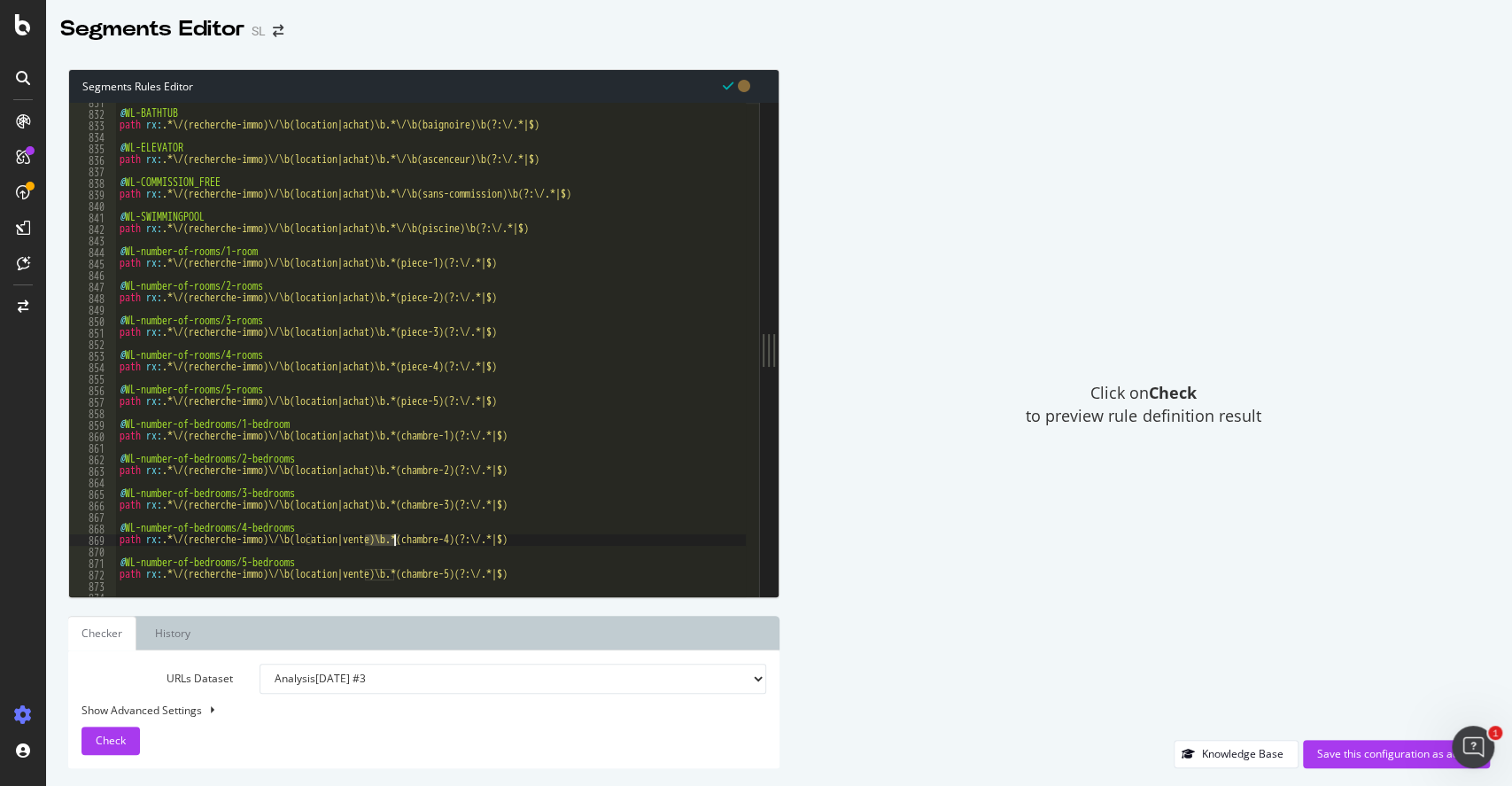 paste on "achat" 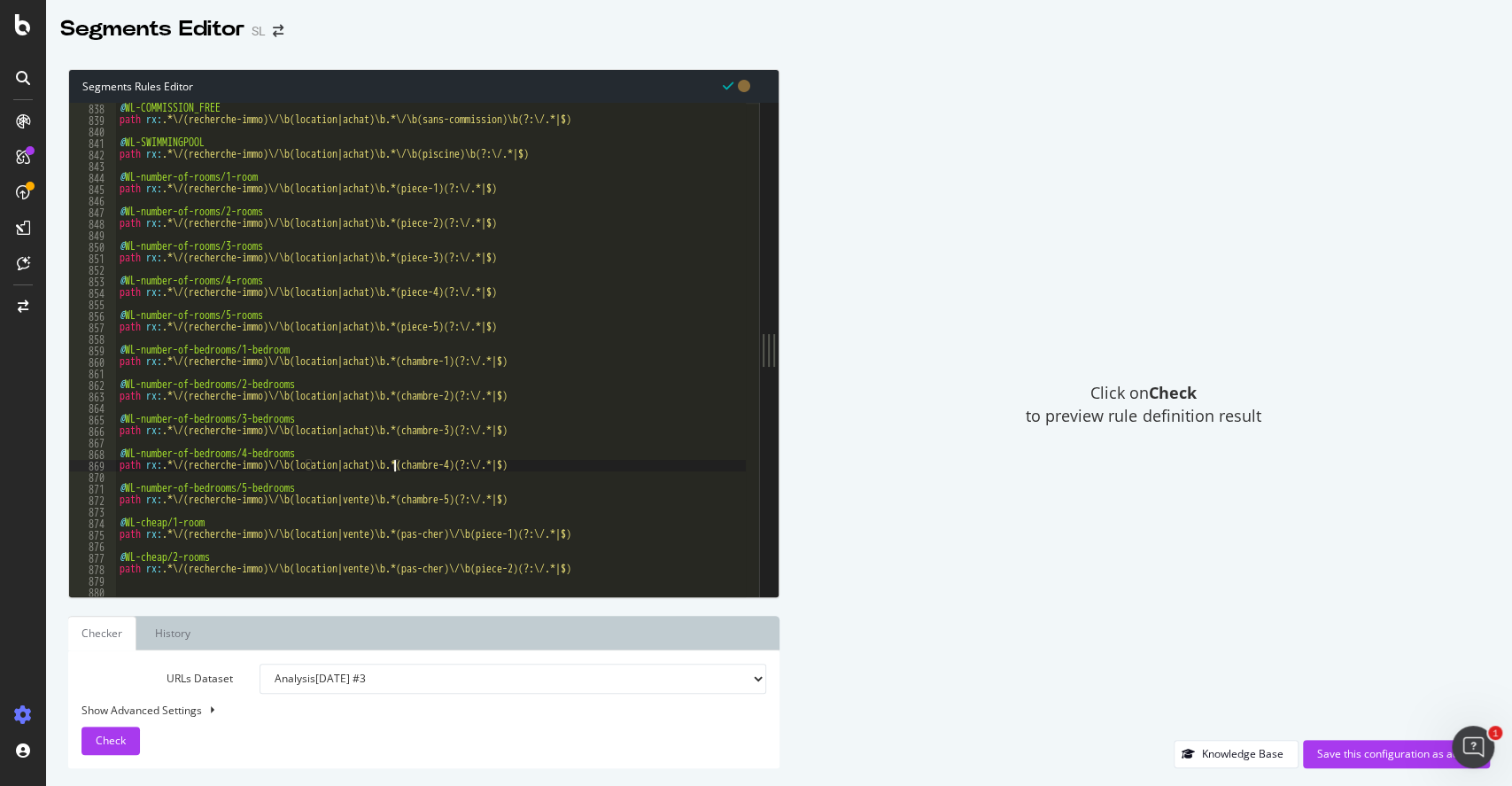 scroll, scrollTop: 9641, scrollLeft: 0, axis: vertical 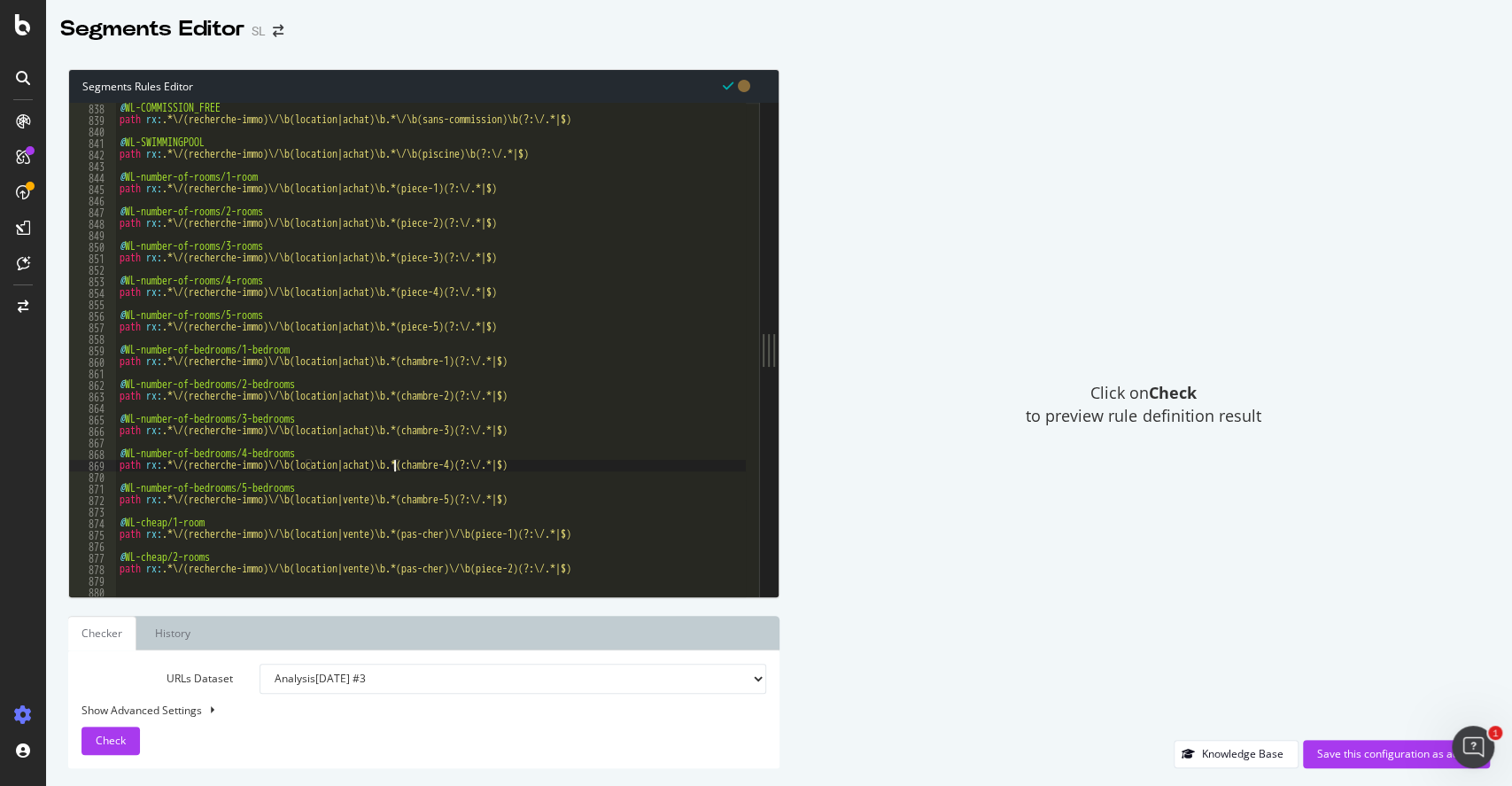 click on "@ WL-COMMISSION_FREE path   rx : .*\/(recherche-immo)\/\b(location|achat)\b.*\/\b(sans-commission)\b(?:\/.*|$) @ WL-SWIMMINGPOOL path   rx : .*\/(recherche-immo)\/\b(location|achat)\b.*\/\b(piscine)\b(?:\/.*|$) @ WL-number-of-rooms/1-room path   rx : .*\/(recherche-immo)\/\b(location|achat)\b.*(piece-1)(?:\/.*|$) @ WL-number-of-rooms/2-rooms path   rx : .*\/(recherche-immo)\/\b(location|achat)\b.*(piece-2)(?:\/.*|$) @ WL-number-of-rooms/3-rooms path   rx : .*\/(recherche-immo)\/\b(location|achat)\b.*(piece-3)(?:\/.*|$) @ WL-number-of-rooms/4-rooms path   rx : .*\/(recherche-immo)\/\b(location|achat)\b.*(piece-4)(?:\/.*|$) @ WL-number-of-rooms/5-rooms path   rx : .*\/(recherche-immo)\/\b(location|achat)\b.*(piece-5)(?:\/.*|$) @ WL-number-of-bedrooms/1-bedroom path   rx : .*\/(recherche-immo)\/\b(location|achat)\b.*(chambre-1)(?:\/.*|$) @ WL-number-of-bedrooms/2-bedrooms path   rx : .*\/(recherche-immo)\/\b(location|achat)\b.*(chambre-2)(?:\/.*|$) @ WL-number-of-bedrooms/3-bedrooms path   rx : @ path   rx : @" at bounding box center (1128, 343) 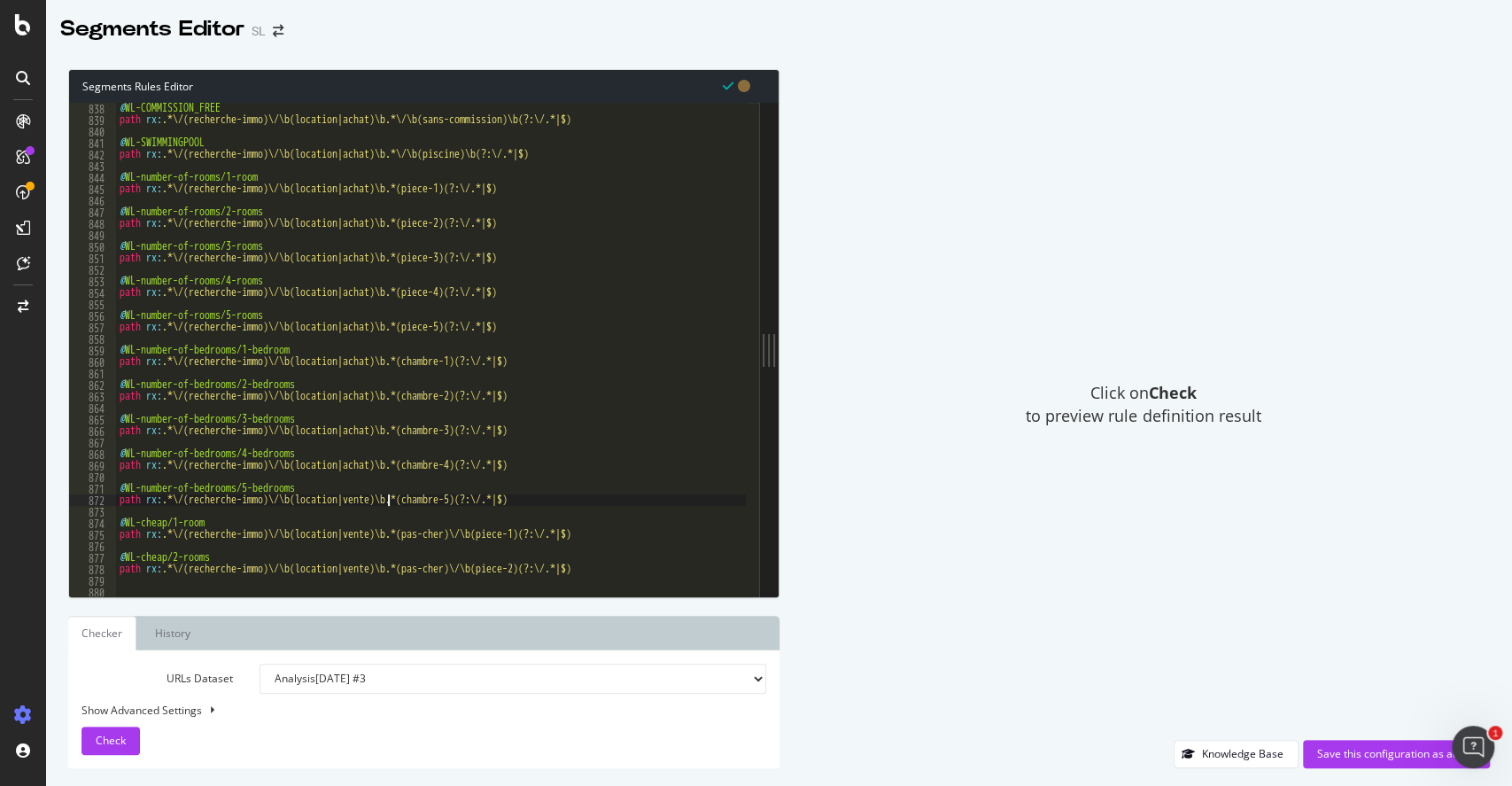 click on "@ WL-COMMISSION_FREE path   rx : .*\/(recherche-immo)\/\b(location|achat)\b.*\/\b(sans-commission)\b(?:\/.*|$) @ WL-SWIMMINGPOOL path   rx : .*\/(recherche-immo)\/\b(location|achat)\b.*\/\b(piscine)\b(?:\/.*|$) @ WL-number-of-rooms/1-room path   rx : .*\/(recherche-immo)\/\b(location|achat)\b.*(piece-1)(?:\/.*|$) @ WL-number-of-rooms/2-rooms path   rx : .*\/(recherche-immo)\/\b(location|achat)\b.*(piece-2)(?:\/.*|$) @ WL-number-of-rooms/3-rooms path   rx : .*\/(recherche-immo)\/\b(location|achat)\b.*(piece-3)(?:\/.*|$) @ WL-number-of-rooms/4-rooms path   rx : .*\/(recherche-immo)\/\b(location|achat)\b.*(piece-4)(?:\/.*|$) @ WL-number-of-rooms/5-rooms path   rx : .*\/(recherche-immo)\/\b(location|achat)\b.*(piece-5)(?:\/.*|$) @ WL-number-of-bedrooms/1-bedroom path   rx : .*\/(recherche-immo)\/\b(location|achat)\b.*(chambre-1)(?:\/.*|$) @ WL-number-of-bedrooms/2-bedrooms path   rx : .*\/(recherche-immo)\/\b(location|achat)\b.*(chambre-2)(?:\/.*|$) @ WL-number-of-bedrooms/3-bedrooms path   rx : @ path   rx : @" at bounding box center (1128, 343) 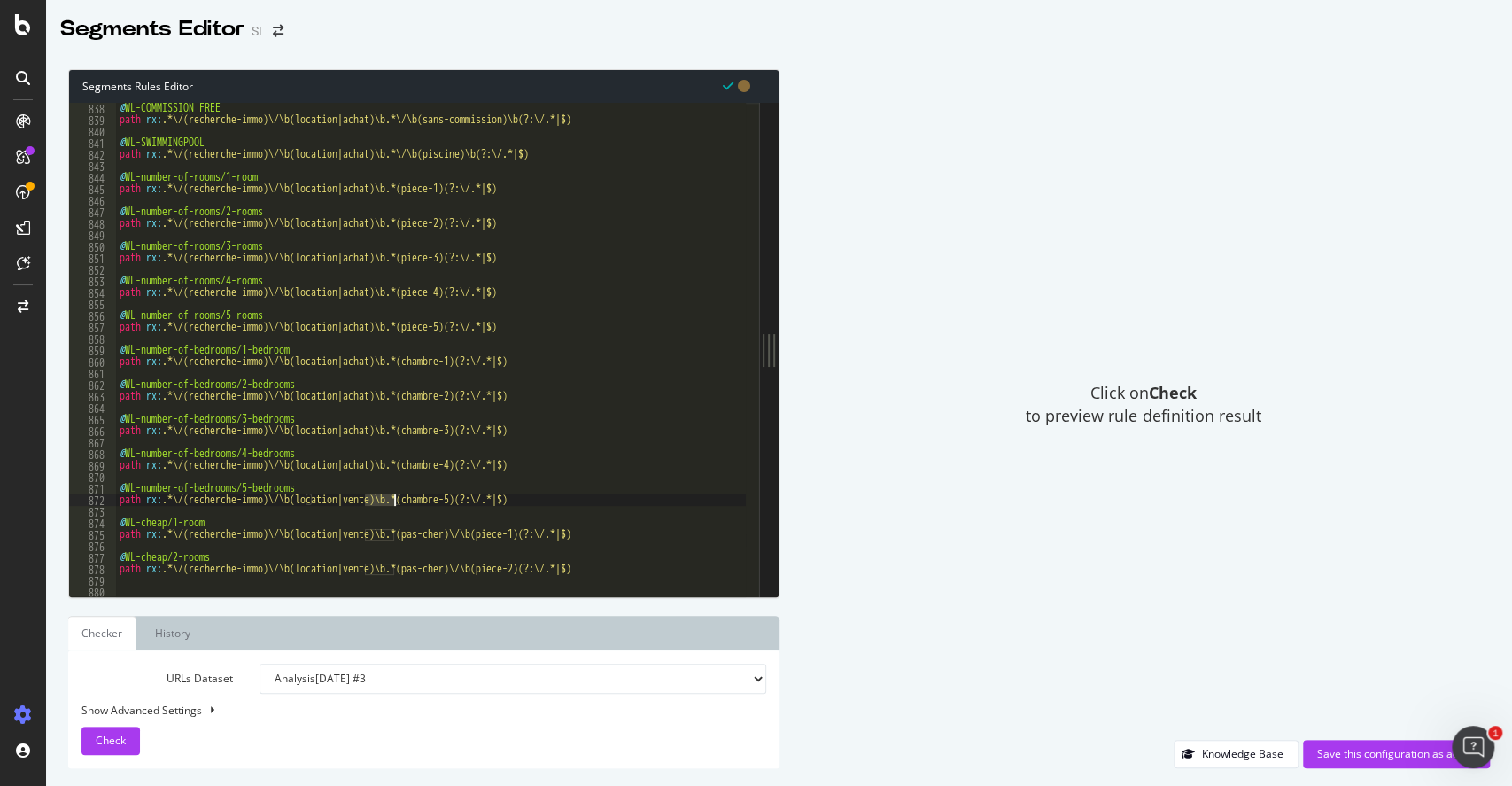 paste on "achat" 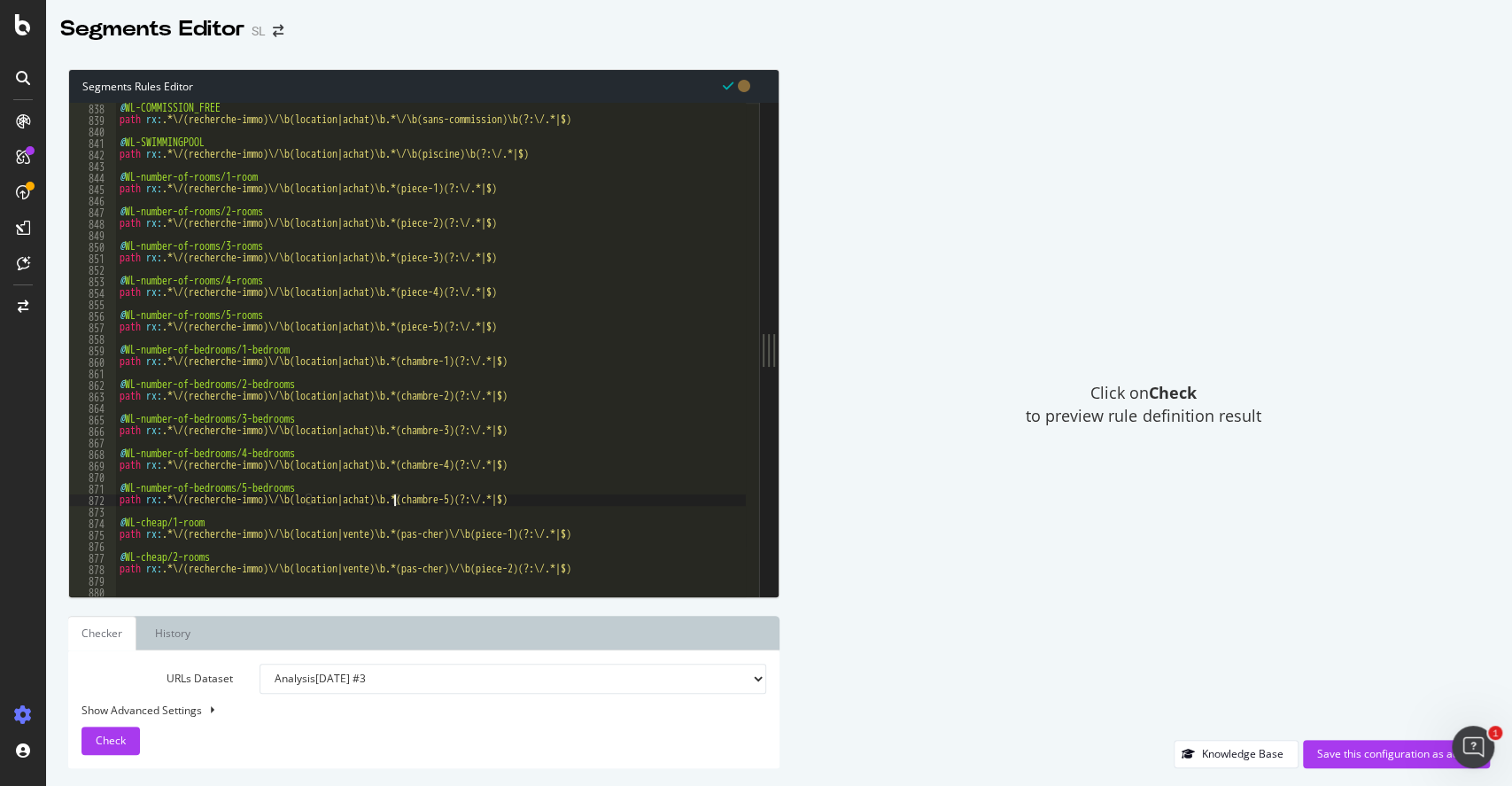 click on "@ WL-COMMISSION_FREE path   rx : .*\/(recherche-immo)\/\b(location|achat)\b.*\/\b(sans-commission)\b(?:\/.*|$) @ WL-SWIMMINGPOOL path   rx : .*\/(recherche-immo)\/\b(location|achat)\b.*\/\b(piscine)\b(?:\/.*|$) @ WL-number-of-rooms/1-room path   rx : .*\/(recherche-immo)\/\b(location|achat)\b.*(piece-1)(?:\/.*|$) @ WL-number-of-rooms/2-rooms path   rx : .*\/(recherche-immo)\/\b(location|achat)\b.*(piece-2)(?:\/.*|$) @ WL-number-of-rooms/3-rooms path   rx : .*\/(recherche-immo)\/\b(location|achat)\b.*(piece-3)(?:\/.*|$) @ WL-number-of-rooms/4-rooms path   rx : .*\/(recherche-immo)\/\b(location|achat)\b.*(piece-4)(?:\/.*|$) @ WL-number-of-rooms/5-rooms path   rx : .*\/(recherche-immo)\/\b(location|achat)\b.*(piece-5)(?:\/.*|$) @ WL-number-of-bedrooms/1-bedroom path   rx : .*\/(recherche-immo)\/\b(location|achat)\b.*(chambre-1)(?:\/.*|$) @ WL-number-of-bedrooms/2-bedrooms path   rx : .*\/(recherche-immo)\/\b(location|achat)\b.*(chambre-2)(?:\/.*|$) @ WL-number-of-bedrooms/3-bedrooms path   rx : @ path   rx : @" at bounding box center (1128, 343) 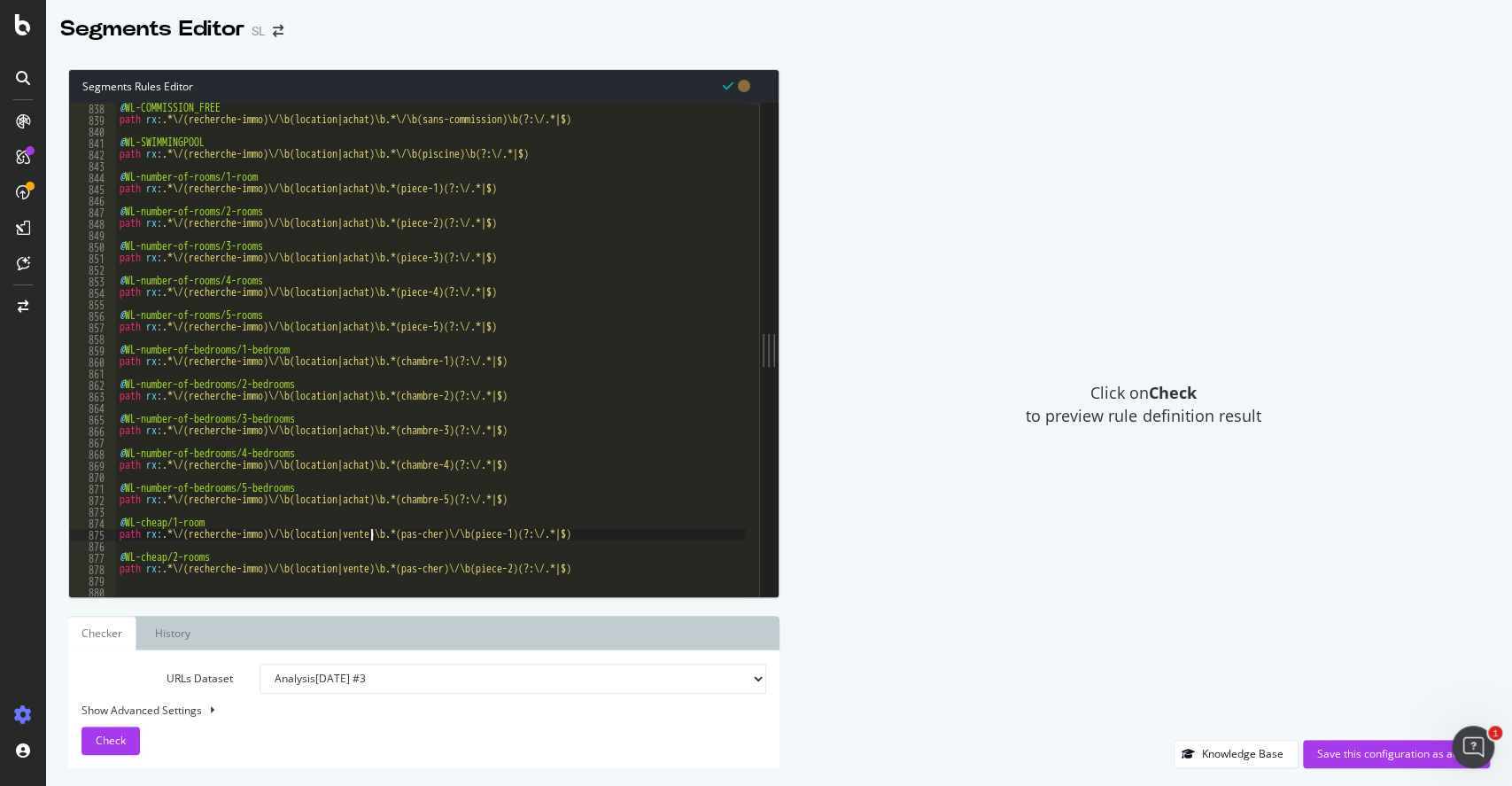 click on "@ WL-COMMISSION_FREE path   rx : .*\/(recherche-immo)\/\b(location|achat)\b.*\/\b(sans-commission)\b(?:\/.*|$) @ WL-SWIMMINGPOOL path   rx : .*\/(recherche-immo)\/\b(location|achat)\b.*\/\b(piscine)\b(?:\/.*|$) @ WL-number-of-rooms/1-room path   rx : .*\/(recherche-immo)\/\b(location|achat)\b.*(piece-1)(?:\/.*|$) @ WL-number-of-rooms/2-rooms path   rx : .*\/(recherche-immo)\/\b(location|achat)\b.*(piece-2)(?:\/.*|$) @ WL-number-of-rooms/3-rooms path   rx : .*\/(recherche-immo)\/\b(location|achat)\b.*(piece-3)(?:\/.*|$) @ WL-number-of-rooms/4-rooms path   rx : .*\/(recherche-immo)\/\b(location|achat)\b.*(piece-4)(?:\/.*|$) @ WL-number-of-rooms/5-rooms path   rx : .*\/(recherche-immo)\/\b(location|achat)\b.*(piece-5)(?:\/.*|$) @ WL-number-of-bedrooms/1-bedroom path   rx : .*\/(recherche-immo)\/\b(location|achat)\b.*(chambre-1)(?:\/.*|$) @ WL-number-of-bedrooms/2-bedrooms path   rx : .*\/(recherche-immo)\/\b(location|achat)\b.*(chambre-2)(?:\/.*|$) @ WL-number-of-bedrooms/3-bedrooms path   rx : @ path   rx : @" at bounding box center [1128, 343] 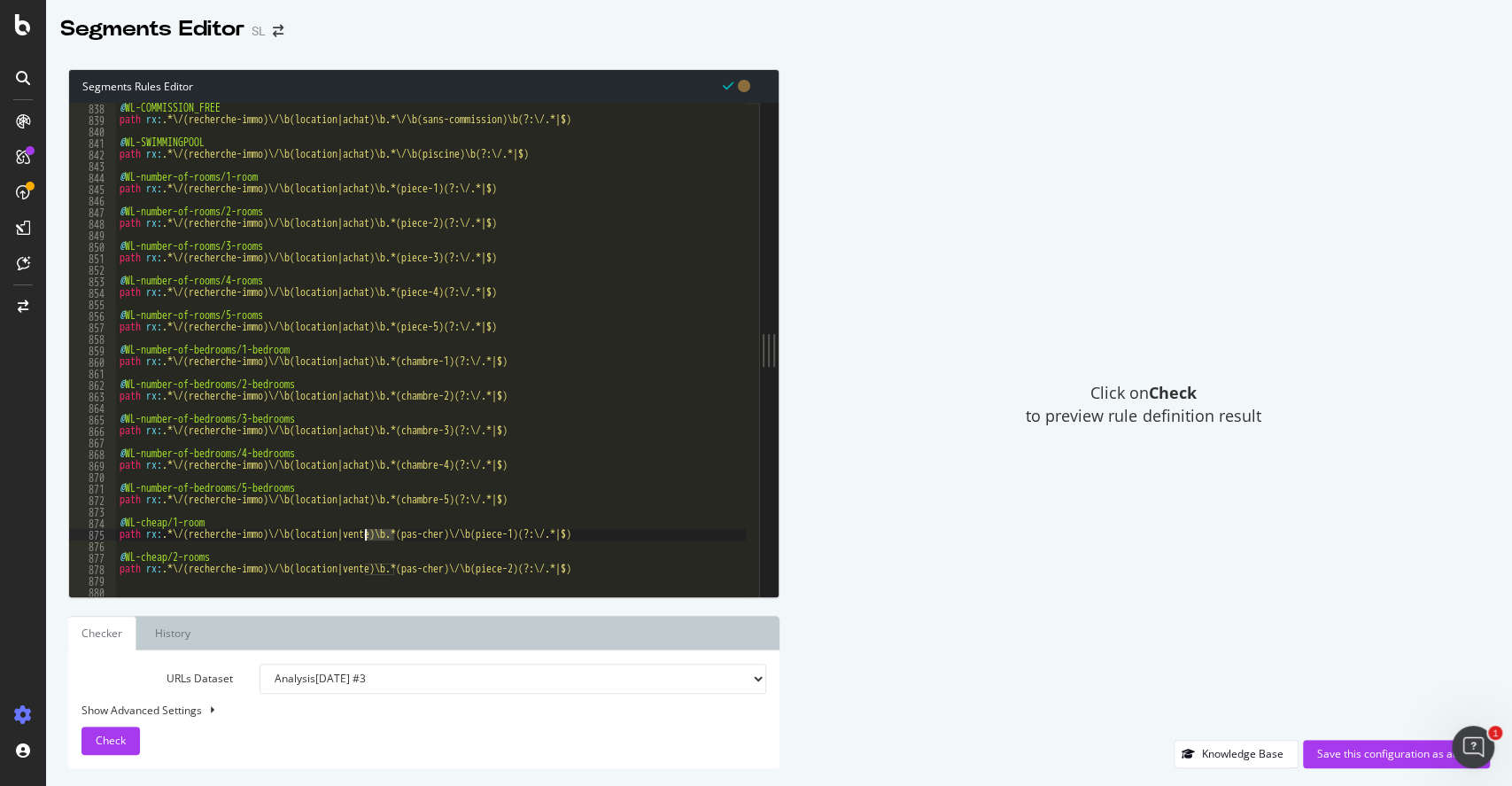 paste on "achat" 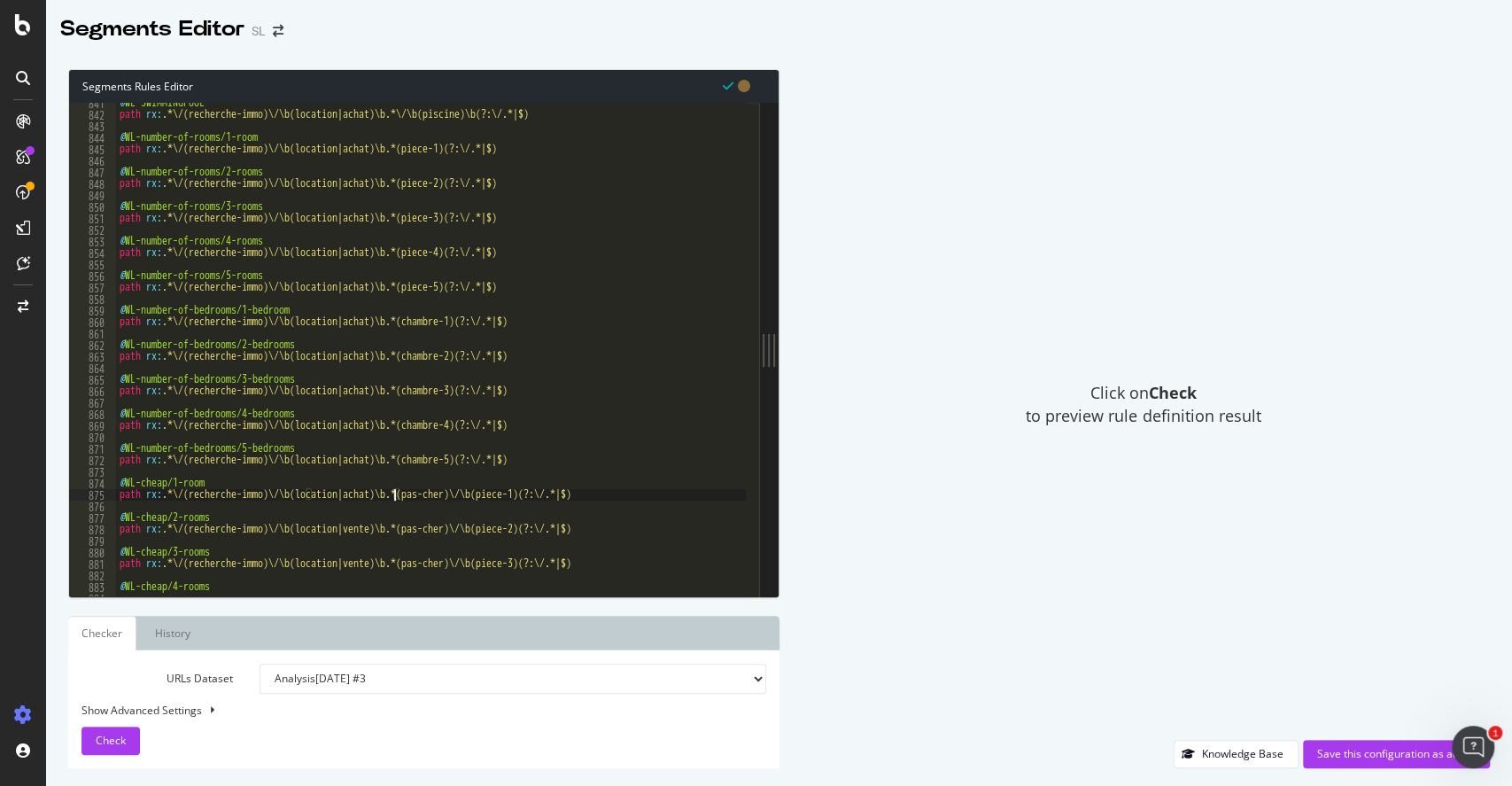 scroll, scrollTop: 9694, scrollLeft: 0, axis: vertical 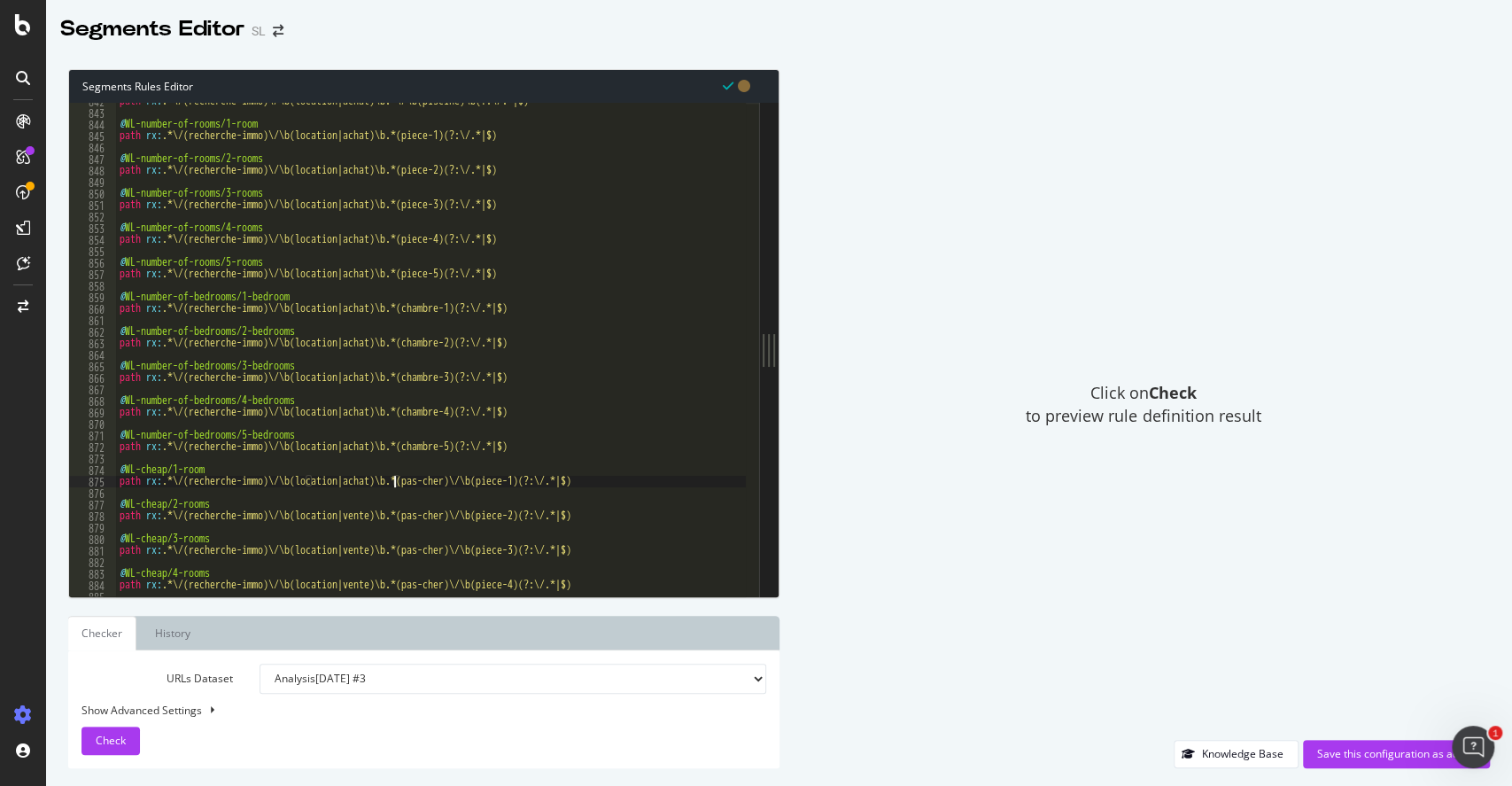 click on "path   rx : .*\/(recherche-immo)\/\b(location|achat)\b.*\/\b(piscine)\b(?:\/.*|$) @ WL-number-of-rooms/1-room path   rx : .*\/(recherche-immo)\/\b(location|achat)\b.*(piece-1)(?:\/.*|$) @ WL-number-of-rooms/2-rooms path   rx : .*\/(recherche-immo)\/\b(location|achat)\b.*(piece-2)(?:\/.*|$) @ WL-number-of-rooms/3-rooms path   rx : .*\/(recherche-immo)\/\b(location|achat)\b.*(piece-3)(?:\/.*|$) @ WL-number-of-rooms/4-rooms path   rx : .*\/(recherche-immo)\/\b(location|achat)\b.*(piece-4)(?:\/.*|$) @ WL-number-of-rooms/5-rooms path   rx : .*\/(recherche-immo)\/\b(location|achat)\b.*(piece-5)(?:\/.*|$) @ WL-number-of-bedrooms/1-bedroom path   rx : .*\/(recherche-immo)\/\b(location|achat)\b.*(chambre-1)(?:\/.*|$) @ WL-number-of-bedrooms/2-bedrooms path   rx : .*\/(recherche-immo)\/\b(location|achat)\b.*(chambre-2)(?:\/.*|$) @ WL-number-of-bedrooms/3-bedrooms path   rx : .*\/(recherche-immo)\/\b(location|achat)\b.*(chambre-3)(?:\/.*|$) @ WL-number-of-bedrooms/4-bedrooms path   rx : @ path   rx : @ WL-cheap/1-room" at bounding box center (1128, 347) 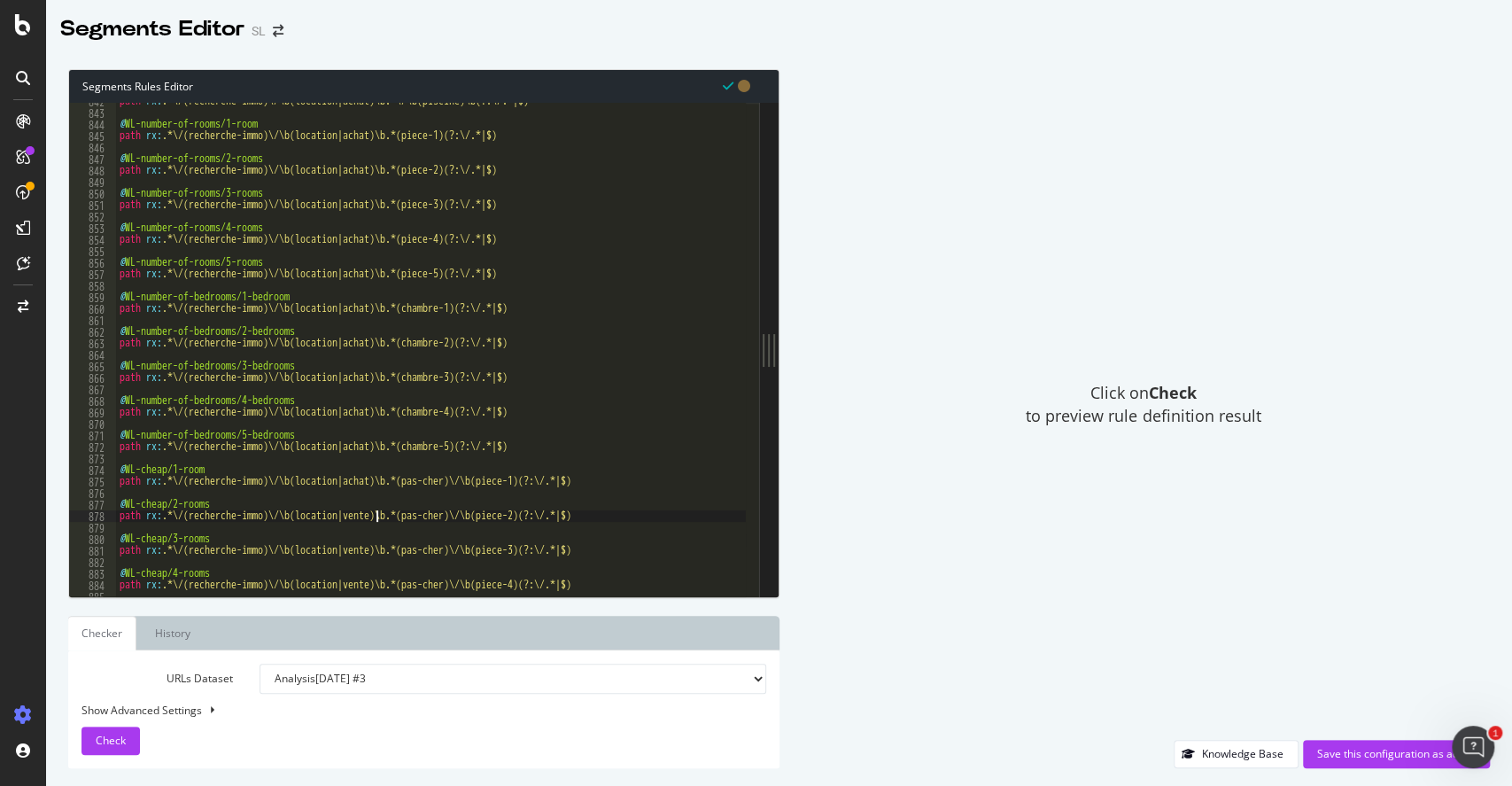 click on "path   rx : .*\/(recherche-immo)\/\b(location|achat)\b.*\/\b(piscine)\b(?:\/.*|$) @ WL-number-of-rooms/1-room path   rx : .*\/(recherche-immo)\/\b(location|achat)\b.*(piece-1)(?:\/.*|$) @ WL-number-of-rooms/2-rooms path   rx : .*\/(recherche-immo)\/\b(location|achat)\b.*(piece-2)(?:\/.*|$) @ WL-number-of-rooms/3-rooms path   rx : .*\/(recherche-immo)\/\b(location|achat)\b.*(piece-3)(?:\/.*|$) @ WL-number-of-rooms/4-rooms path   rx : .*\/(recherche-immo)\/\b(location|achat)\b.*(piece-4)(?:\/.*|$) @ WL-number-of-rooms/5-rooms path   rx : .*\/(recherche-immo)\/\b(location|achat)\b.*(piece-5)(?:\/.*|$) @ WL-number-of-bedrooms/1-bedroom path   rx : .*\/(recherche-immo)\/\b(location|achat)\b.*(chambre-1)(?:\/.*|$) @ WL-number-of-bedrooms/2-bedrooms path   rx : .*\/(recherche-immo)\/\b(location|achat)\b.*(chambre-2)(?:\/.*|$) @ WL-number-of-bedrooms/3-bedrooms path   rx : .*\/(recherche-immo)\/\b(location|achat)\b.*(chambre-3)(?:\/.*|$) @ WL-number-of-bedrooms/4-bedrooms path   rx : @ path   rx : @ WL-cheap/1-room" at bounding box center [1128, 347] 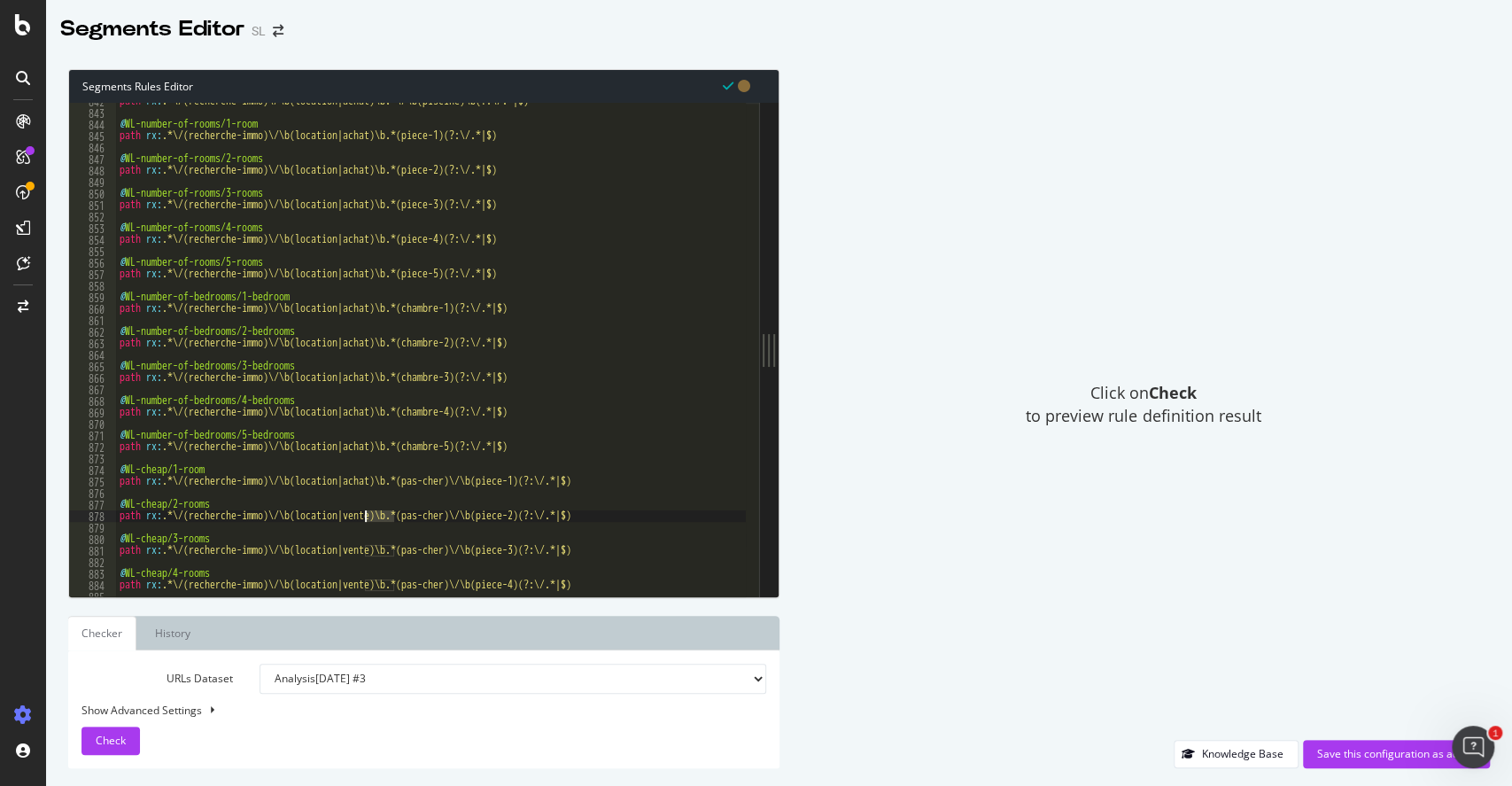 paste on "achat" 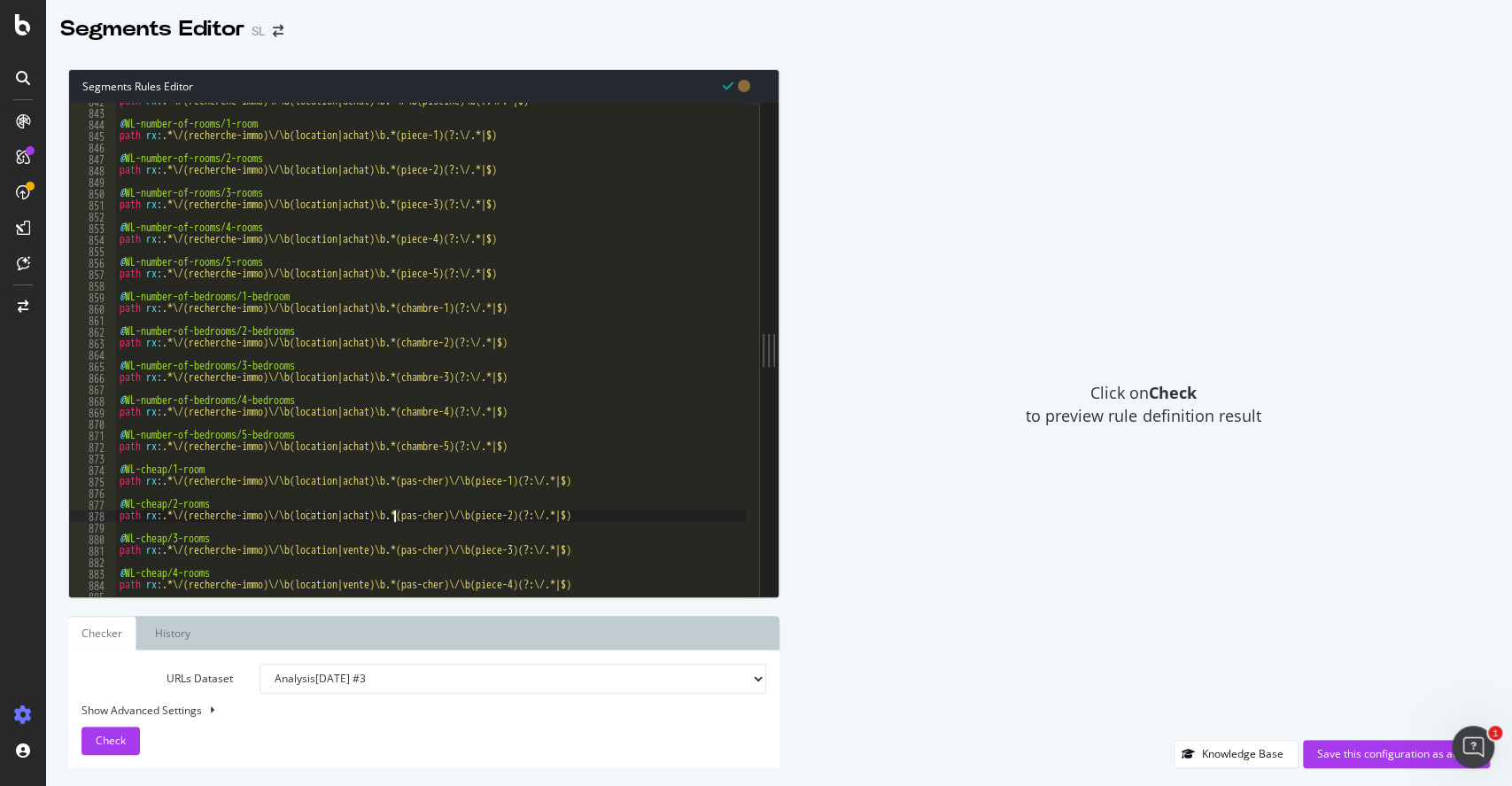 click on "path   rx : .*\/(recherche-immo)\/\b(location|achat)\b.*\/\b(piscine)\b(?:\/.*|$) @ WL-number-of-rooms/1-room path   rx : .*\/(recherche-immo)\/\b(location|achat)\b.*(piece-1)(?:\/.*|$) @ WL-number-of-rooms/2-rooms path   rx : .*\/(recherche-immo)\/\b(location|achat)\b.*(piece-2)(?:\/.*|$) @ WL-number-of-rooms/3-rooms path   rx : .*\/(recherche-immo)\/\b(location|achat)\b.*(piece-3)(?:\/.*|$) @ WL-number-of-rooms/4-rooms path   rx : .*\/(recherche-immo)\/\b(location|achat)\b.*(piece-4)(?:\/.*|$) @ WL-number-of-rooms/5-rooms path   rx : .*\/(recherche-immo)\/\b(location|achat)\b.*(piece-5)(?:\/.*|$) @ WL-number-of-bedrooms/1-bedroom path   rx : .*\/(recherche-immo)\/\b(location|achat)\b.*(chambre-1)(?:\/.*|$) @ WL-number-of-bedrooms/2-bedrooms path   rx : .*\/(recherche-immo)\/\b(location|achat)\b.*(chambre-2)(?:\/.*|$) @ WL-number-of-bedrooms/3-bedrooms path   rx : .*\/(recherche-immo)\/\b(location|achat)\b.*(chambre-3)(?:\/.*|$) @ WL-number-of-bedrooms/4-bedrooms path   rx : @ path   rx : @ WL-cheap/1-room" at bounding box center (1128, 347) 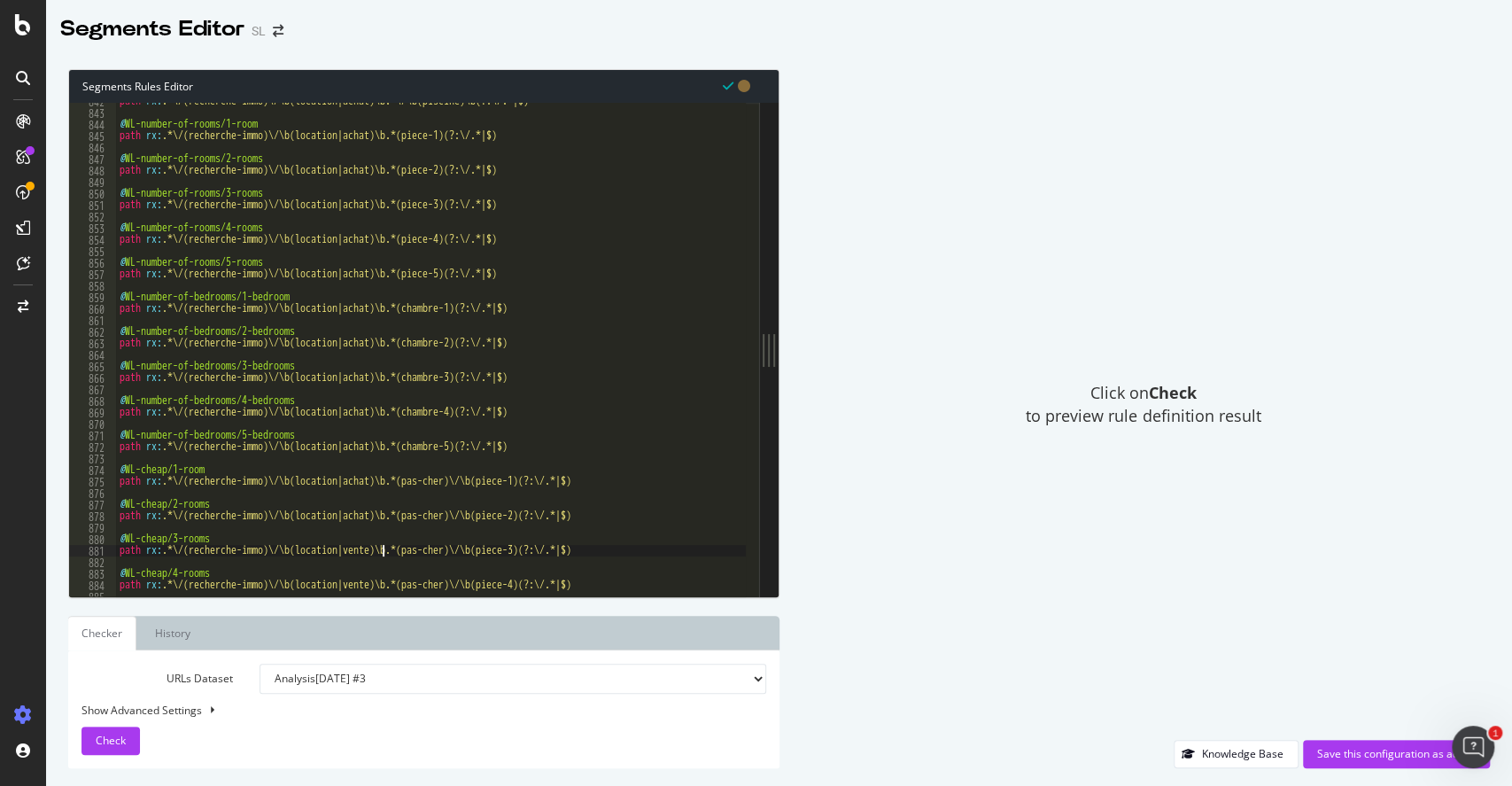 click on "path   rx : .*\/(recherche-immo)\/\b(location|achat)\b.*\/\b(piscine)\b(?:\/.*|$) @ WL-number-of-rooms/1-room path   rx : .*\/(recherche-immo)\/\b(location|achat)\b.*(piece-1)(?:\/.*|$) @ WL-number-of-rooms/2-rooms path   rx : .*\/(recherche-immo)\/\b(location|achat)\b.*(piece-2)(?:\/.*|$) @ WL-number-of-rooms/3-rooms path   rx : .*\/(recherche-immo)\/\b(location|achat)\b.*(piece-3)(?:\/.*|$) @ WL-number-of-rooms/4-rooms path   rx : .*\/(recherche-immo)\/\b(location|achat)\b.*(piece-4)(?:\/.*|$) @ WL-number-of-rooms/5-rooms path   rx : .*\/(recherche-immo)\/\b(location|achat)\b.*(piece-5)(?:\/.*|$) @ WL-number-of-bedrooms/1-bedroom path   rx : .*\/(recherche-immo)\/\b(location|achat)\b.*(chambre-1)(?:\/.*|$) @ WL-number-of-bedrooms/2-bedrooms path   rx : .*\/(recherche-immo)\/\b(location|achat)\b.*(chambre-2)(?:\/.*|$) @ WL-number-of-bedrooms/3-bedrooms path   rx : .*\/(recherche-immo)\/\b(location|achat)\b.*(chambre-3)(?:\/.*|$) @ WL-number-of-bedrooms/4-bedrooms path   rx : @ path   rx : @ WL-cheap/1-room" at bounding box center [1128, 347] 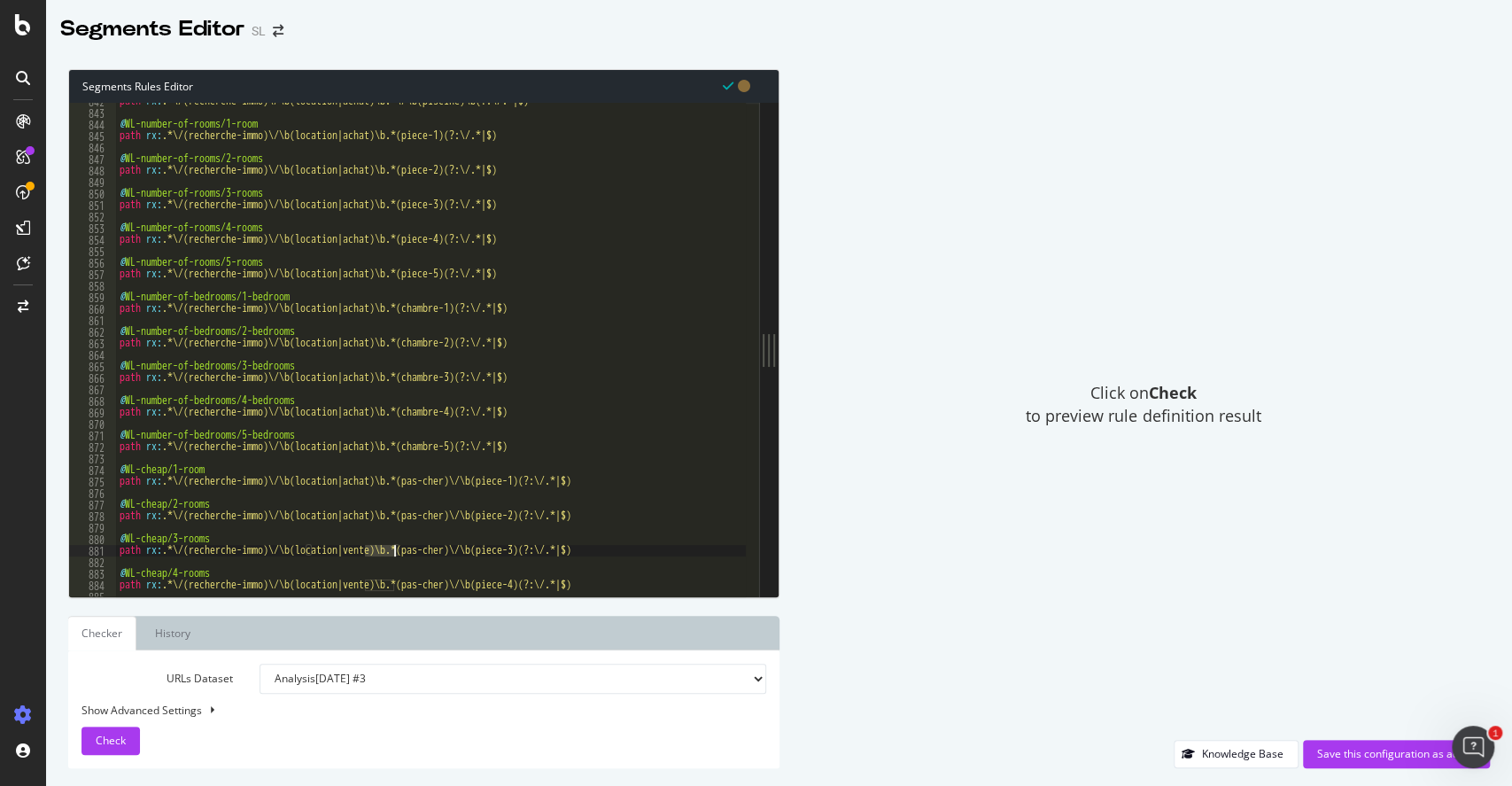 paste on "achat" 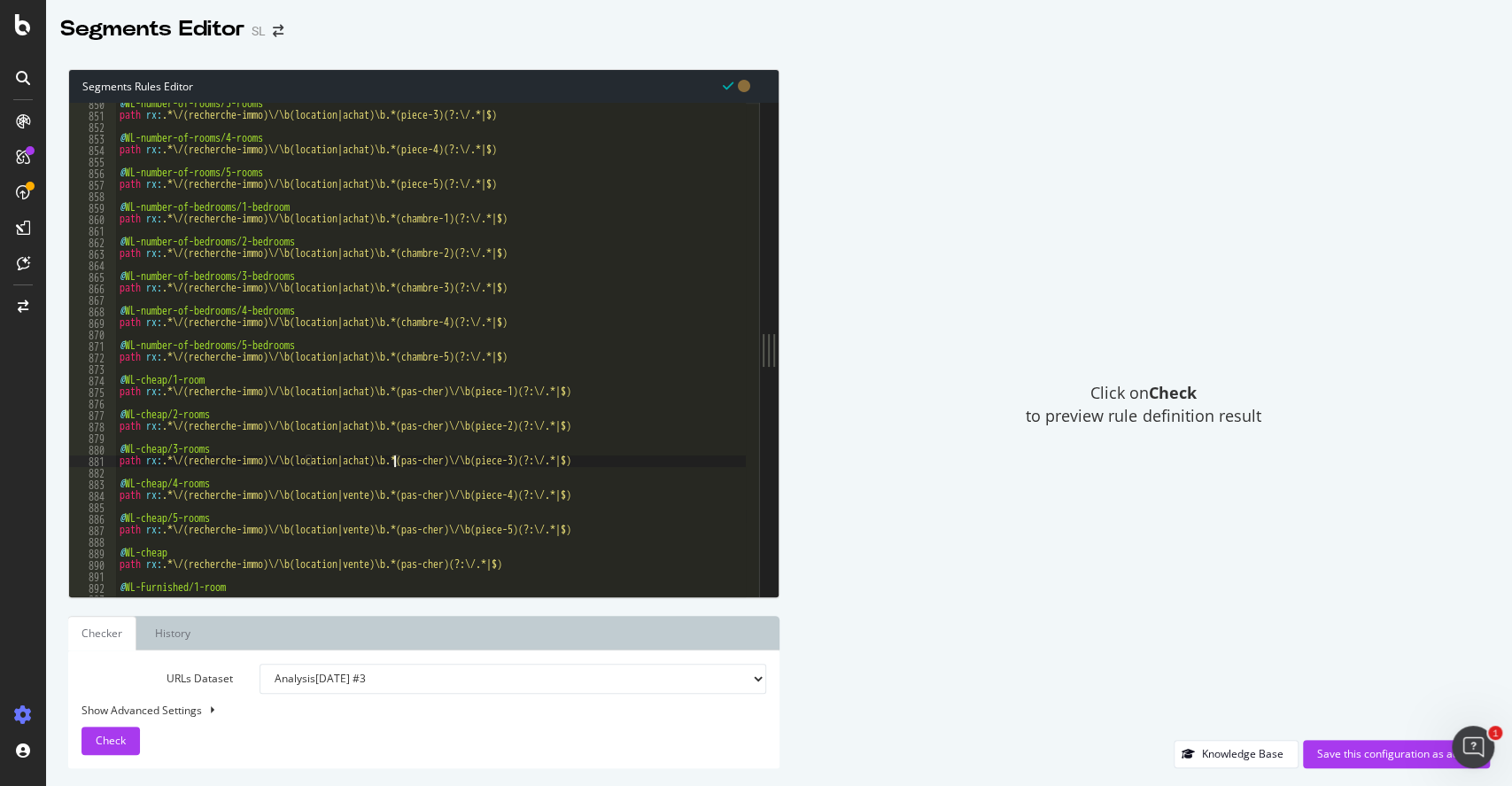 scroll, scrollTop: 9784, scrollLeft: 0, axis: vertical 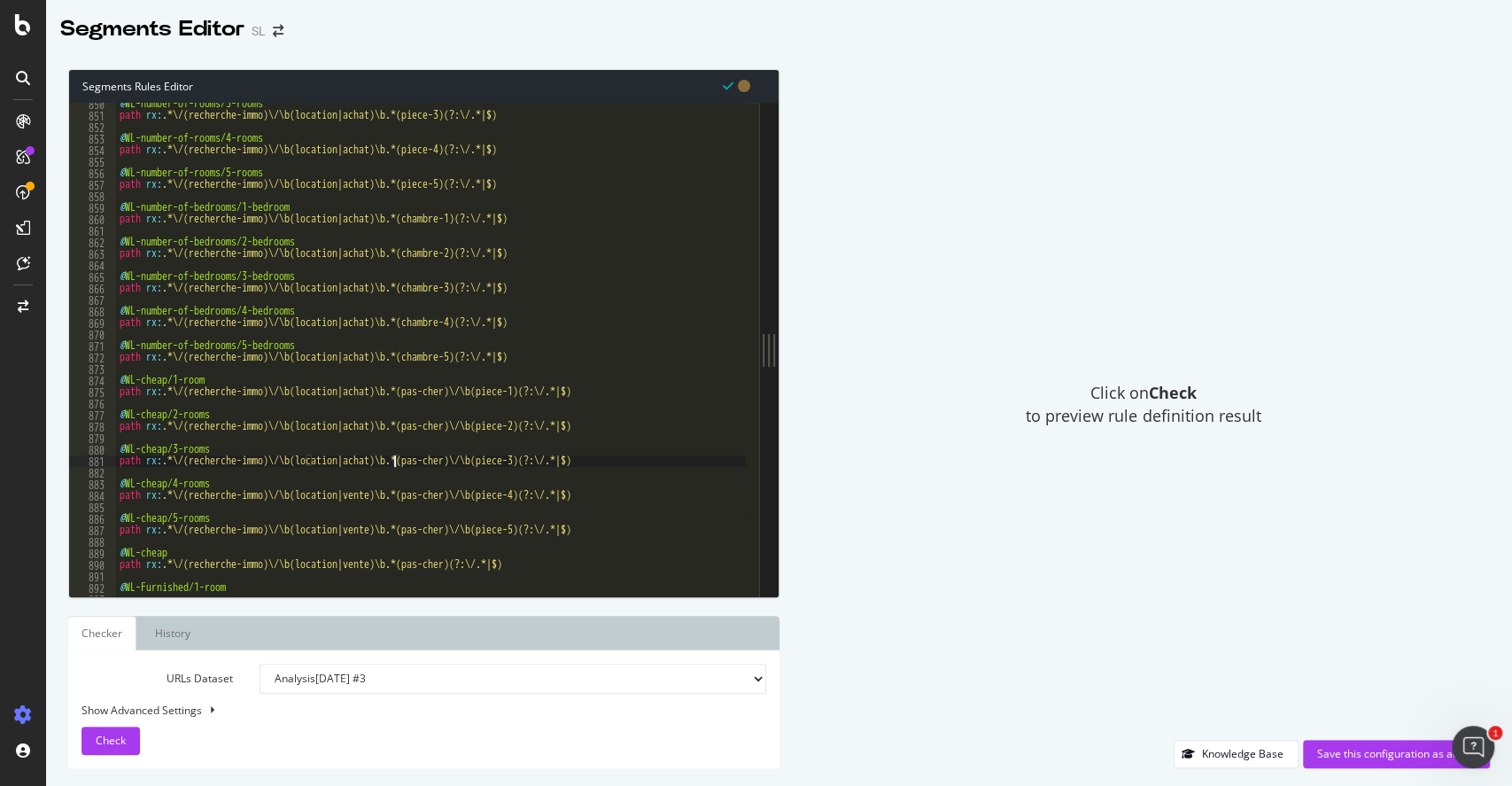 click on "@ WL-number-of-rooms/3-rooms path   rx : .*\/(recherche-immo)\/\b(location|achat)\b.*(piece-3)(?:\/.*|$) @ WL-number-of-rooms/4-rooms path   rx : .*\/(recherche-immo)\/\b(location|achat)\b.*(piece-4)(?:\/.*|$) @ WL-number-of-rooms/5-rooms path   rx : .*\/(recherche-immo)\/\b(location|achat)\b.*(piece-5)(?:\/.*|$) @ WL-number-of-bedrooms/1-bedroom path   rx : .*\/(recherche-immo)\/\b(location|achat)\b.*(chambre-1)(?:\/.*|$) @ WL-number-of-bedrooms/2-bedrooms path   rx : .*\/(recherche-immo)\/\b(location|achat)\b.*(chambre-2)(?:\/.*|$) @ WL-number-of-bedrooms/3-bedrooms path   rx : .*\/(recherche-immo)\/\b(location|achat)\b.*(chambre-3)(?:\/.*|$) @ WL-number-of-bedrooms/4-bedrooms path   rx : .*\/(recherche-immo)\/\b(location|achat)\b.*(chambre-4)(?:\/.*|$) @ WL-number-of-bedrooms/5-bedrooms path   rx : .*\/(recherche-immo)\/\b(location|achat)\b.*(chambre-5)(?:\/.*|$) @ WL-cheap/1-room path   rx : .*\/(recherche-immo)\/\b(location|achat)\b.*(pas-cher)\/\b(piece-1)(?:\/.*|$) @ WL-cheap/2-rooms path   rx : @ path" at bounding box center [1128, 350] 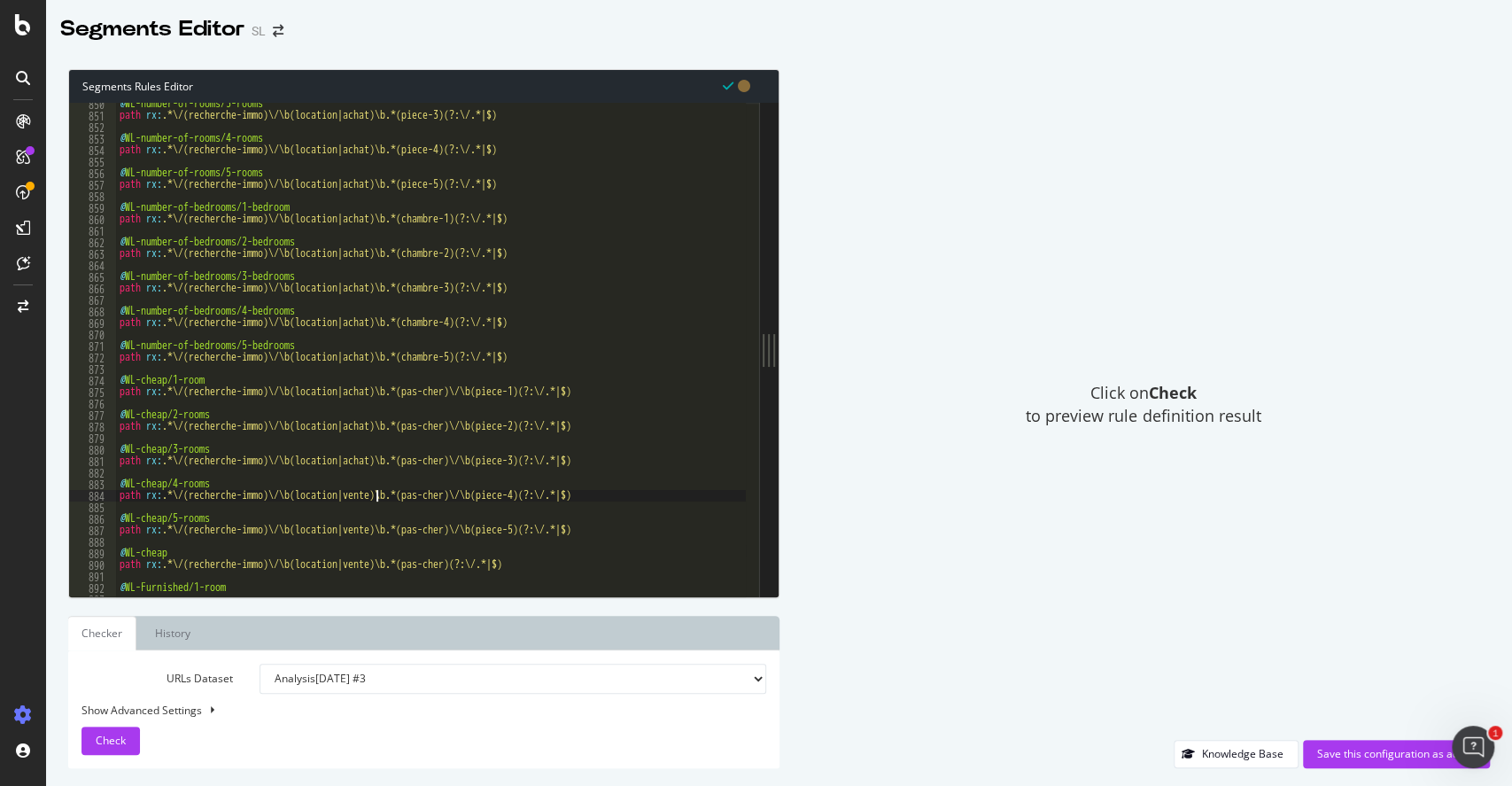 click on "@ WL-number-of-rooms/3-rooms path   rx : .*\/(recherche-immo)\/\b(location|achat)\b.*(piece-3)(?:\/.*|$) @ WL-number-of-rooms/4-rooms path   rx : .*\/(recherche-immo)\/\b(location|achat)\b.*(piece-4)(?:\/.*|$) @ WL-number-of-rooms/5-rooms path   rx : .*\/(recherche-immo)\/\b(location|achat)\b.*(piece-5)(?:\/.*|$) @ WL-number-of-bedrooms/1-bedroom path   rx : .*\/(recherche-immo)\/\b(location|achat)\b.*(chambre-1)(?:\/.*|$) @ WL-number-of-bedrooms/2-bedrooms path   rx : .*\/(recherche-immo)\/\b(location|achat)\b.*(chambre-2)(?:\/.*|$) @ WL-number-of-bedrooms/3-bedrooms path   rx : .*\/(recherche-immo)\/\b(location|achat)\b.*(chambre-3)(?:\/.*|$) @ WL-number-of-bedrooms/4-bedrooms path   rx : .*\/(recherche-immo)\/\b(location|achat)\b.*(chambre-4)(?:\/.*|$) @ WL-number-of-bedrooms/5-bedrooms path   rx : .*\/(recherche-immo)\/\b(location|achat)\b.*(chambre-5)(?:\/.*|$) @ WL-cheap/1-room path   rx : .*\/(recherche-immo)\/\b(location|achat)\b.*(pas-cher)\/\b(piece-1)(?:\/.*|$) @ WL-cheap/2-rooms path   rx : @ path" at bounding box center [1128, 350] 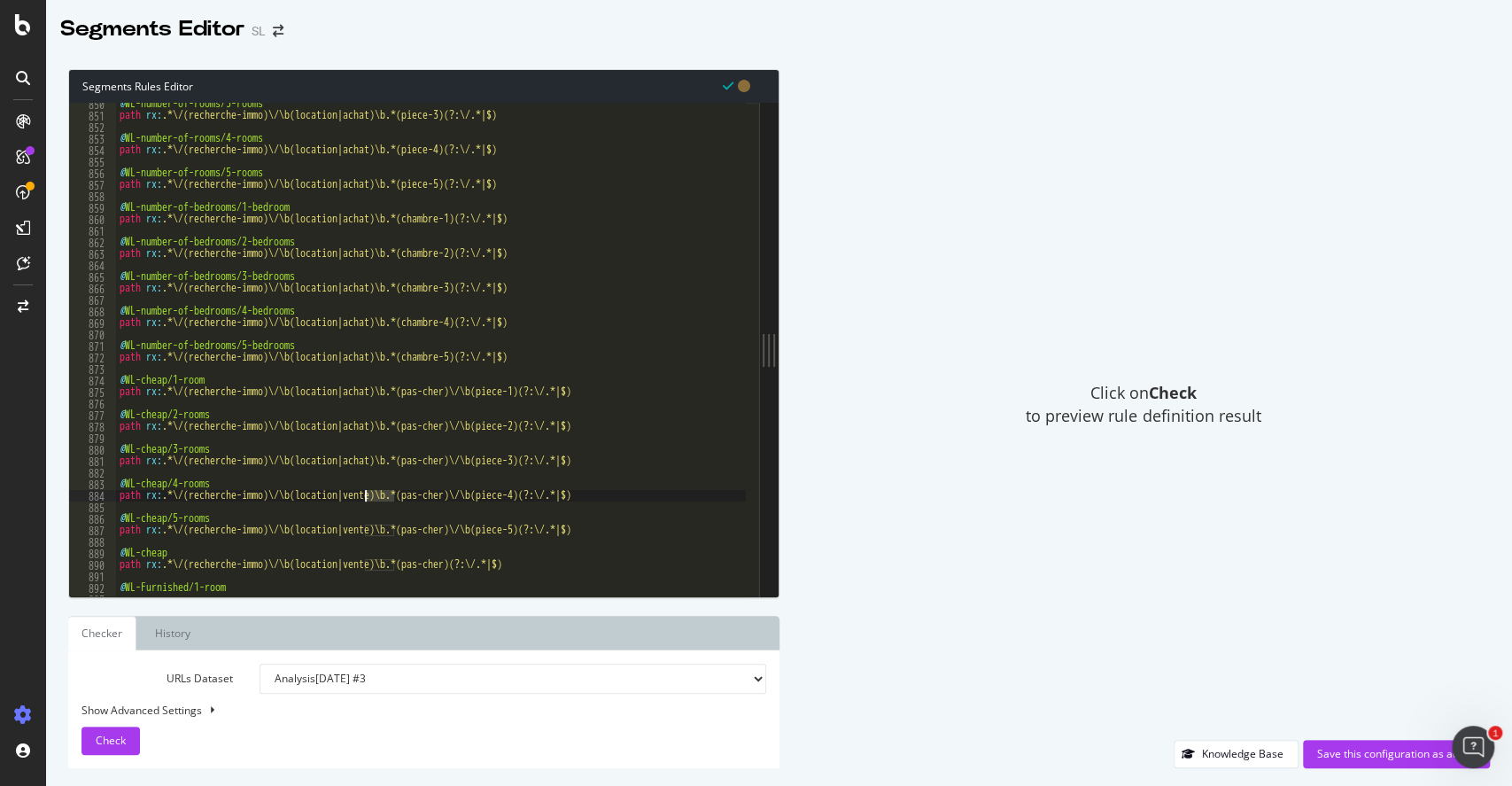 paste on "achat" 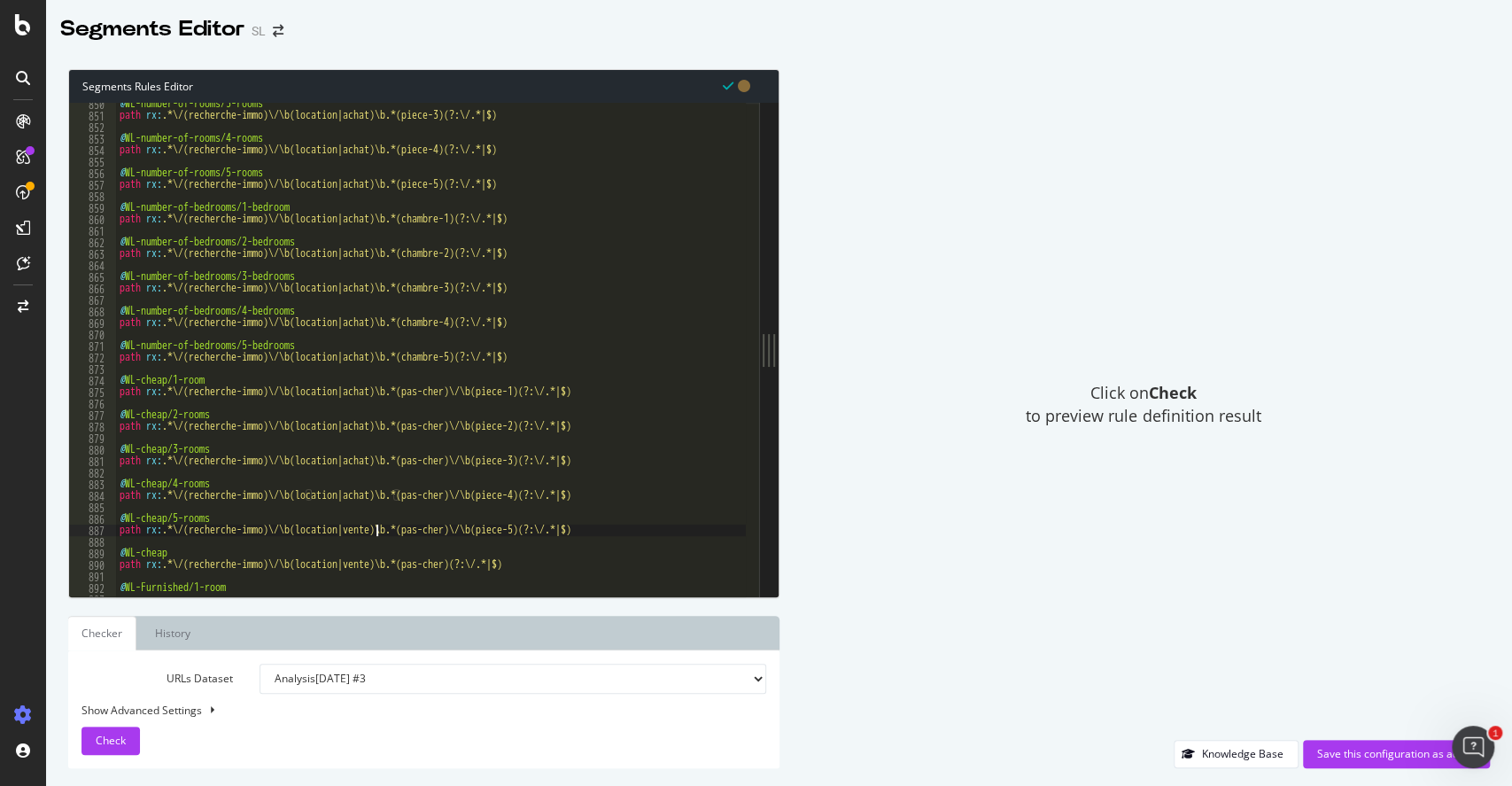 click on "@ WL-number-of-rooms/3-rooms path   rx : .*\/(recherche-immo)\/\b(location|achat)\b.*(piece-3)(?:\/.*|$) @ WL-number-of-rooms/4-rooms path   rx : .*\/(recherche-immo)\/\b(location|achat)\b.*(piece-4)(?:\/.*|$) @ WL-number-of-rooms/5-rooms path   rx : .*\/(recherche-immo)\/\b(location|achat)\b.*(piece-5)(?:\/.*|$) @ WL-number-of-bedrooms/1-bedroom path   rx : .*\/(recherche-immo)\/\b(location|achat)\b.*(chambre-1)(?:\/.*|$) @ WL-number-of-bedrooms/2-bedrooms path   rx : .*\/(recherche-immo)\/\b(location|achat)\b.*(chambre-2)(?:\/.*|$) @ WL-number-of-bedrooms/3-bedrooms path   rx : .*\/(recherche-immo)\/\b(location|achat)\b.*(chambre-3)(?:\/.*|$) @ WL-number-of-bedrooms/4-bedrooms path   rx : .*\/(recherche-immo)\/\b(location|achat)\b.*(chambre-4)(?:\/.*|$) @ WL-number-of-bedrooms/5-bedrooms path   rx : .*\/(recherche-immo)\/\b(location|achat)\b.*(chambre-5)(?:\/.*|$) @ WL-cheap/1-room path   rx : .*\/(recherche-immo)\/\b(location|achat)\b.*(pas-cher)\/\b(piece-1)(?:\/.*|$) @ WL-cheap/2-rooms path   rx : @ path" at bounding box center [1128, 350] 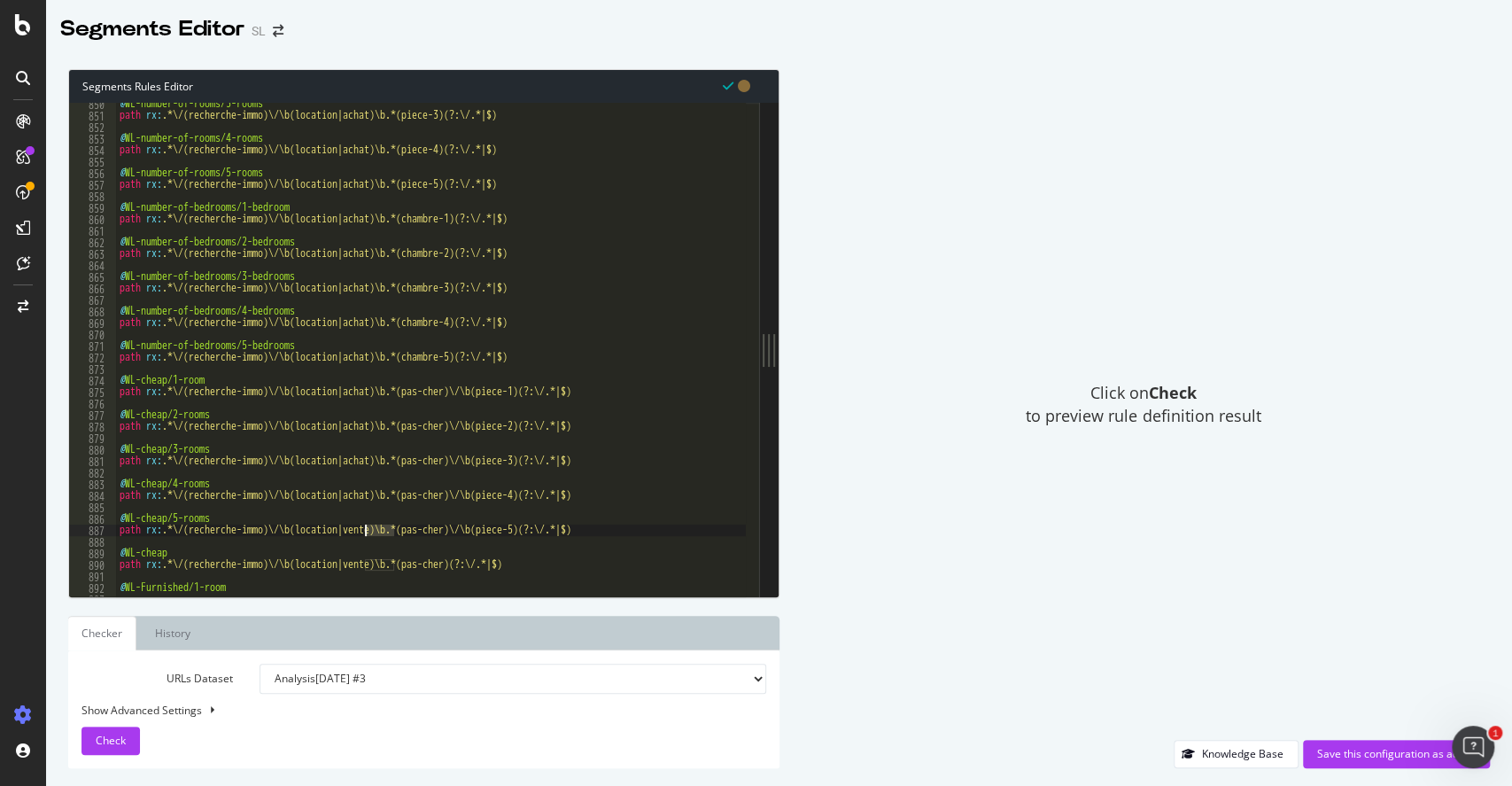 click on "@ WL-number-of-rooms/3-rooms path   rx : .*\/(recherche-immo)\/\b(location|achat)\b.*(piece-3)(?:\/.*|$) @ WL-number-of-rooms/4-rooms path   rx : .*\/(recherche-immo)\/\b(location|achat)\b.*(piece-4)(?:\/.*|$) @ WL-number-of-rooms/5-rooms path   rx : .*\/(recherche-immo)\/\b(location|achat)\b.*(piece-5)(?:\/.*|$) @ WL-number-of-bedrooms/1-bedroom path   rx : .*\/(recherche-immo)\/\b(location|achat)\b.*(chambre-1)(?:\/.*|$) @ WL-number-of-bedrooms/2-bedrooms path   rx : .*\/(recherche-immo)\/\b(location|achat)\b.*(chambre-2)(?:\/.*|$) @ WL-number-of-bedrooms/3-bedrooms path   rx : .*\/(recherche-immo)\/\b(location|achat)\b.*(chambre-3)(?:\/.*|$) @ WL-number-of-bedrooms/4-bedrooms path   rx : .*\/(recherche-immo)\/\b(location|achat)\b.*(chambre-4)(?:\/.*|$) @ WL-number-of-bedrooms/5-bedrooms path   rx : .*\/(recherche-immo)\/\b(location|achat)\b.*(chambre-5)(?:\/.*|$) @ WL-cheap/1-room path   rx : .*\/(recherche-immo)\/\b(location|achat)\b.*(pas-cher)\/\b(piece-1)(?:\/.*|$) @ WL-cheap/2-rooms path   rx : @ path" at bounding box center (1128, 350) 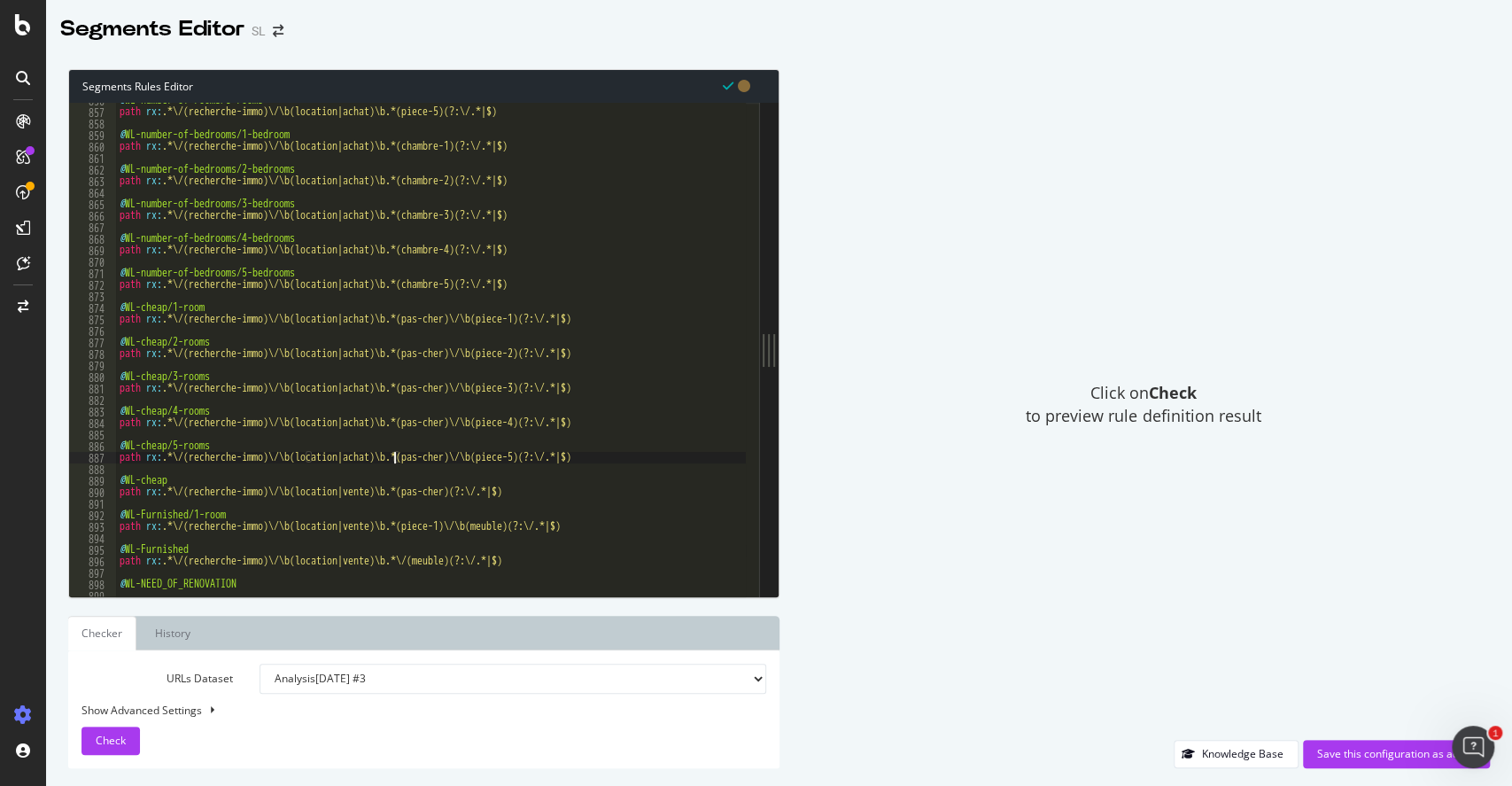 scroll, scrollTop: 9857, scrollLeft: 0, axis: vertical 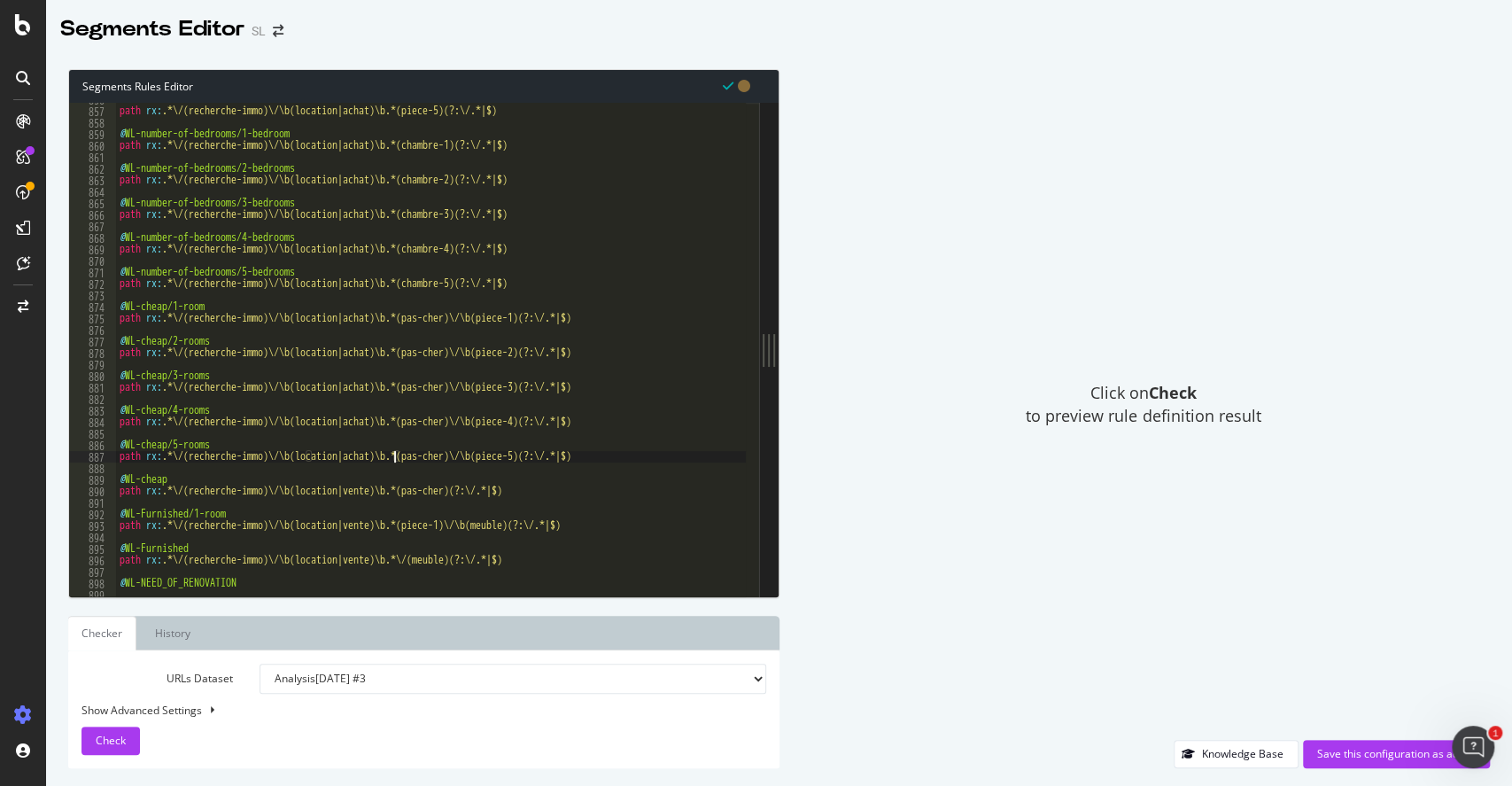 click on "@ WL-number-of-rooms/5-rooms path   rx : .*\/(recherche-immo)\/\b(location|achat)\b.*(piece-5)(?:\/.*|$) @ WL-number-of-bedrooms/1-bedroom path   rx : .*\/(recherche-immo)\/\b(location|achat)\b.*(chambre-1)(?:\/.*|$) @ WL-number-of-bedrooms/2-bedrooms path   rx : .*\/(recherche-immo)\/\b(location|achat)\b.*(chambre-2)(?:\/.*|$) @ WL-number-of-bedrooms/3-bedrooms path   rx : .*\/(recherche-immo)\/\b(location|achat)\b.*(chambre-3)(?:\/.*|$) @ WL-number-of-bedrooms/4-bedrooms path   rx : .*\/(recherche-immo)\/\b(location|achat)\b.*(chambre-4)(?:\/.*|$) @ WL-number-of-bedrooms/5-bedrooms path   rx : .*\/(recherche-immo)\/\b(location|achat)\b.*(chambre-5)(?:\/.*|$) @ WL-cheap/1-room path   rx : .*\/(recherche-immo)\/\b(location|achat)\b.*(pas-cher)\/\b(piece-1)(?:\/.*|$) @ WL-cheap/2-rooms path   rx : .*\/(recherche-immo)\/\b(location|achat)\b.*(pas-cher)\/\b(piece-2)(?:\/.*|$) @ WL-cheap/3-rooms path   rx : .*\/(recherche-immo)\/\b(location|achat)\b.*(pas-cher)\/\b(piece-3)(?:\/.*|$) @ WL-cheap/4-rooms path   rx" at bounding box center [1128, 346] 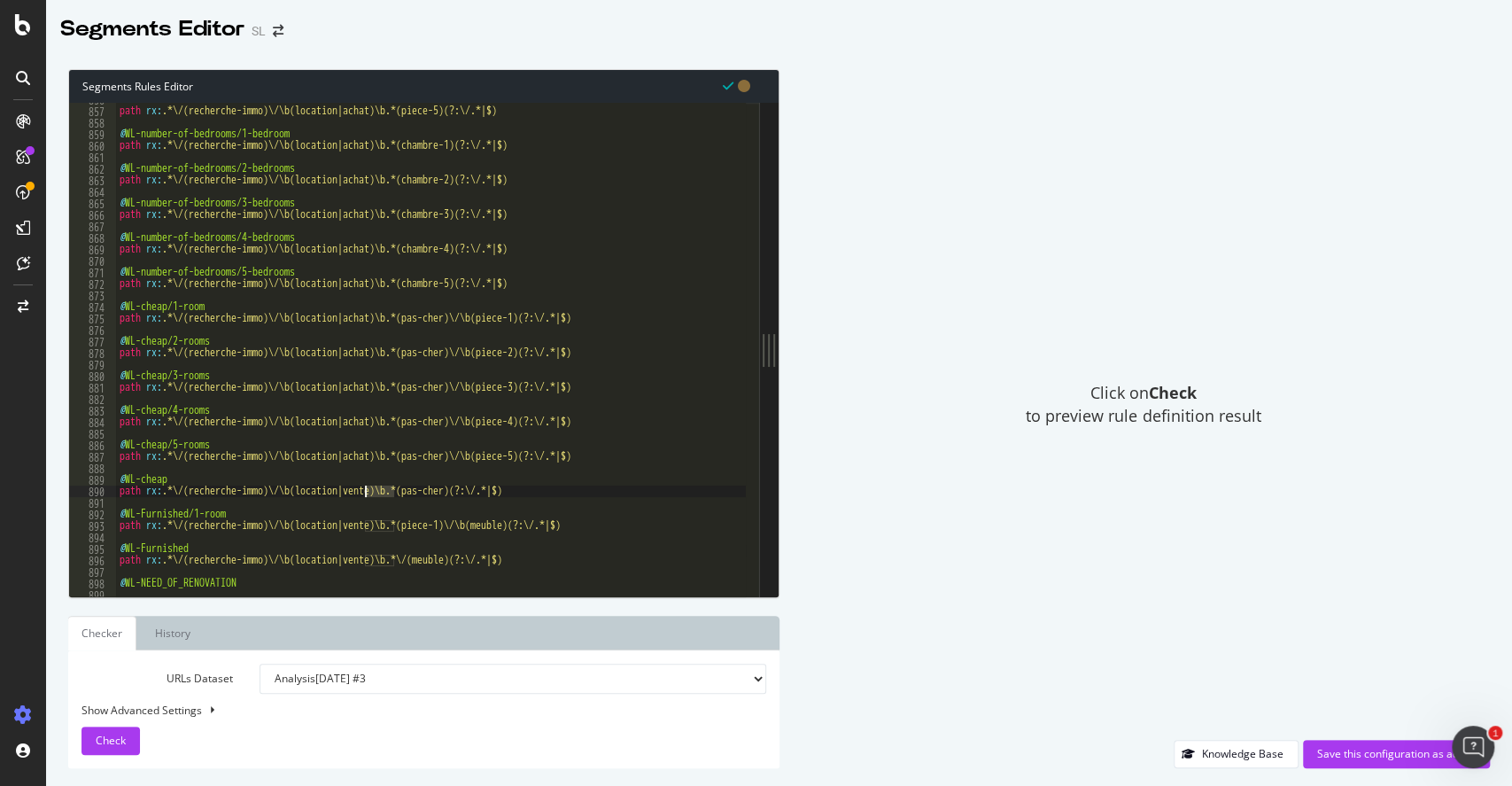 click on "@ WL-number-of-rooms/5-rooms path   rx : .*\/(recherche-immo)\/\b(location|achat)\b.*(piece-5)(?:\/.*|$) @ WL-number-of-bedrooms/1-bedroom path   rx : .*\/(recherche-immo)\/\b(location|achat)\b.*(chambre-1)(?:\/.*|$) @ WL-number-of-bedrooms/2-bedrooms path   rx : .*\/(recherche-immo)\/\b(location|achat)\b.*(chambre-2)(?:\/.*|$) @ WL-number-of-bedrooms/3-bedrooms path   rx : .*\/(recherche-immo)\/\b(location|achat)\b.*(chambre-3)(?:\/.*|$) @ WL-number-of-bedrooms/4-bedrooms path   rx : .*\/(recherche-immo)\/\b(location|achat)\b.*(chambre-4)(?:\/.*|$) @ WL-number-of-bedrooms/5-bedrooms path   rx : .*\/(recherche-immo)\/\b(location|achat)\b.*(chambre-5)(?:\/.*|$) @ WL-cheap/1-room path   rx : .*\/(recherche-immo)\/\b(location|achat)\b.*(pas-cher)\/\b(piece-1)(?:\/.*|$) @ WL-cheap/2-rooms path   rx : .*\/(recherche-immo)\/\b(location|achat)\b.*(pas-cher)\/\b(piece-2)(?:\/.*|$) @ WL-cheap/3-rooms path   rx : .*\/(recherche-immo)\/\b(location|achat)\b.*(pas-cher)\/\b(piece-3)(?:\/.*|$) @ WL-cheap/4-rooms path   rx" at bounding box center (1128, 346) 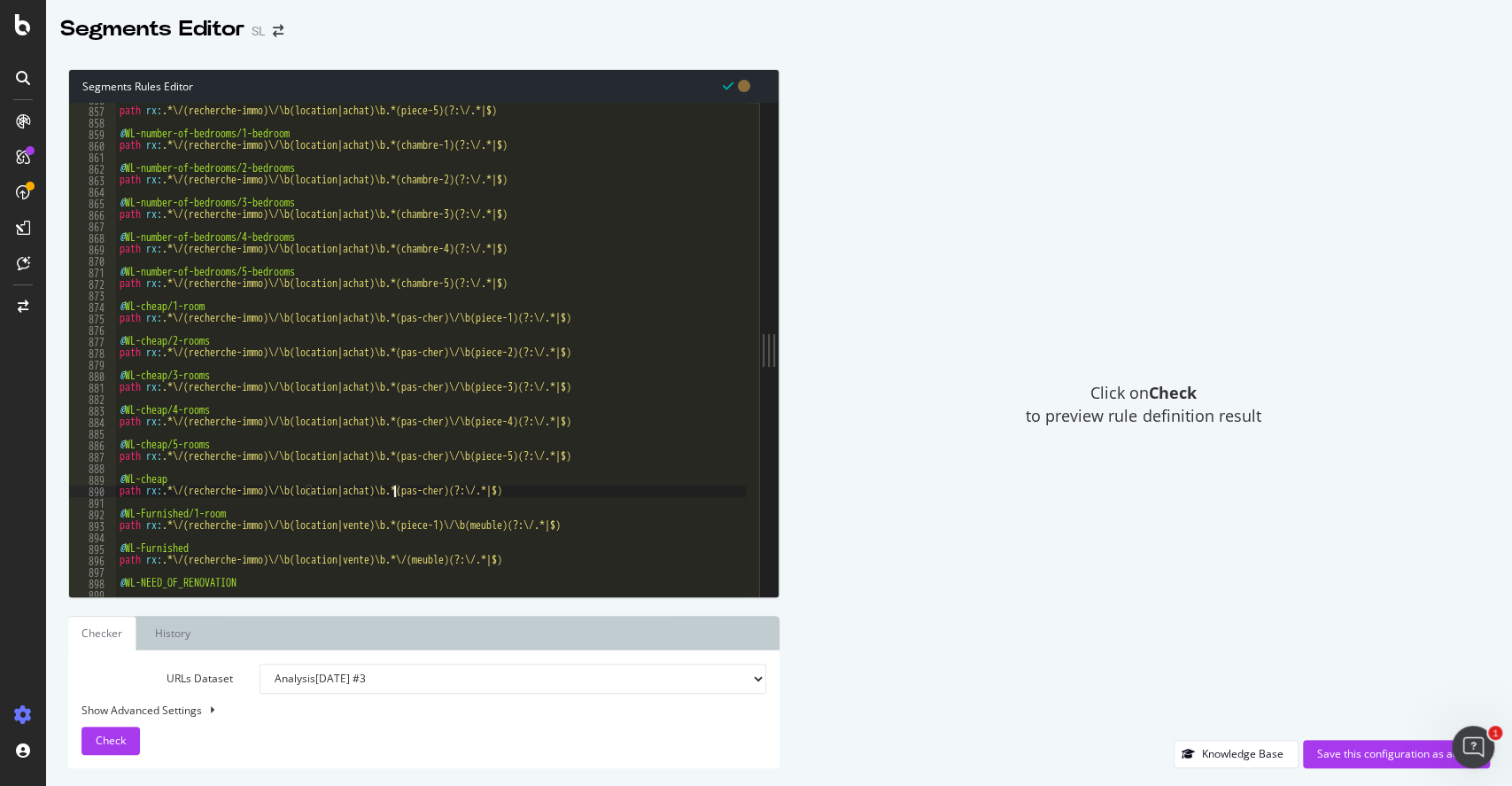 click on "@ WL-number-of-rooms/5-rooms path   rx : .*\/(recherche-immo)\/\b(location|achat)\b.*(piece-5)(?:\/.*|$) @ WL-number-of-bedrooms/1-bedroom path   rx : .*\/(recherche-immo)\/\b(location|achat)\b.*(chambre-1)(?:\/.*|$) @ WL-number-of-bedrooms/2-bedrooms path   rx : .*\/(recherche-immo)\/\b(location|achat)\b.*(chambre-2)(?:\/.*|$) @ WL-number-of-bedrooms/3-bedrooms path   rx : .*\/(recherche-immo)\/\b(location|achat)\b.*(chambre-3)(?:\/.*|$) @ WL-number-of-bedrooms/4-bedrooms path   rx : .*\/(recherche-immo)\/\b(location|achat)\b.*(chambre-4)(?:\/.*|$) @ WL-number-of-bedrooms/5-bedrooms path   rx : .*\/(recherche-immo)\/\b(location|achat)\b.*(chambre-5)(?:\/.*|$) @ WL-cheap/1-room path   rx : .*\/(recherche-immo)\/\b(location|achat)\b.*(pas-cher)\/\b(piece-1)(?:\/.*|$) @ WL-cheap/2-rooms path   rx : .*\/(recherche-immo)\/\b(location|achat)\b.*(pas-cher)\/\b(piece-2)(?:\/.*|$) @ WL-cheap/3-rooms path   rx : .*\/(recherche-immo)\/\b(location|achat)\b.*(pas-cher)\/\b(piece-3)(?:\/.*|$) @ WL-cheap/4-rooms path   rx" at bounding box center (1128, 346) 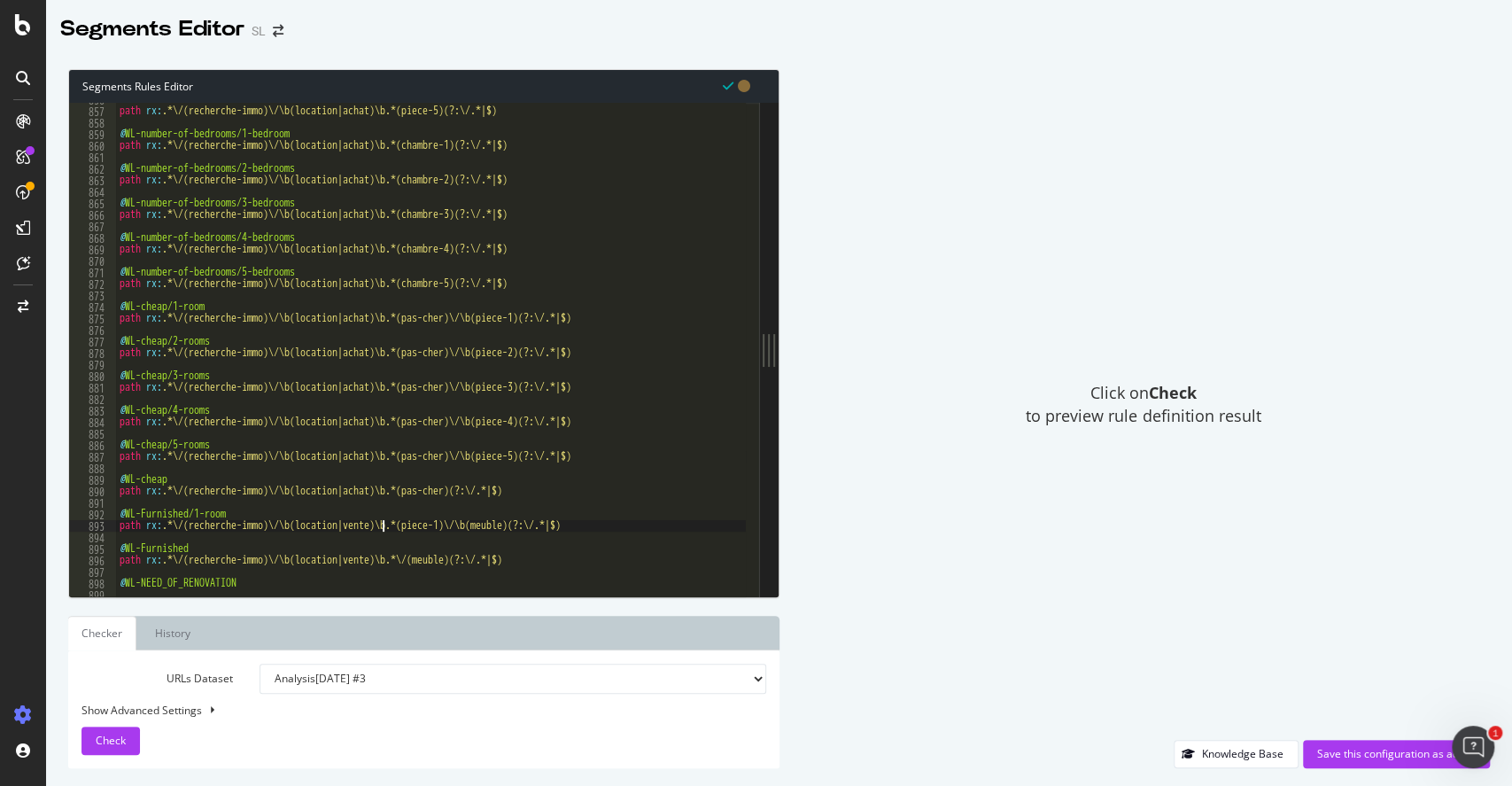 click on "@ WL-number-of-rooms/5-rooms path   rx : .*\/(recherche-immo)\/\b(location|achat)\b.*(piece-5)(?:\/.*|$) @ WL-number-of-bedrooms/1-bedroom path   rx : .*\/(recherche-immo)\/\b(location|achat)\b.*(chambre-1)(?:\/.*|$) @ WL-number-of-bedrooms/2-bedrooms path   rx : .*\/(recherche-immo)\/\b(location|achat)\b.*(chambre-2)(?:\/.*|$) @ WL-number-of-bedrooms/3-bedrooms path   rx : .*\/(recherche-immo)\/\b(location|achat)\b.*(chambre-3)(?:\/.*|$) @ WL-number-of-bedrooms/4-bedrooms path   rx : .*\/(recherche-immo)\/\b(location|achat)\b.*(chambre-4)(?:\/.*|$) @ WL-number-of-bedrooms/5-bedrooms path   rx : .*\/(recherche-immo)\/\b(location|achat)\b.*(chambre-5)(?:\/.*|$) @ WL-cheap/1-room path   rx : .*\/(recherche-immo)\/\b(location|achat)\b.*(pas-cher)\/\b(piece-1)(?:\/.*|$) @ WL-cheap/2-rooms path   rx : .*\/(recherche-immo)\/\b(location|achat)\b.*(pas-cher)\/\b(piece-2)(?:\/.*|$) @ WL-cheap/3-rooms path   rx : .*\/(recherche-immo)\/\b(location|achat)\b.*(pas-cher)\/\b(piece-3)(?:\/.*|$) @ WL-cheap/4-rooms path   rx" at bounding box center [1128, 346] 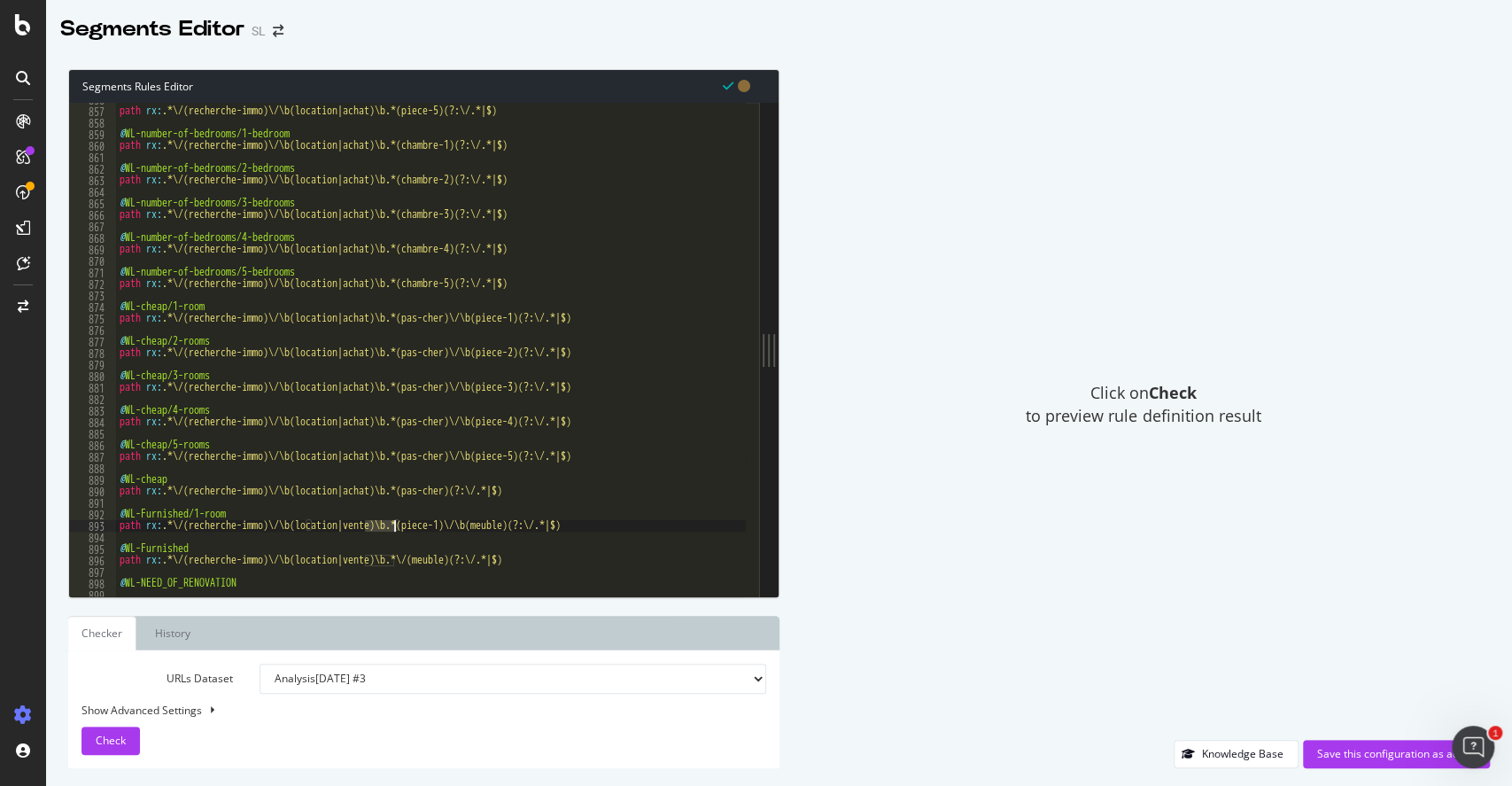 paste on "achat" 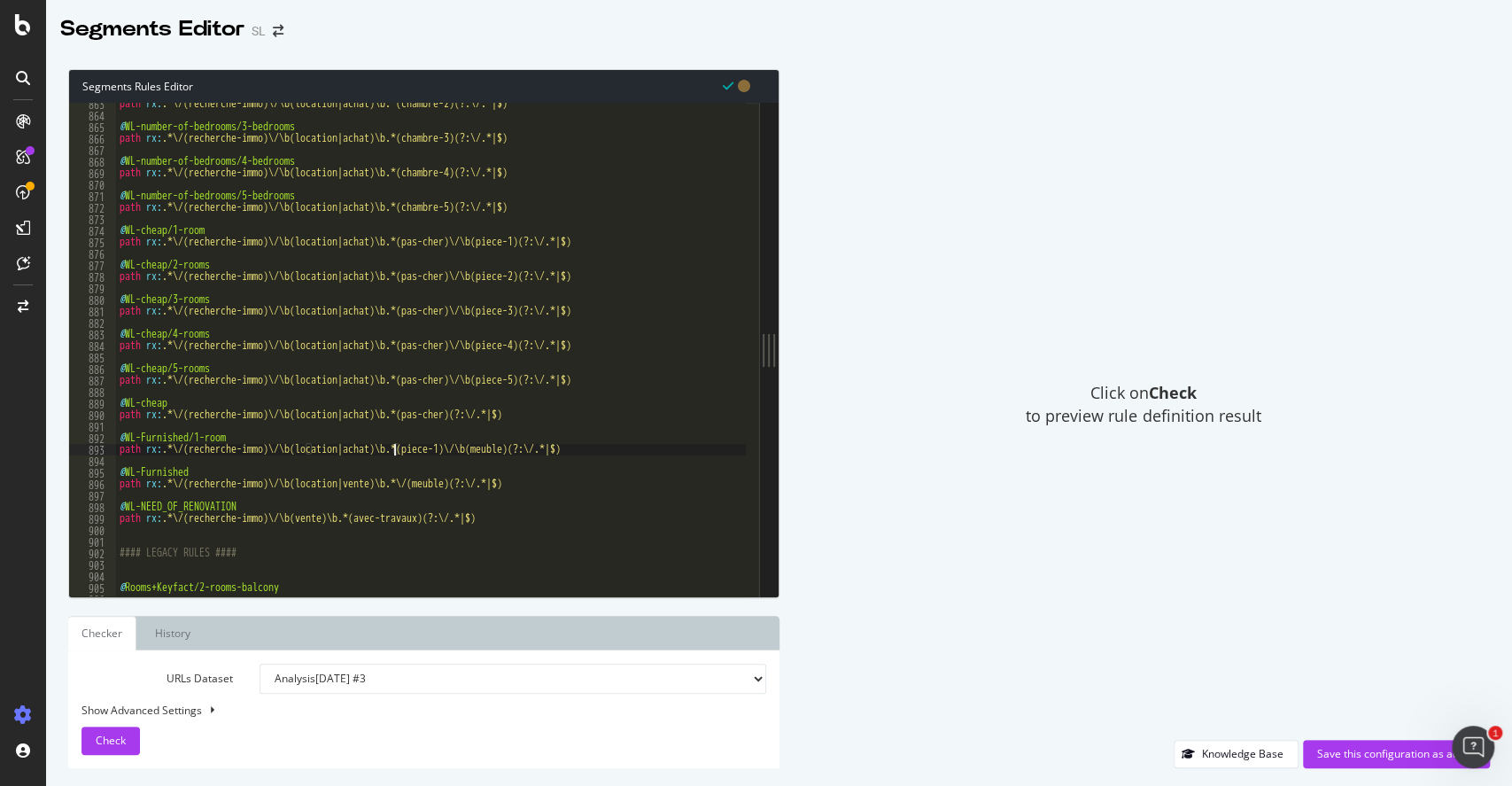 scroll, scrollTop: 9941, scrollLeft: 0, axis: vertical 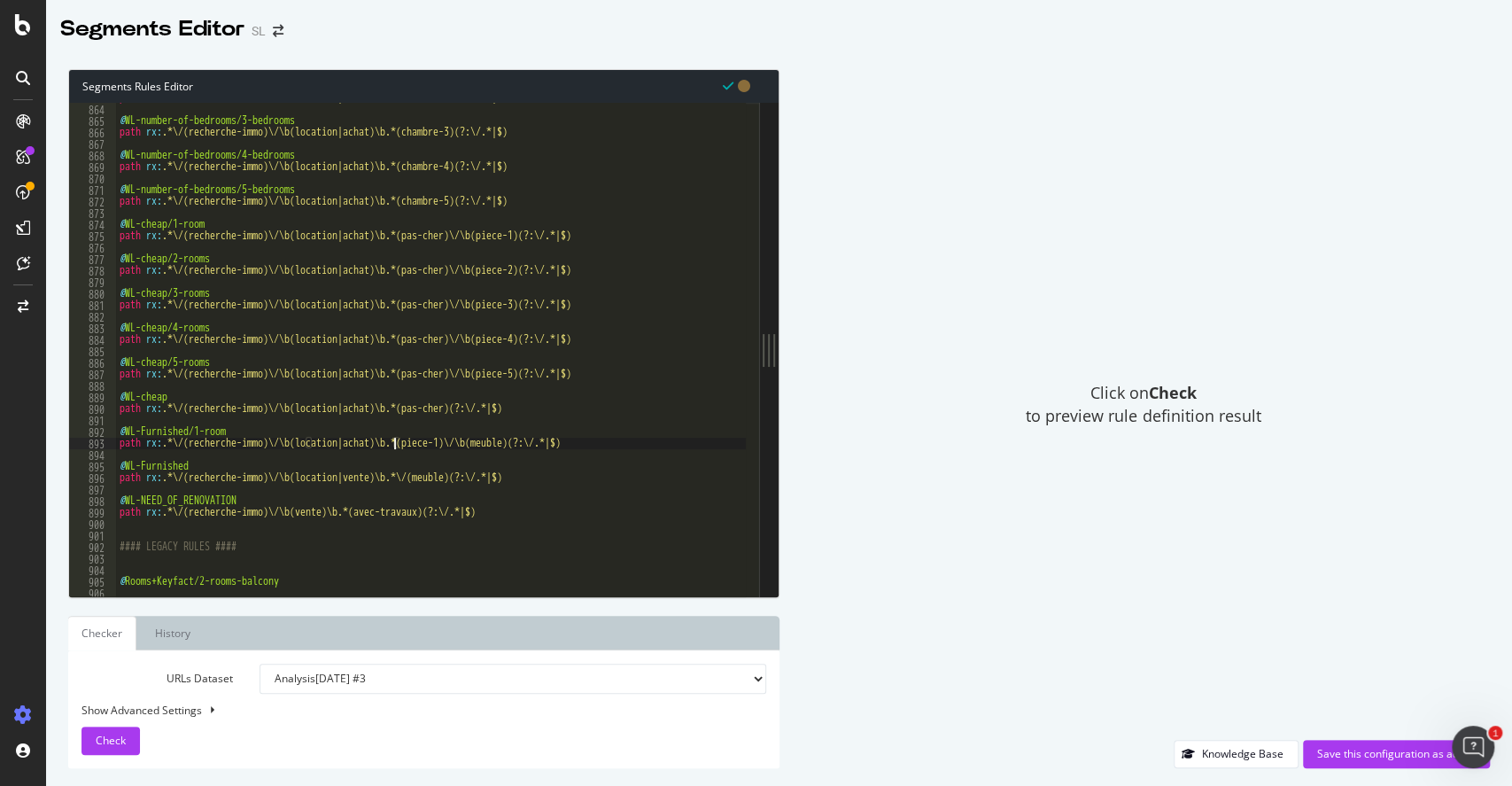 click on "path   rx : .*\/(recherche-immo)\/\b(location|achat)\b.*(chambre-2)(?:\/.*|$) @ WL-number-of-bedrooms/3-bedrooms path   rx : .*\/(recherche-immo)\/\b(location|achat)\b.*(chambre-3)(?:\/.*|$) @ WL-number-of-bedrooms/4-bedrooms path   rx : .*\/(recherche-immo)\/\b(location|achat)\b.*(chambre-4)(?:\/.*|$) @ WL-number-of-bedrooms/5-bedrooms path   rx : .*\/(recherche-immo)\/\b(location|achat)\b.*(chambre-5)(?:\/.*|$) @ WL-cheap/1-room path   rx : .*\/(recherche-immo)\/\b(location|achat)\b.*(pas-cher)\/\b(piece-1)(?:\/.*|$) @ WL-cheap/2-rooms path   rx : .*\/(recherche-immo)\/\b(location|achat)\b.*(pas-cher)\/\b(piece-2)(?:\/.*|$) @ WL-cheap/3-rooms path   rx : .*\/(recherche-immo)\/\b(location|achat)\b.*(pas-cher)\/\b(piece-3)(?:\/.*|$) @ WL-cheap/4-rooms path   rx : .*\/(recherche-immo)\/\b(location|achat)\b.*(pas-cher)\/\b(piece-4)(?:\/.*|$) @ WL-cheap/5-rooms path   rx : .*\/(recherche-immo)\/\b(location|achat)\b.*(pas-cher)\/\b(piece-5)(?:\/.*|$) @ WL-cheap path   rx : @ WL-Furnished/1-room path   rx : @ path" at bounding box center [1128, 344] 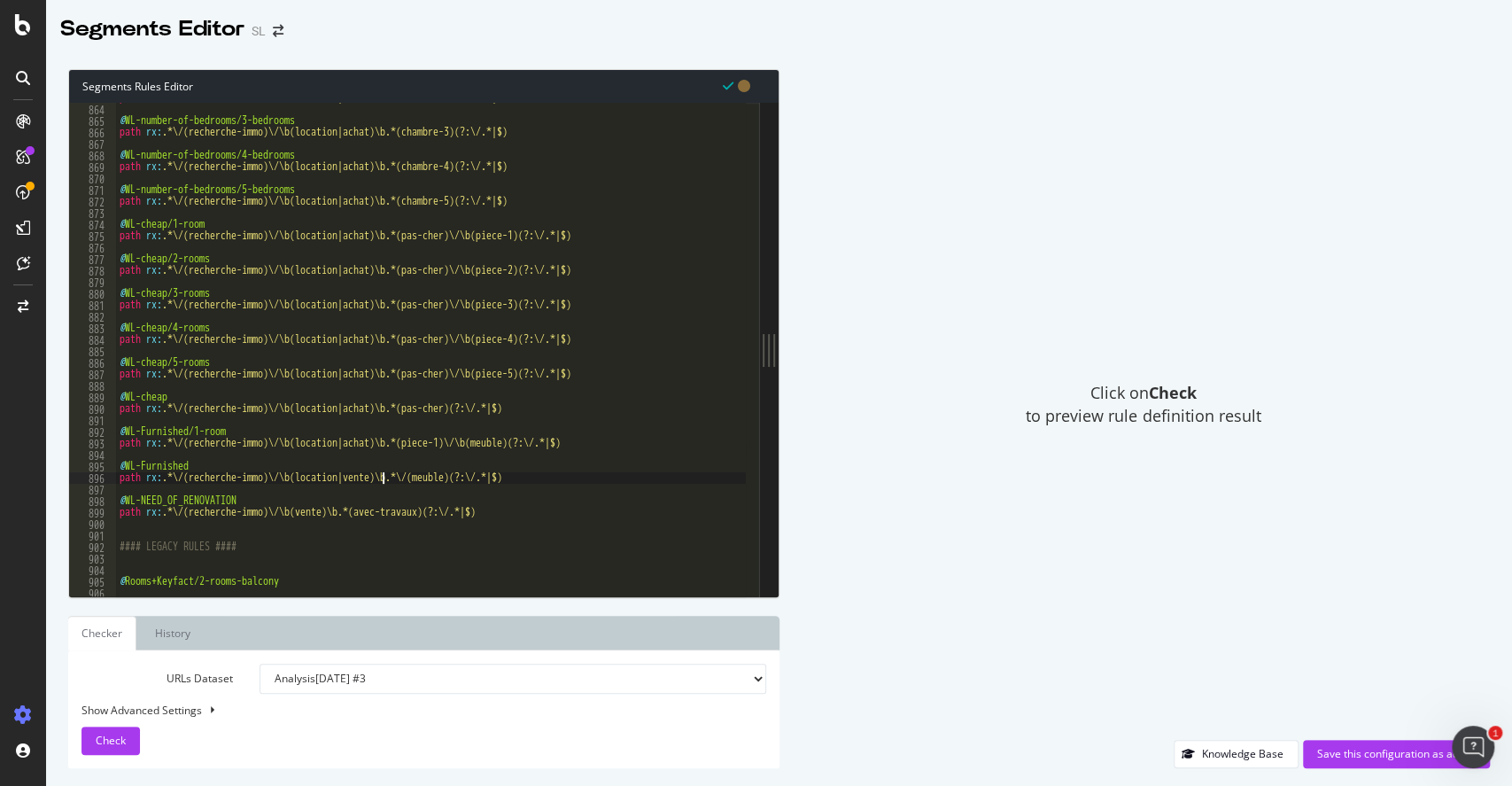 click on "path   rx : .*\/(recherche-immo)\/\b(location|achat)\b.*(chambre-2)(?:\/.*|$) @ WL-number-of-bedrooms/3-bedrooms path   rx : .*\/(recherche-immo)\/\b(location|achat)\b.*(chambre-3)(?:\/.*|$) @ WL-number-of-bedrooms/4-bedrooms path   rx : .*\/(recherche-immo)\/\b(location|achat)\b.*(chambre-4)(?:\/.*|$) @ WL-number-of-bedrooms/5-bedrooms path   rx : .*\/(recherche-immo)\/\b(location|achat)\b.*(chambre-5)(?:\/.*|$) @ WL-cheap/1-room path   rx : .*\/(recherche-immo)\/\b(location|achat)\b.*(pas-cher)\/\b(piece-1)(?:\/.*|$) @ WL-cheap/2-rooms path   rx : .*\/(recherche-immo)\/\b(location|achat)\b.*(pas-cher)\/\b(piece-2)(?:\/.*|$) @ WL-cheap/3-rooms path   rx : .*\/(recherche-immo)\/\b(location|achat)\b.*(pas-cher)\/\b(piece-3)(?:\/.*|$) @ WL-cheap/4-rooms path   rx : .*\/(recherche-immo)\/\b(location|achat)\b.*(pas-cher)\/\b(piece-4)(?:\/.*|$) @ WL-cheap/5-rooms path   rx : .*\/(recherche-immo)\/\b(location|achat)\b.*(pas-cher)\/\b(piece-5)(?:\/.*|$) @ WL-cheap path   rx : @ WL-Furnished/1-room path   rx : @ path" at bounding box center [1128, 344] 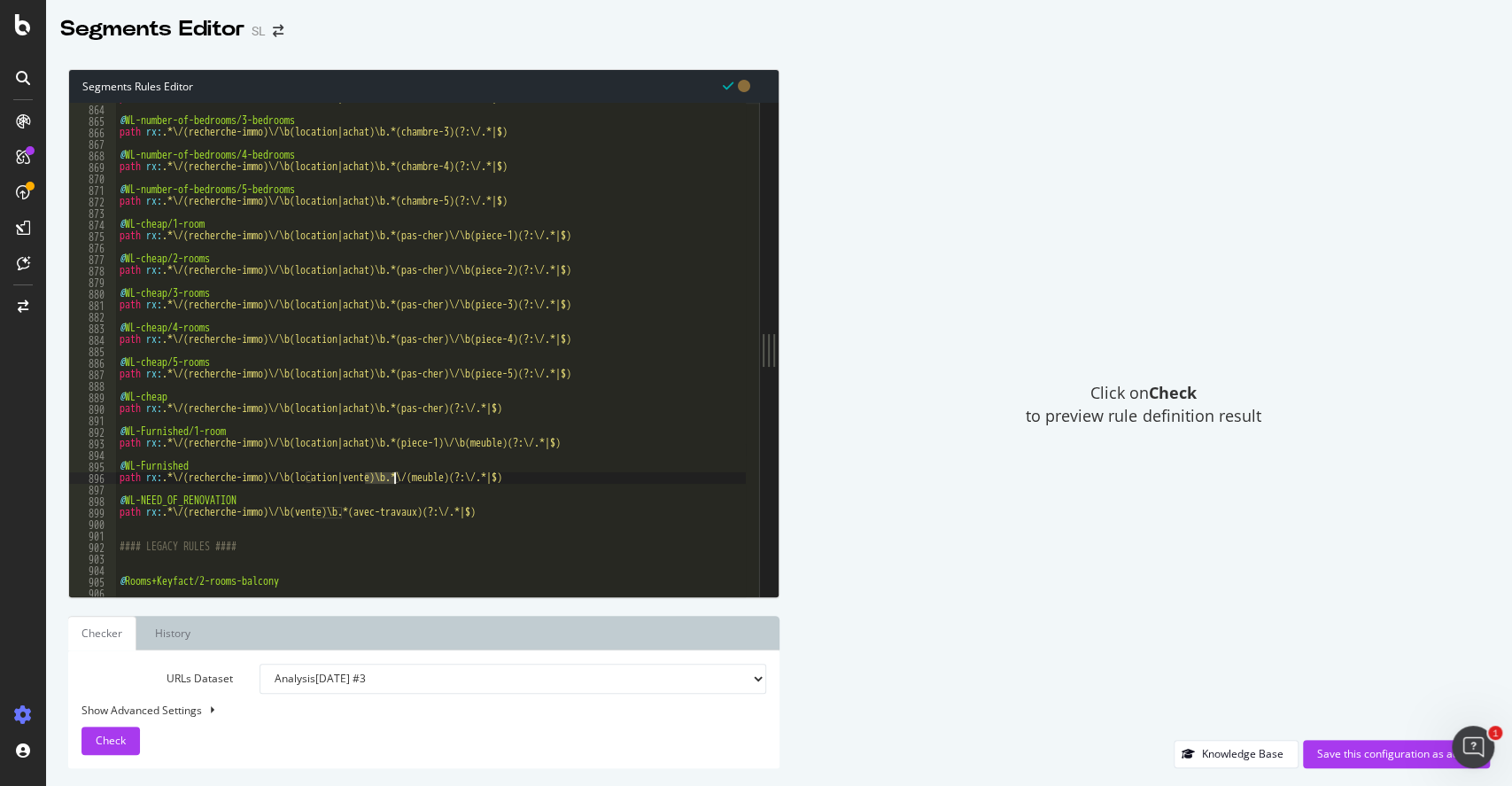 paste on "achat" 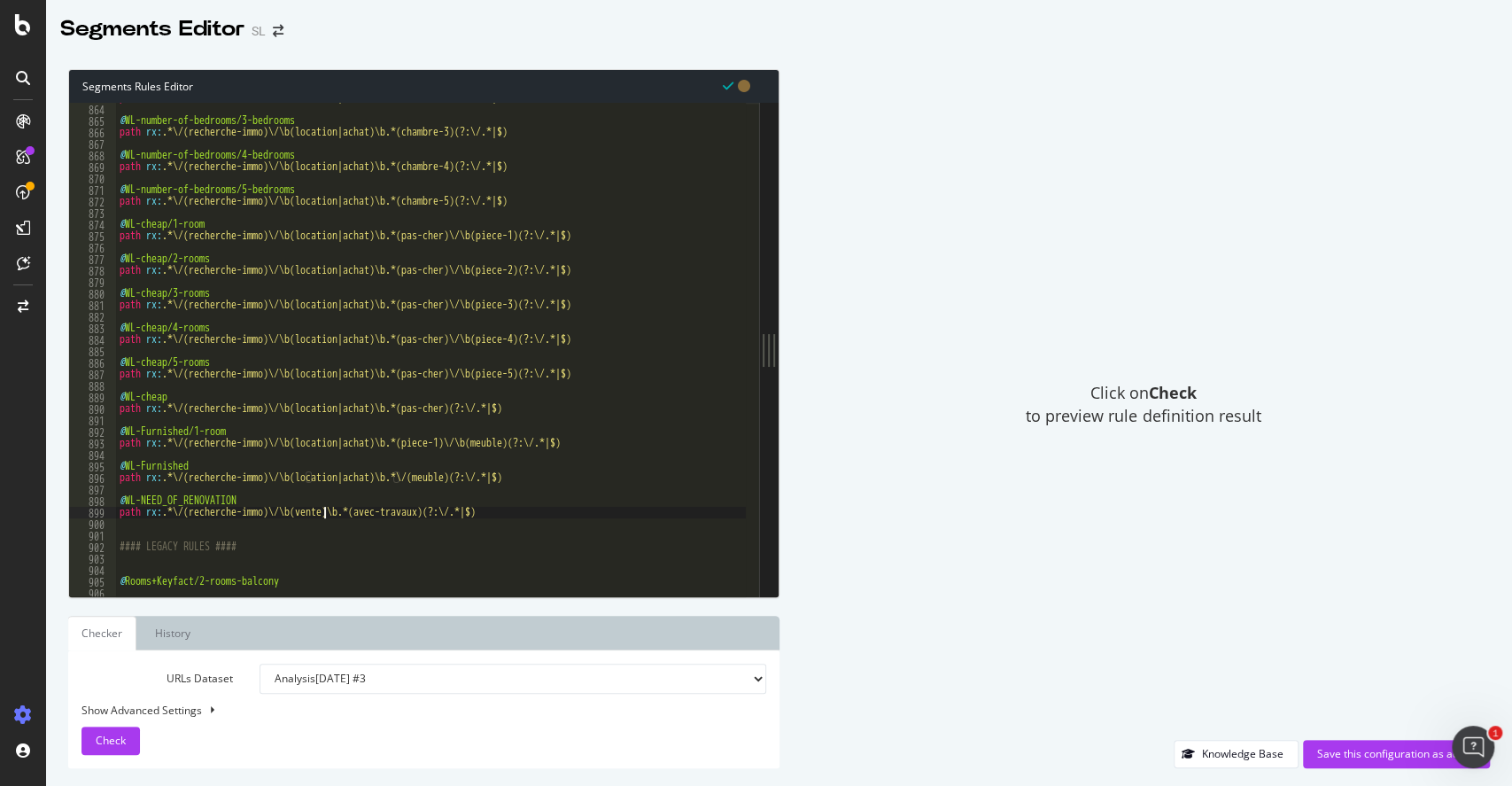 click on "path   rx : .*\/(recherche-immo)\/\b(location|achat)\b.*(chambre-2)(?:\/.*|$) @ WL-number-of-bedrooms/3-bedrooms path   rx : .*\/(recherche-immo)\/\b(location|achat)\b.*(chambre-3)(?:\/.*|$) @ WL-number-of-bedrooms/4-bedrooms path   rx : .*\/(recherche-immo)\/\b(location|achat)\b.*(chambre-4)(?:\/.*|$) @ WL-number-of-bedrooms/5-bedrooms path   rx : .*\/(recherche-immo)\/\b(location|achat)\b.*(chambre-5)(?:\/.*|$) @ WL-cheap/1-room path   rx : .*\/(recherche-immo)\/\b(location|achat)\b.*(pas-cher)\/\b(piece-1)(?:\/.*|$) @ WL-cheap/2-rooms path   rx : .*\/(recherche-immo)\/\b(location|achat)\b.*(pas-cher)\/\b(piece-2)(?:\/.*|$) @ WL-cheap/3-rooms path   rx : .*\/(recherche-immo)\/\b(location|achat)\b.*(pas-cher)\/\b(piece-3)(?:\/.*|$) @ WL-cheap/4-rooms path   rx : .*\/(recherche-immo)\/\b(location|achat)\b.*(pas-cher)\/\b(piece-4)(?:\/.*|$) @ WL-cheap/5-rooms path   rx : .*\/(recherche-immo)\/\b(location|achat)\b.*(pas-cher)\/\b(piece-5)(?:\/.*|$) @ WL-cheap path   rx : @ WL-Furnished/1-room path   rx : @ path" at bounding box center (1128, 344) 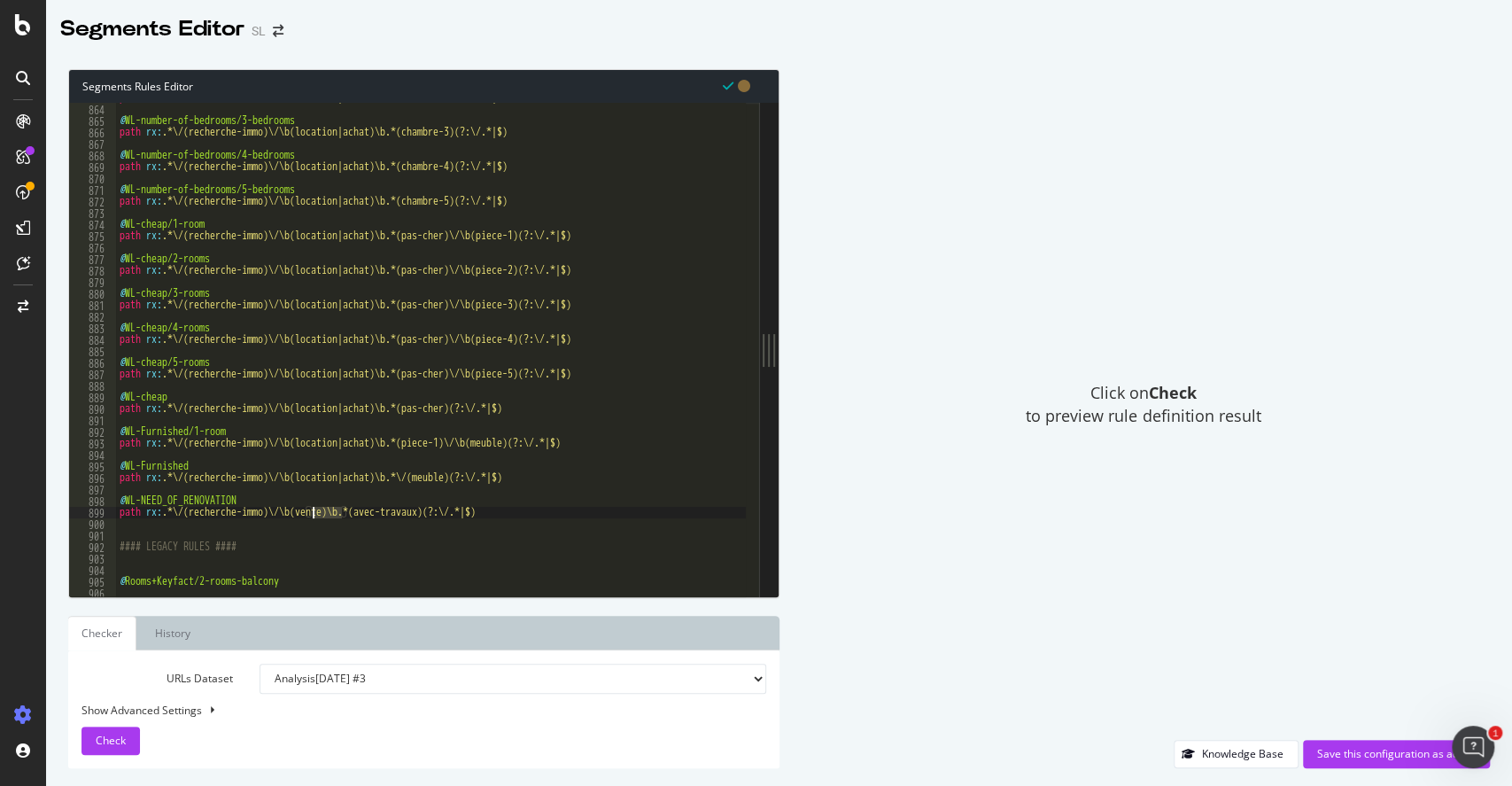 paste on "achat" 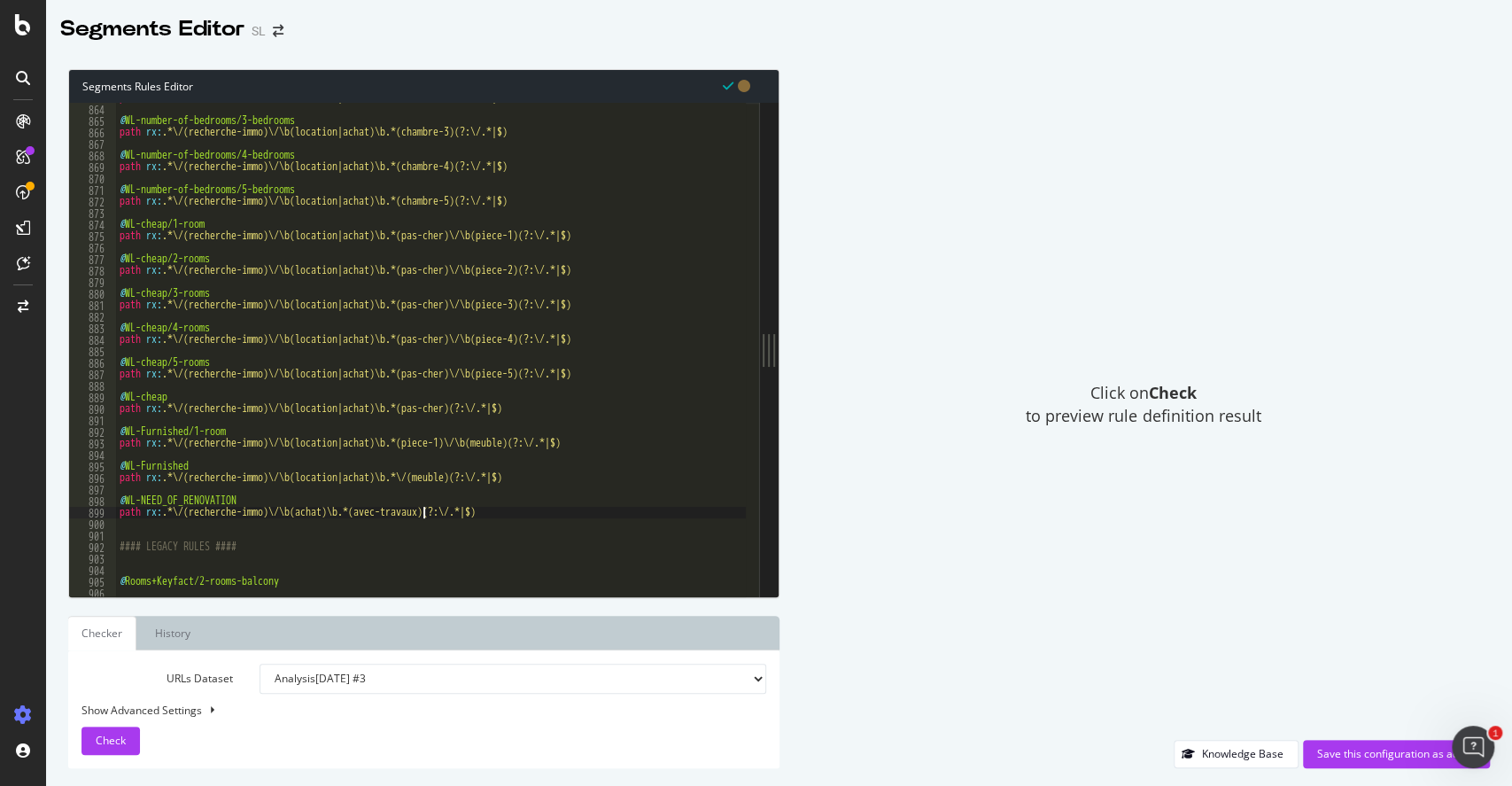 click on "path   rx : .*\/(recherche-immo)\/\b(location|achat)\b.*(chambre-2)(?:\/.*|$) @ WL-number-of-bedrooms/3-bedrooms path   rx : .*\/(recherche-immo)\/\b(location|achat)\b.*(chambre-3)(?:\/.*|$) @ WL-number-of-bedrooms/4-bedrooms path   rx : .*\/(recherche-immo)\/\b(location|achat)\b.*(chambre-4)(?:\/.*|$) @ WL-number-of-bedrooms/5-bedrooms path   rx : .*\/(recherche-immo)\/\b(location|achat)\b.*(chambre-5)(?:\/.*|$) @ WL-cheap/1-room path   rx : .*\/(recherche-immo)\/\b(location|achat)\b.*(pas-cher)\/\b(piece-1)(?:\/.*|$) @ WL-cheap/2-rooms path   rx : .*\/(recherche-immo)\/\b(location|achat)\b.*(pas-cher)\/\b(piece-2)(?:\/.*|$) @ WL-cheap/3-rooms path   rx : .*\/(recherche-immo)\/\b(location|achat)\b.*(pas-cher)\/\b(piece-3)(?:\/.*|$) @ WL-cheap/4-rooms path   rx : .*\/(recherche-immo)\/\b(location|achat)\b.*(pas-cher)\/\b(piece-4)(?:\/.*|$) @ WL-cheap/5-rooms path   rx : .*\/(recherche-immo)\/\b(location|achat)\b.*(pas-cher)\/\b(piece-5)(?:\/.*|$) @ WL-cheap path   rx : @ WL-Furnished/1-room path   rx : @ path" at bounding box center (1128, 344) 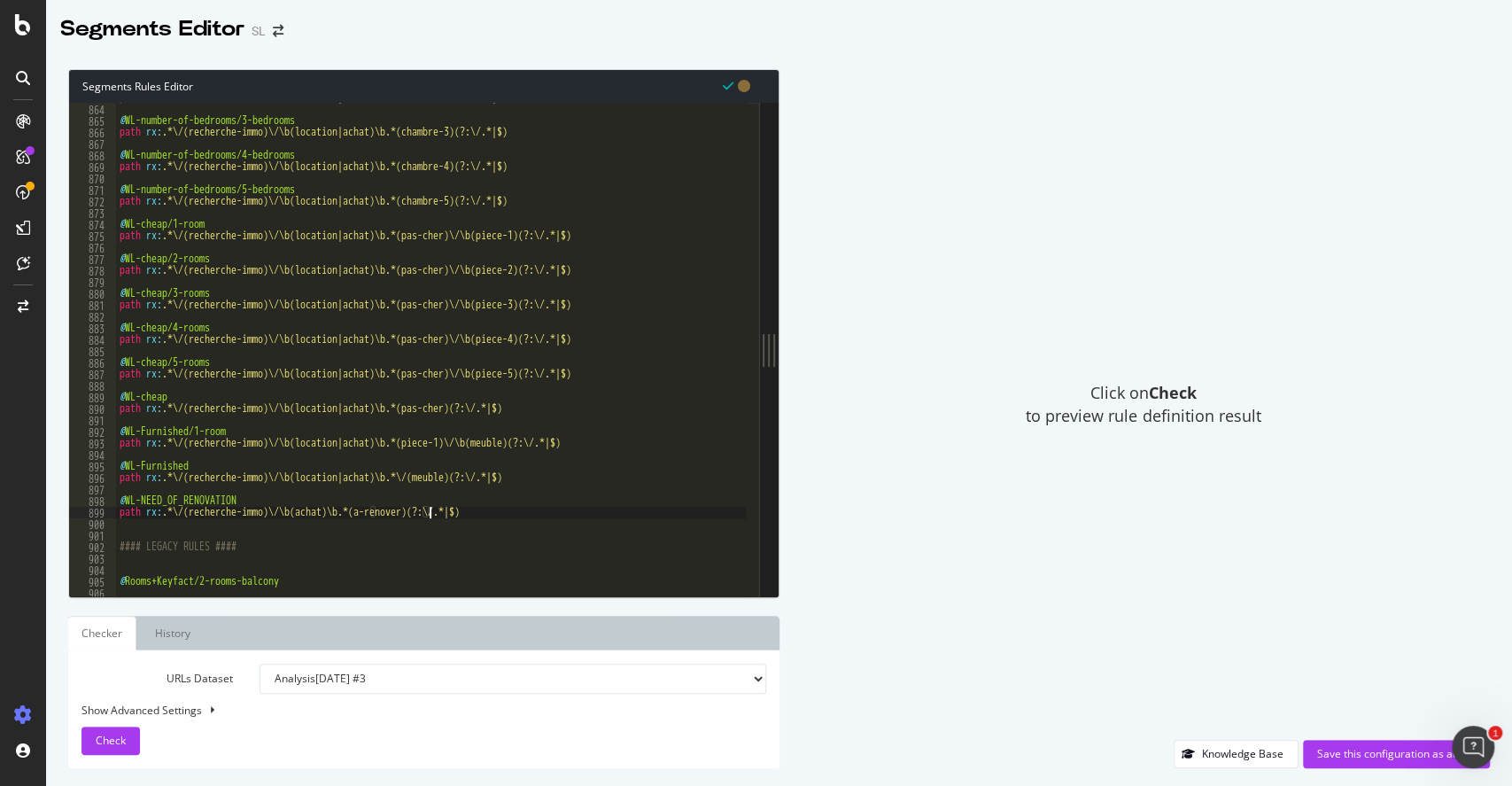 scroll, scrollTop: 0, scrollLeft: 26, axis: horizontal 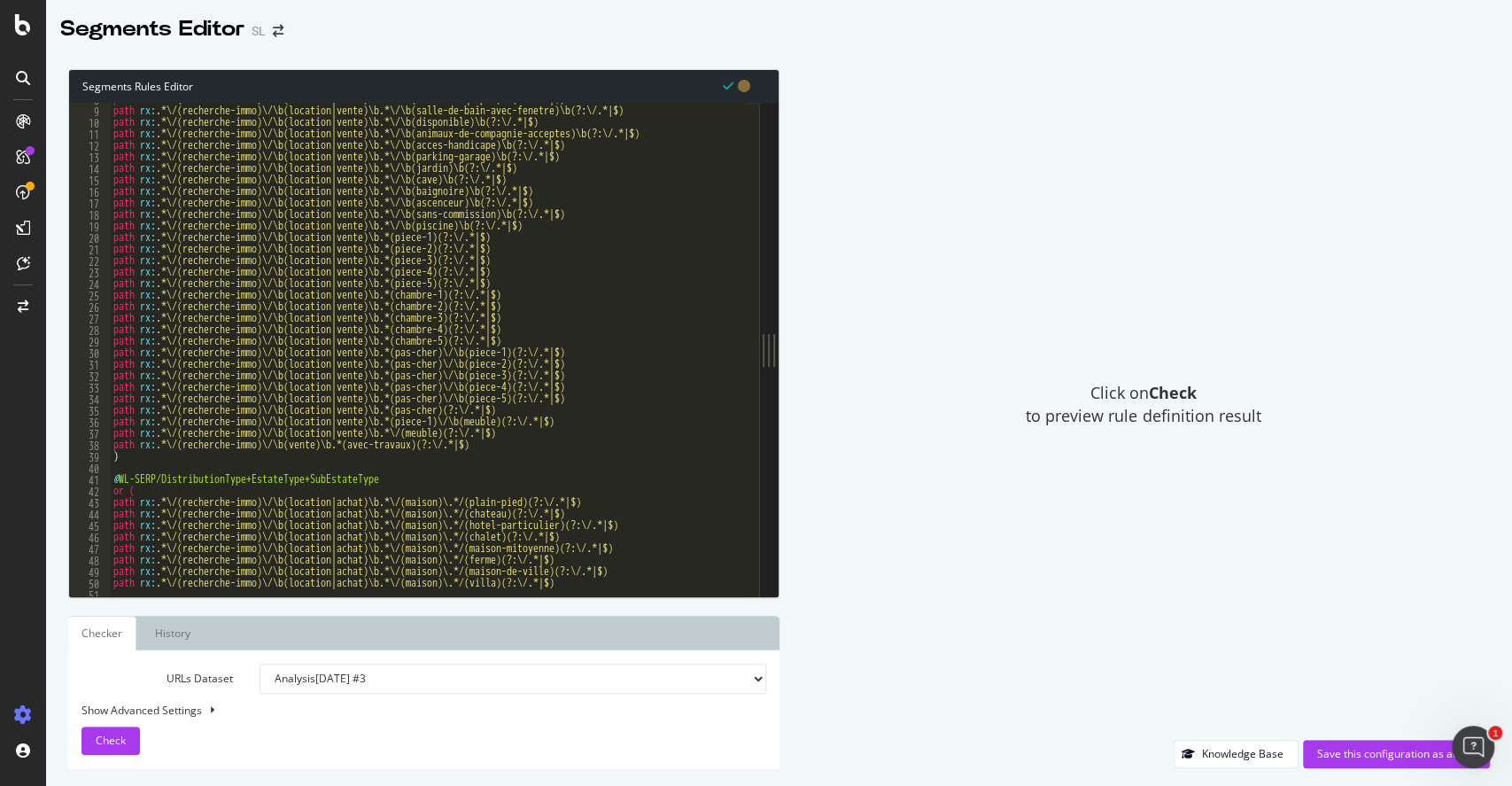 click on "path   rx : .*\/(recherche-immo)\/\b(location|vente)\b.*\/\b(cuisine-equipee)\b(?:\/.*|$) path   rx : .*\/(recherche-immo)\/\b(location|vente)\b.*\/\b(salle-de-bain-avec-fenetre)\b(?:\/.*|$) path   rx : .*\/(recherche-immo)\/\b(location|vente)\b.*\/\b(disponible)\b(?:\/.*|$) path   rx : .*\/(recherche-immo)\/\b(location|vente)\b.*\/\b(animaux-de-compagnie-acceptes)\b(?:\/.*|$) path   rx : .*\/(recherche-immo)\/\b(location|vente)\b.*\/\b(acces-handicape)\b(?:\/.*|$) path   rx : .*\/(recherche-immo)\/\b(location|vente)\b.*\/\b(parking-garage)\b(?:\/.*|$) path   rx : .*\/(recherche-immo)\/\b(location|vente)\b.*\/\b(jardin)\b(?:\/.*|$) path   rx : .*\/(recherche-immo)\/\b(location|vente)\b.*\/\b(cave)\b(?:\/.*|$) path   rx : .*\/(recherche-immo)\/\b(location|vente)\b.*\/\b(baignoire)\b(?:\/.*|$) path   rx : .*\/(recherche-immo)\/\b(location|vente)\b.*\/\b(ascenceur)\b(?:\/.*|$) path   rx : .*\/(recherche-immo)\/\b(location|vente)\b.*\/\b(sans-commission)\b(?:\/.*|$) path   rx : path   rx : path   rx : path   rx :" at bounding box center (1121, 346) 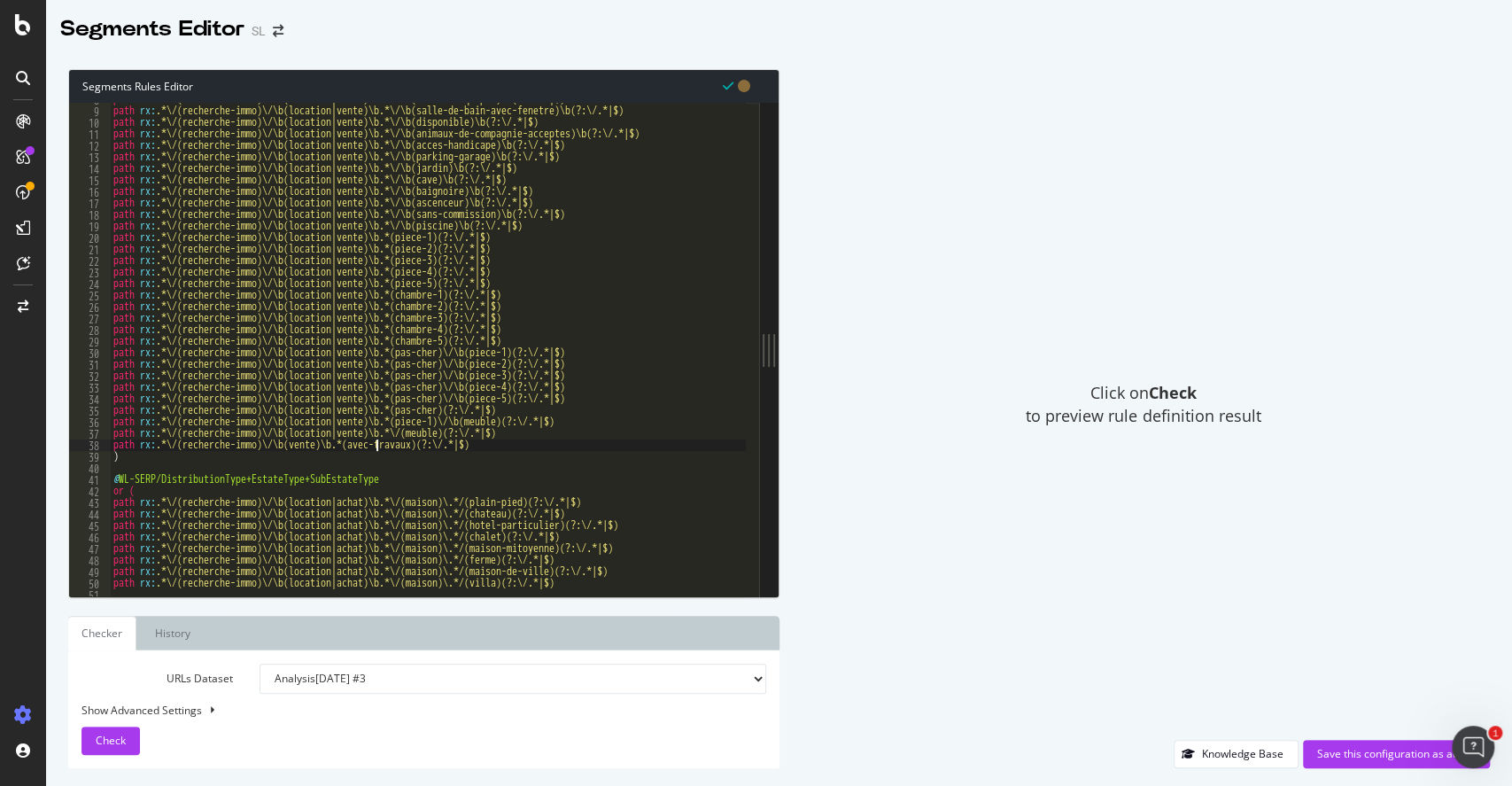click on "path   rx : .*\/(recherche-immo)\/\b(location|vente)\b.*\/\b(cuisine-equipee)\b(?:\/.*|$) path   rx : .*\/(recherche-immo)\/\b(location|vente)\b.*\/\b(salle-de-bain-avec-fenetre)\b(?:\/.*|$) path   rx : .*\/(recherche-immo)\/\b(location|vente)\b.*\/\b(disponible)\b(?:\/.*|$) path   rx : .*\/(recherche-immo)\/\b(location|vente)\b.*\/\b(animaux-de-compagnie-acceptes)\b(?:\/.*|$) path   rx : .*\/(recherche-immo)\/\b(location|vente)\b.*\/\b(acces-handicape)\b(?:\/.*|$) path   rx : .*\/(recherche-immo)\/\b(location|vente)\b.*\/\b(parking-garage)\b(?:\/.*|$) path   rx : .*\/(recherche-immo)\/\b(location|vente)\b.*\/\b(jardin)\b(?:\/.*|$) path   rx : .*\/(recherche-immo)\/\b(location|vente)\b.*\/\b(cave)\b(?:\/.*|$) path   rx : .*\/(recherche-immo)\/\b(location|vente)\b.*\/\b(baignoire)\b(?:\/.*|$) path   rx : .*\/(recherche-immo)\/\b(location|vente)\b.*\/\b(ascenceur)\b(?:\/.*|$) path   rx : .*\/(recherche-immo)\/\b(location|vente)\b.*\/\b(sans-commission)\b(?:\/.*|$) path   rx : path   rx : path   rx : path   rx :" at bounding box center [1121, 346] 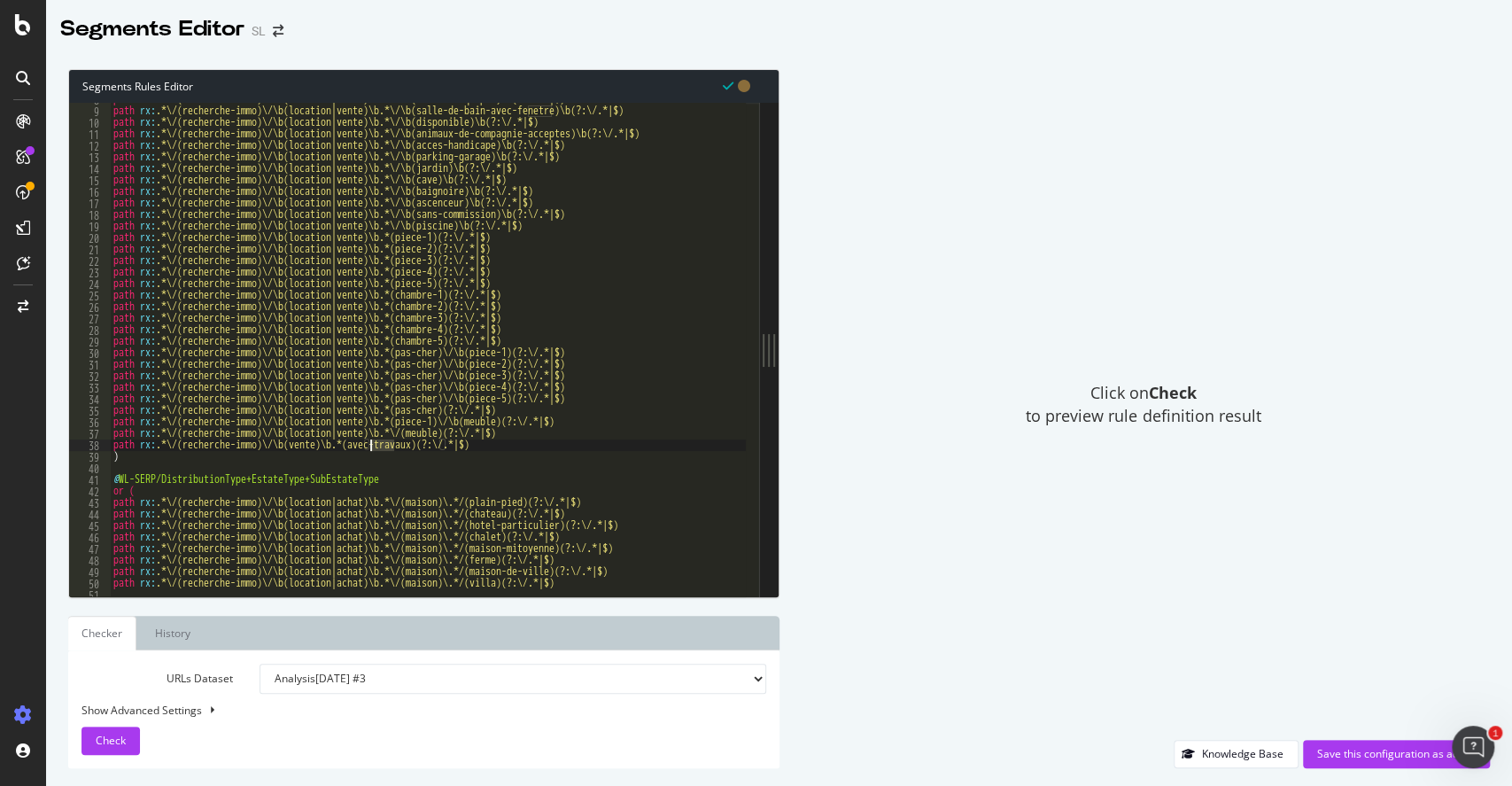 scroll, scrollTop: 0, scrollLeft: 21, axis: horizontal 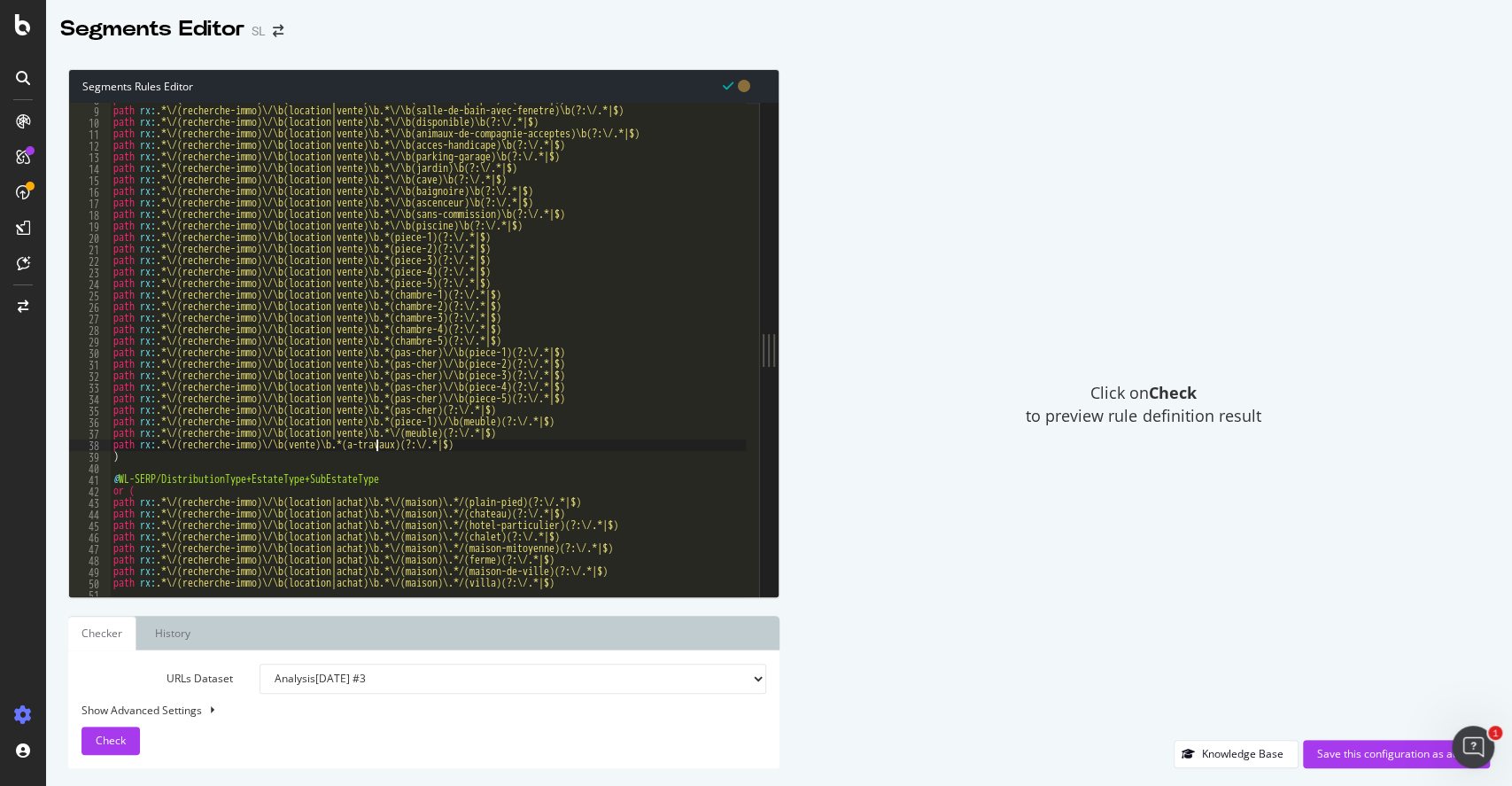 click on "path   rx : .*\/(recherche-immo)\/\b(location|vente)\b.*\/\b(cuisine-equipee)\b(?:\/.*|$) path   rx : .*\/(recherche-immo)\/\b(location|vente)\b.*\/\b(salle-de-bain-avec-fenetre)\b(?:\/.*|$) path   rx : .*\/(recherche-immo)\/\b(location|vente)\b.*\/\b(disponible)\b(?:\/.*|$) path   rx : .*\/(recherche-immo)\/\b(location|vente)\b.*\/\b(animaux-de-compagnie-acceptes)\b(?:\/.*|$) path   rx : .*\/(recherche-immo)\/\b(location|vente)\b.*\/\b(acces-handicape)\b(?:\/.*|$) path   rx : .*\/(recherche-immo)\/\b(location|vente)\b.*\/\b(parking-garage)\b(?:\/.*|$) path   rx : .*\/(recherche-immo)\/\b(location|vente)\b.*\/\b(jardin)\b(?:\/.*|$) path   rx : .*\/(recherche-immo)\/\b(location|vente)\b.*\/\b(cave)\b(?:\/.*|$) path   rx : .*\/(recherche-immo)\/\b(location|vente)\b.*\/\b(baignoire)\b(?:\/.*|$) path   rx : .*\/(recherche-immo)\/\b(location|vente)\b.*\/\b(ascenceur)\b(?:\/.*|$) path   rx : .*\/(recherche-immo)\/\b(location|vente)\b.*\/\b(sans-commission)\b(?:\/.*|$) path   rx : path   rx : path   rx : path   rx :" at bounding box center [1121, 346] 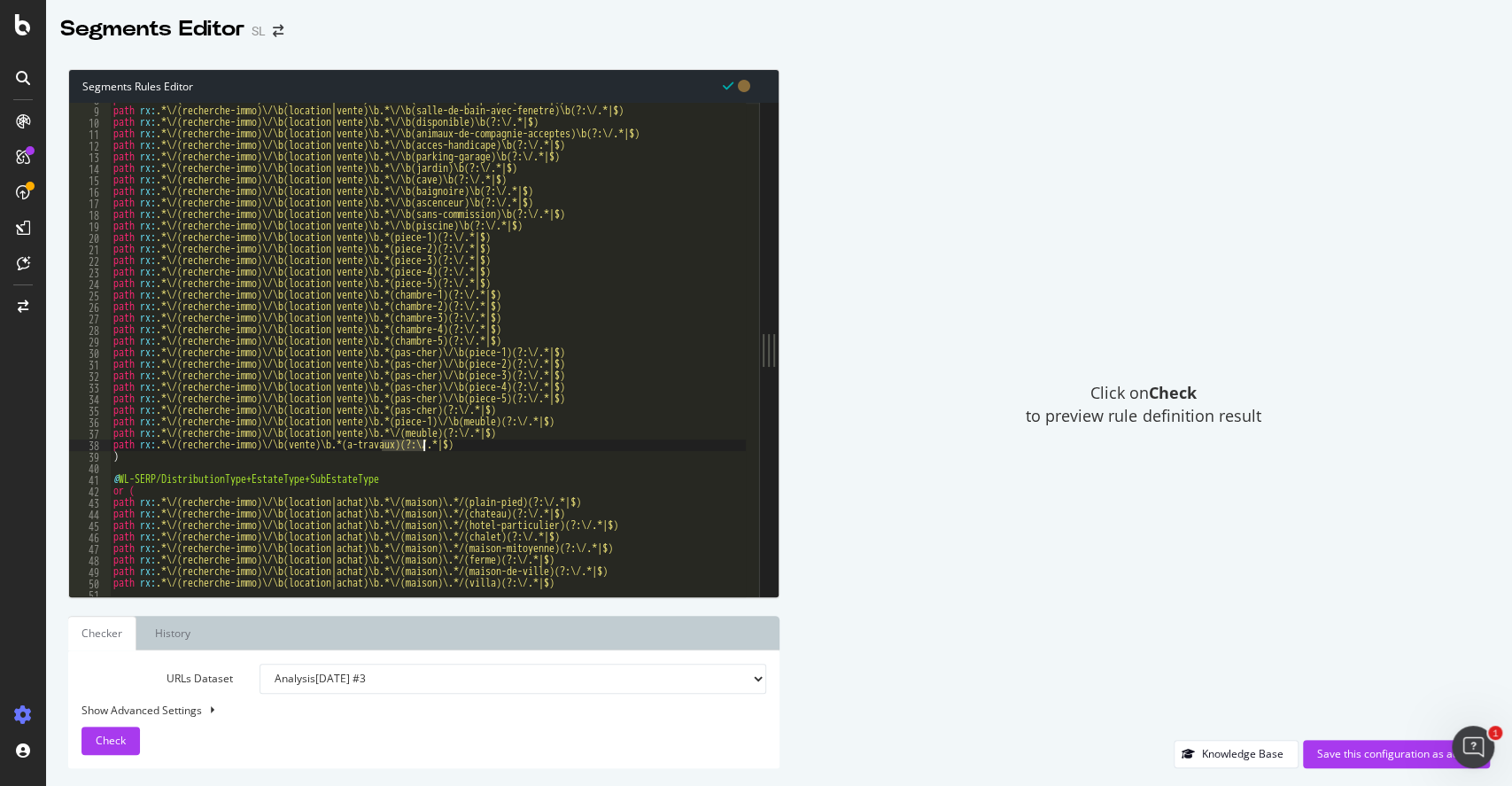 click on "path   rx : .*\/(recherche-immo)\/\b(location|vente)\b.*\/\b(cuisine-equipee)\b(?:\/.*|$) path   rx : .*\/(recherche-immo)\/\b(location|vente)\b.*\/\b(salle-de-bain-avec-fenetre)\b(?:\/.*|$) path   rx : .*\/(recherche-immo)\/\b(location|vente)\b.*\/\b(disponible)\b(?:\/.*|$) path   rx : .*\/(recherche-immo)\/\b(location|vente)\b.*\/\b(animaux-de-compagnie-acceptes)\b(?:\/.*|$) path   rx : .*\/(recherche-immo)\/\b(location|vente)\b.*\/\b(acces-handicape)\b(?:\/.*|$) path   rx : .*\/(recherche-immo)\/\b(location|vente)\b.*\/\b(parking-garage)\b(?:\/.*|$) path   rx : .*\/(recherche-immo)\/\b(location|vente)\b.*\/\b(jardin)\b(?:\/.*|$) path   rx : .*\/(recherche-immo)\/\b(location|vente)\b.*\/\b(cave)\b(?:\/.*|$) path   rx : .*\/(recherche-immo)\/\b(location|vente)\b.*\/\b(baignoire)\b(?:\/.*|$) path   rx : .*\/(recherche-immo)\/\b(location|vente)\b.*\/\b(ascenceur)\b(?:\/.*|$) path   rx : .*\/(recherche-immo)\/\b(location|vente)\b.*\/\b(sans-commission)\b(?:\/.*|$) path   rx : path   rx : path   rx : path   rx :" at bounding box center (1121, 346) 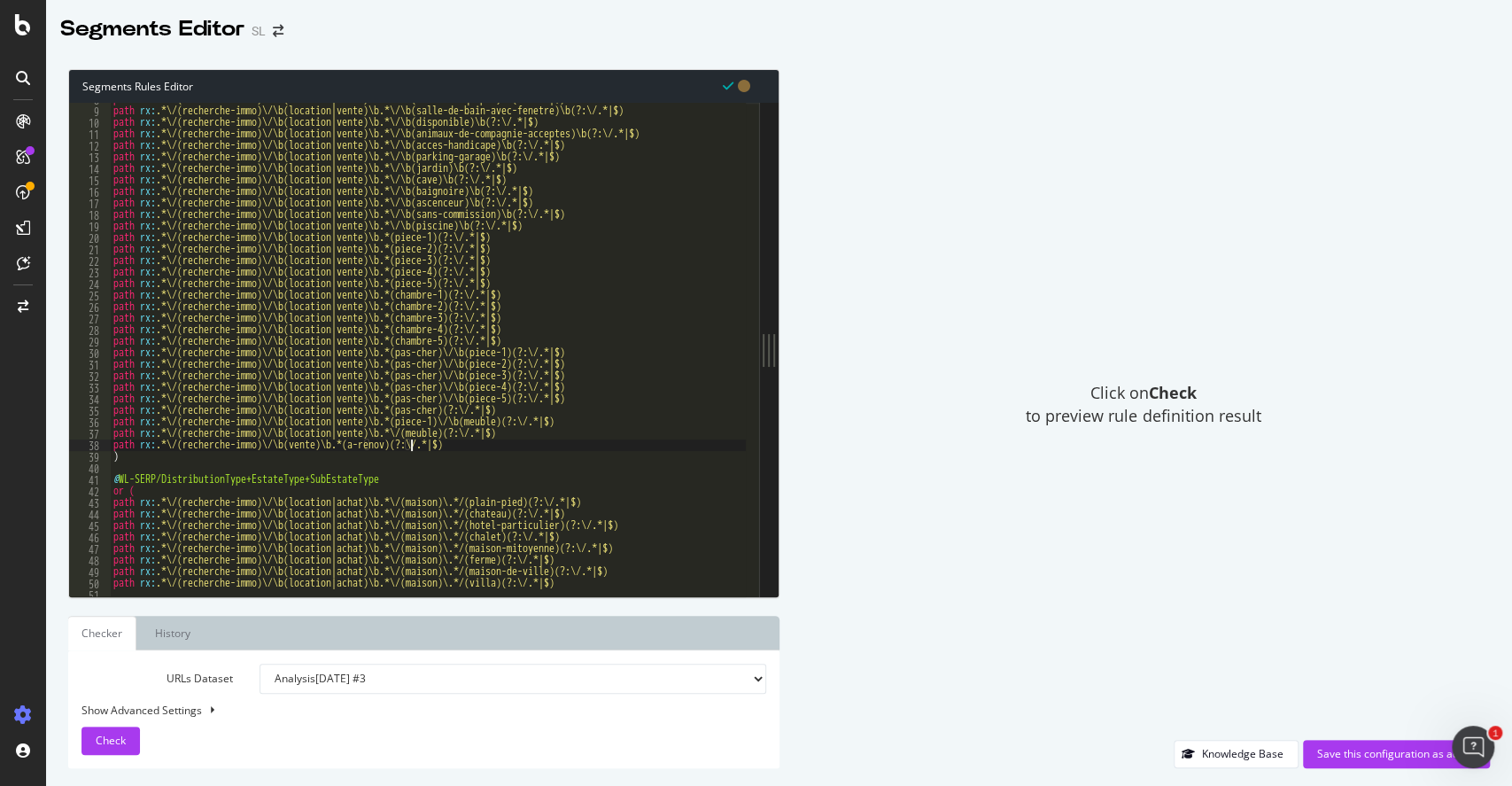 scroll, scrollTop: 0, scrollLeft: 25, axis: horizontal 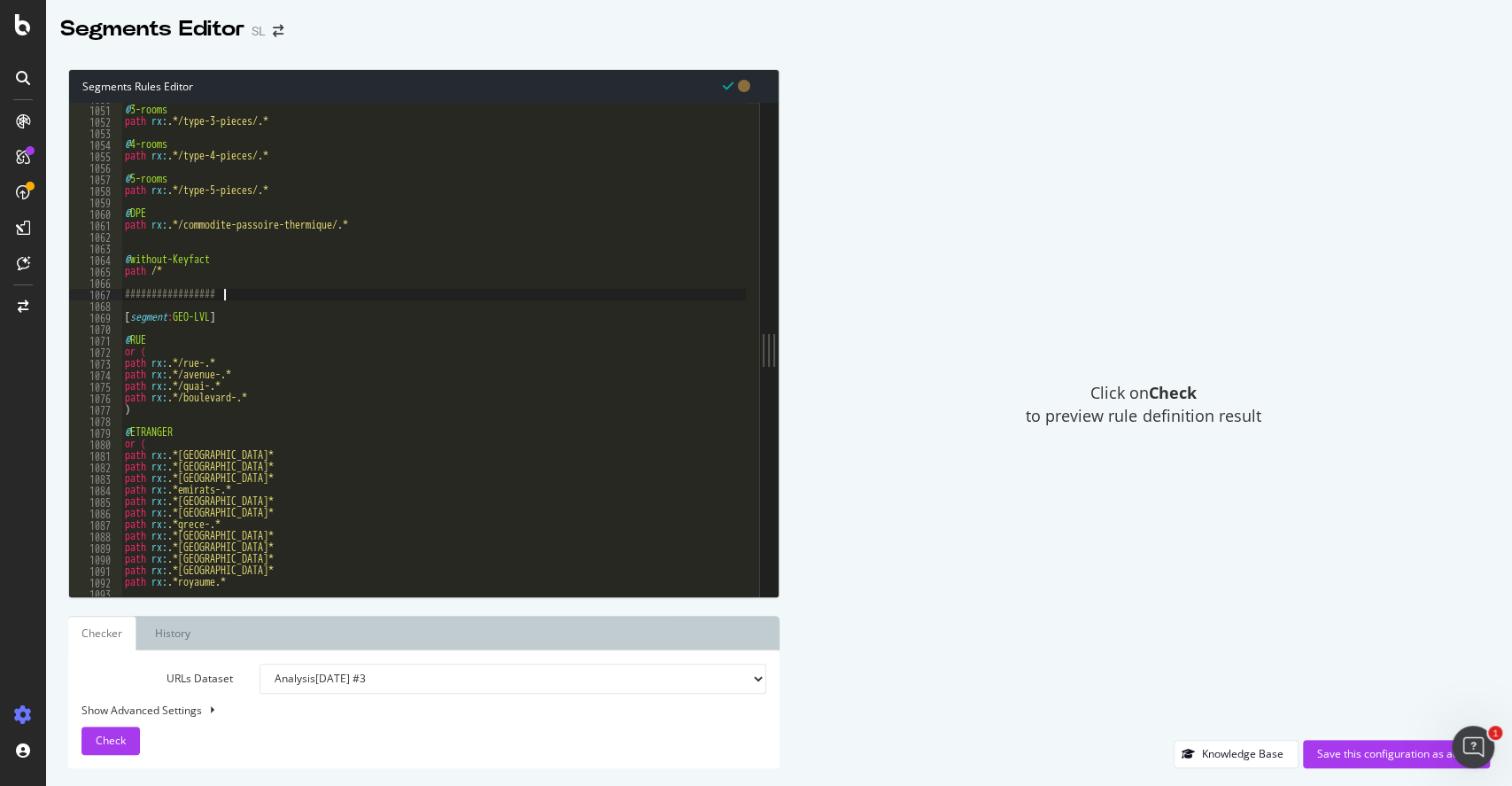 click on "@ 3-rooms path   rx : .*/type-3-pieces/.* @ 4-rooms path   rx : .*/type-4-pieces/.* @ 5-rooms path   rx : .*/type-5-pieces/.* @ DPE path   rx : .*/commodite-passoire-thermique/.* @ without-Keyfact path   /* ################# [ segment : GEO-LVL ] @ RUE or   ( path   rx : .*/rue-.* path   rx : .*/avenue-.* path   rx : .*/quai-.* path   rx : .*/boulevard-.* ) @ ETRANGER or   ( path   rx : .*allemagne.* path   rx : .*belgique.* path   rx : .*canada.* path   rx : .*emirats-.* path   rx : .*espagne.* path   rx : .*etats-unis.* path   rx : .*grece-.* path   rx : .*italie.* path   rx : .*maroc.* path   rx : .*monaco.* path   rx : .*portugal.* path   rx : .*royaume.*" at bounding box center [1133, 345] 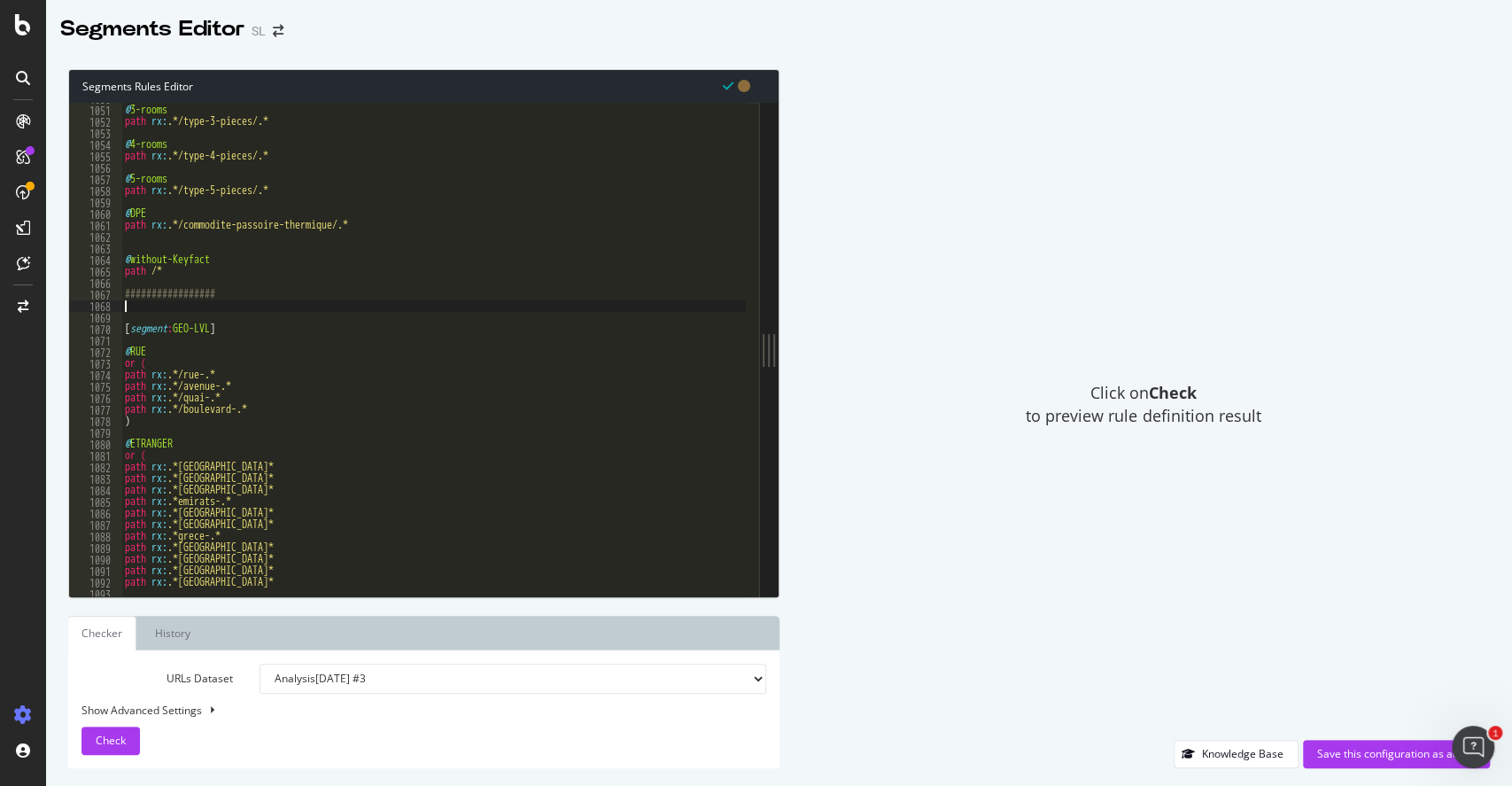 scroll, scrollTop: 0, scrollLeft: 0, axis: both 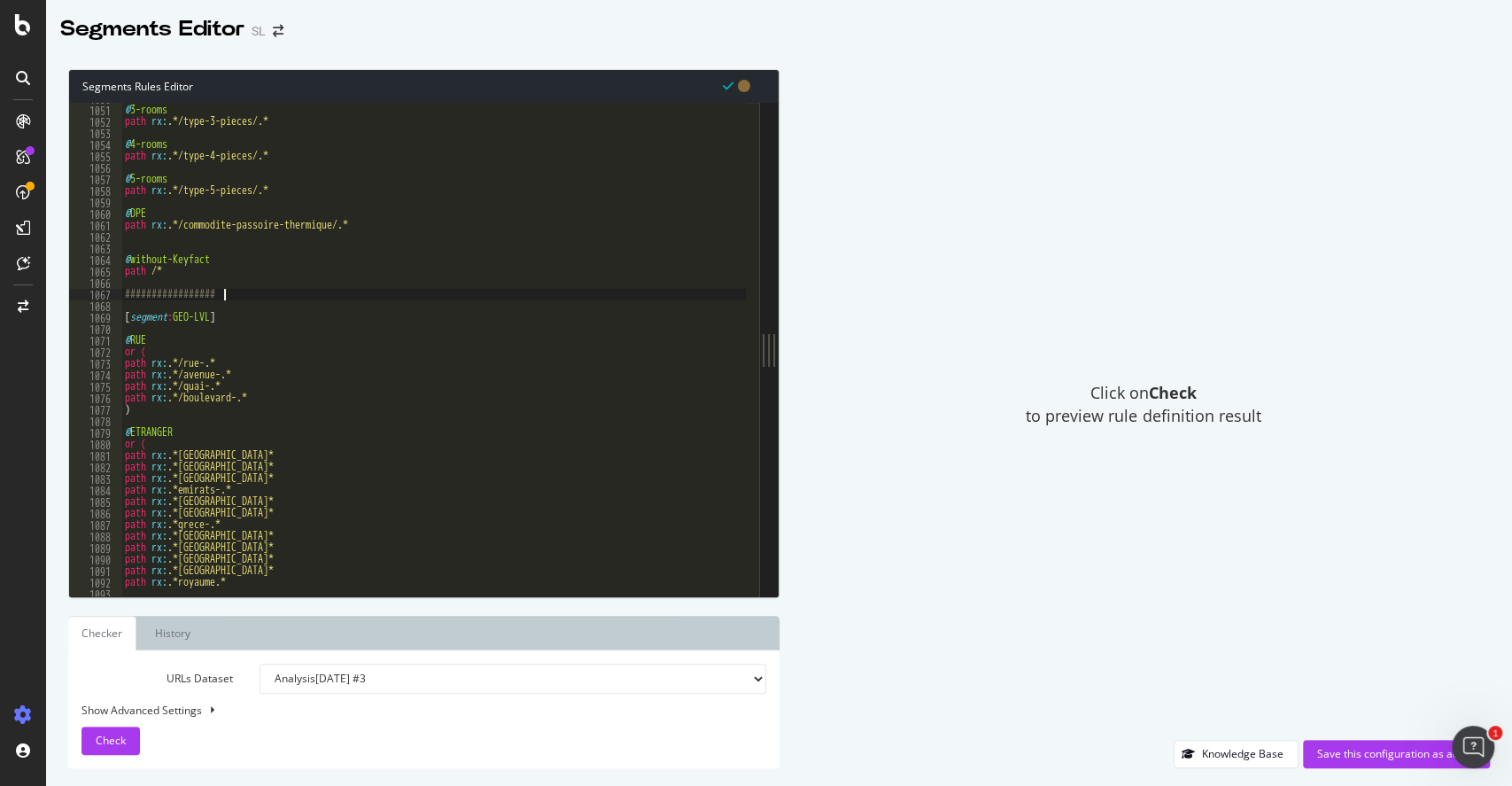 click on "@ 3-rooms path   rx : .*/type-3-pieces/.* @ 4-rooms path   rx : .*/type-4-pieces/.* @ 5-rooms path   rx : .*/type-5-pieces/.* @ DPE path   rx : .*/commodite-passoire-thermique/.* @ without-Keyfact path   /* ################# [ segment : GEO-LVL ] @ RUE or   ( path   rx : .*/rue-.* path   rx : .*/avenue-.* path   rx : .*/quai-.* path   rx : .*/boulevard-.* ) @ ETRANGER or   ( path   rx : .*allemagne.* path   rx : .*belgique.* path   rx : .*canada.* path   rx : .*emirats-.* path   rx : .*espagne.* path   rx : .*etats-unis.* path   rx : .*grece-.* path   rx : .*italie.* path   rx : .*maroc.* path   rx : .*monaco.* path   rx : .*portugal.* path   rx : .*royaume.*" at bounding box center (1133, 345) 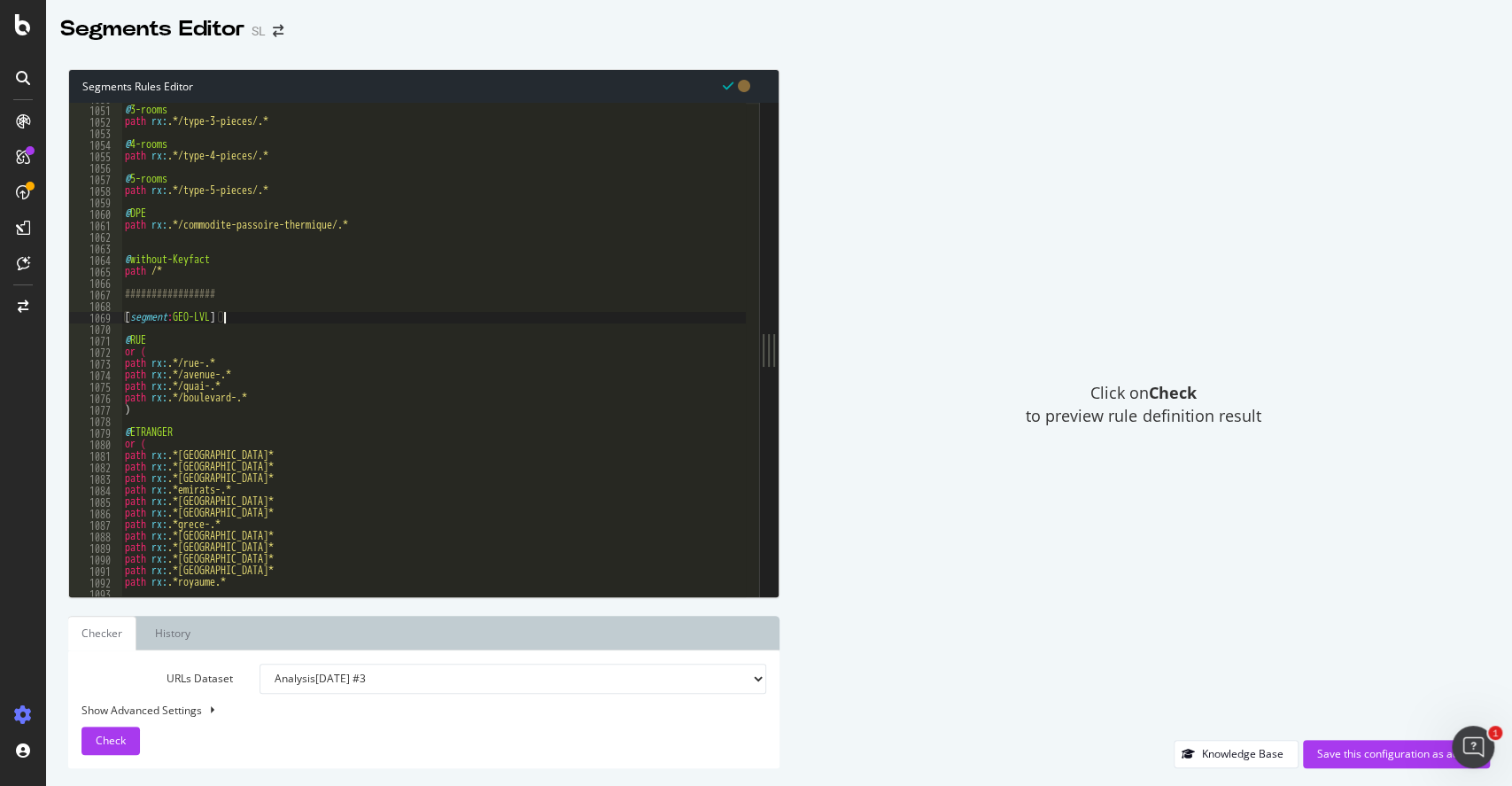 type on "[segment:GEO-LVL]" 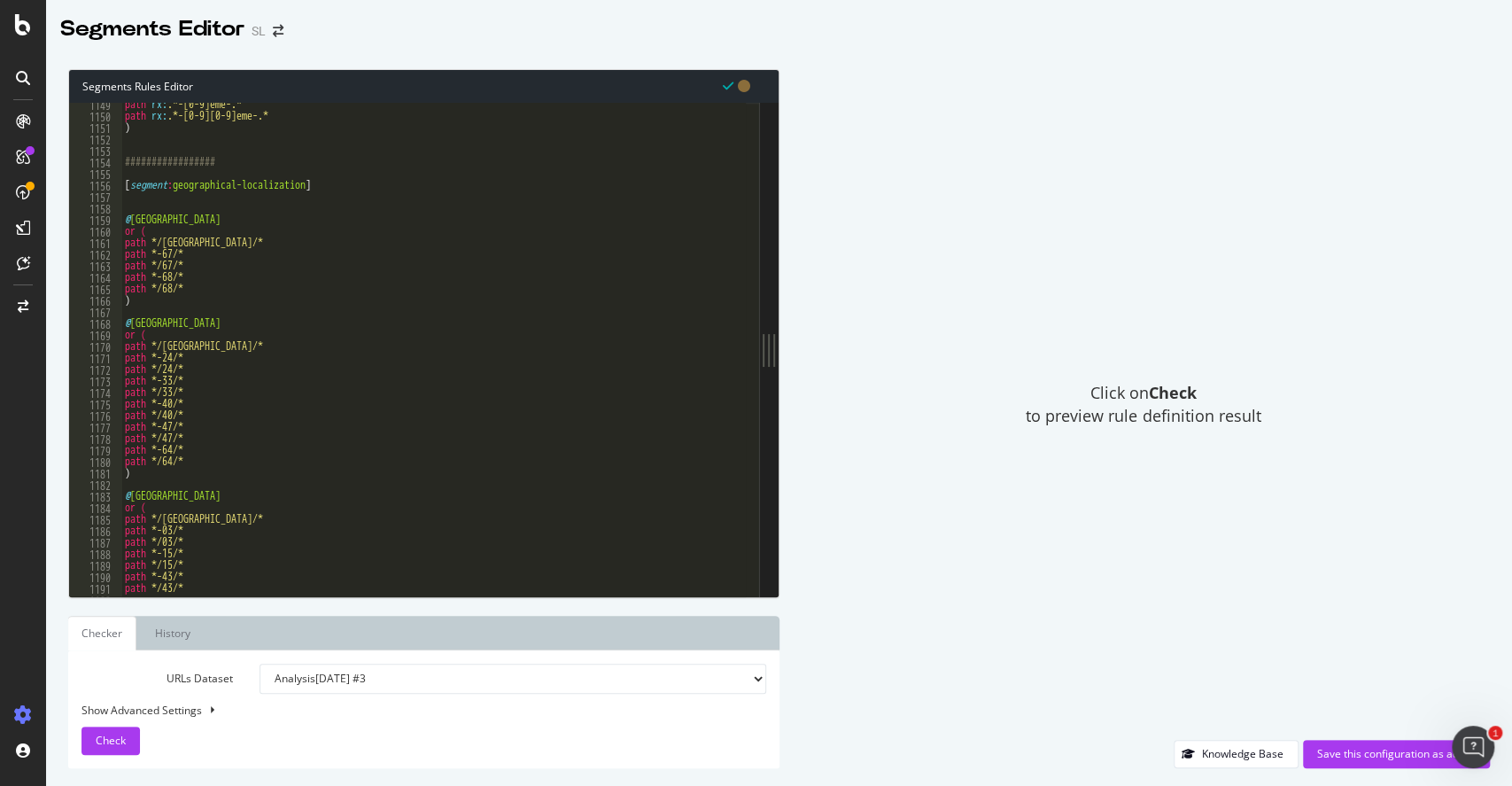 scroll, scrollTop: 13146, scrollLeft: 0, axis: vertical 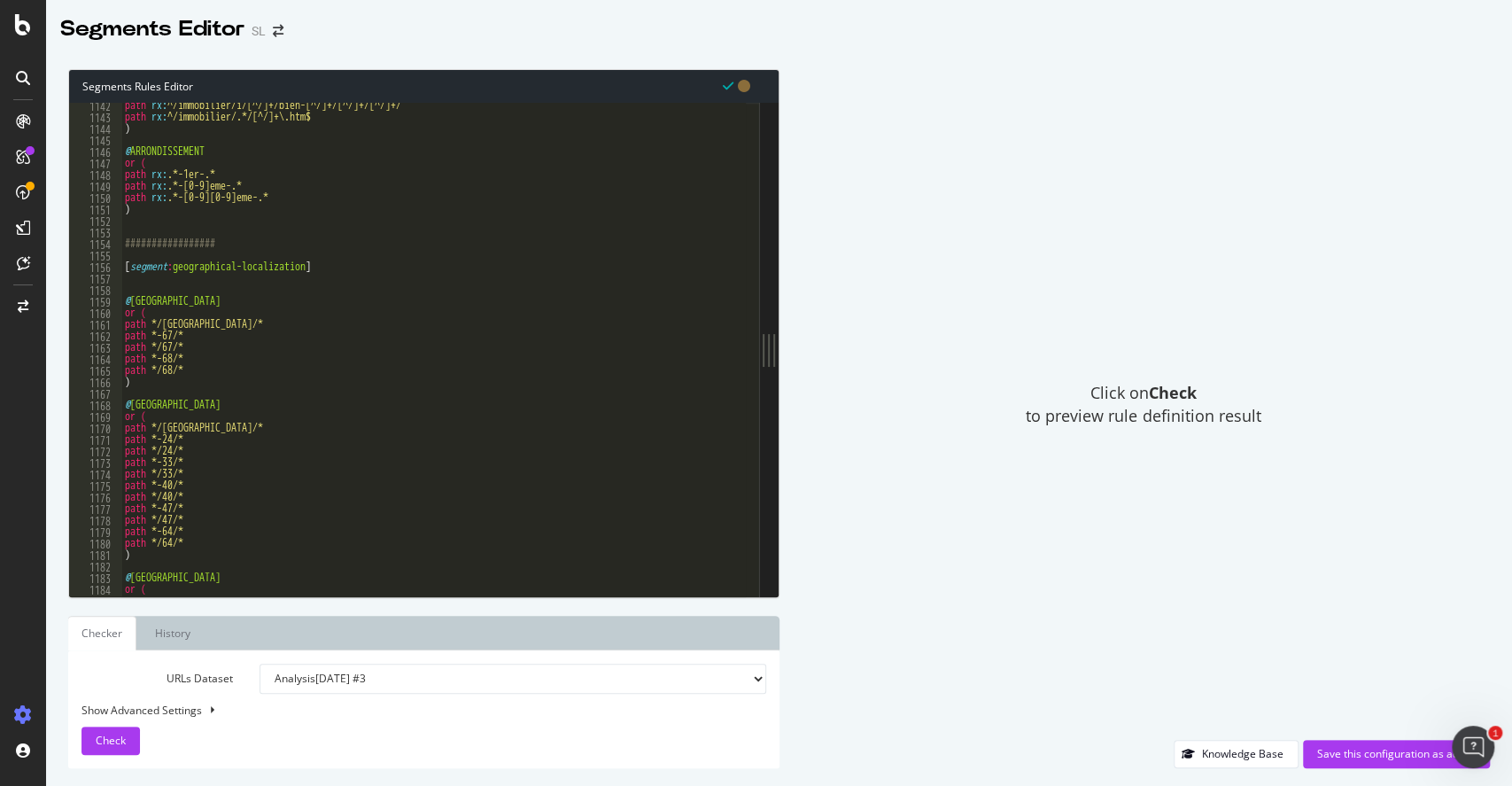 click on "path   rx : ^/immobilier/i/[^/]+/bien-[^/]+/[^/]+/[^/]+/ path   rx : ^/immobilier/.*/[^/]+\.htm$ ) @ ARRONDISSEMENT or   ( path   rx : .*-1er-.* path   rx : .*-[0-9]eme-.* path   rx : .*-[0-9][0-9]eme-.* ) ################# [ segment : geographical-localization ] @ ALSACE or   ( path   */alsace/* path   *-67/* path   */67/* path   *-68/* path   */68/* ) @ AQUITAINE or   ( path   */aquitaine/* path   *-24/* path   */24/* path   *-33/* path   */33/* path   *-40/* path   */40/* path   *-47/* path   */47/* path   *-64/* path   */64/* ) @ AUVERGNE or   (" at bounding box center [1133, 352] 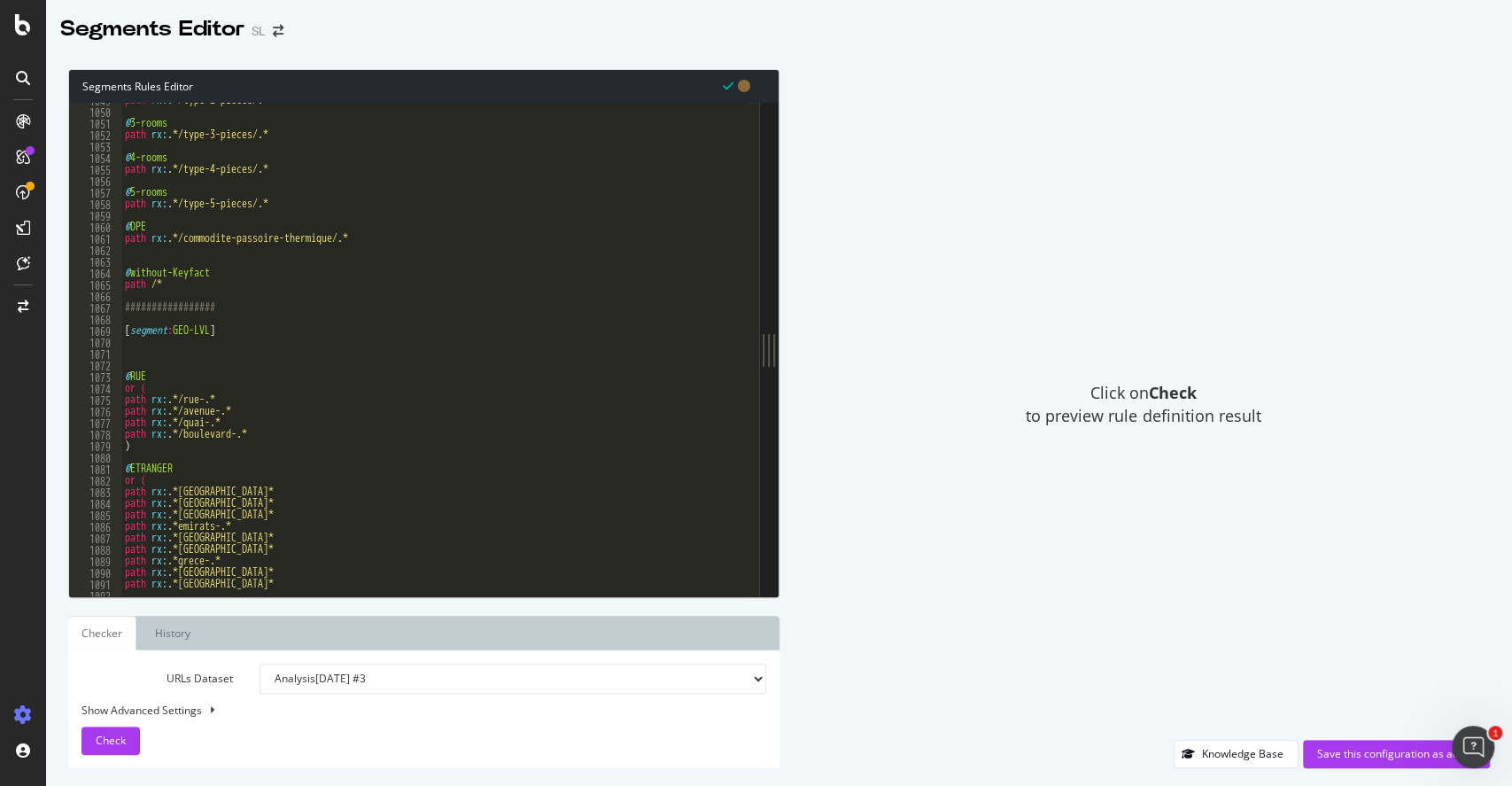 scroll, scrollTop: 12080, scrollLeft: 0, axis: vertical 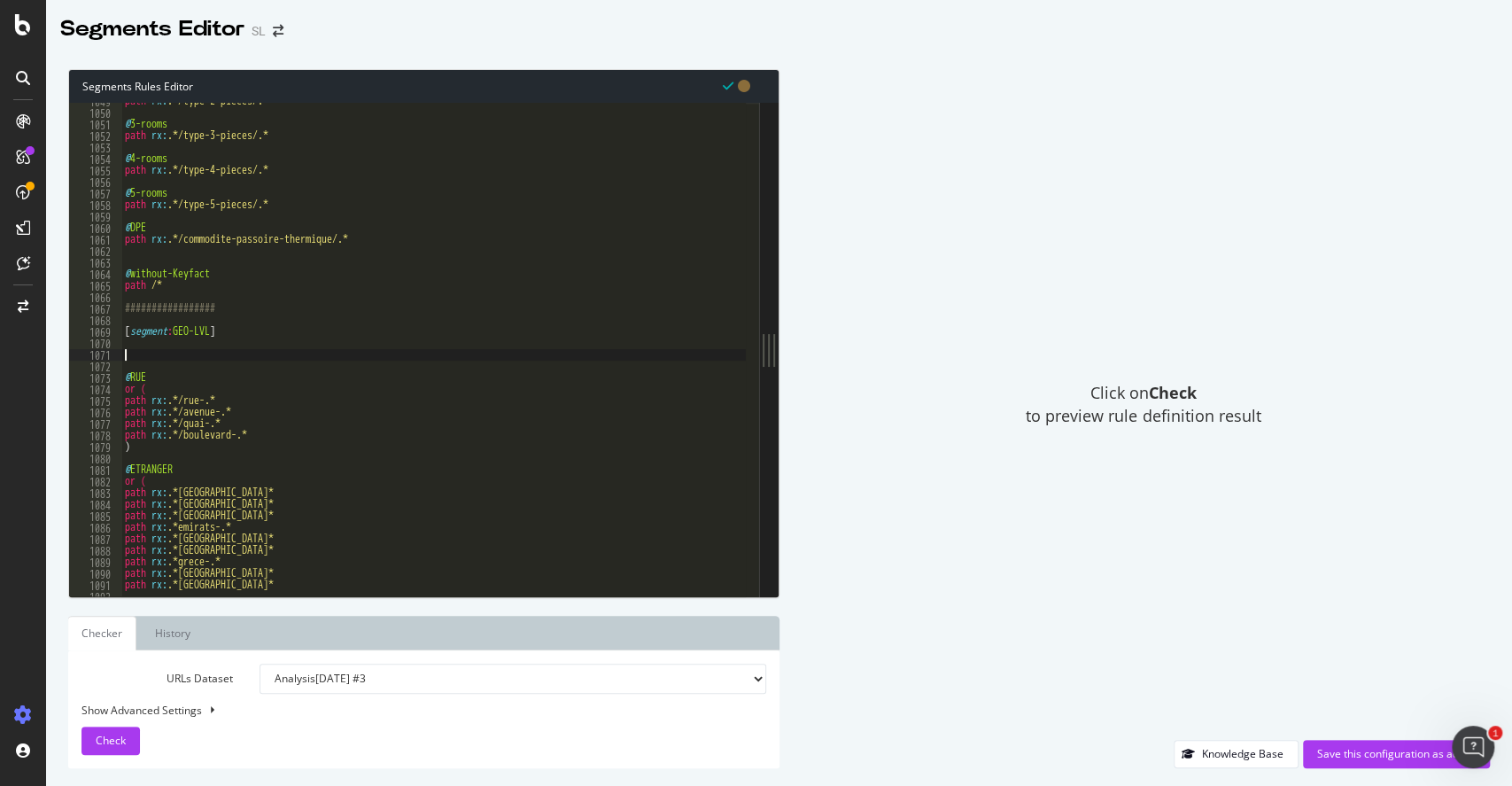 click on "path   rx : .*/type-2-pieces/.* @ 3-rooms path   rx : .*/type-3-pieces/.* @ 4-rooms path   rx : .*/type-4-pieces/.* @ 5-rooms path   rx : .*/type-5-pieces/.* @ DPE path   rx : .*/commodite-passoire-thermique/.* @ without-Keyfact path   /* ################# [ segment : GEO-LVL ] @ RUE or   ( path   rx : .*/rue-.* path   rx : .*/avenue-.* path   rx : .*/quai-.* path   rx : .*/boulevard-.* ) @ ETRANGER or   ( path   rx : .*allemagne.* path   rx : .*belgique.* path   rx : .*canada.* path   rx : .*emirats-.* path   rx : .*espagne.* path   rx : .*etats-unis.* path   rx : .*grece-.* path   rx : .*italie.* path   rx : .*maroc.*" at bounding box center [1133, 347] 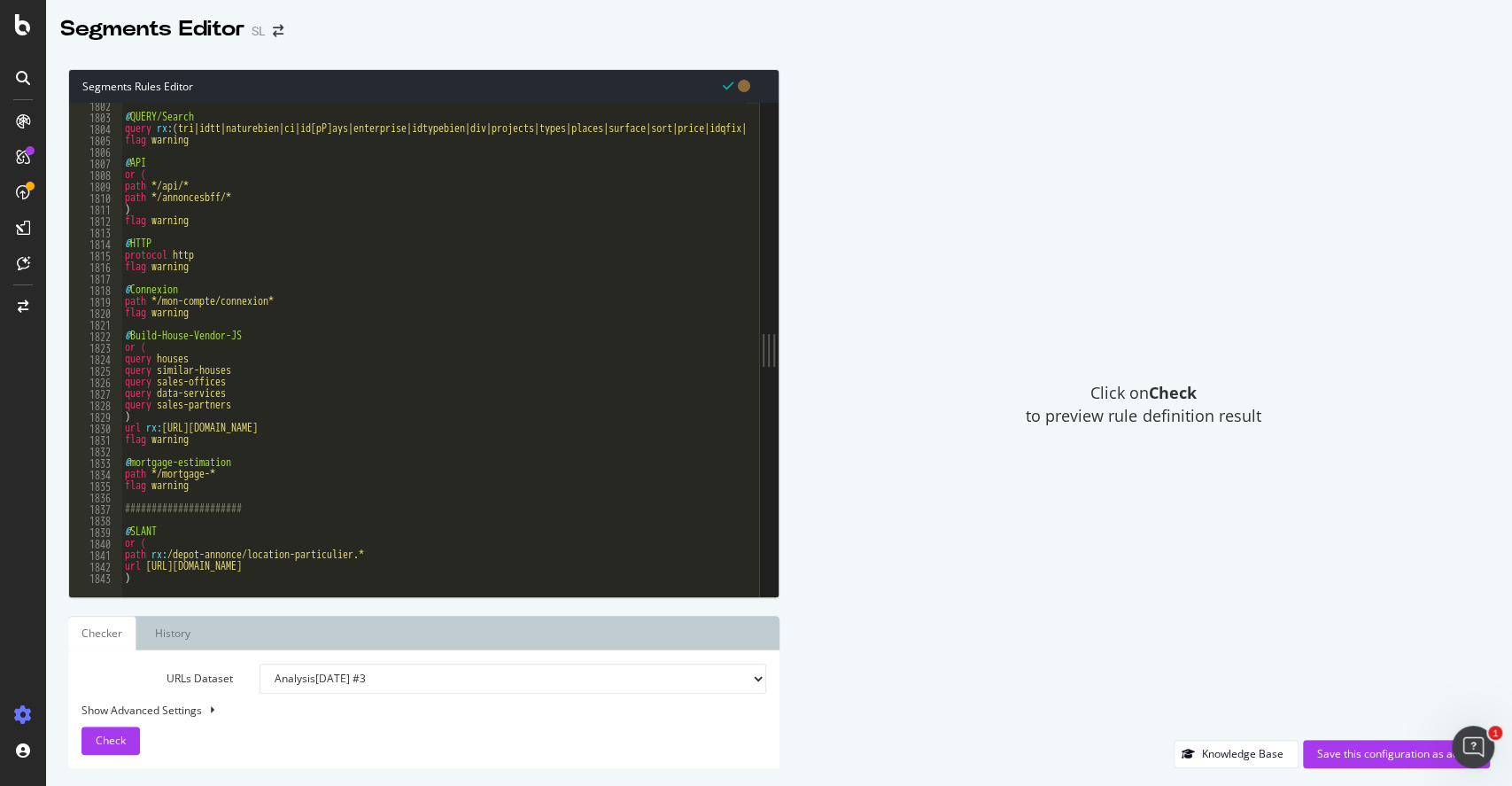 scroll, scrollTop: 20750, scrollLeft: 0, axis: vertical 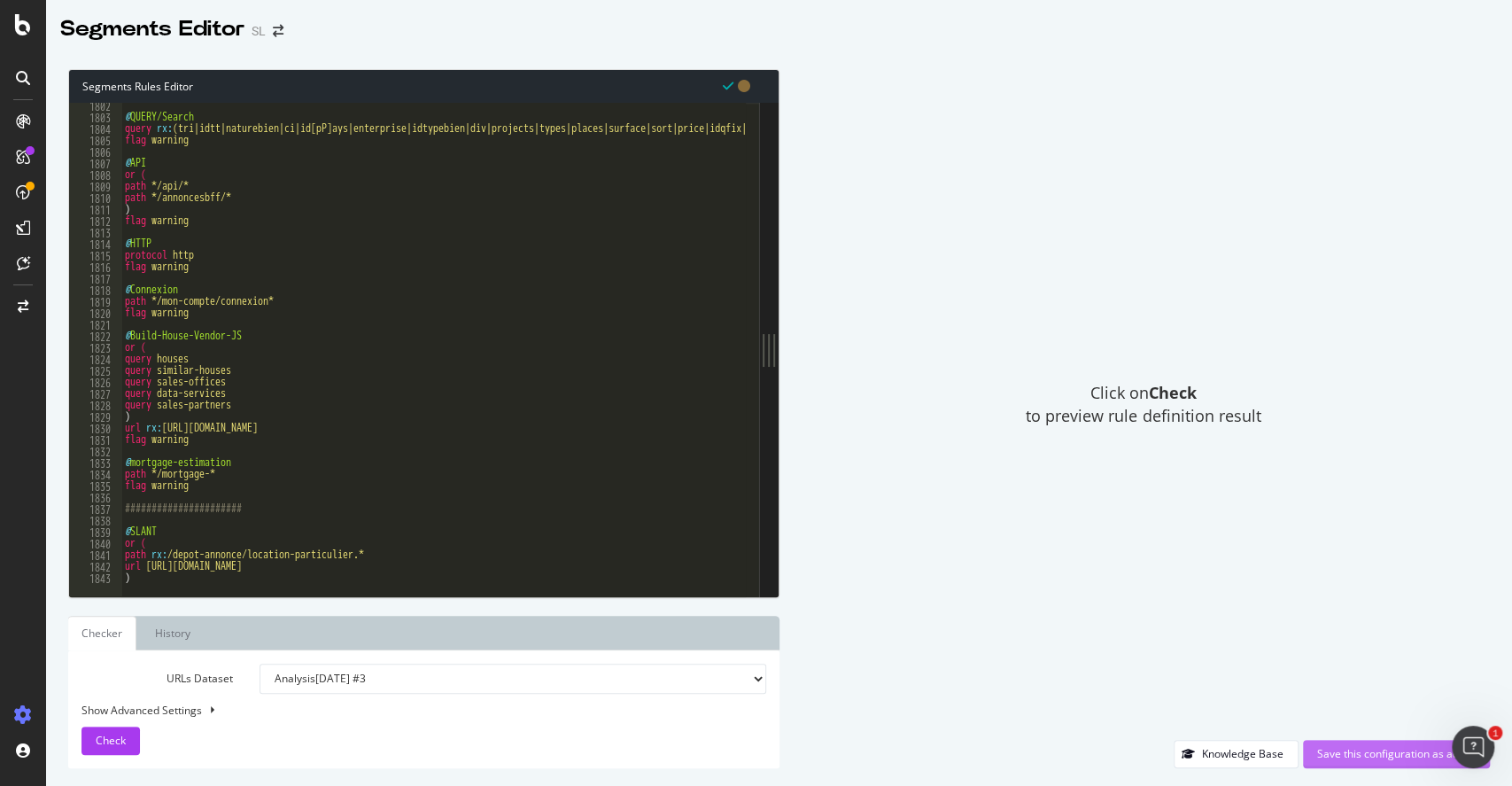 click on "Save this configuration as active" at bounding box center [1396, 754] 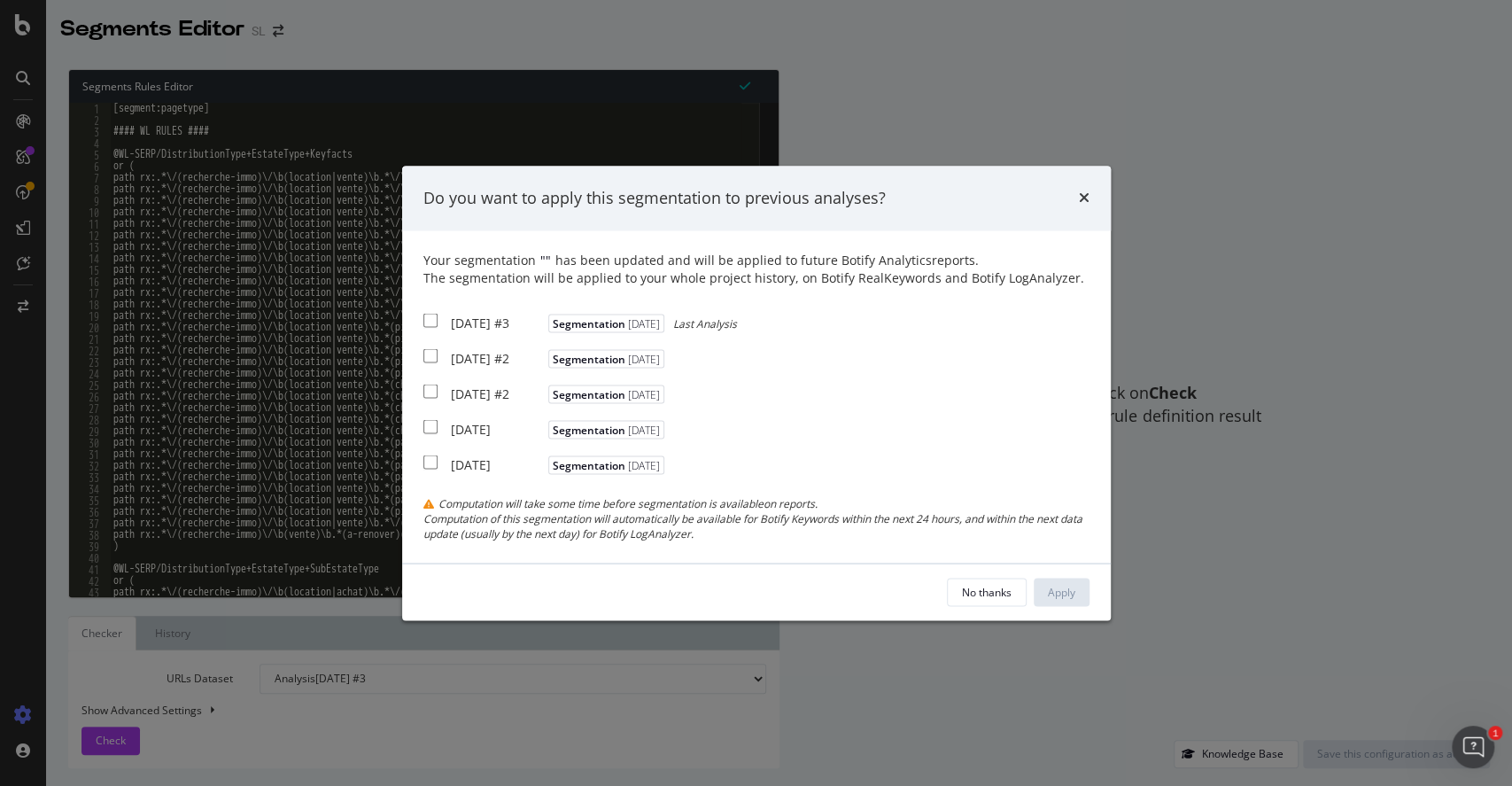 click at bounding box center [430, 321] 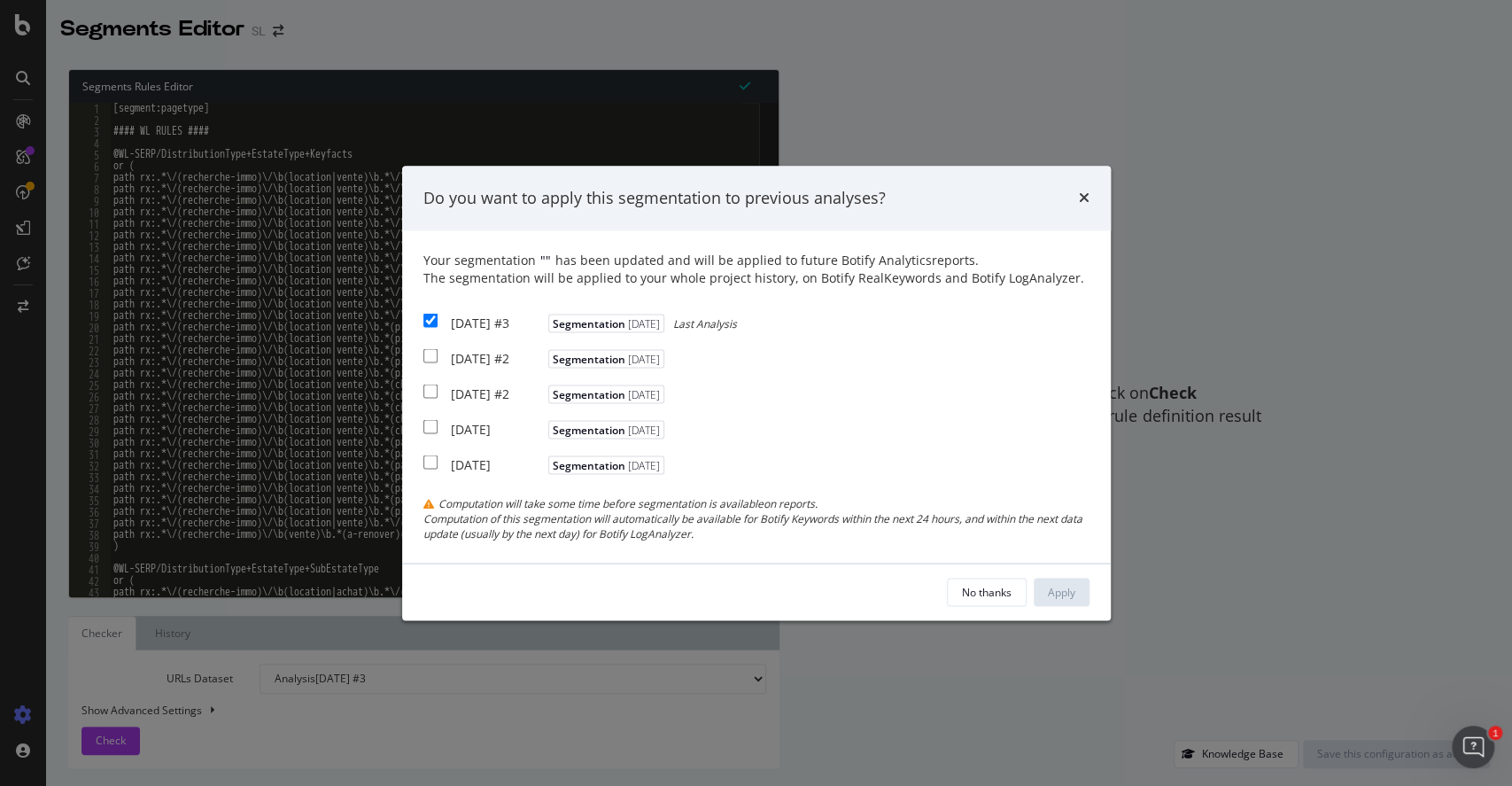 checkbox on "true" 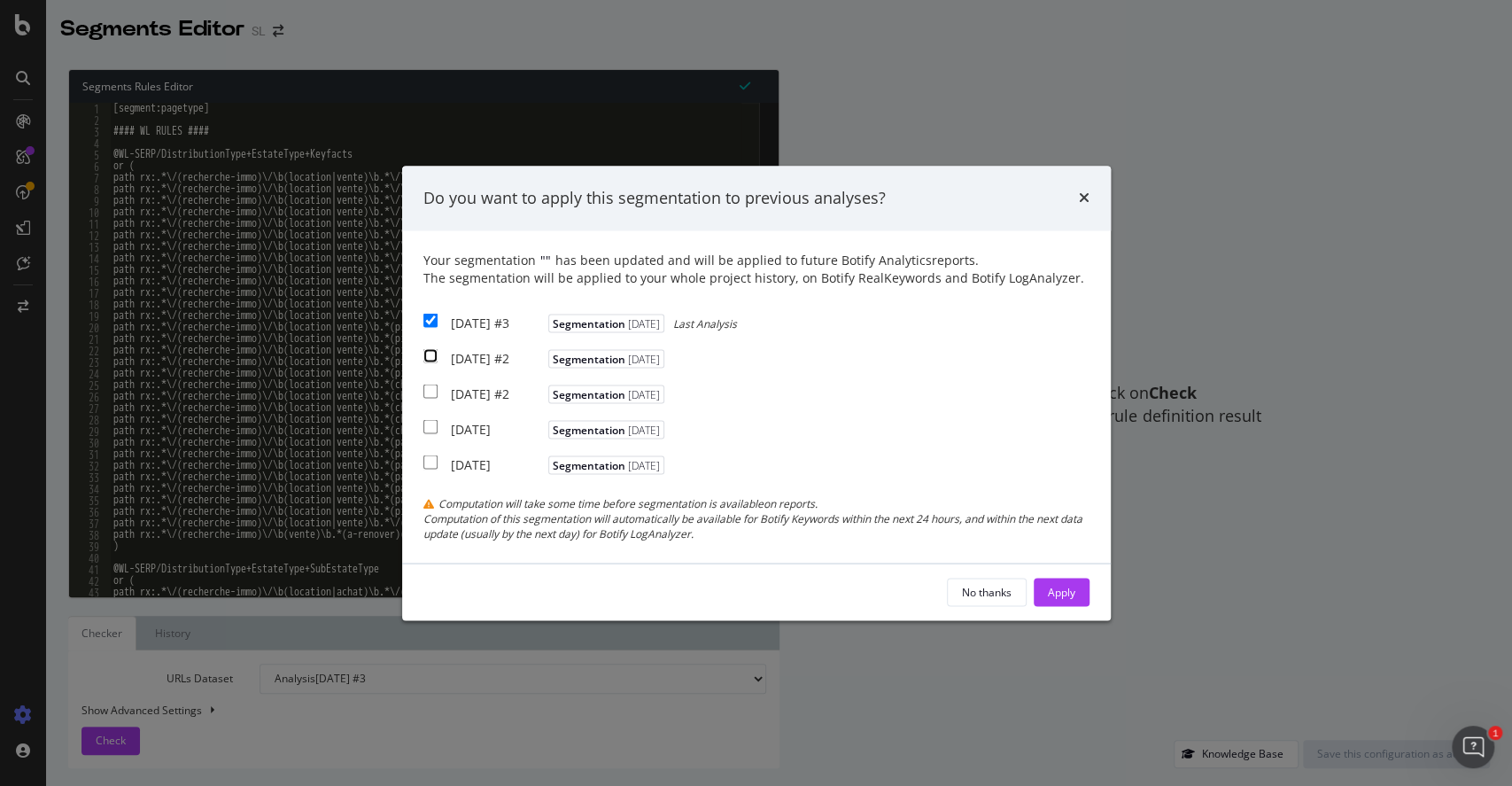 click at bounding box center [430, 356] 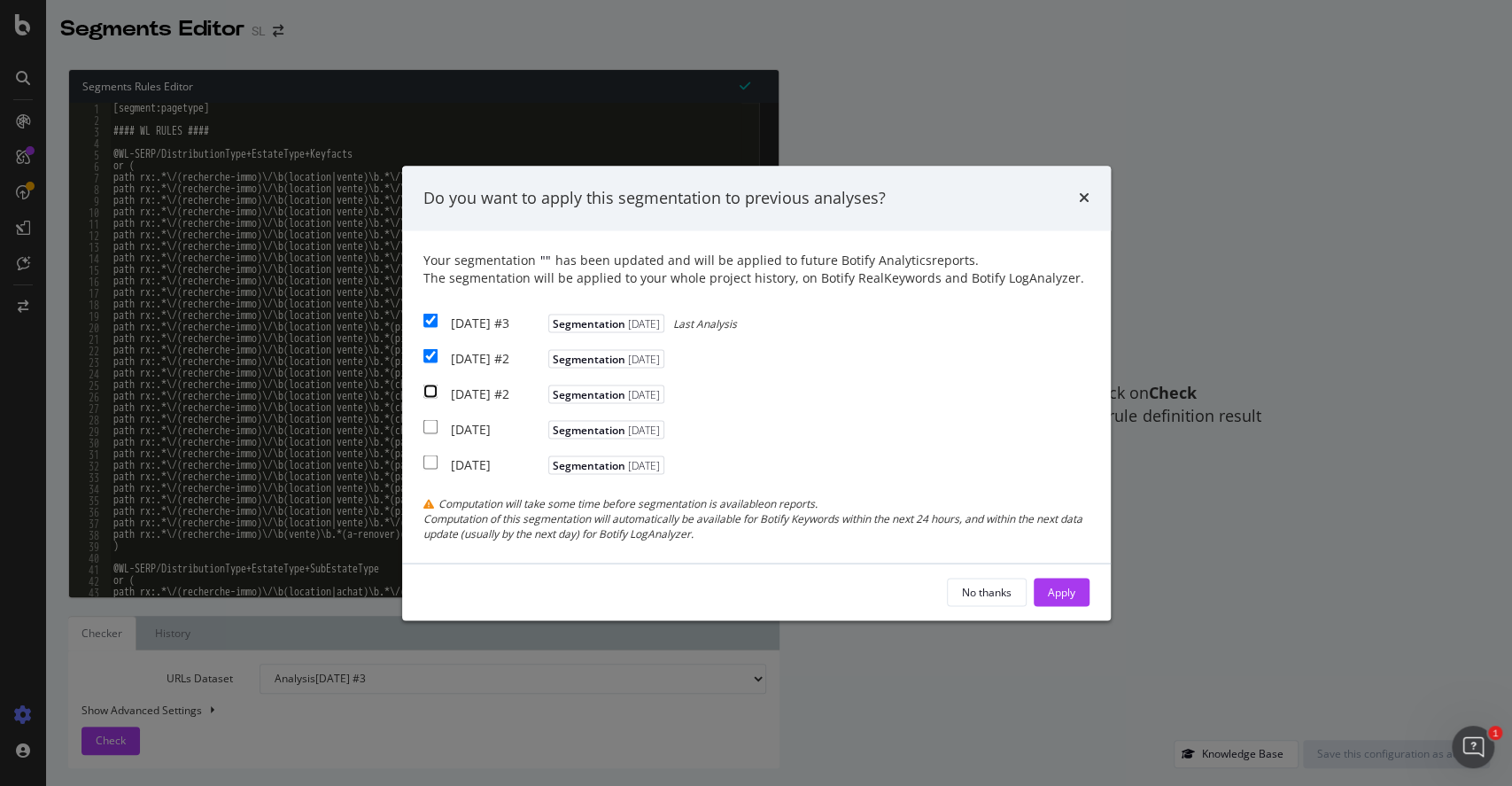 click at bounding box center [430, 392] 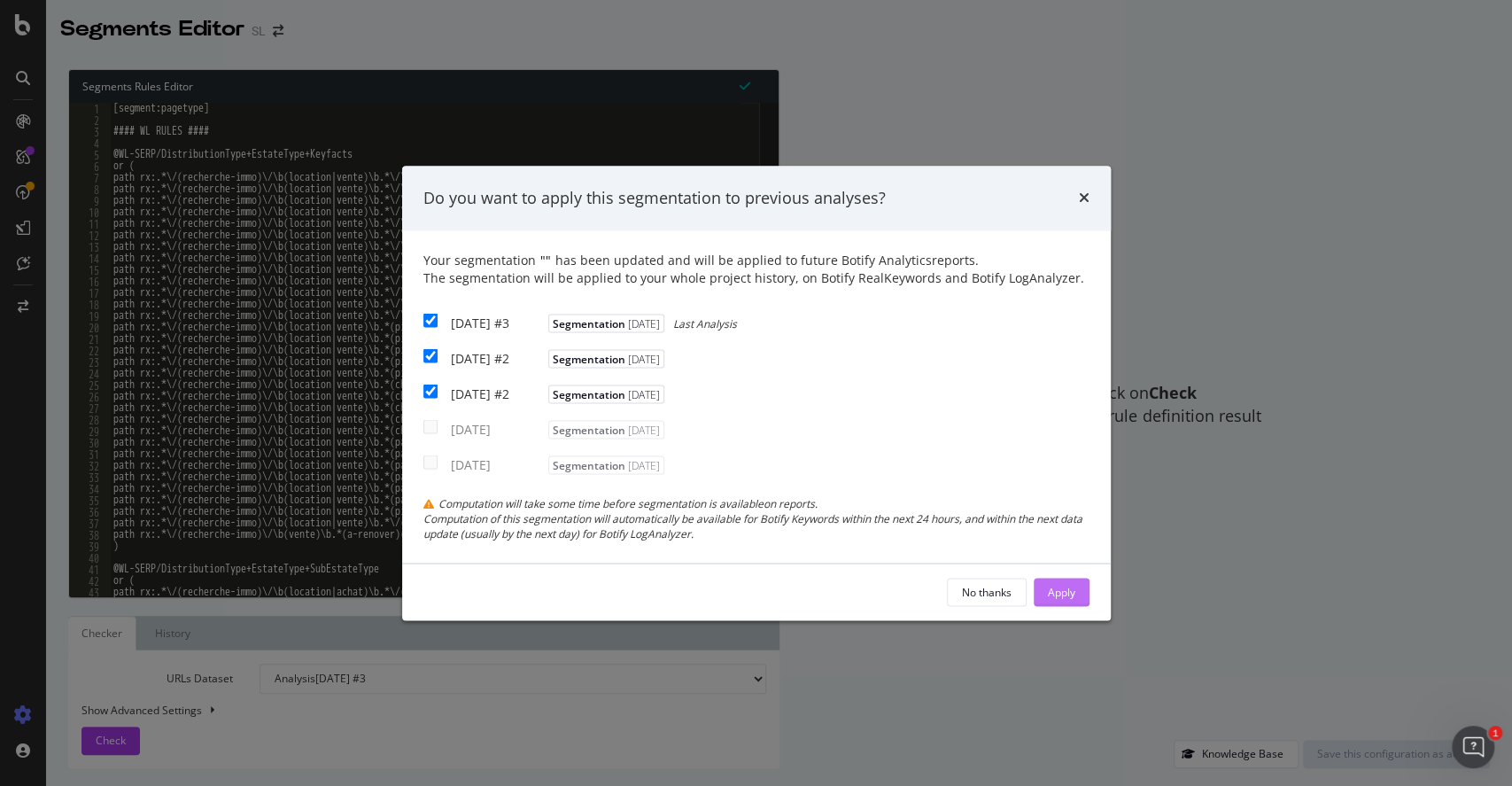 click on "Apply" at bounding box center [1061, 591] 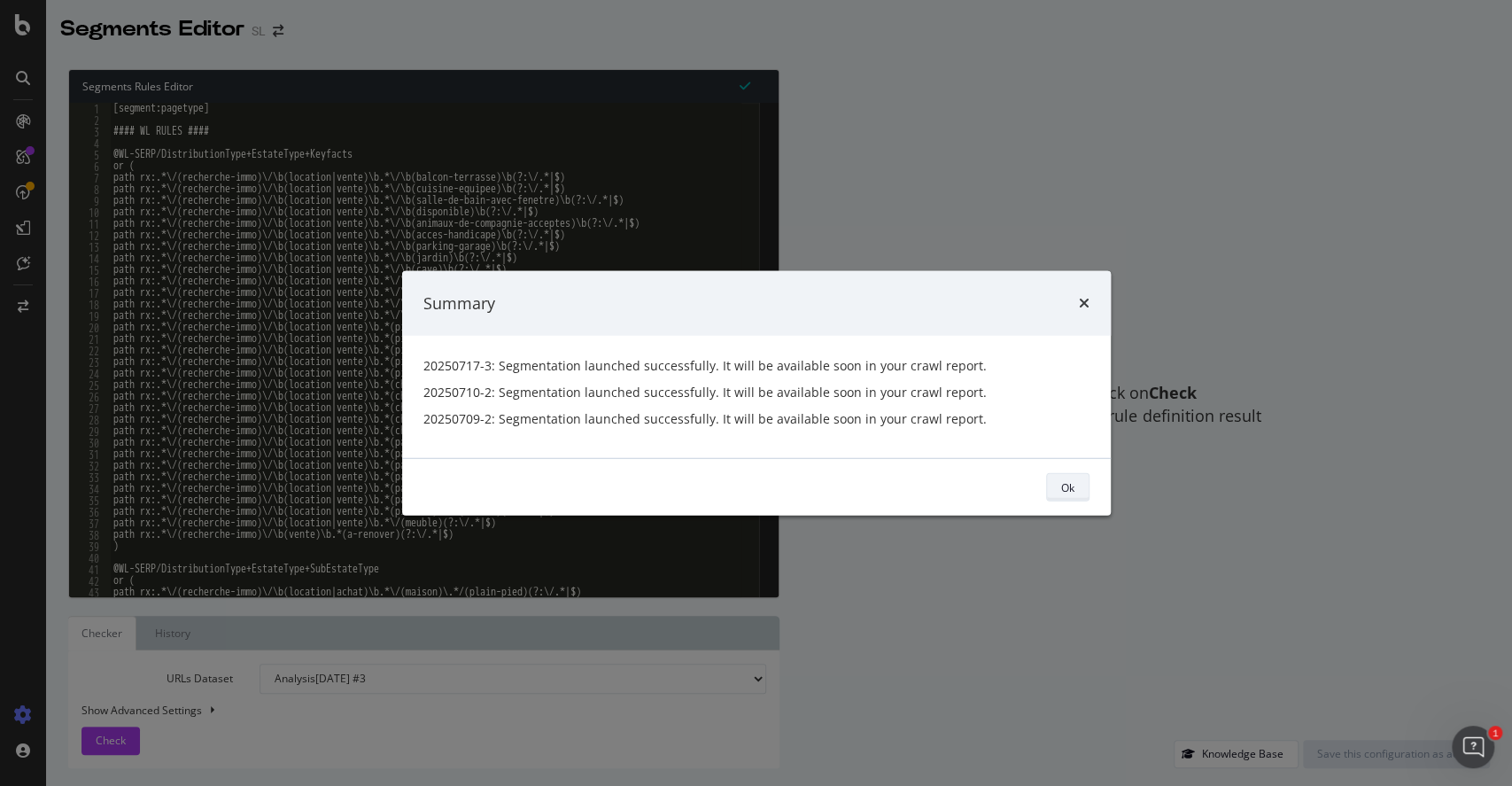 click on "Ok" at bounding box center [1067, 486] 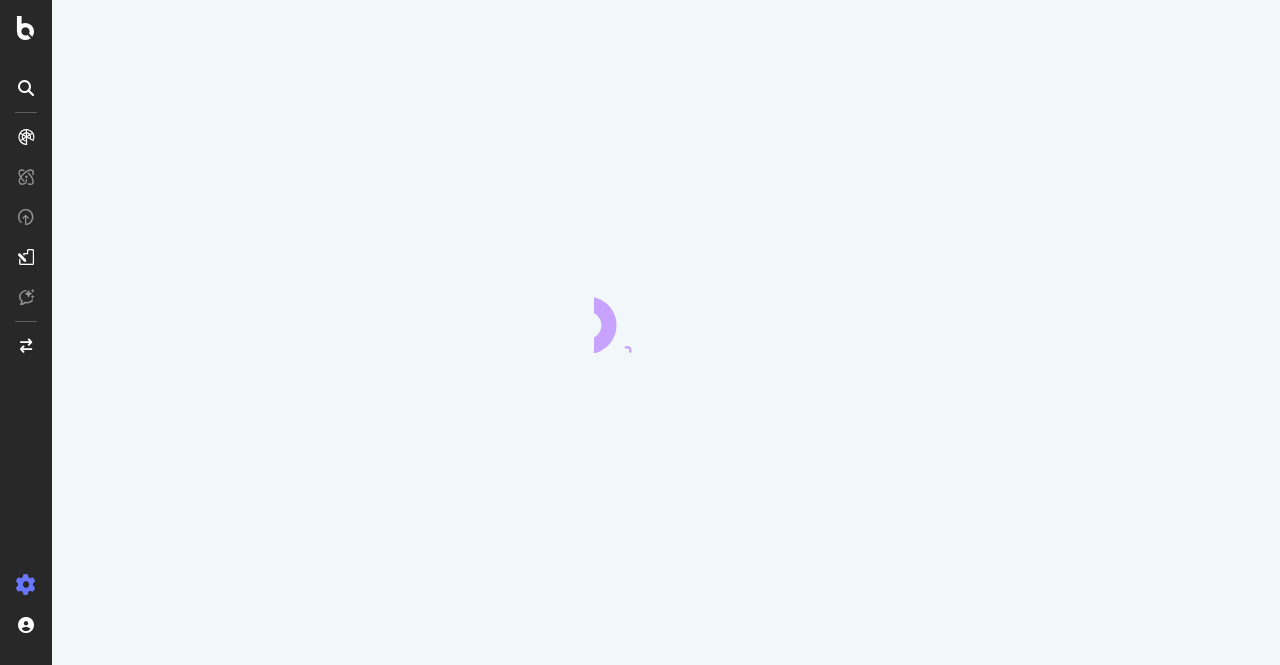 scroll, scrollTop: 0, scrollLeft: 0, axis: both 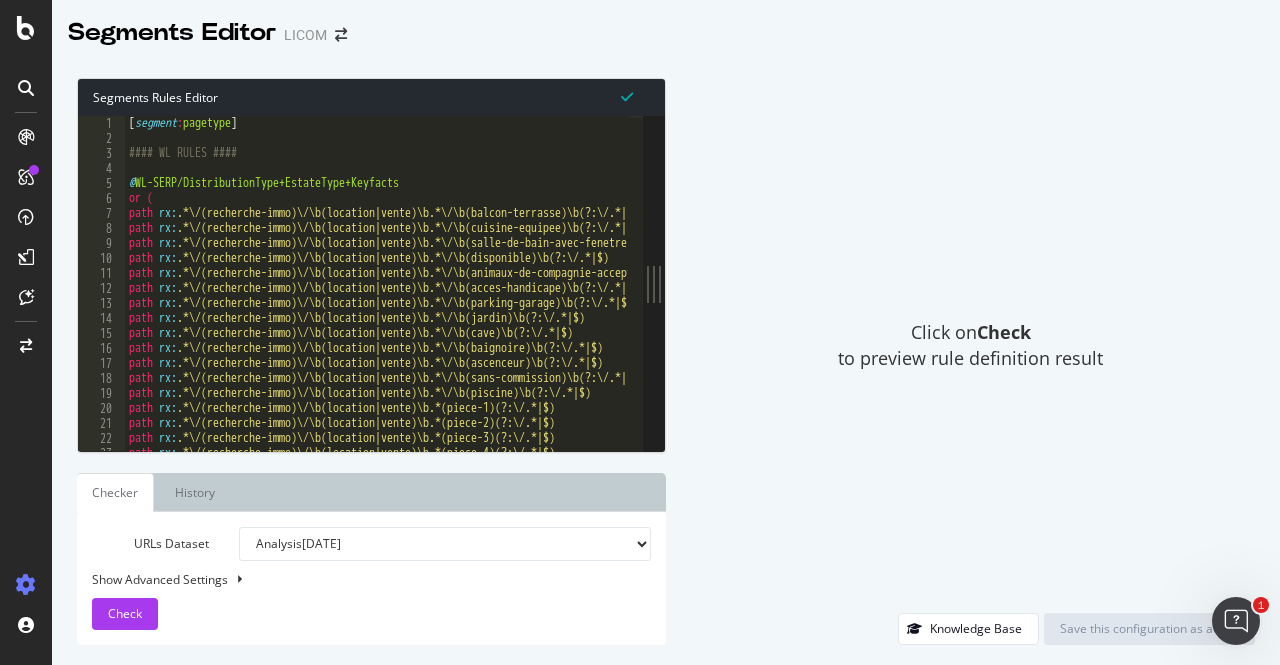 drag, startPoint x: 429, startPoint y: 275, endPoint x: 984, endPoint y: 332, distance: 557.9194 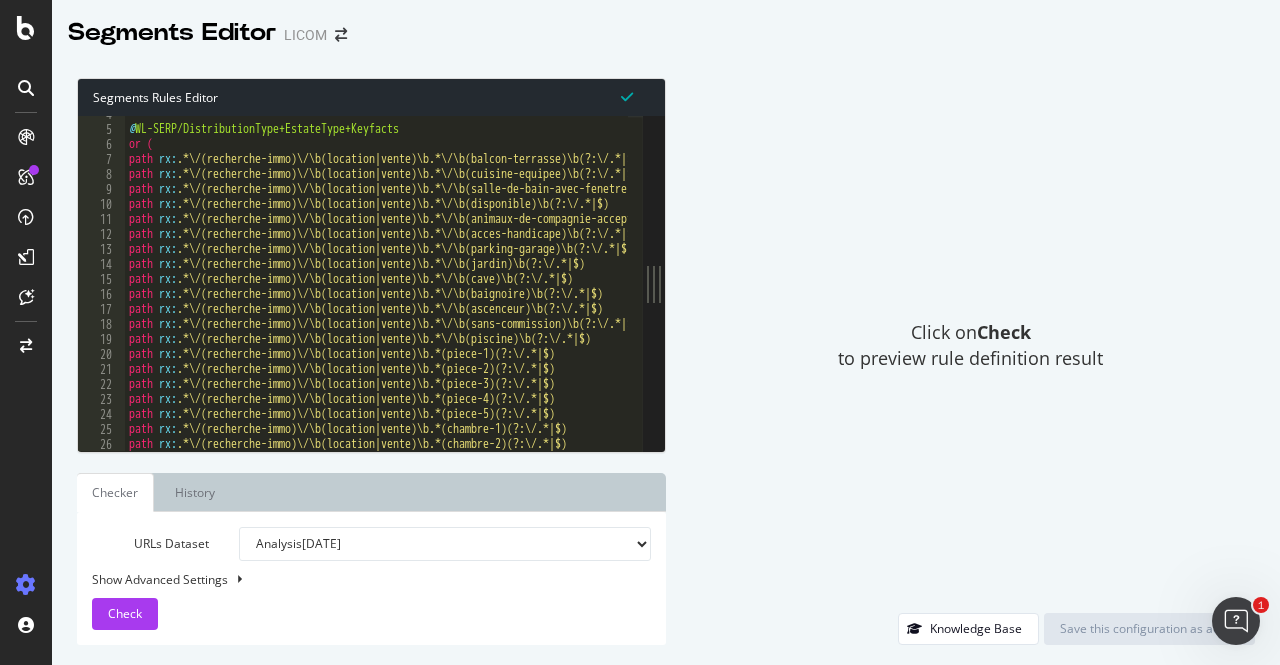 scroll, scrollTop: 0, scrollLeft: 0, axis: both 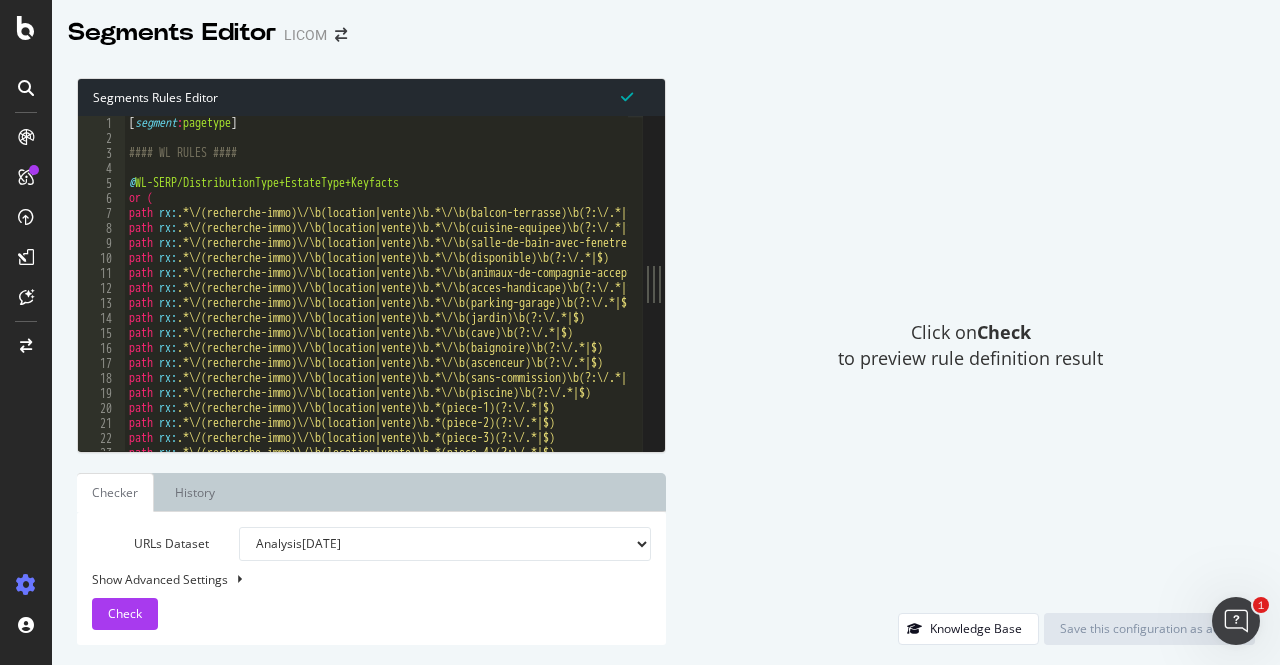drag, startPoint x: 663, startPoint y: 288, endPoint x: 848, endPoint y: 278, distance: 185.27008 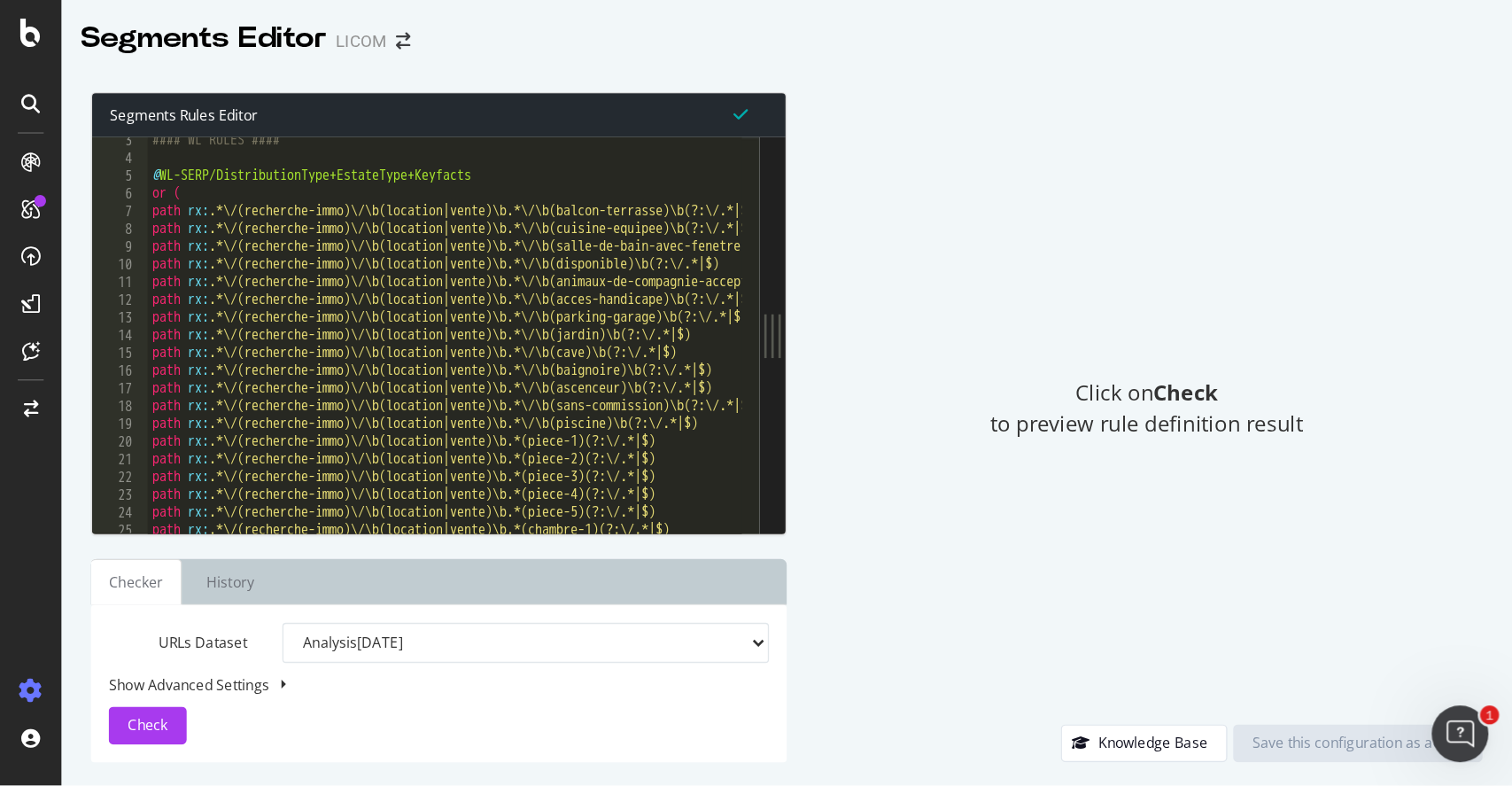scroll, scrollTop: 0, scrollLeft: 0, axis: both 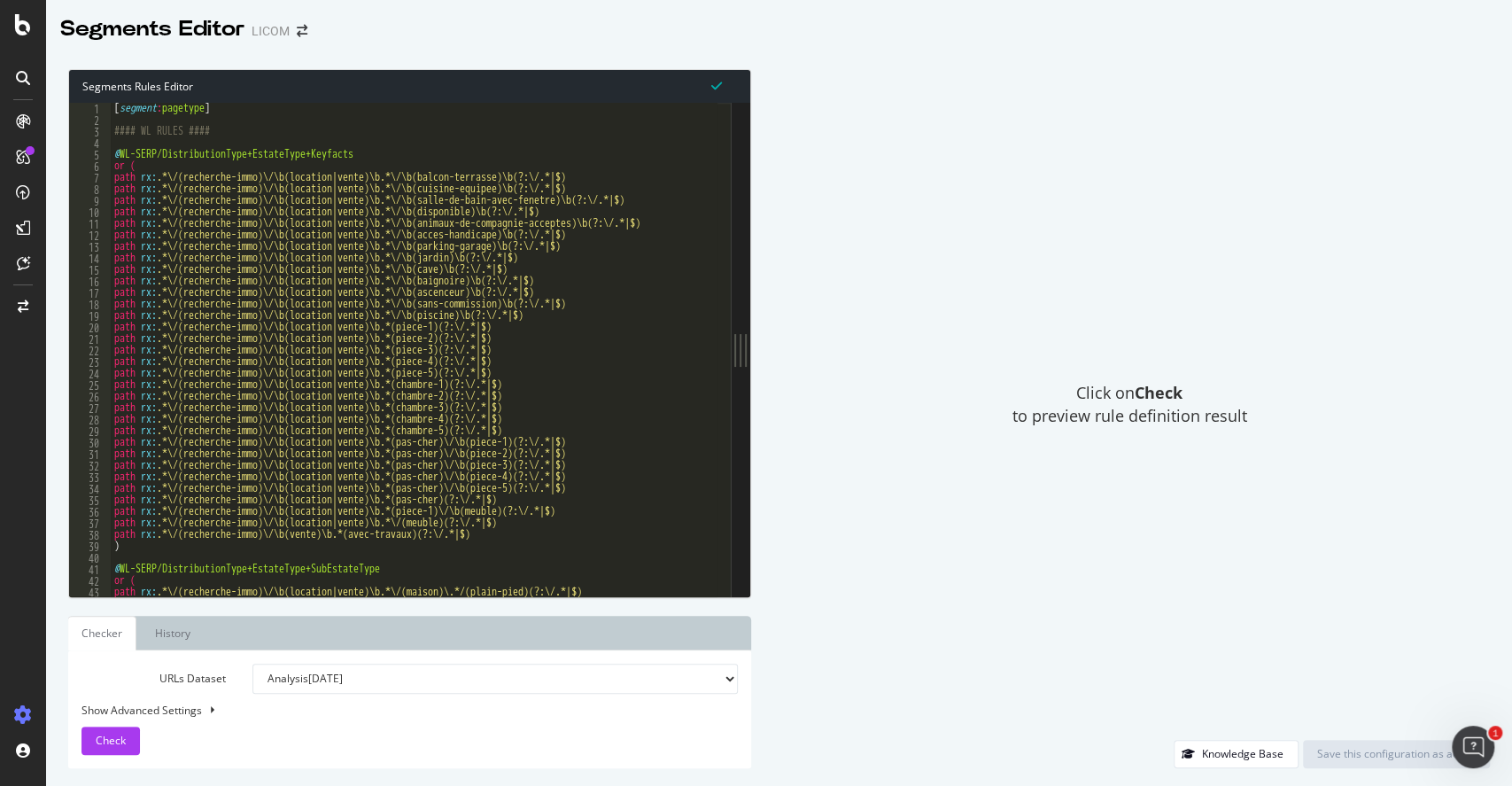 drag, startPoint x: 1065, startPoint y: 5, endPoint x: 846, endPoint y: 281, distance: 352.33081 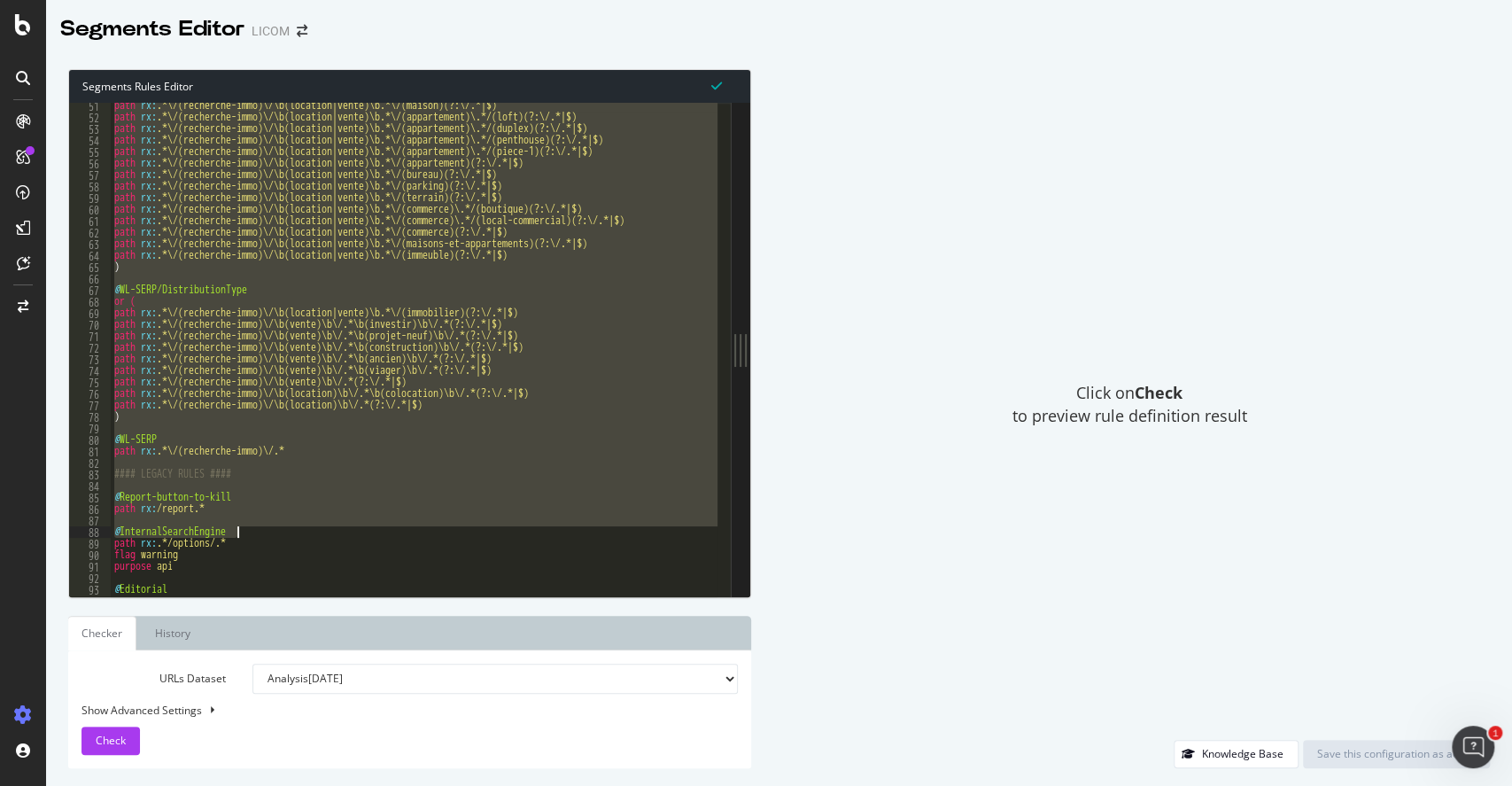 scroll, scrollTop: 78, scrollLeft: 0, axis: vertical 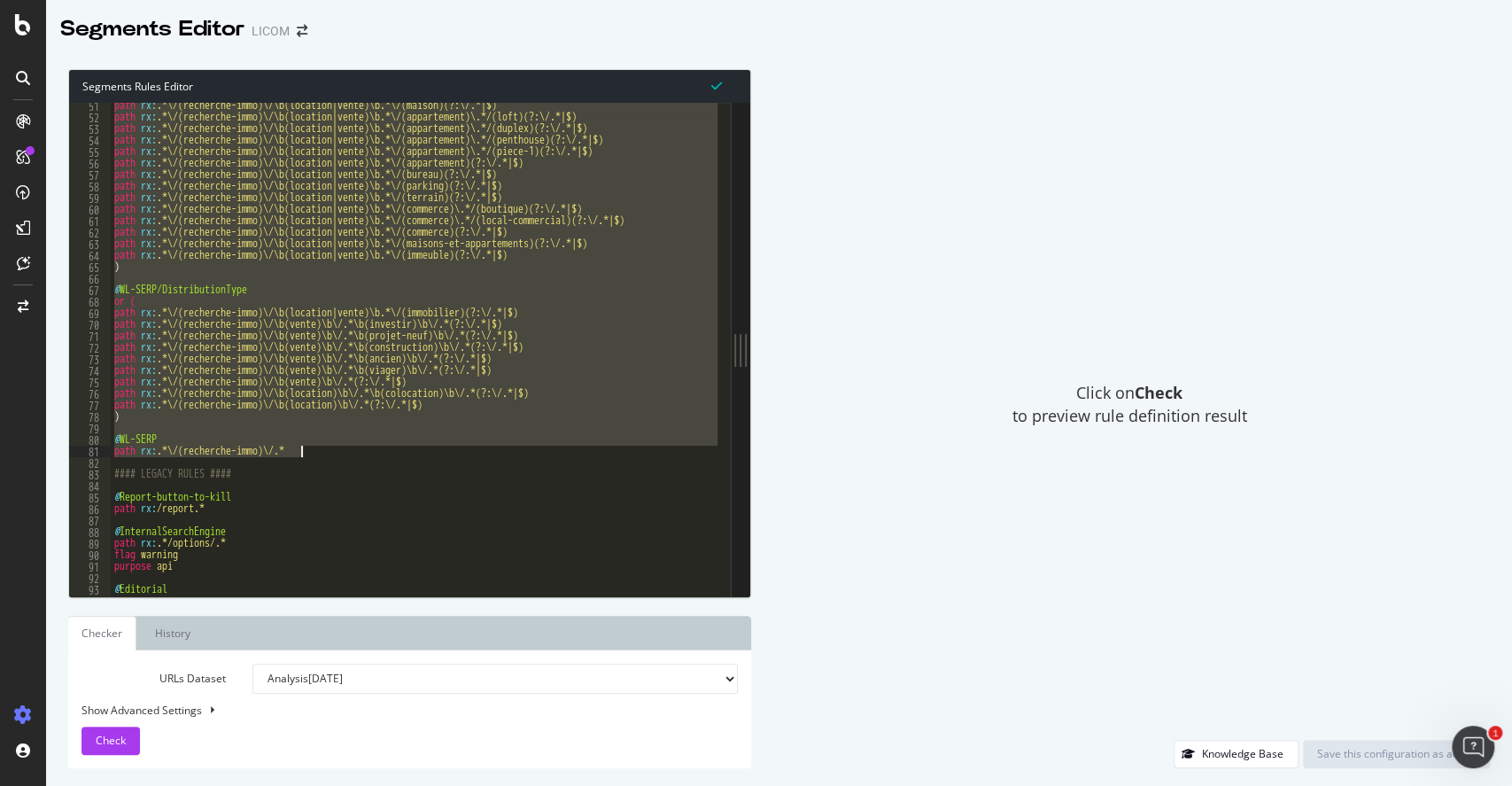 drag, startPoint x: 113, startPoint y: 153, endPoint x: 361, endPoint y: 452, distance: 388.46493 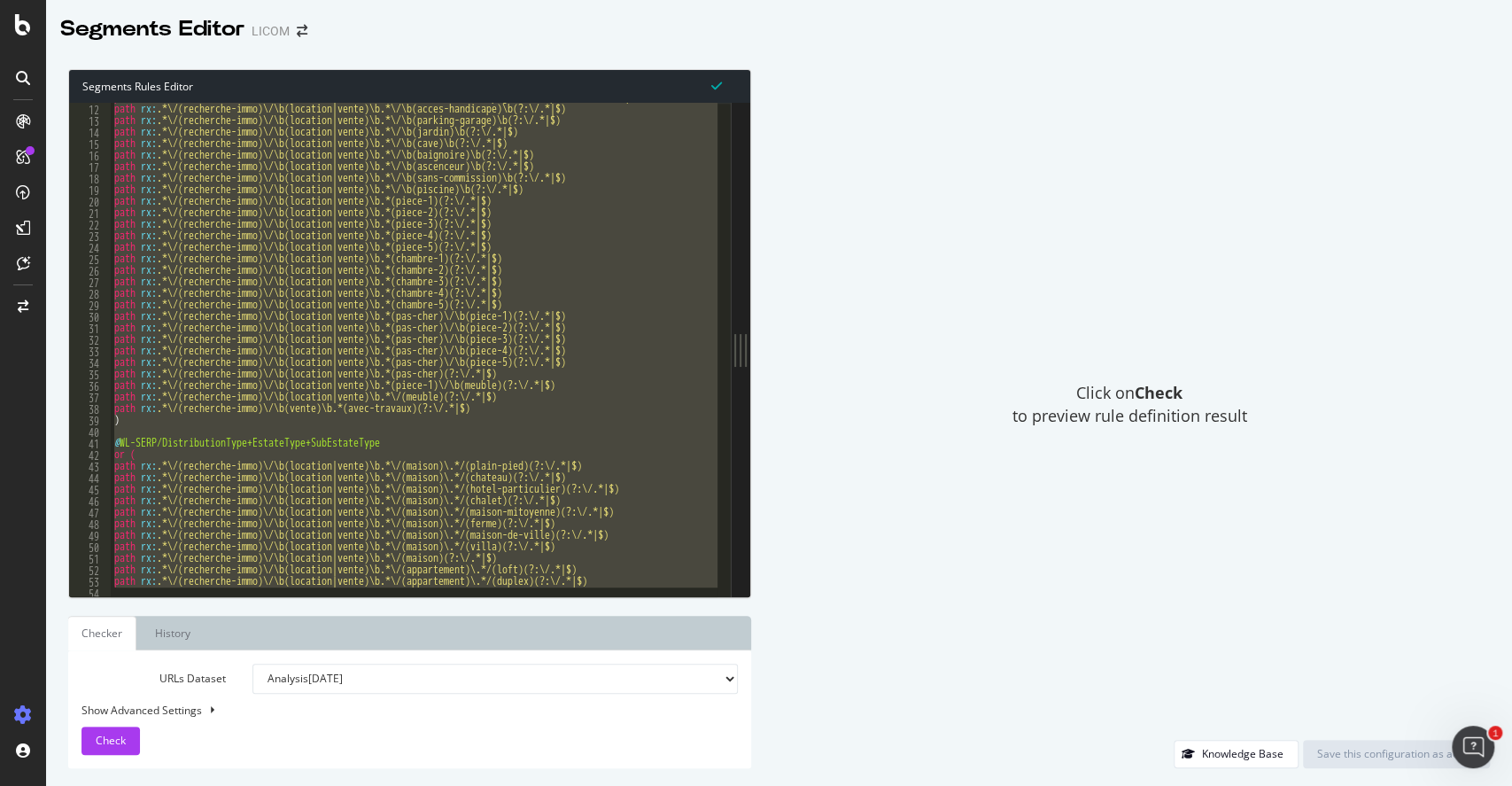 scroll, scrollTop: 0, scrollLeft: 0, axis: both 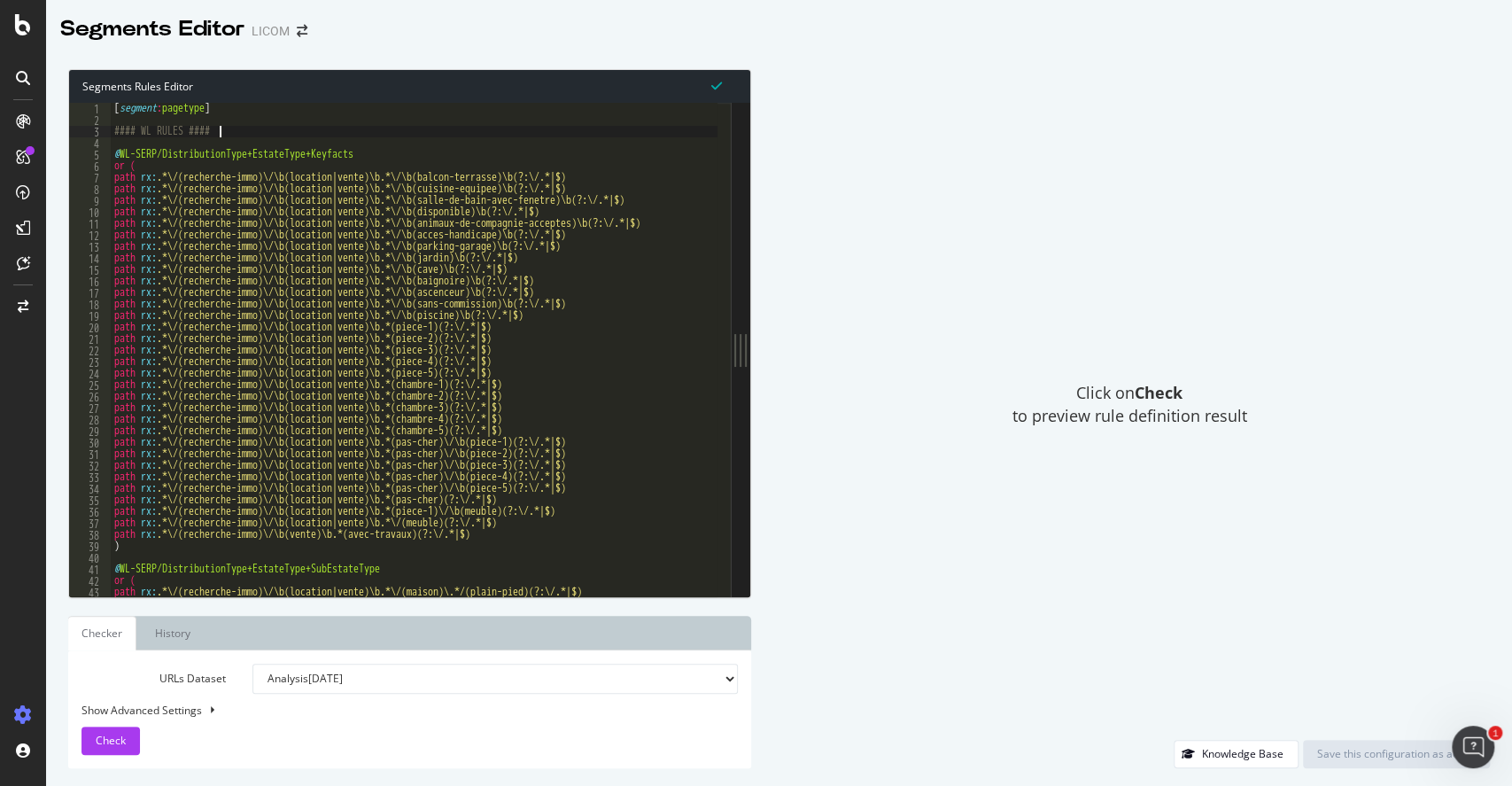 click on "[ segment : pagetype ] #### WL RULES #### @ WL-SERP/DistributionType+EstateType+Keyfacts or   ( path   rx : .*\/(recherche-immo)\/\b(location|vente)\b.*\/\b(balcon-terrasse)\b(?:\/.*|$) path   rx : .*\/(recherche-immo)\/\b(location|vente)\b.*\/\b(cuisine-equipee)\b(?:\/.*|$) path   rx : .*\/(recherche-immo)\/\b(location|vente)\b.*\/\b(salle-de-bain-avec-fenetre)\b(?:\/.*|$) path   rx : .*\/(recherche-immo)\/\b(location|vente)\b.*\/\b(disponible)\b(?:\/.*|$) path   rx : .*\/(recherche-immo)\/\b(location|vente)\b.*\/\b(animaux-de-compagnie-acceptes)\b(?:\/.*|$) path   rx : .*\/(recherche-immo)\/\b(location|vente)\b.*\/\b(acces-handicape)\b(?:\/.*|$) path   rx : .*\/(recherche-immo)\/\b(location|vente)\b.*\/\b(parking-garage)\b(?:\/.*|$) path   rx : .*\/(recherche-immo)\/\b(location|vente)\b.*\/\b(jardin)\b(?:\/.*|$) path   rx : .*\/(recherche-immo)\/\b(location|vente)\b.*\/\b(cave)\b(?:\/.*|$) path   rx : .*\/(recherche-immo)\/\b(location|vente)\b.*\/\b(baignoire)\b(?:\/.*|$) path   rx : path   rx : path   rx :" at bounding box center [511, 354] 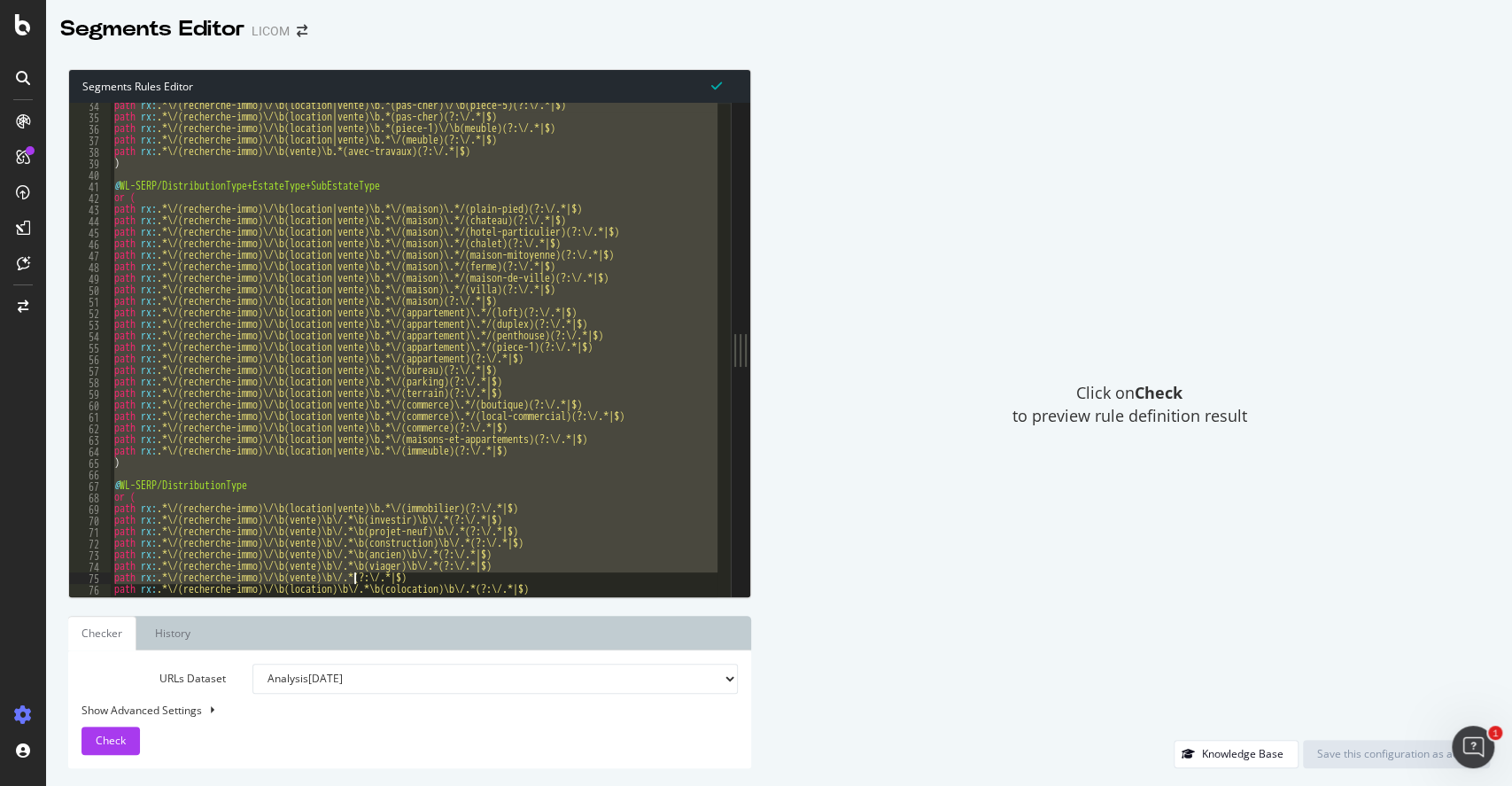 scroll, scrollTop: 104, scrollLeft: 0, axis: vertical 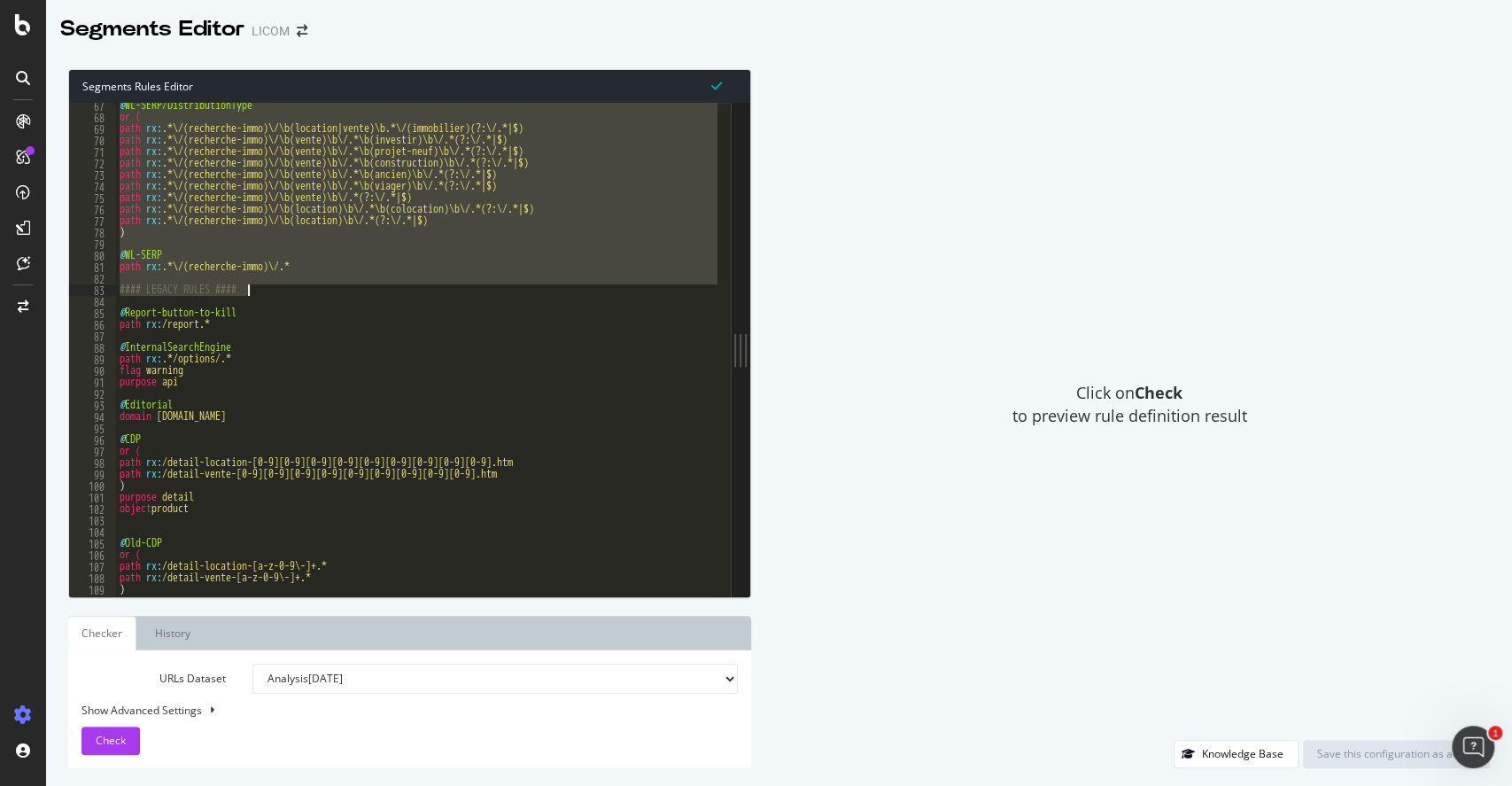 drag, startPoint x: 112, startPoint y: 127, endPoint x: 333, endPoint y: 294, distance: 277.00181 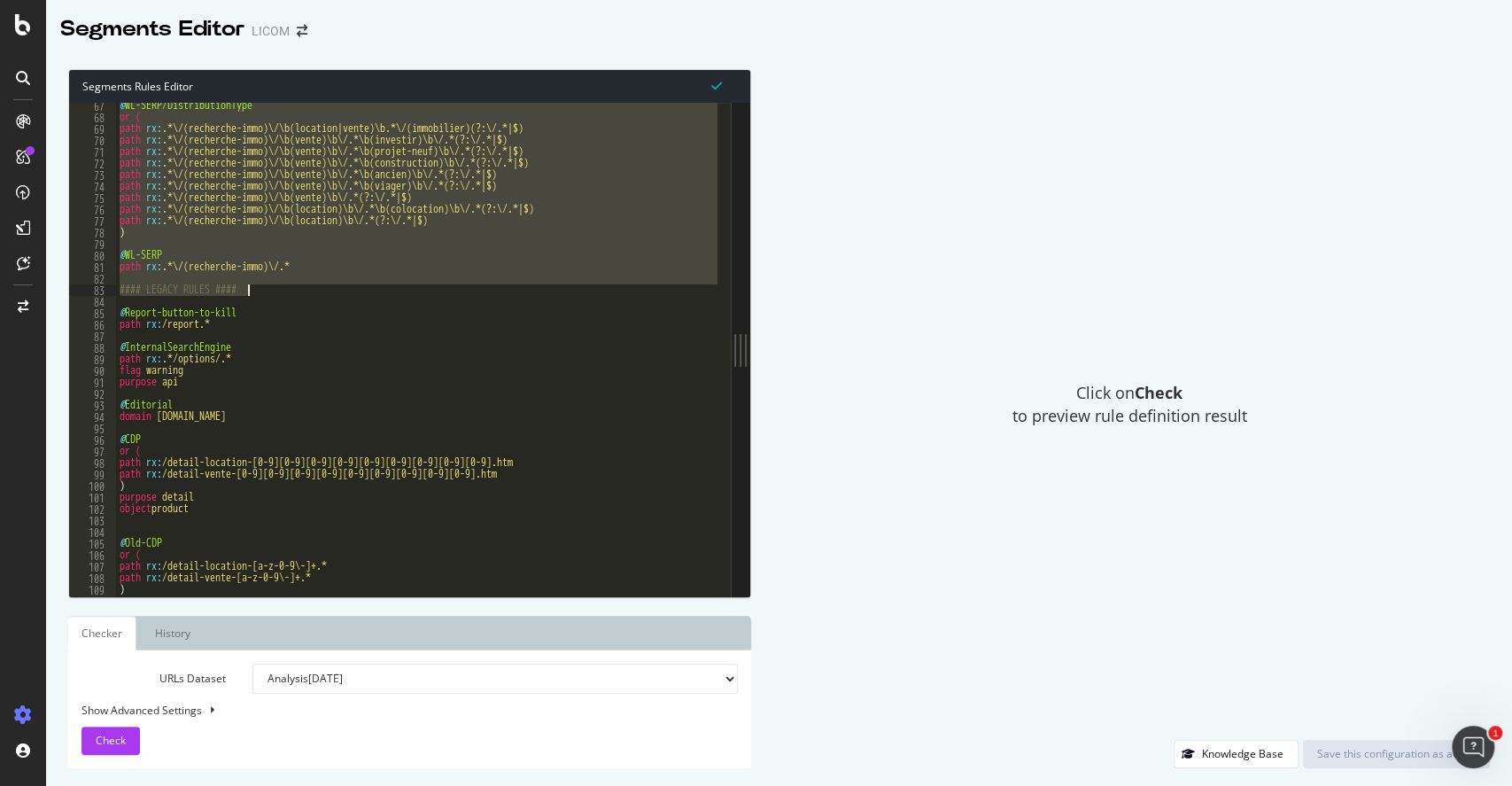 click on "@ WL-SERP/DistributionType or   ( path   rx : .*\/(recherche-immo)\/\b(location|vente)\b.*\/(immobilier)(?:\/.*|$) path   rx : .*\/(recherche-immo)\/\b(vente)\b\/.*\b(investir)\b\/.*(?:\/.*|$) path   rx : .*\/(recherche-immo)\/\b(vente)\b\/.*\b(projet-neuf)\b\/.*(?:\/.*|$) path   rx : .*\/(recherche-immo)\/\b(vente)\b\/.*\b(construction)\b\/.*(?:\/.*|$) path   rx : .*\/(recherche-immo)\/\b(vente)\b\/.*\b(ancien)\b\/.*(?:\/.*|$) path   rx : .*\/(recherche-immo)\/\b(vente)\b\/.*\b(viager)\b\/.*(?:\/.*|$) path   rx : .*\/(recherche-immo)\/\b(vente)\b\/.*(?:\/.*|$) path   rx : .*\/(recherche-immo)\/\b(location)\b\/.*\b(colocation)\b\/.*(?:\/.*|$) path   rx : .*\/(recherche-immo)\/\b(location)\b\/.*(?:\/.*|$) ) @ WL-SERP path   rx : .*\/(recherche-immo)\/.* #### LEGACY RULES #### @ Report-button-to-kill path   rx : /report.* @ InternalSearchEngine path   rx : .*/options/.* flag   warning purpose   api @ Editorial domain   actualites.logic-immo.com @ CDP or   ( path   rx : path   rx : ) purpose   detail object @ or" at bounding box center [516, 352] 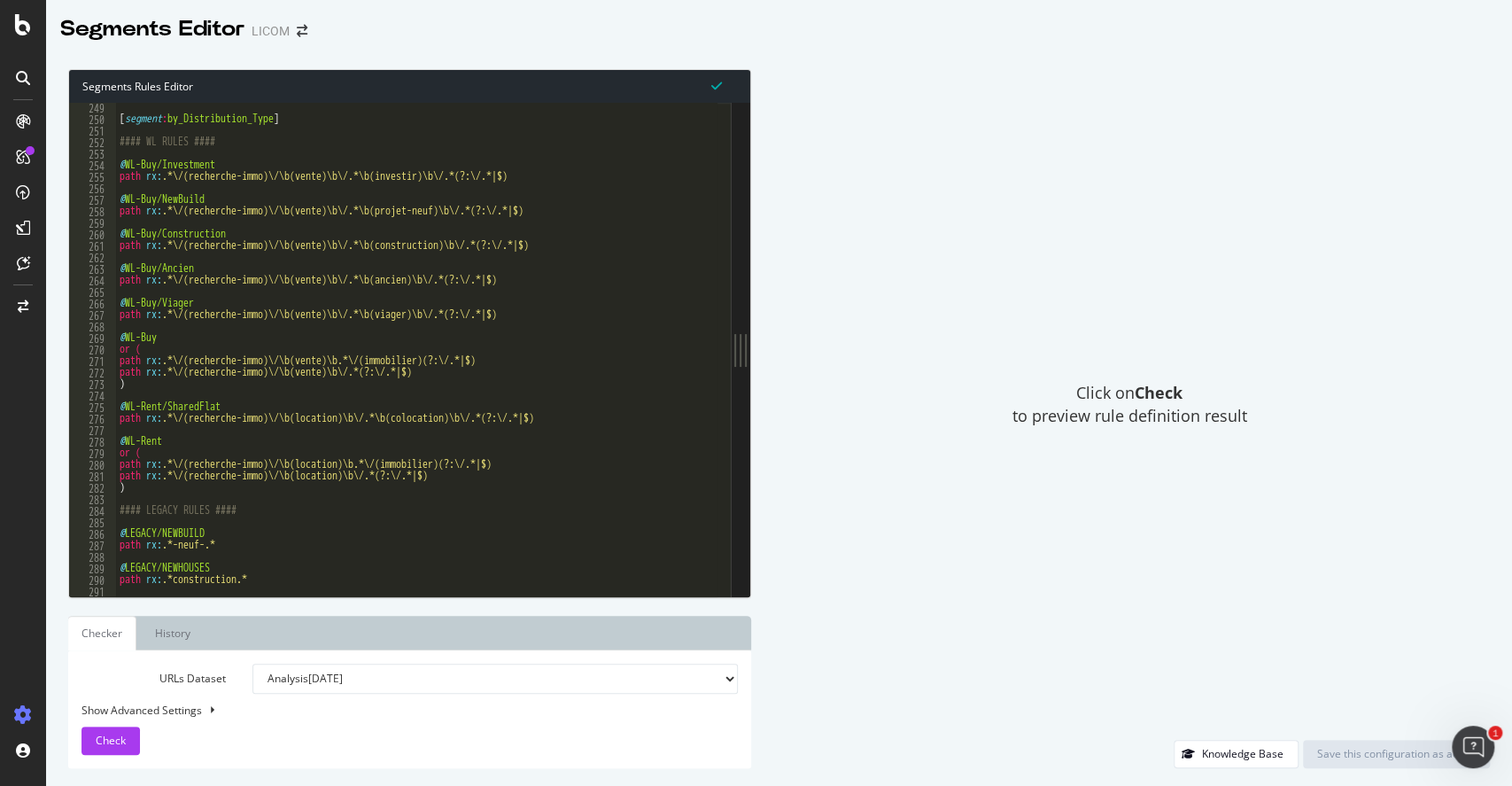 scroll, scrollTop: 390, scrollLeft: 0, axis: vertical 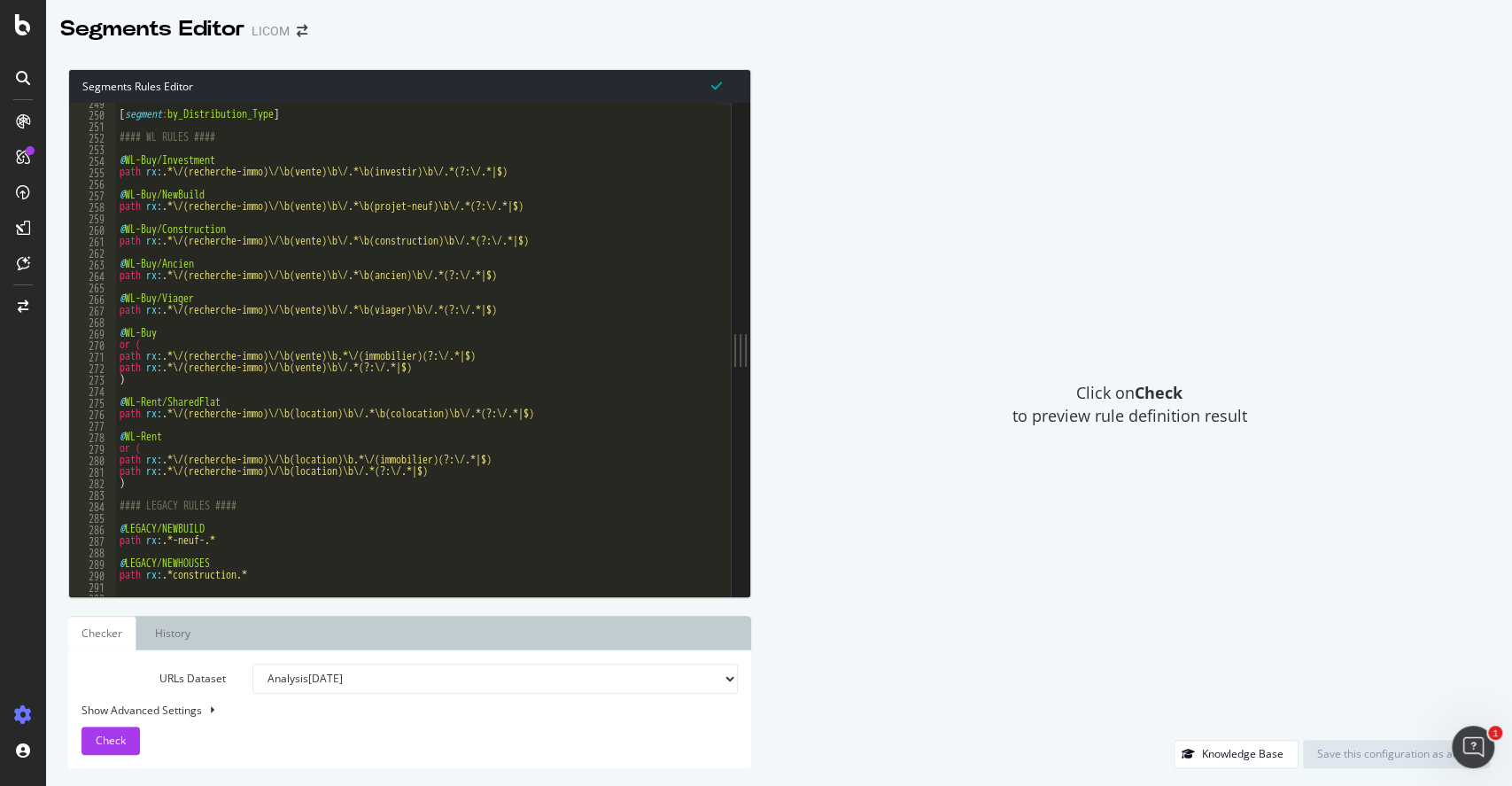 click on "[ segment : by_Distribution_Type ] #### WL RULES #### @ WL-Buy/Investment path   rx : .*\/(recherche-immo)\/\b(vente)\b\/.*\b(investir)\b\/.*(?:\/.*|$) @ WL-Buy/NewBuild path   rx : .*\/(recherche-immo)\/\b(vente)\b\/.*\b(projet-neuf)\b\/.*(?:\/.*|$) @ WL-Buy/Construction path   rx : .*\/(recherche-immo)\/\b(vente)\b\/.*\b(construction)\b\/.*(?:\/.*|$) @ WL-Buy/Ancien path   rx : .*\/(recherche-immo)\/\b(vente)\b\/.*\b(ancien)\b\/.*(?:\/.*|$) @ WL-Buy/Viager path   rx : .*\/(recherche-immo)\/\b(vente)\b\/.*\b(viager)\b\/.*(?:\/.*|$) @ WL-Buy or   ( path   rx : .*\/(recherche-immo)\/\b(vente)\b.*\/(immobilier)(?:\/.*|$) path   rx : .*\/(recherche-immo)\/\b(vente)\b\/.*(?:\/.*|$) ) @ WL-Rent/SharedFlat path   rx : .*\/(recherche-immo)\/\b(location)\b\/.*\b(colocation)\b\/.*(?:\/.*|$) @ WL-Rent or   ( path   rx : .*\/(recherche-immo)\/\b(location)\b.*\/(immobilier)(?:\/.*|$) path   rx : .*\/(recherche-immo)\/\b(location)\b\/.*(?:\/.*|$) ) #### LEGACY RULES #### @ LEGACY/NEWBUILD path   rx : .*-neuf-.* @ path   :" at bounding box center [516, 349] 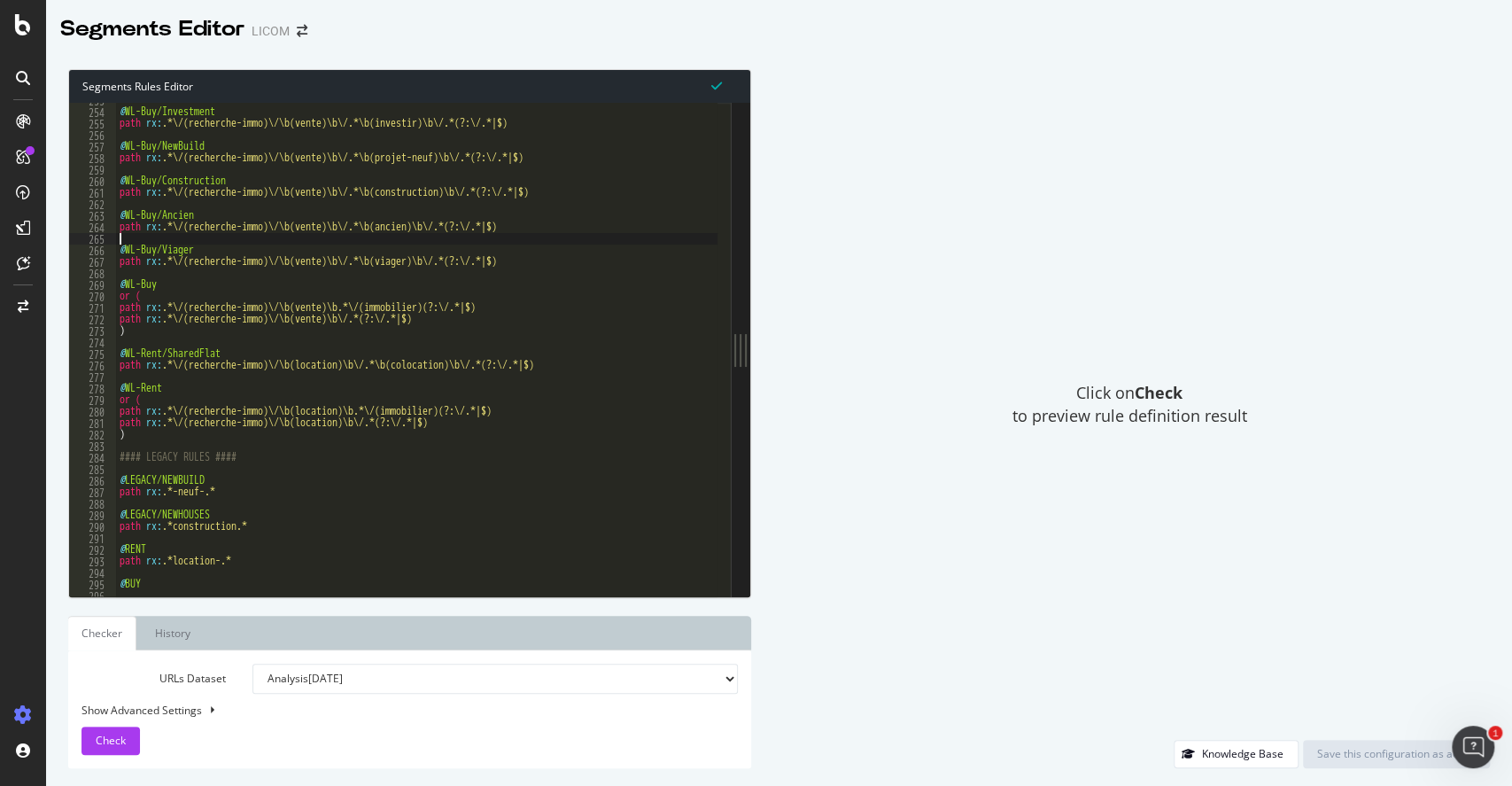 scroll, scrollTop: 397, scrollLeft: 0, axis: vertical 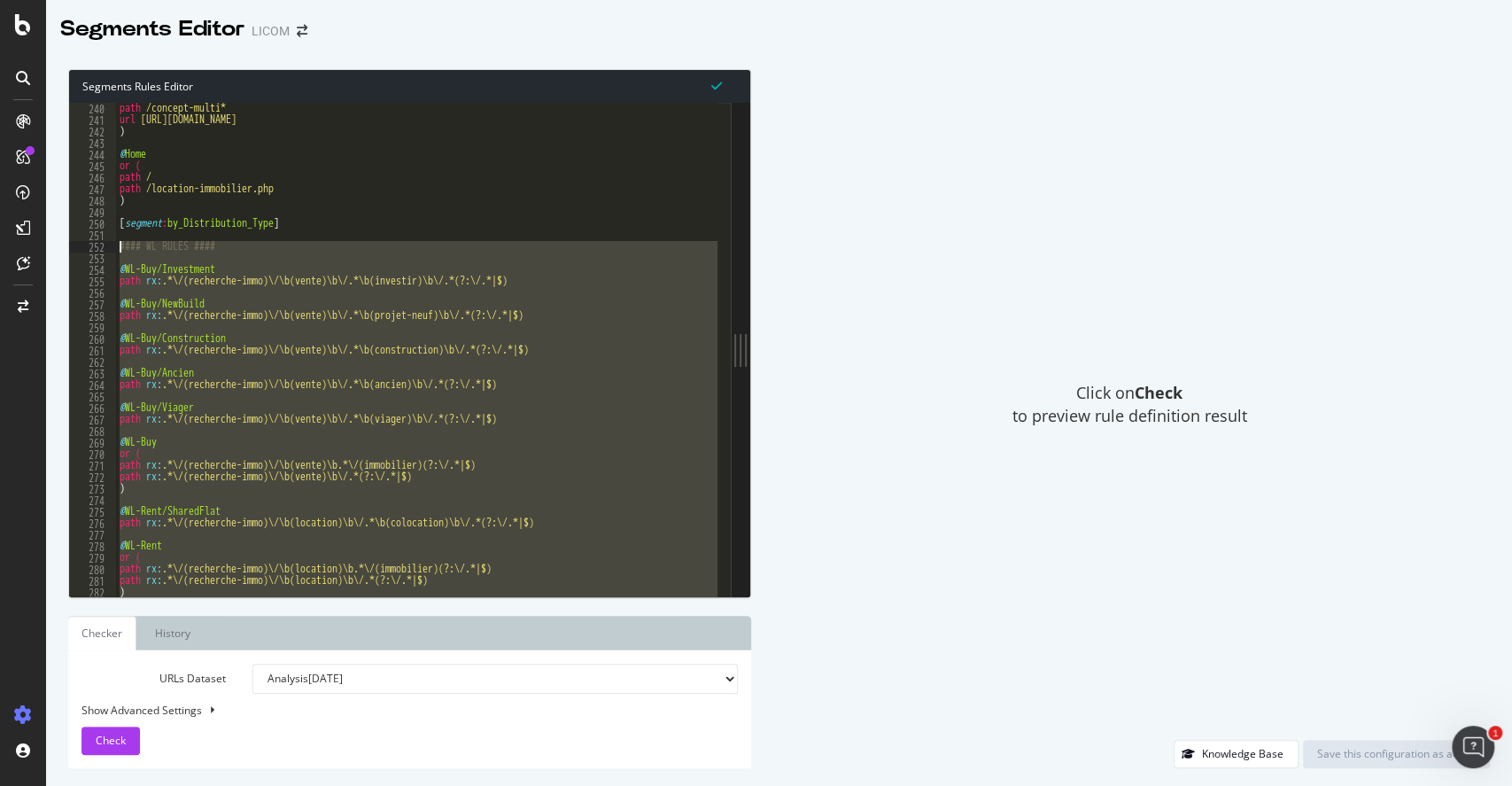drag, startPoint x: 269, startPoint y: 454, endPoint x: 112, endPoint y: 248, distance: 259.00772 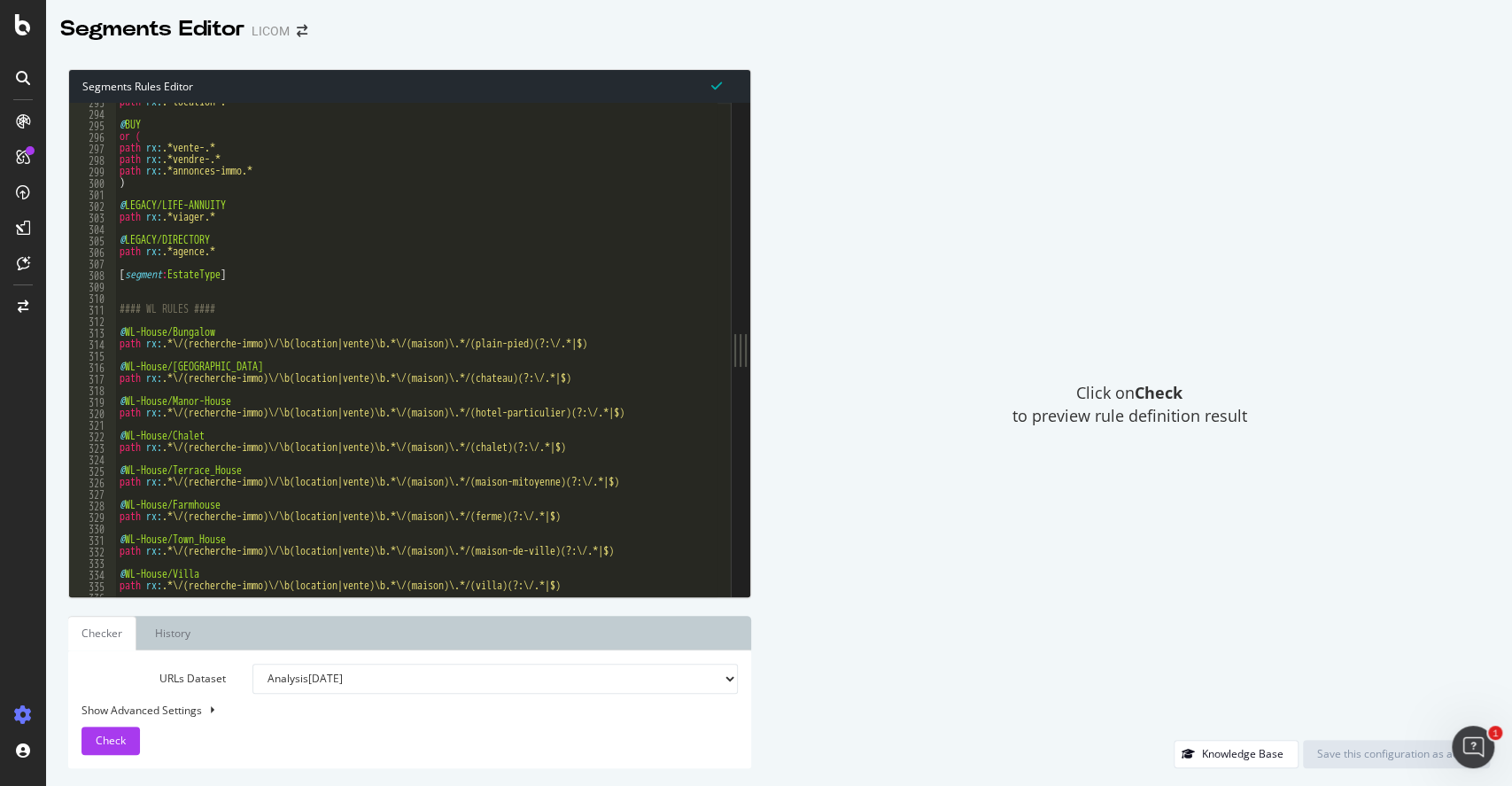 scroll, scrollTop: 465, scrollLeft: 0, axis: vertical 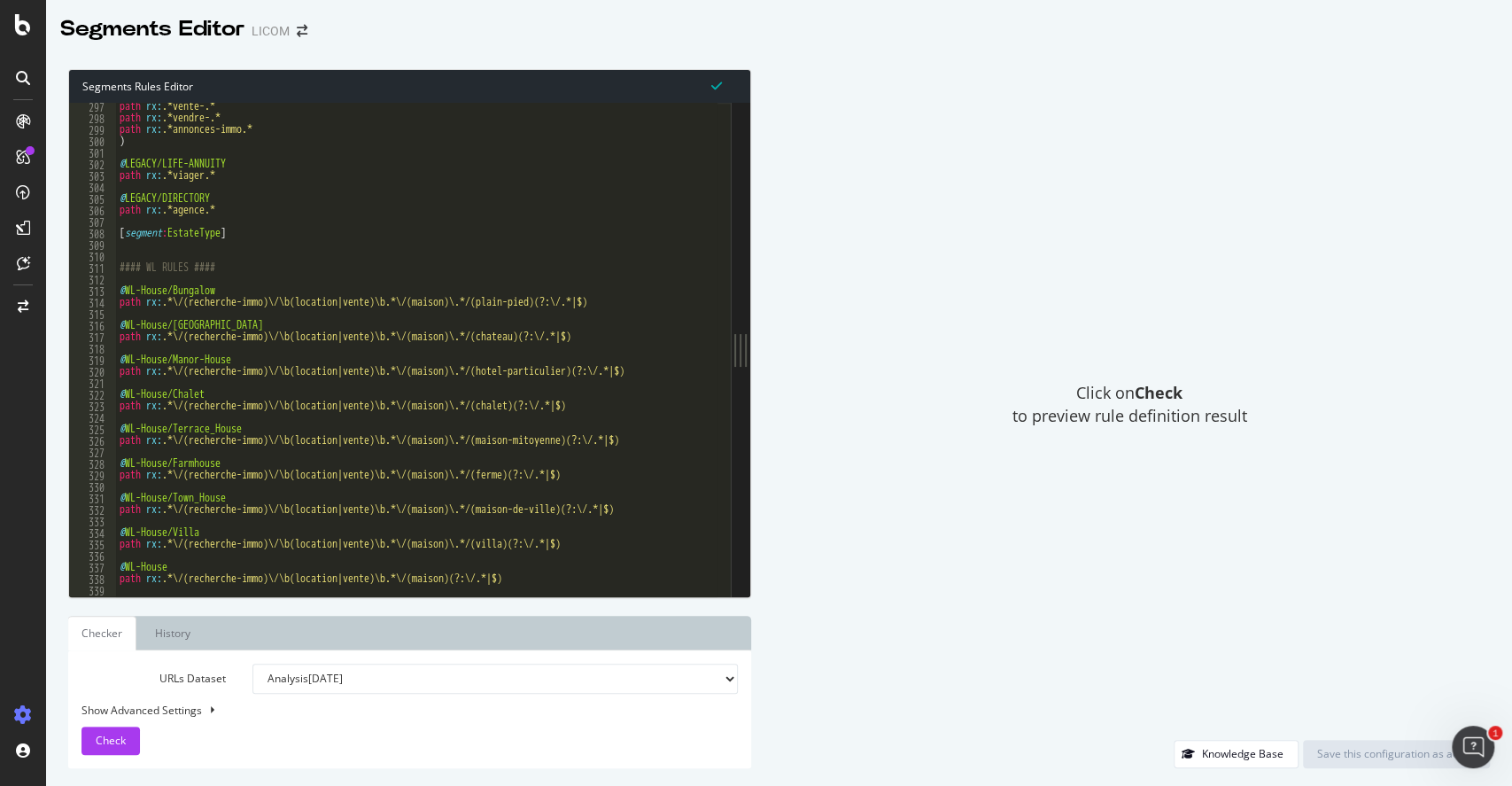 click on "path   rx : .*vente-.* path   rx : .*vendre-.* path   rx : .*annonces-immo.* ) @ LEGACY/LIFE-ANNUITY path   rx : .*viager.* @ LEGACY/DIRECTORY path   rx : .*agence.* [ segment : EstateType ] #### WL RULES #### @ WL-House/Bungalow path   rx : .*\/(recherche-immo)\/\b(location|vente)\b.*\/(maison)\.*/(plain-pied)(?:\/.*|$) @ WL-House/Castle path   rx : .*\/(recherche-immo)\/\b(location|vente)\b.*\/(maison)\.*/(chateau)(?:\/.*|$) @ WL-House/Manor-House path   rx : .*\/(recherche-immo)\/\b(location|vente)\b.*\/(maison)\.*/(hotel-particulier)(?:\/.*|$) @ WL-House/Chalet path   rx : .*\/(recherche-immo)\/\b(location|vente)\b.*\/(maison)\.*/(chalet)(?:\/.*|$) @ WL-House/Terrace_House path   rx : .*\/(recherche-immo)\/\b(location|vente)\b.*\/(maison)\.*/(maison-mitoyenne)(?:\/.*|$) @ WL-House/Farmhouse path   rx : .*\/(recherche-immo)\/\b(location|vente)\b.*\/(maison)\.*/(ferme)(?:\/.*|$) @ WL-House/Town_House path   rx : .*\/(recherche-immo)\/\b(location|vente)\b.*\/(maison)\.*/(maison-de-ville)(?:\/.*|$) @ path   :" at bounding box center [516, 353] 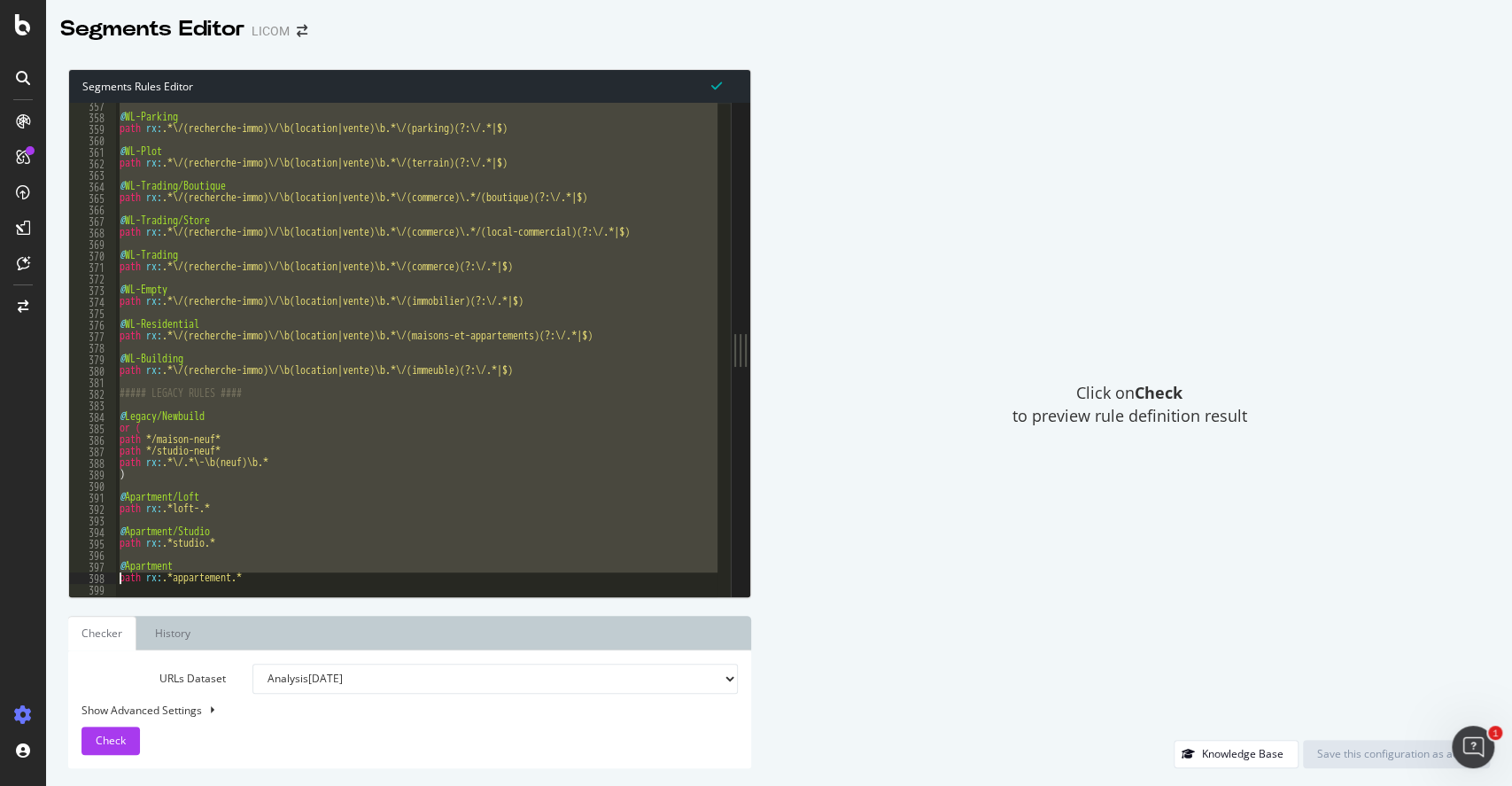 scroll, scrollTop: 560, scrollLeft: 0, axis: vertical 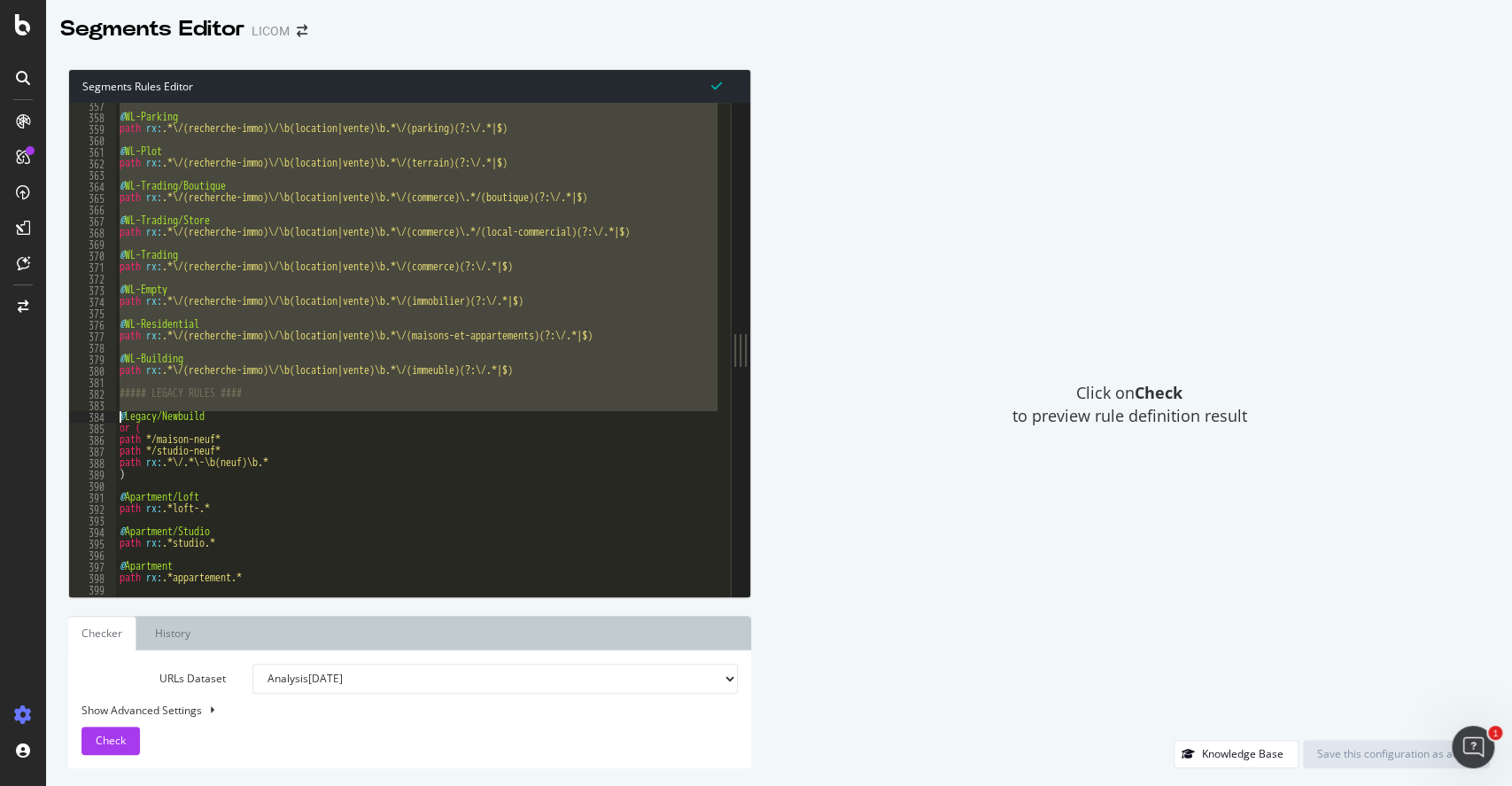 type on "##### LEGACY RULES ####" 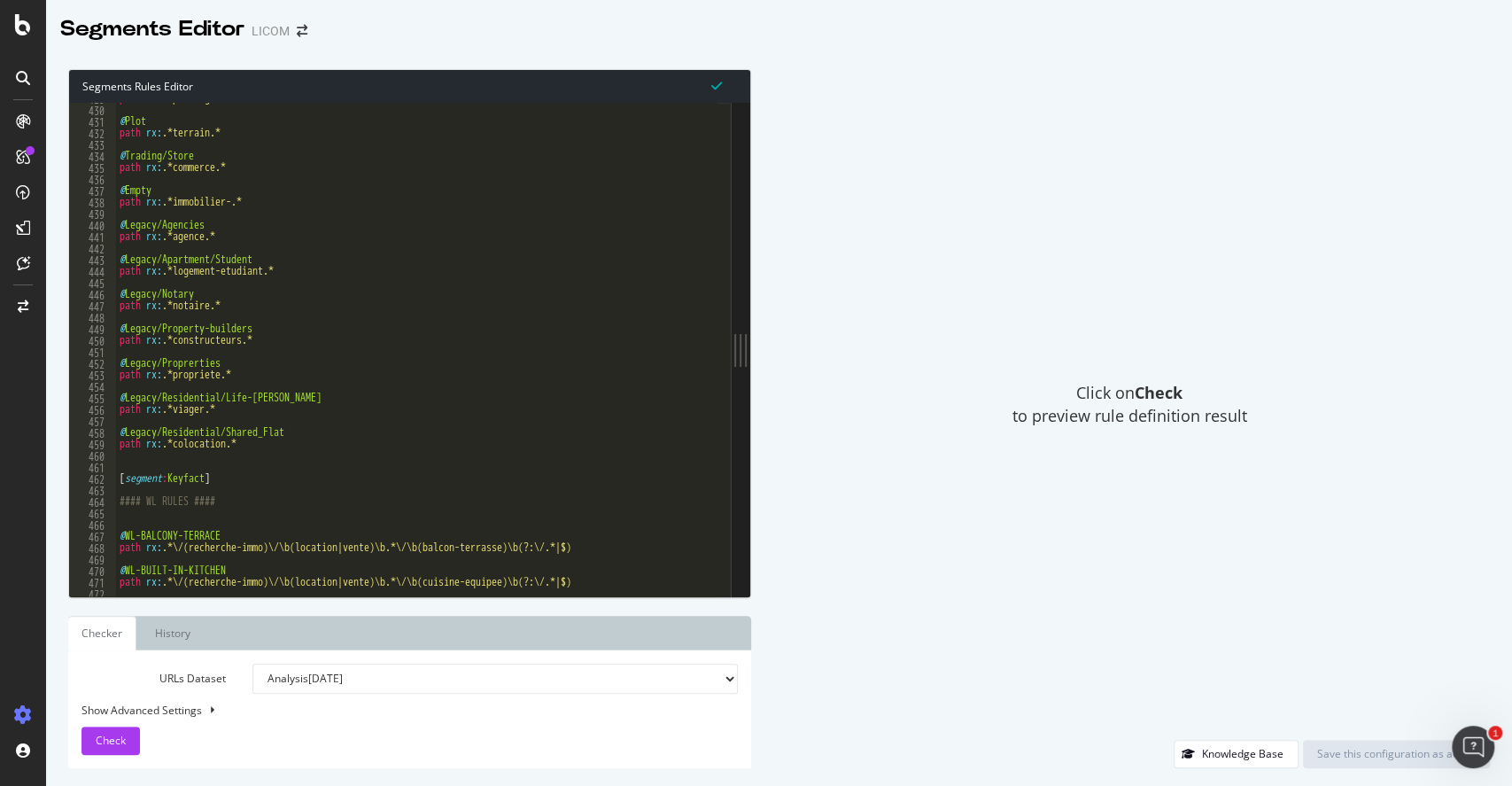 scroll, scrollTop: 690, scrollLeft: 0, axis: vertical 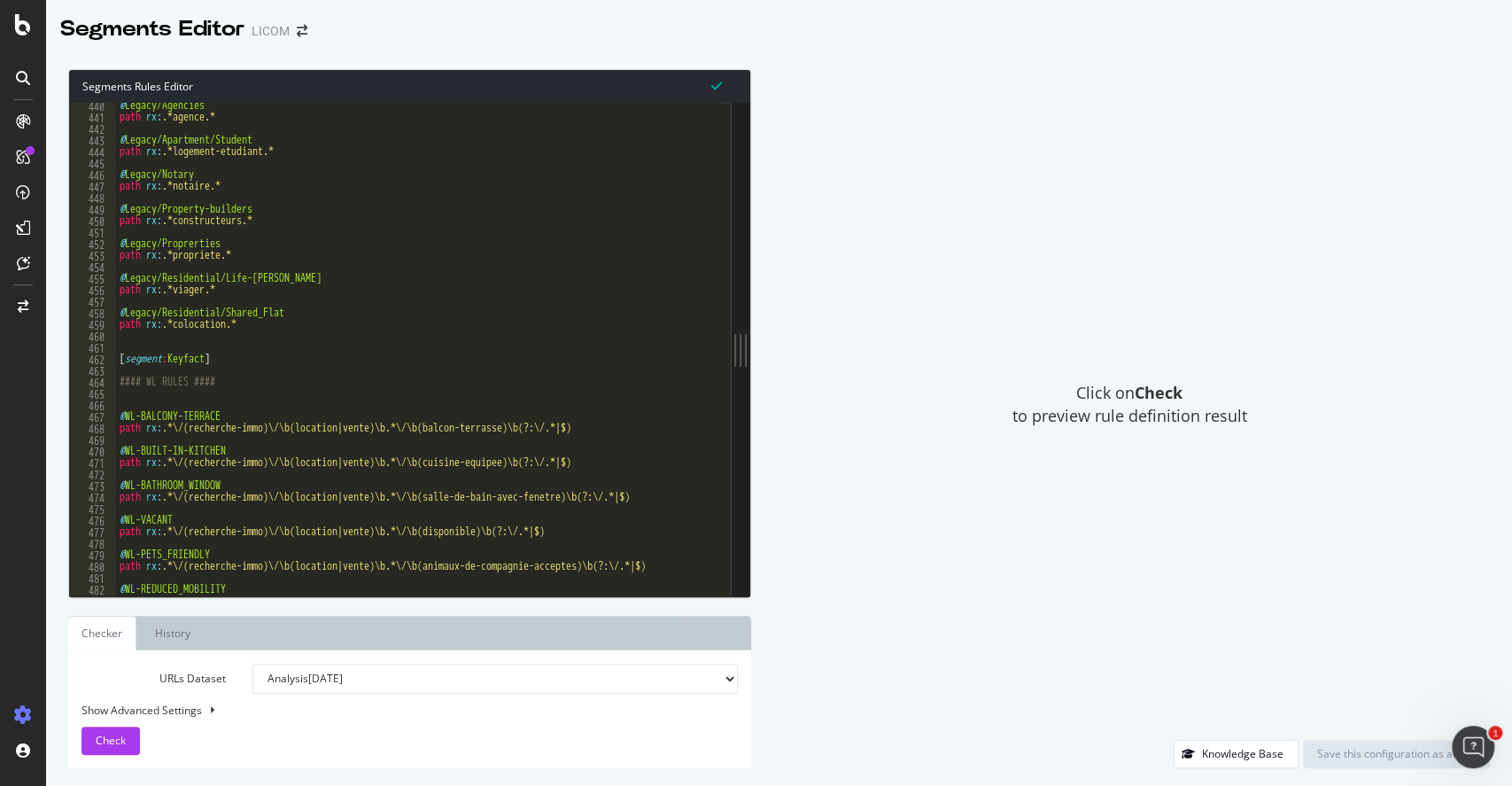 click on "@ Legacy/Agencies path   rx : .*agence.* @ Legacy/Apartment/Student path   rx : .*logement-etudiant.* @ Legacy/Notary path   rx : .*notaire.* @ Legacy/Property-builders path   rx : .*constructeurs.* @ Legacy/Proprerties path   rx : .*propriete.* @ Legacy/Residential/Life-Annuity path   rx : .*viager.* @ Legacy/Residential/Shared_Flat path   rx : .*colocation.* [ segment : Keyfact ] #### WL RULES #### @ WL-BALCONY-TERRACE path   rx : .*\/(recherche-immo)\/\b(location|vente)\b.*\/\b(balcon-terrasse)\b(?:\/.*|$) @ WL-BUILT-IN-KITCHEN path   rx : .*\/(recherche-immo)\/\b(location|vente)\b.*\/\b(cuisine-equipee)\b(?:\/.*|$) @ WL-BATHROOM_WINDOW path   rx : .*\/(recherche-immo)\/\b(location|vente)\b.*\/\b(salle-de-bain-avec-fenetre)\b(?:\/.*|$) @ WL-VACANT path   rx : .*\/(recherche-immo)\/\b(location|vente)\b.*\/\b(disponible)\b(?:\/.*|$) @ WL-PETS_FRIENDLY path   rx : .*\/(recherche-immo)\/\b(location|vente)\b.*\/\b(animaux-de-compagnie-acceptes)\b(?:\/.*|$) @ WL-REDUCED_MOBILITY" at bounding box center (516, 352) 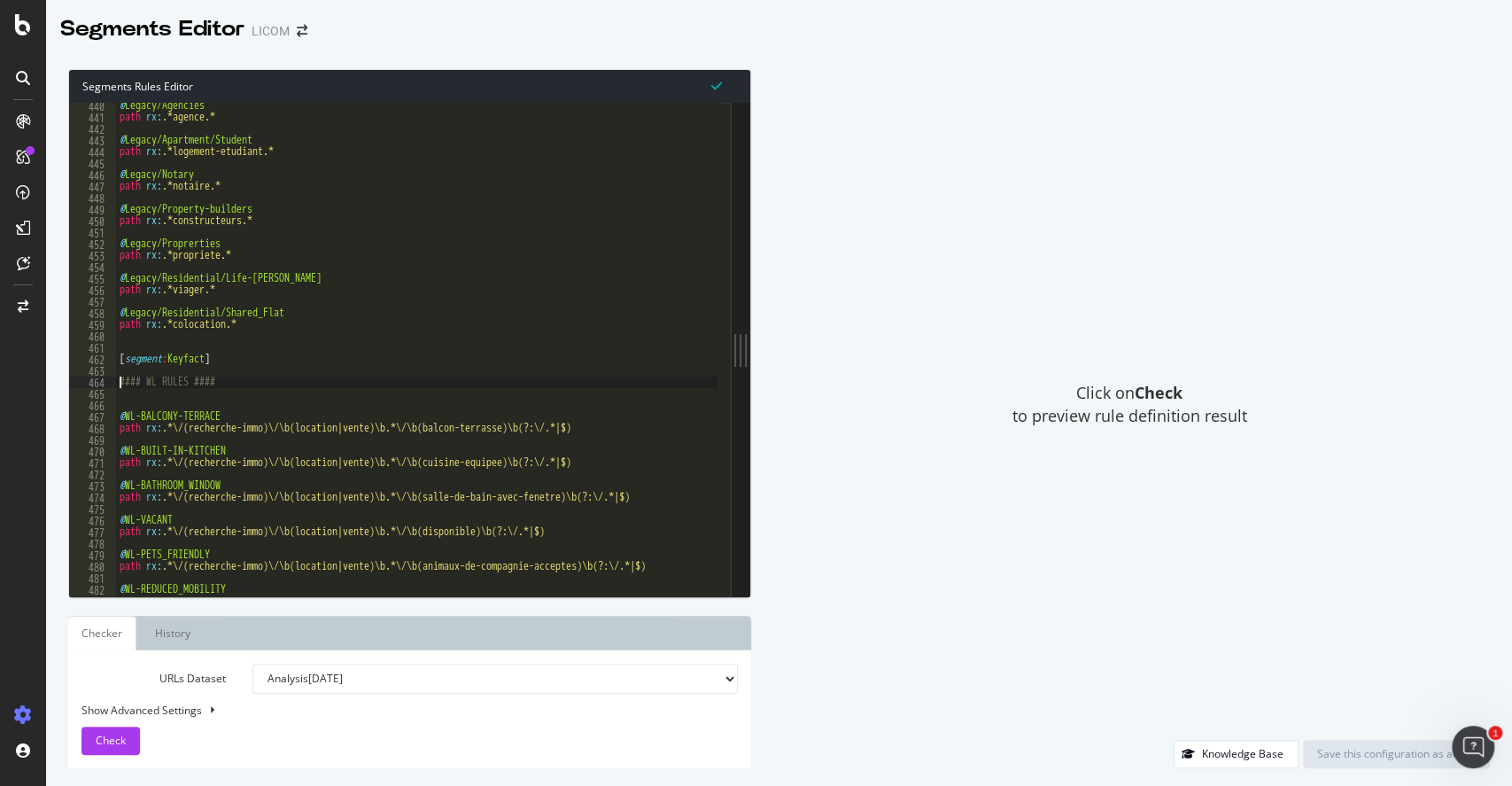 type on "#### WL RULES ####" 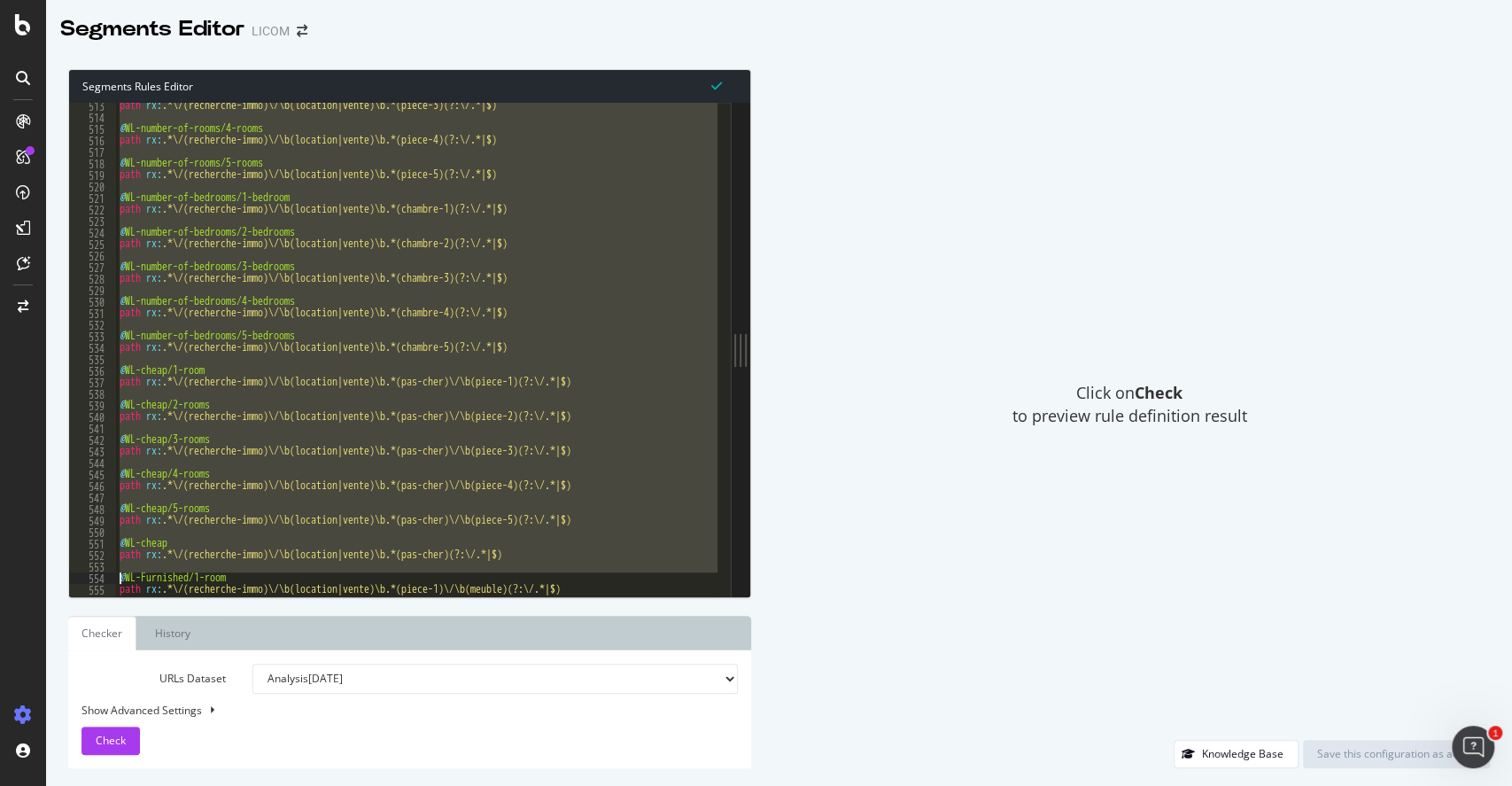type on "path rx:.*\/(recherche-immo)\/\b(vente)\b.*(avec-travaux)(?:\/.*|$)" 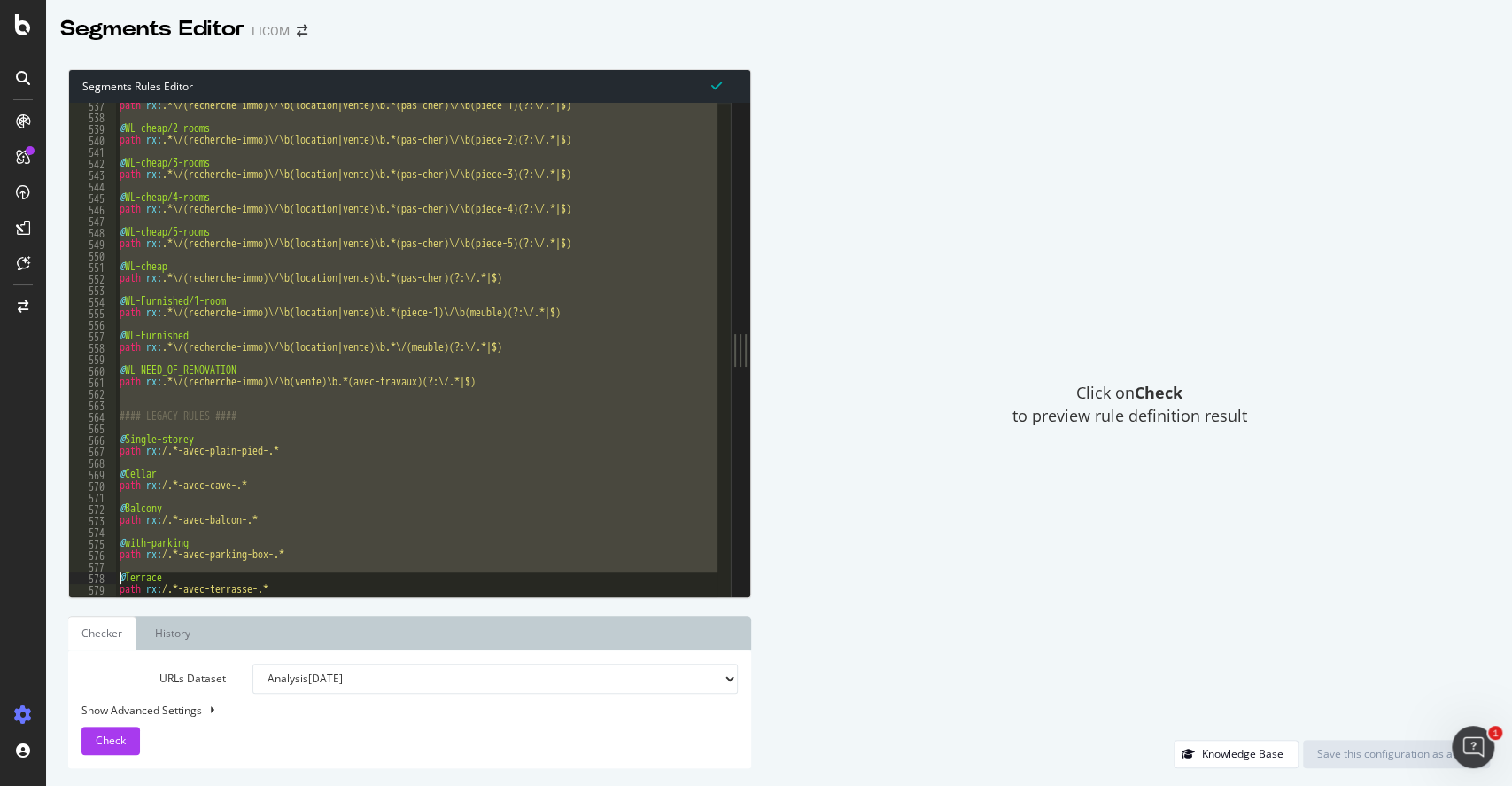 scroll, scrollTop: 846, scrollLeft: 0, axis: vertical 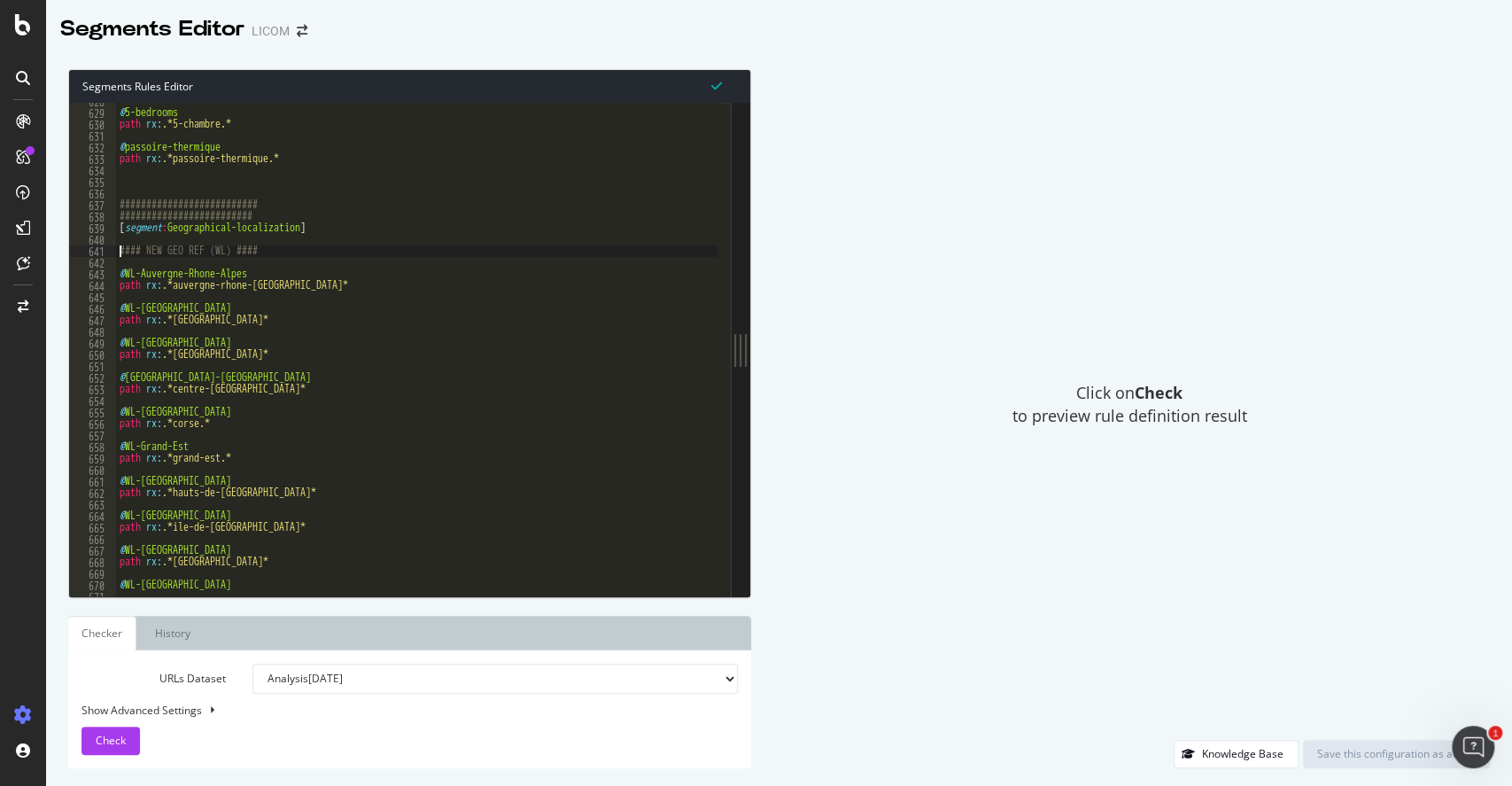 click on "@ 5-bedrooms path   rx : .*5-chambre.* @ passoire-thermique path   rx : .*passoire-thermique.* ########################## ######################### [ segment : Geographical-localization ] #### NEW GEO REF (WL) #### @ WL-Auvergne-Rhone-Alpes path   rx : .*auvergne-rhone-alpes.* @ WL-Bourgogne-Franche-Comte path   rx : .*bourgogne-franche-comte.* @ WL-Bretagne path   rx : .*bretagne.* @ WL-Centre-Val-de-Loire path   rx : .*centre-val-de-loire.* @ WL-Corse path   rx : .*corse.* @ WL-Grand-Est path   rx : .*grand-est.* @ WL-Hauts-de-France path   rx : .*hauts-de-france.* @ WL-Ile-de-France path   rx : .*ile-de-france.* @ WL-Normandie path   rx : .*normandie.* @ WL-Nouvelle-Aquitaine" at bounding box center [516, 347] 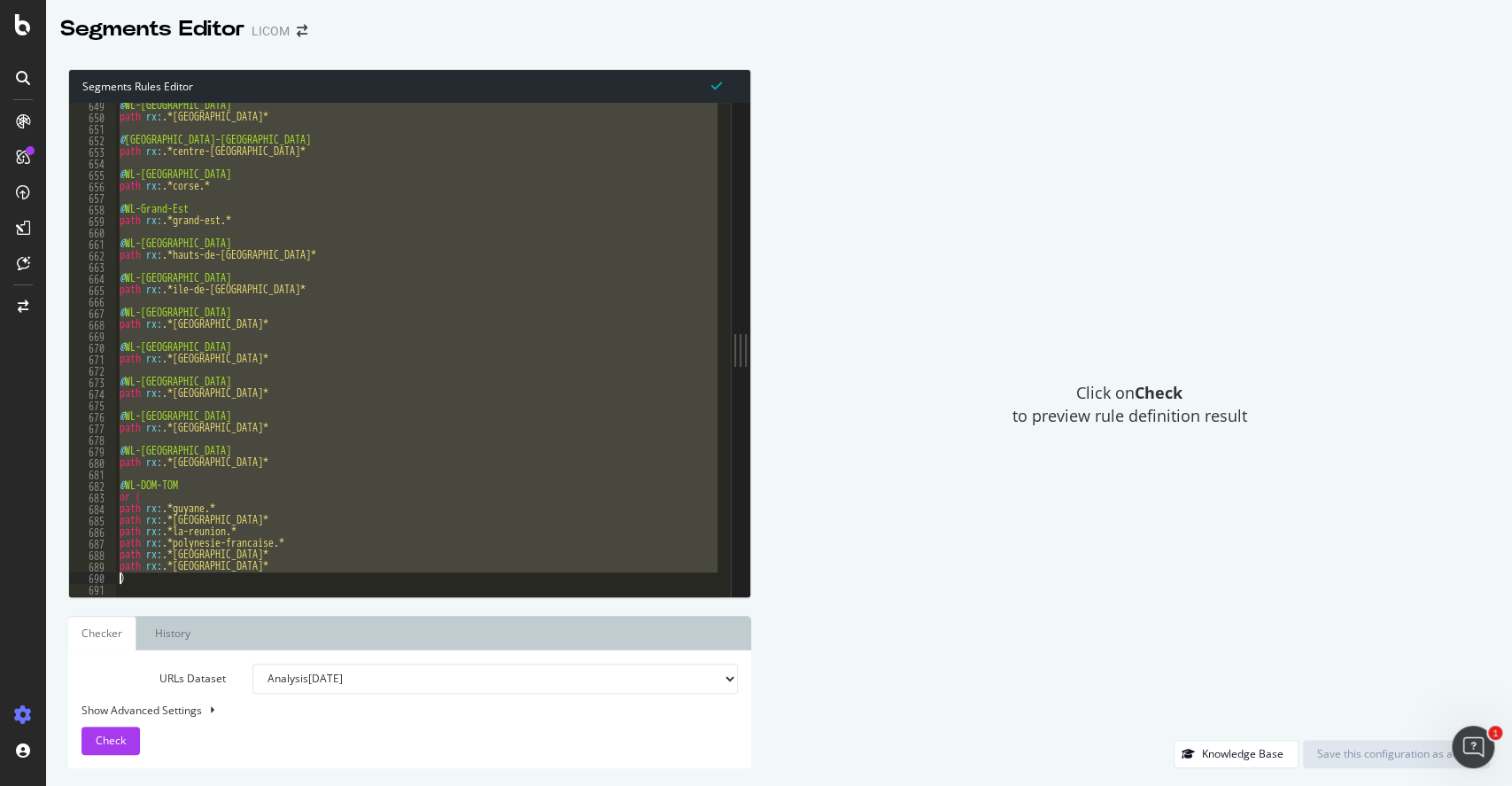 type on ")" 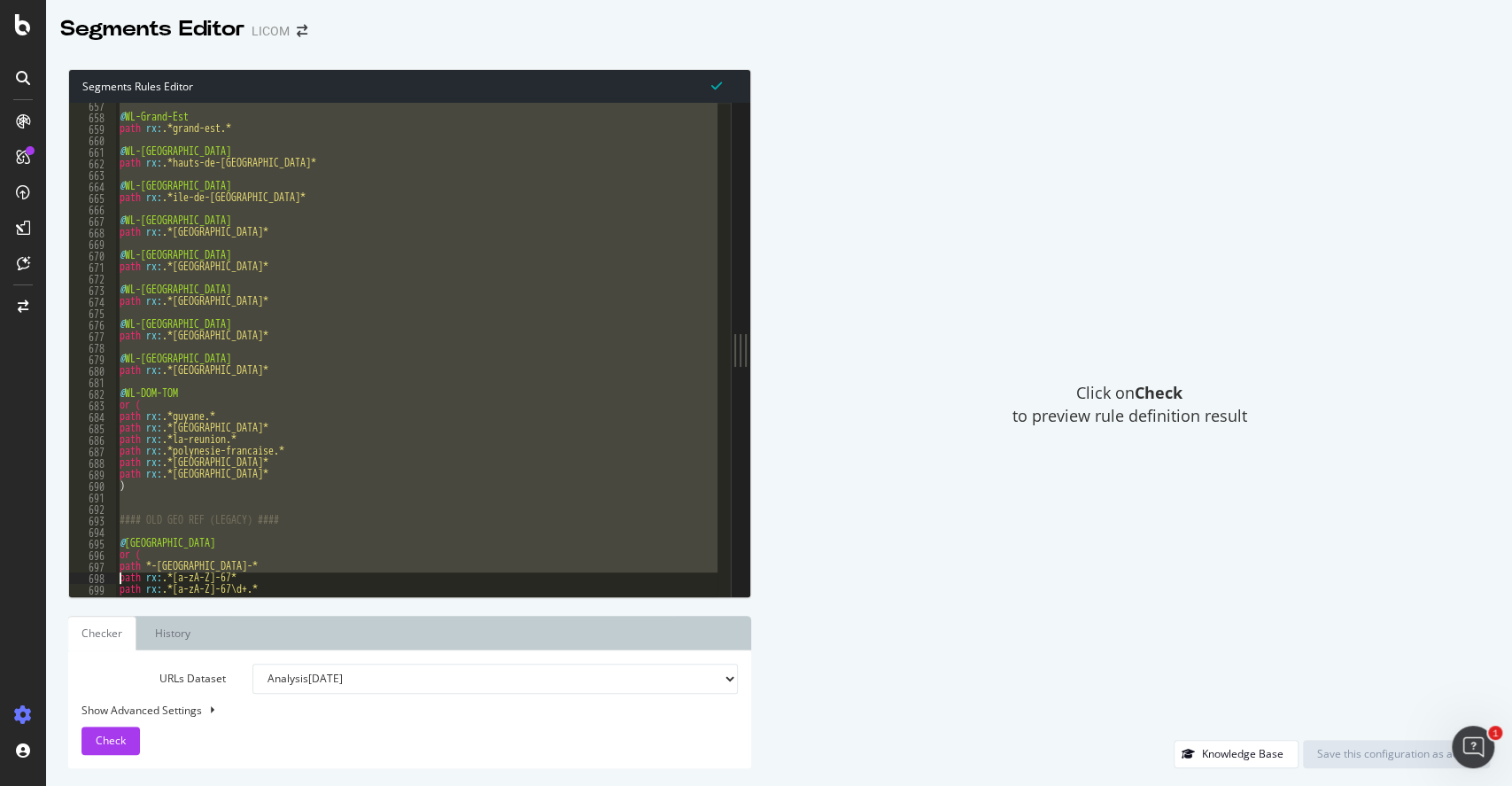 scroll, scrollTop: 1033, scrollLeft: 0, axis: vertical 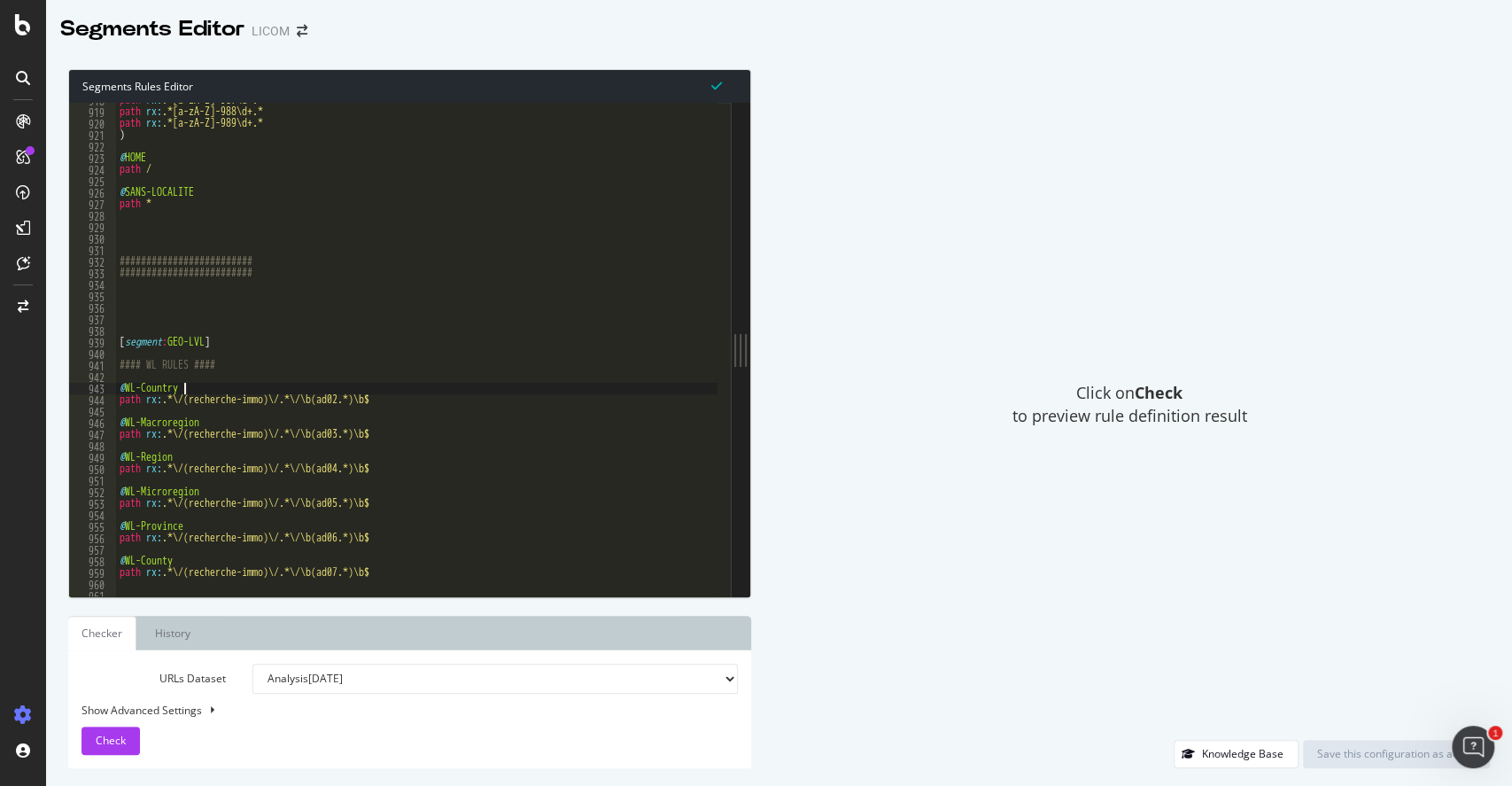 click on "path   rx : .*[a-zA-Z]-987\d+.* path   rx : .*[a-zA-Z]-988\d+.* path   rx : .*[a-zA-Z]-989\d+.* ) @ HOME path   / @ SANS-LOCALITE path   * ######################### ######################### [ segment : GEO-LVL ] #### WL RULES #### @ WL-Country path   rx : .*\/(recherche-immo)\/.*\/\b(ad02.*)\b$ @ WL-Macroregion path   rx : .*\/(recherche-immo)\/.*\/\b(ad03.*)\b$ @ WL-Region path   rx : .*\/(recherche-immo)\/.*\/\b(ad04.*)\b$ @ WL-Microregion path   rx : .*\/(recherche-immo)\/.*\/\b(ad05.*)\b$ @ WL-Province path   rx : .*\/(recherche-immo)\/.*\/\b(ad06.*)\b$ @ WL-County path   rx : .*\/(recherche-immo)\/.*\/\b(ad07.*)\b$" at bounding box center (516, 346) 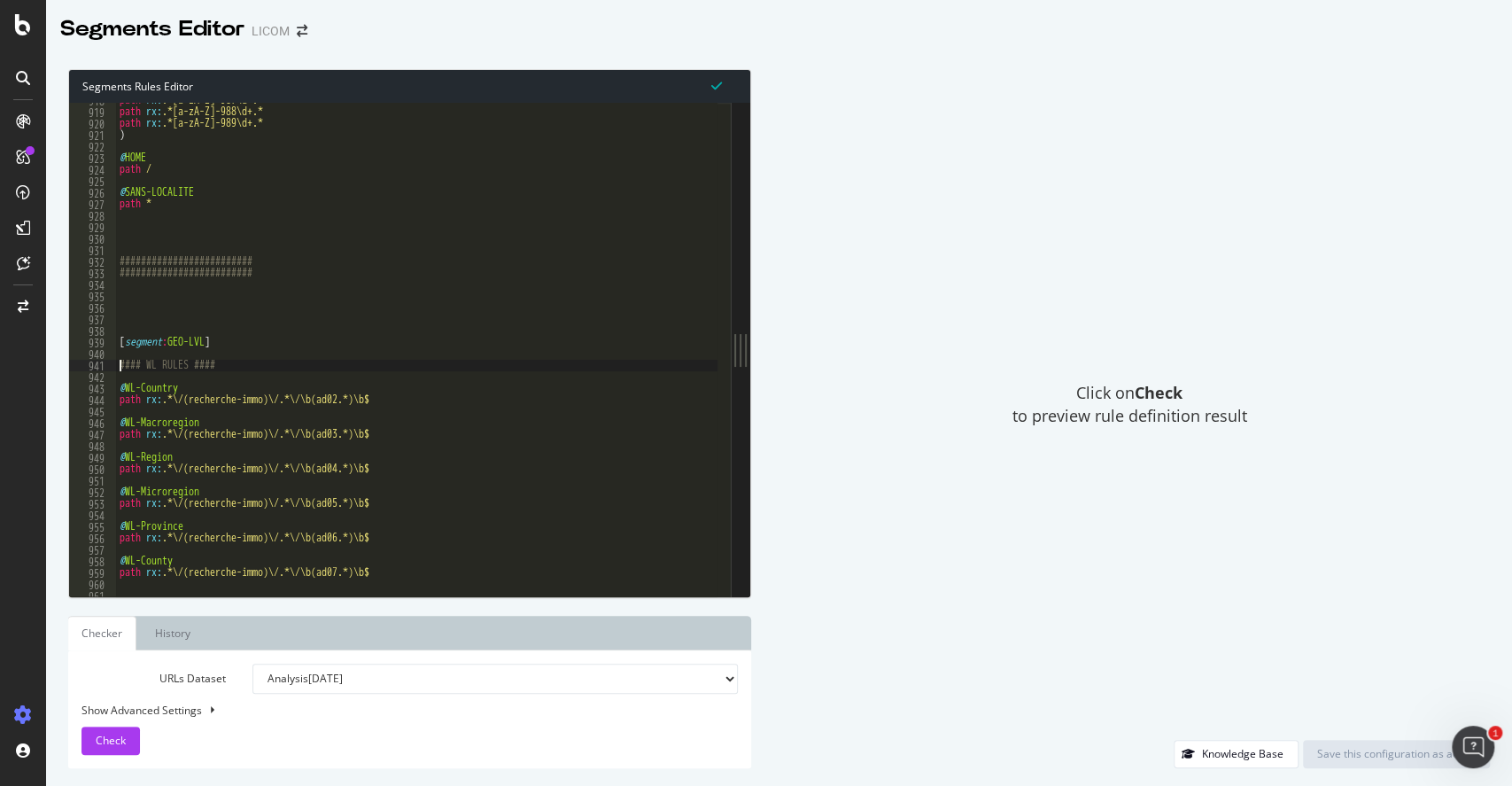 click on "path   rx : .*[a-zA-Z]-987\d+.* path   rx : .*[a-zA-Z]-988\d+.* path   rx : .*[a-zA-Z]-989\d+.* ) @ HOME path   / @ SANS-LOCALITE path   * ######################### ######################### [ segment : GEO-LVL ] #### WL RULES #### @ WL-Country path   rx : .*\/(recherche-immo)\/.*\/\b(ad02.*)\b$ @ WL-Macroregion path   rx : .*\/(recherche-immo)\/.*\/\b(ad03.*)\b$ @ WL-Region path   rx : .*\/(recherche-immo)\/.*\/\b(ad04.*)\b$ @ WL-Microregion path   rx : .*\/(recherche-immo)\/.*\/\b(ad05.*)\b$ @ WL-Province path   rx : .*\/(recherche-immo)\/.*\/\b(ad06.*)\b$ @ WL-County path   rx : .*\/(recherche-immo)\/.*\/\b(ad07.*)\b$" at bounding box center [516, 346] 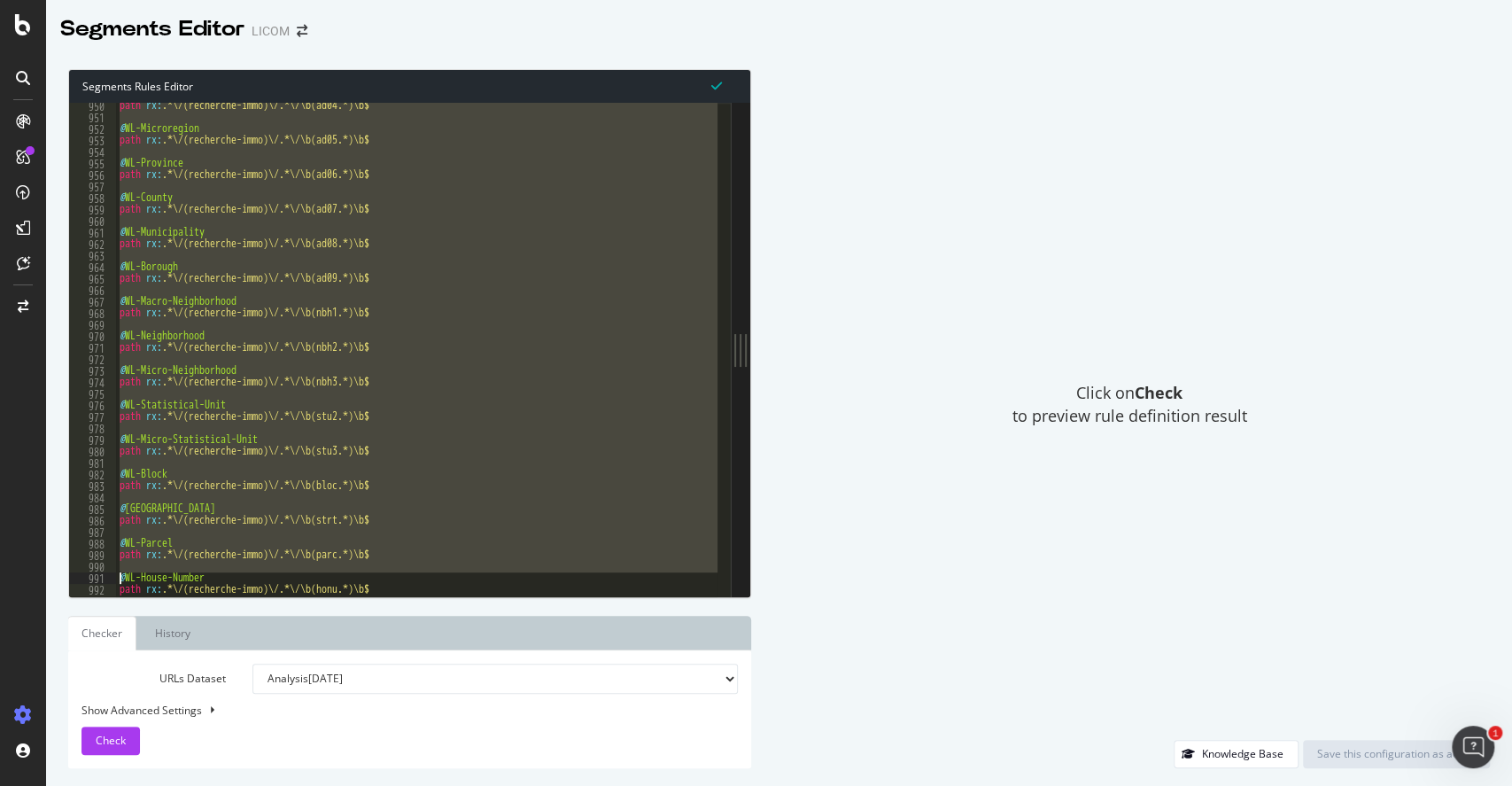 type on "path rx:.*\/(recherche-immo)\/.*\/\b(bild.*)\b$" 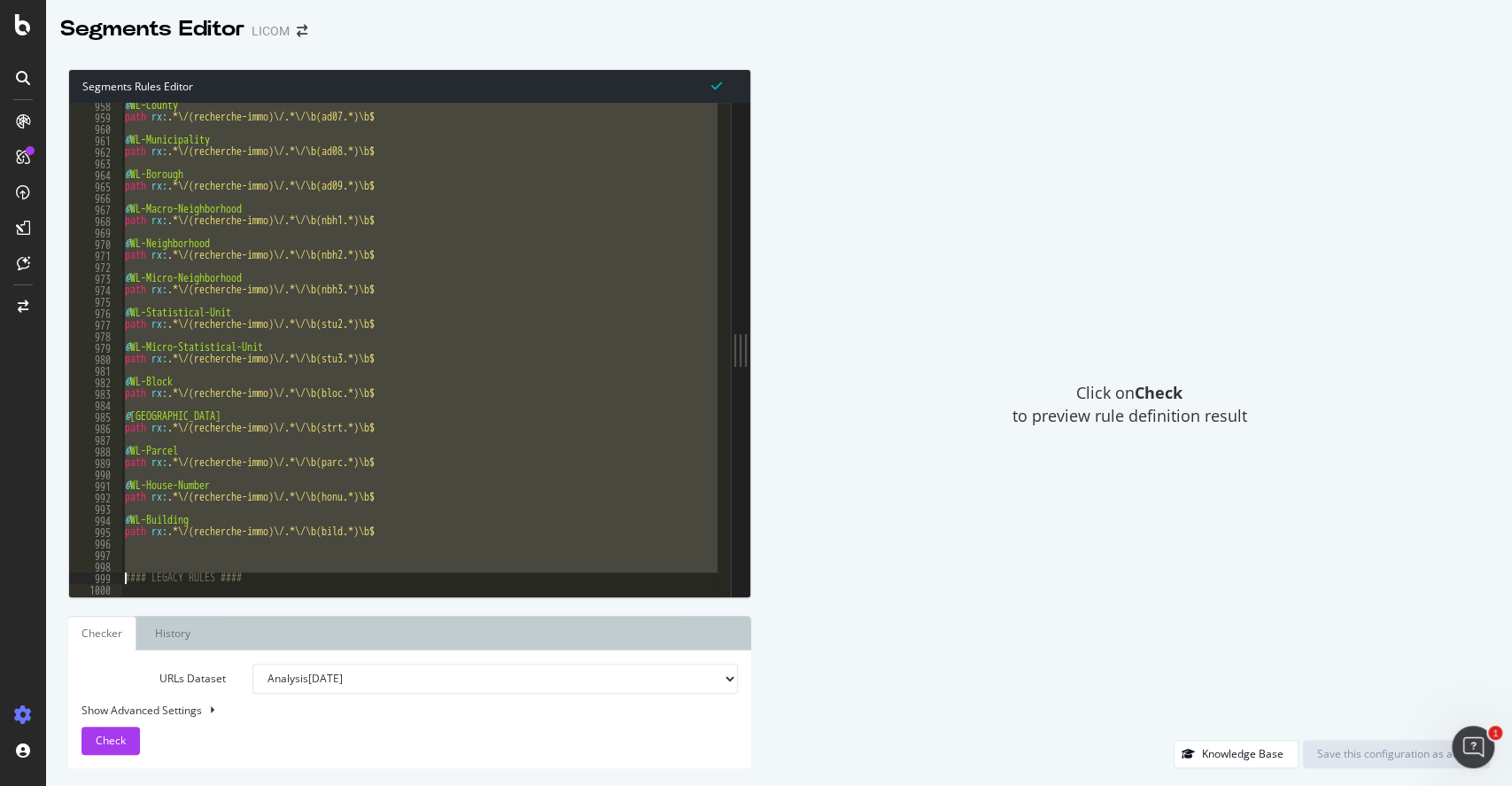 scroll, scrollTop: 1510, scrollLeft: 0, axis: vertical 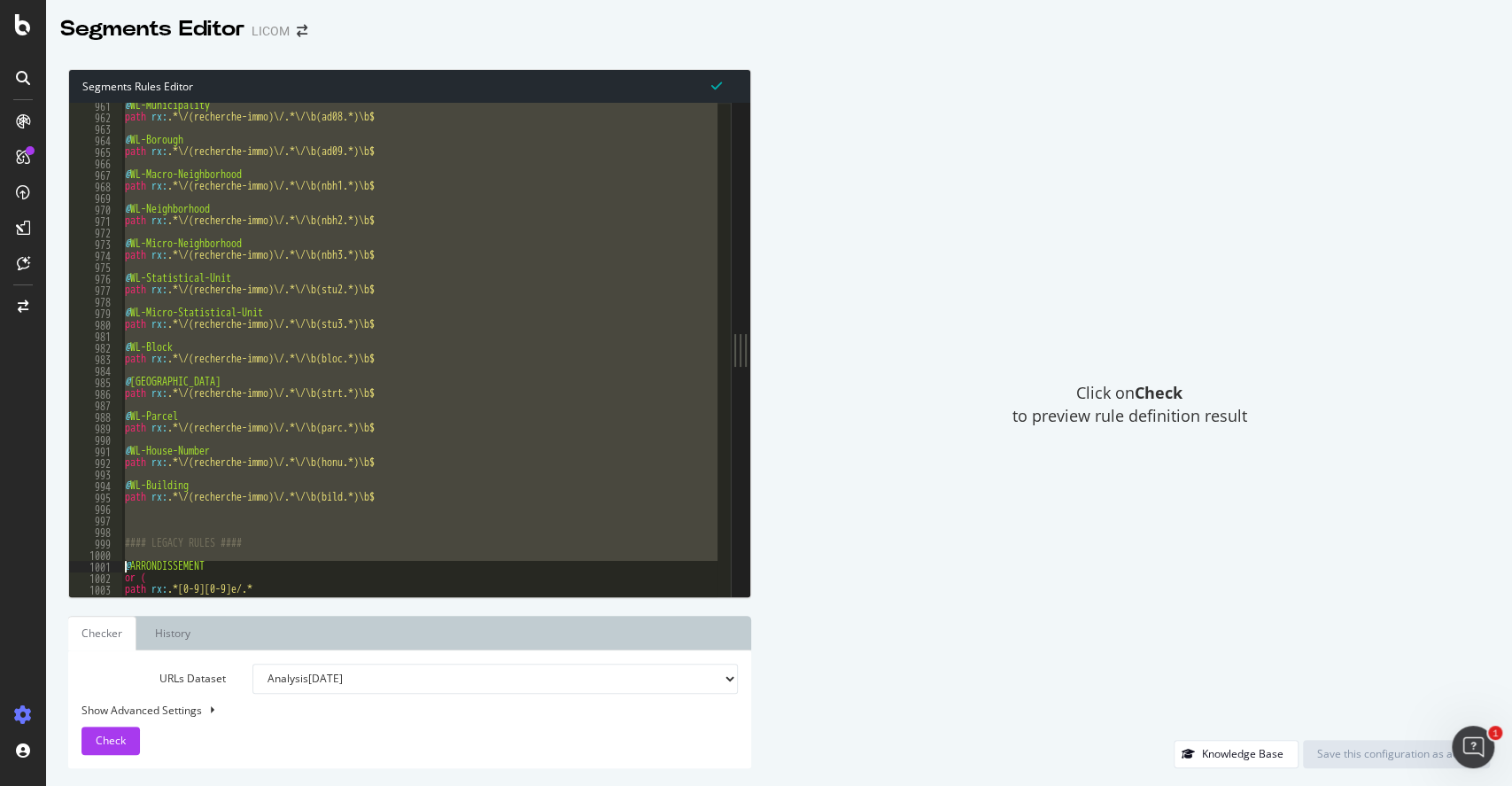 type on "#### LEGACY RULES ####" 